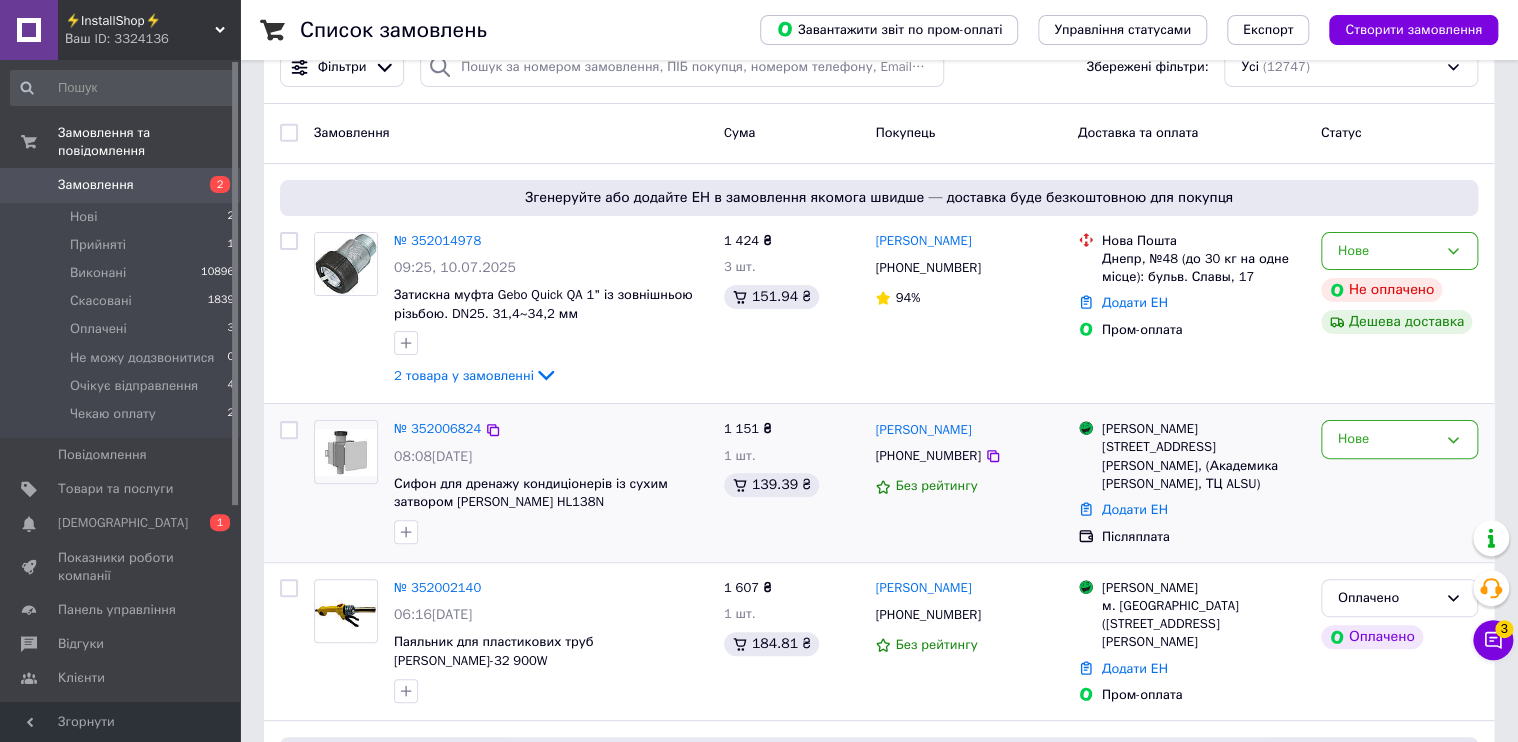 scroll, scrollTop: 80, scrollLeft: 0, axis: vertical 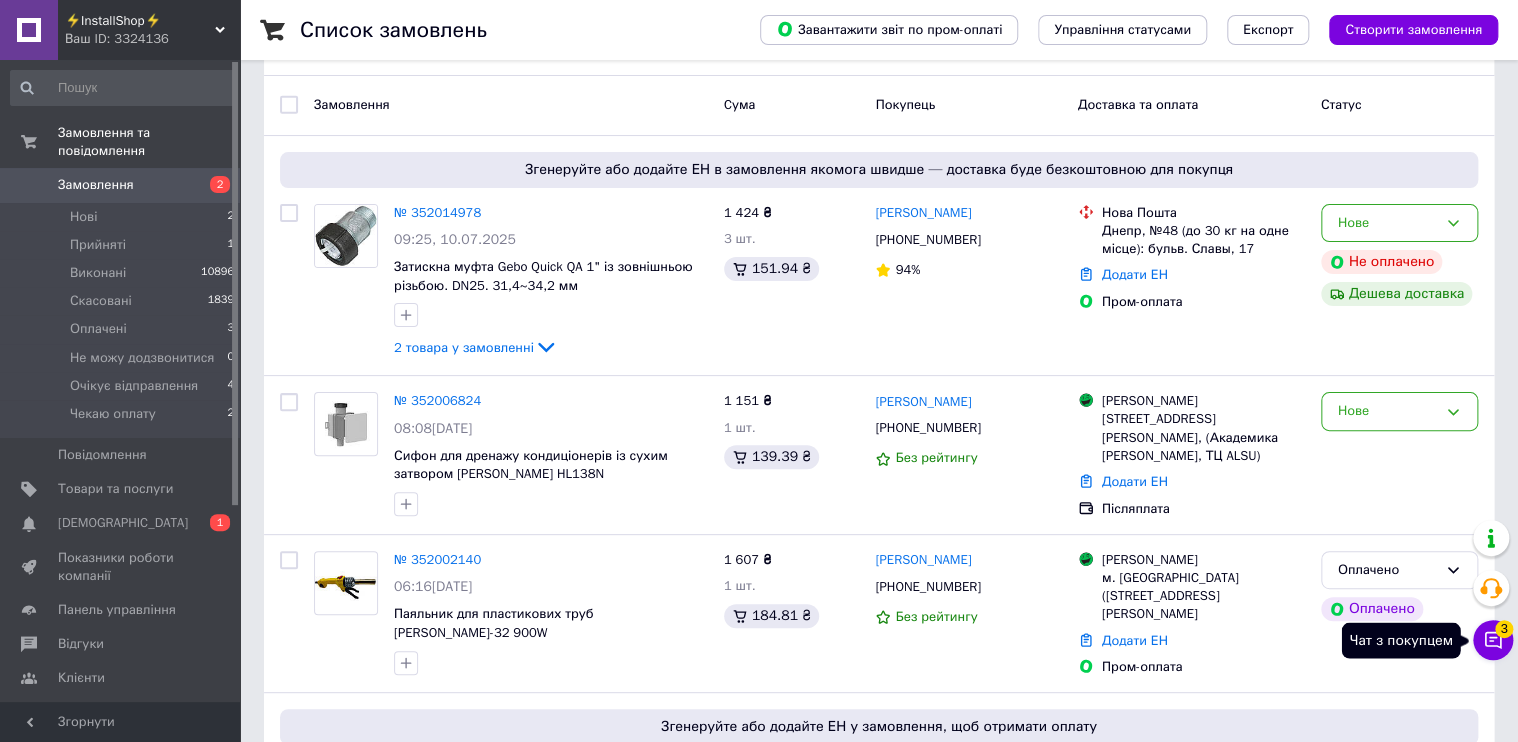 click 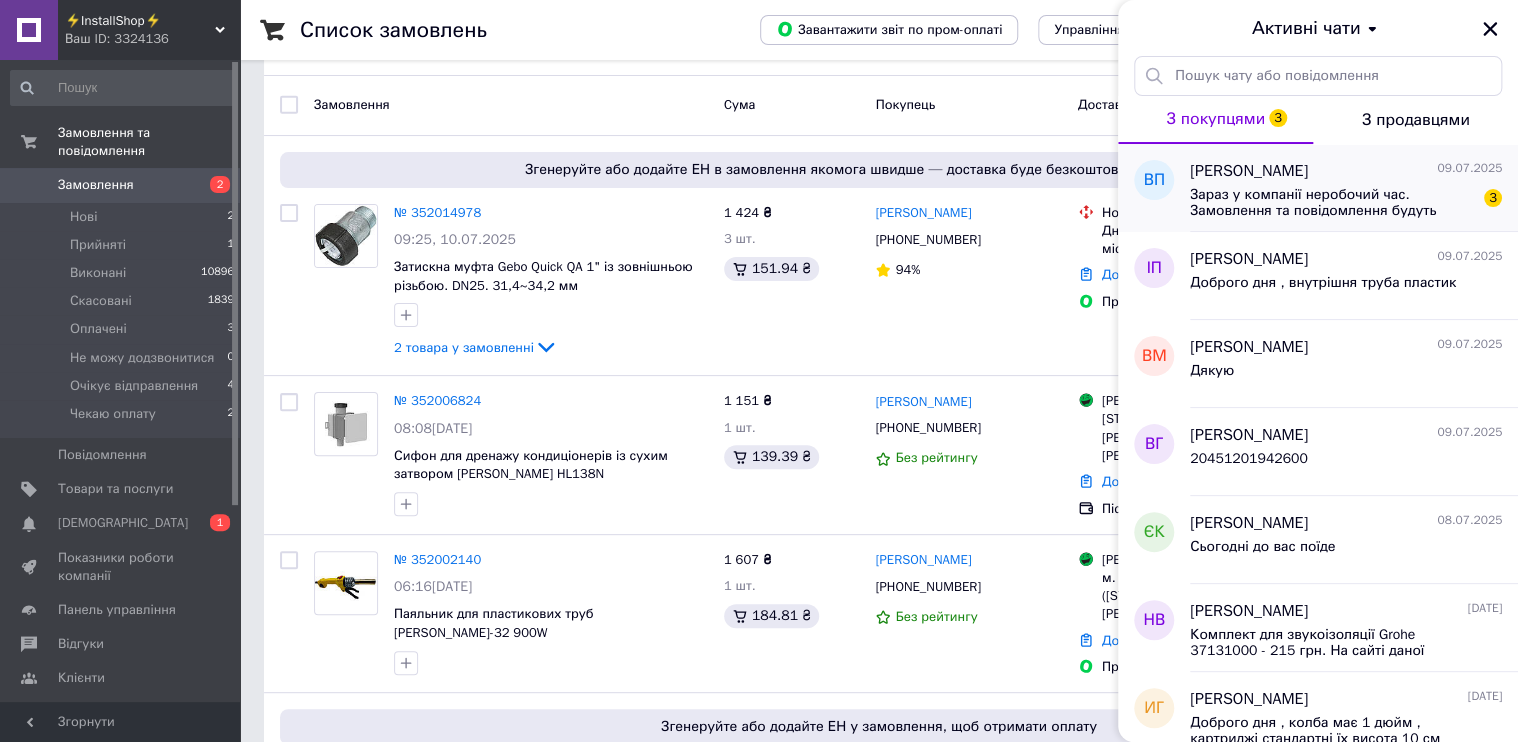 click on "[PERSON_NAME] [DATE]" at bounding box center (1346, 171) 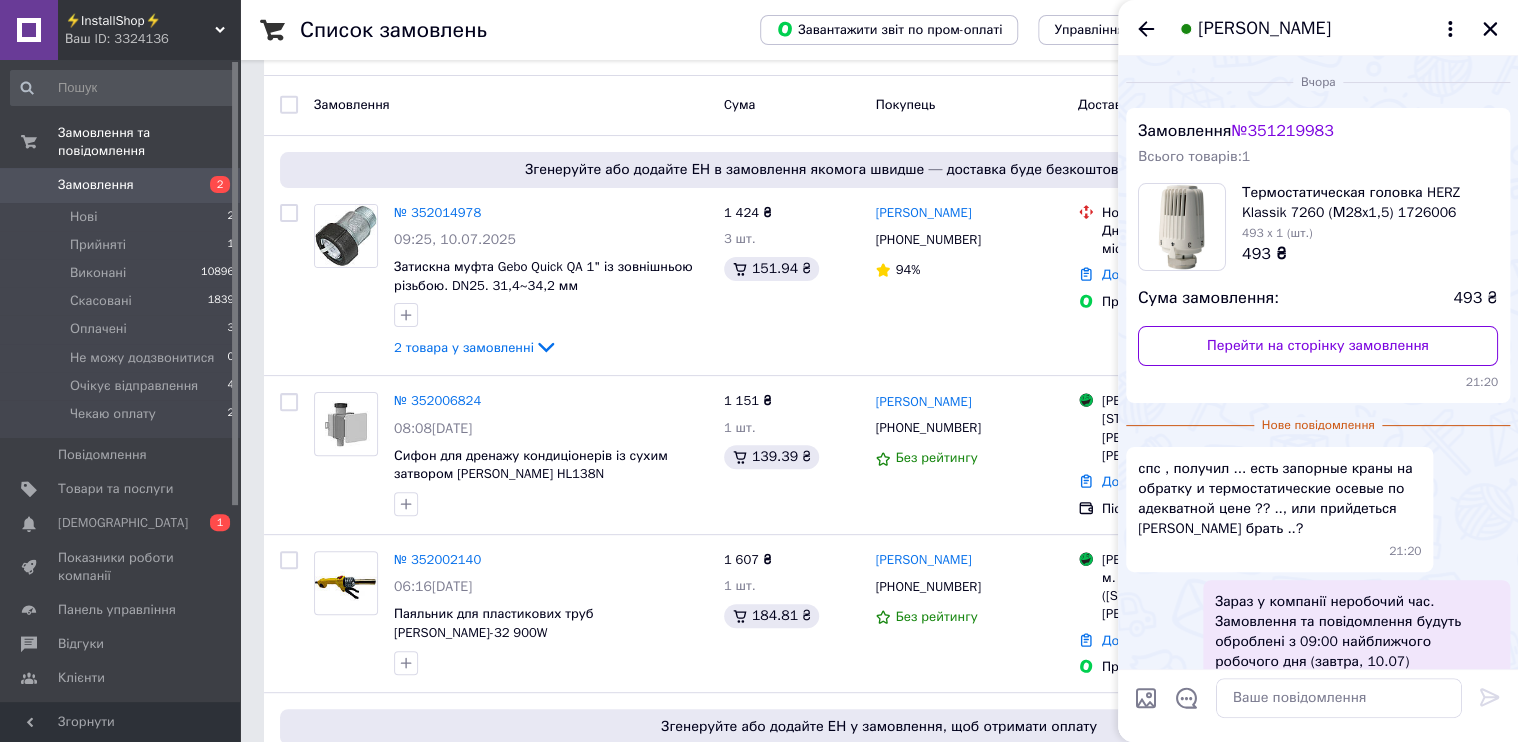 scroll, scrollTop: 117, scrollLeft: 0, axis: vertical 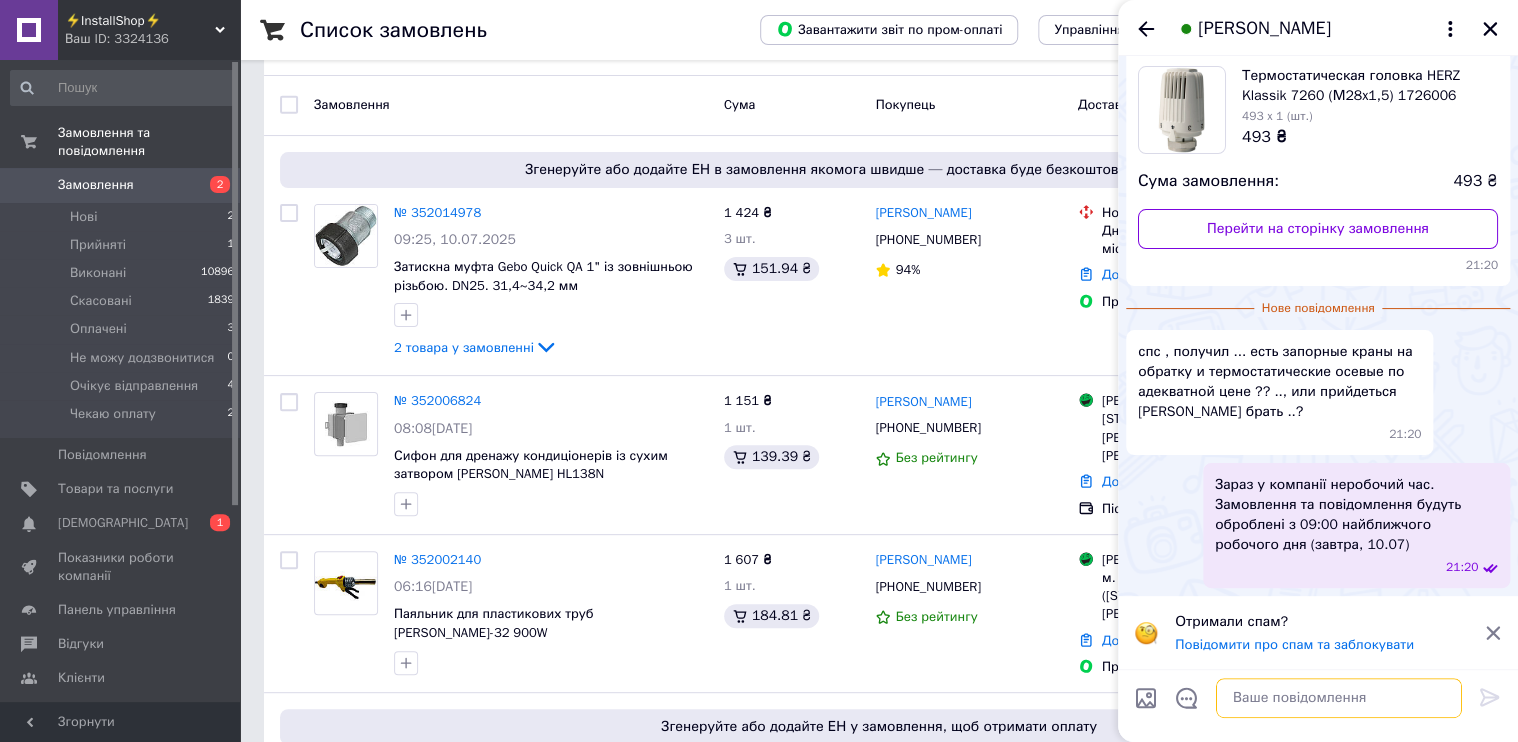 click at bounding box center [1339, 698] 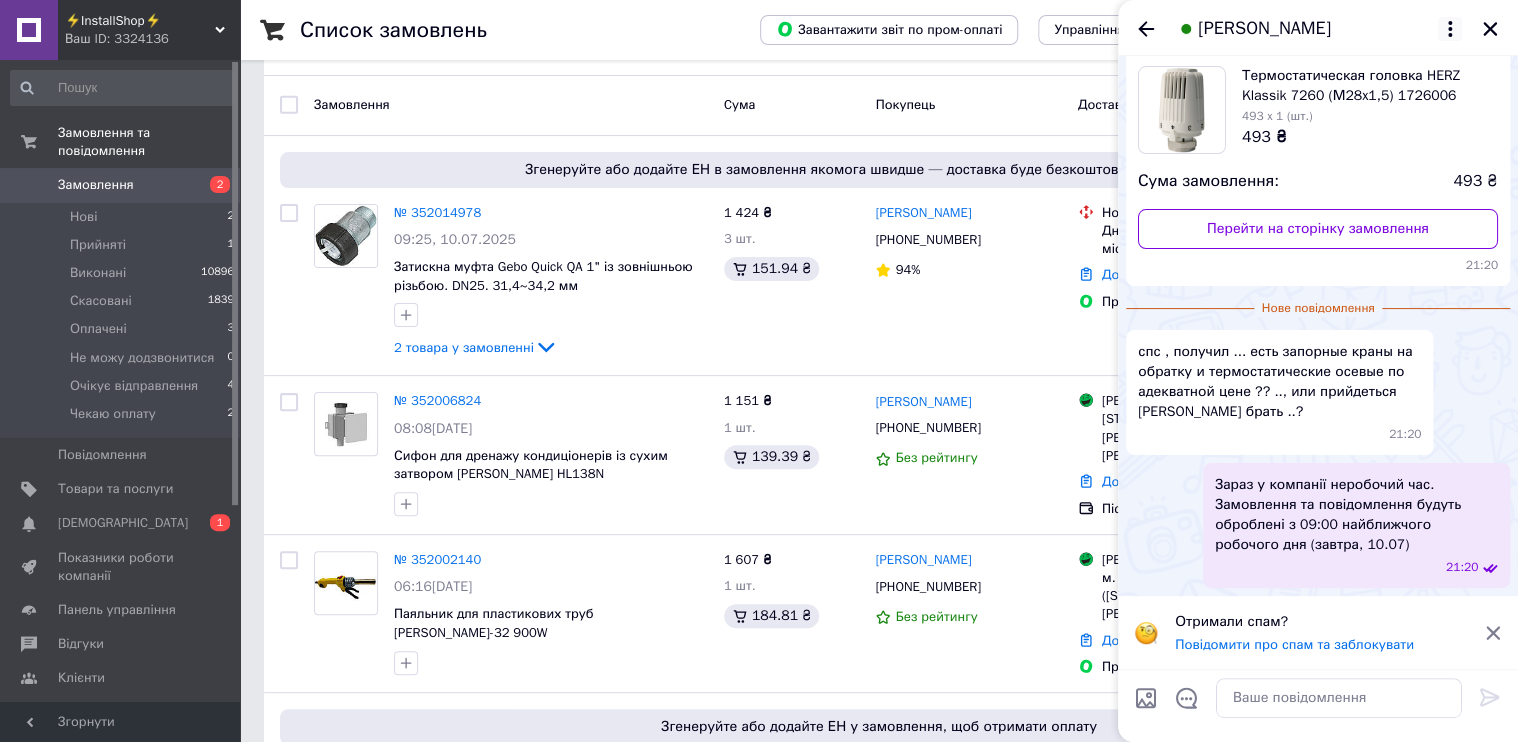 click 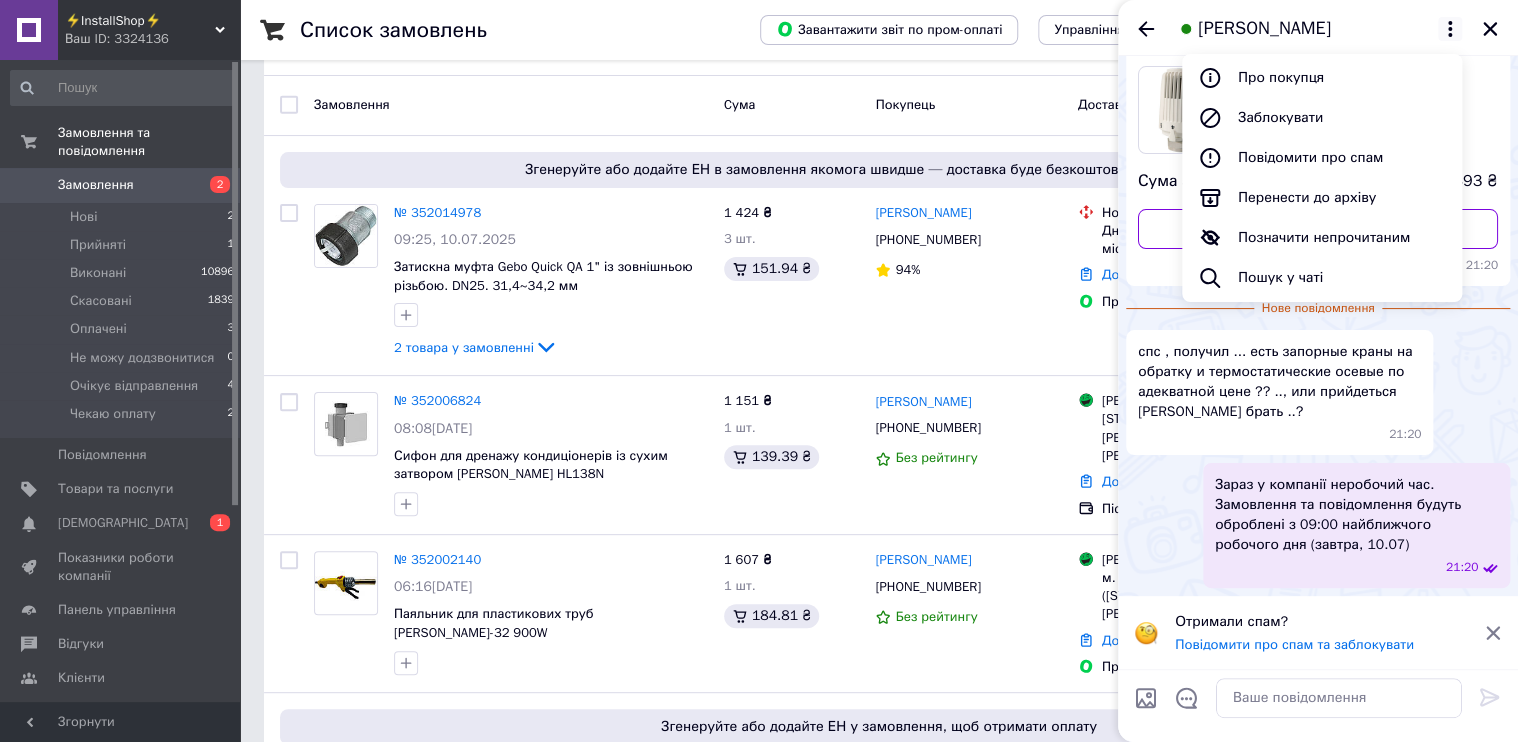 scroll, scrollTop: 729, scrollLeft: 0, axis: vertical 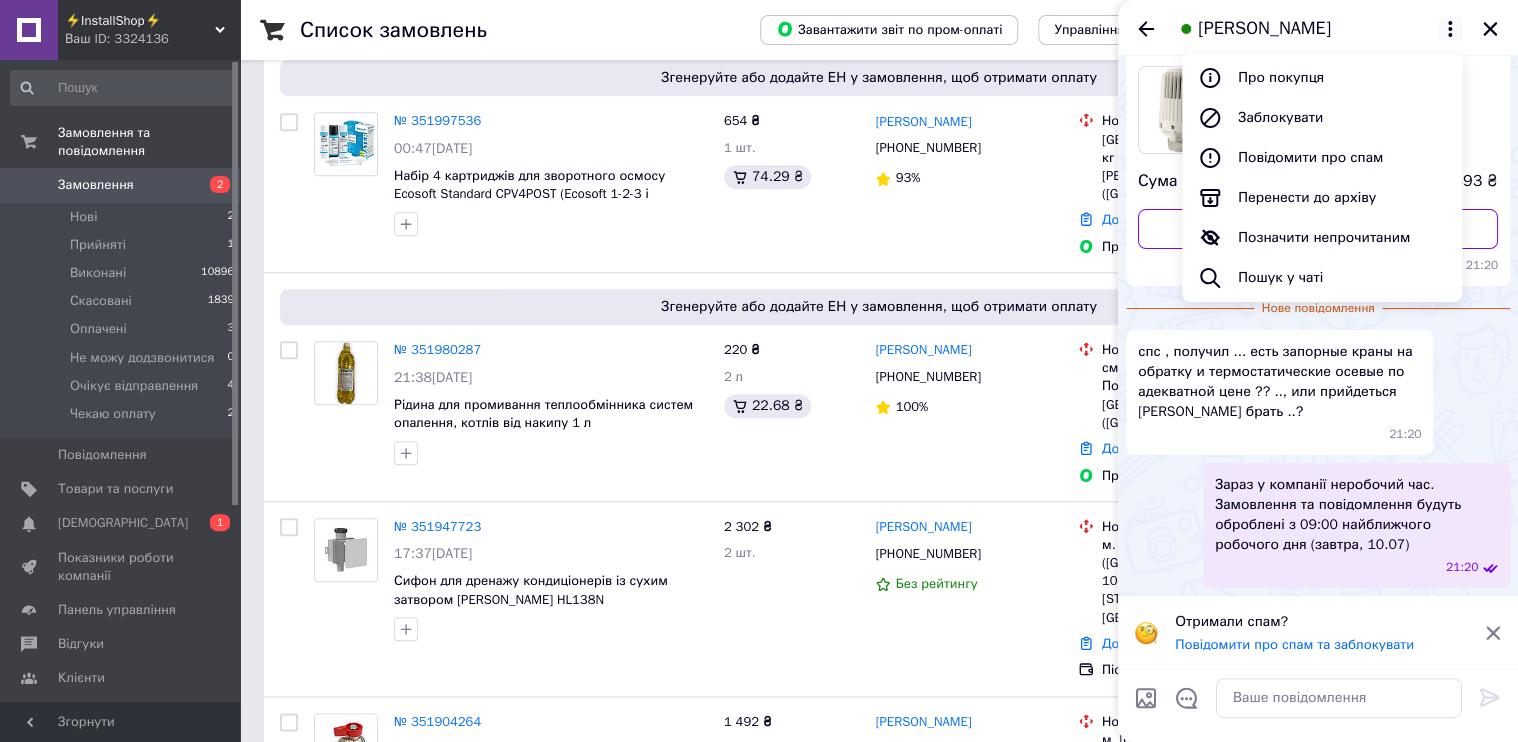 click on "[PERSON_NAME]" at bounding box center [1298, 29] 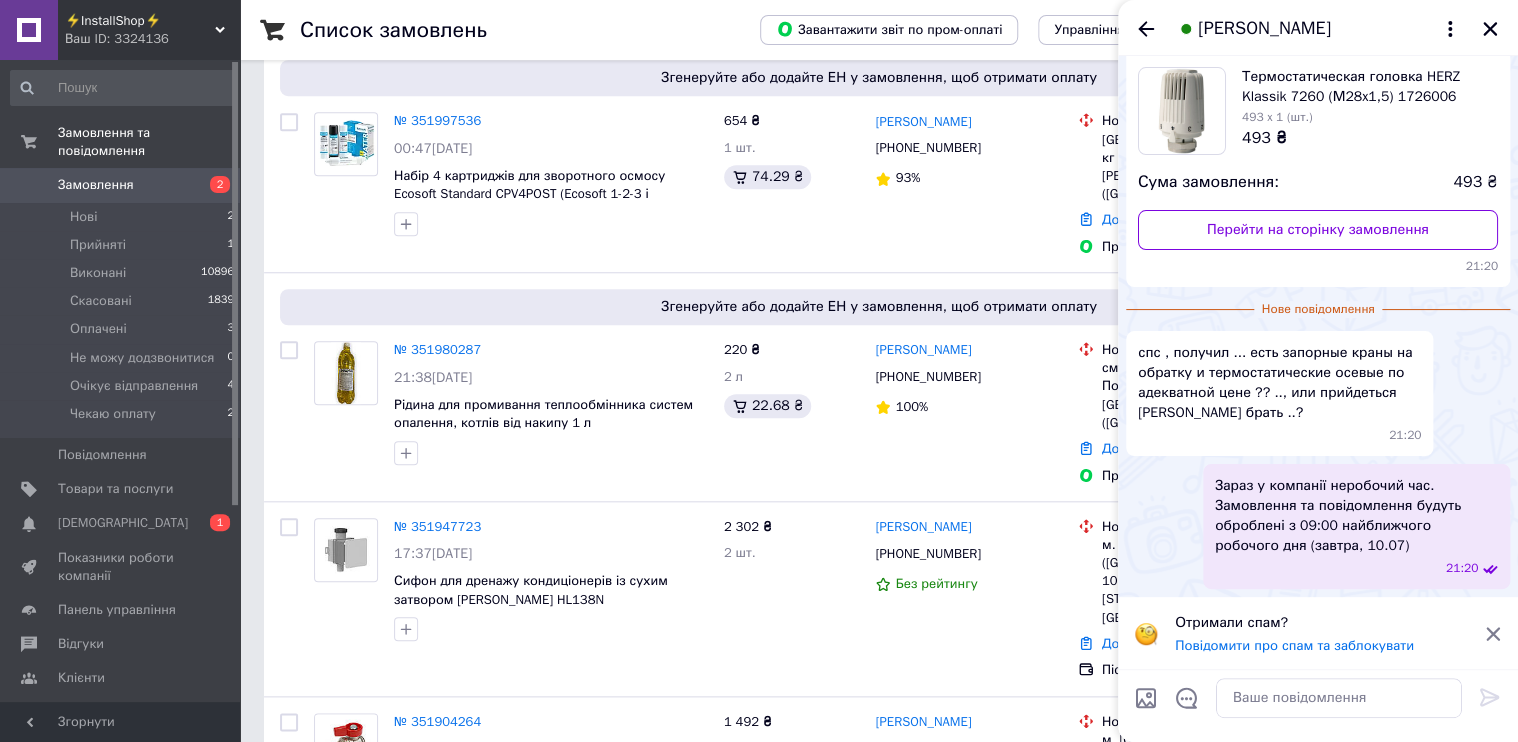 scroll, scrollTop: 117, scrollLeft: 0, axis: vertical 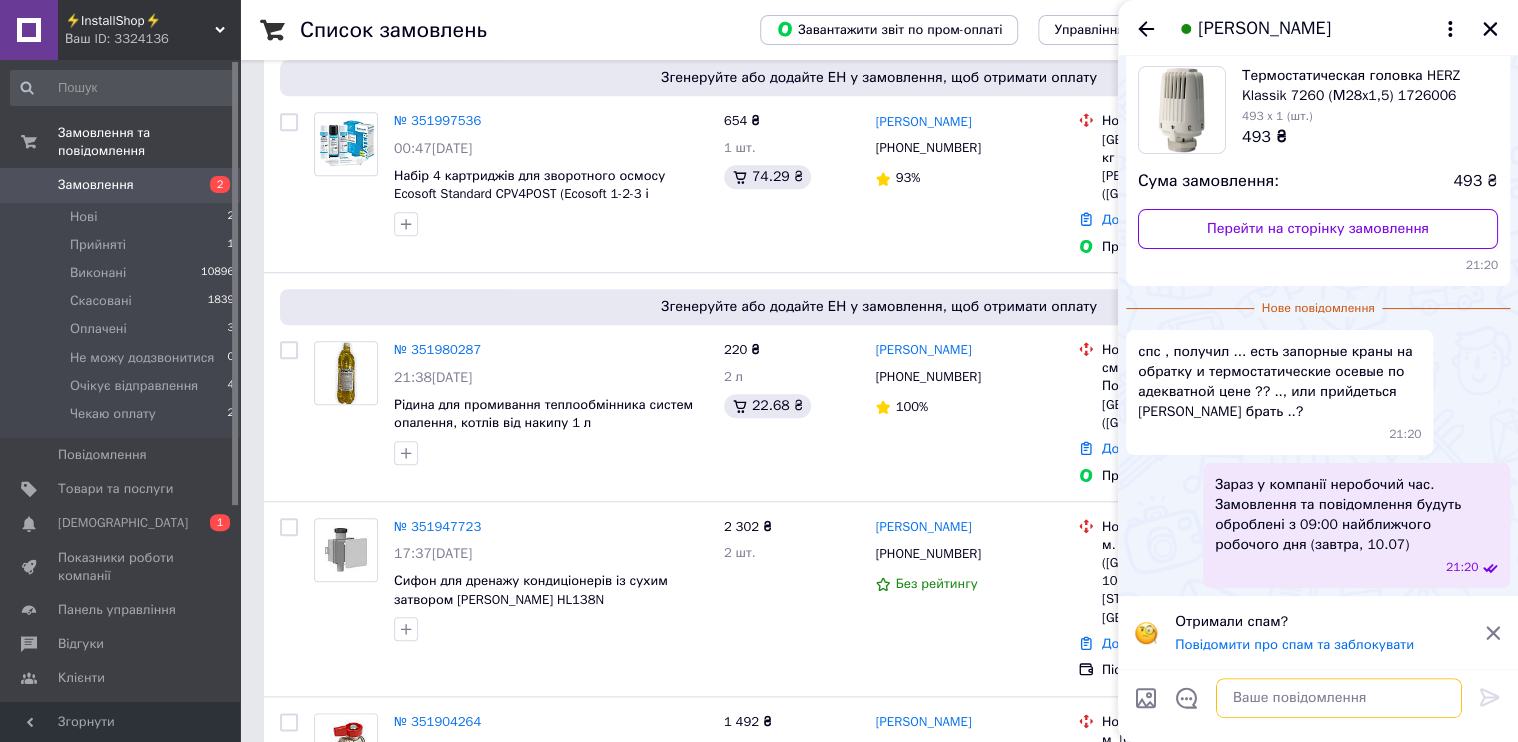 click at bounding box center [1339, 698] 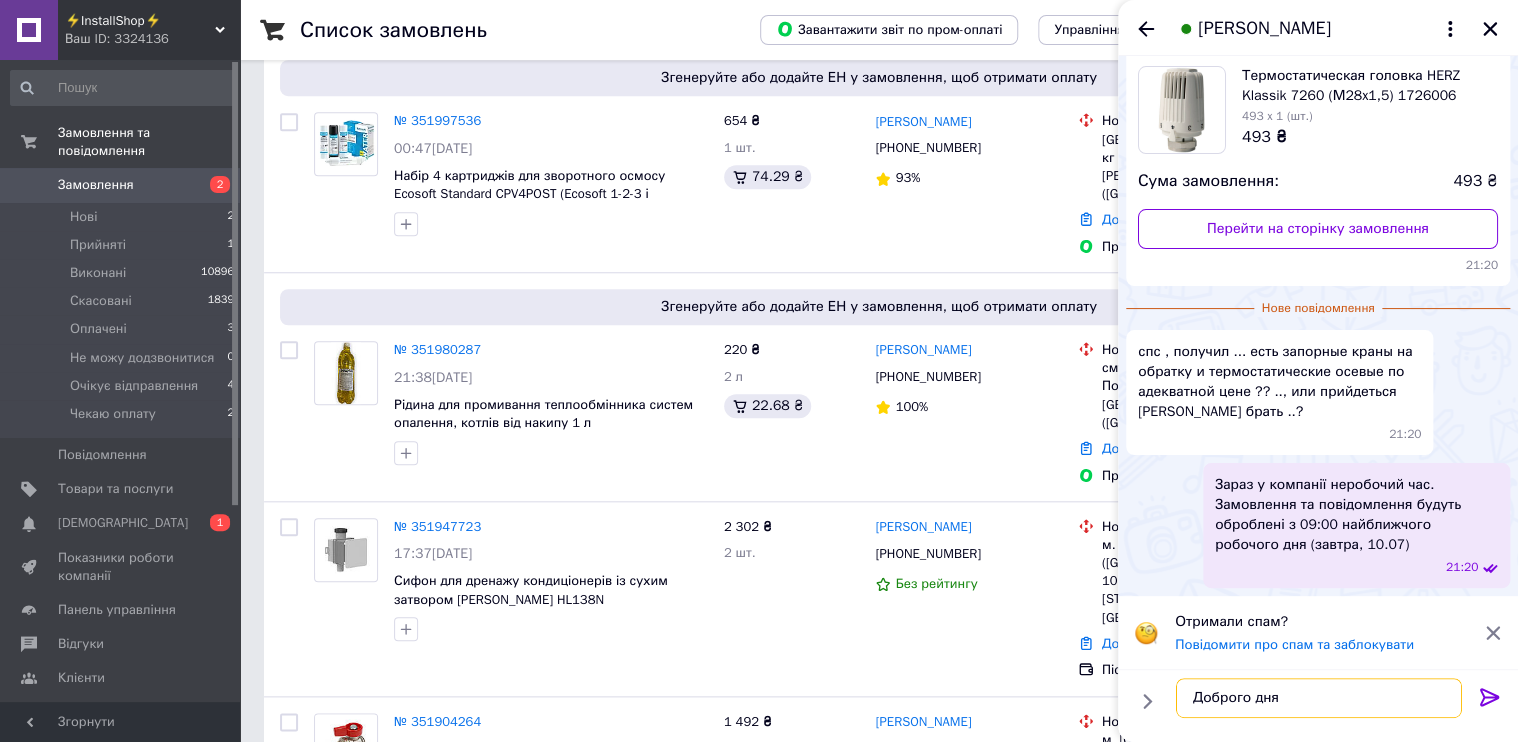 type on "Доброго дня" 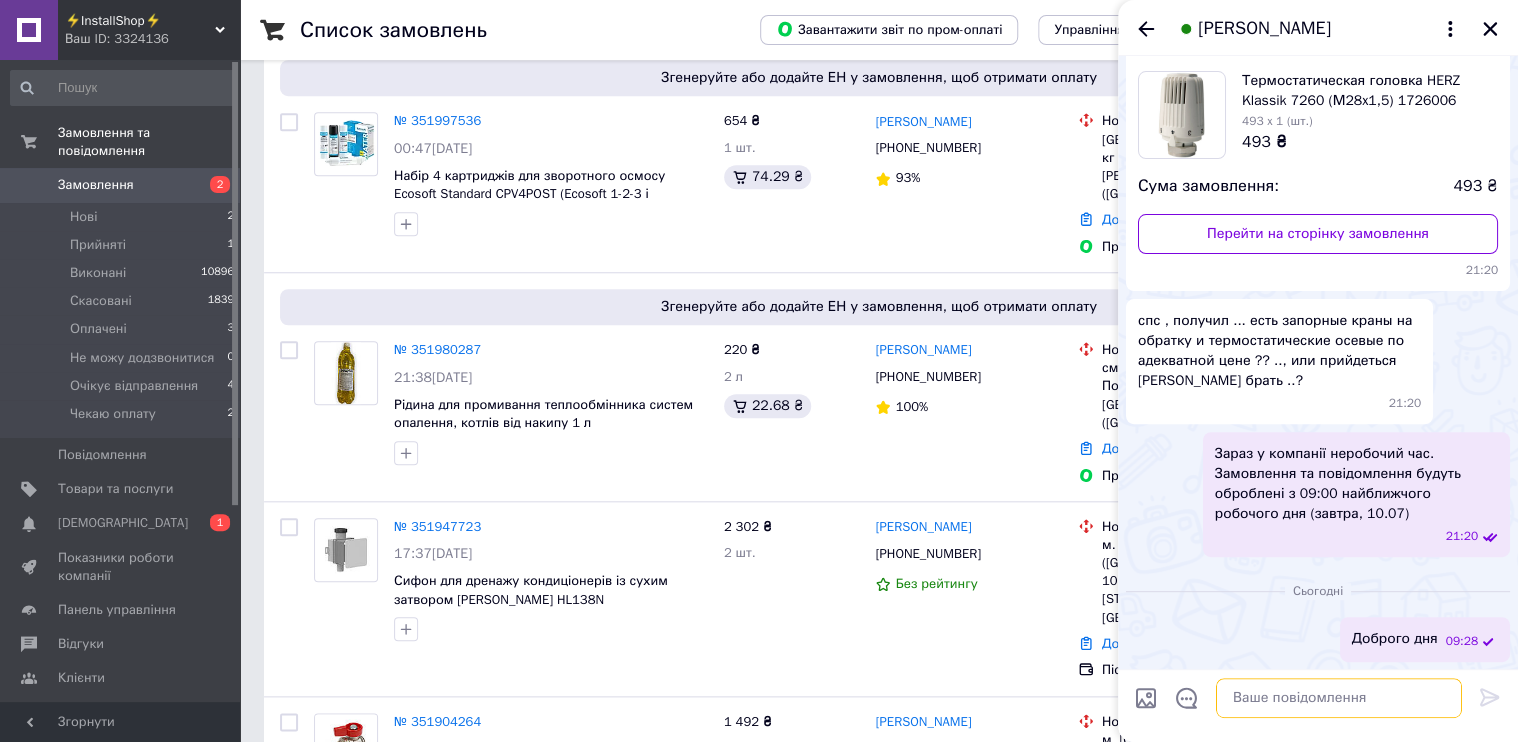 paste on "[URL][DOMAIN_NAME]" 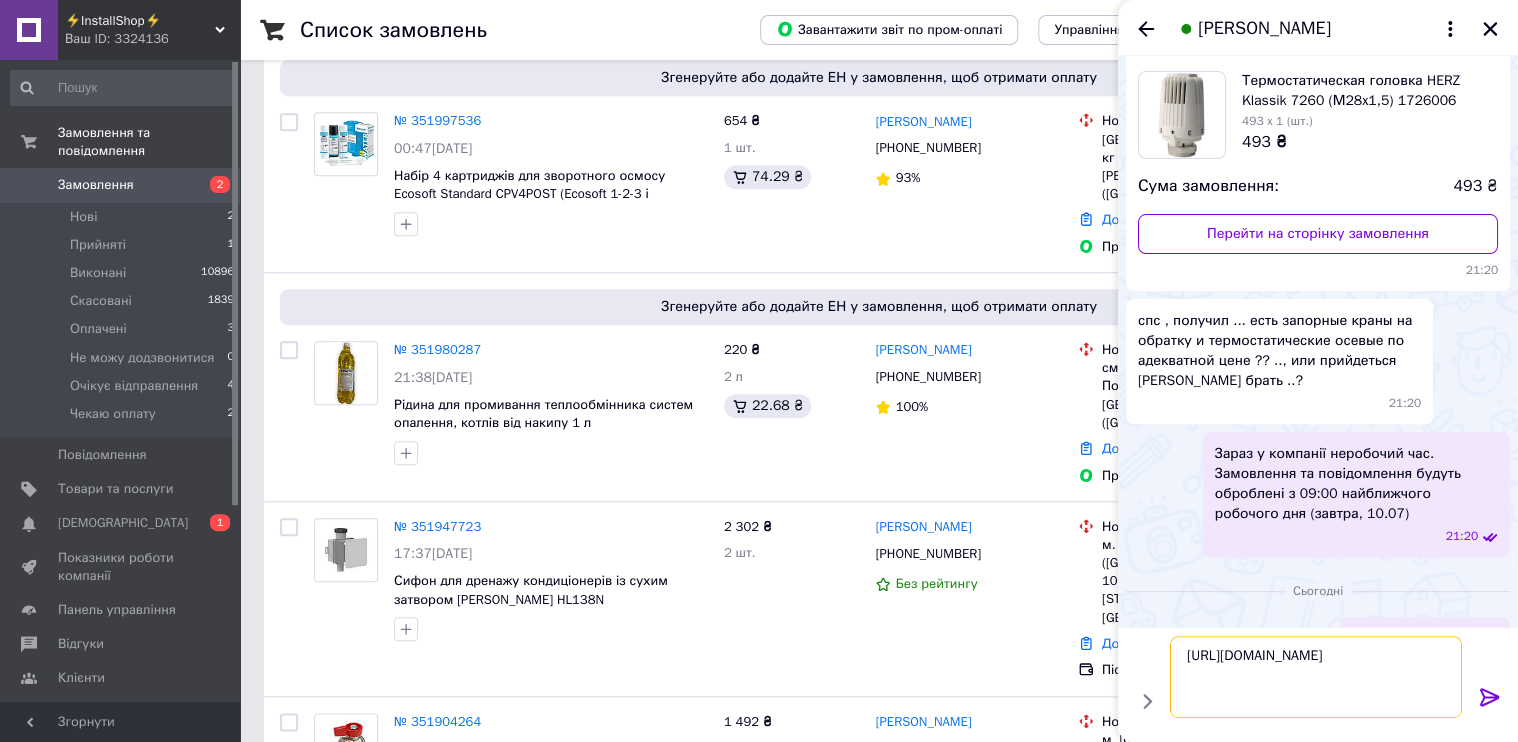 scroll, scrollTop: 117, scrollLeft: 0, axis: vertical 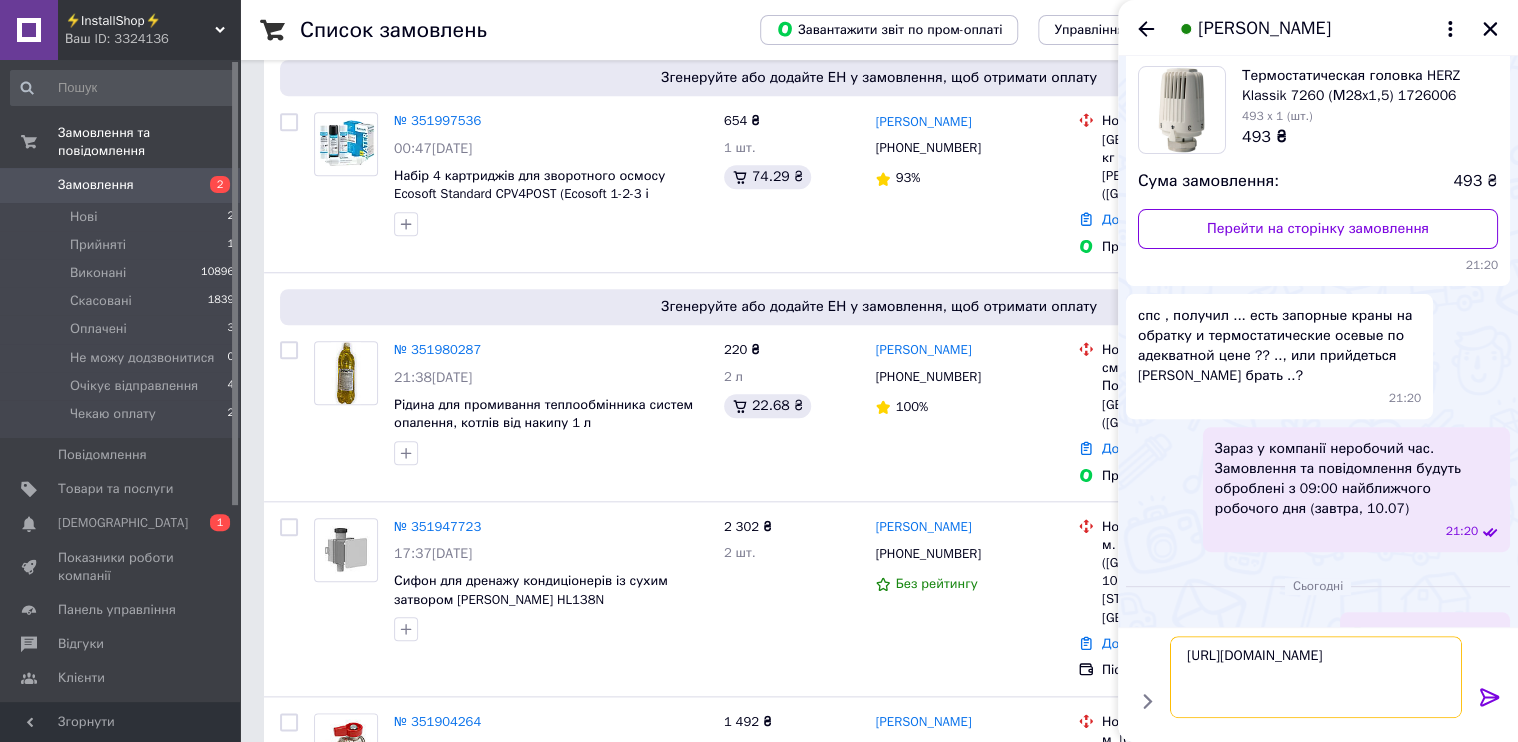 type on "[URL][DOMAIN_NAME]" 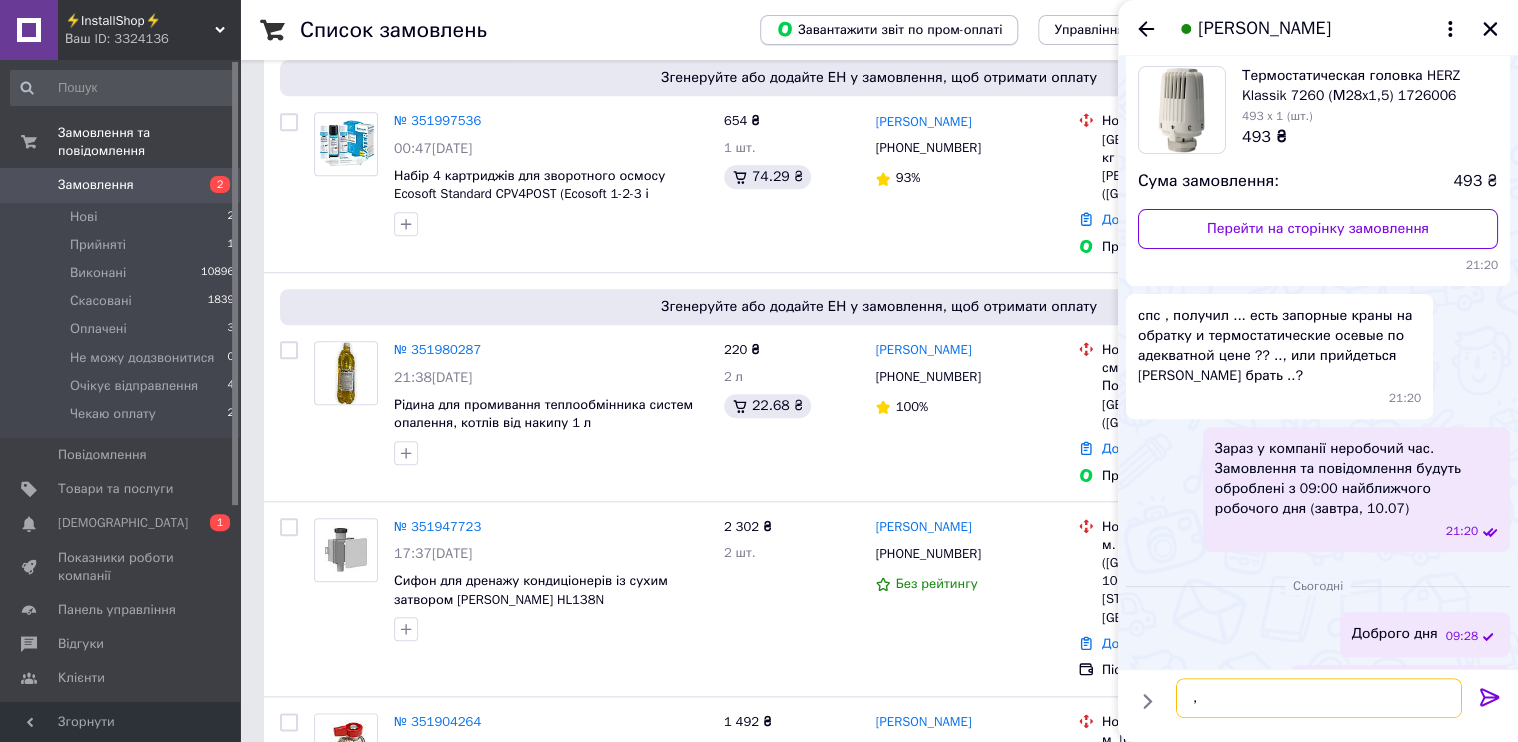 scroll, scrollTop: 454, scrollLeft: 0, axis: vertical 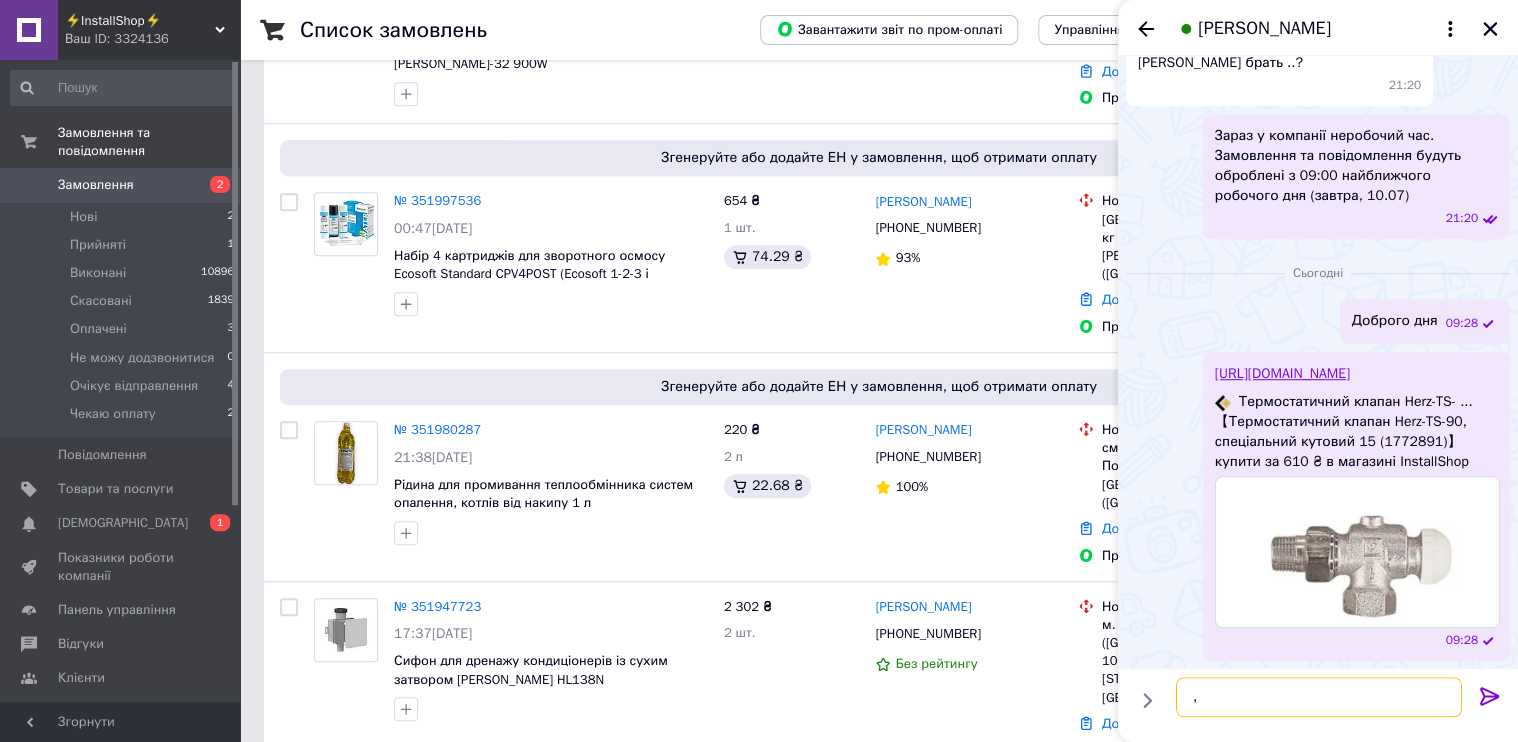 paste on "https://installshop.com.ua/ua/p1789677573-prohodnoj-zapornyj-ventil.html" 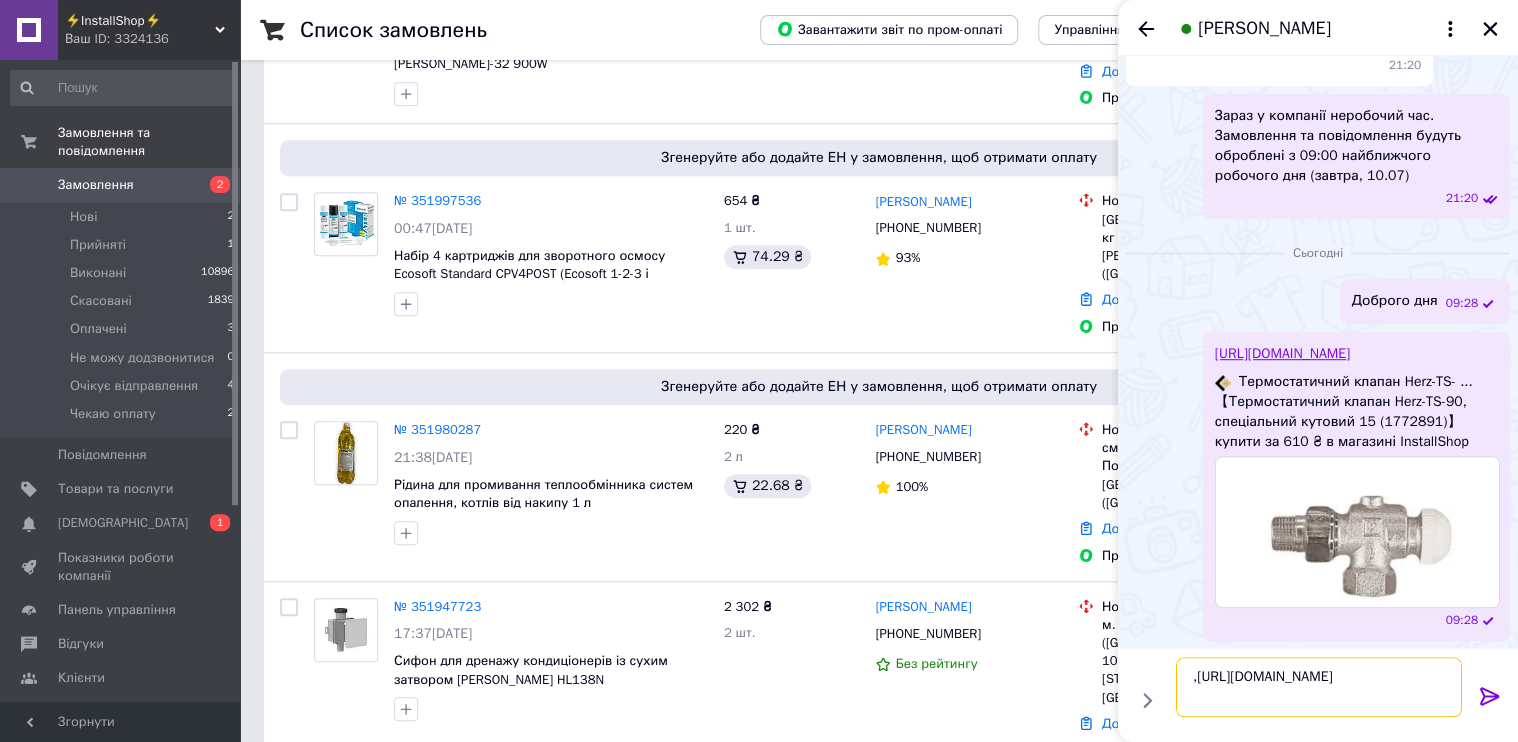 scroll, scrollTop: 454, scrollLeft: 0, axis: vertical 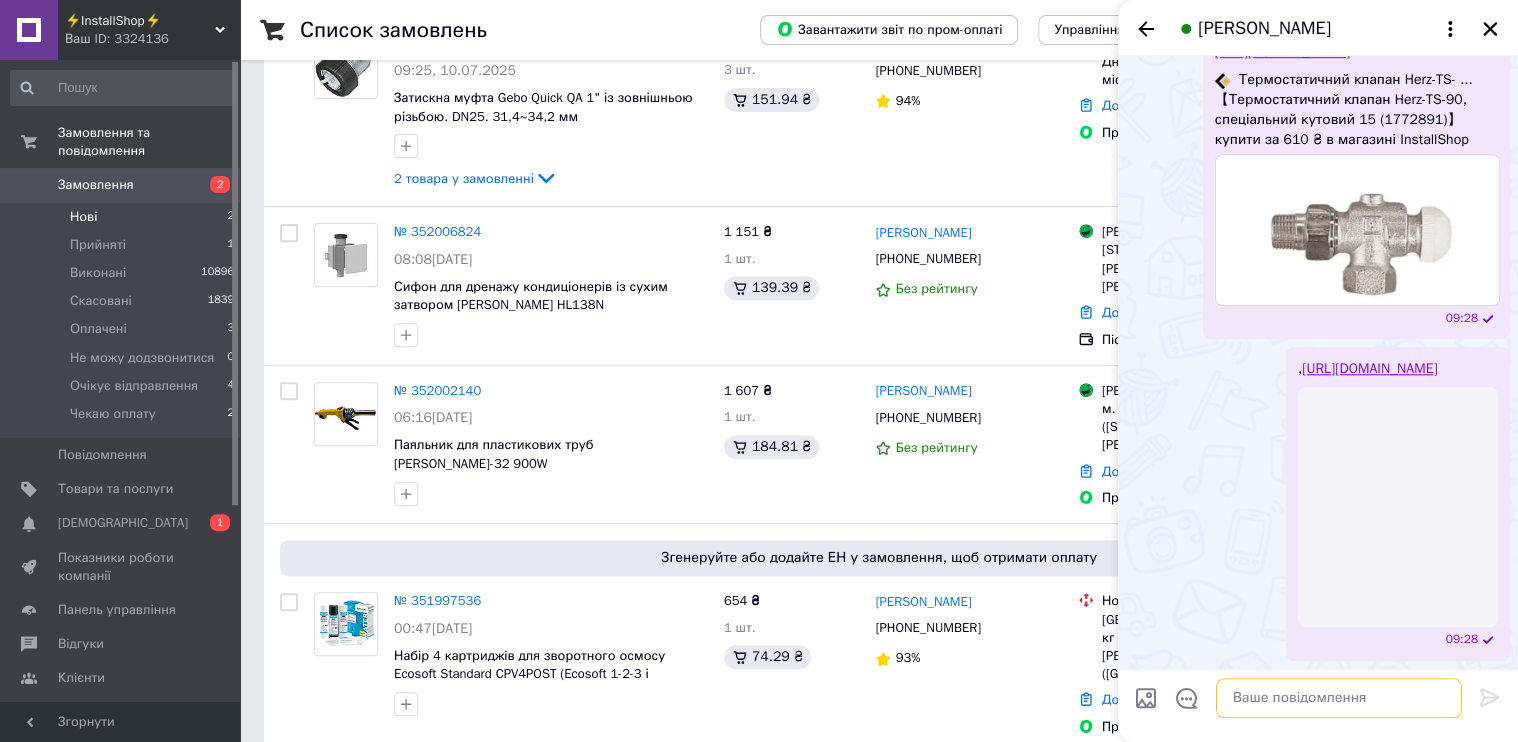 type 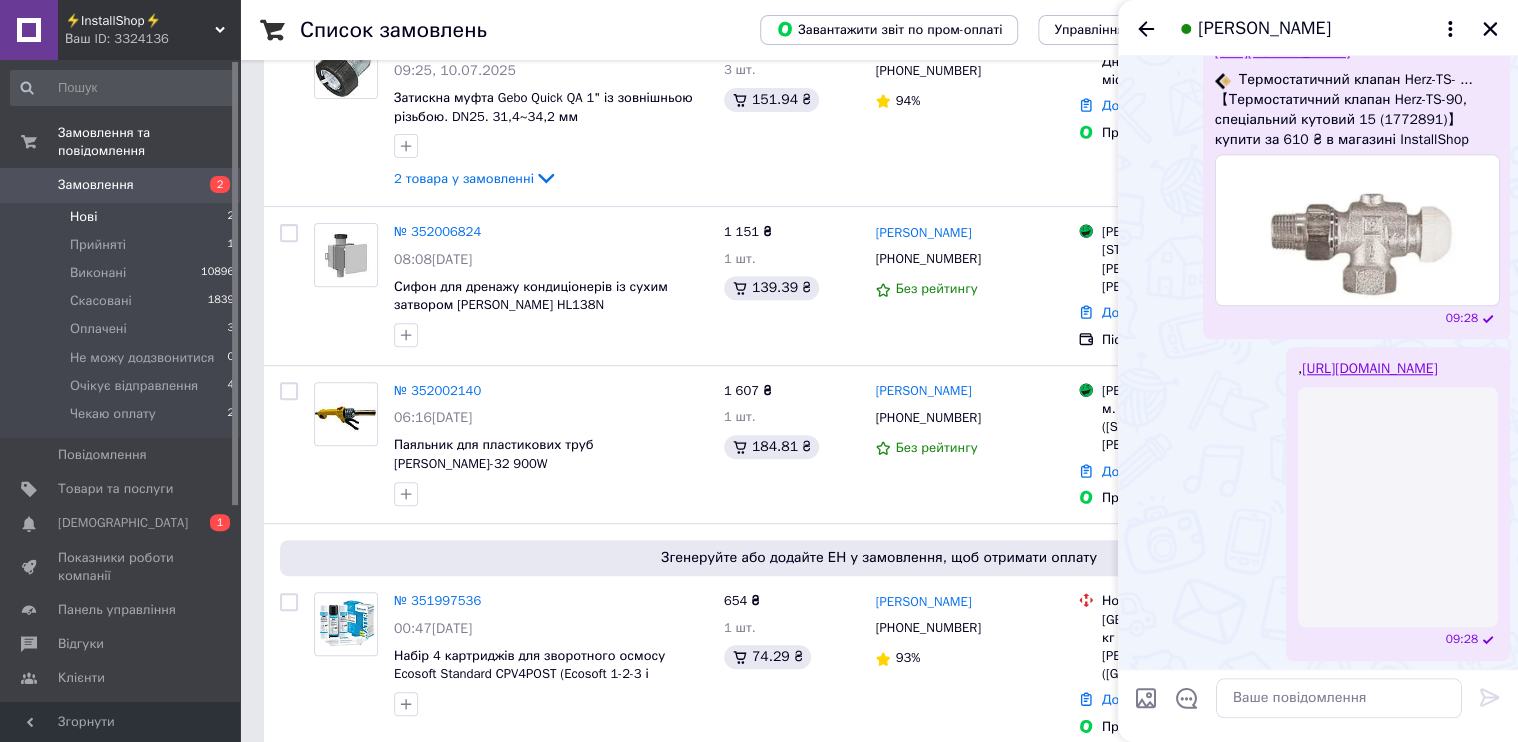 click on "Нові 2" at bounding box center [123, 217] 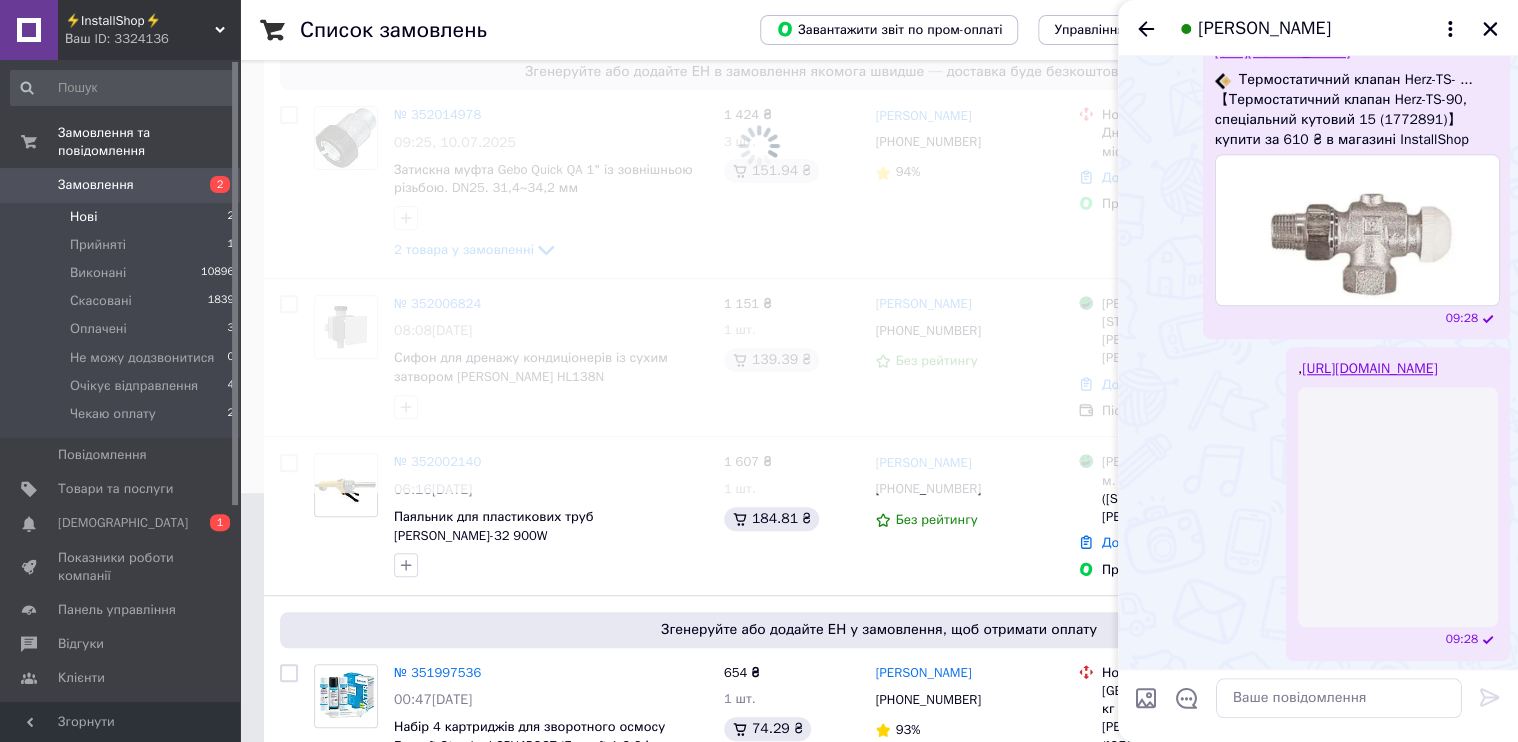 scroll, scrollTop: 320, scrollLeft: 0, axis: vertical 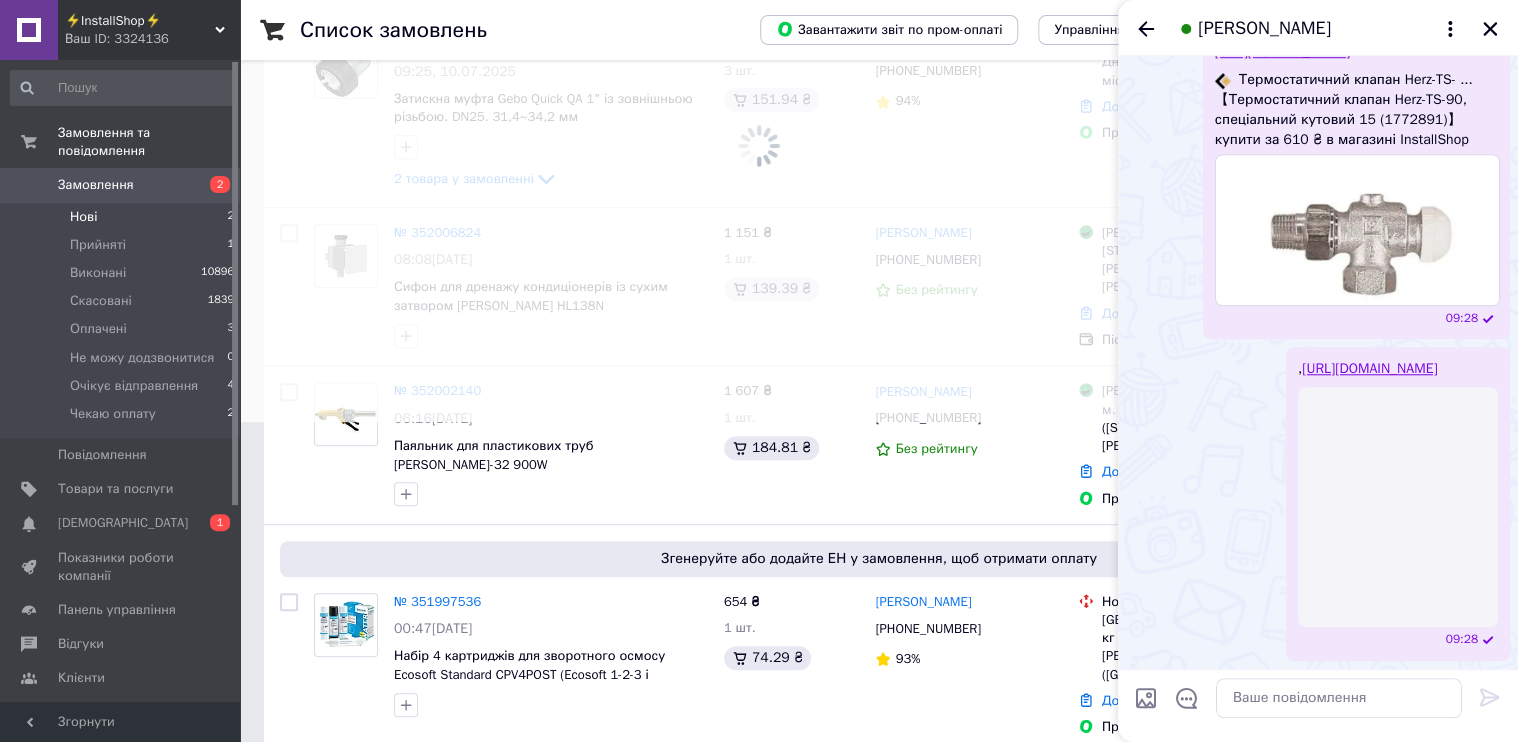 click on "[PERSON_NAME]" at bounding box center [1318, 28] 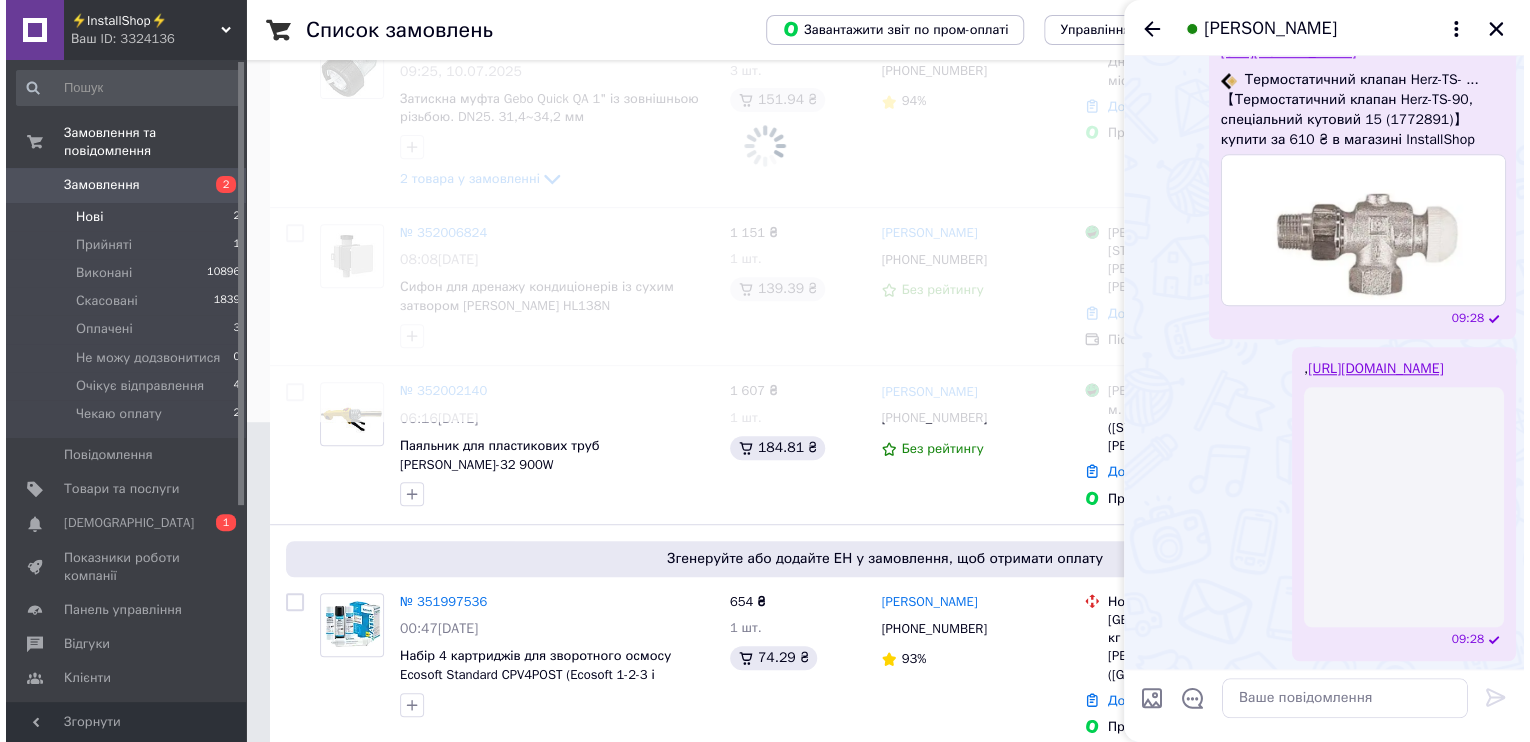 scroll, scrollTop: 0, scrollLeft: 0, axis: both 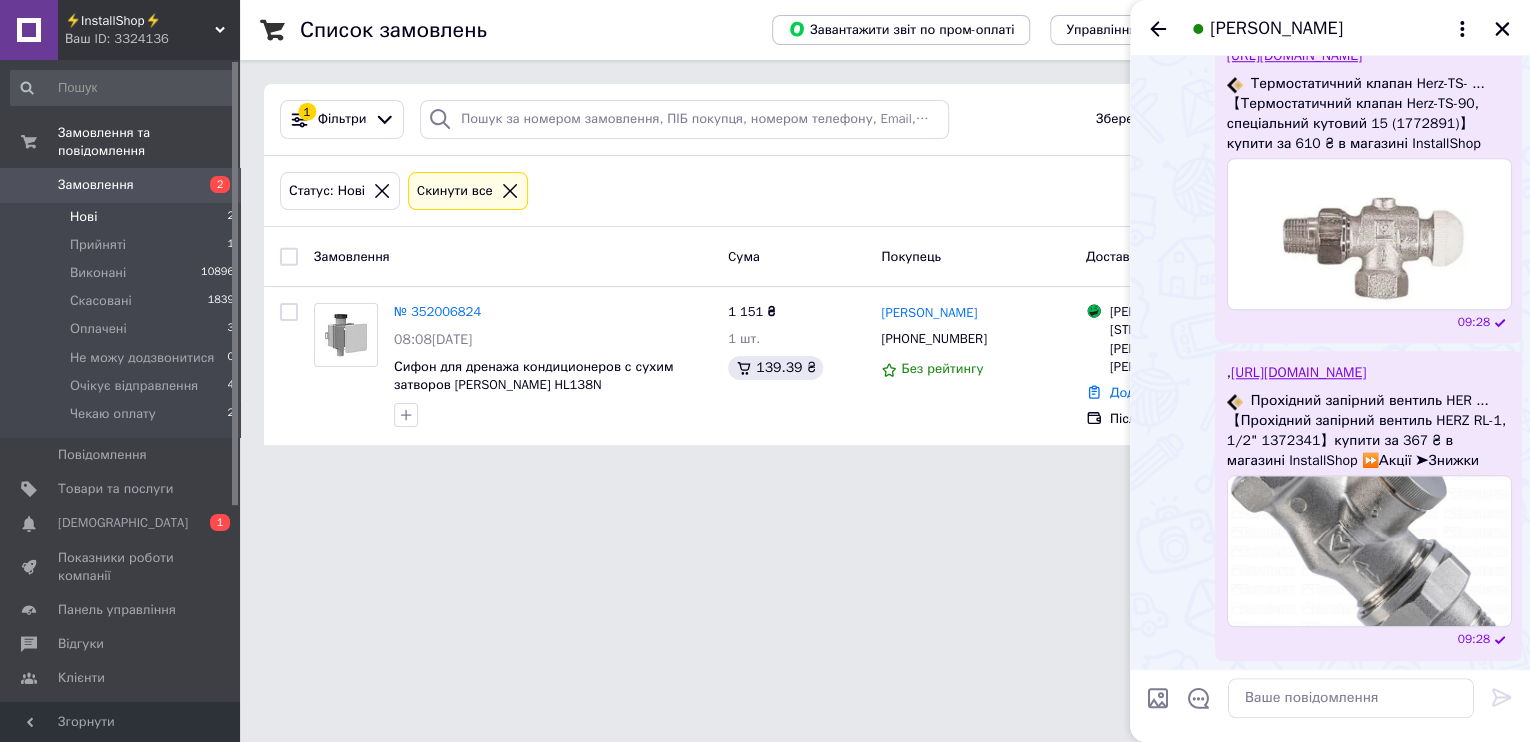 click 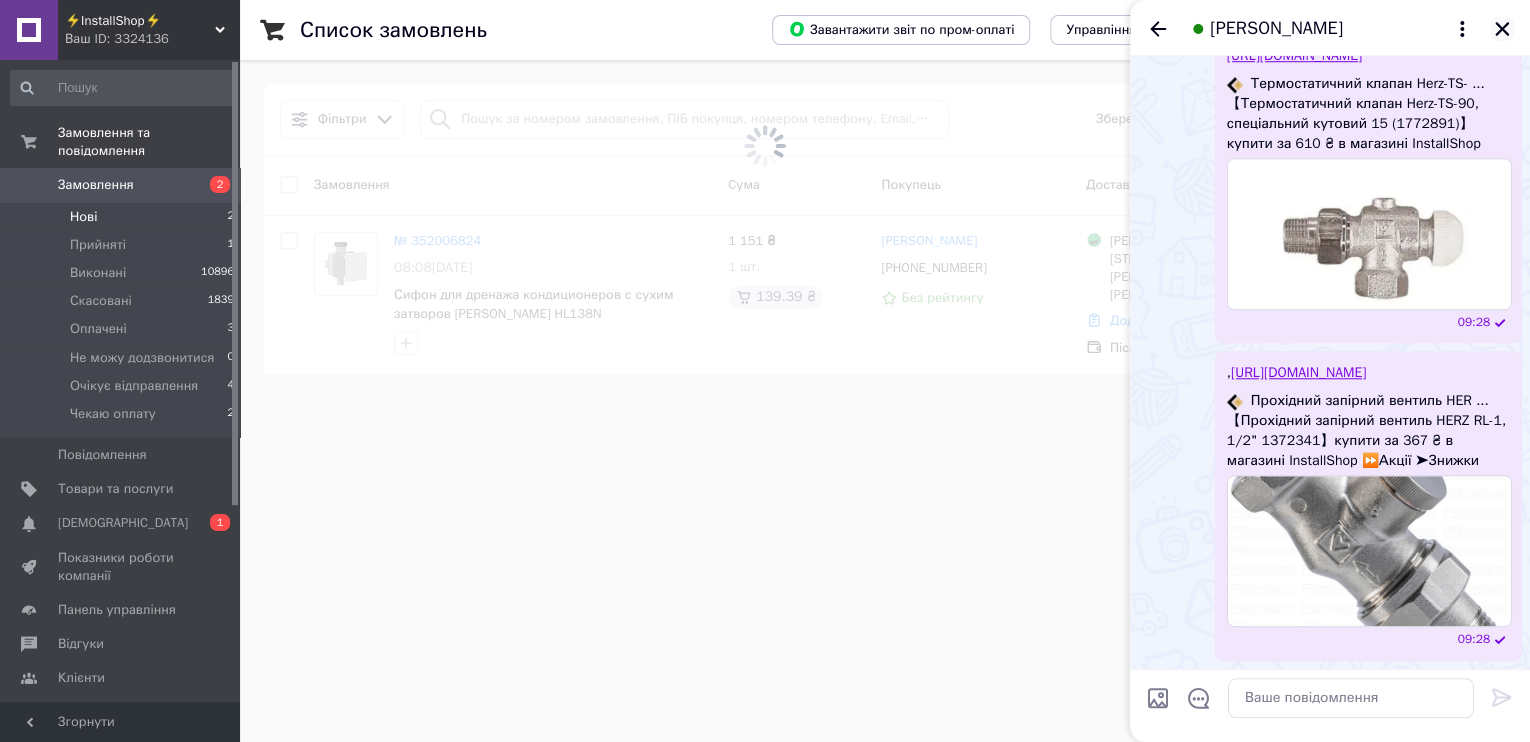 click 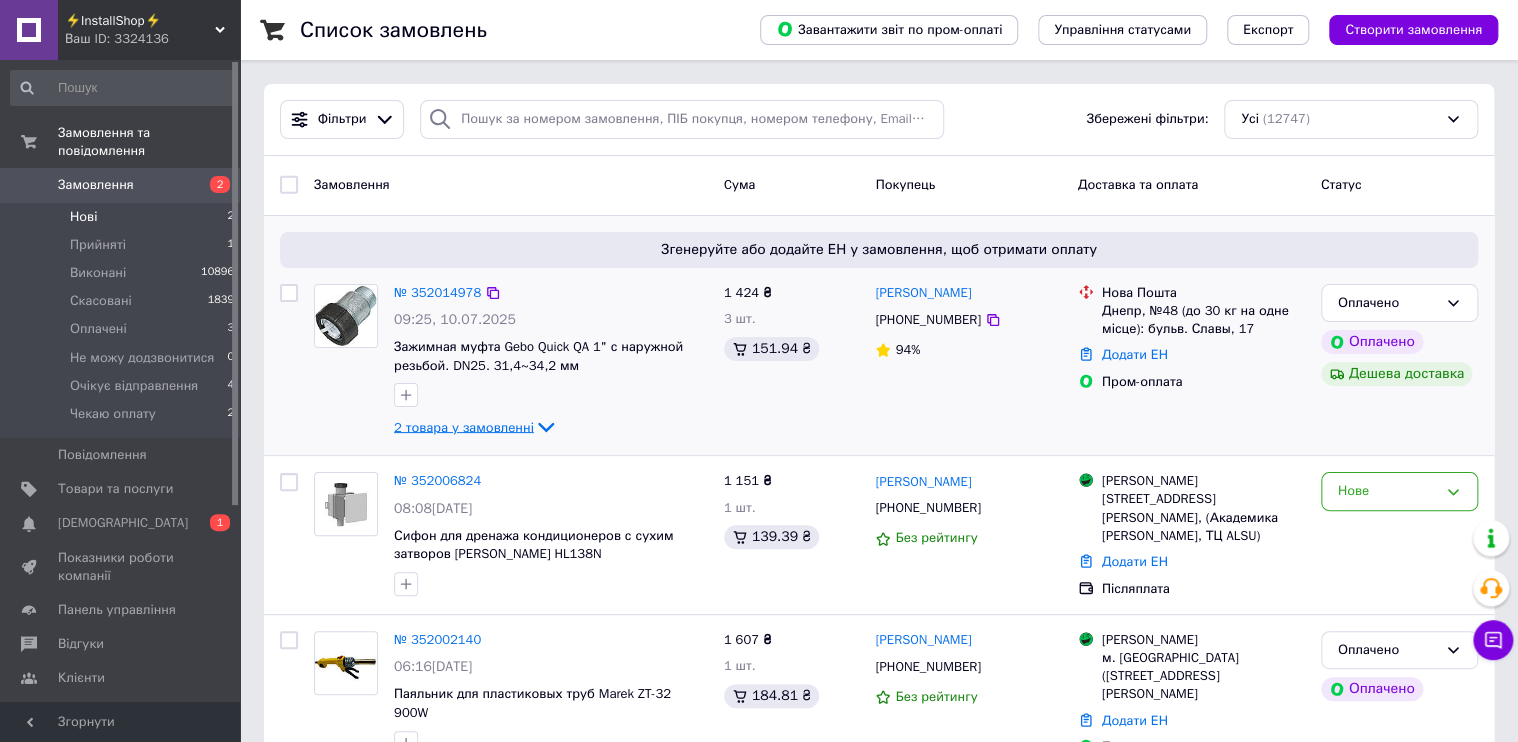 click 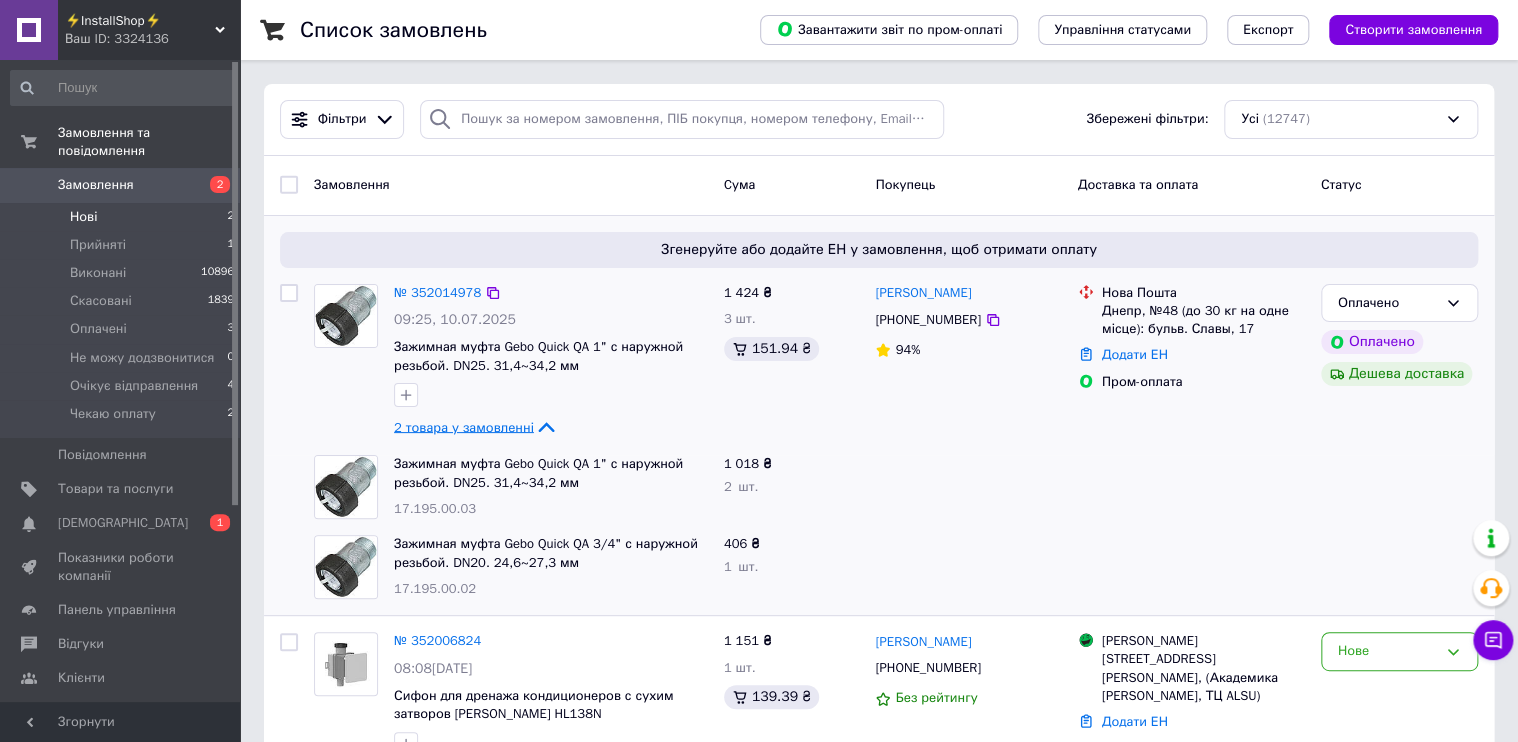 click 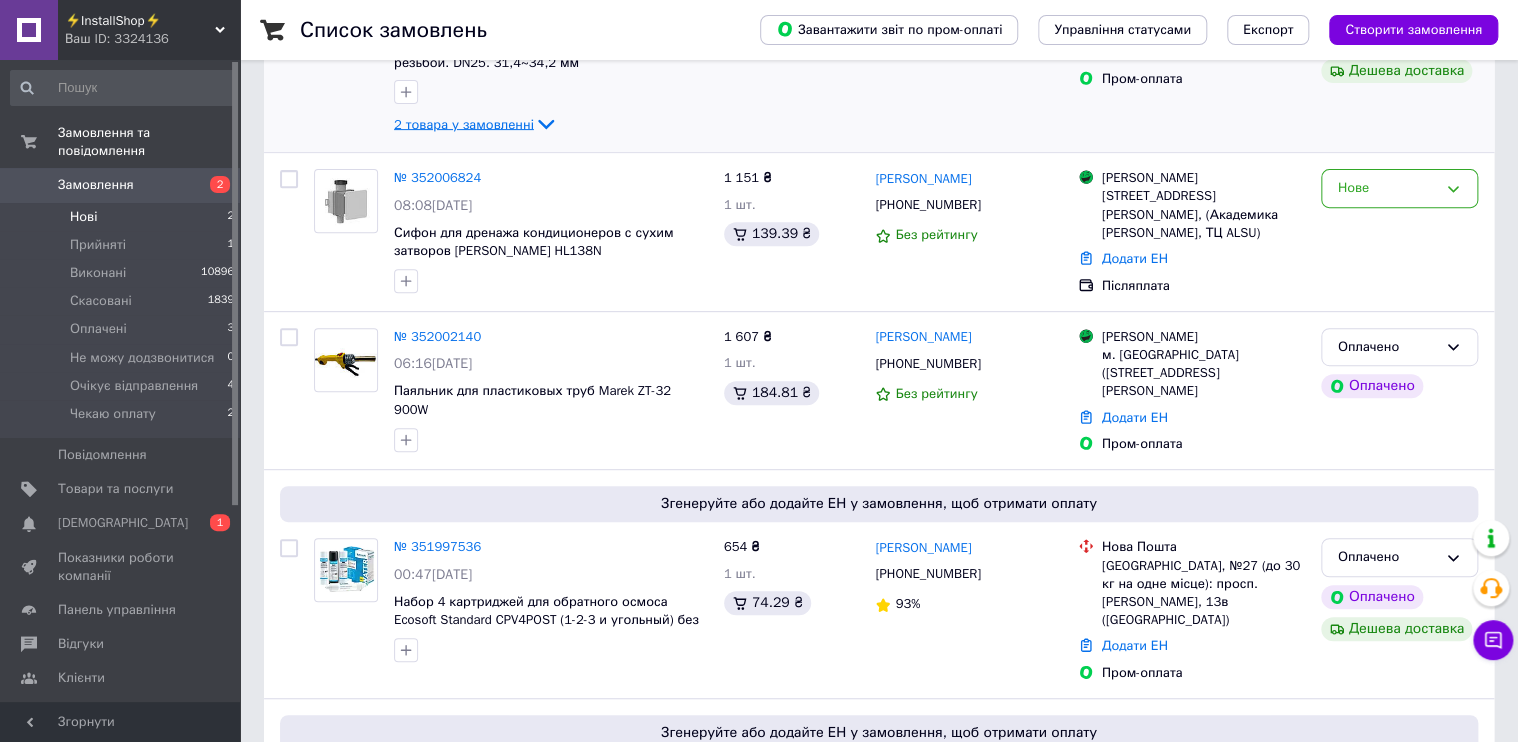 scroll, scrollTop: 0, scrollLeft: 0, axis: both 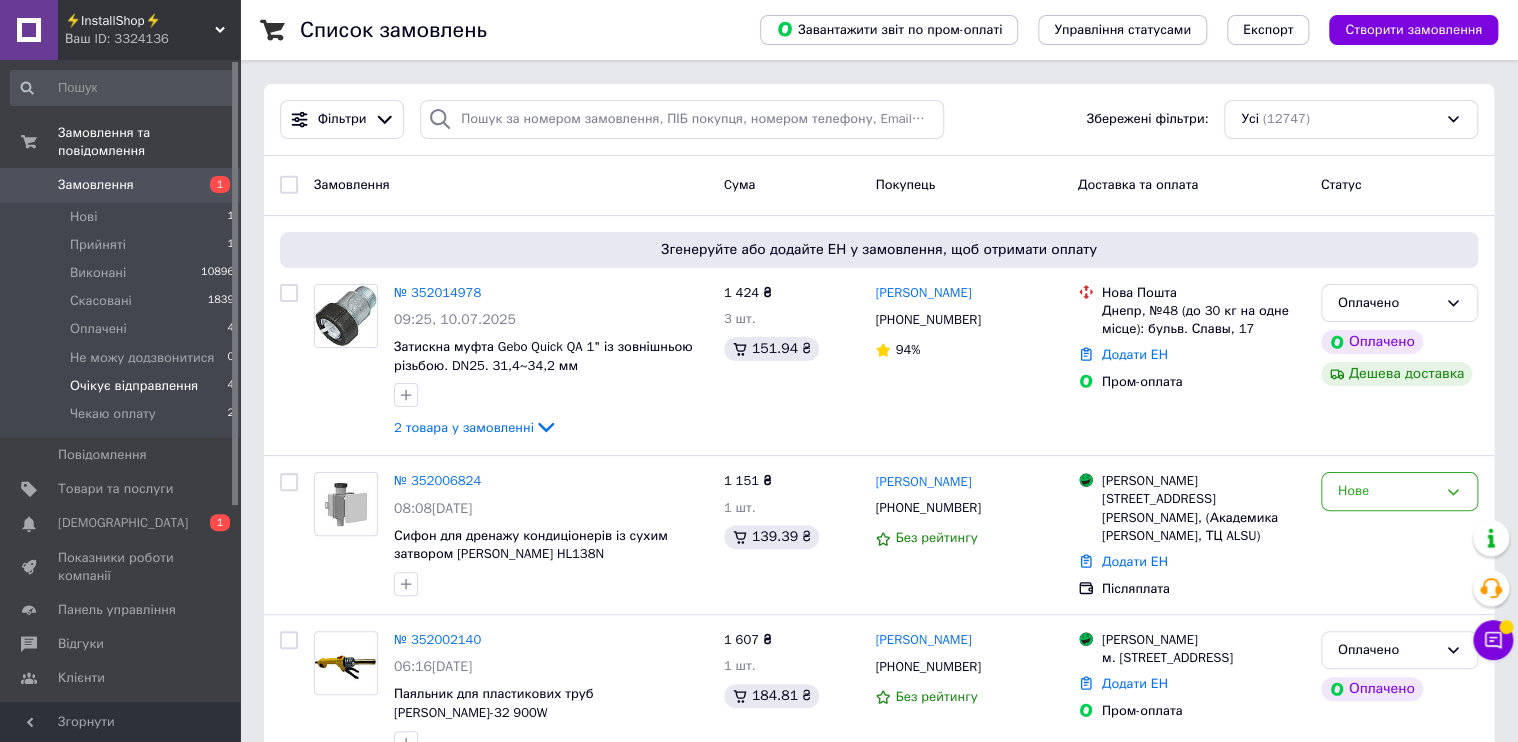 click on "Очікує відправлення" at bounding box center [134, 386] 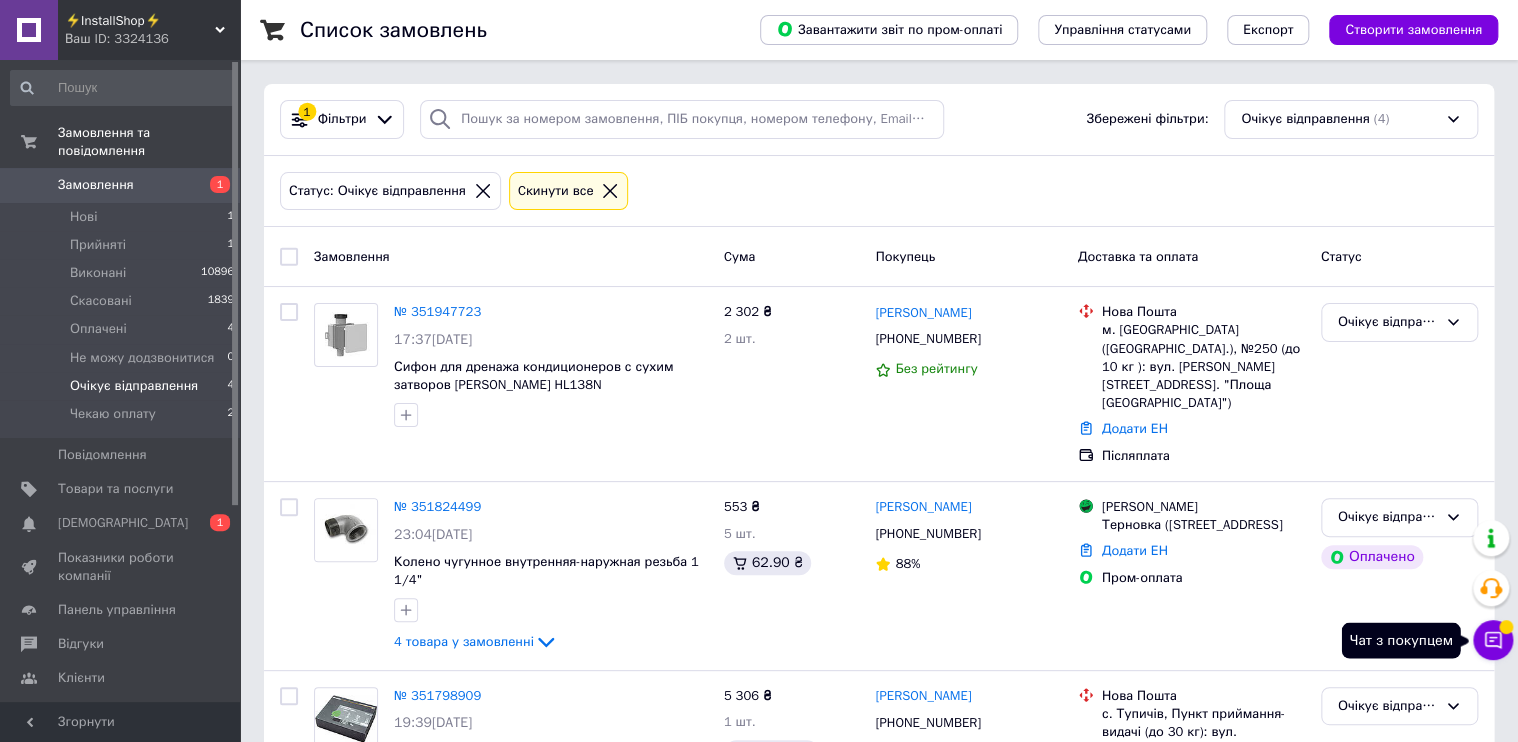 click on "Чат з покупцем" at bounding box center [1493, 640] 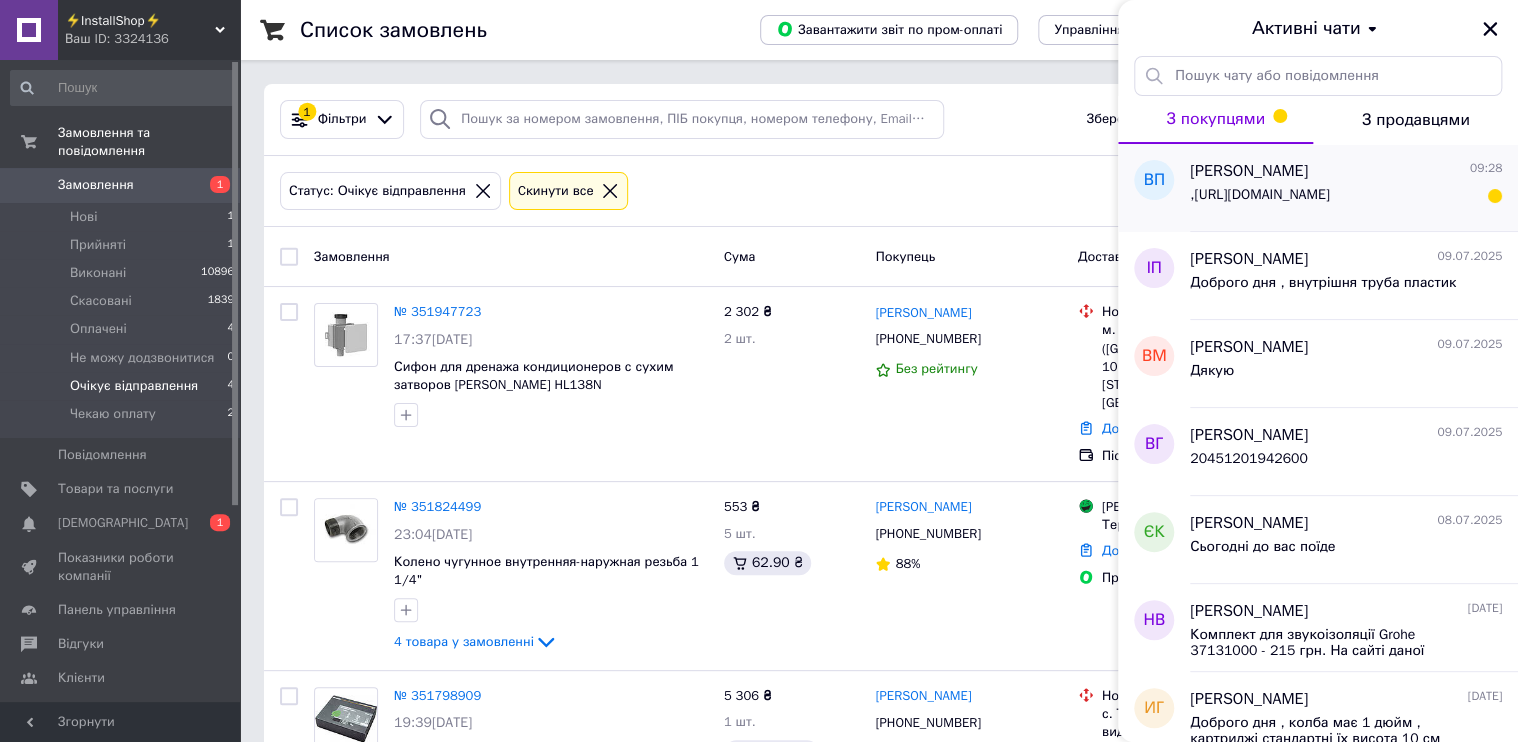 click on ",[URL][DOMAIN_NAME]" at bounding box center (1260, 195) 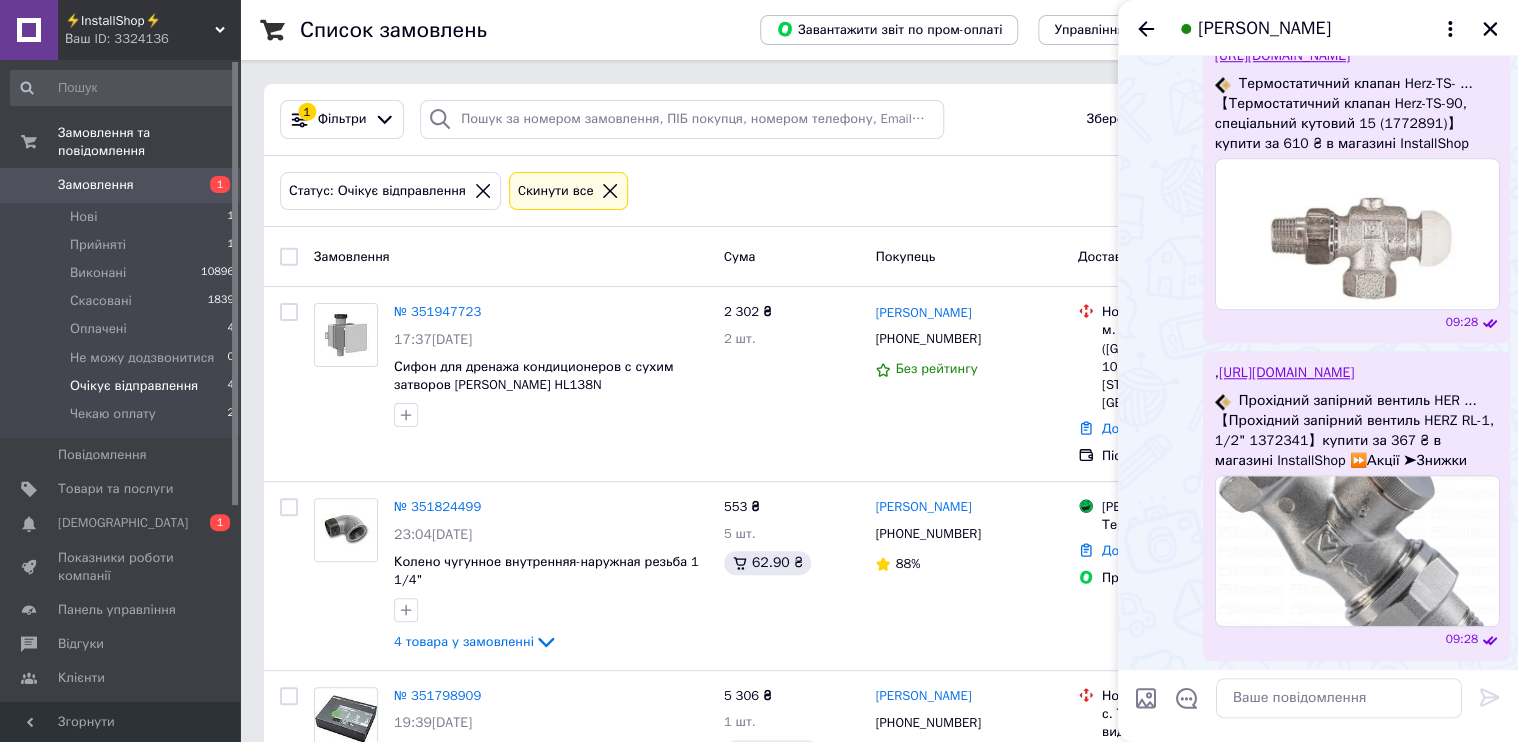 scroll, scrollTop: 824, scrollLeft: 0, axis: vertical 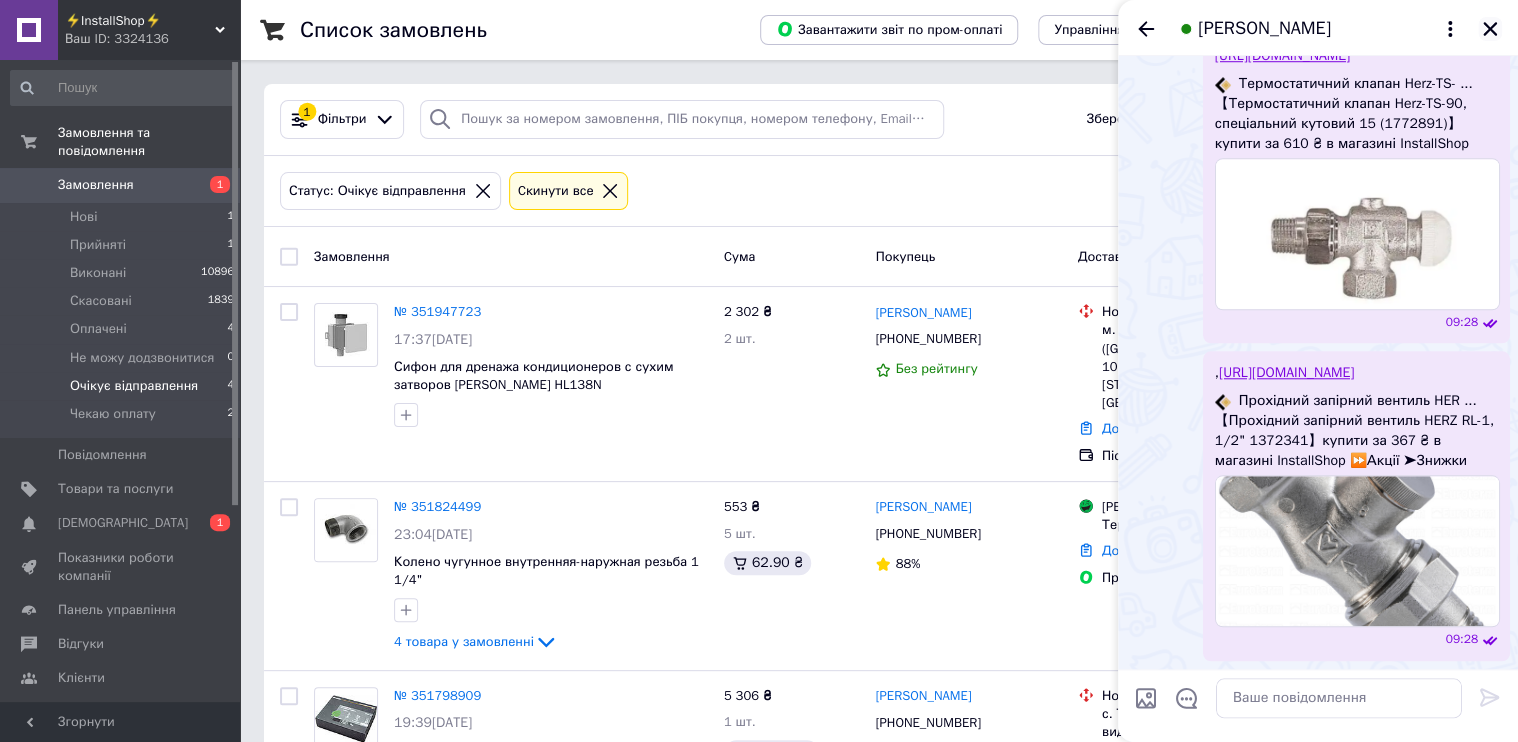 click 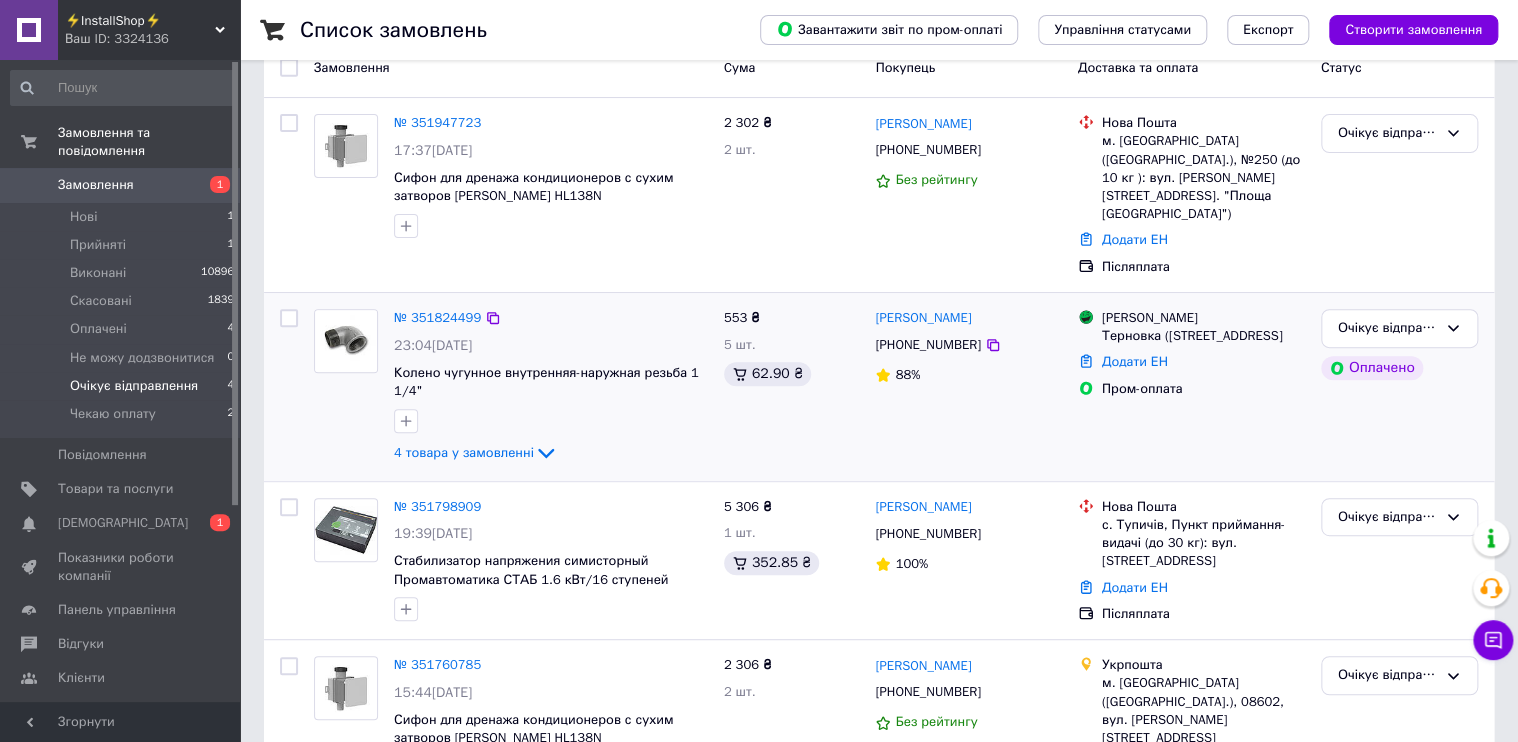 scroll, scrollTop: 248, scrollLeft: 0, axis: vertical 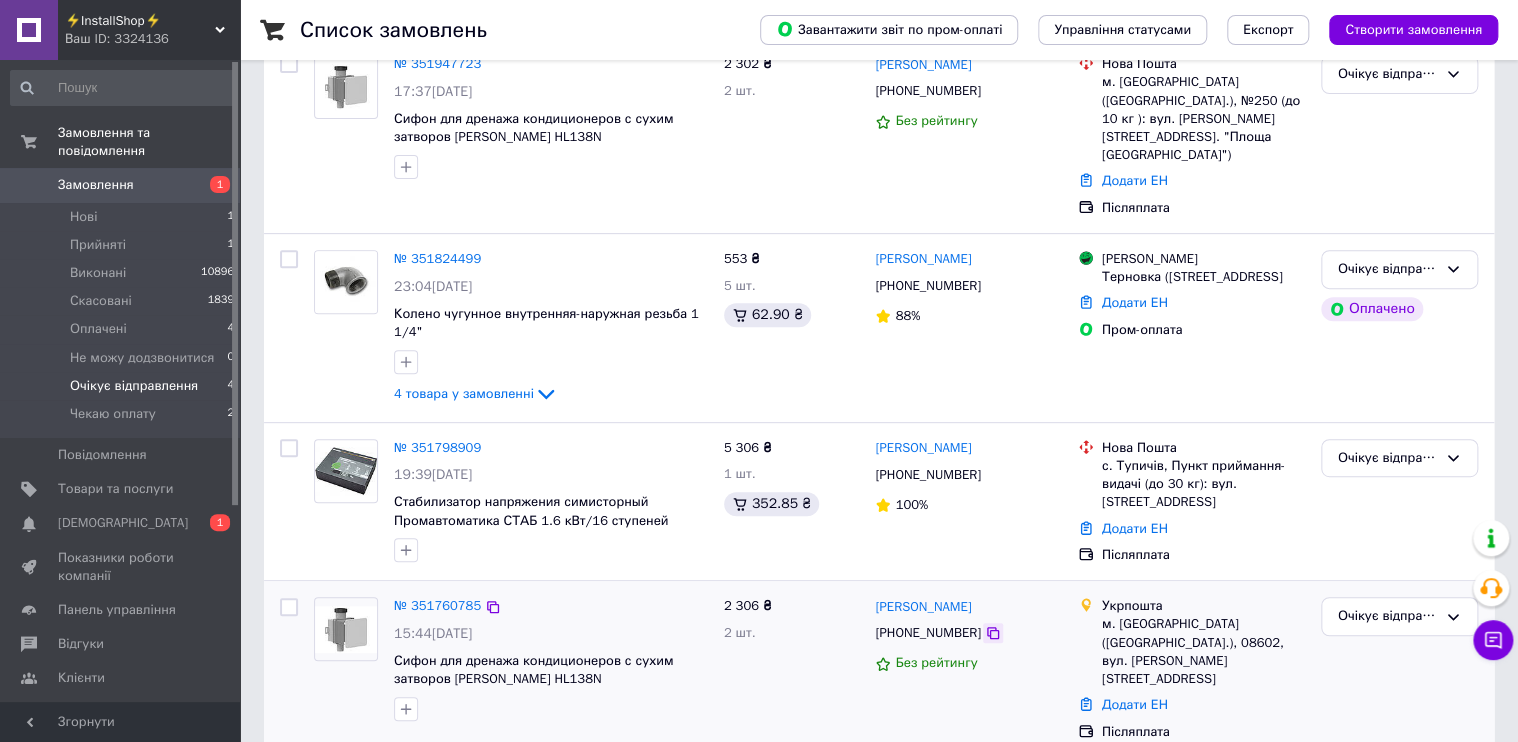 click 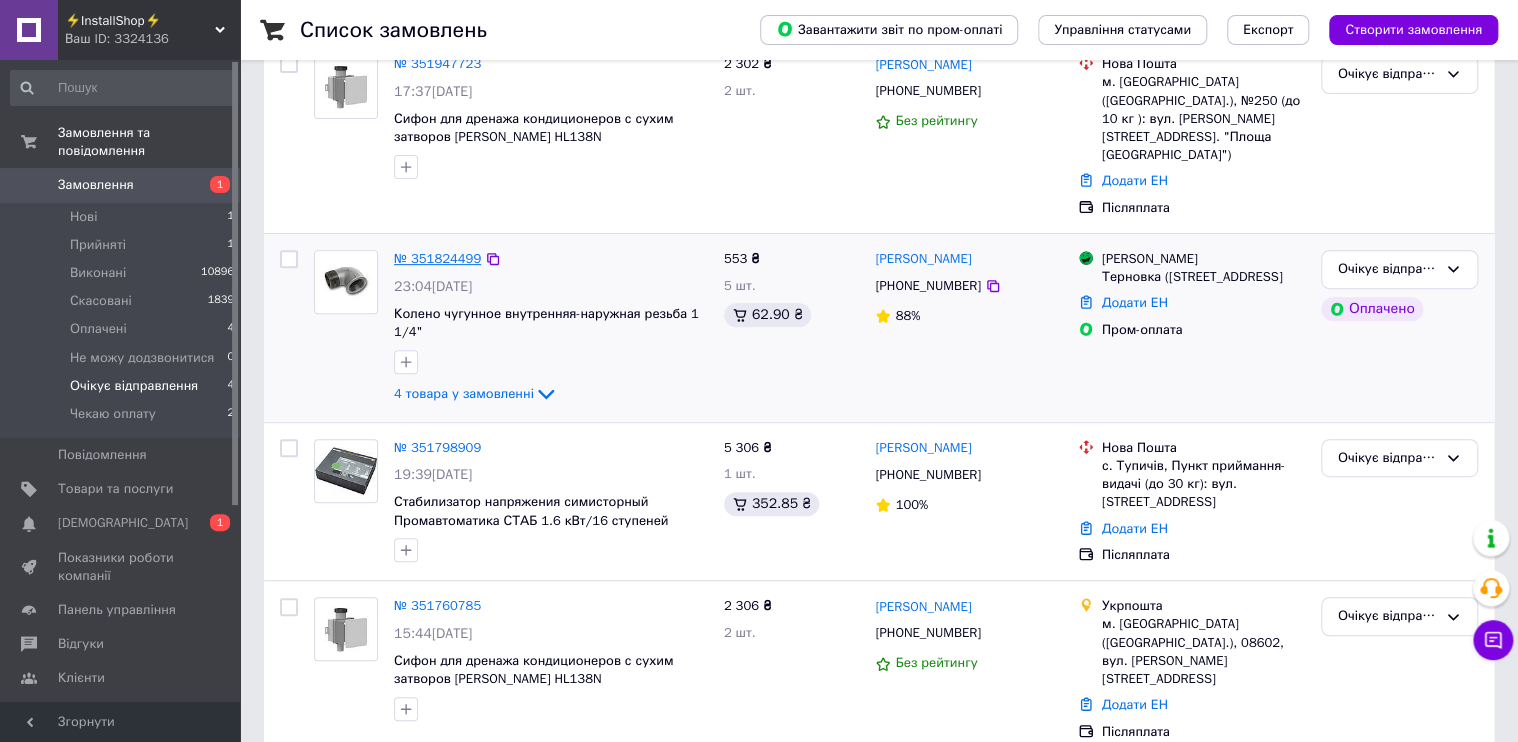 click on "№ 351824499" at bounding box center (437, 258) 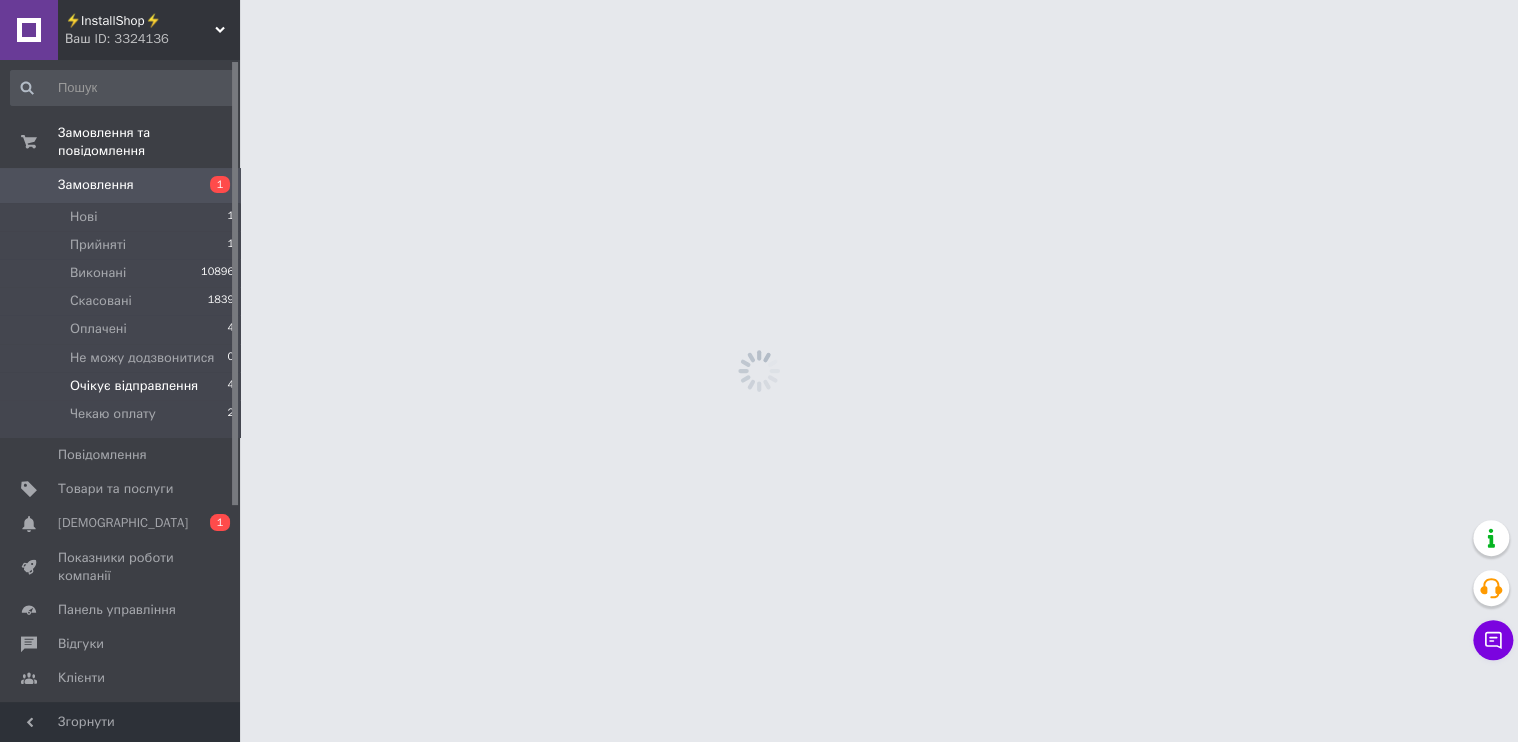 scroll, scrollTop: 0, scrollLeft: 0, axis: both 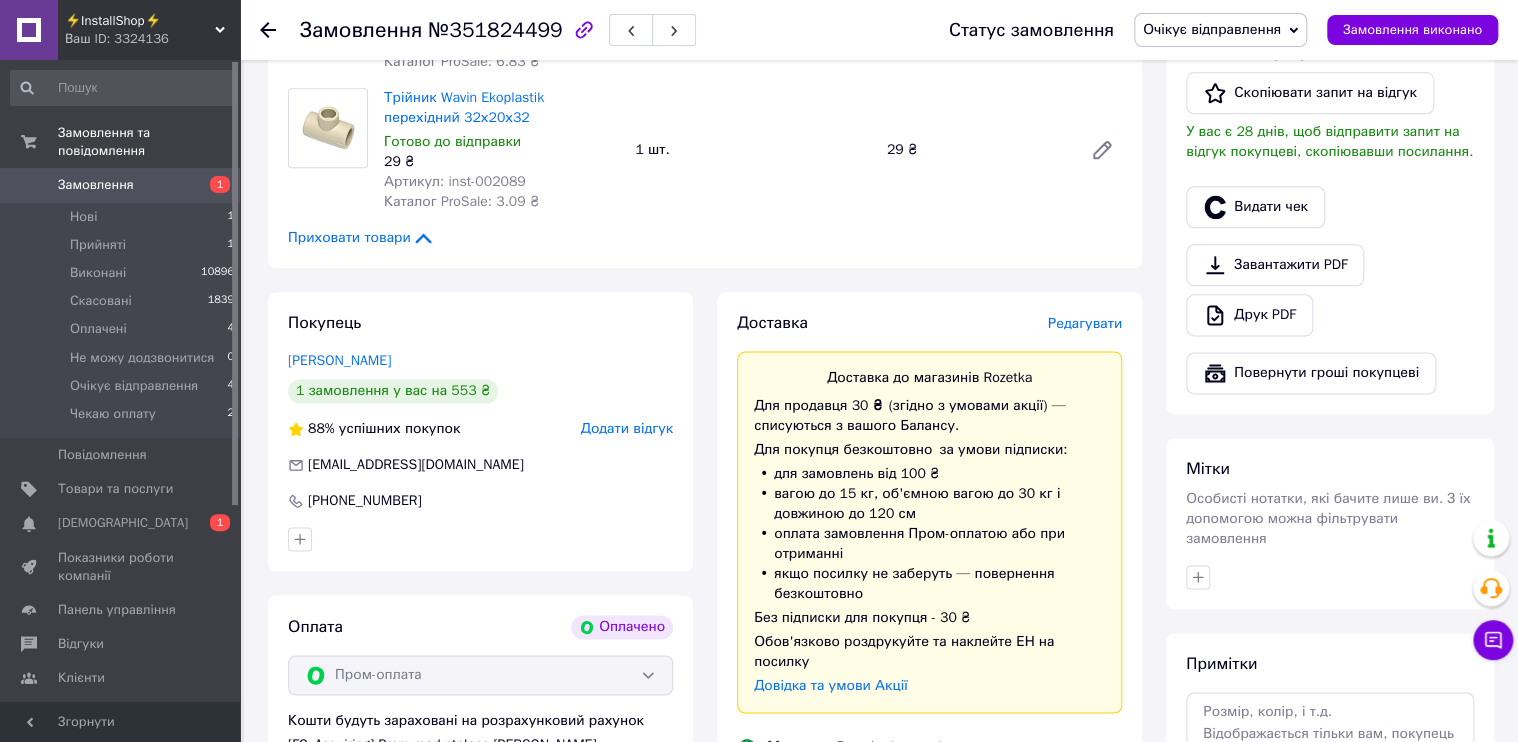 drag, startPoint x: 1087, startPoint y: 335, endPoint x: 1076, endPoint y: 334, distance: 11.045361 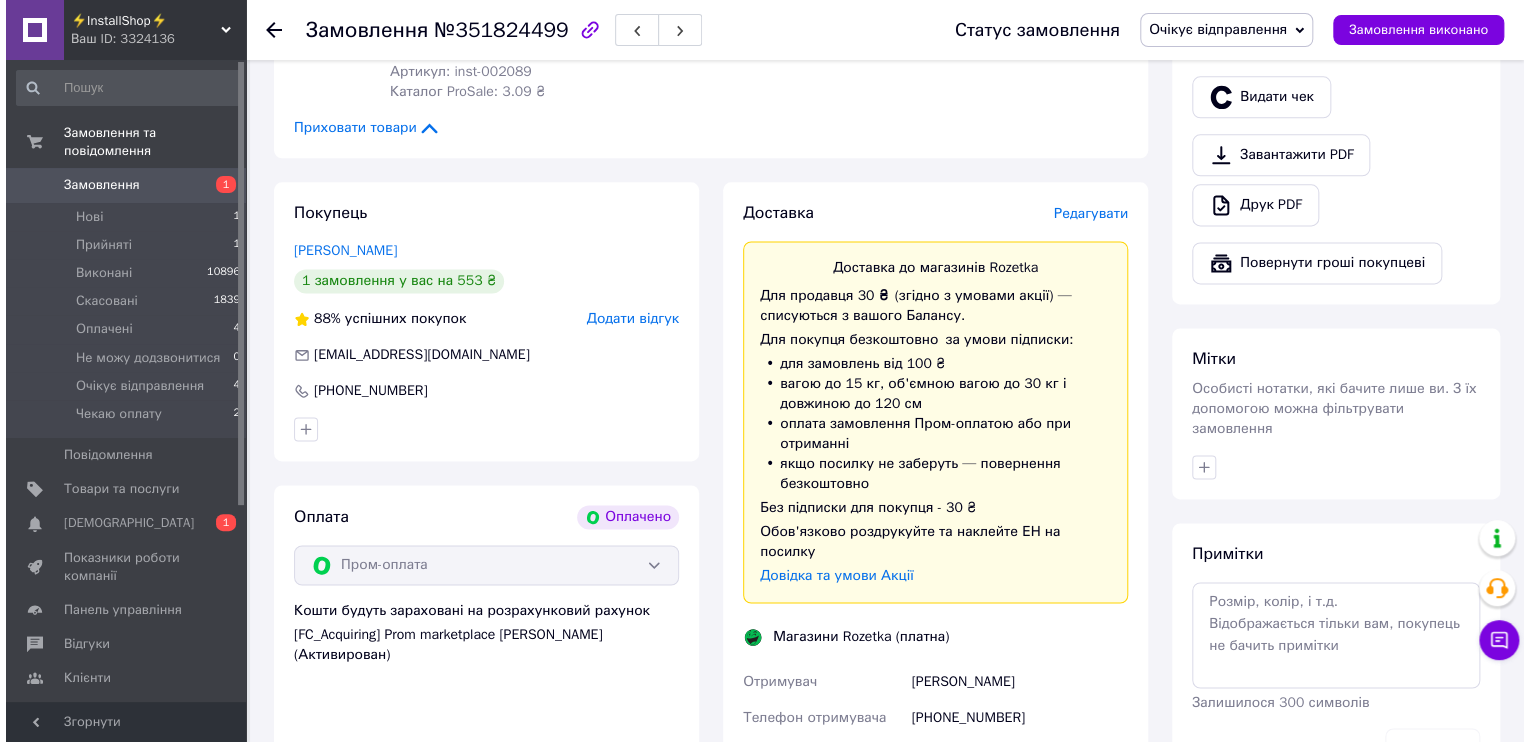scroll, scrollTop: 1200, scrollLeft: 0, axis: vertical 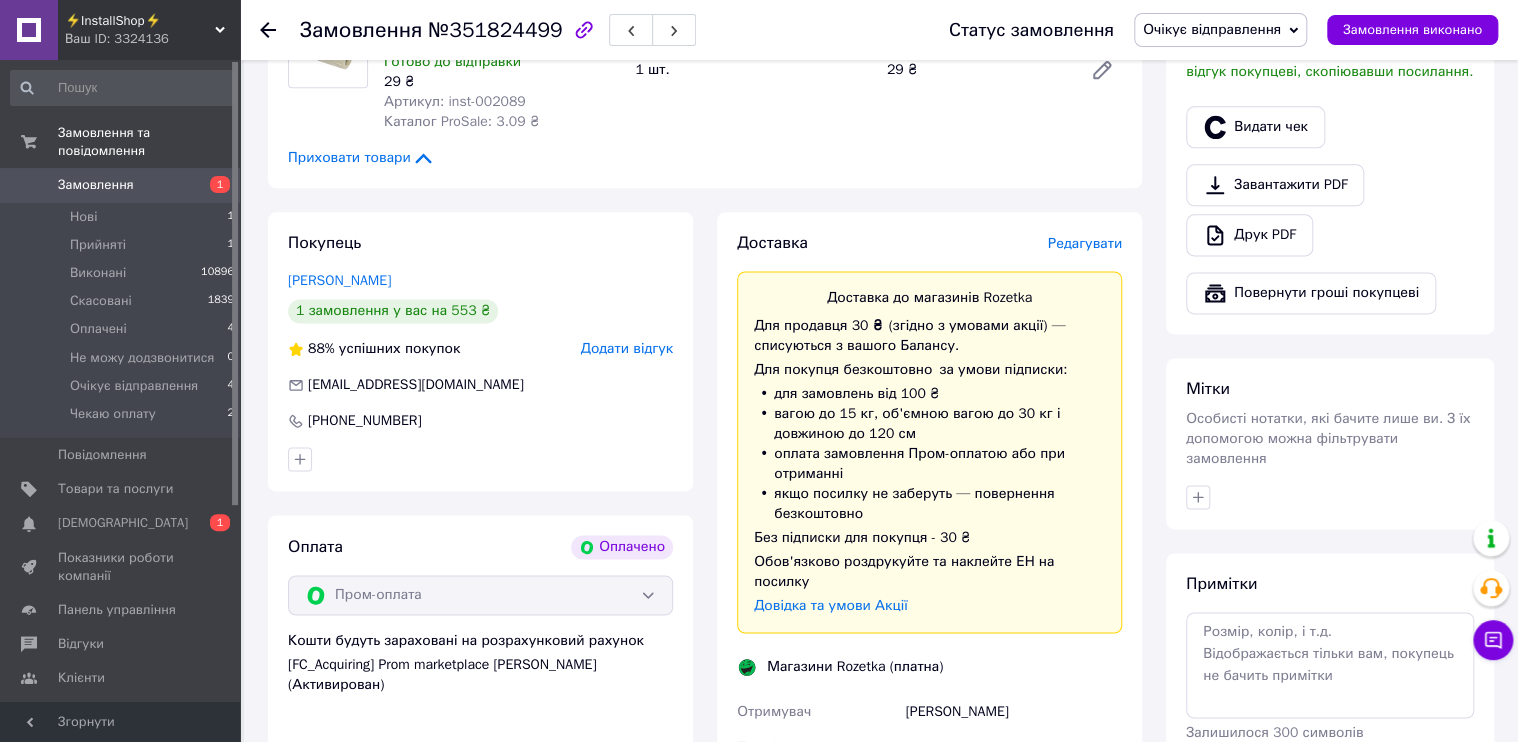 click on "Редагувати" at bounding box center (1085, 243) 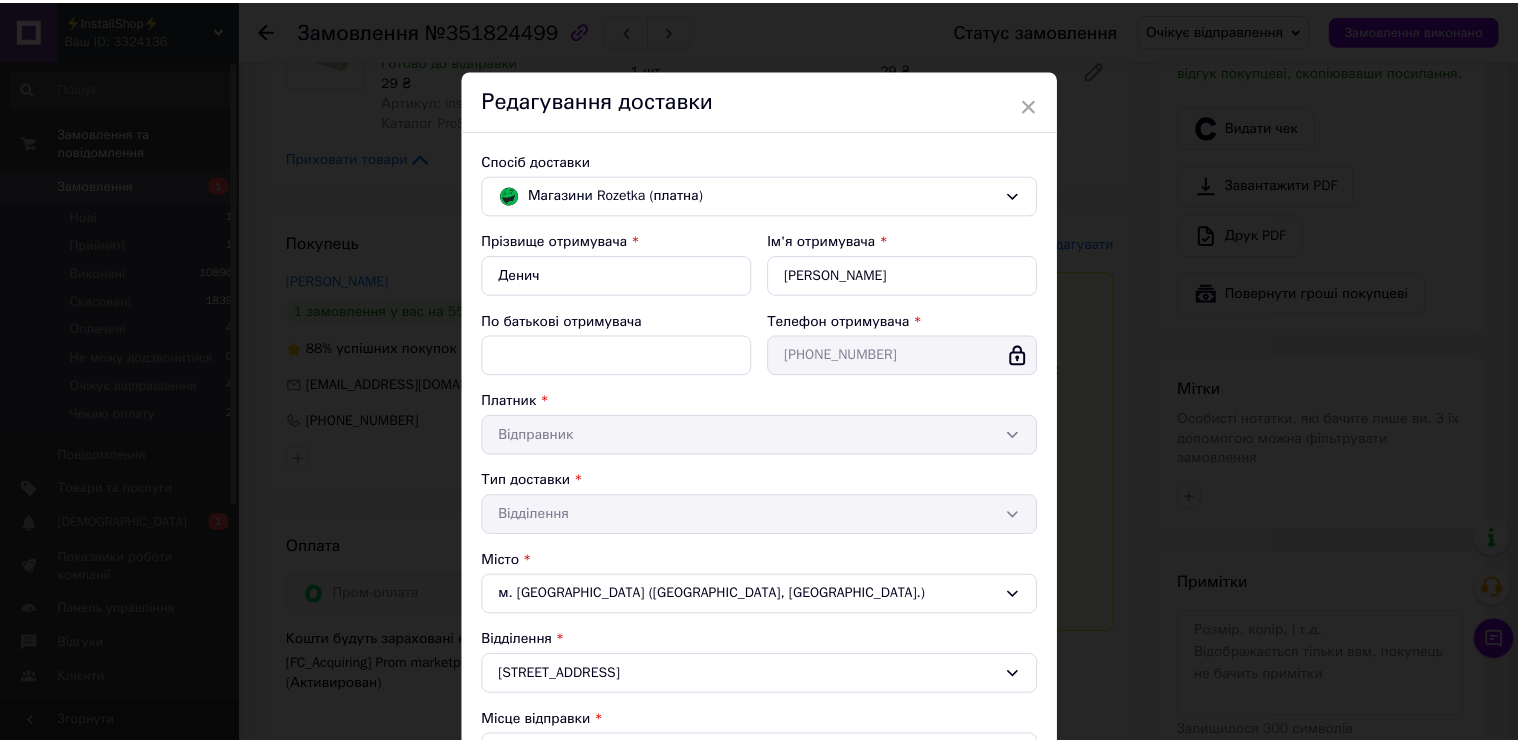 scroll, scrollTop: 376, scrollLeft: 0, axis: vertical 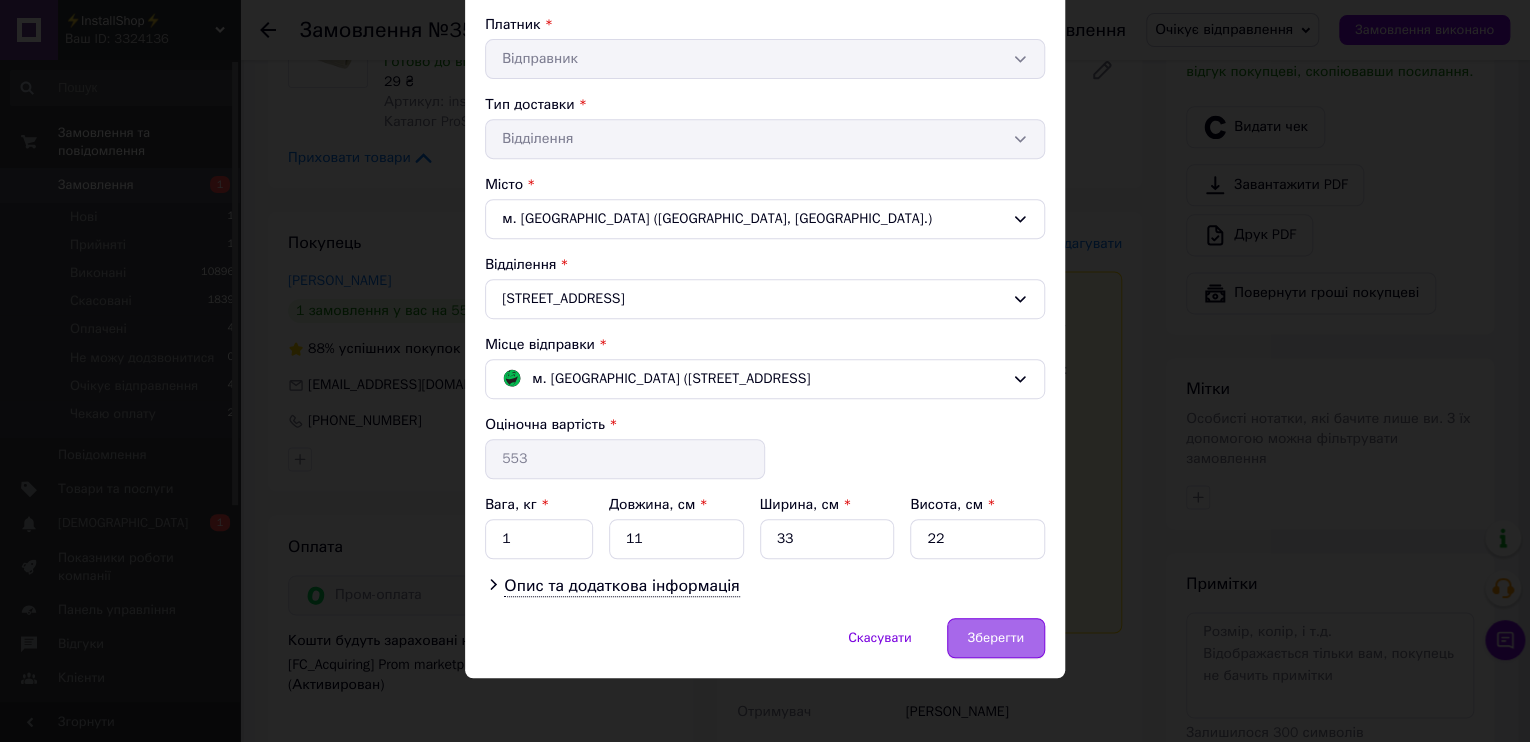 click on "Зберегти" at bounding box center [996, 638] 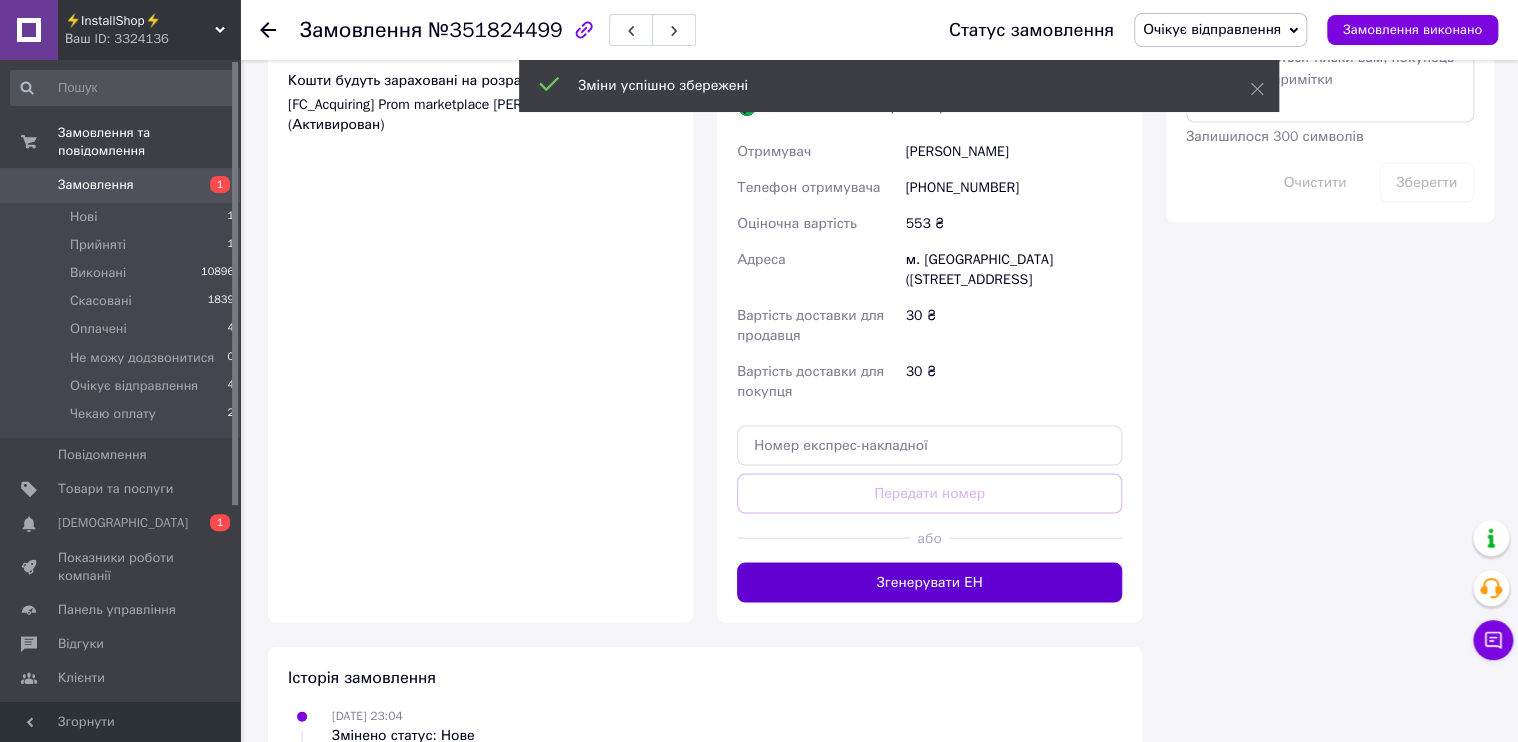 drag, startPoint x: 888, startPoint y: 586, endPoint x: 841, endPoint y: 589, distance: 47.095646 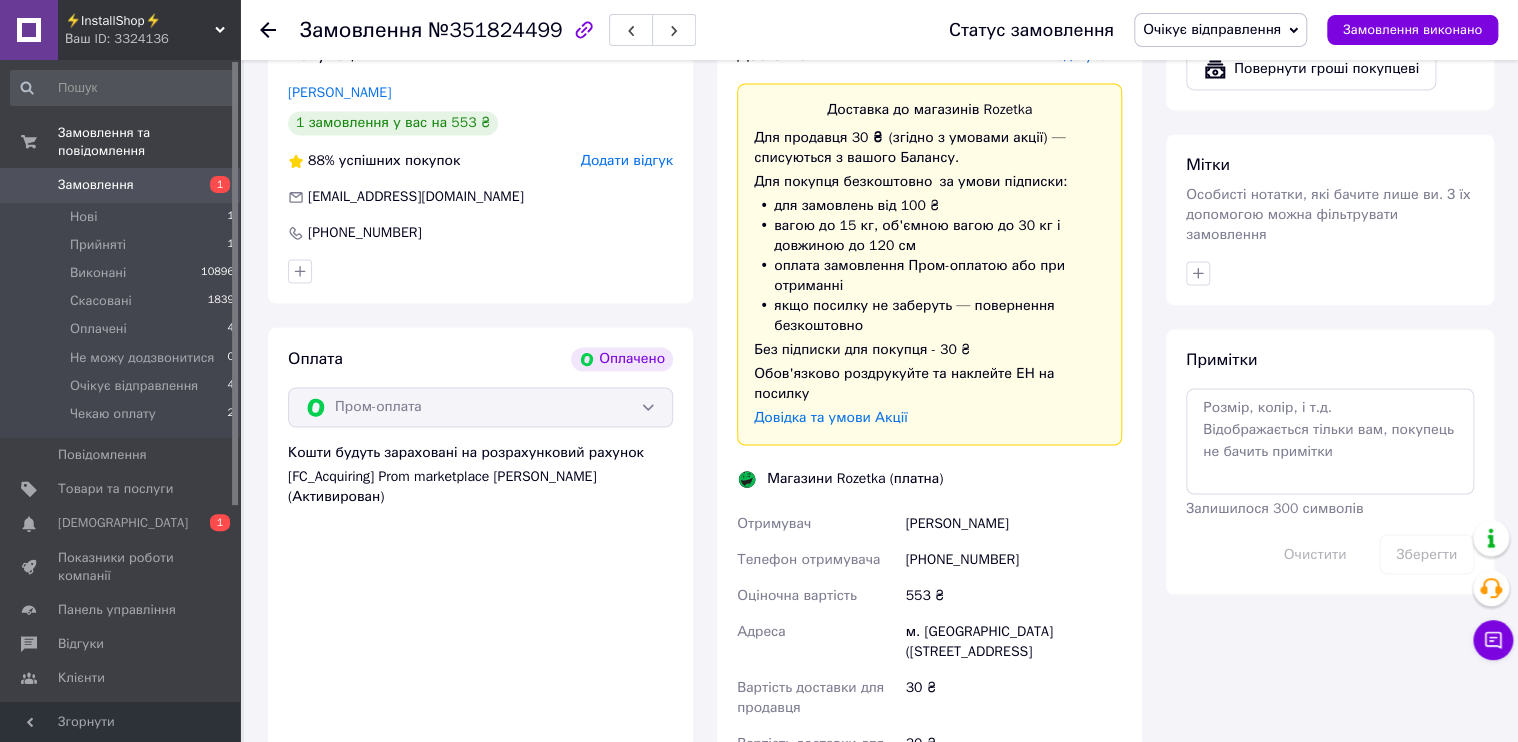 scroll, scrollTop: 1360, scrollLeft: 0, axis: vertical 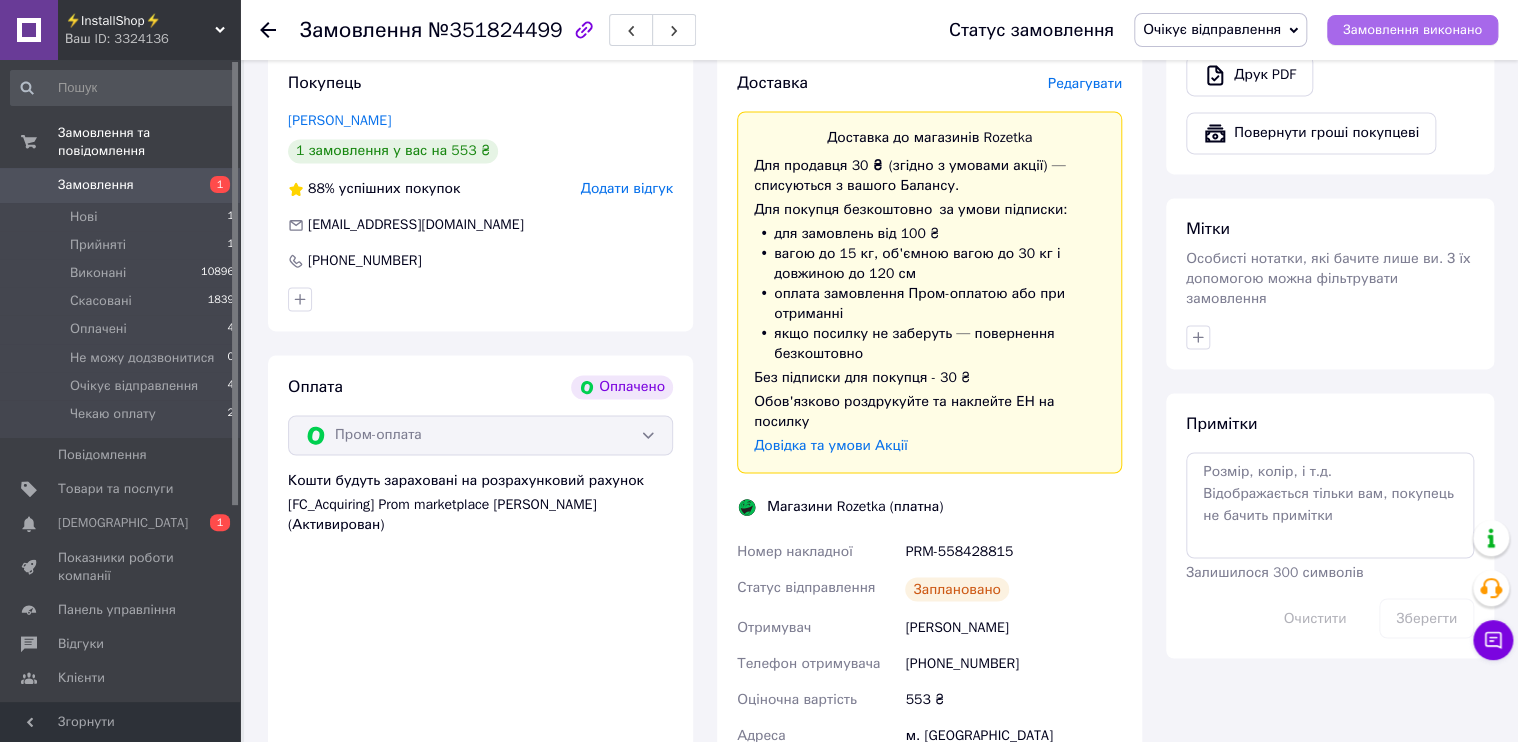 click on "Замовлення виконано" at bounding box center [1412, 30] 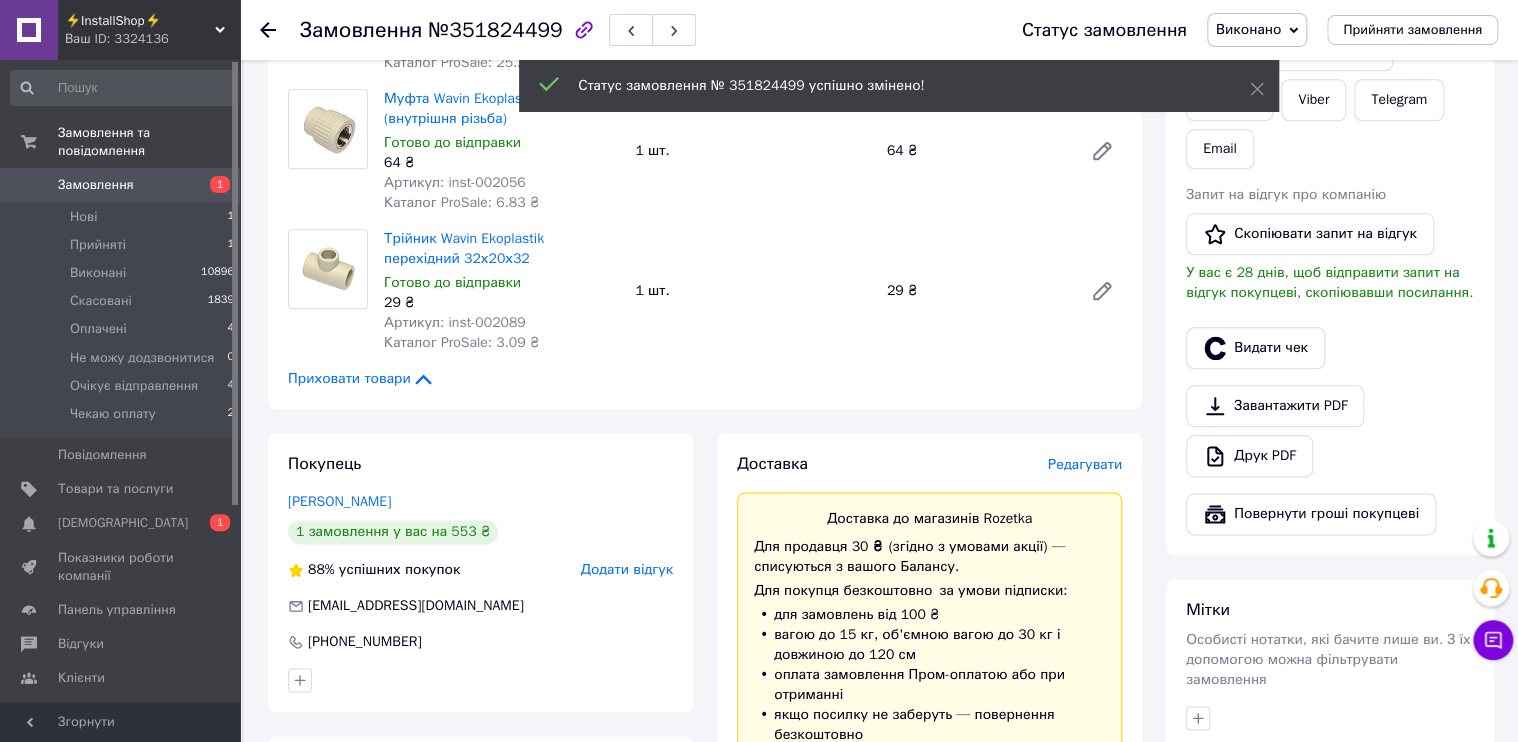scroll, scrollTop: 880, scrollLeft: 0, axis: vertical 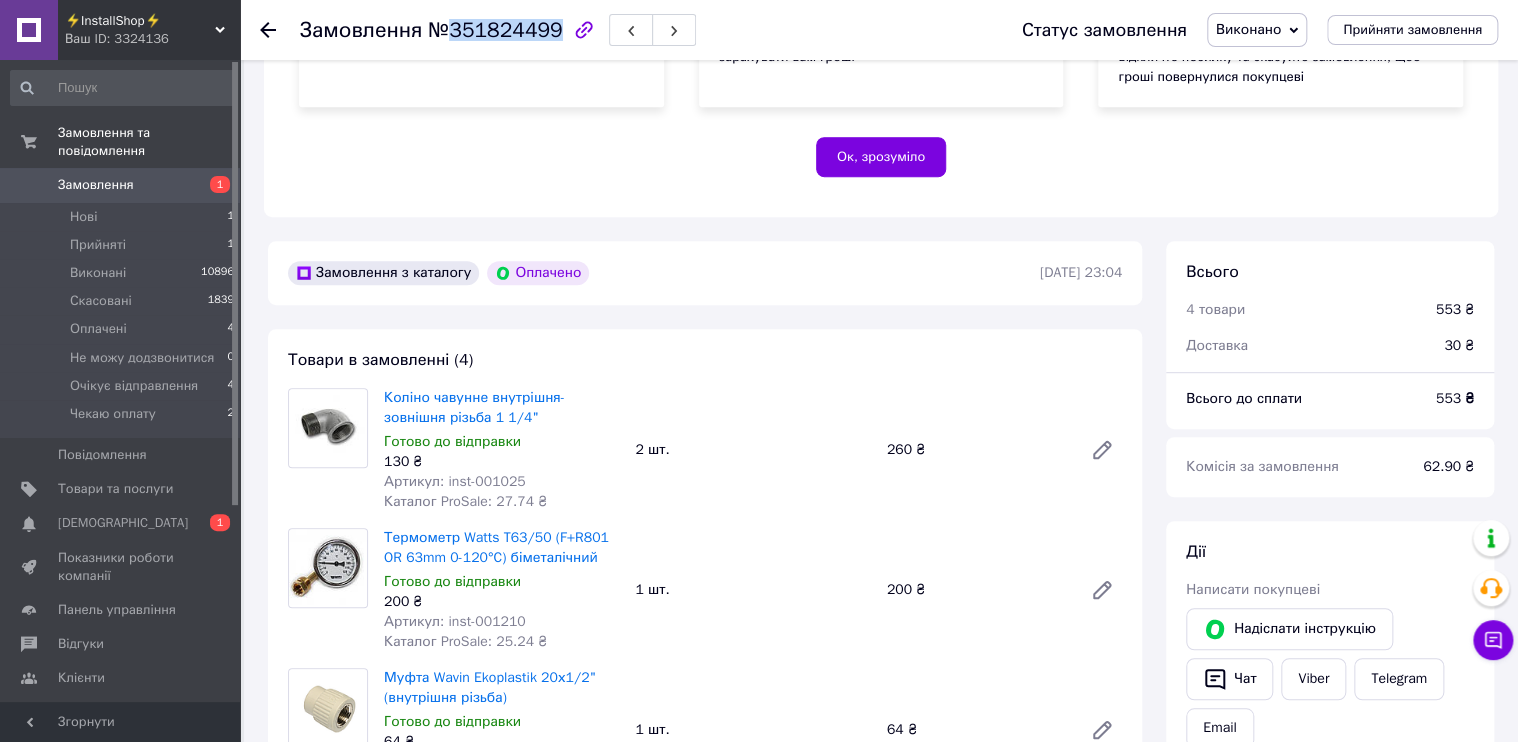 drag, startPoint x: 484, startPoint y: 44, endPoint x: 546, endPoint y: 40, distance: 62.1289 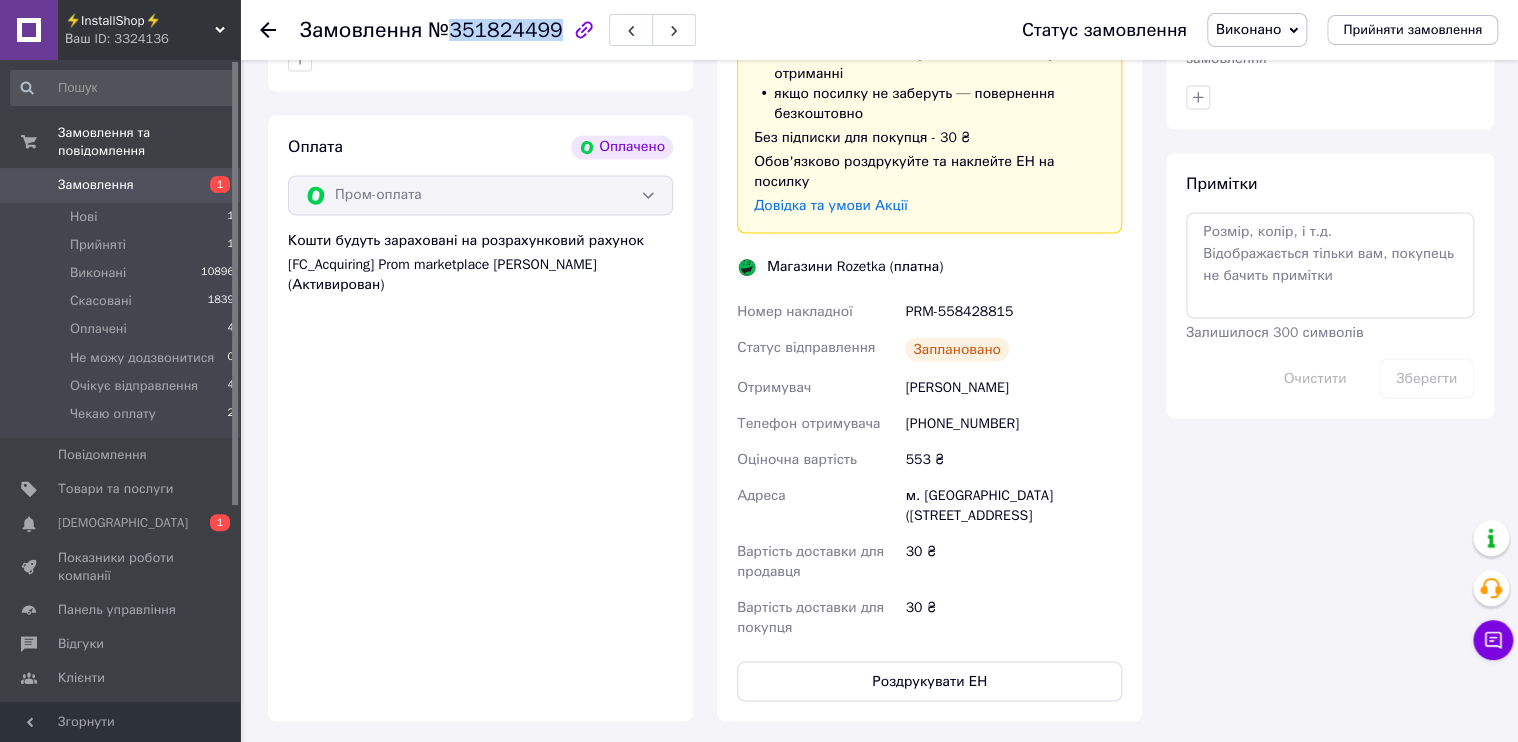 scroll, scrollTop: 1680, scrollLeft: 0, axis: vertical 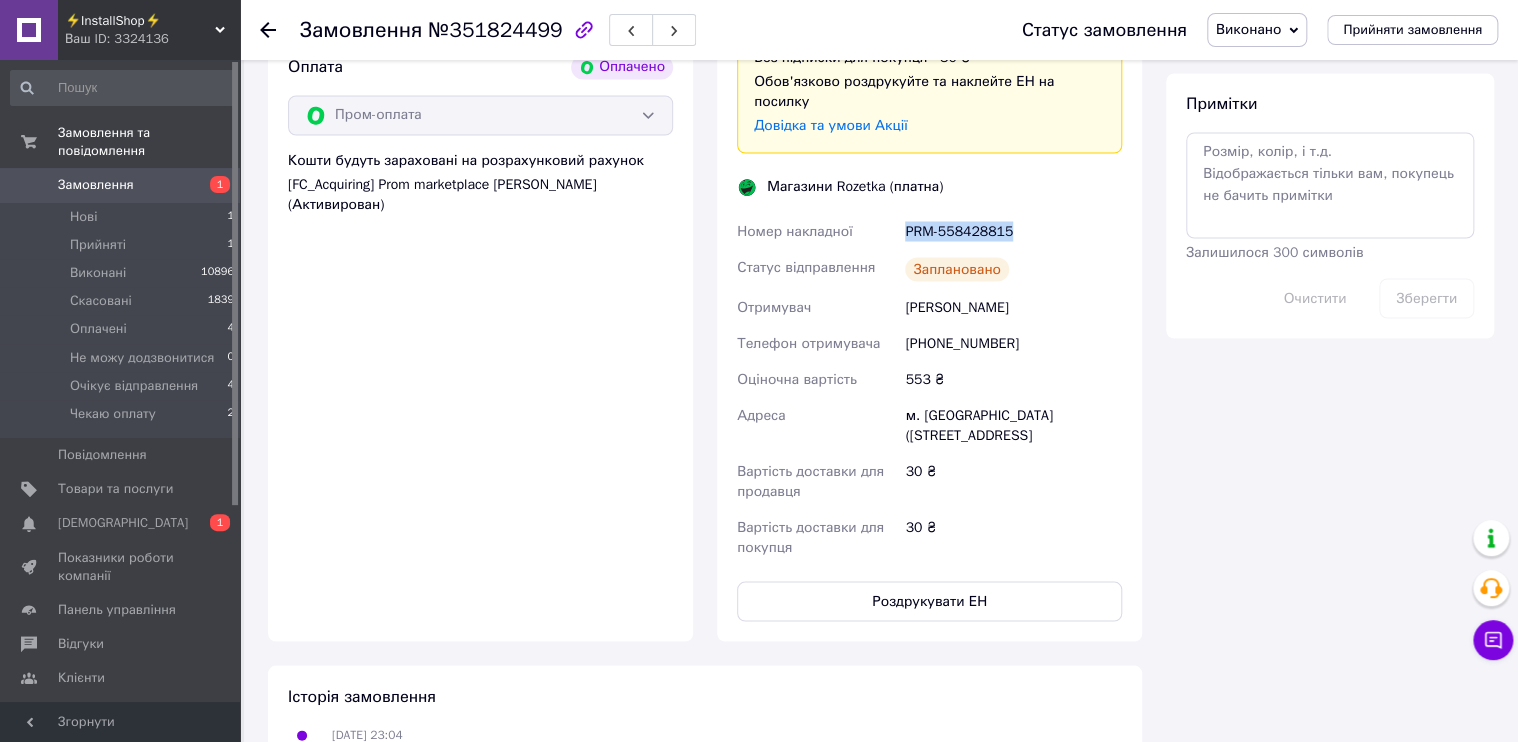 drag, startPoint x: 1029, startPoint y: 220, endPoint x: 897, endPoint y: 205, distance: 132.84953 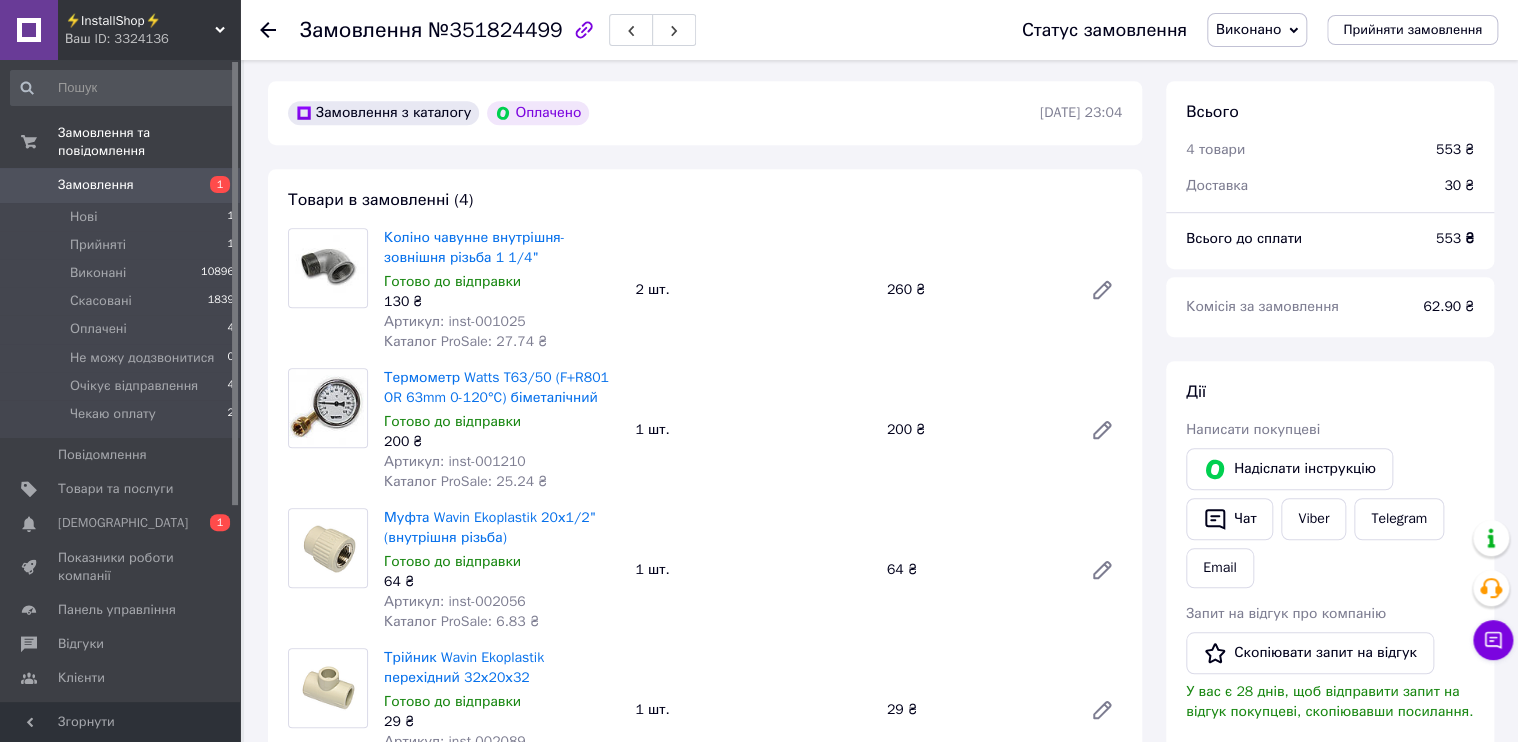 scroll, scrollTop: 320, scrollLeft: 0, axis: vertical 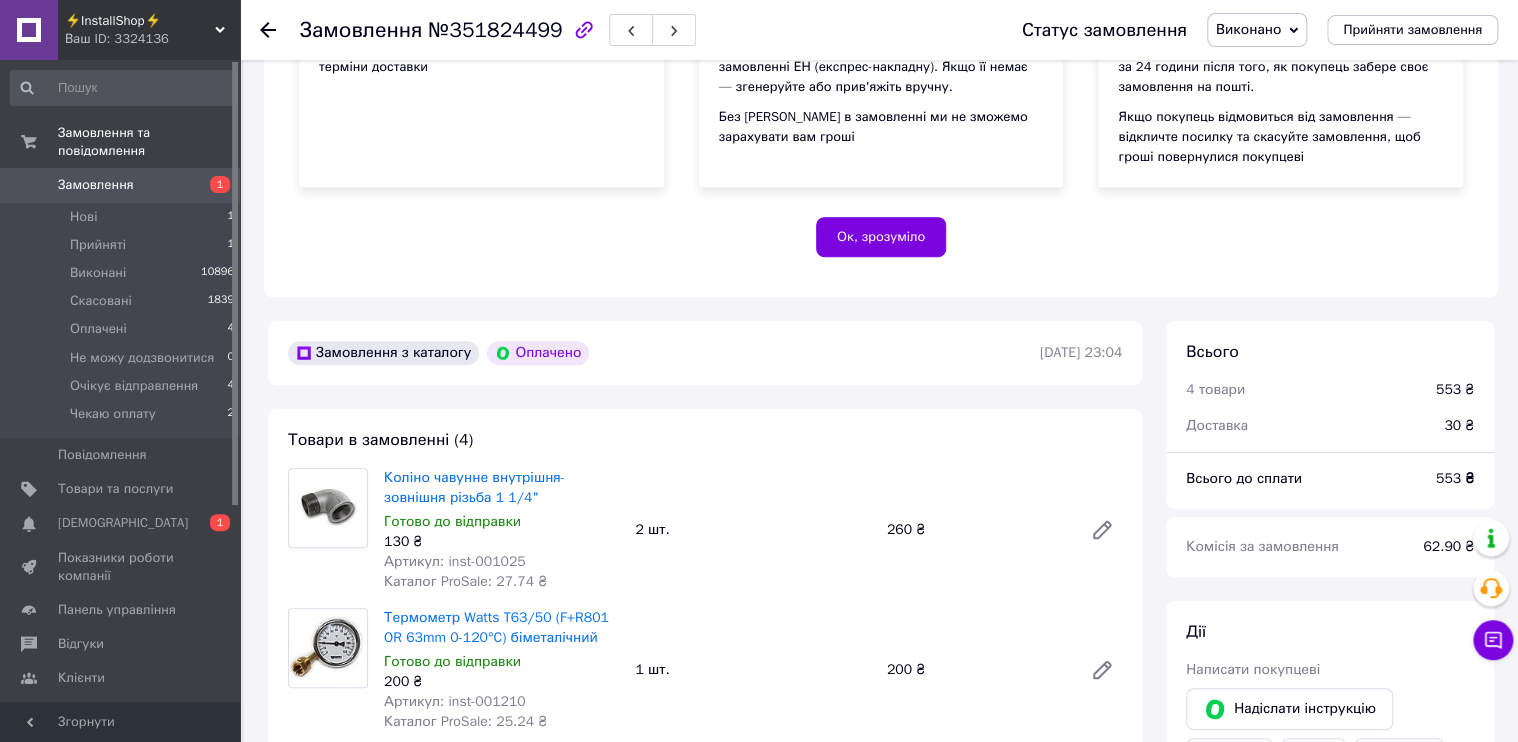 click 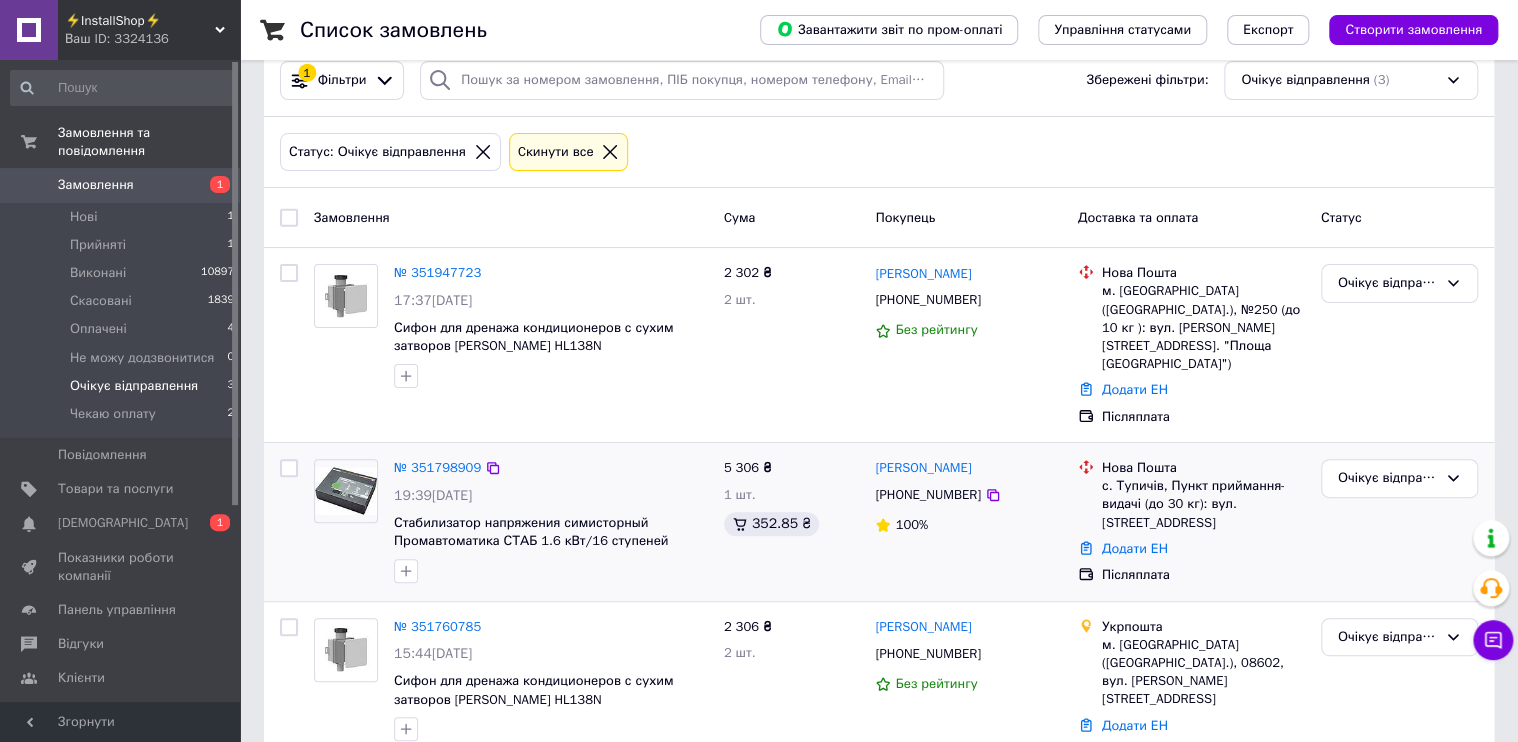 scroll, scrollTop: 60, scrollLeft: 0, axis: vertical 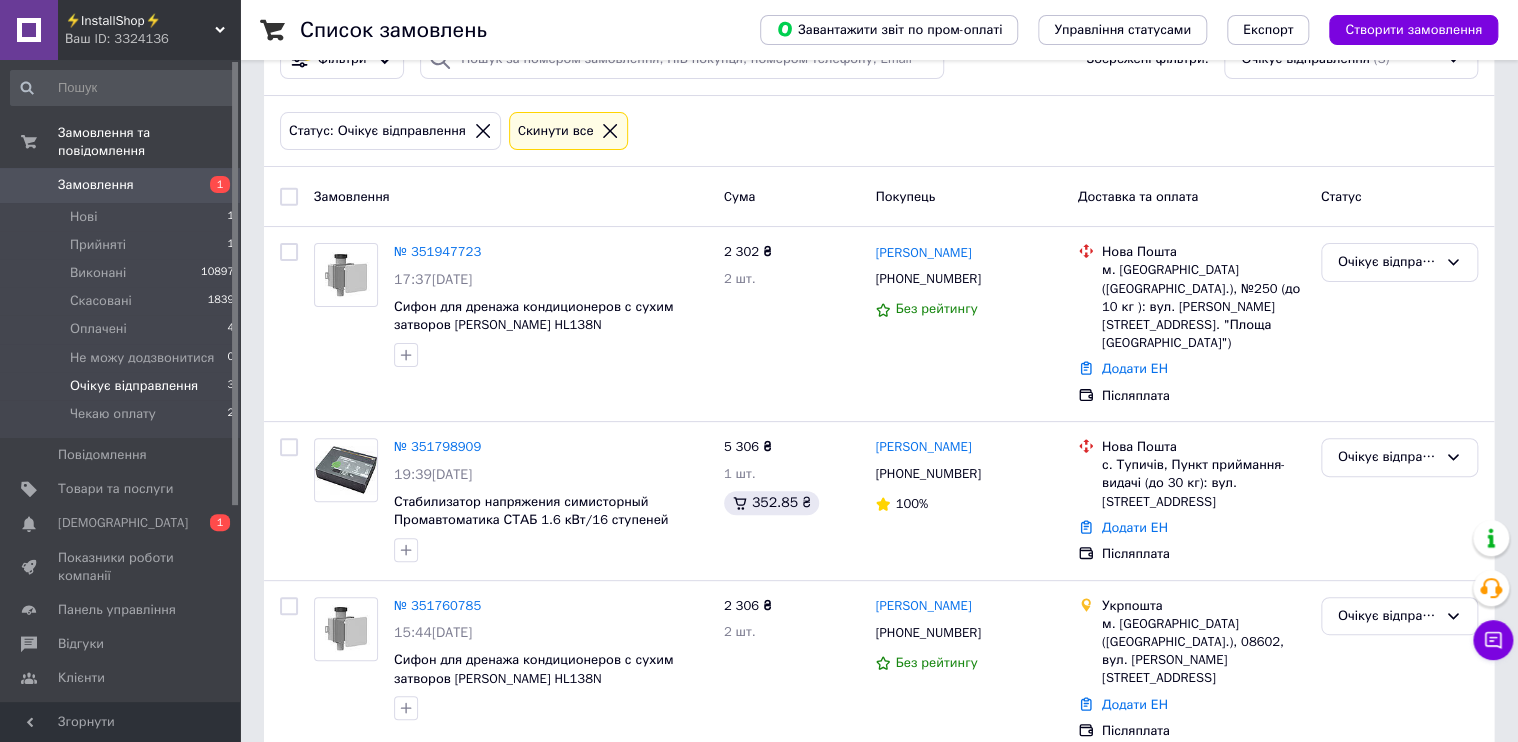 click at bounding box center (610, 131) 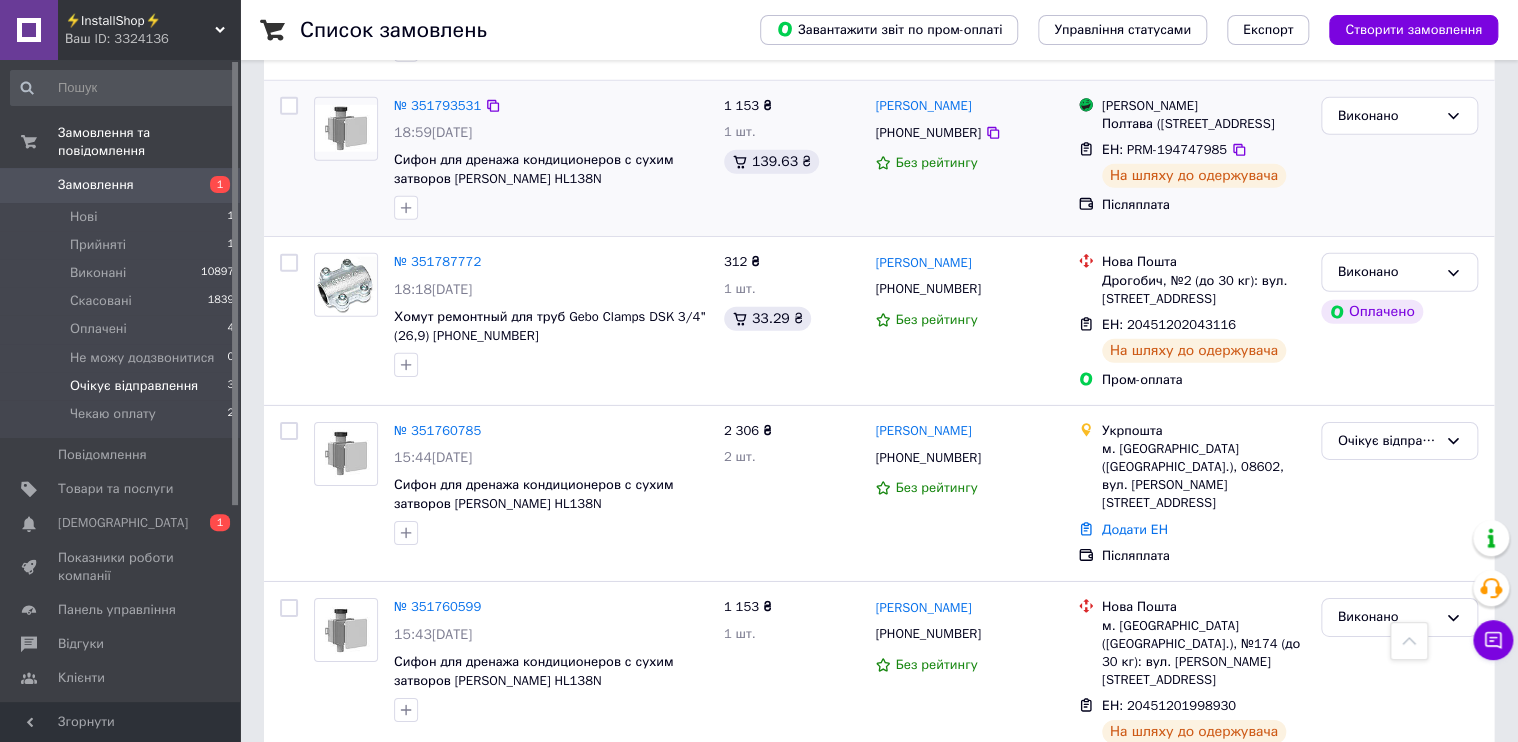 scroll, scrollTop: 2960, scrollLeft: 0, axis: vertical 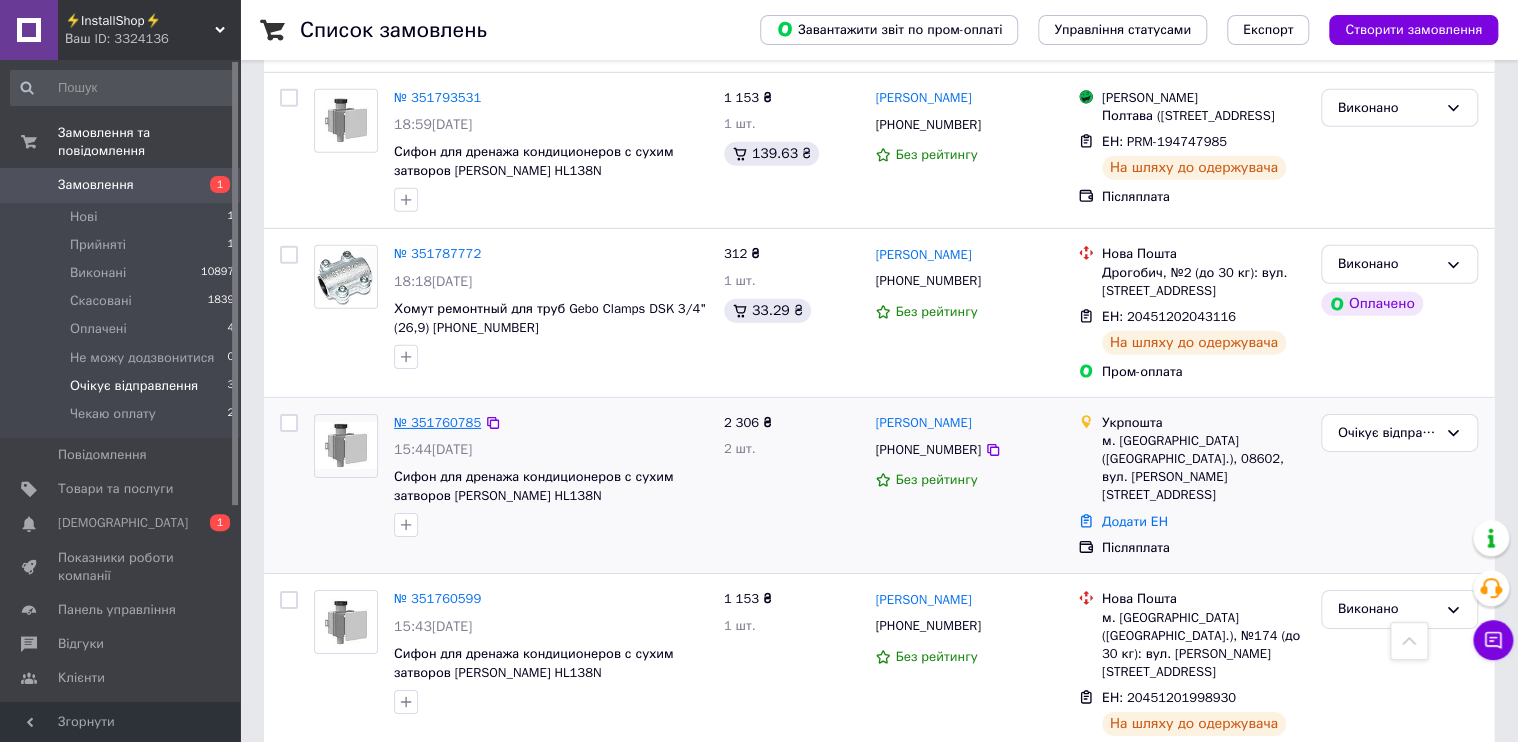 click on "№ 351760785" at bounding box center (437, 422) 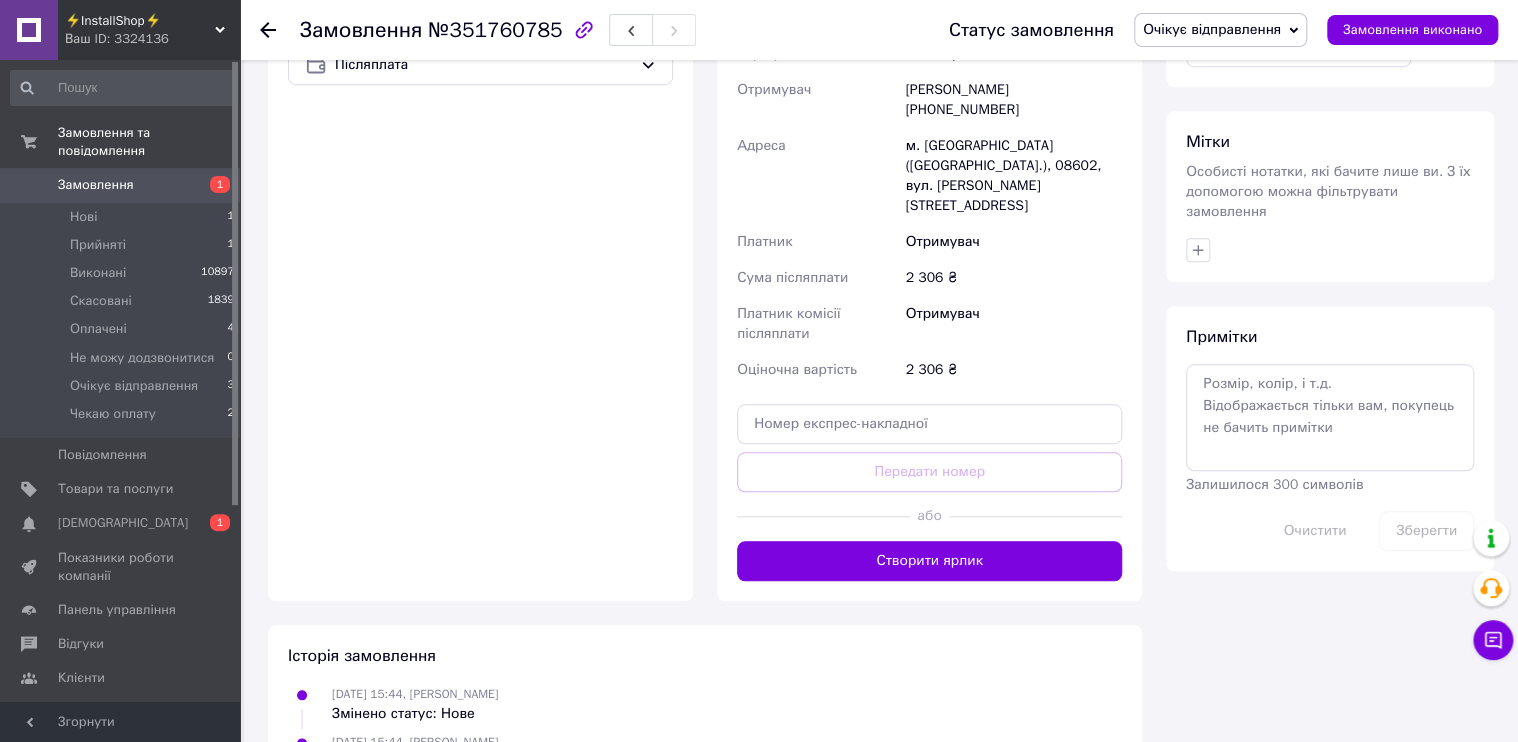 scroll, scrollTop: 720, scrollLeft: 0, axis: vertical 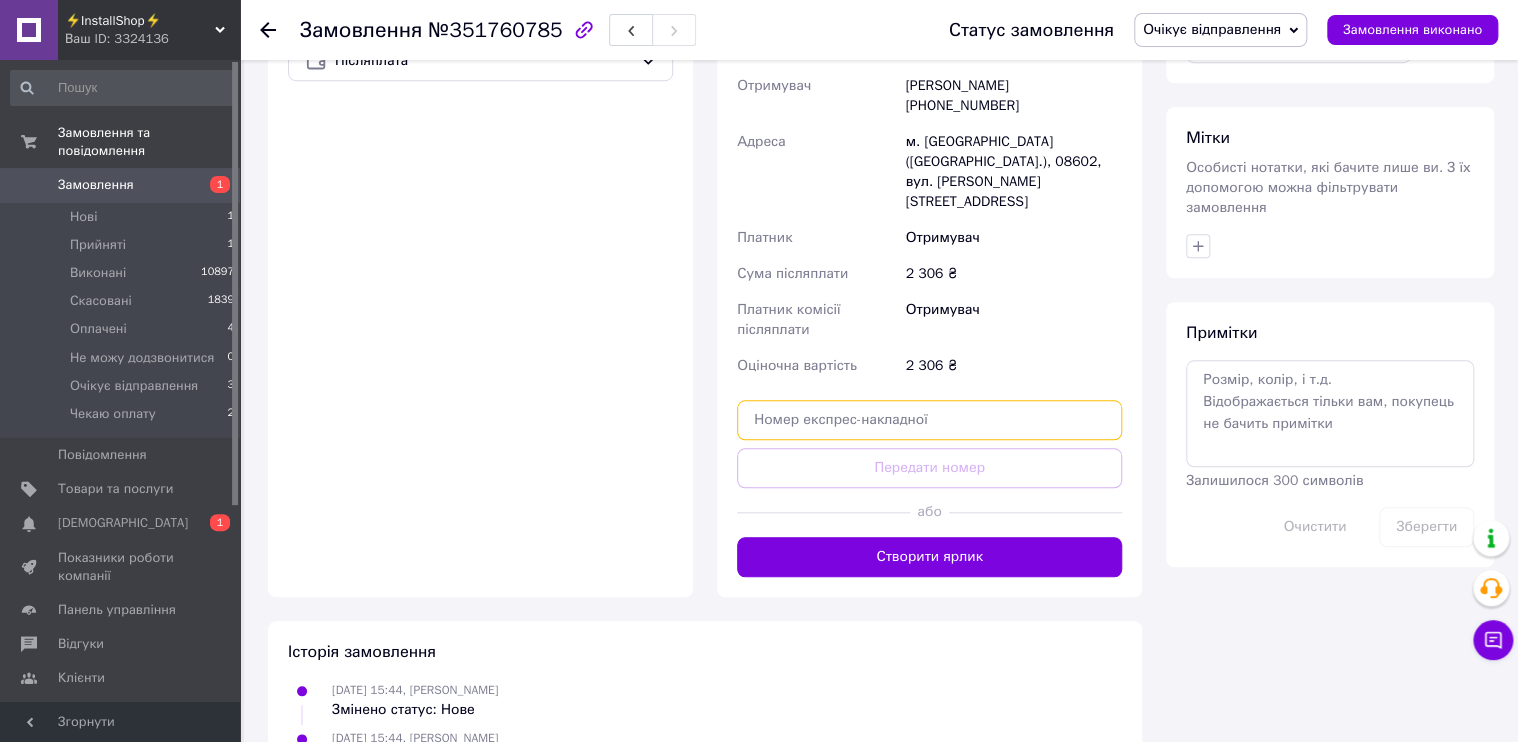 click at bounding box center [929, 420] 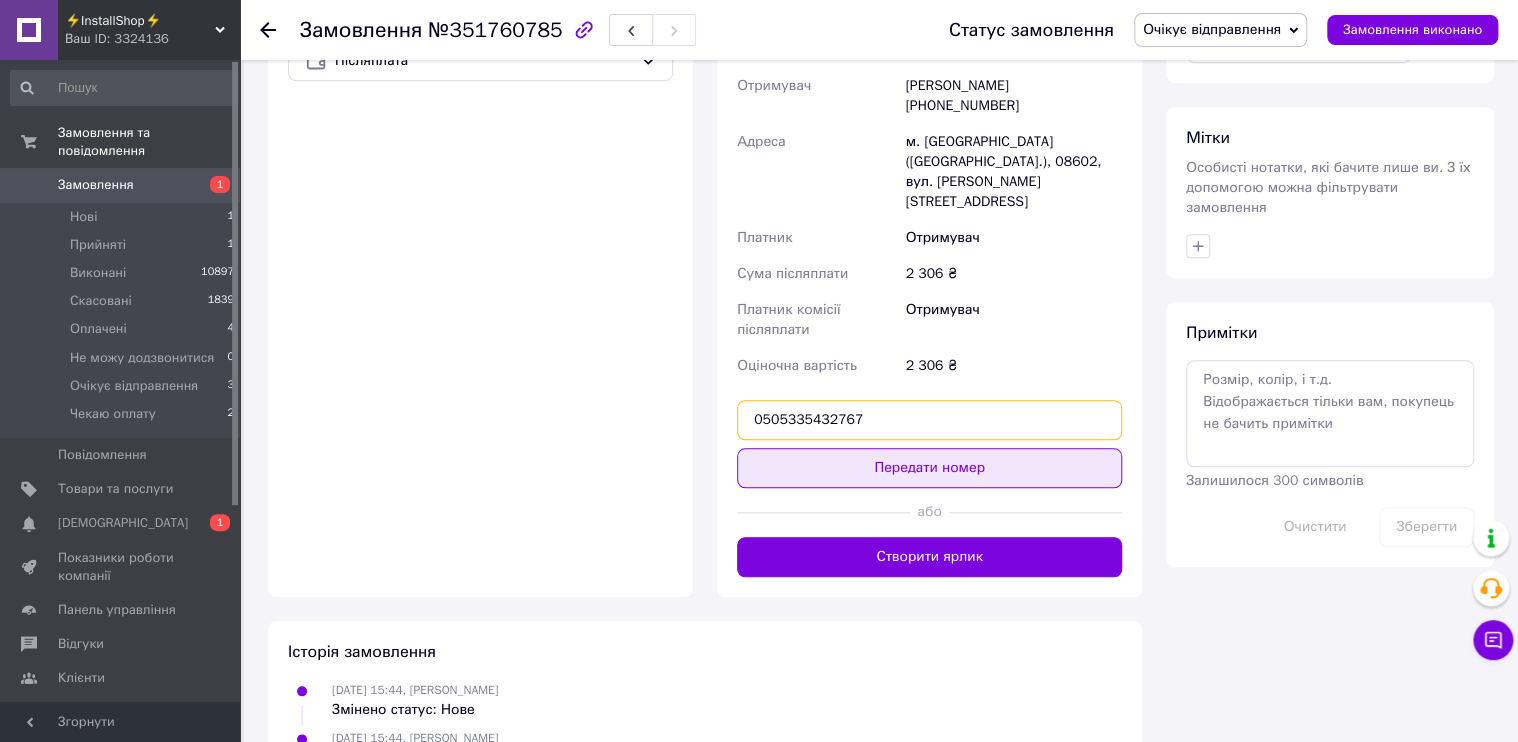 type on "0505335432767" 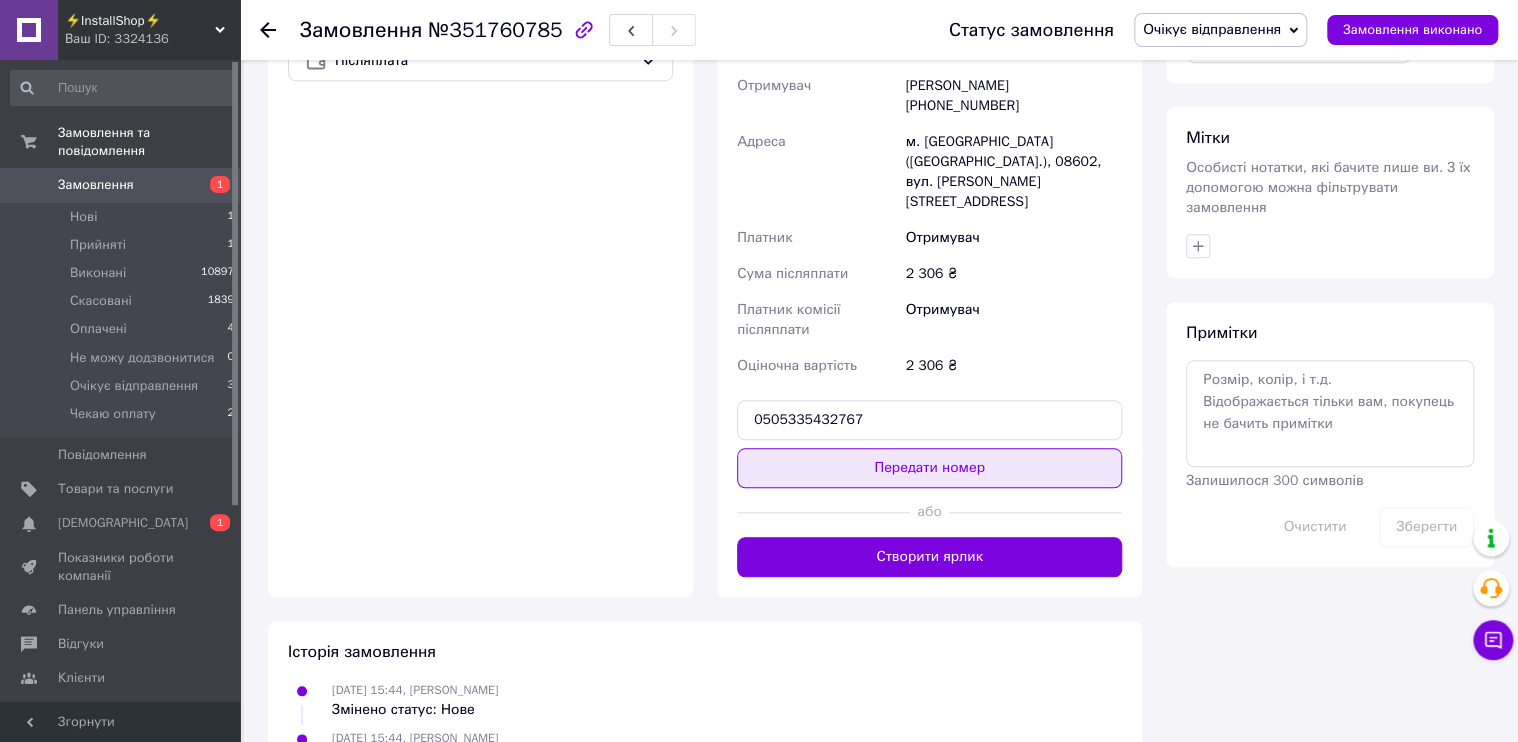 click on "Передати номер" at bounding box center (929, 468) 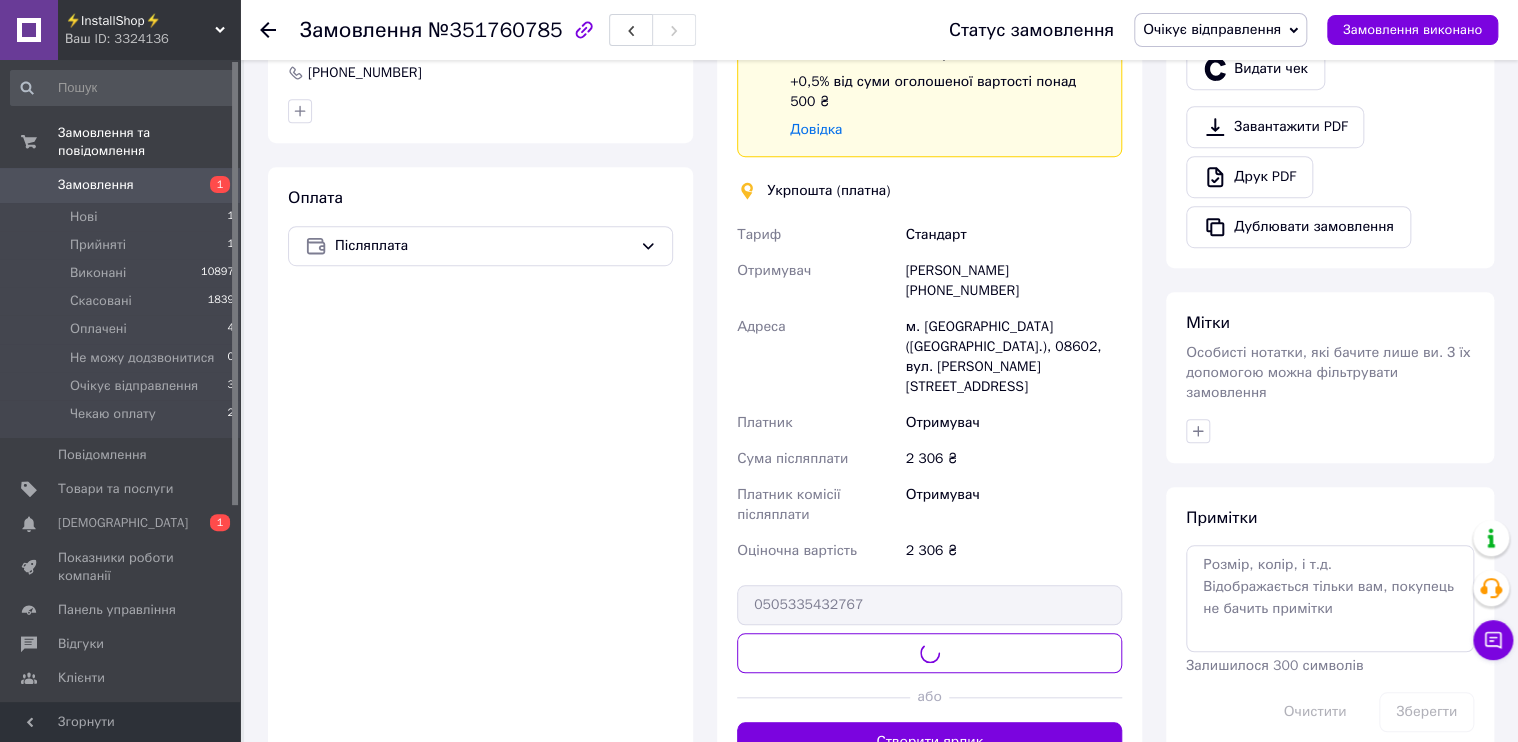 scroll, scrollTop: 480, scrollLeft: 0, axis: vertical 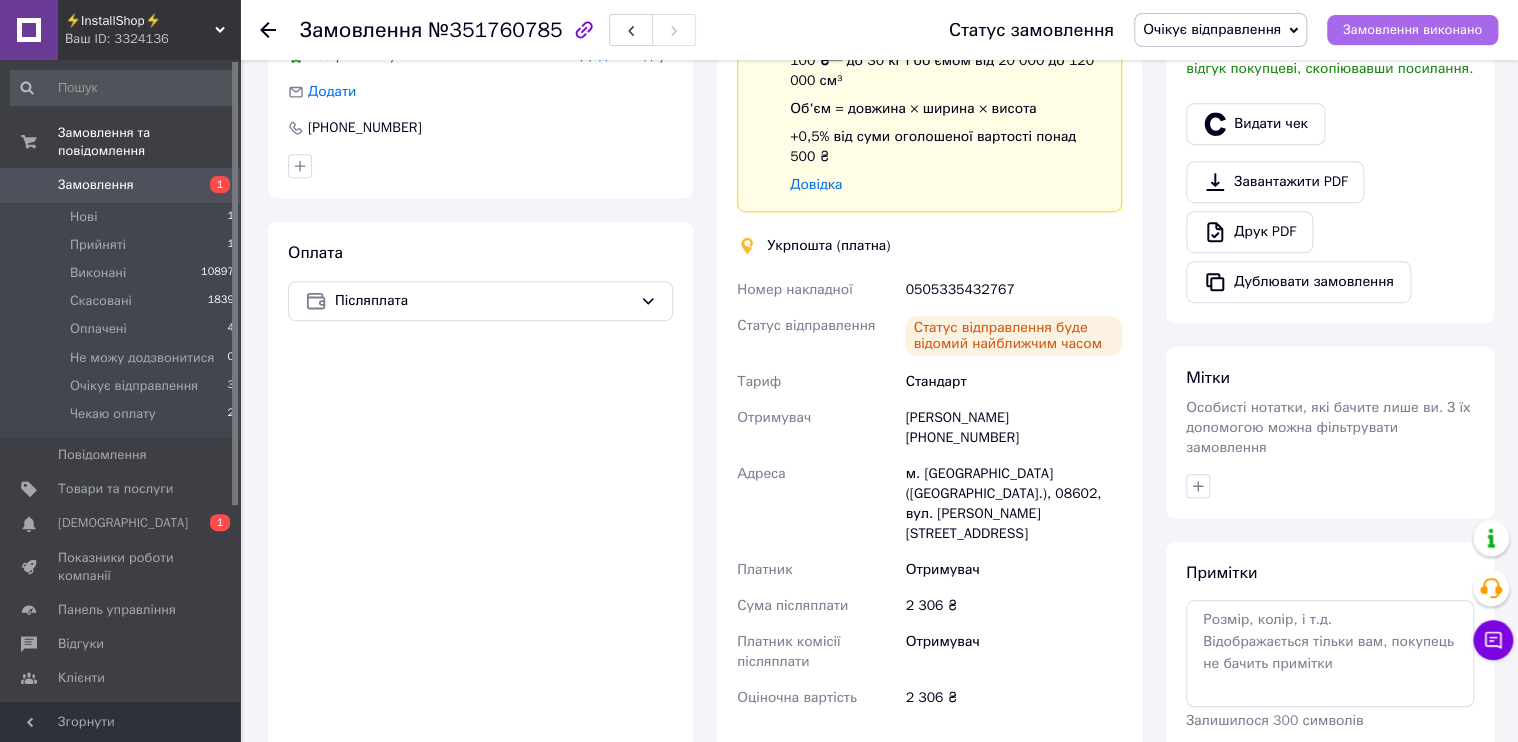 click on "Замовлення виконано" at bounding box center [1412, 30] 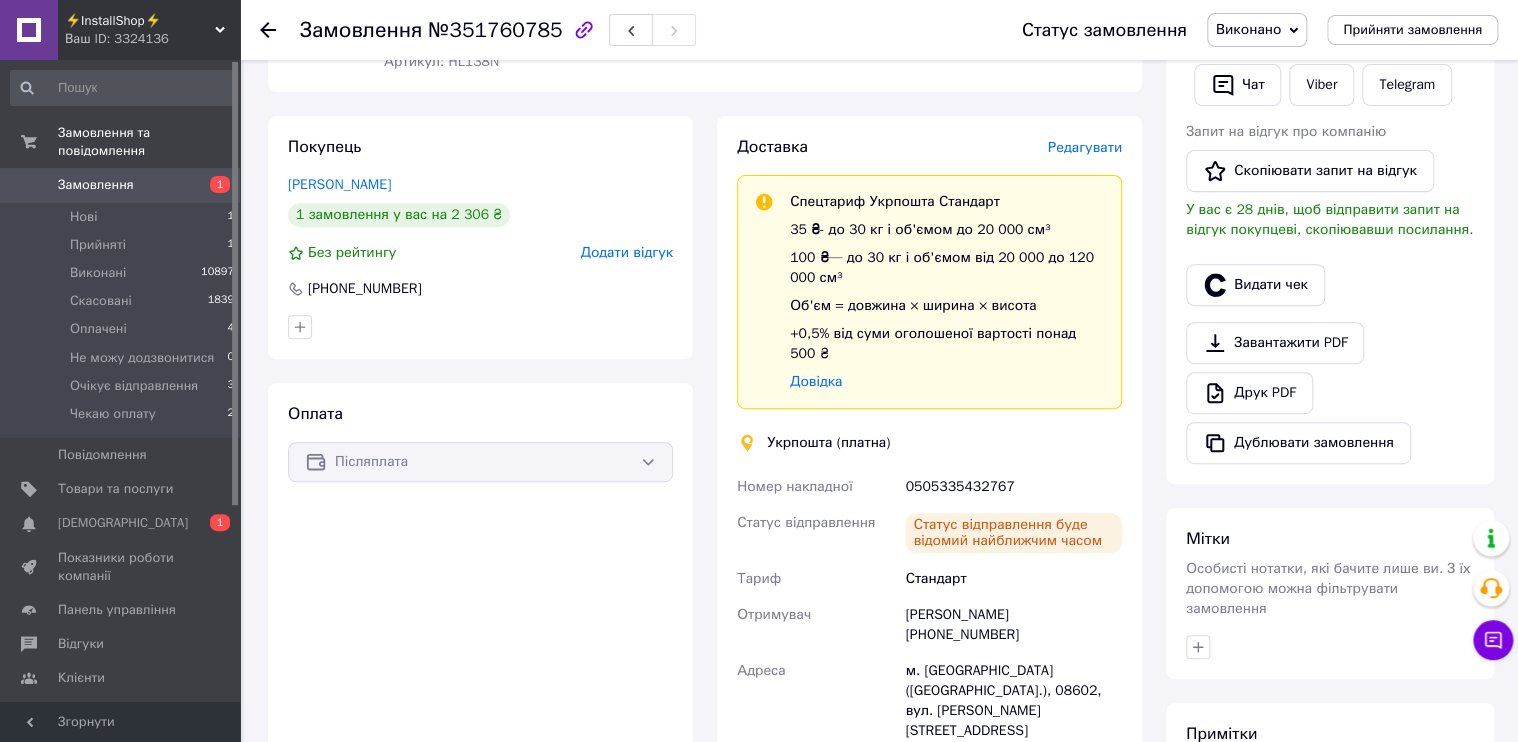scroll, scrollTop: 320, scrollLeft: 0, axis: vertical 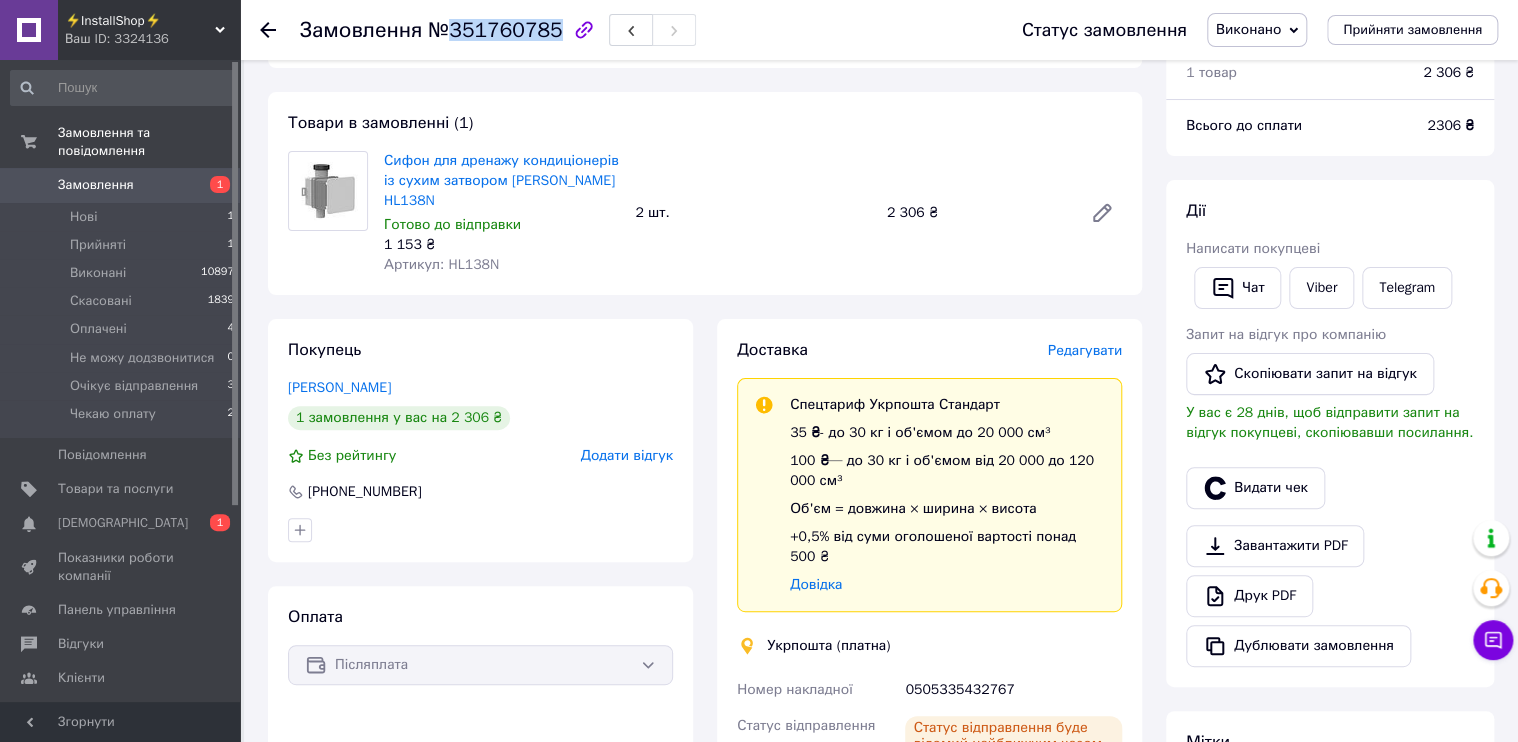 drag, startPoint x: 447, startPoint y: 29, endPoint x: 548, endPoint y: 35, distance: 101.17806 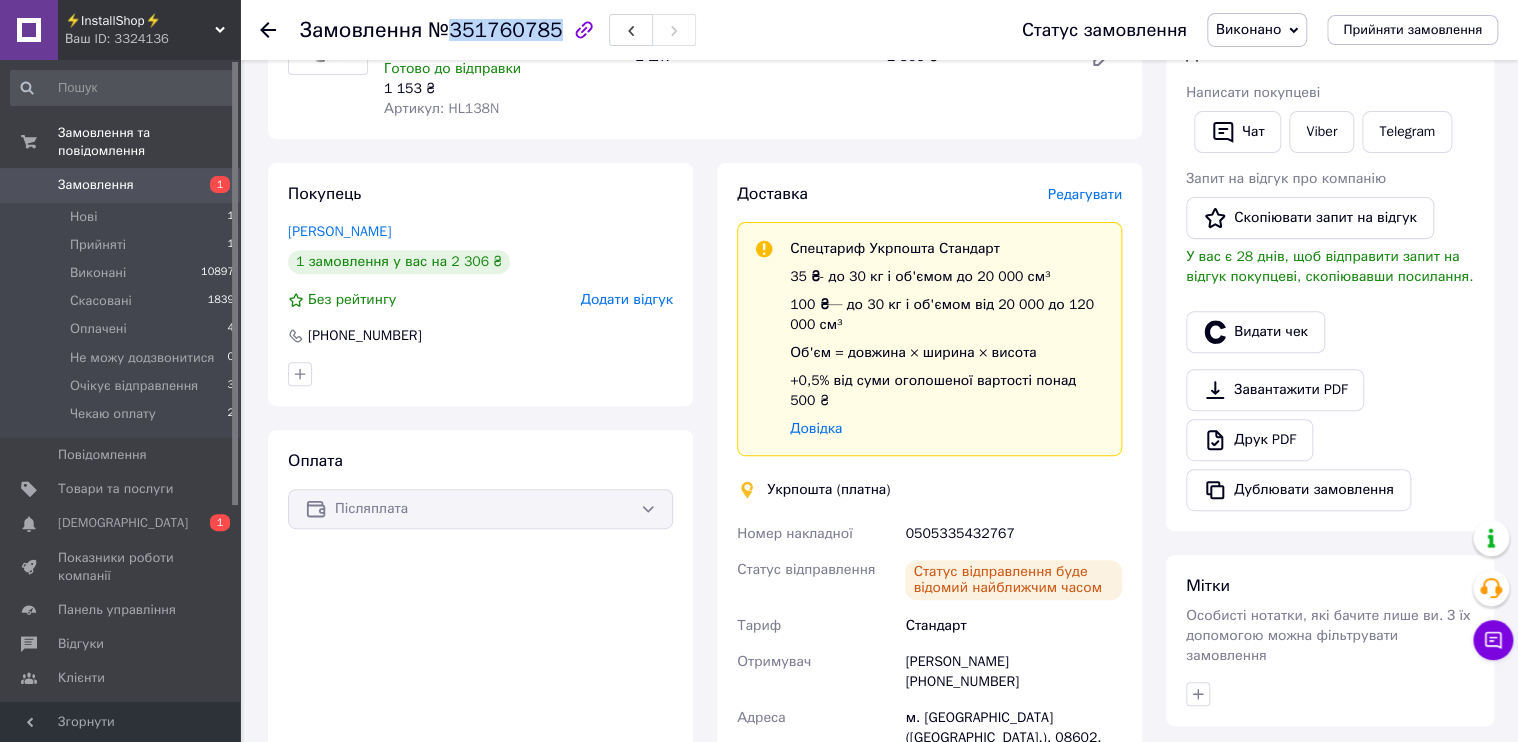 scroll, scrollTop: 240, scrollLeft: 0, axis: vertical 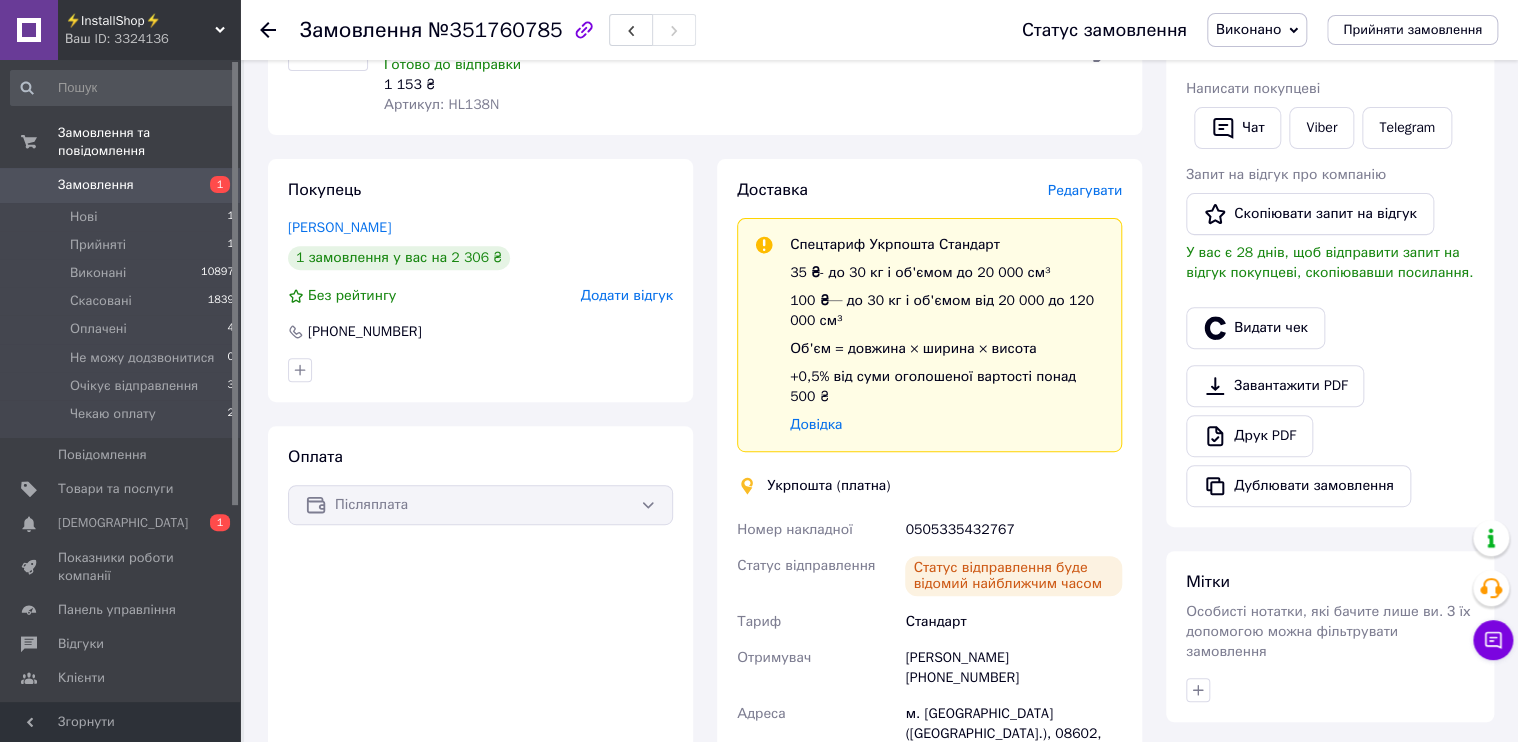 drag, startPoint x: 1009, startPoint y: 492, endPoint x: 1016, endPoint y: 503, distance: 13.038404 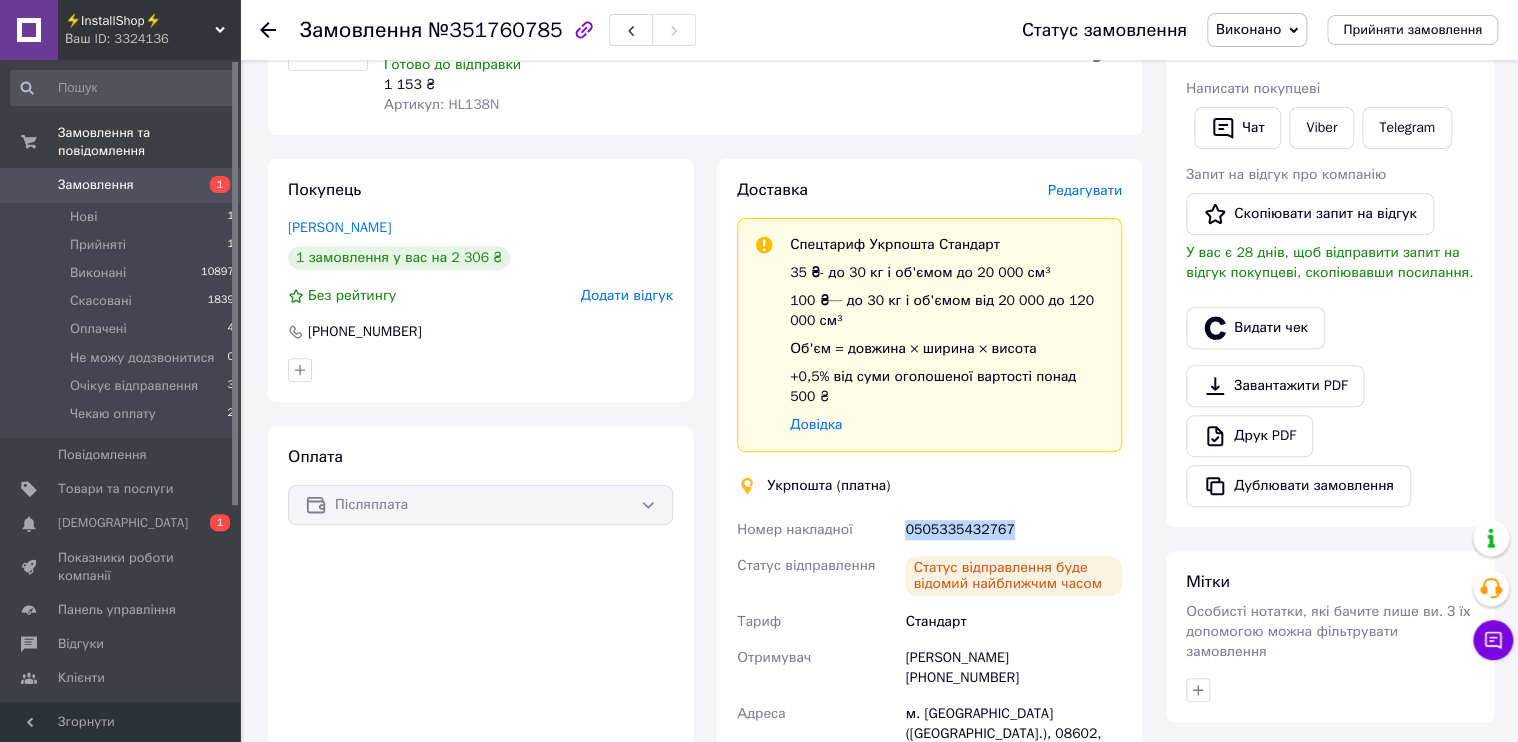 drag, startPoint x: 1017, startPoint y: 512, endPoint x: 879, endPoint y: 524, distance: 138.52075 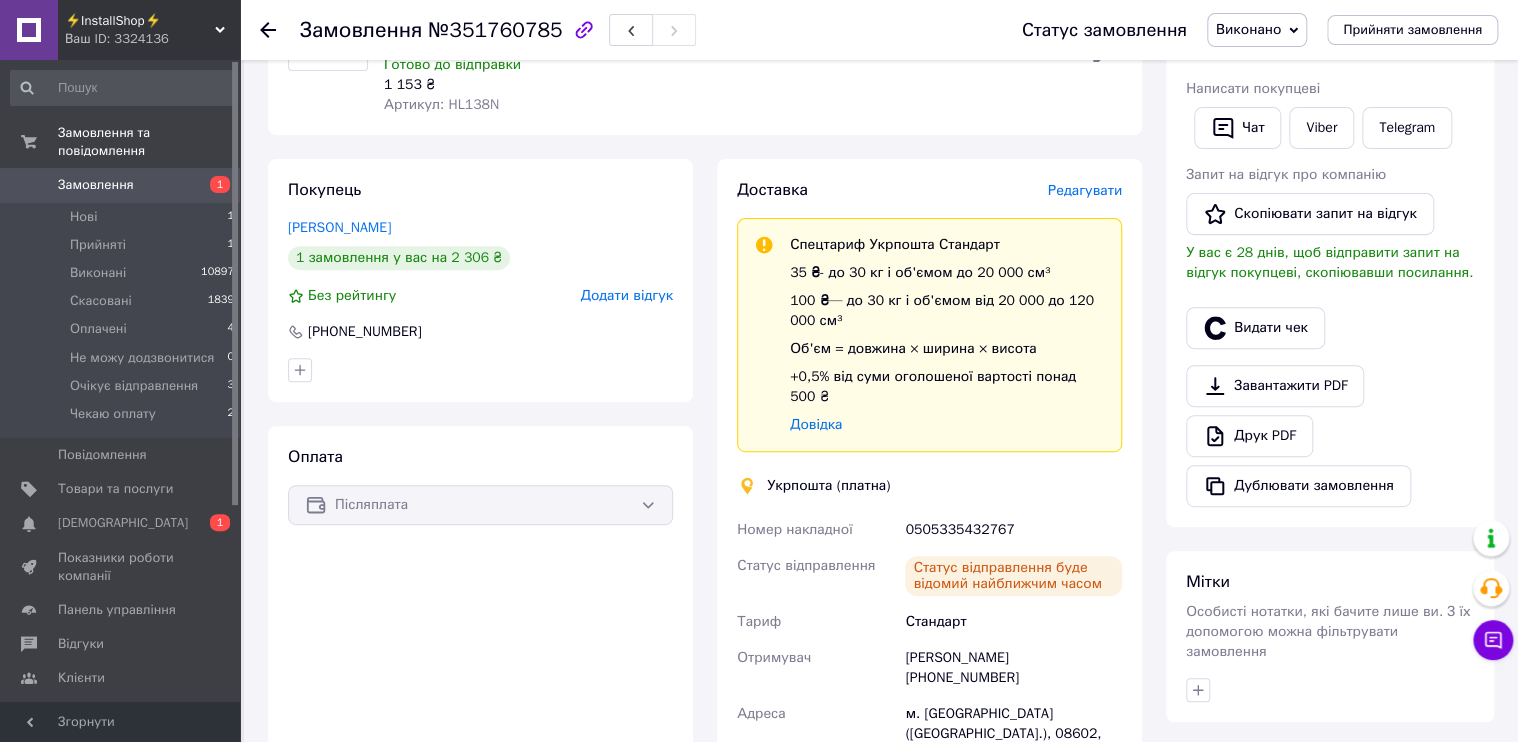 click 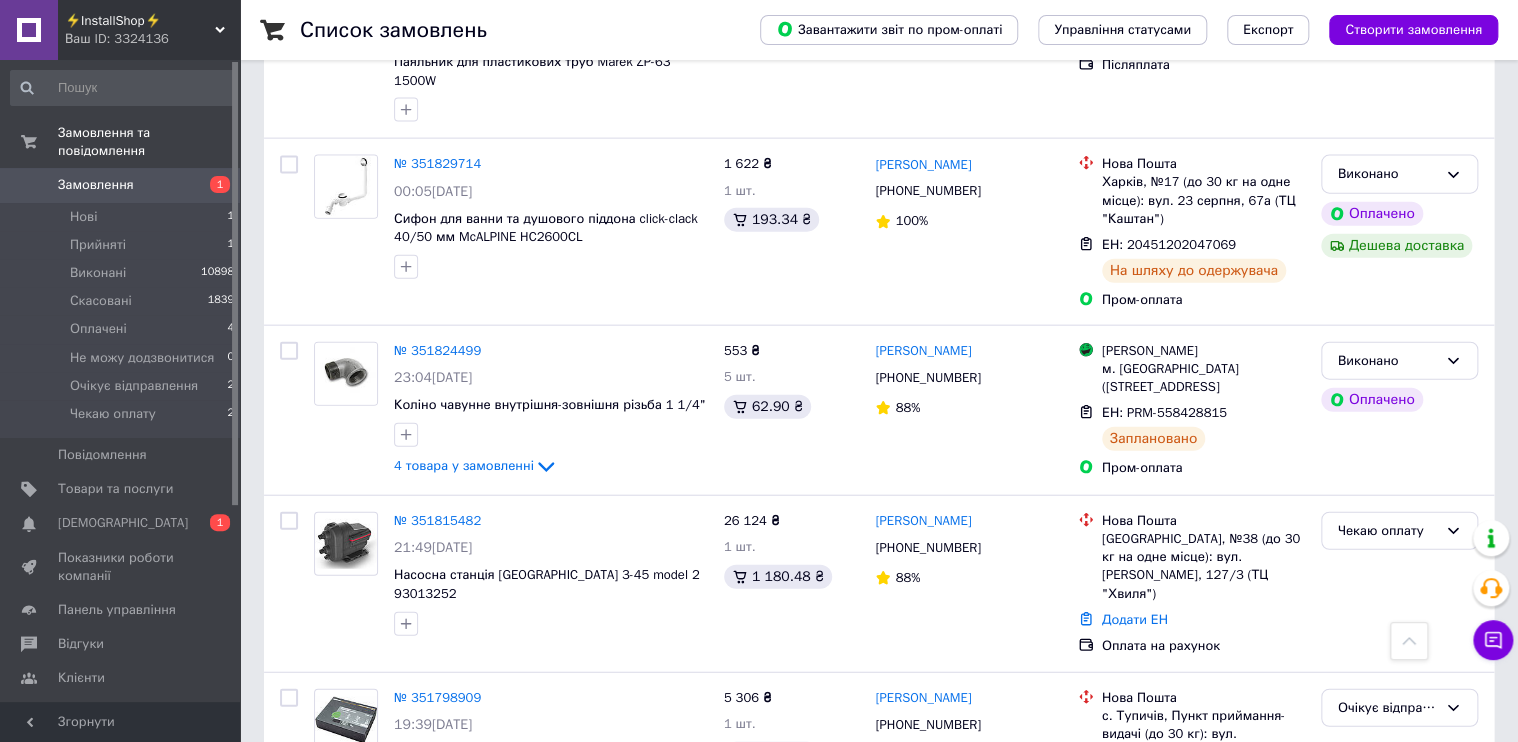 scroll, scrollTop: 2320, scrollLeft: 0, axis: vertical 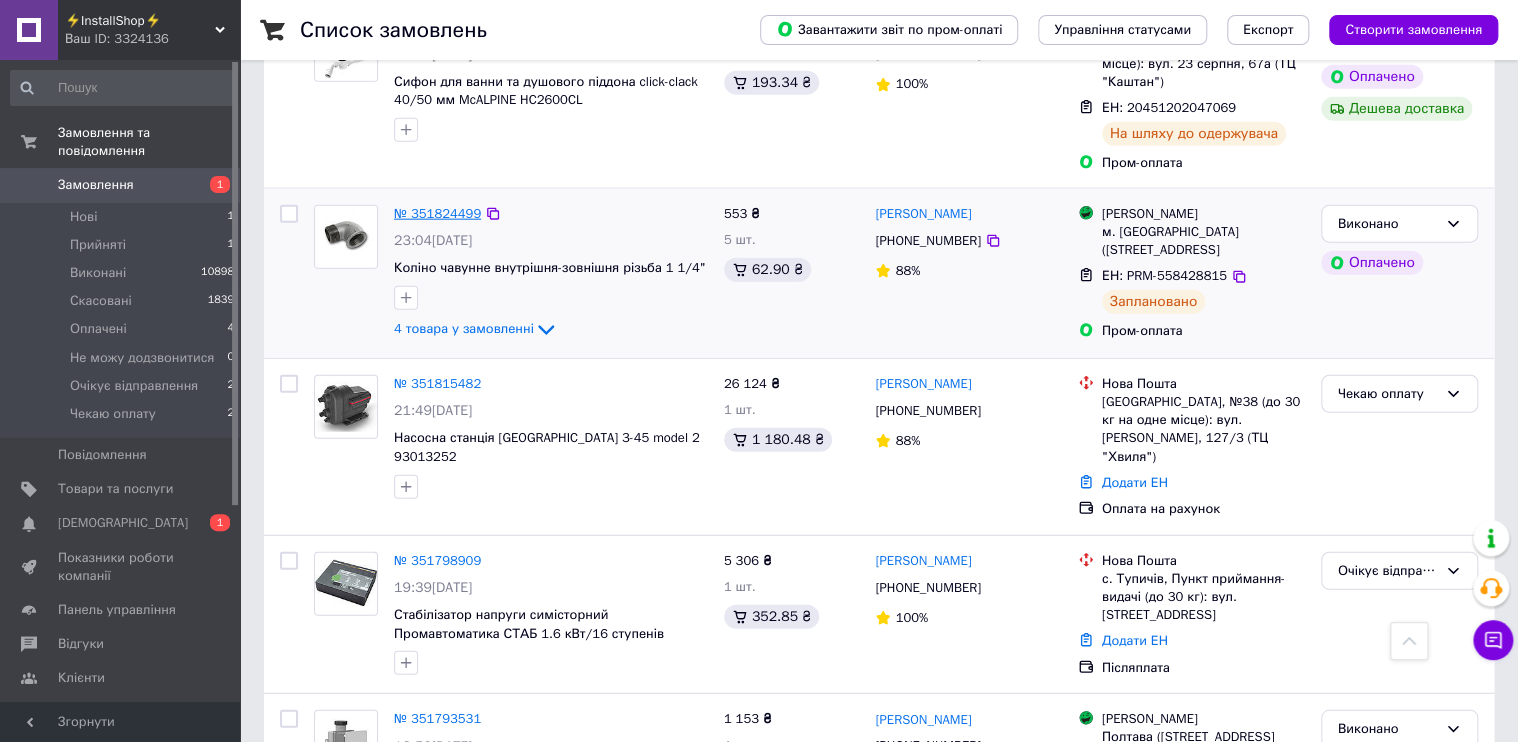 click on "№ 351824499" at bounding box center [437, 213] 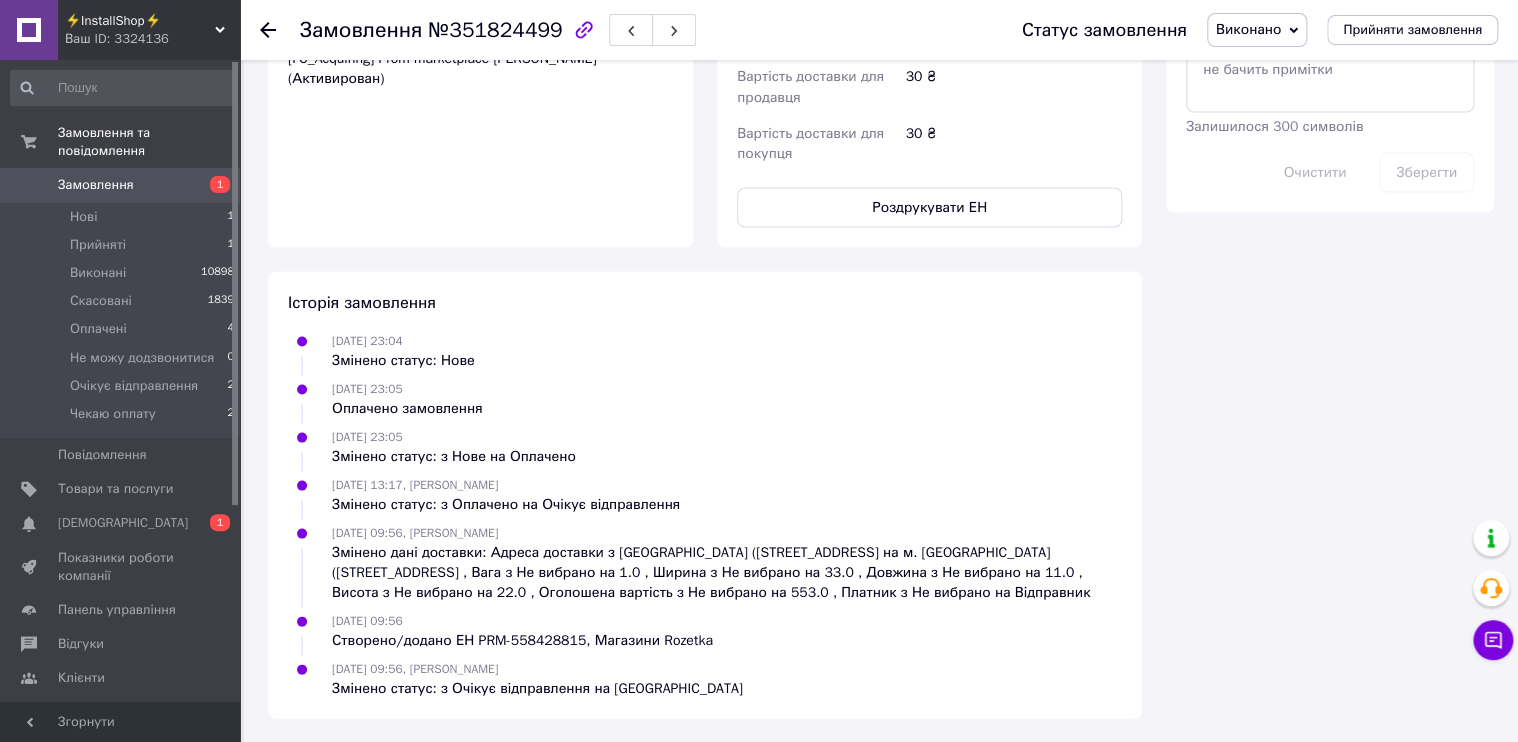 scroll, scrollTop: 1769, scrollLeft: 0, axis: vertical 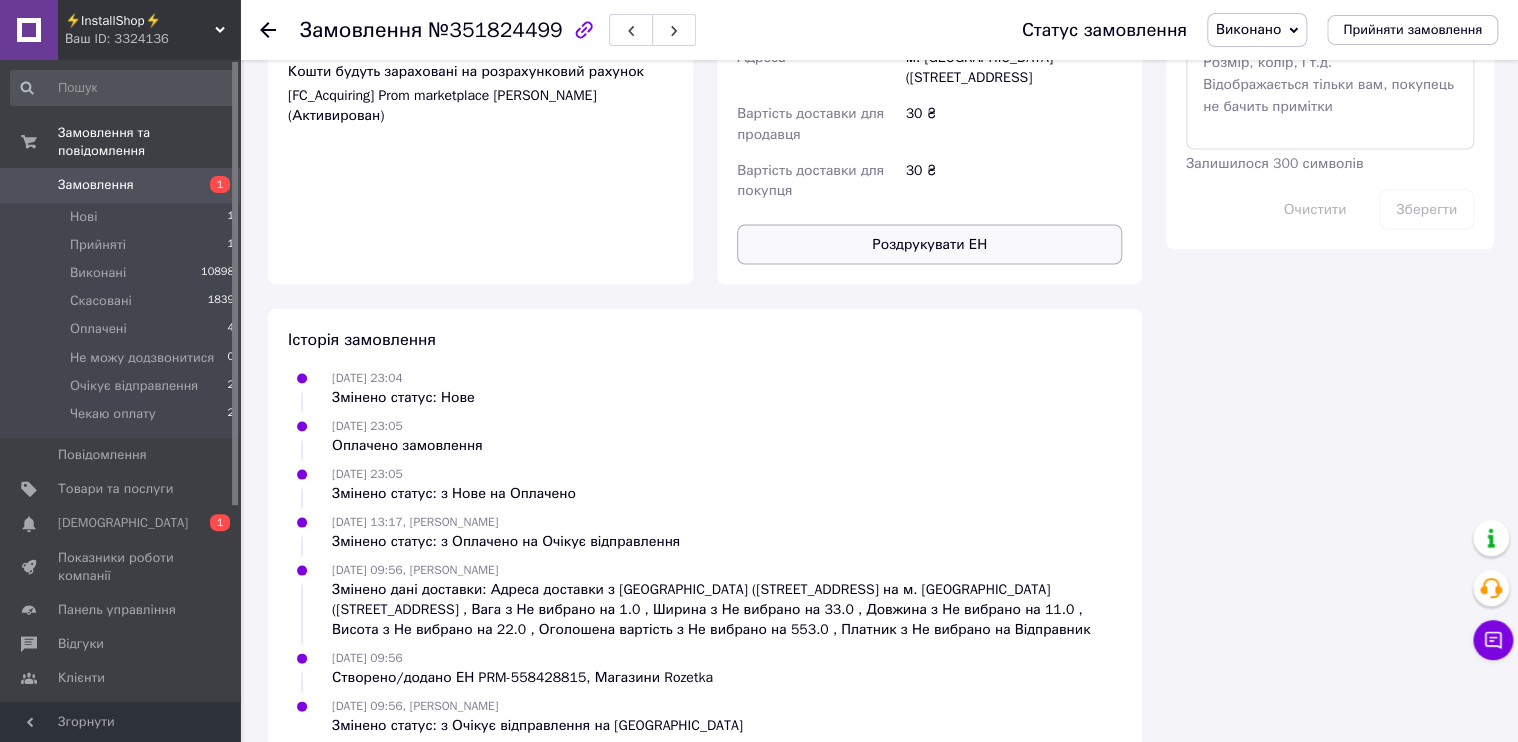 click on "Роздрукувати ЕН" at bounding box center (929, 244) 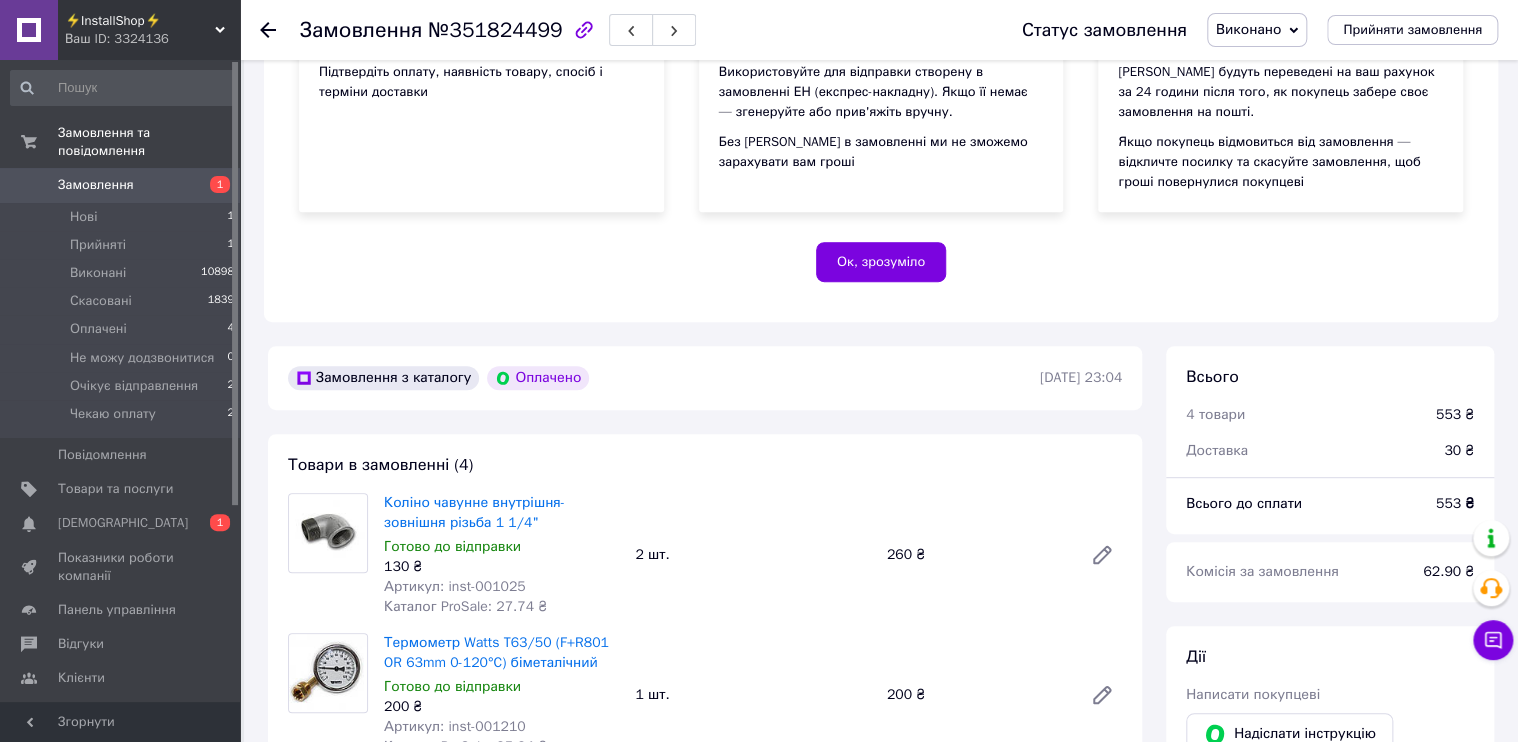 scroll, scrollTop: 169, scrollLeft: 0, axis: vertical 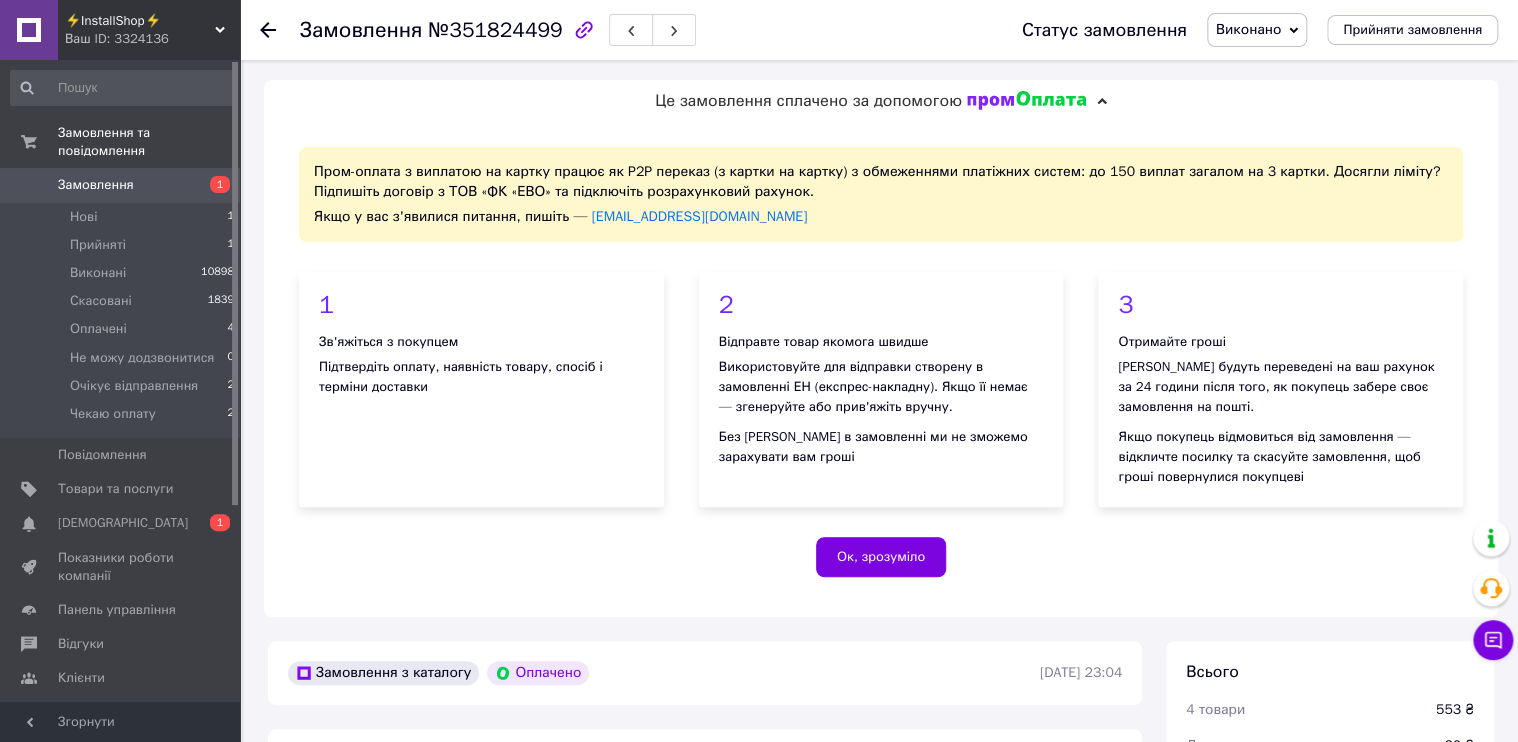 click 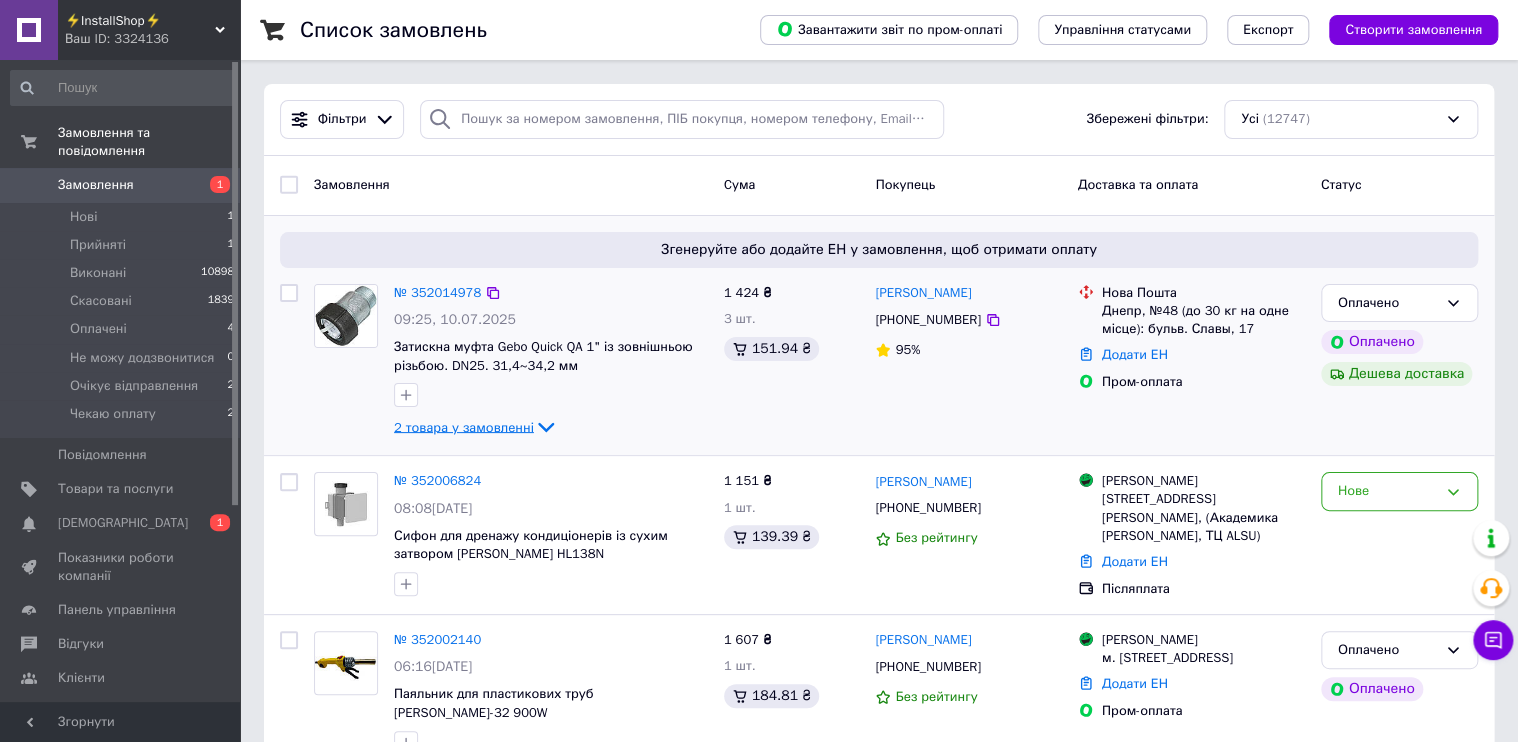 click 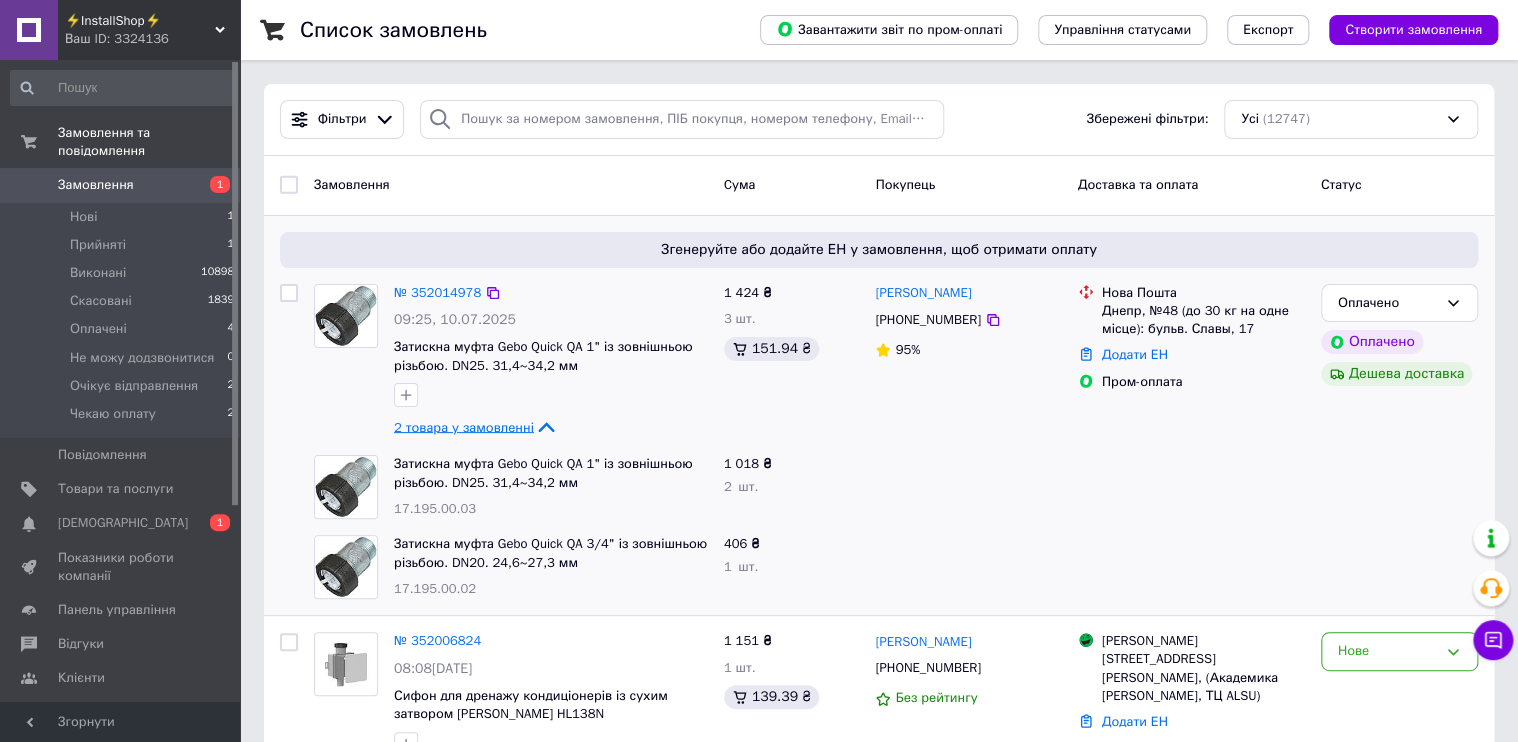 click 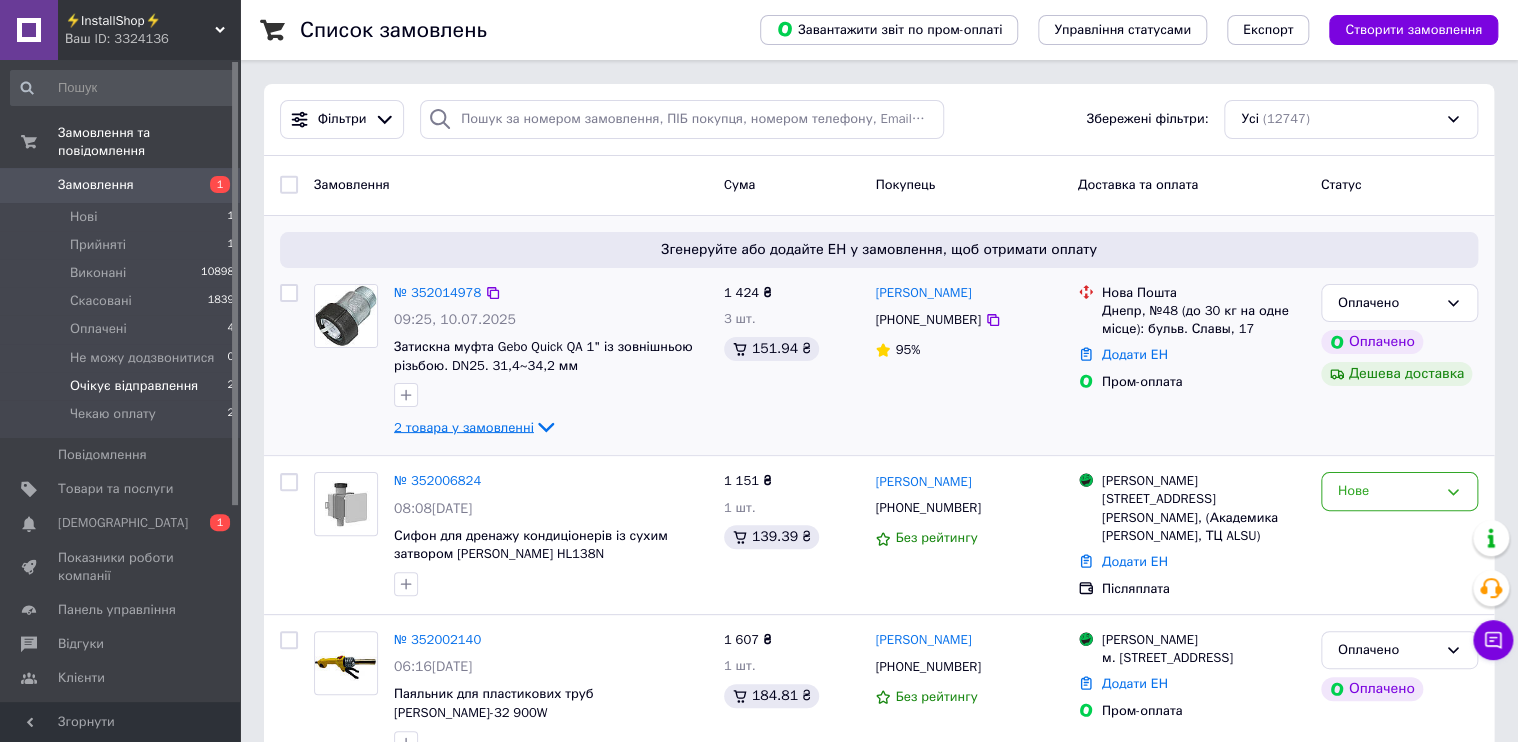 click on "Очікує відправлення" at bounding box center [134, 386] 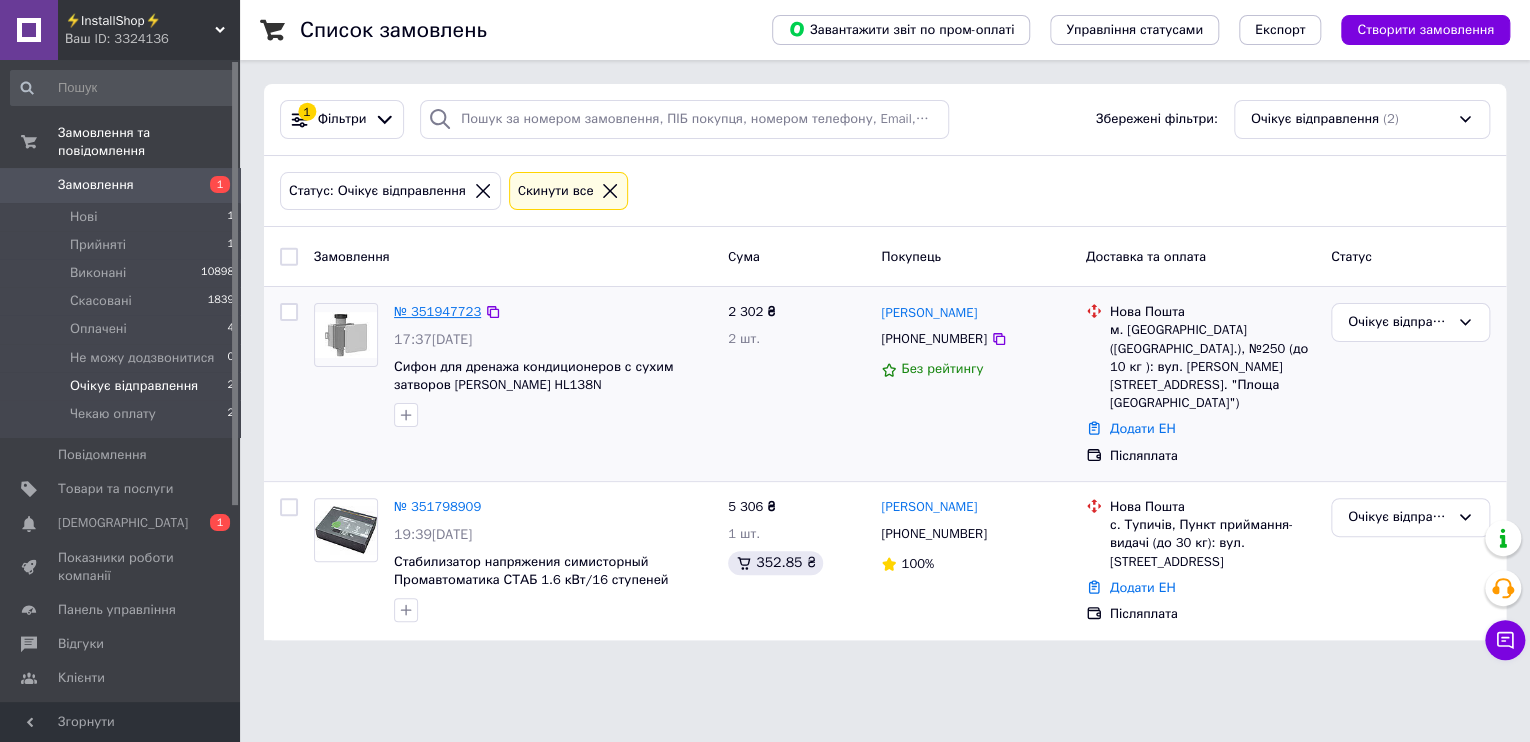 click on "№ 351947723" at bounding box center (437, 311) 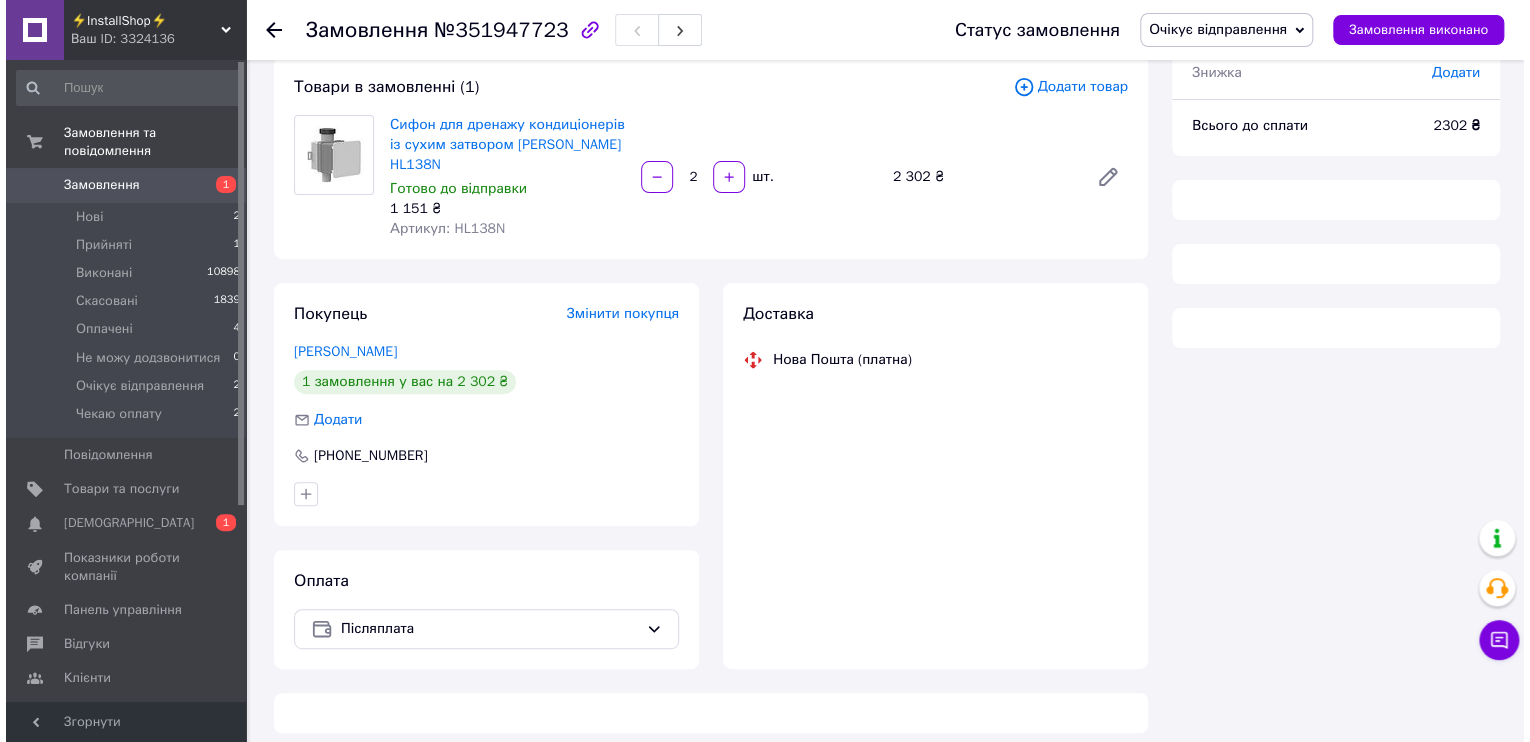 scroll, scrollTop: 131, scrollLeft: 0, axis: vertical 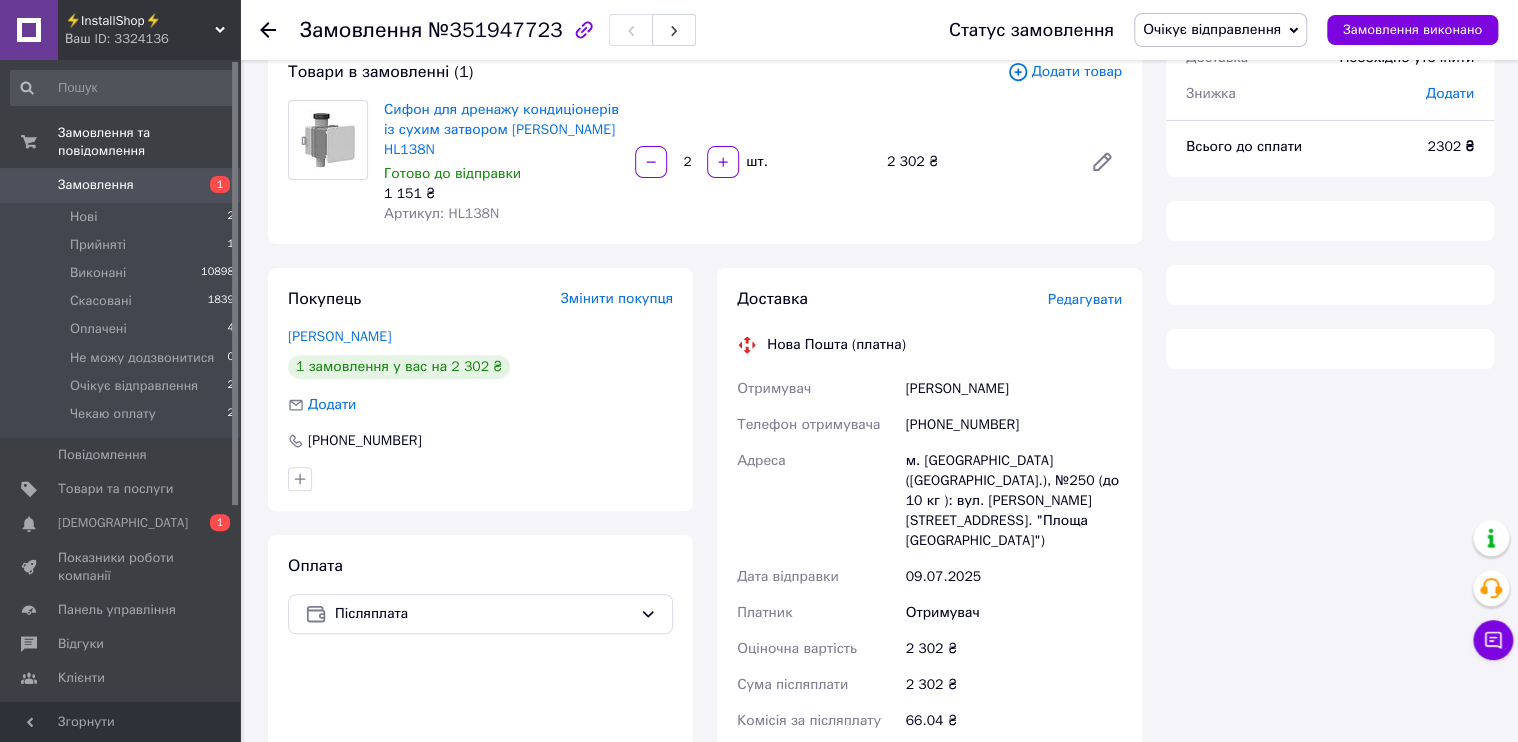 click on "Редагувати" at bounding box center [1085, 299] 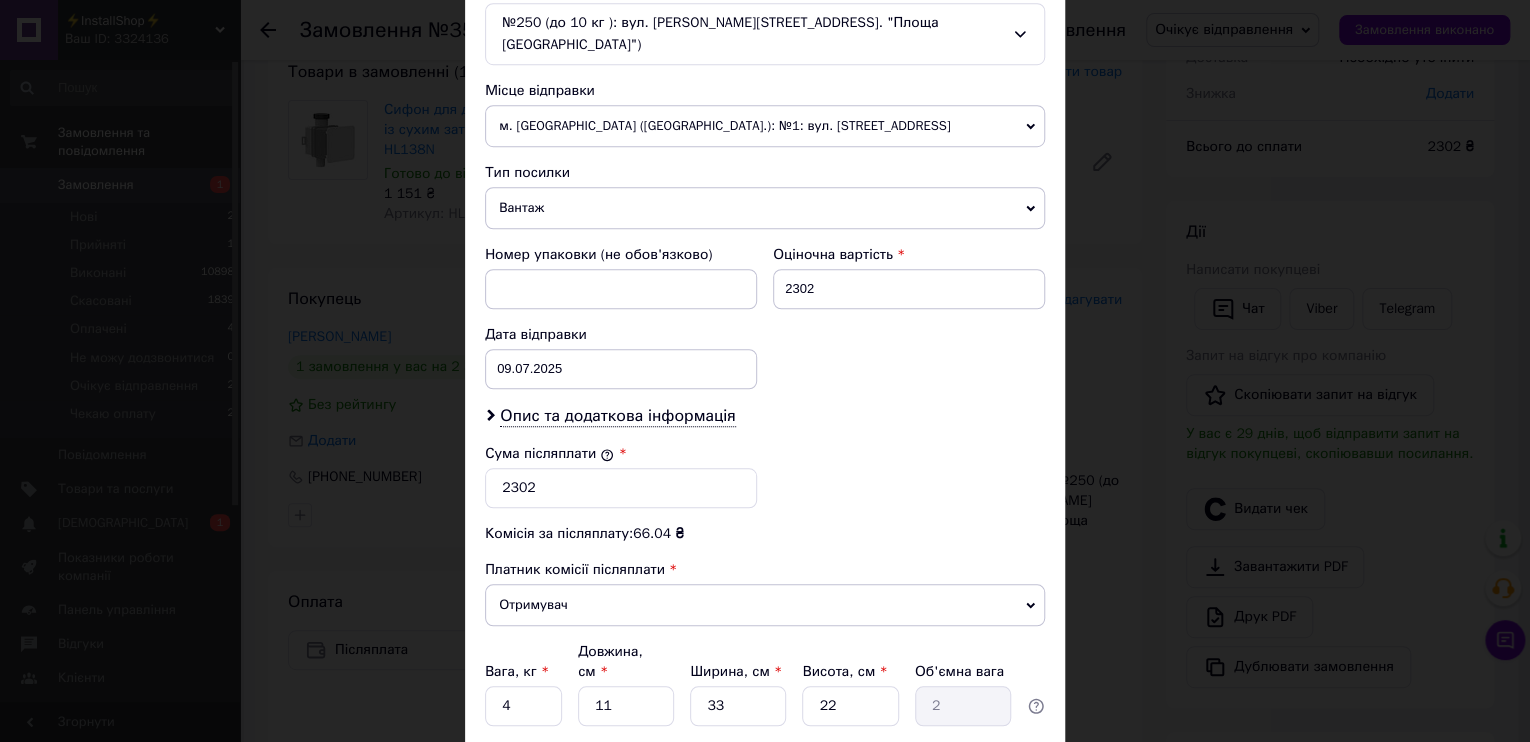 scroll, scrollTop: 777, scrollLeft: 0, axis: vertical 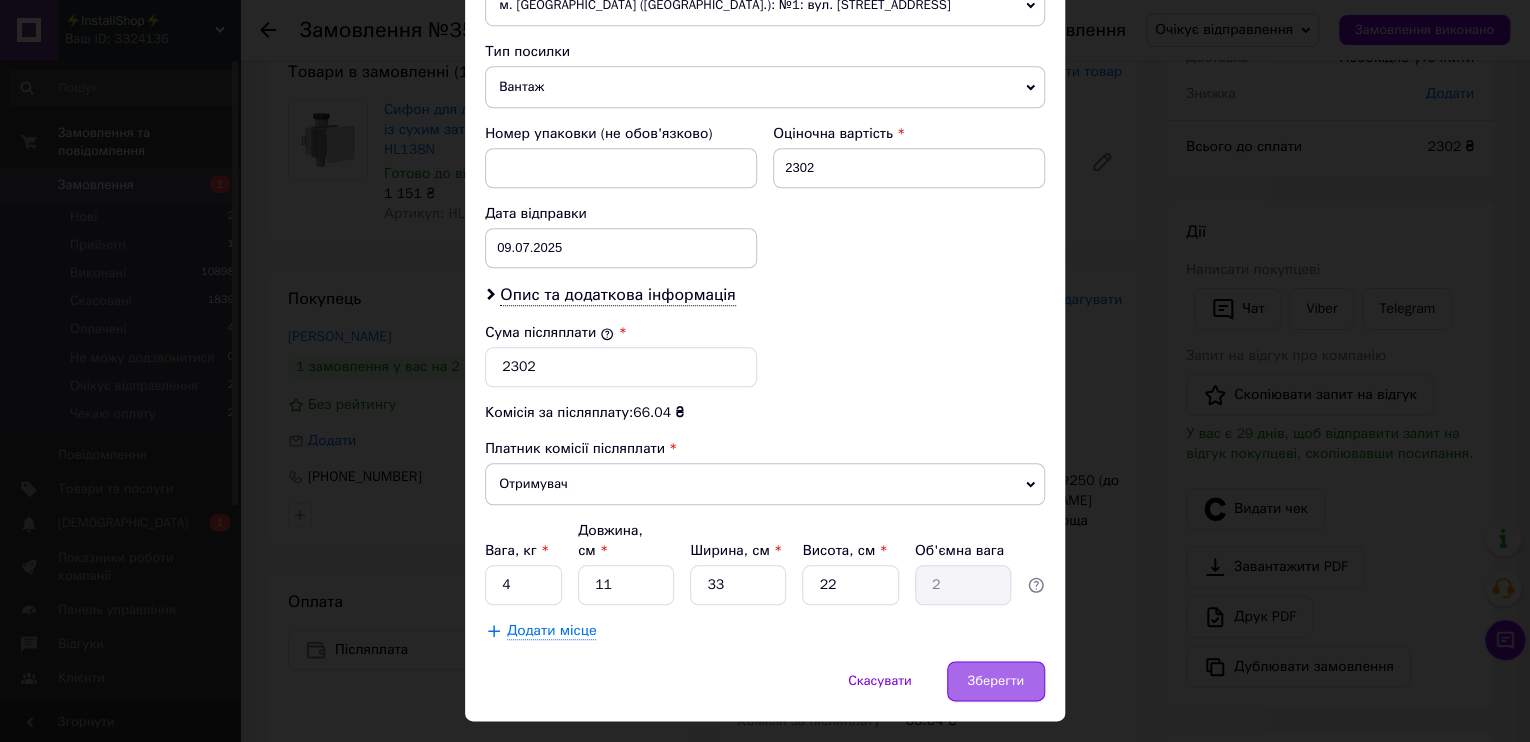 click on "Зберегти" at bounding box center [996, 681] 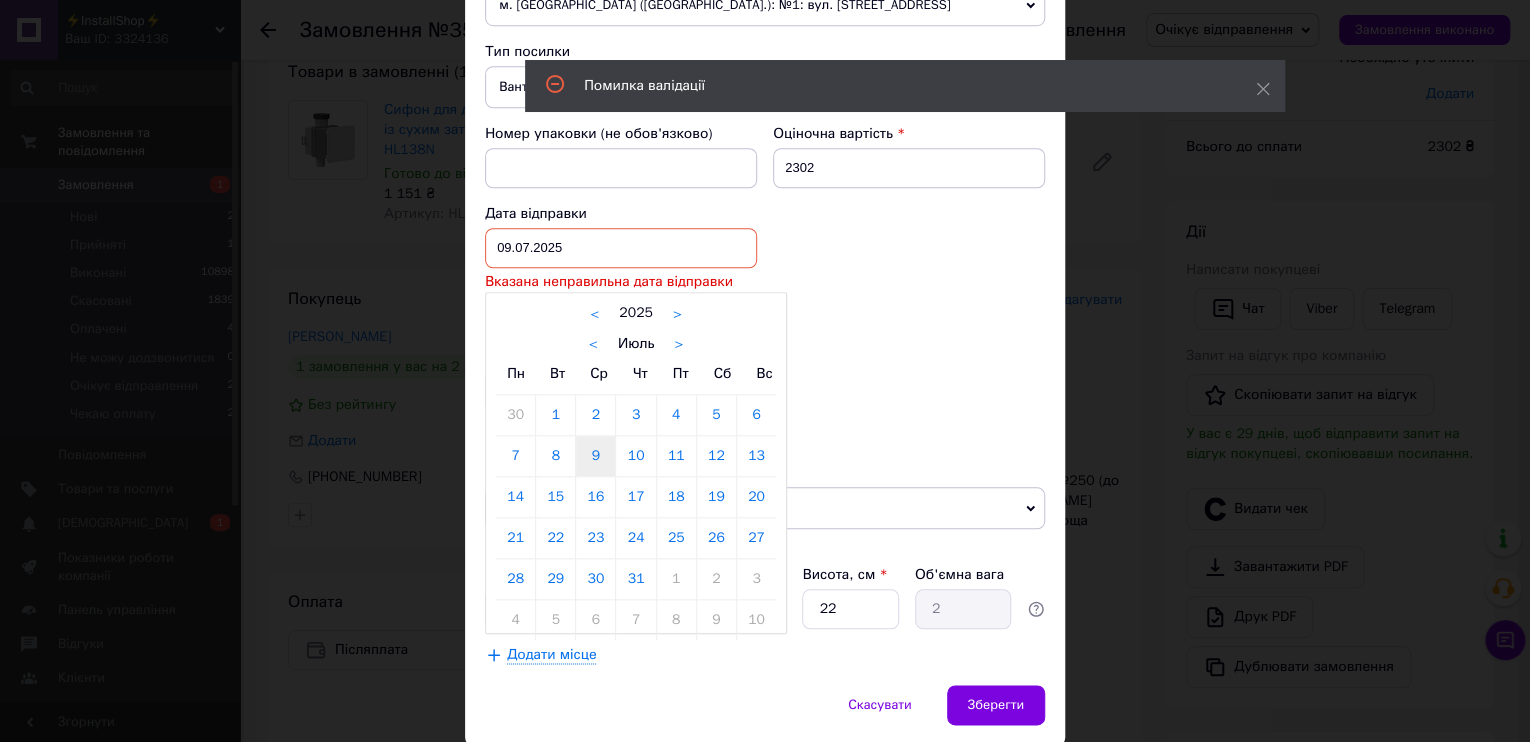 click on "09.07.2025 < 2025 > < Июль > Пн Вт Ср Чт Пт Сб Вс 30 1 2 3 4 5 6 7 8 9 10 11 12 13 14 15 16 17 18 19 20 21 22 23 24 25 26 27 28 29 30 31 1 2 3 4 5 6 7 8 9 10" at bounding box center (621, 248) 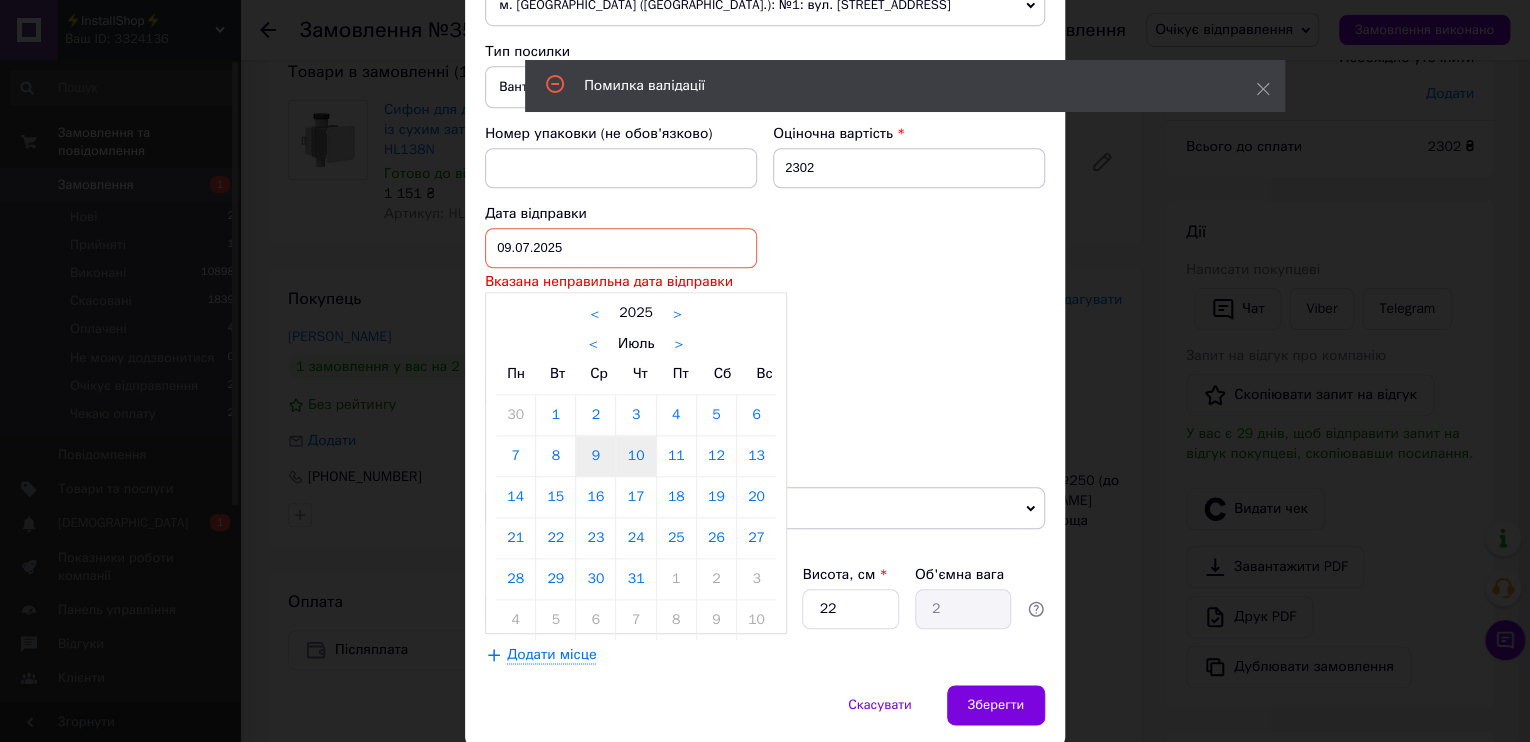 click on "10" at bounding box center (635, 456) 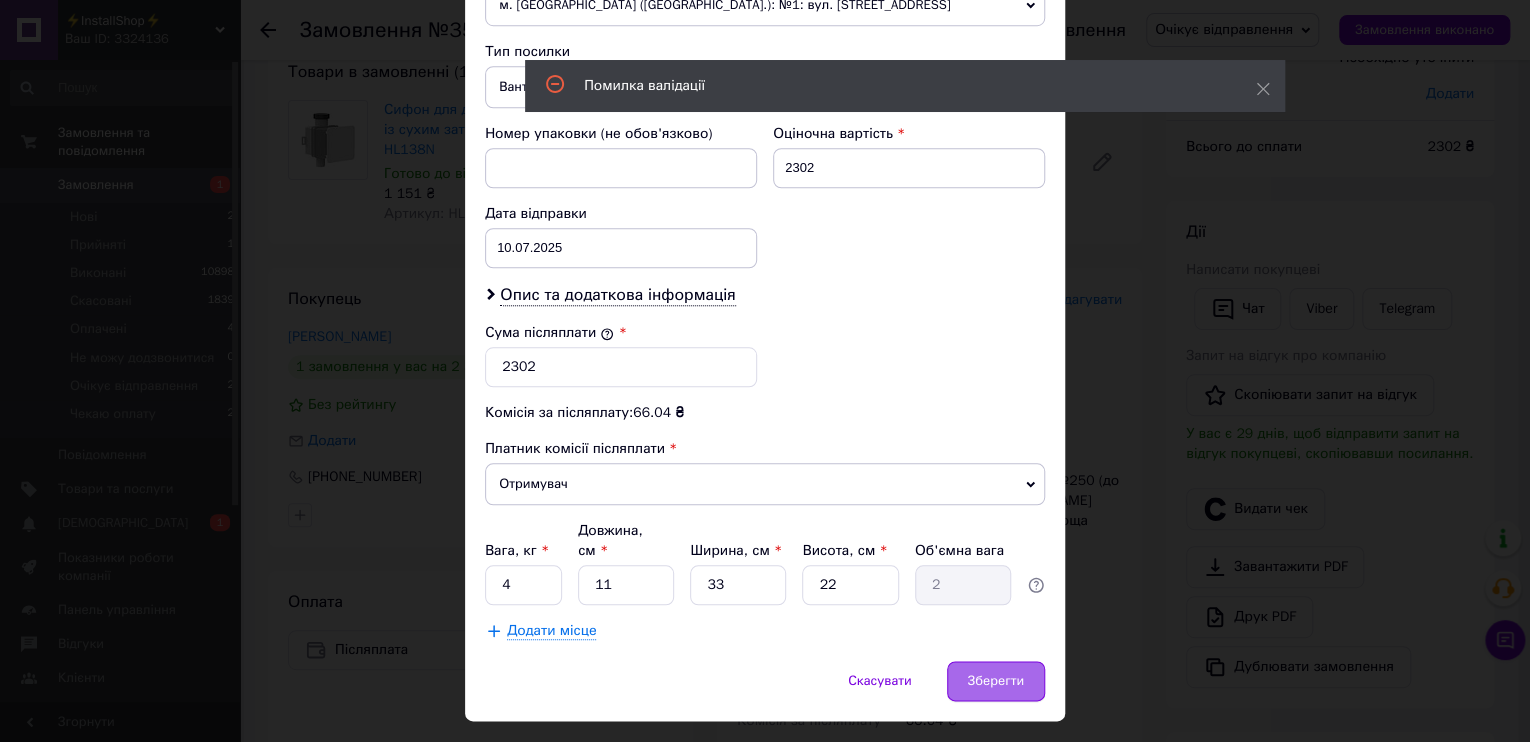 click on "Зберегти" at bounding box center (996, 681) 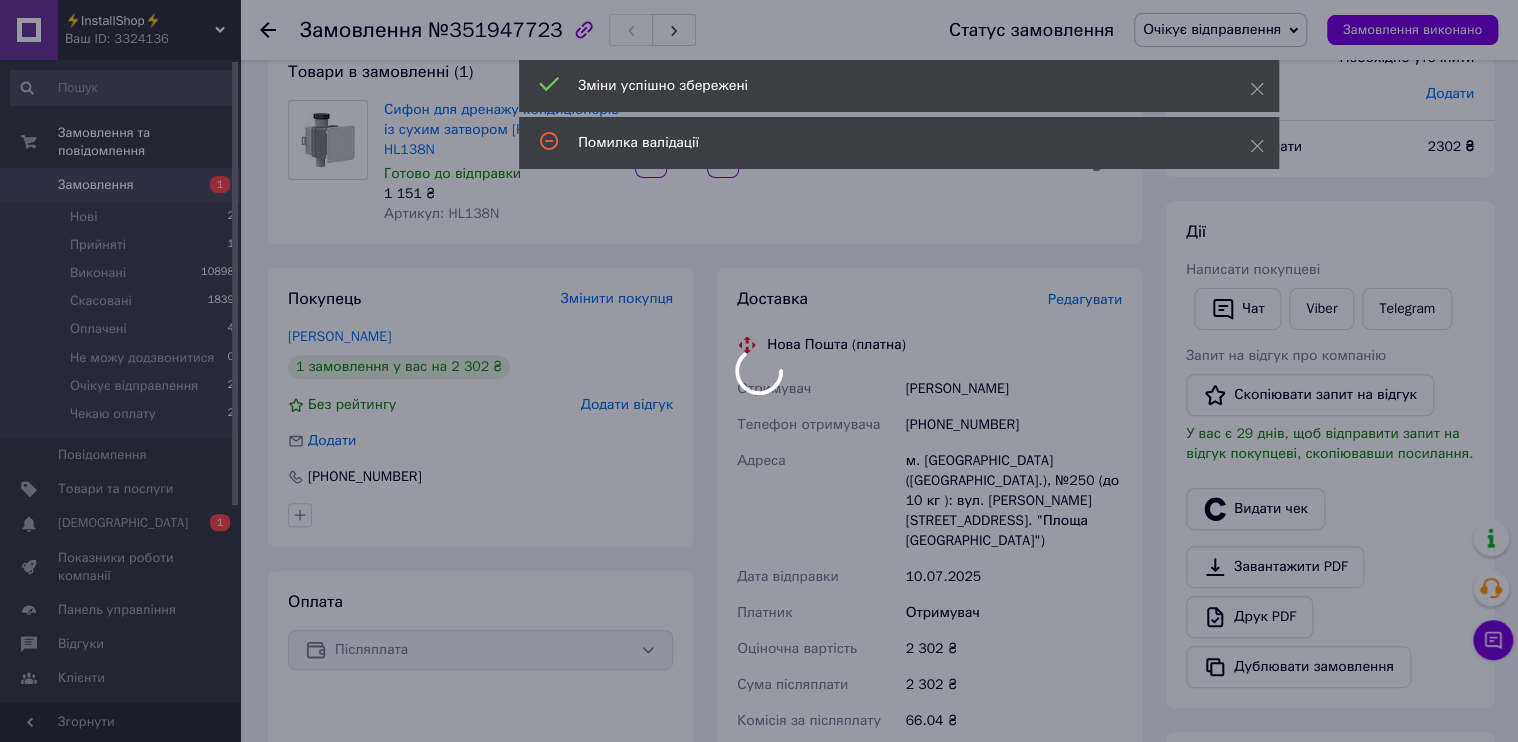 click on "⚡InstallShop⚡ Ваш ID: 3324136 Сайт ⚡InstallShop⚡ Кабінет покупця Перевірити стан системи Сторінка на порталі Довідка Вийти Замовлення та повідомлення Замовлення 1 Нові 2 Прийняті 1 Виконані 10898 Скасовані 1839 Оплачені 4 Не можу додзвонитися 0 Очікує відправлення 2 Чекаю оплату 2 Повідомлення 0 Товари та послуги Сповіщення 0 1 Показники роботи компанії Панель управління Відгуки Клієнти Каталог ProSale Аналітика Інструменти веб-майстра та SEO Управління сайтом Гаманець компанії Маркет Налаштування Тарифи та рахунки Prom топ 1 151 ₴" at bounding box center [759, 716] 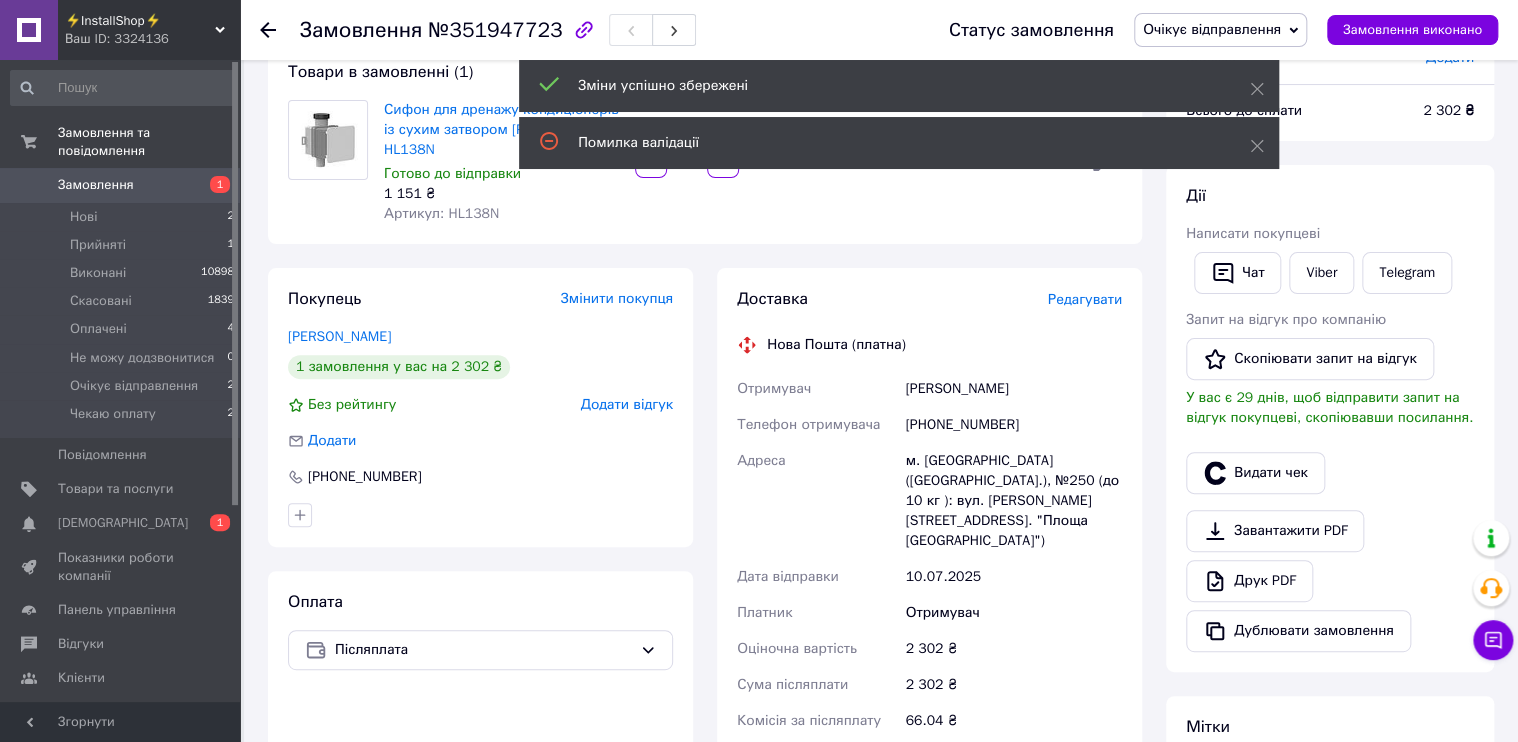 click on "Редагувати" at bounding box center (1085, 299) 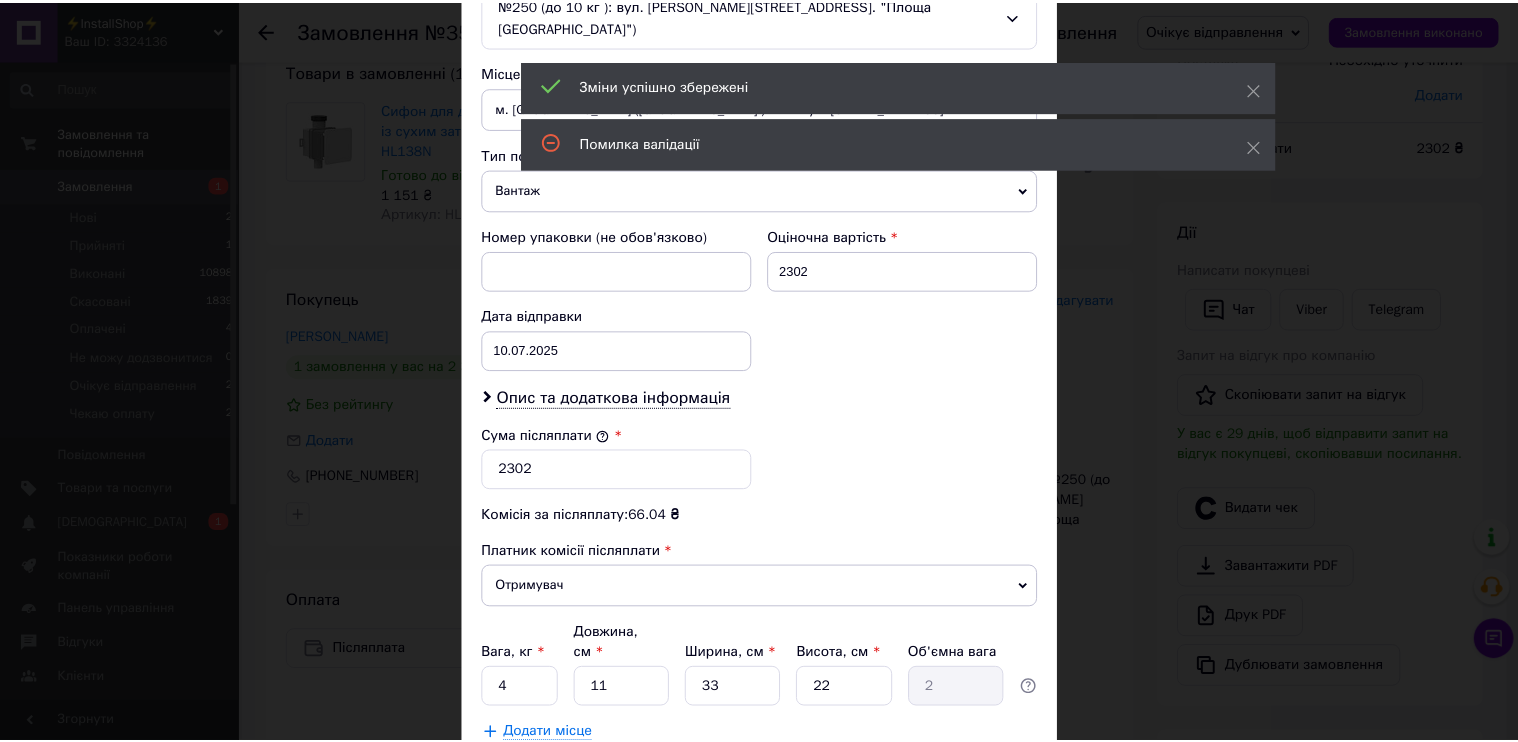 scroll, scrollTop: 777, scrollLeft: 0, axis: vertical 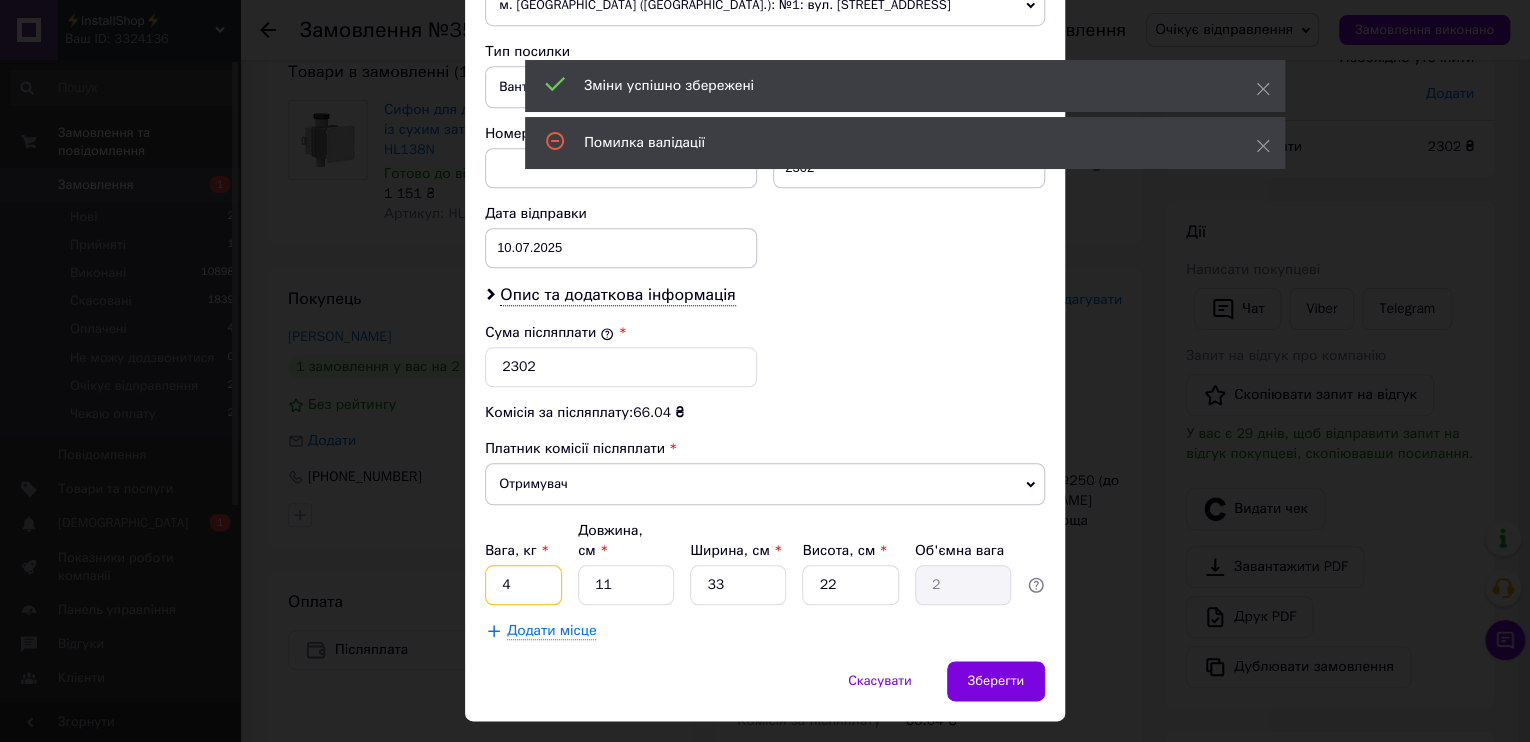 click on "4" at bounding box center [523, 585] 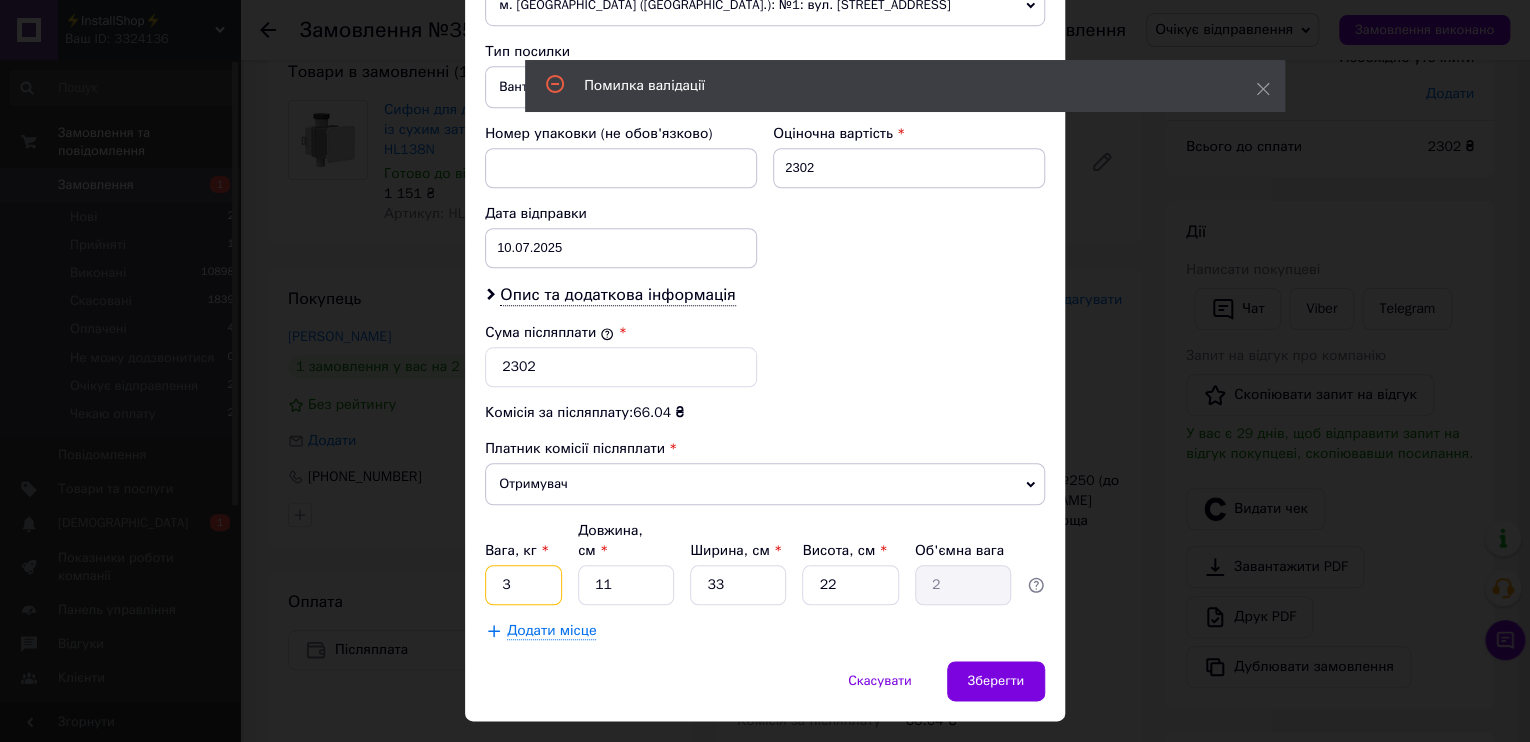 type on "3" 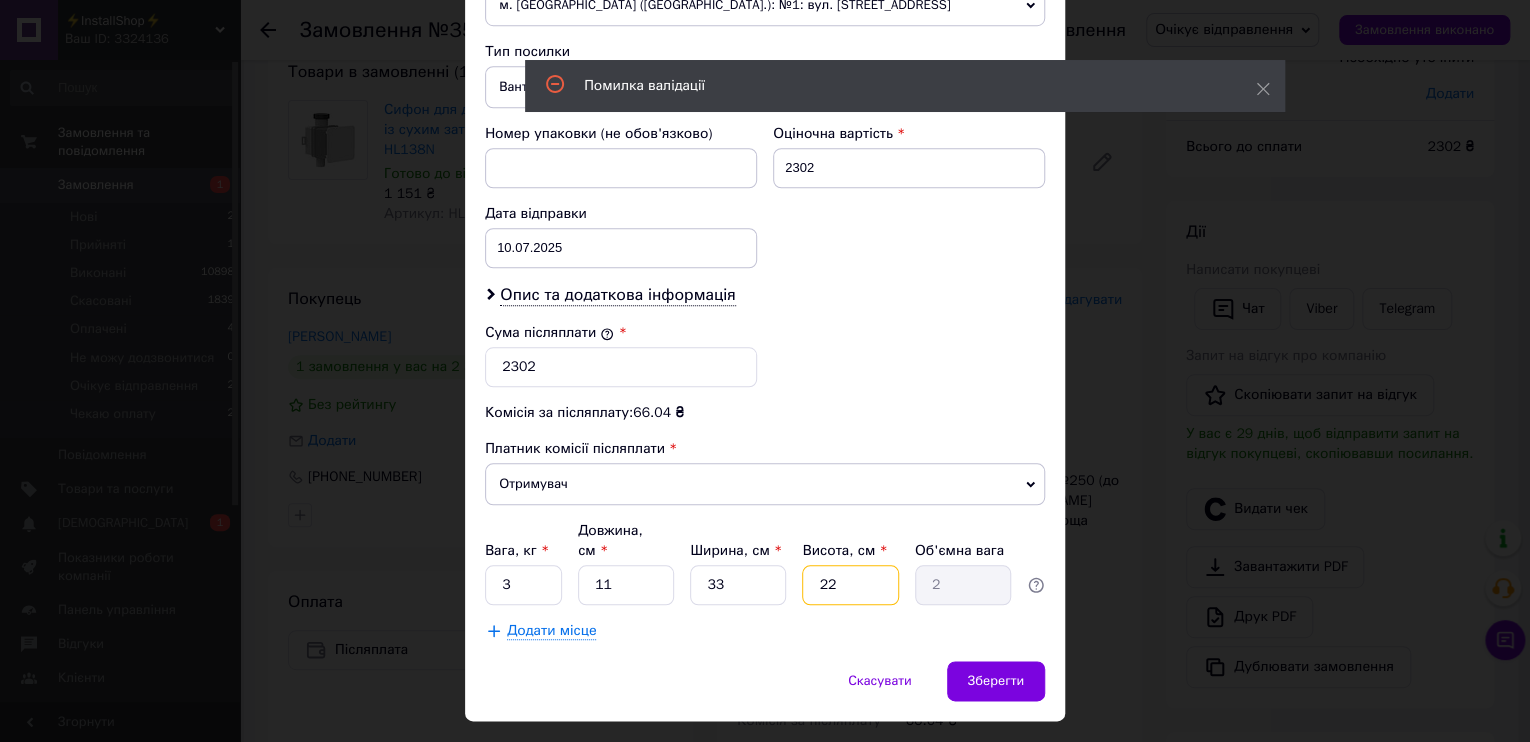 drag, startPoint x: 844, startPoint y: 524, endPoint x: 787, endPoint y: 534, distance: 57.870544 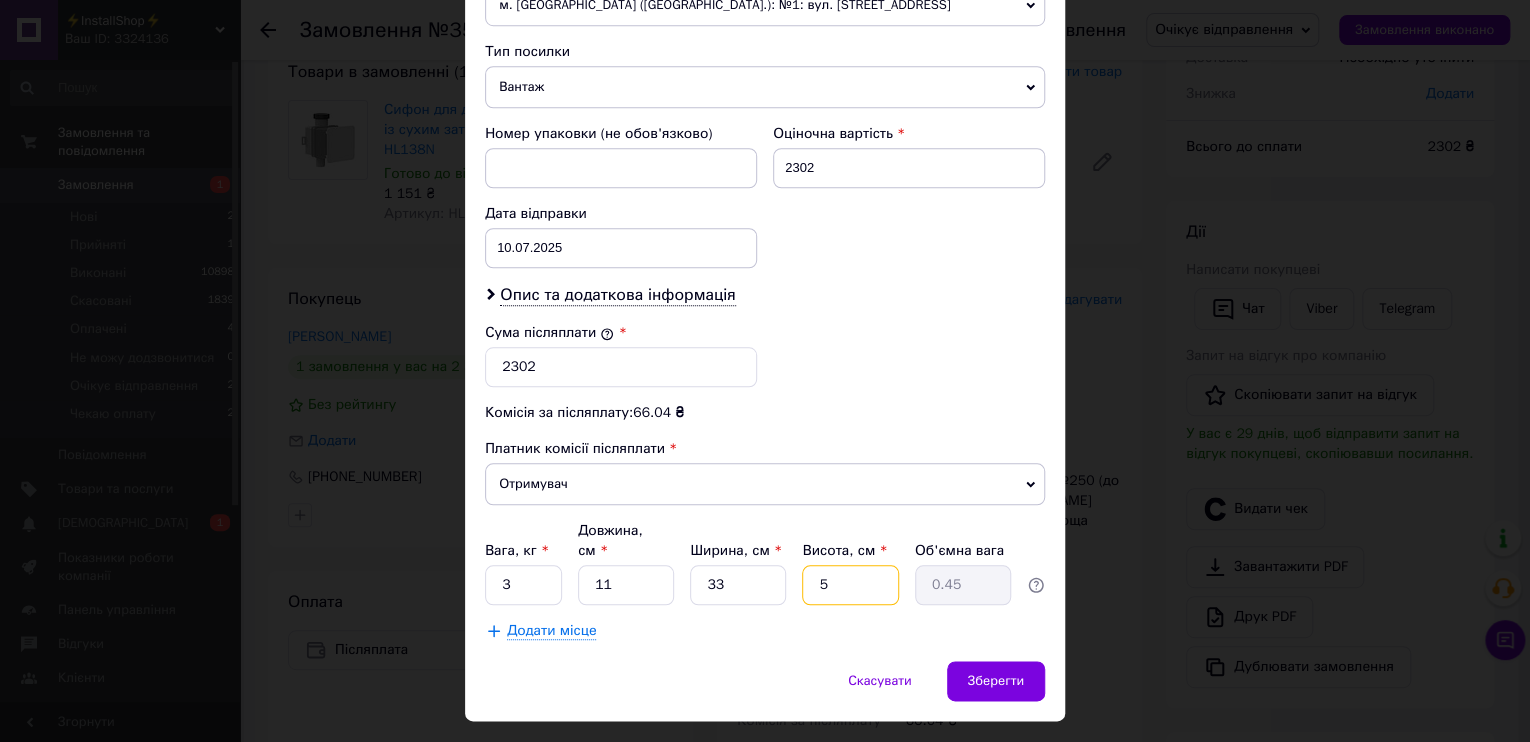 type 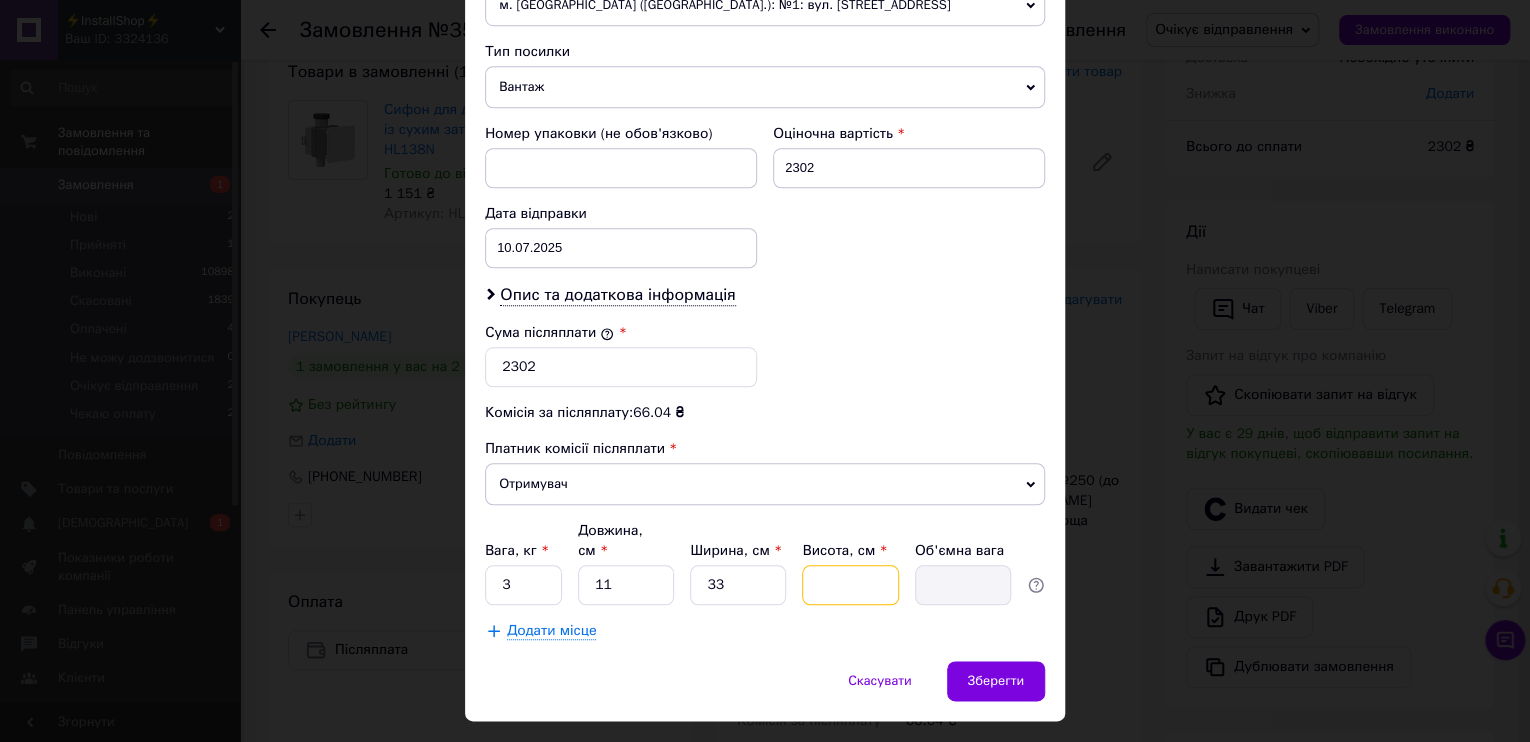 type on "2" 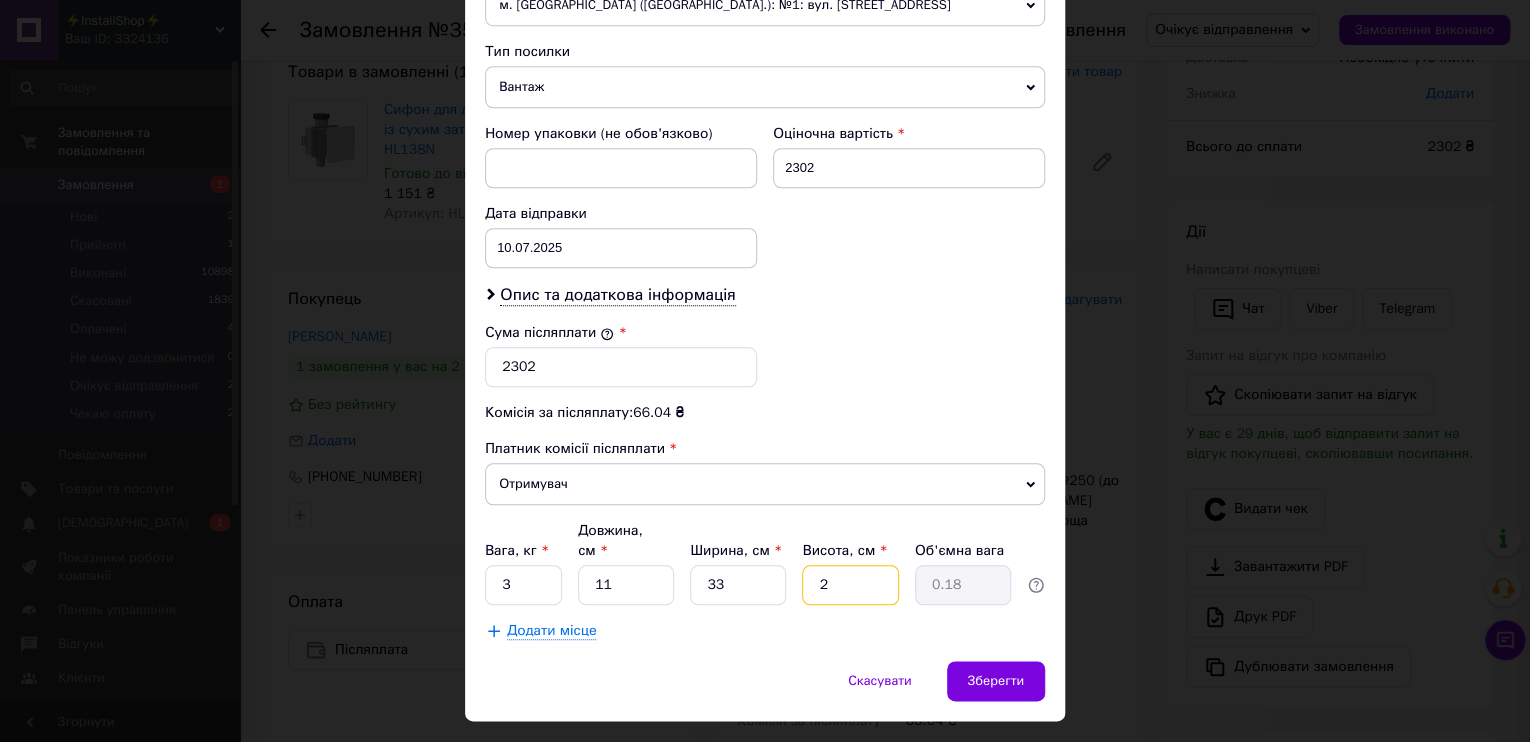 type on "25" 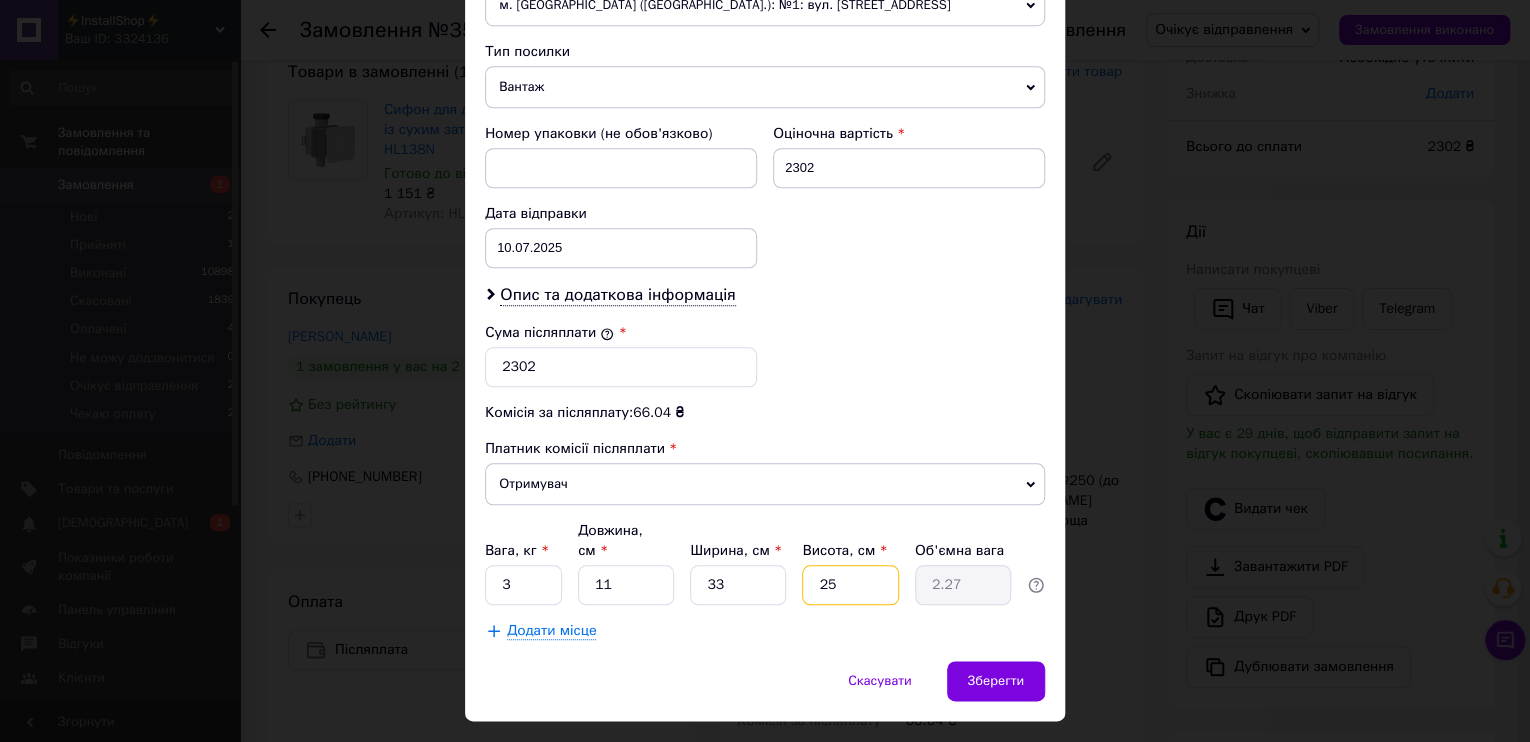 type on "25" 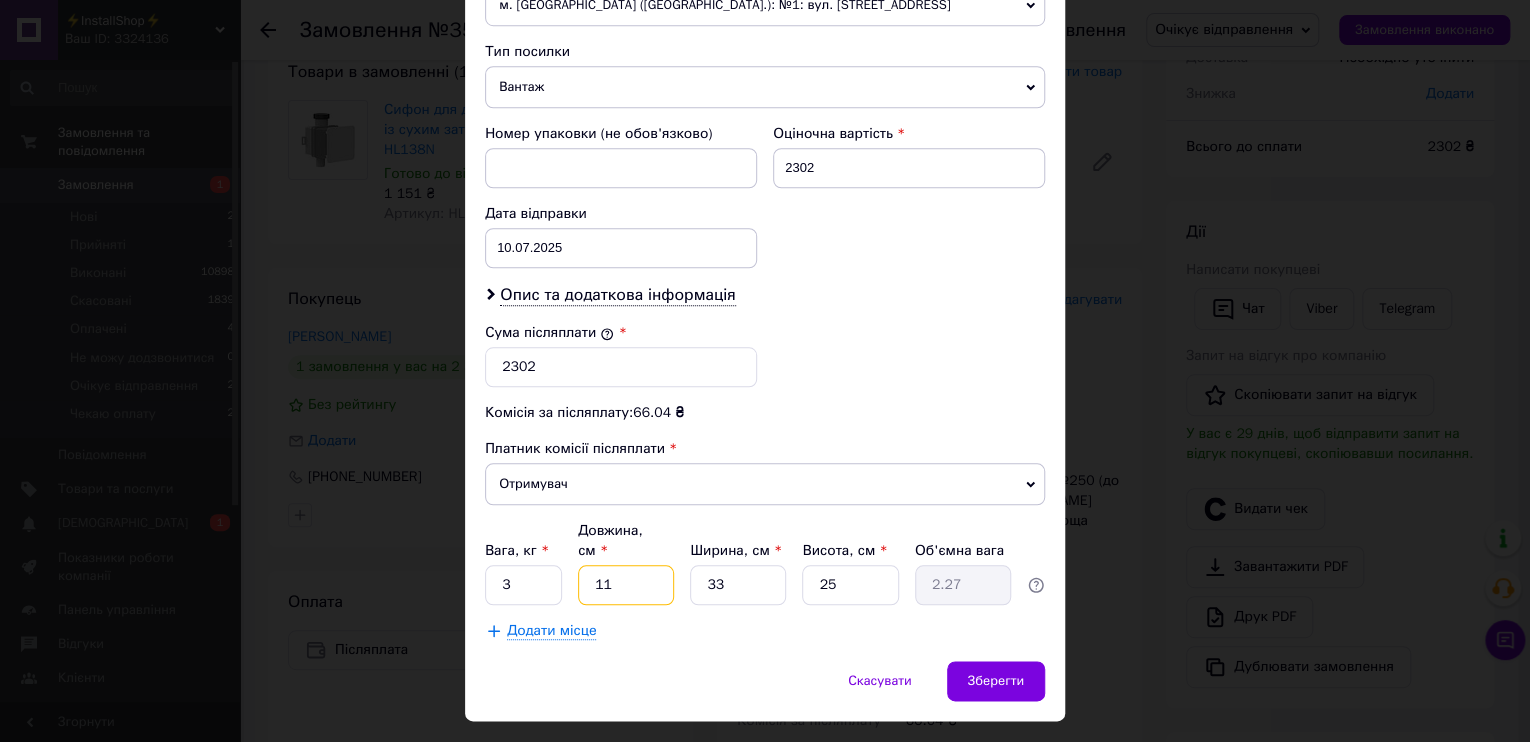 drag, startPoint x: 614, startPoint y: 540, endPoint x: 563, endPoint y: 541, distance: 51.009804 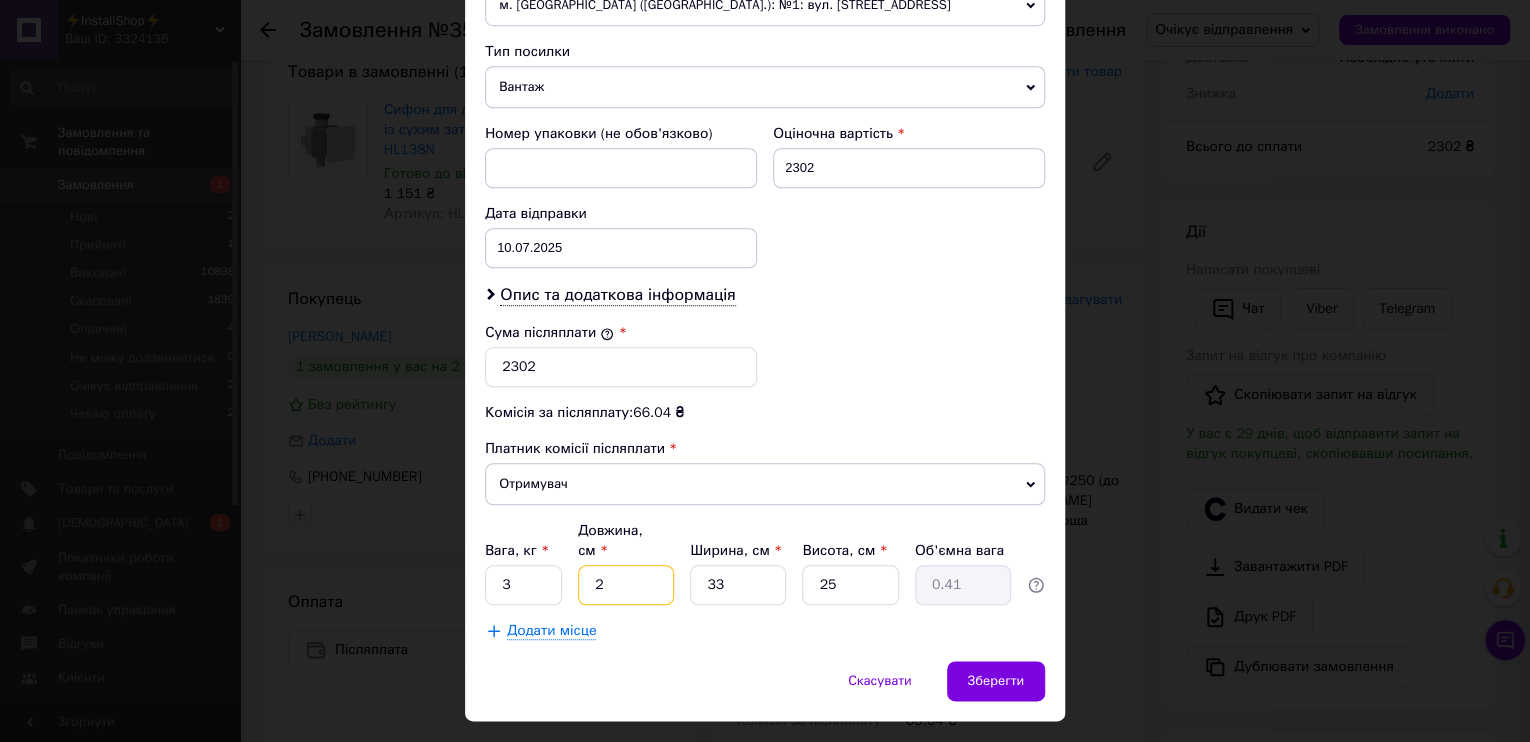 type on "25" 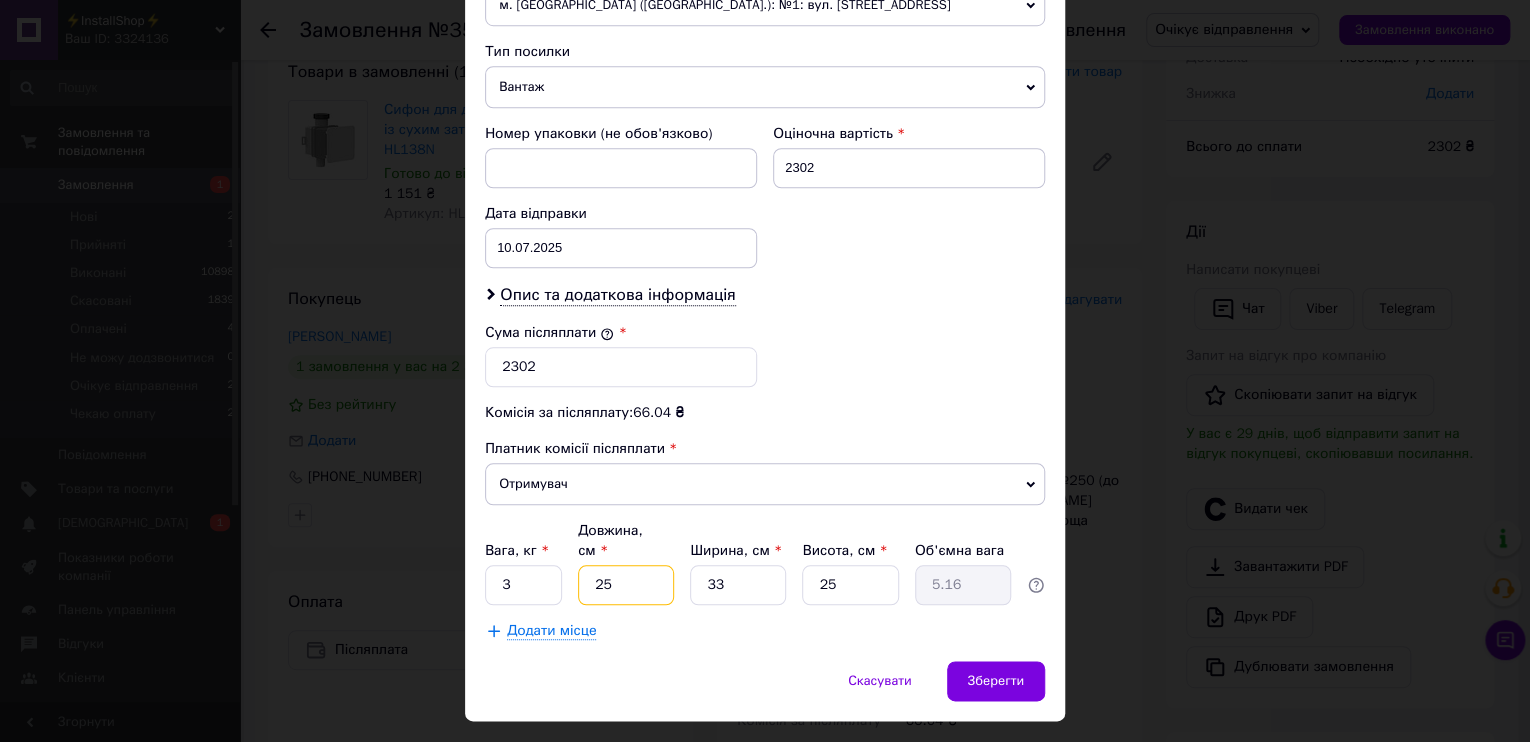 type on "25" 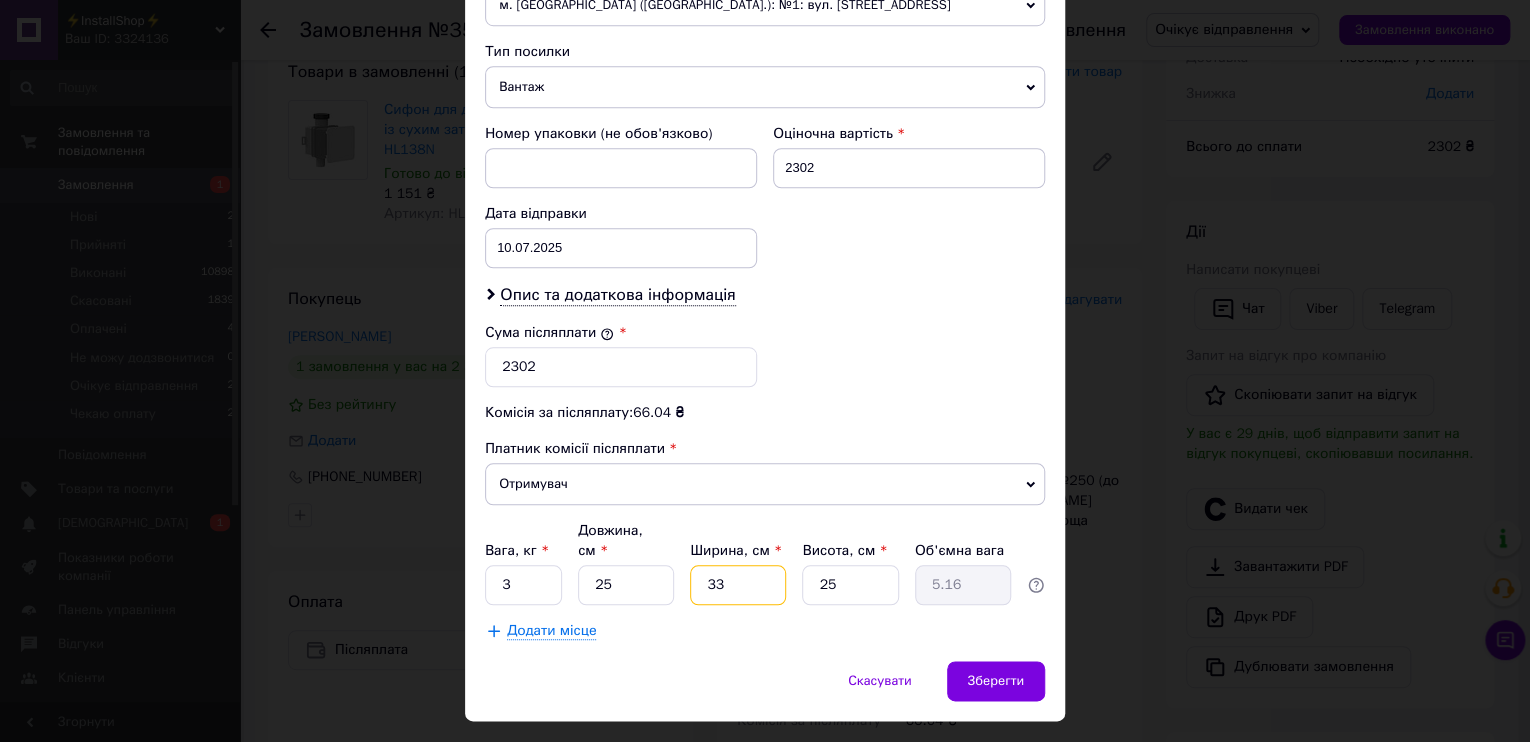 click on "Вага, кг   * 3 Довжина, см   * 25 Ширина, см   * 33 Висота, см   * 25 Об'ємна вага 5.16" at bounding box center (765, 563) 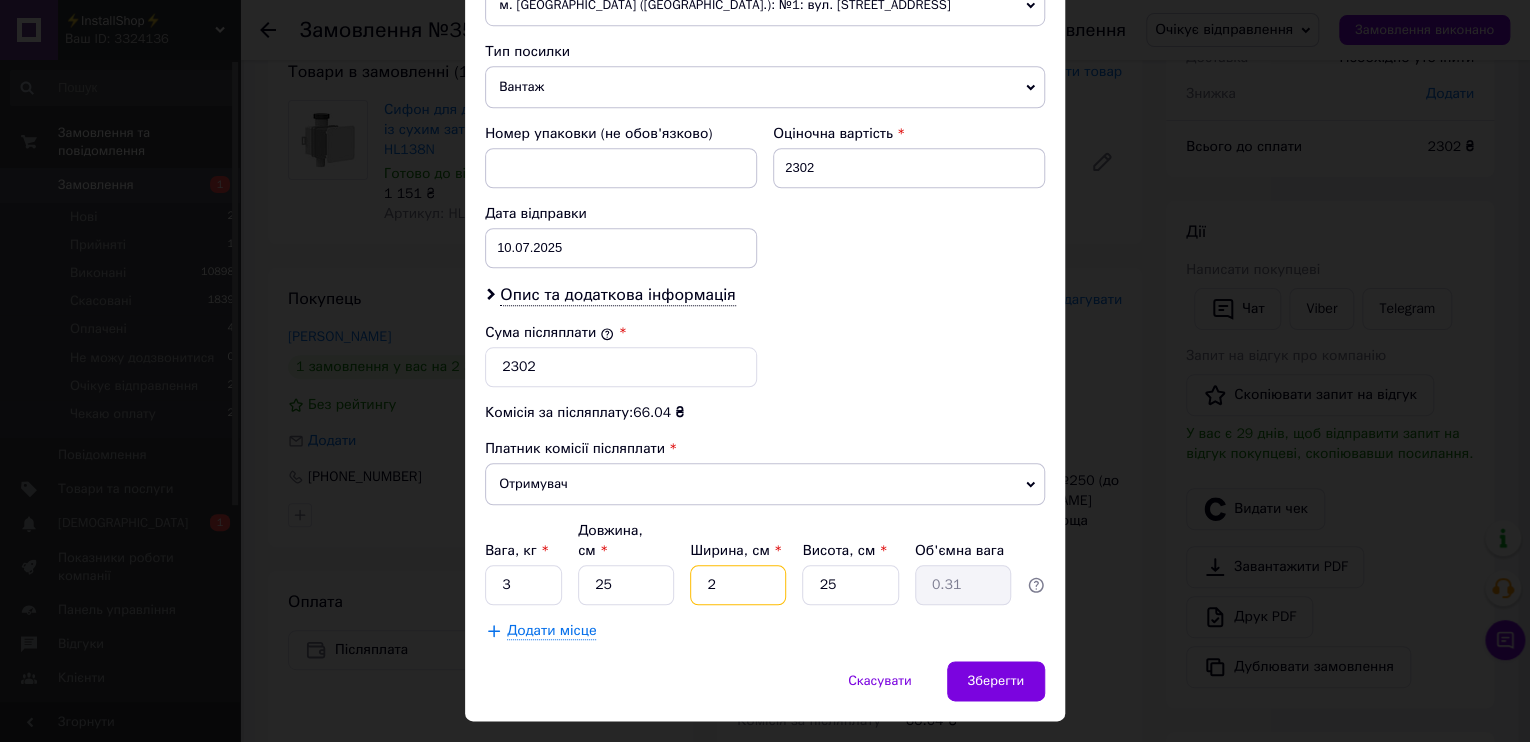 type on "28" 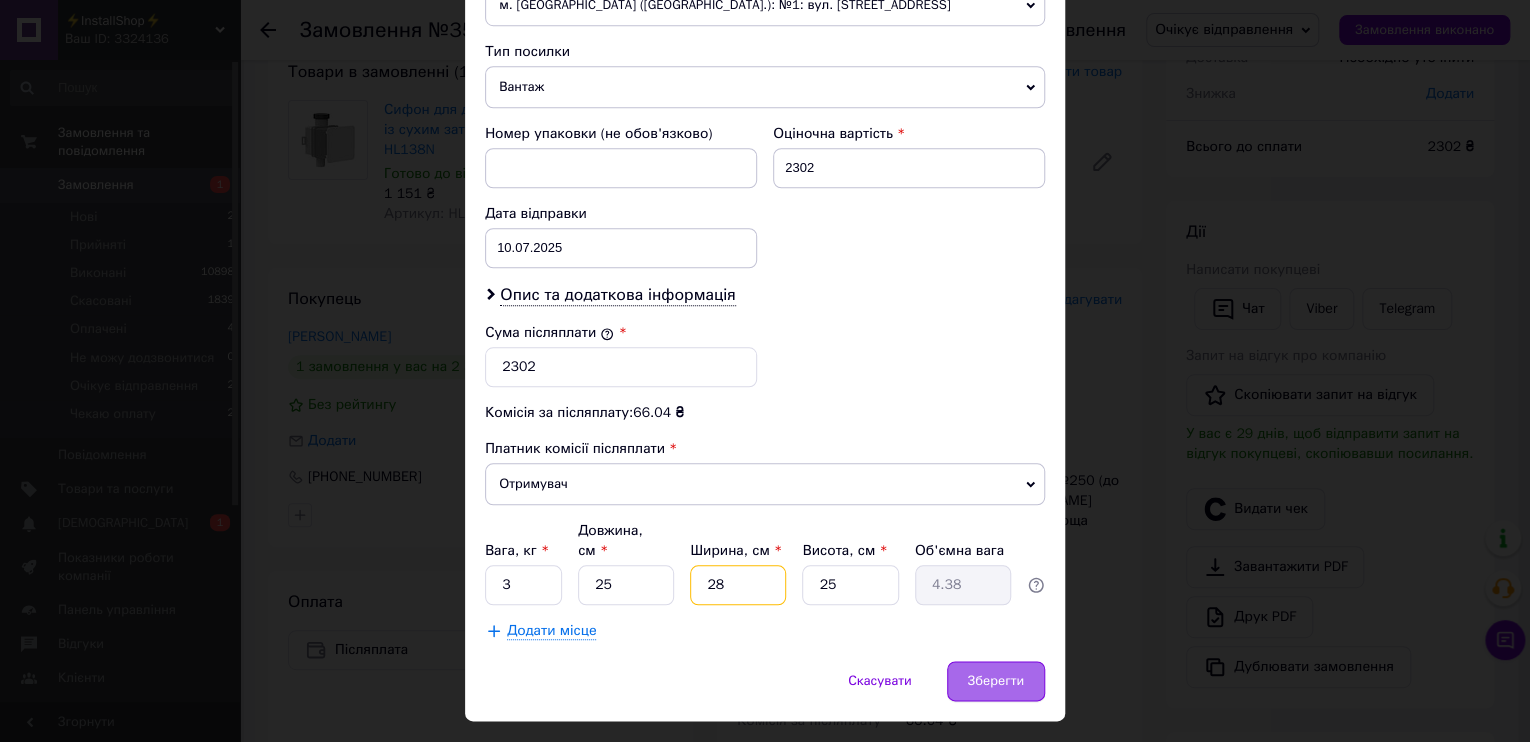 type on "28" 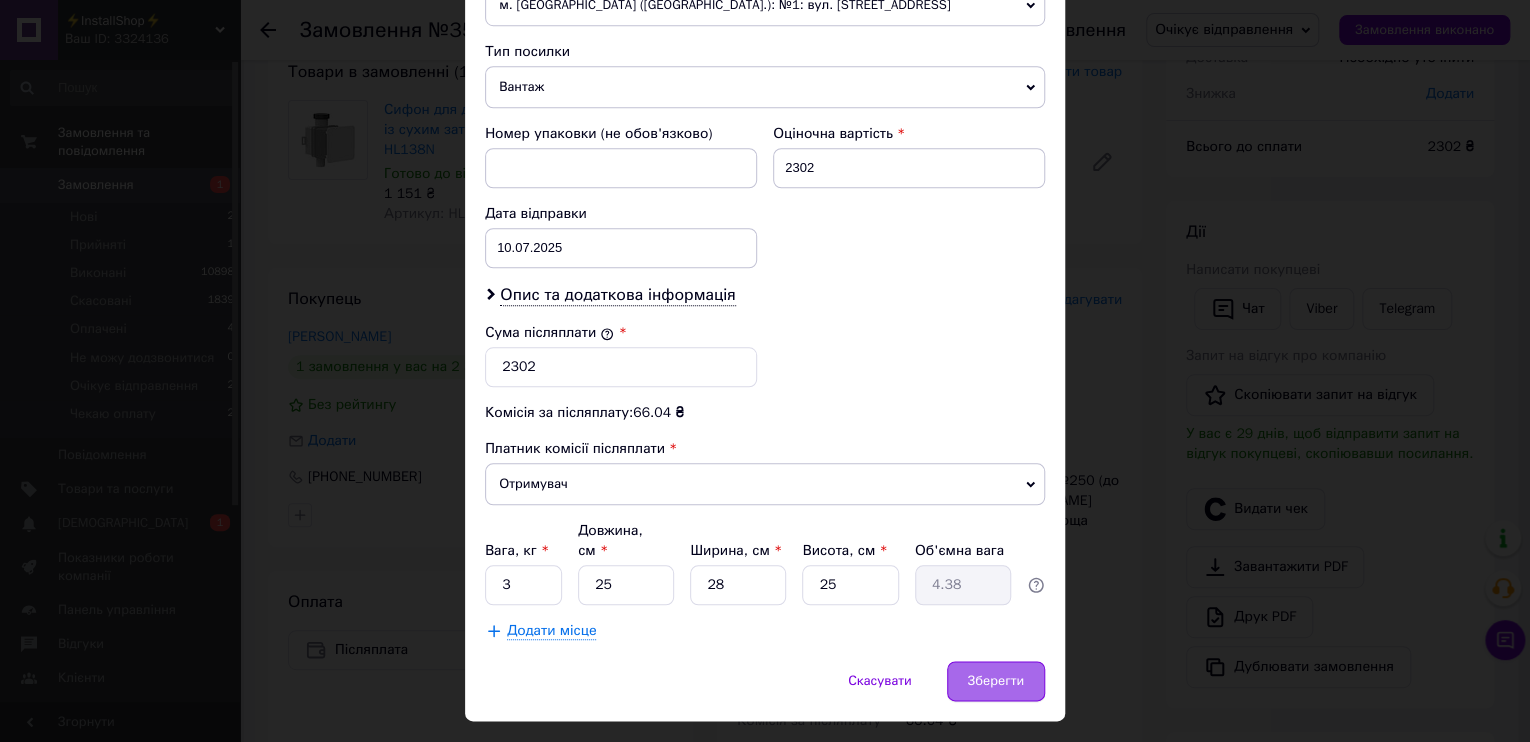click on "Зберегти" at bounding box center [996, 681] 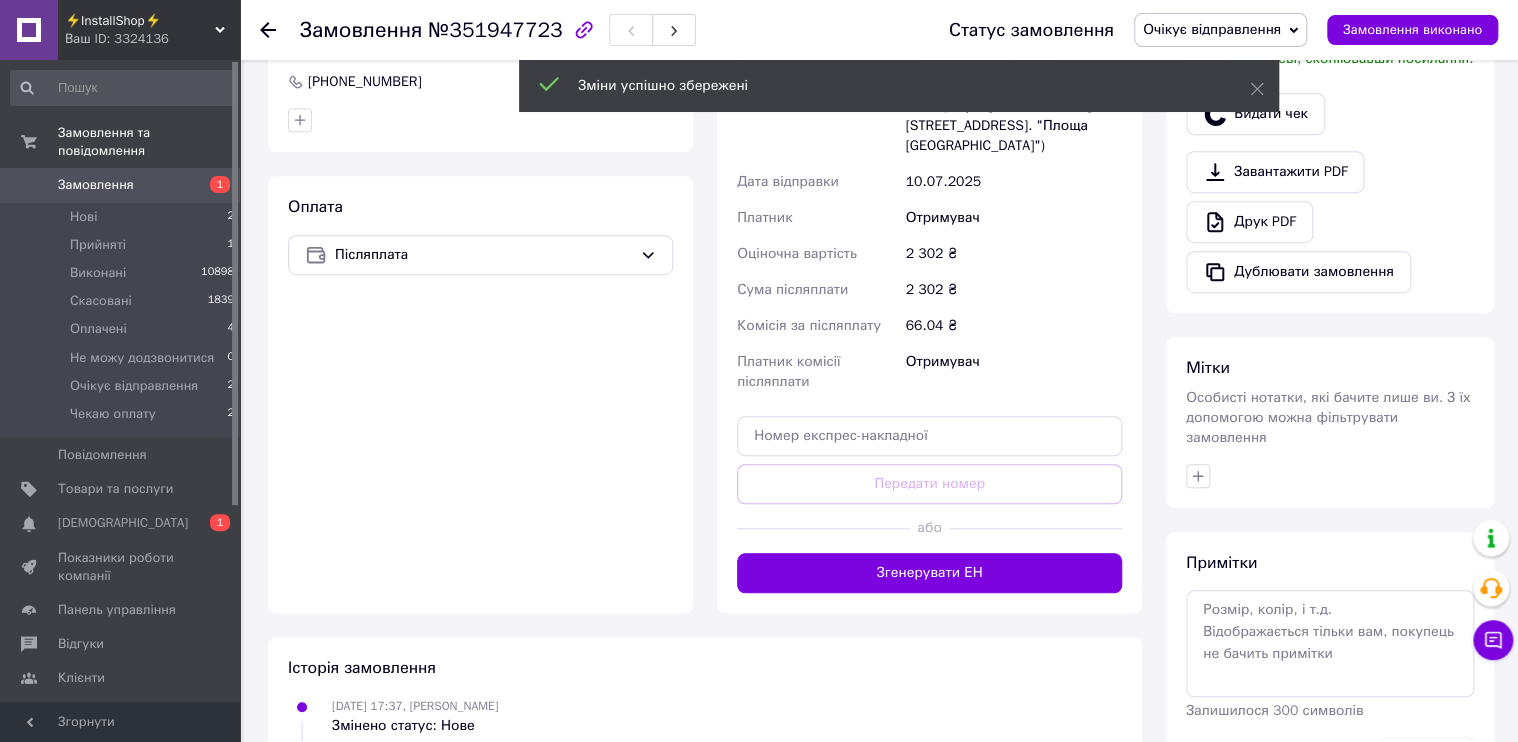 scroll, scrollTop: 611, scrollLeft: 0, axis: vertical 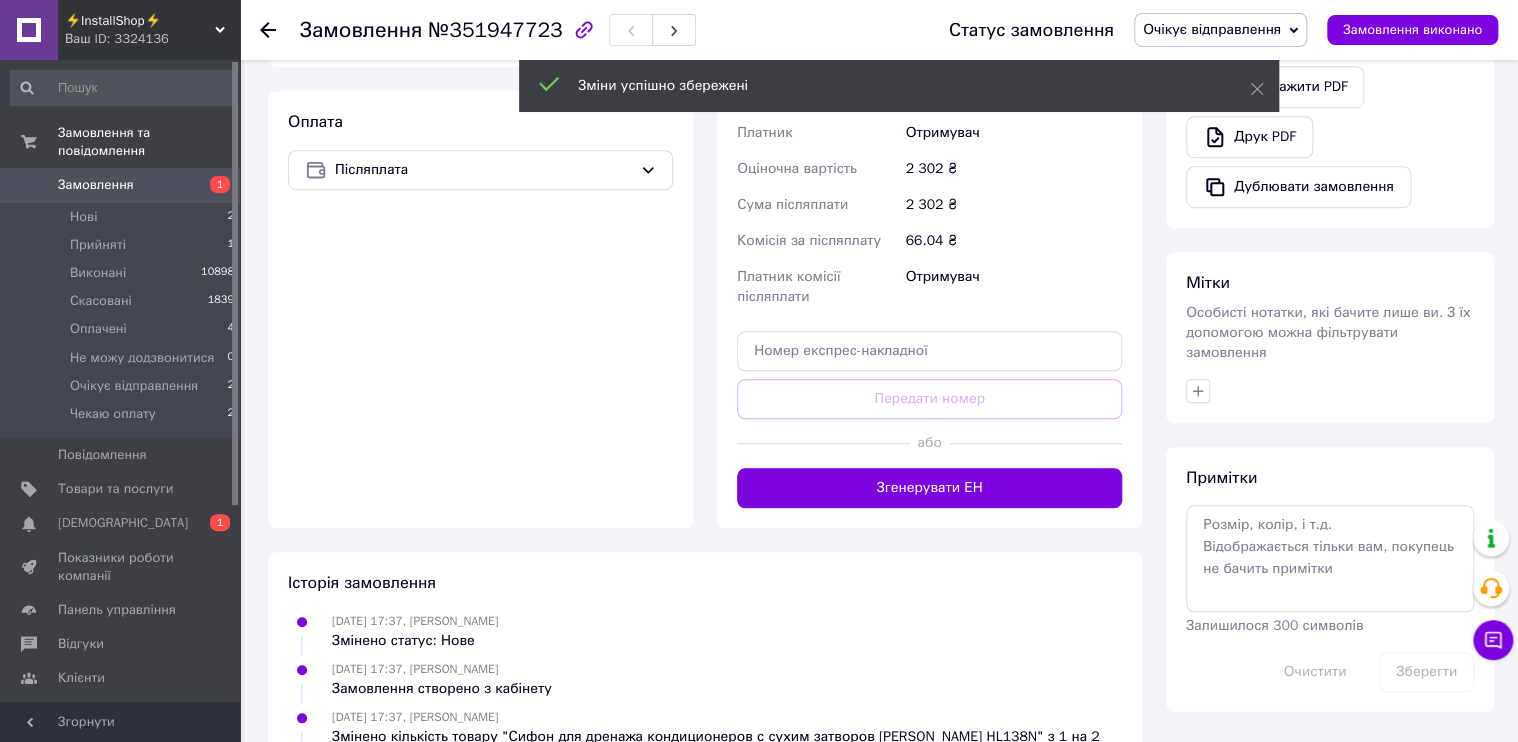 click on "або" at bounding box center (929, 443) 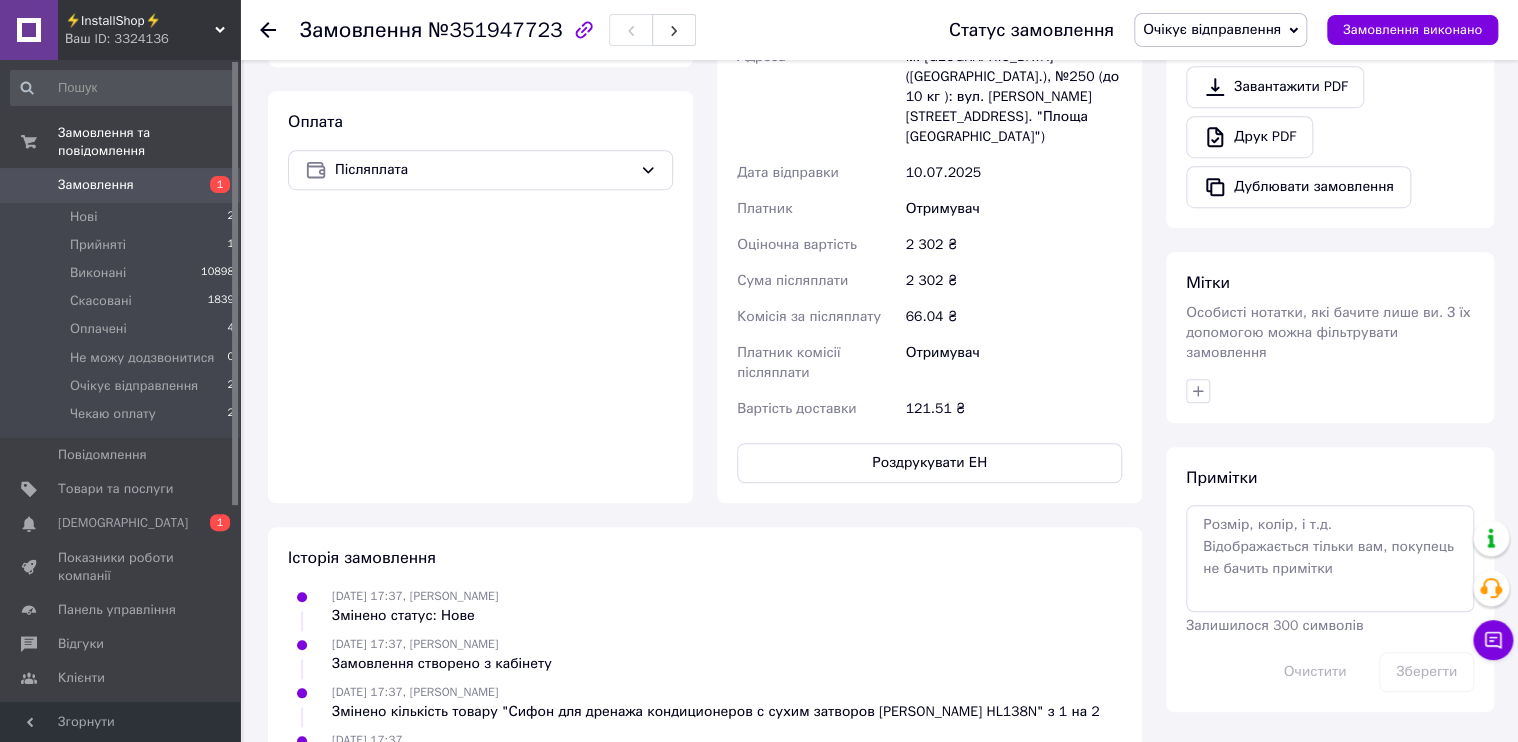 drag, startPoint x: 1406, startPoint y: 18, endPoint x: 1081, endPoint y: 84, distance: 331.63382 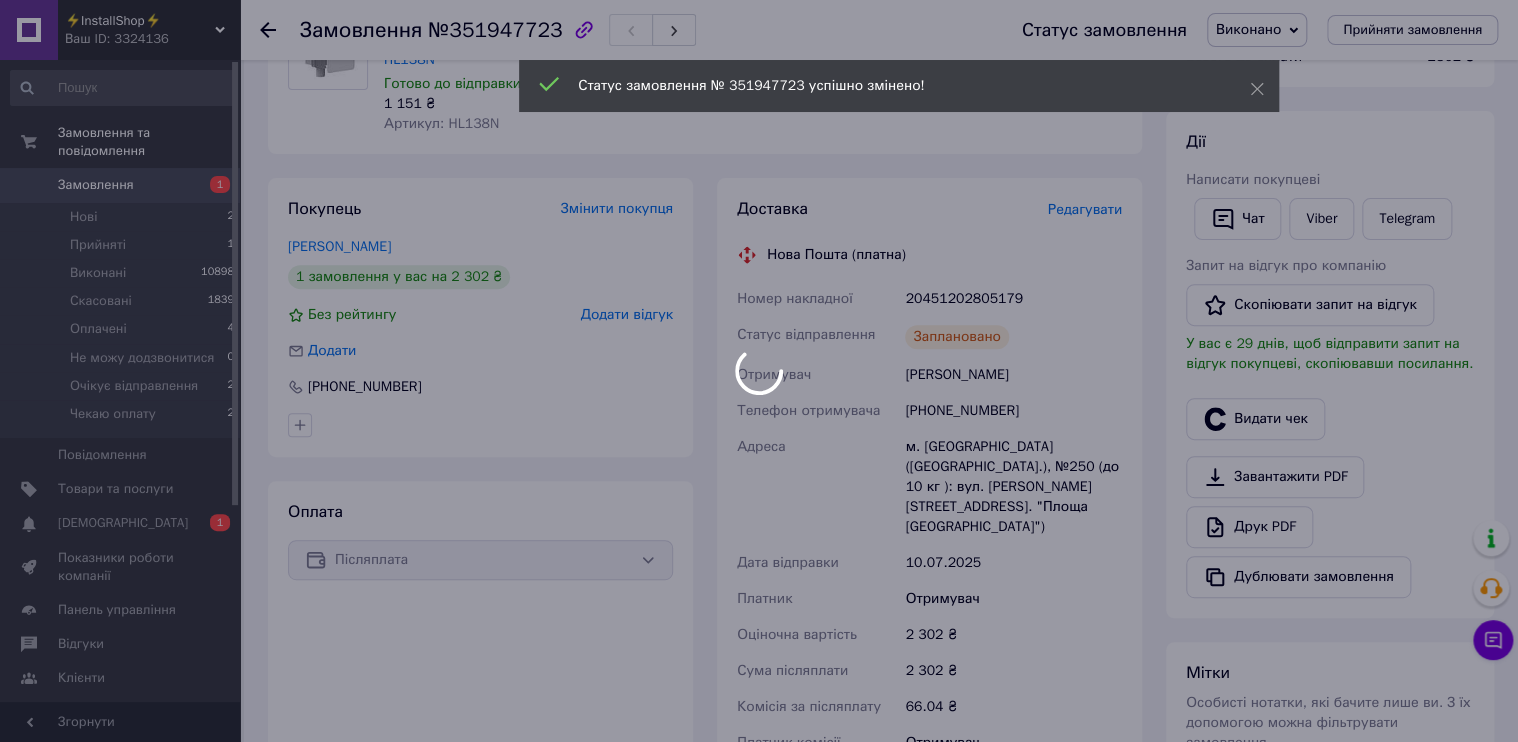 scroll, scrollTop: 291, scrollLeft: 0, axis: vertical 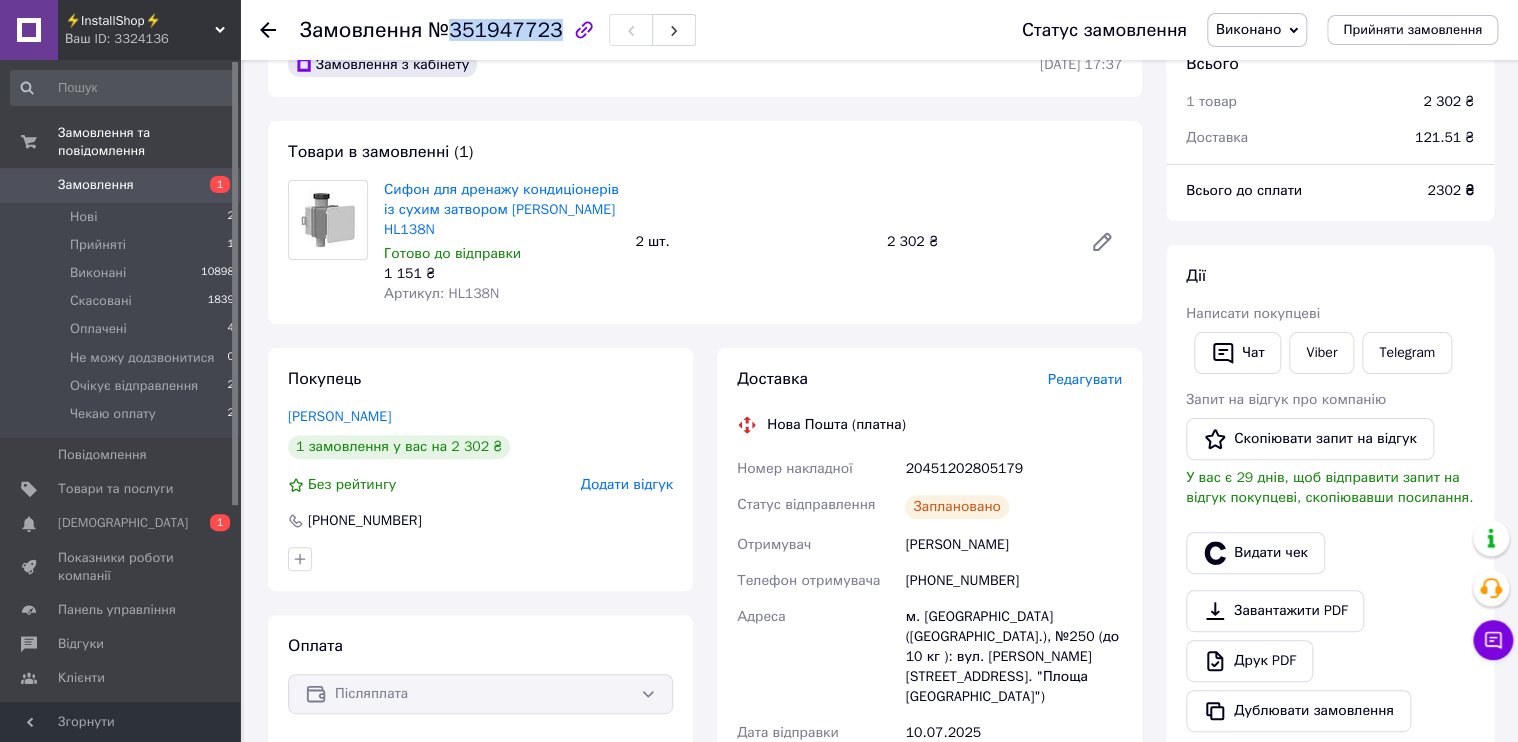 drag, startPoint x: 445, startPoint y: 39, endPoint x: 544, endPoint y: 33, distance: 99.18165 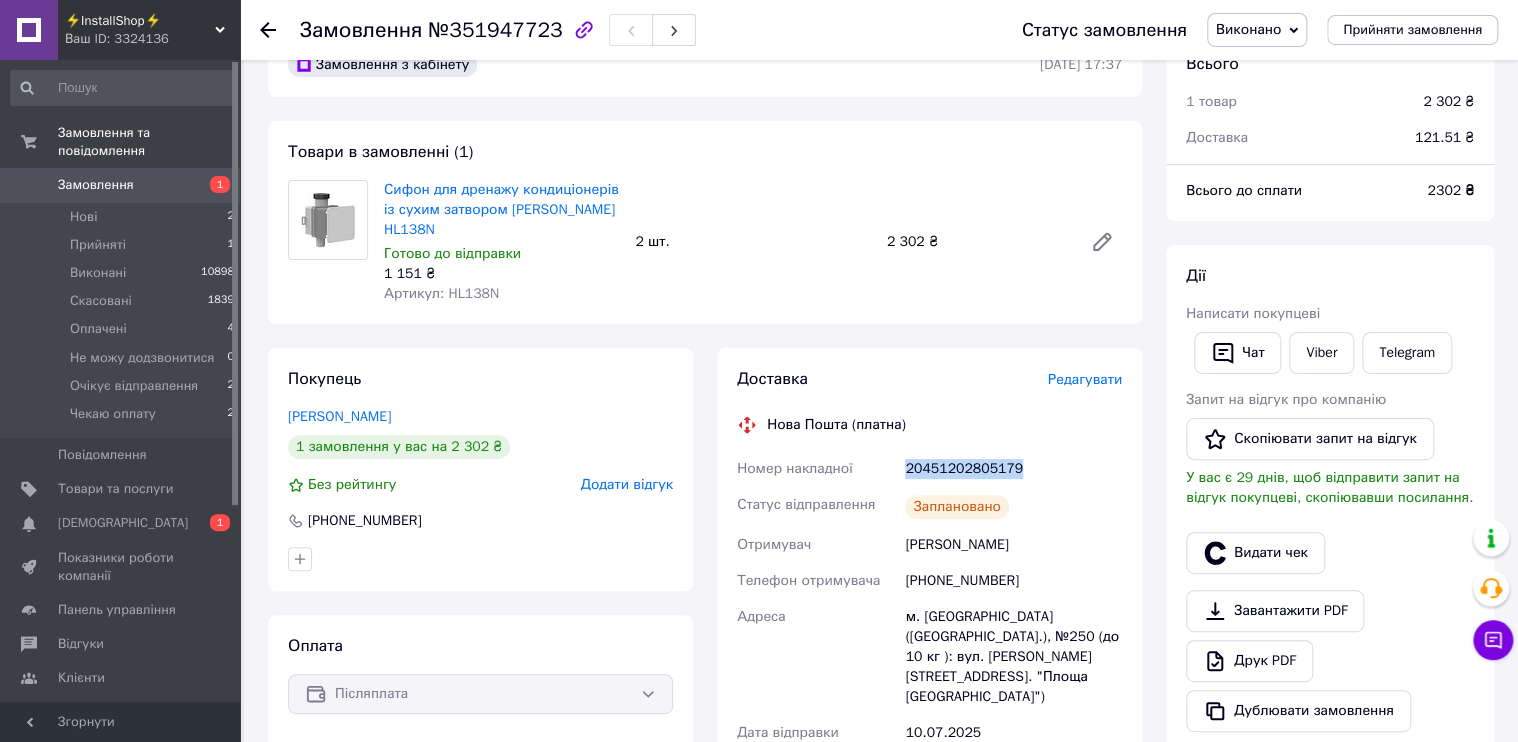 drag, startPoint x: 1028, startPoint y: 469, endPoint x: 884, endPoint y: 465, distance: 144.05554 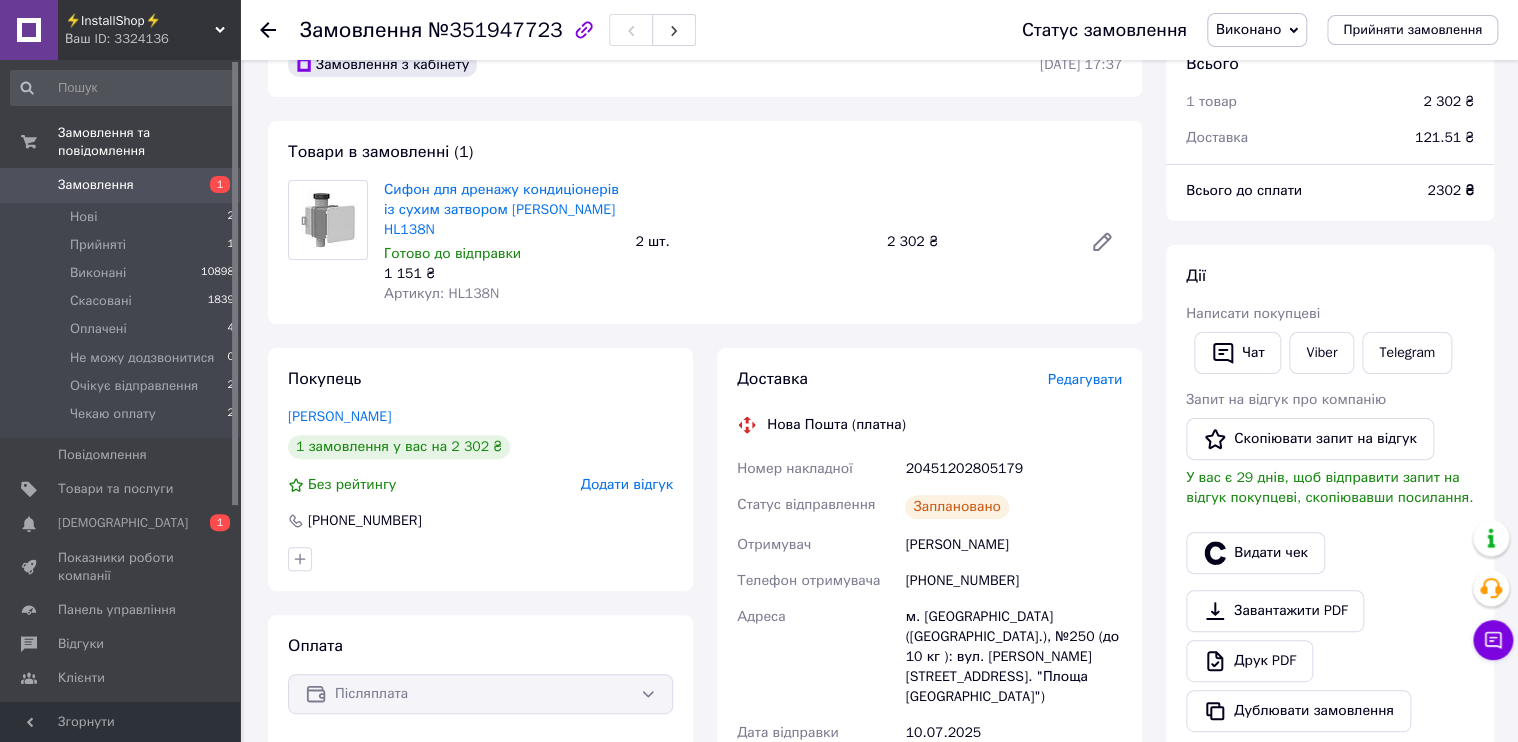 click 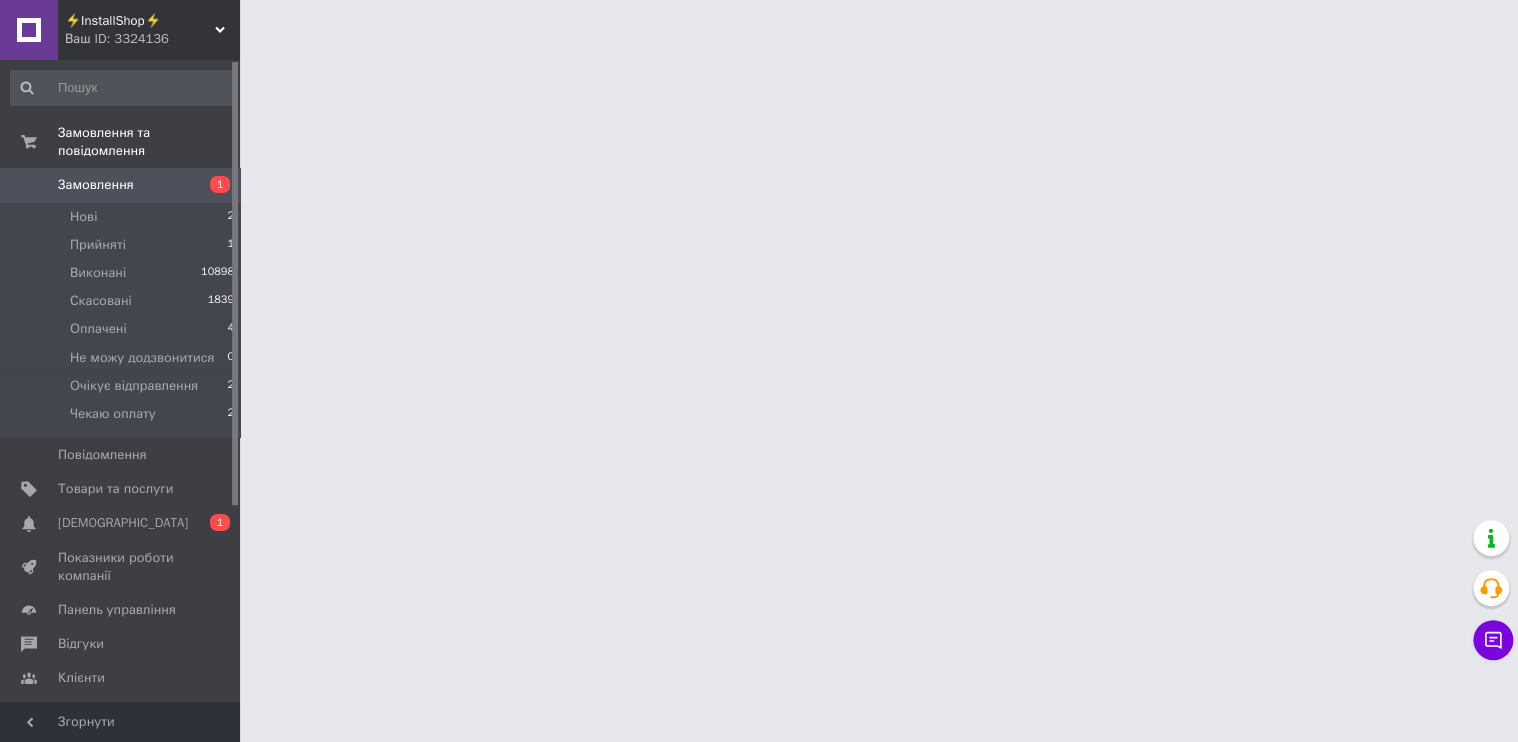 scroll, scrollTop: 0, scrollLeft: 0, axis: both 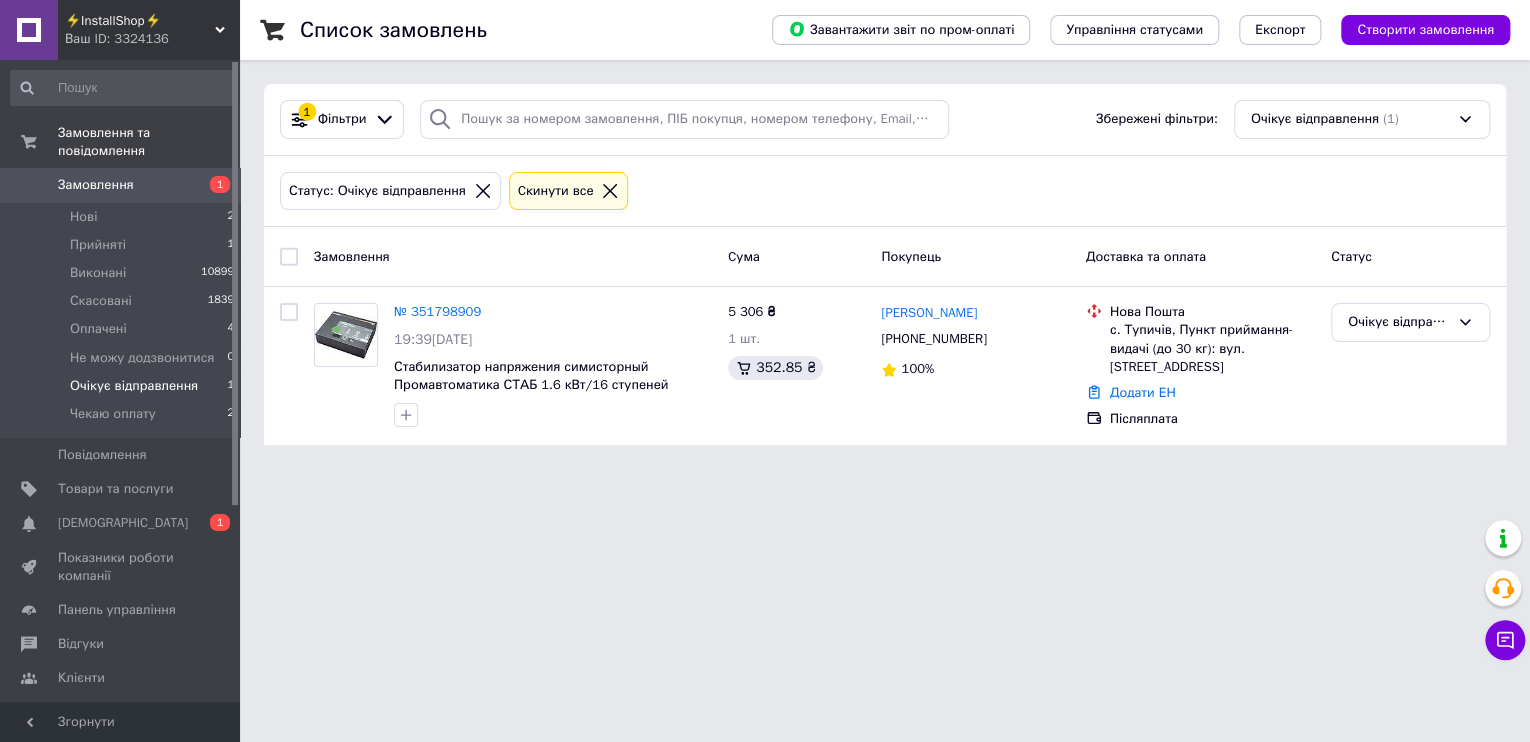 click at bounding box center [610, 191] 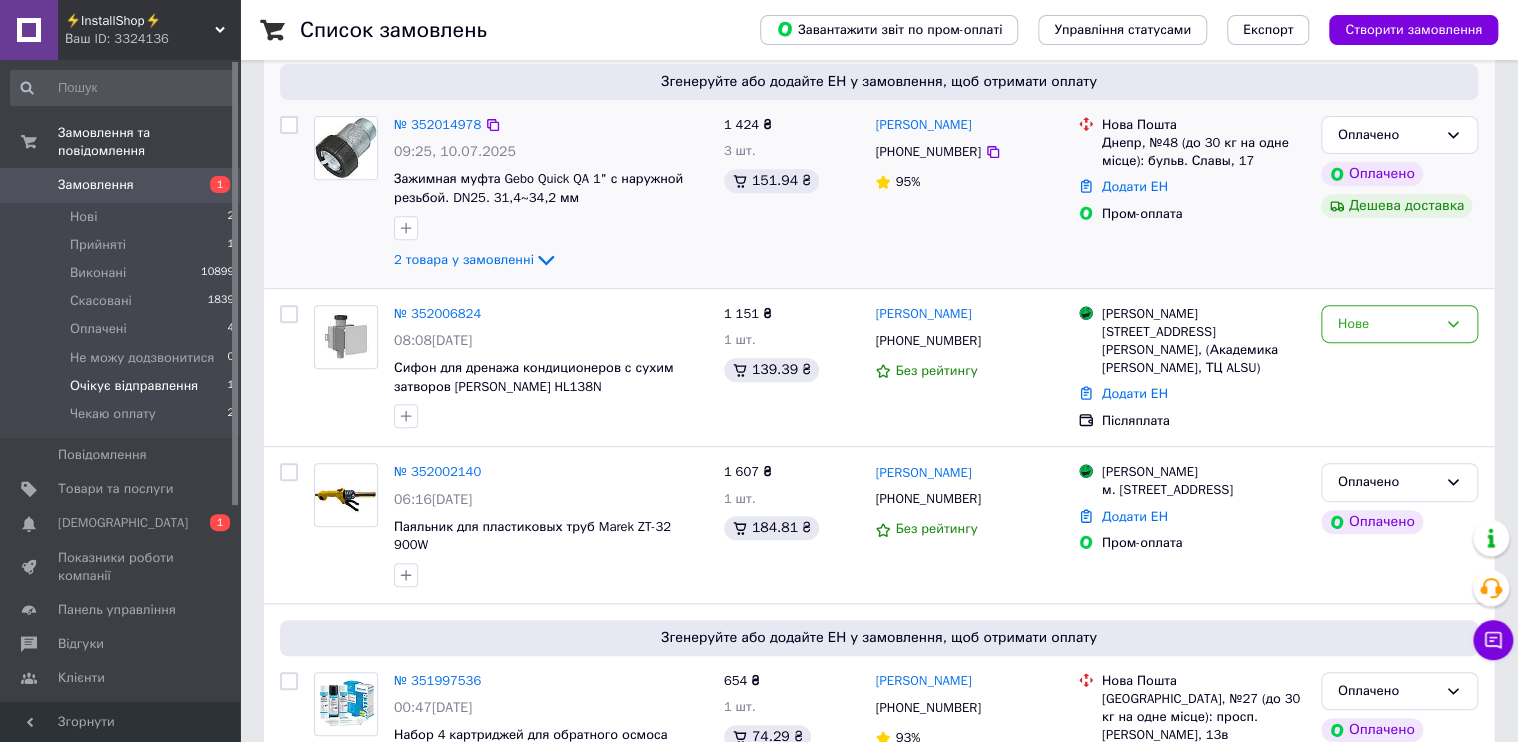 scroll, scrollTop: 0, scrollLeft: 0, axis: both 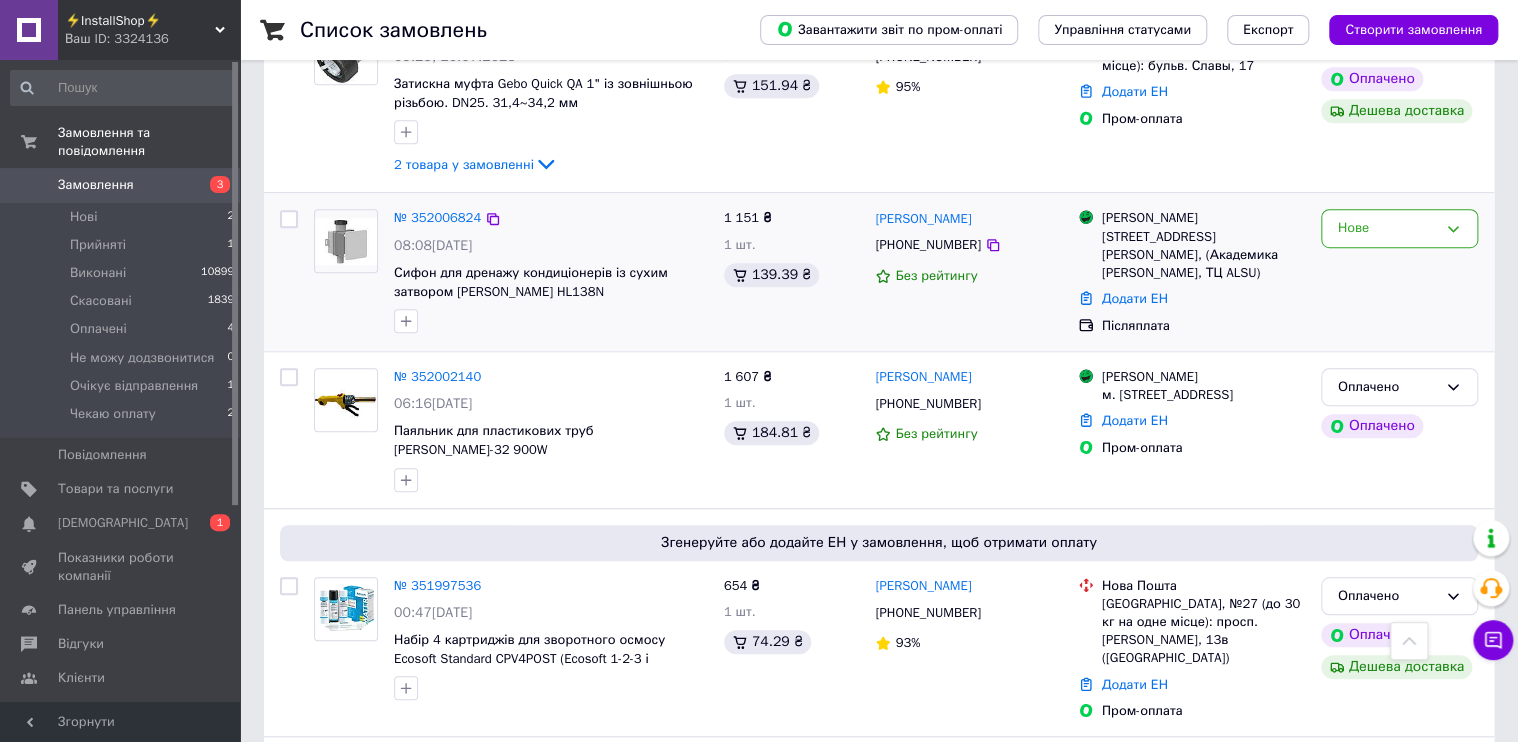 drag, startPoint x: 150, startPoint y: 301, endPoint x: 326, endPoint y: 301, distance: 176 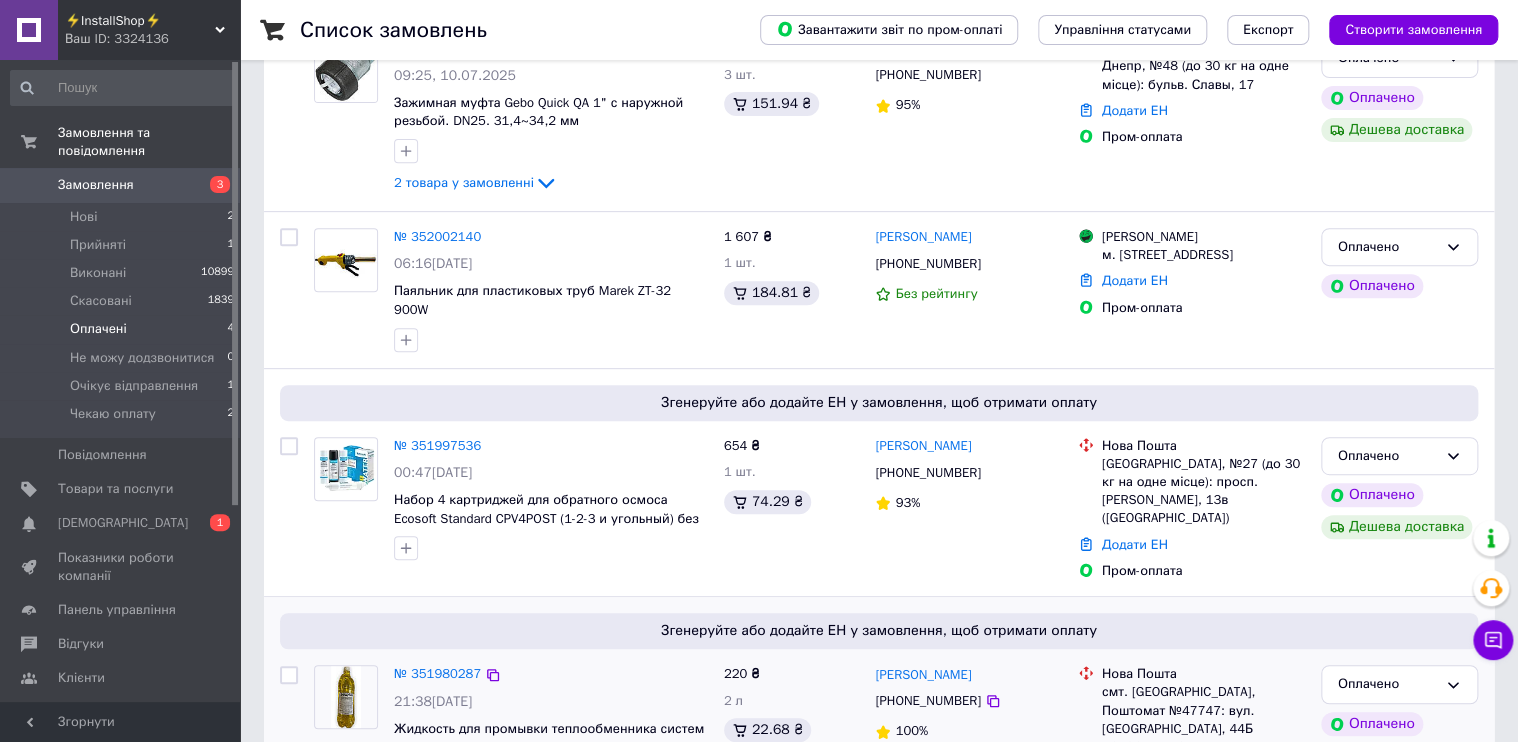 scroll, scrollTop: 368, scrollLeft: 0, axis: vertical 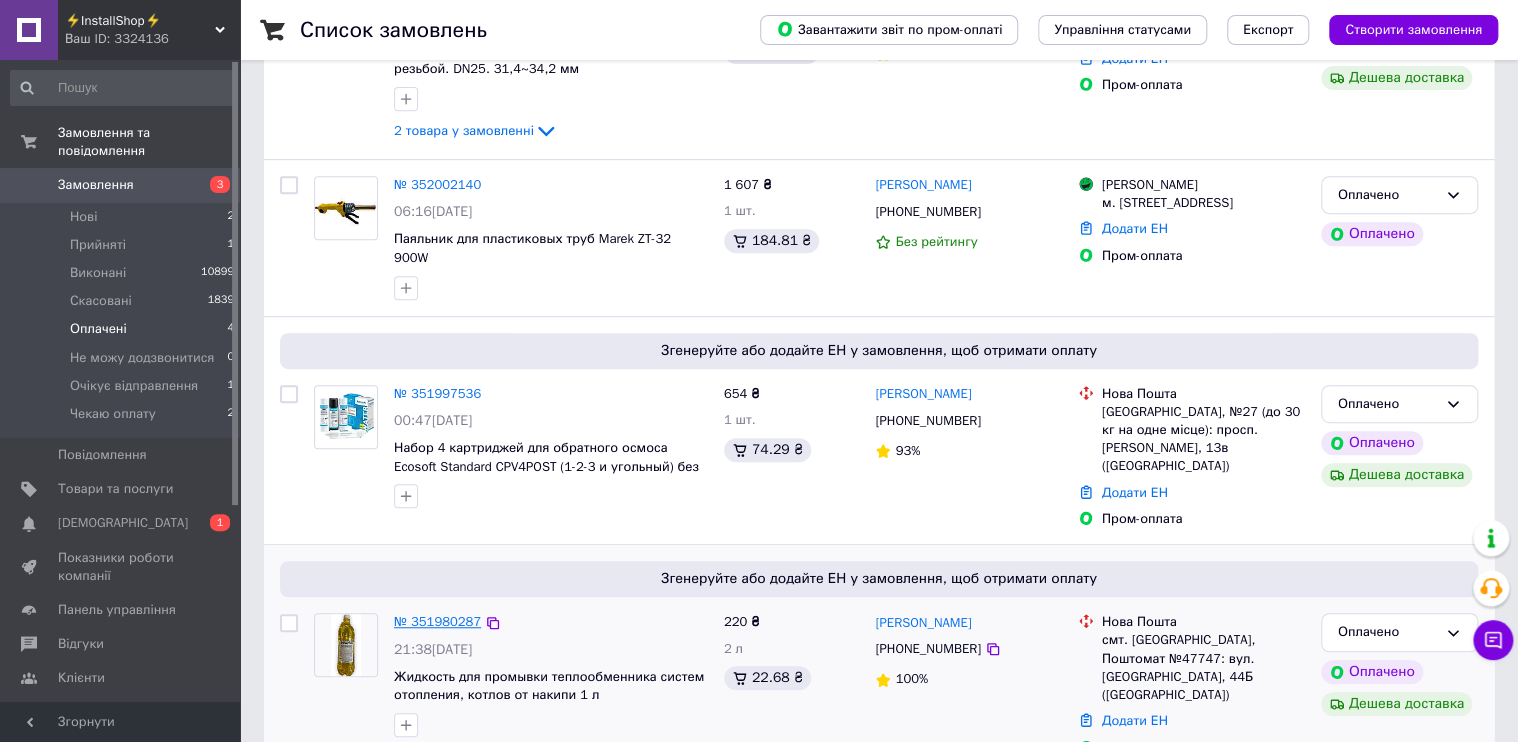 click on "№ 351980287" at bounding box center (437, 621) 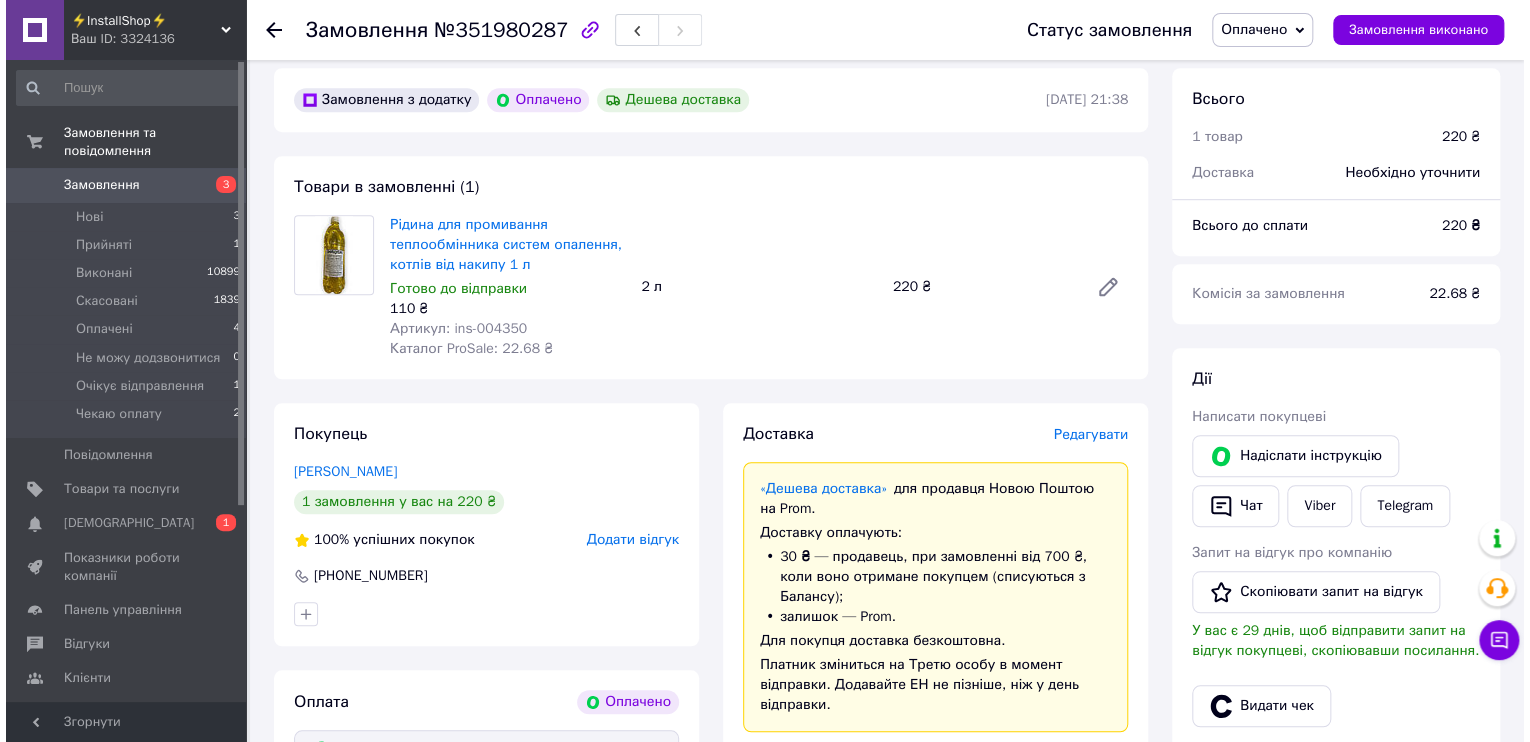 scroll, scrollTop: 560, scrollLeft: 0, axis: vertical 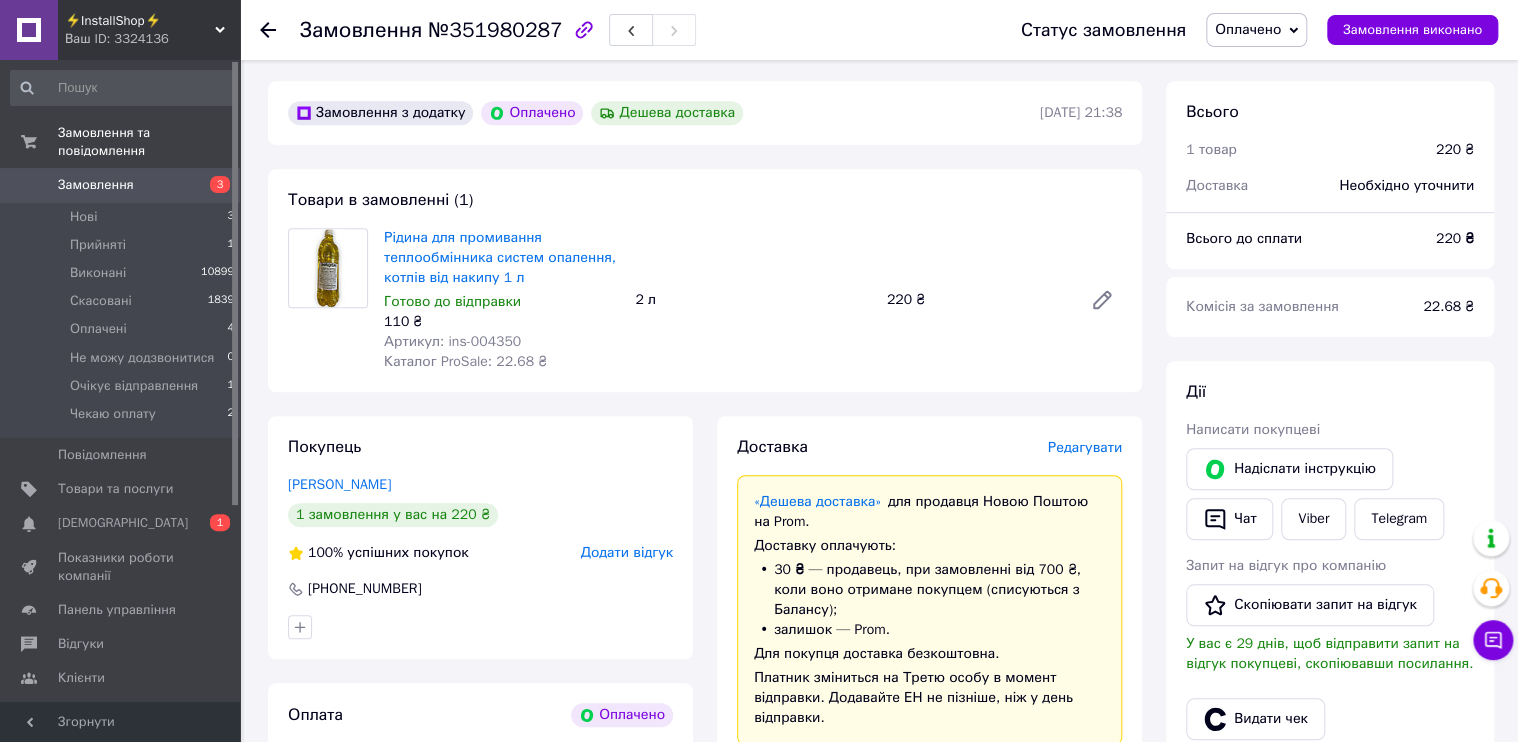 click on "Доставка Редагувати «Дешева доставка»   для продавця Новою Поштою на Prom. Доставку оплачують: 30 ₴   — продавець , при замовленні від 700 ₴, коли воно отримане покупцем (списуються з Балансу); залишок — Prom. Для покупця доставка безкоштовна. Платник зміниться на Третю особу в момент відправки. Додавайте ЕН не пізніше, ніж у день відправки. Нова Пошта (платна) Отримувач Омельченко Олег Телефон отримувача +380506337873 Адреса смт. Коцюбинське, Поштомат №47747: вул. Бакала, 44Б (Торговий Центр) Дата відправки 10.07.2025 Платник   Отримувач Оціночна вартість 220 ₴ або Платник 220" at bounding box center [929, 855] 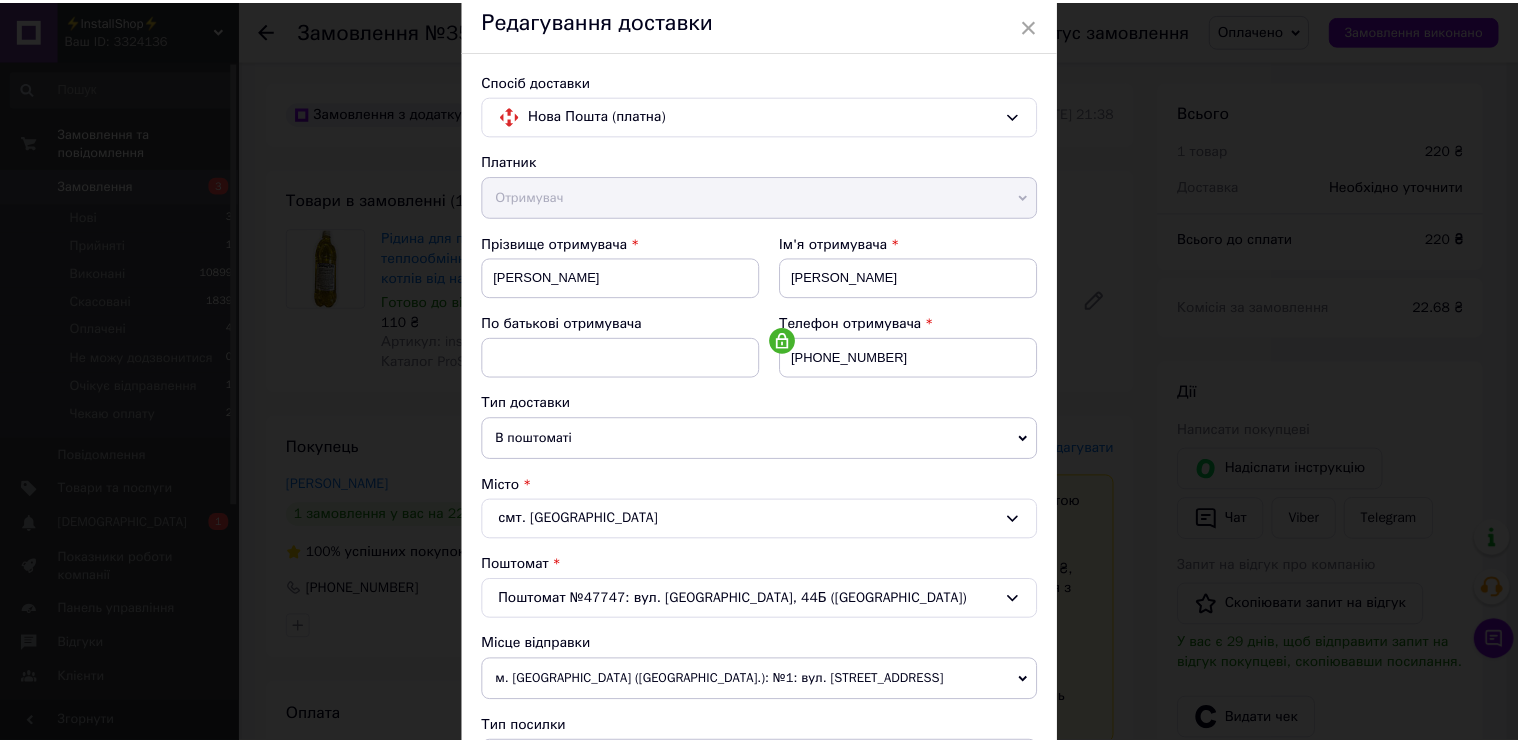 scroll, scrollTop: 580, scrollLeft: 0, axis: vertical 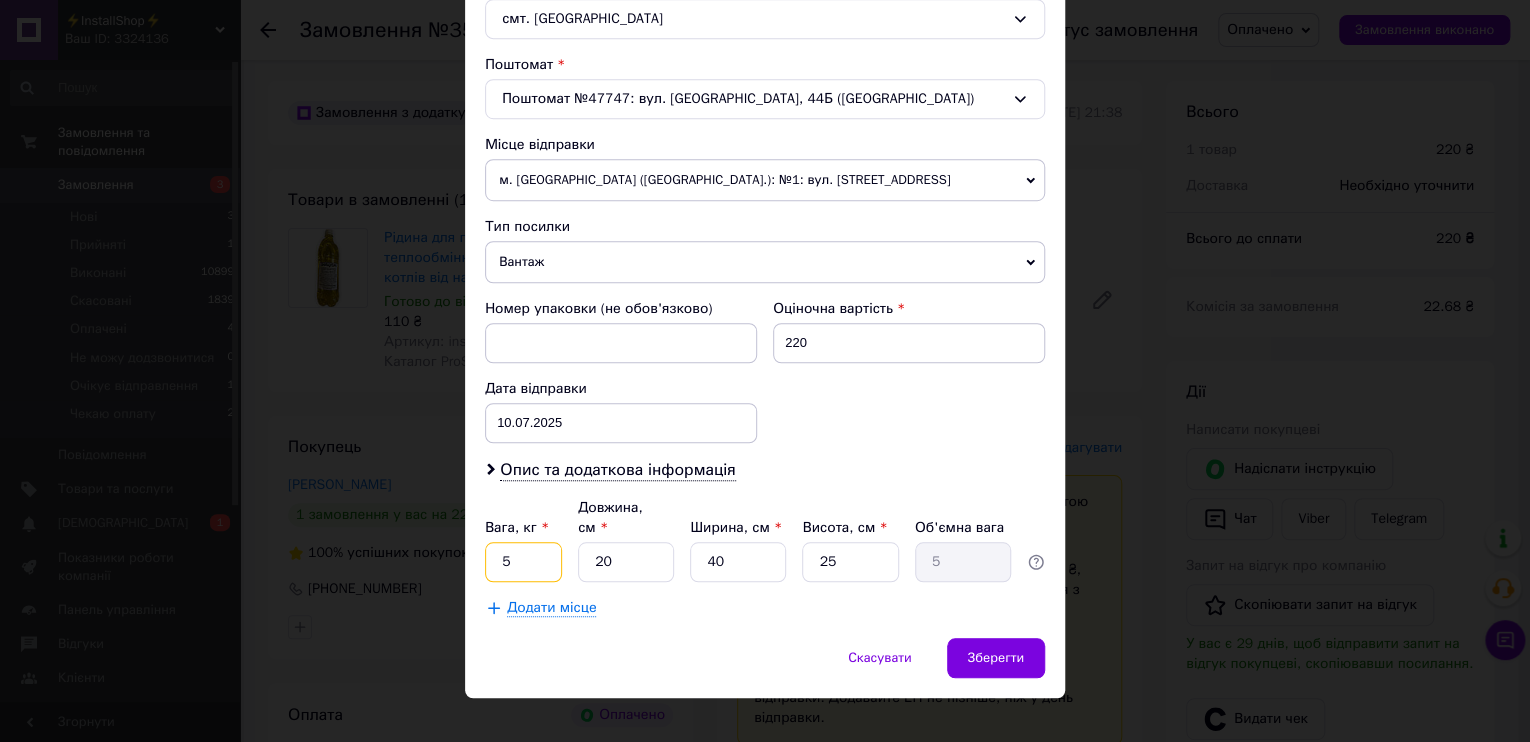 click on "5" at bounding box center [523, 562] 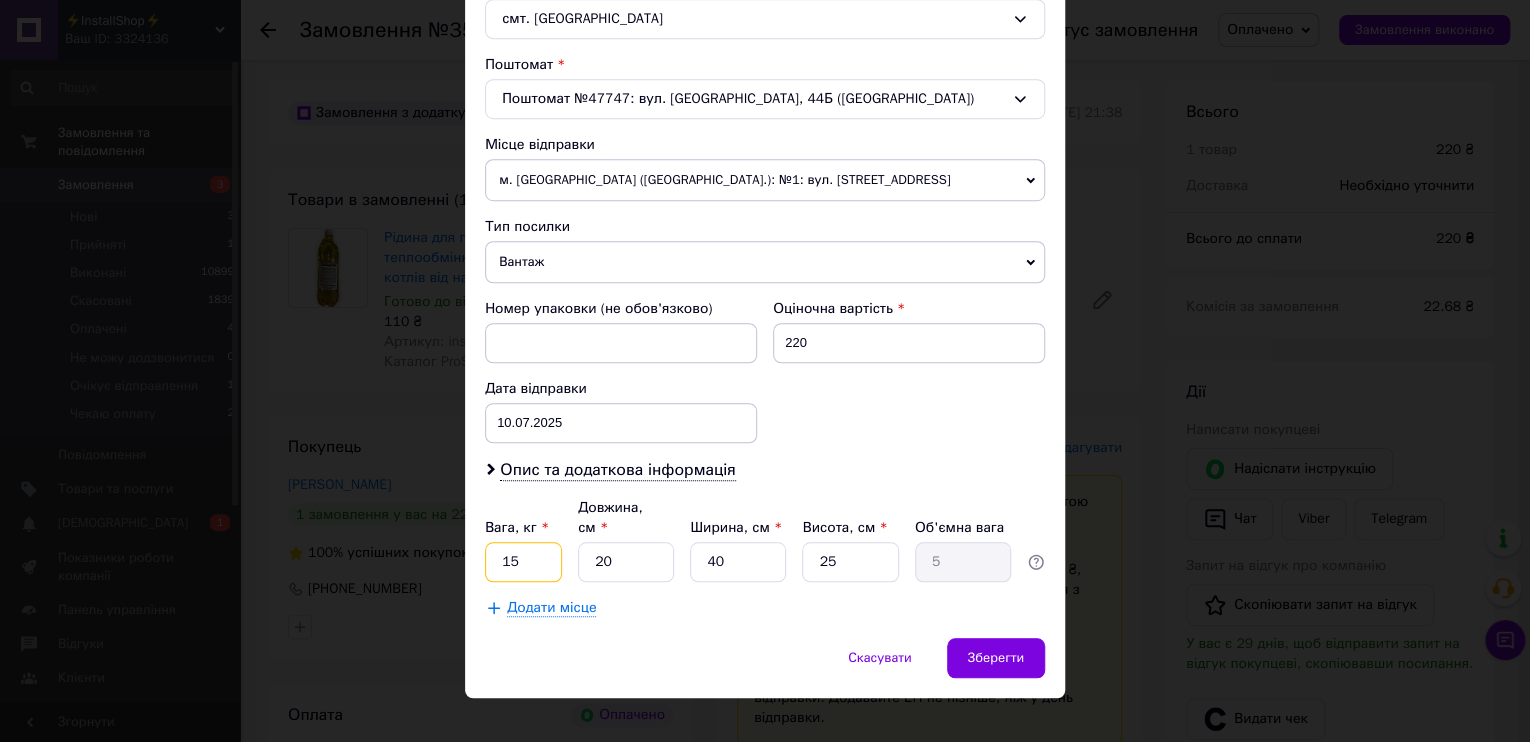 type on "15" 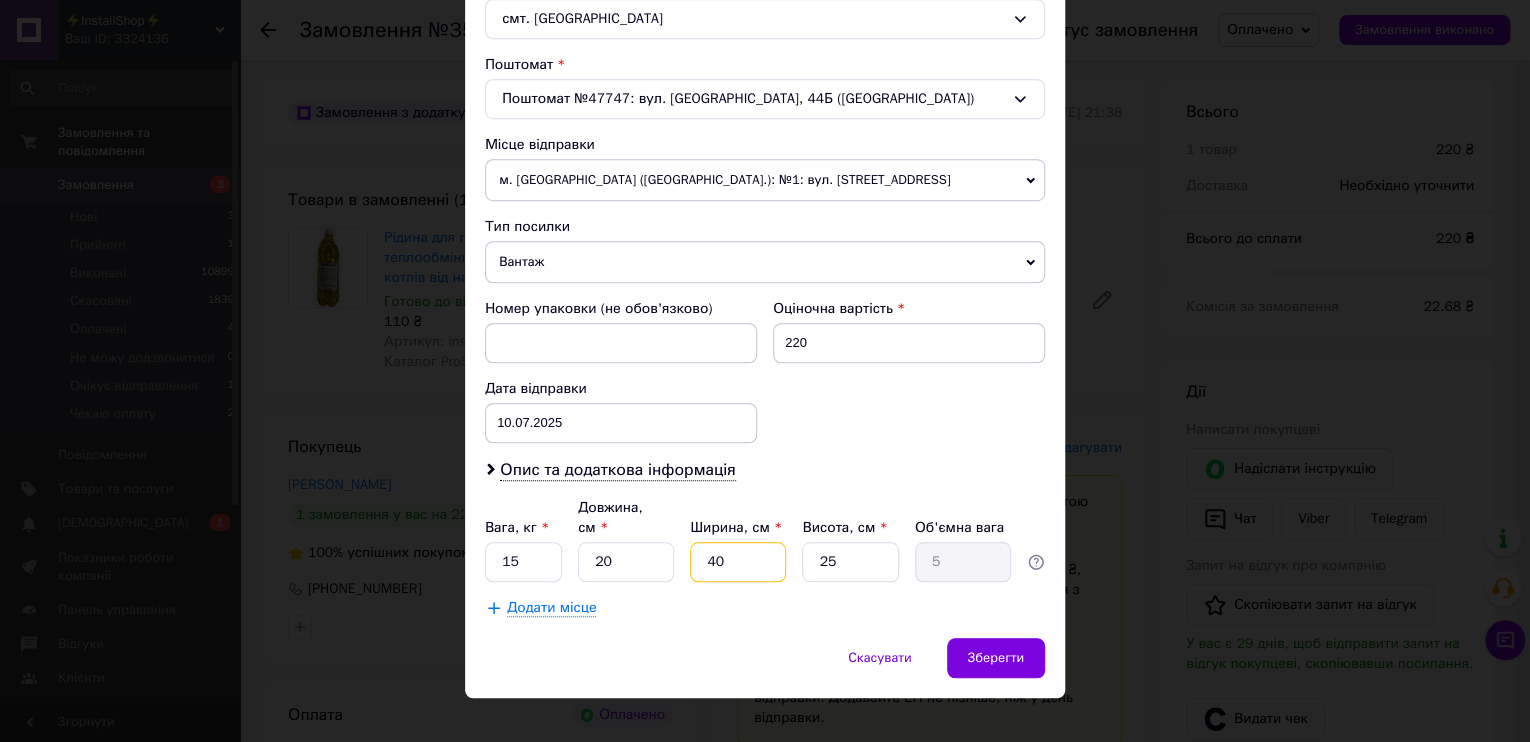 drag, startPoint x: 736, startPoint y: 534, endPoint x: 680, endPoint y: 540, distance: 56.32051 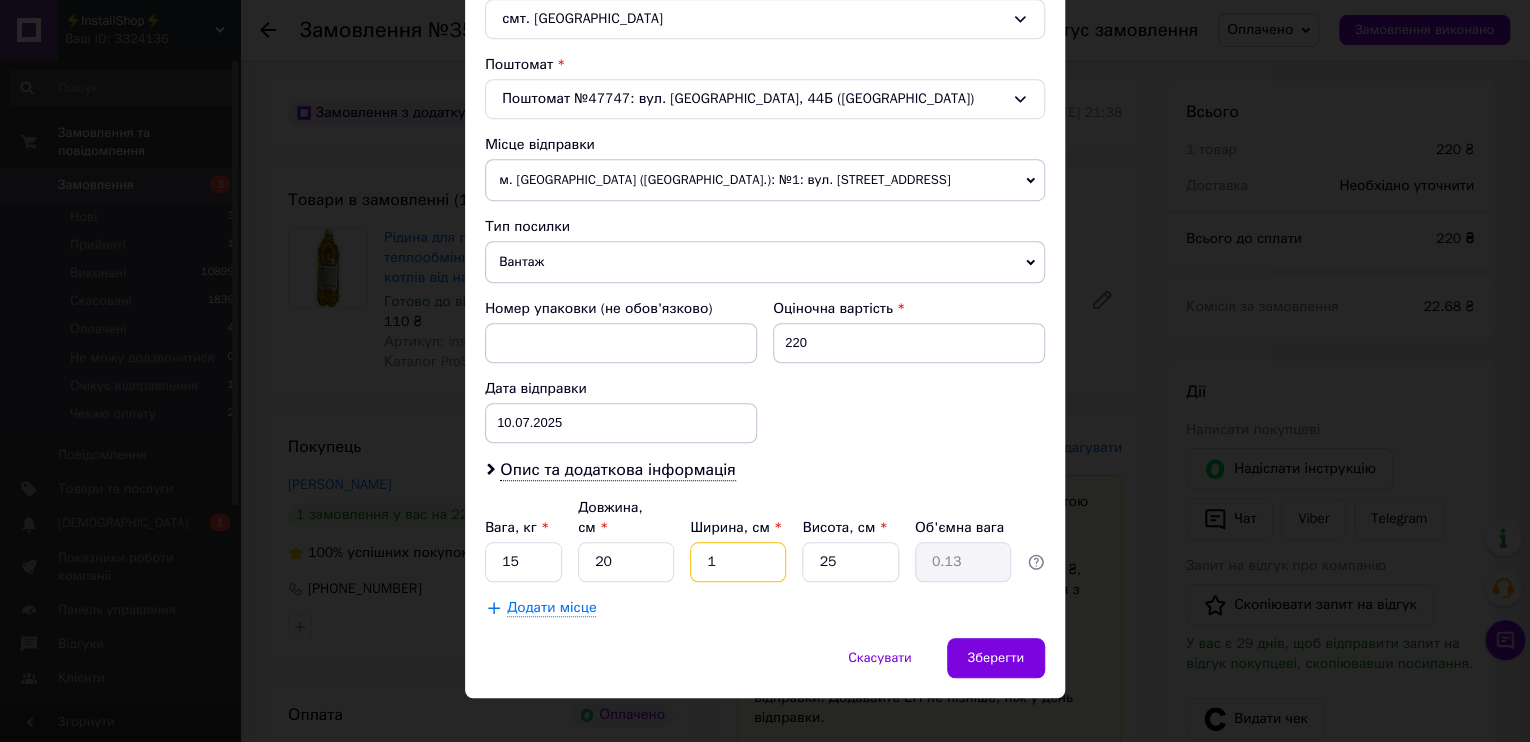 type on "15" 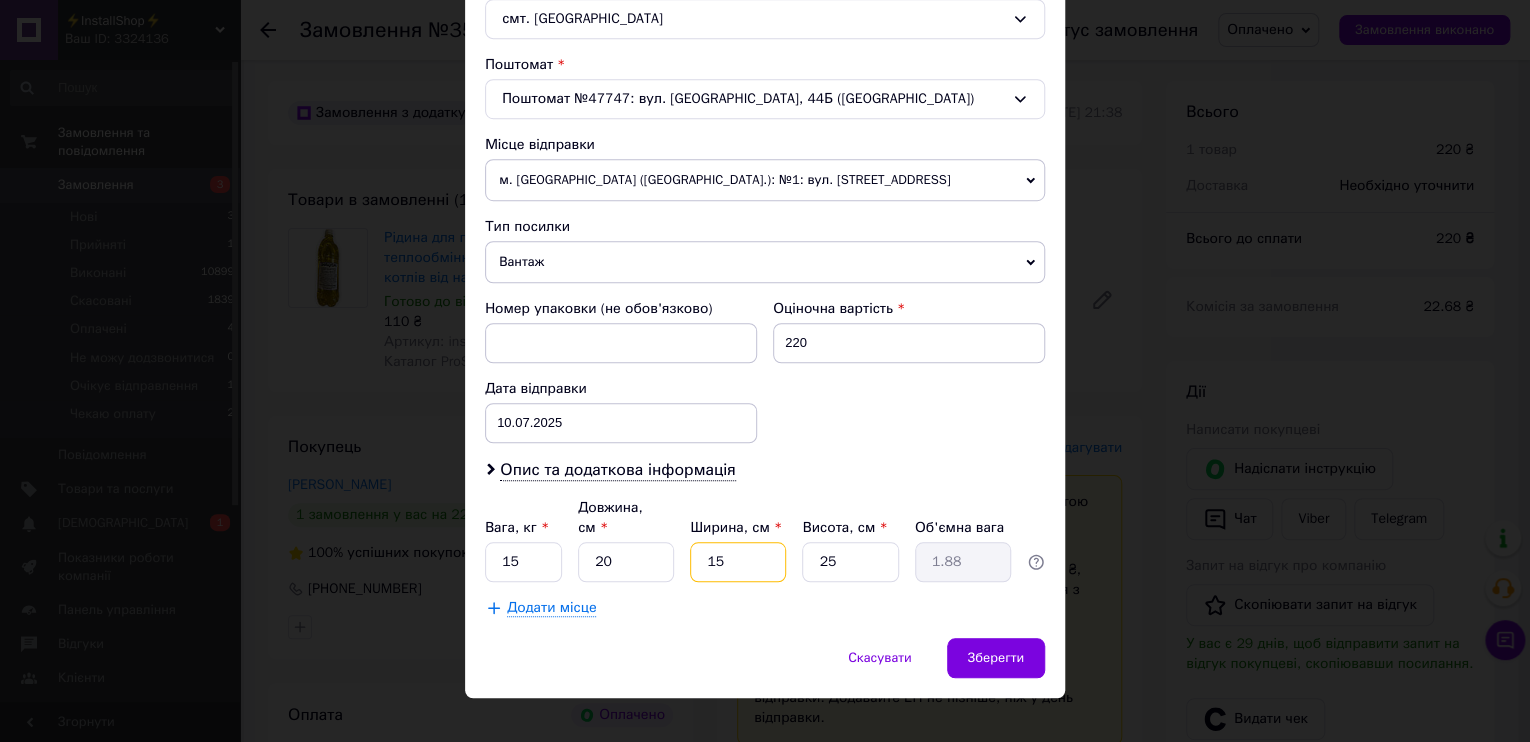 type on "15" 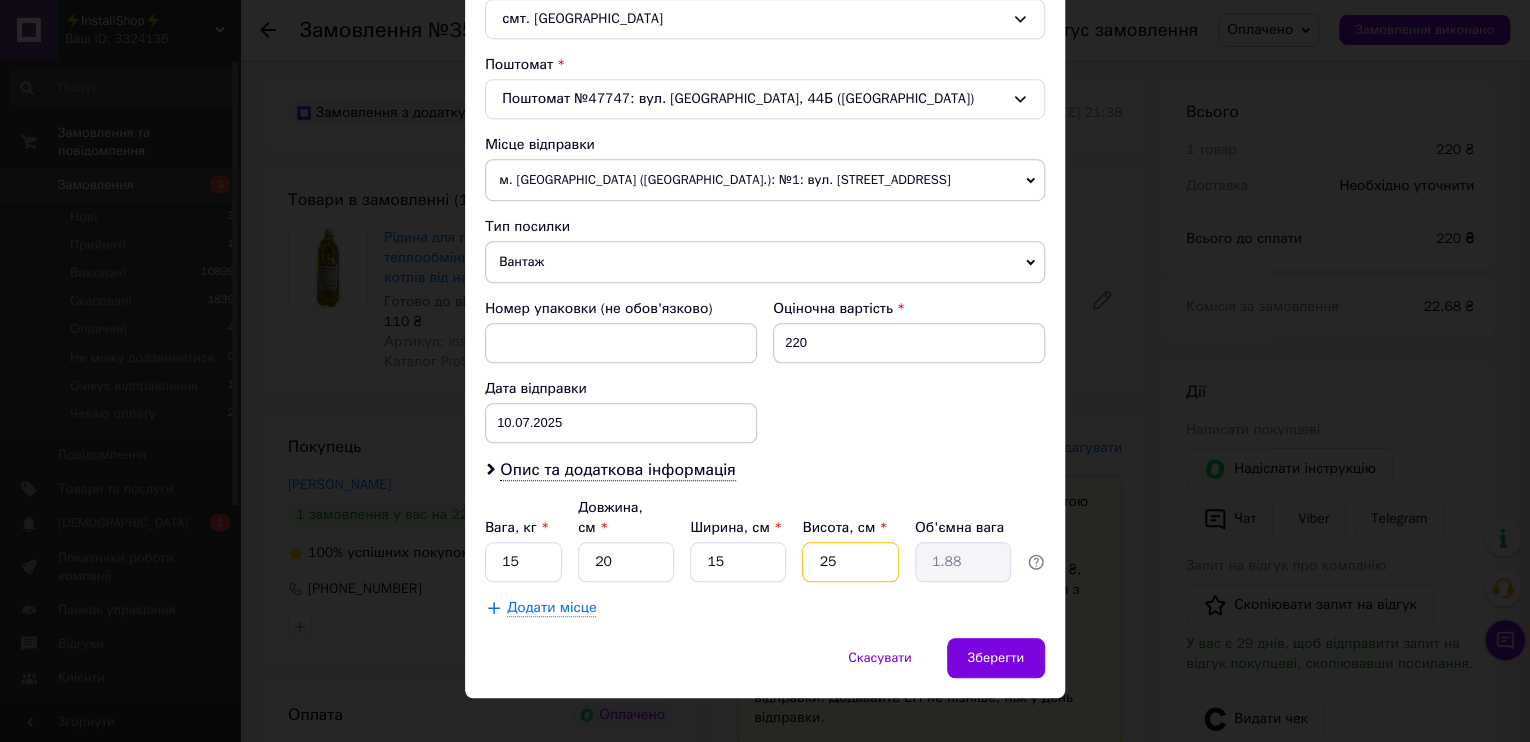 drag, startPoint x: 836, startPoint y: 545, endPoint x: 762, endPoint y: 545, distance: 74 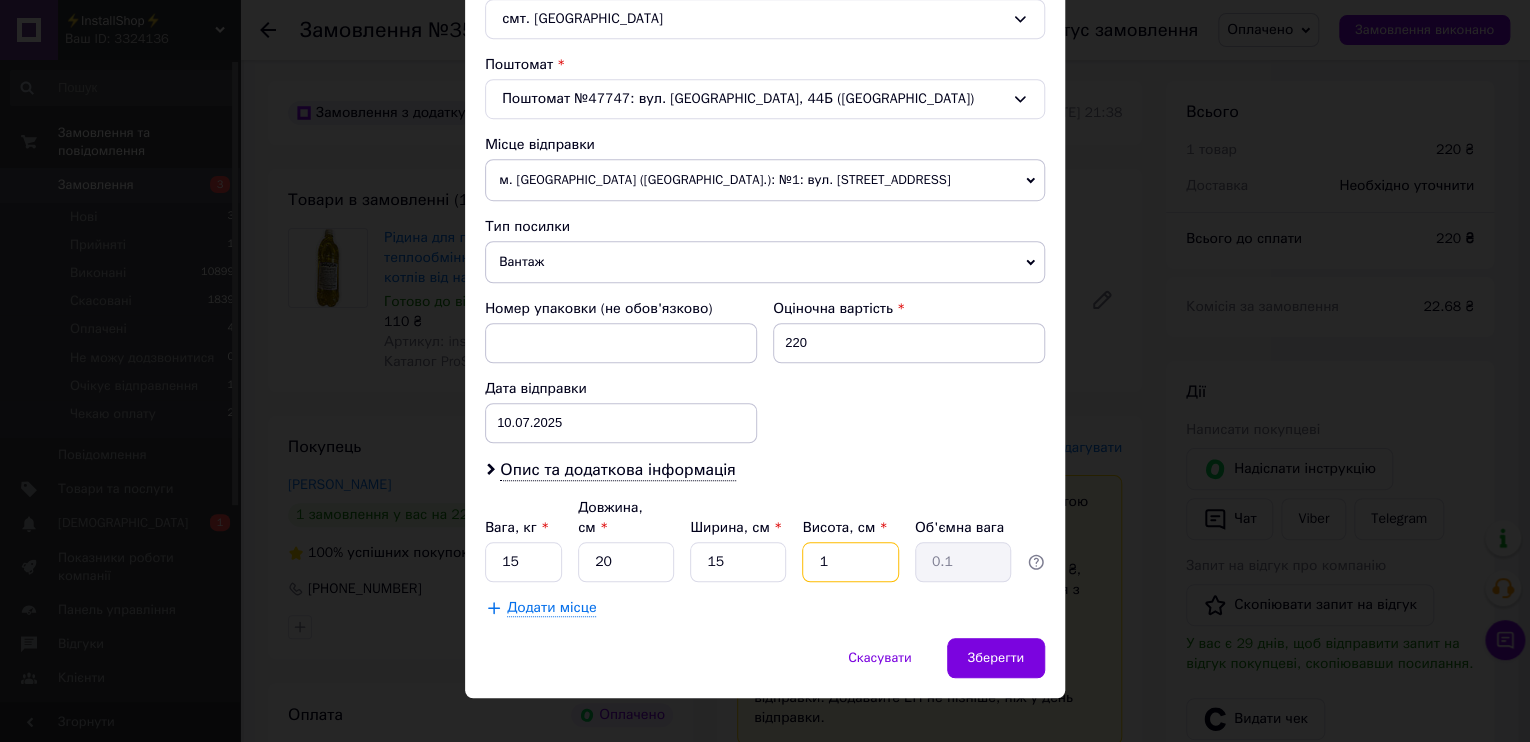 type on "15" 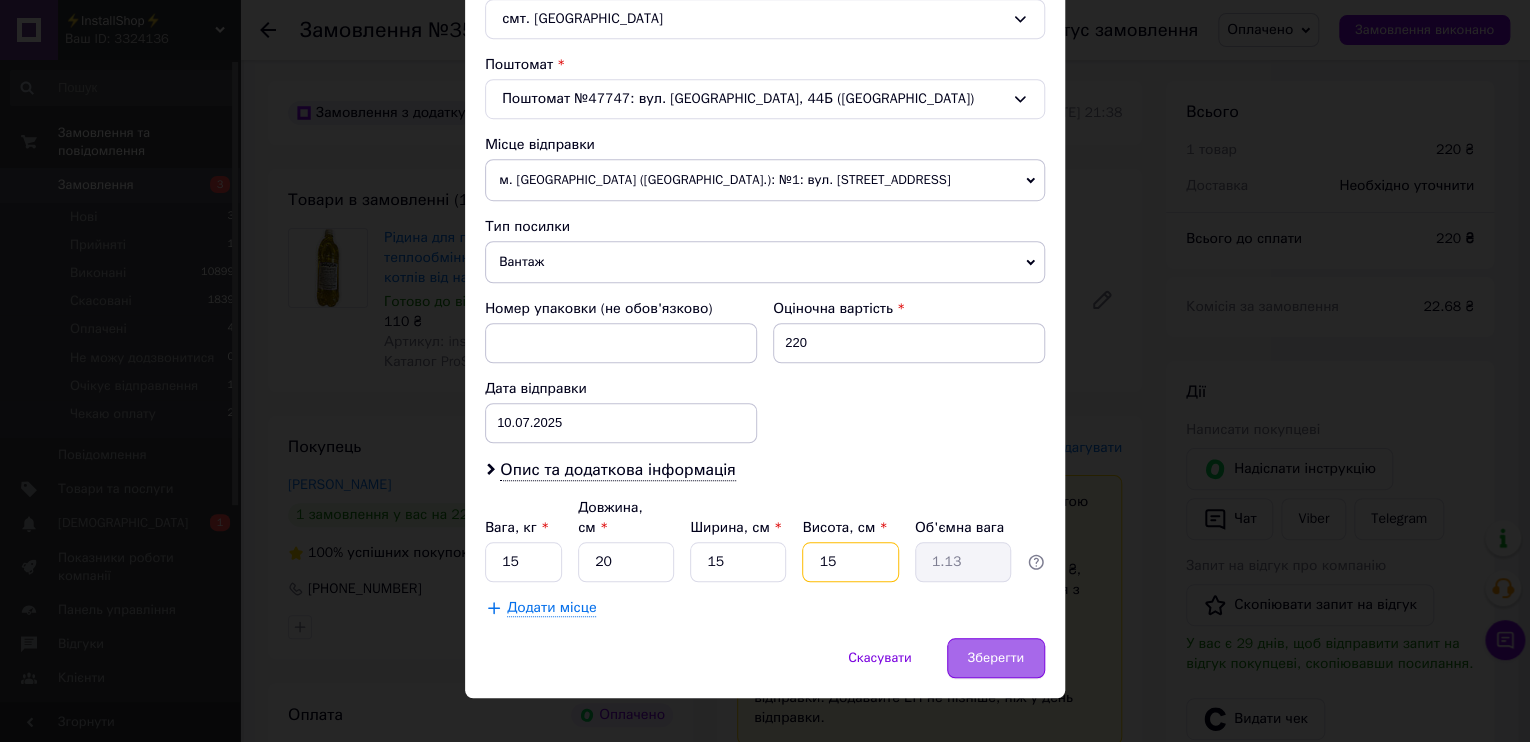 type on "15" 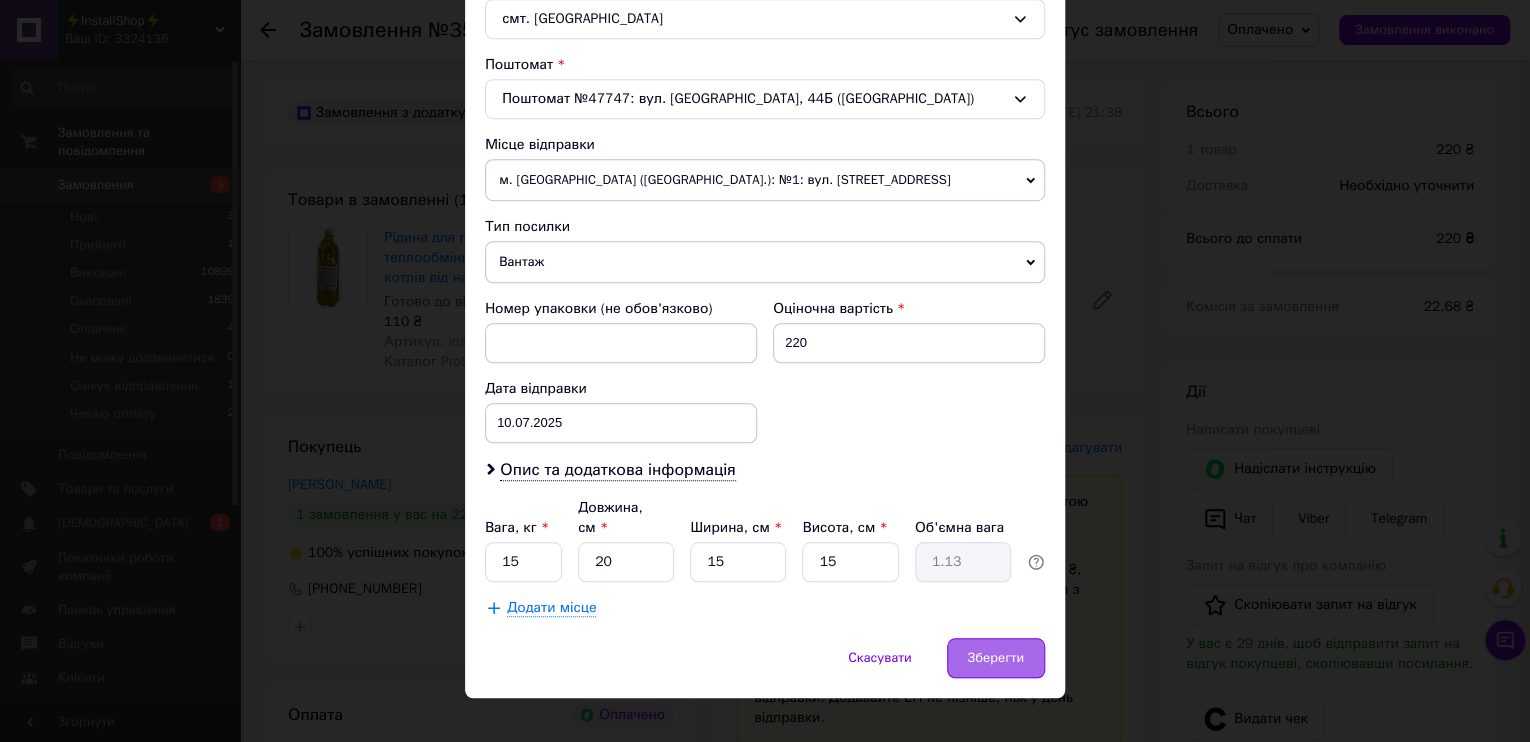 click on "Зберегти" at bounding box center (996, 658) 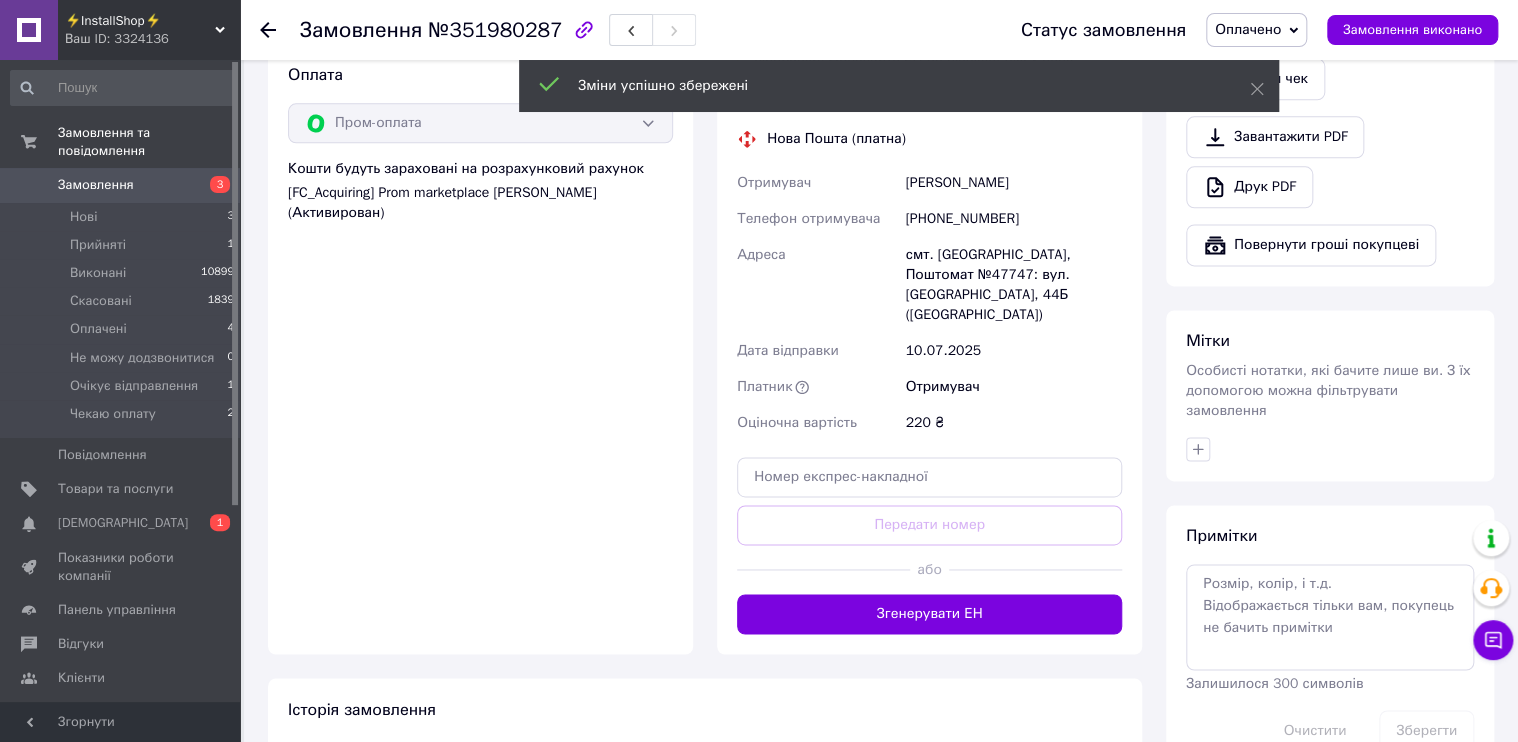 drag, startPoint x: 866, startPoint y: 580, endPoint x: 890, endPoint y: 534, distance: 51.884487 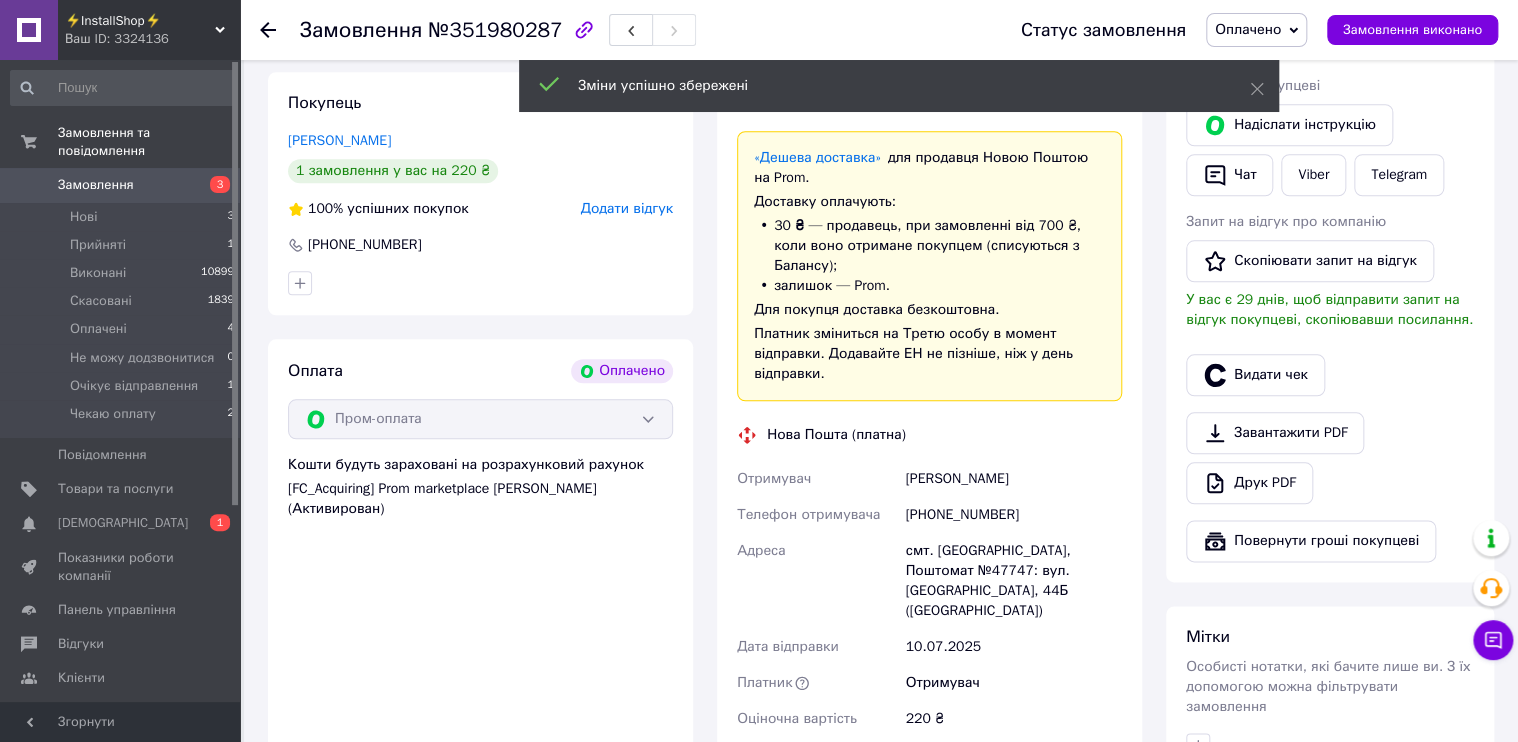 scroll, scrollTop: 880, scrollLeft: 0, axis: vertical 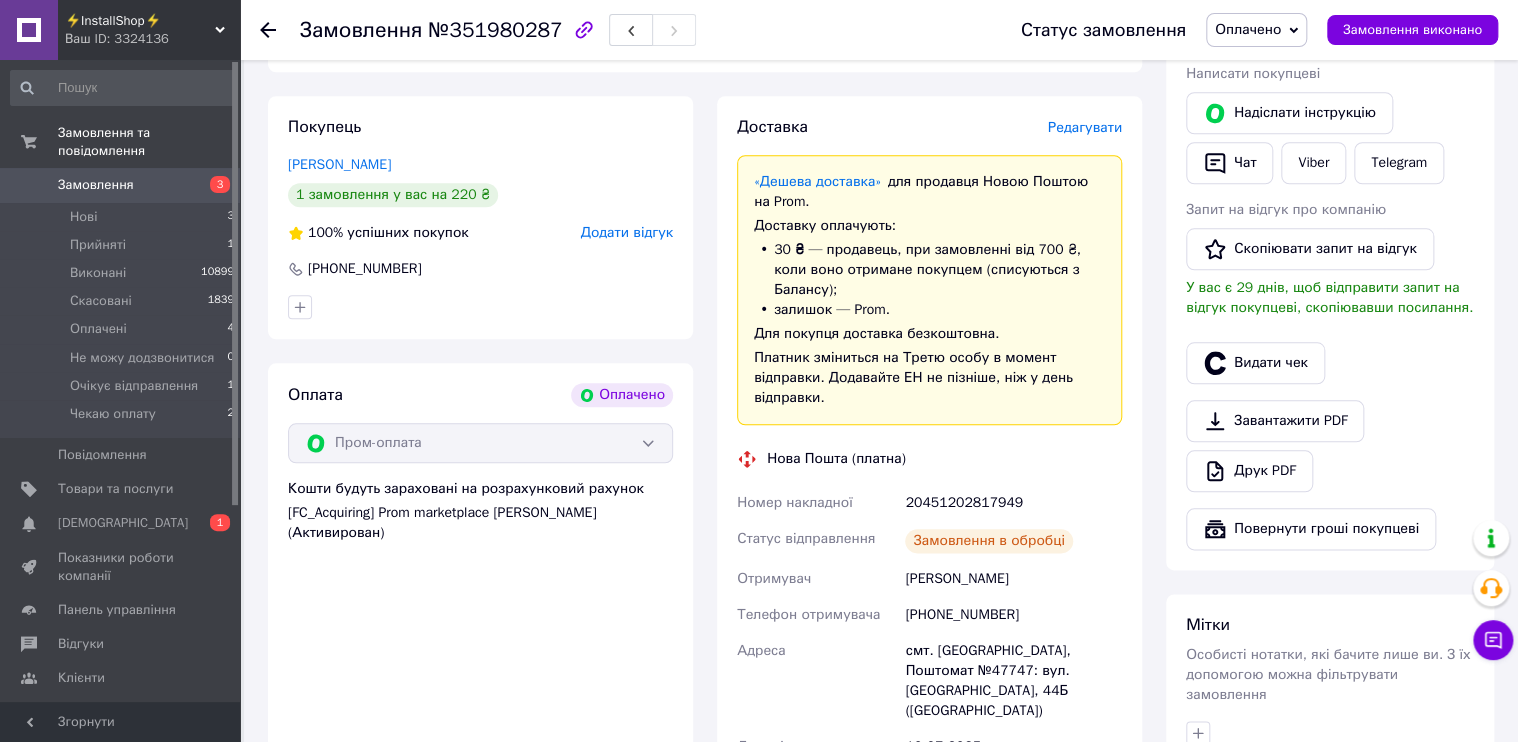 click on "Замовлення виконано" at bounding box center [1412, 30] 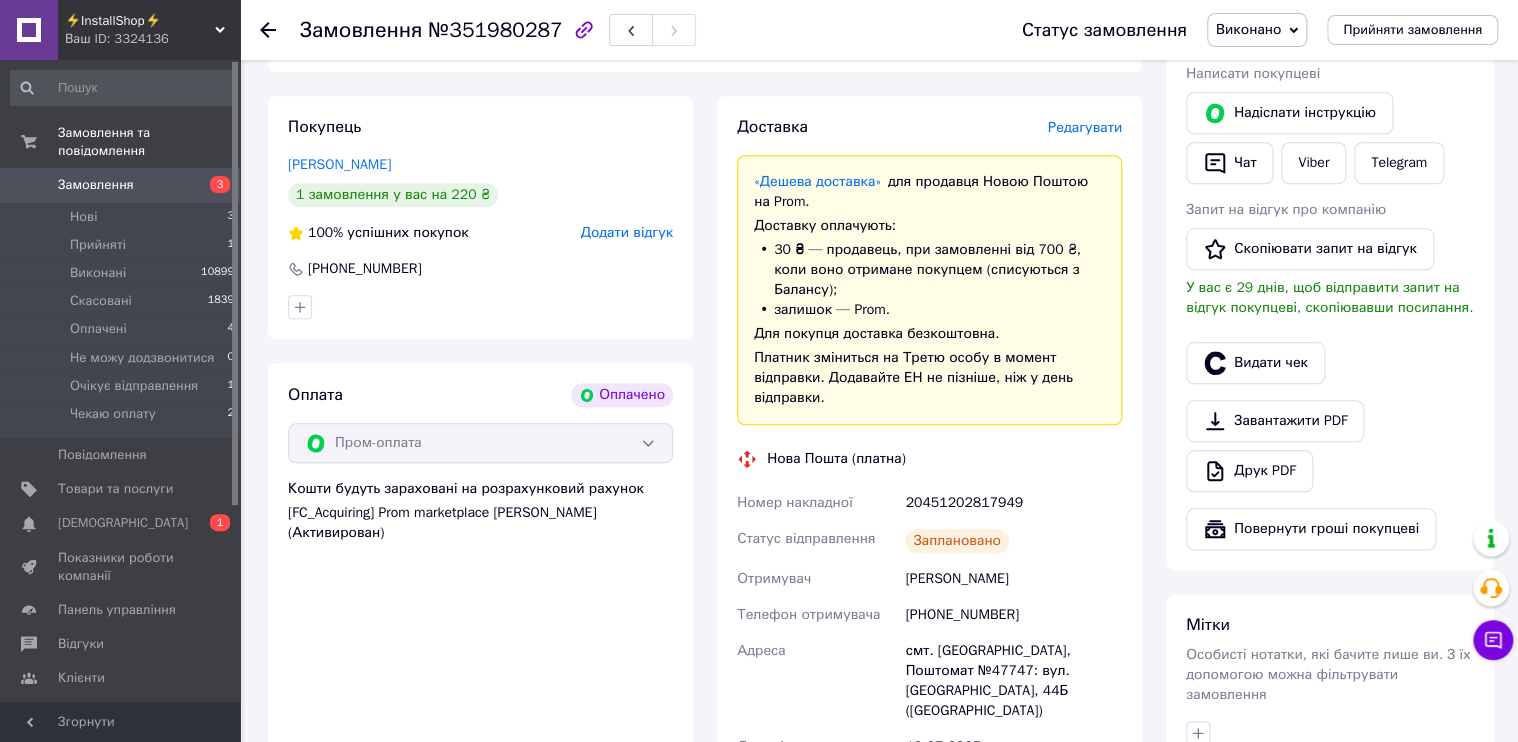 drag, startPoint x: 888, startPoint y: 561, endPoint x: 1041, endPoint y: 555, distance: 153.1176 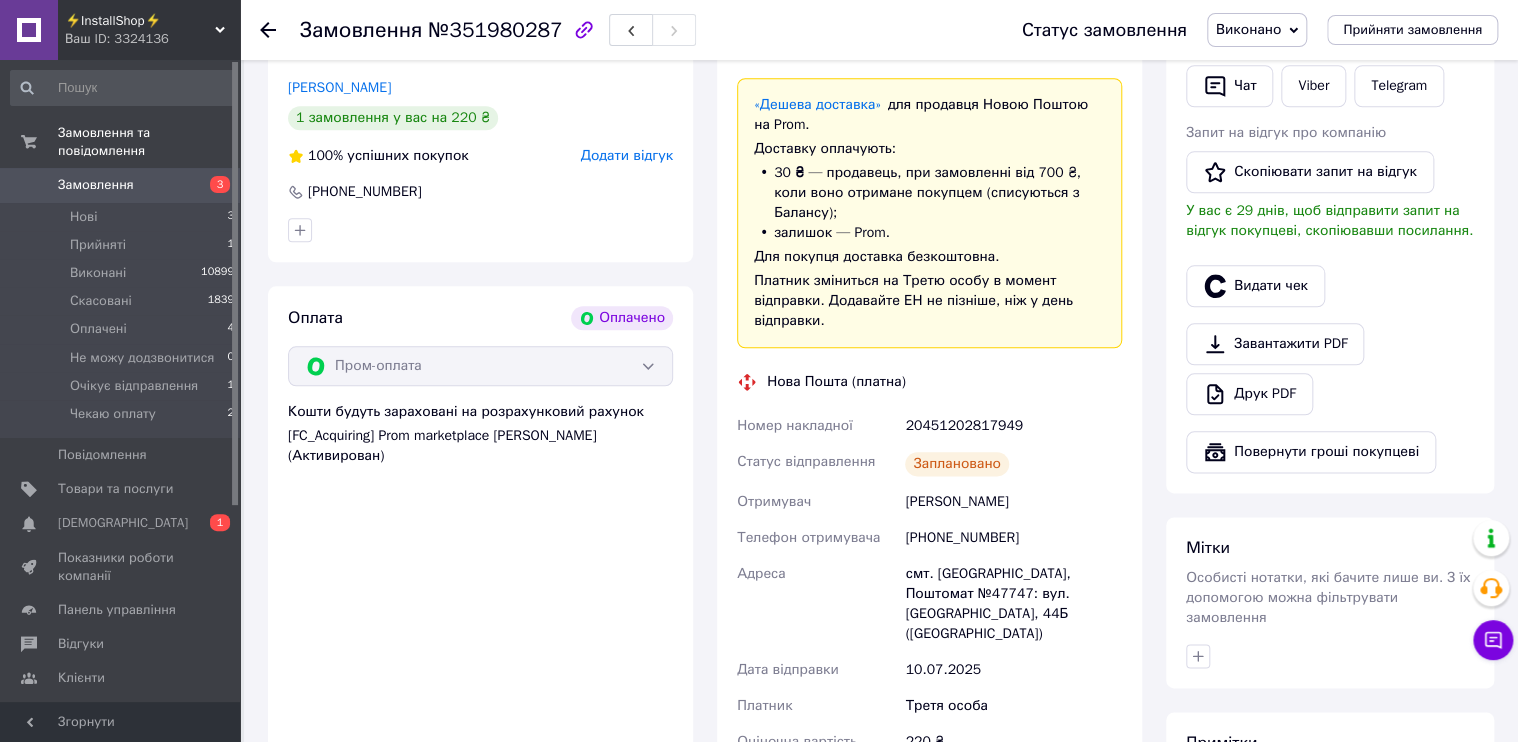 scroll, scrollTop: 960, scrollLeft: 0, axis: vertical 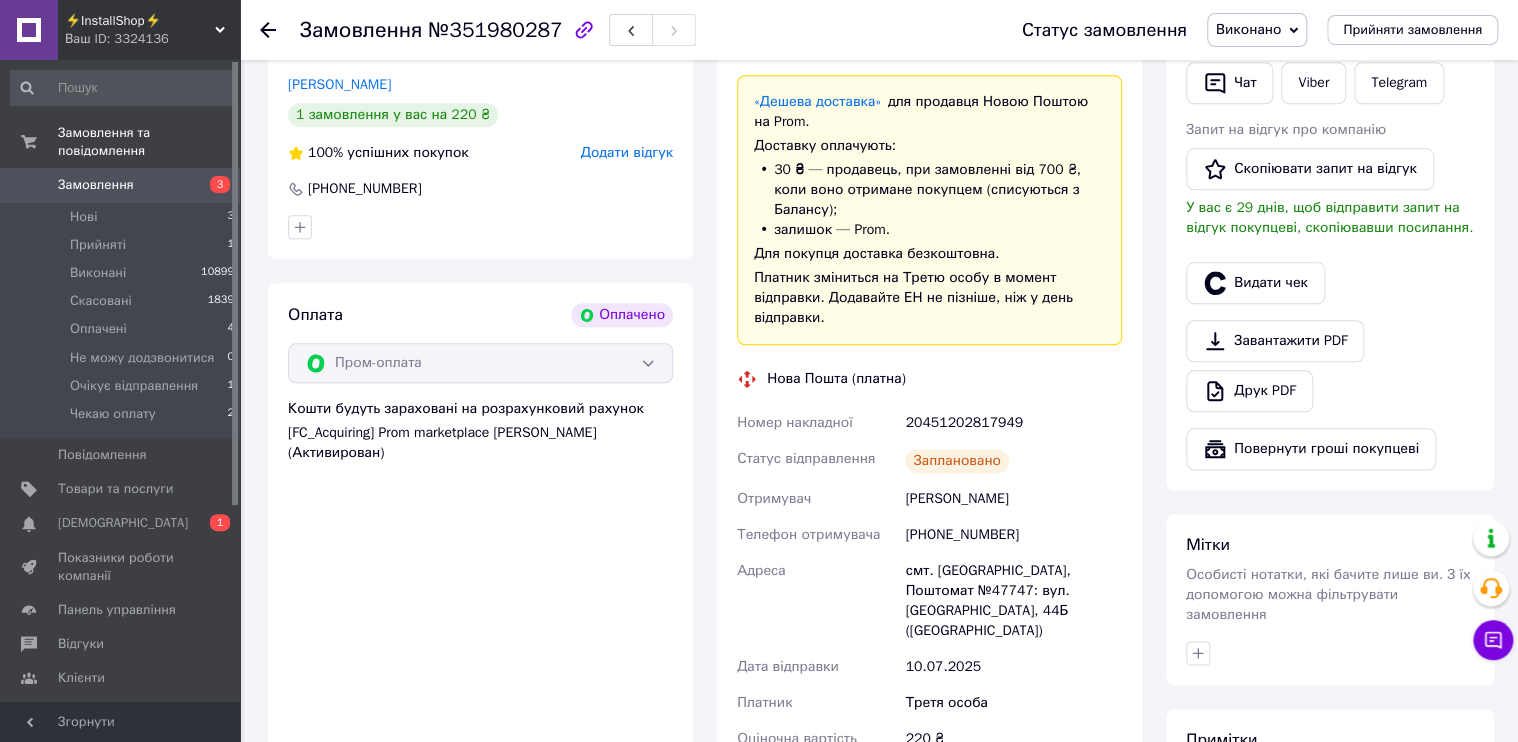 copy on "Отримувач Омельченко Олег" 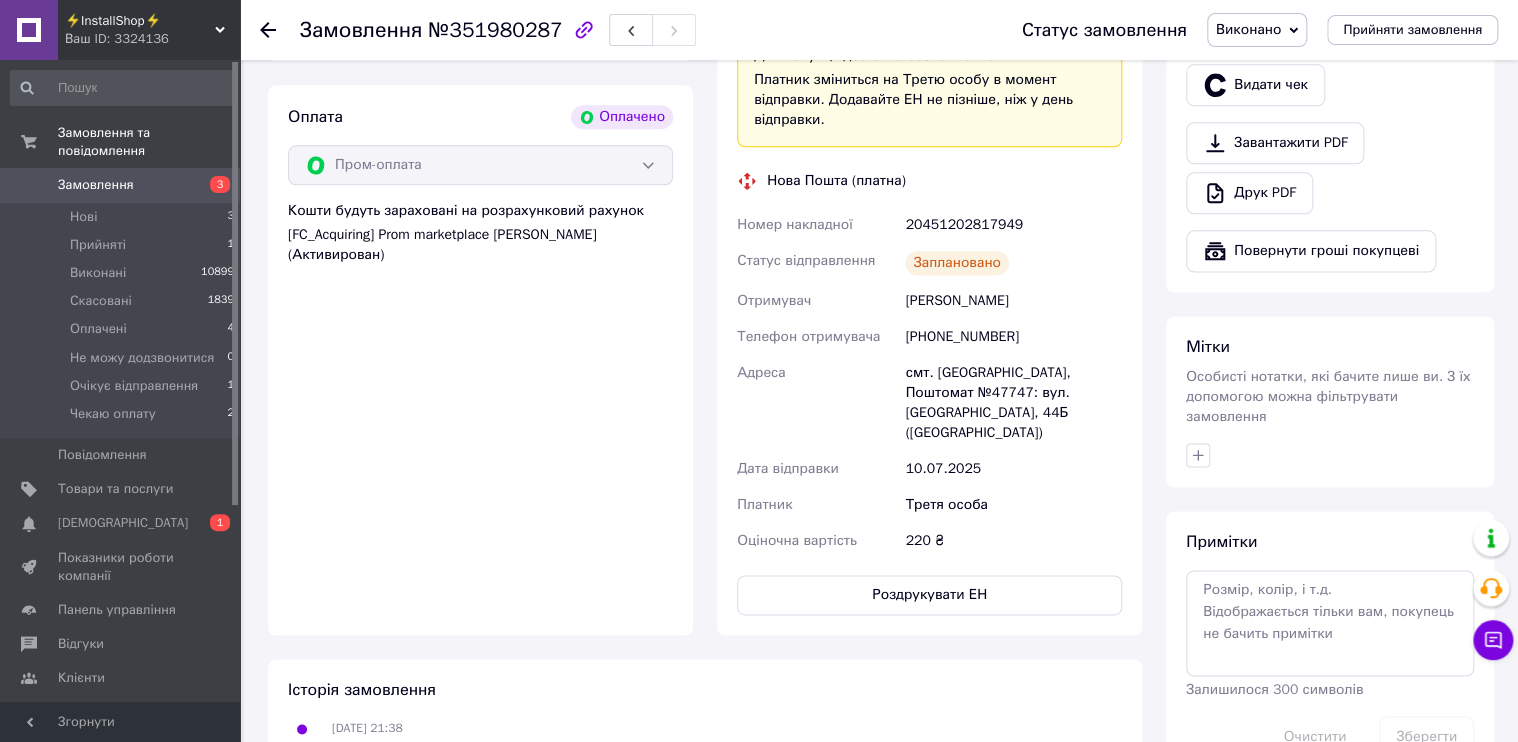 scroll, scrollTop: 1200, scrollLeft: 0, axis: vertical 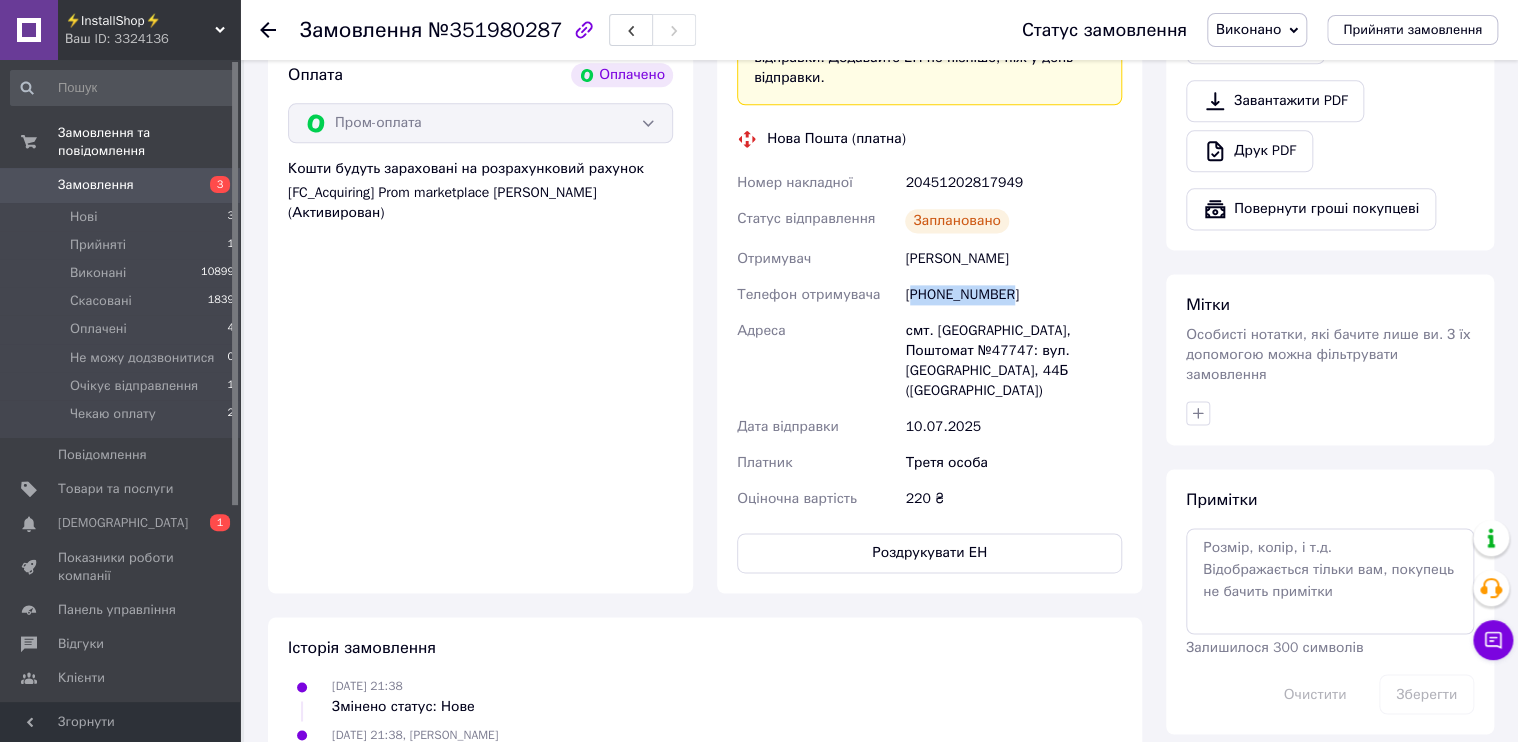 drag, startPoint x: 1012, startPoint y: 282, endPoint x: 913, endPoint y: 272, distance: 99.50377 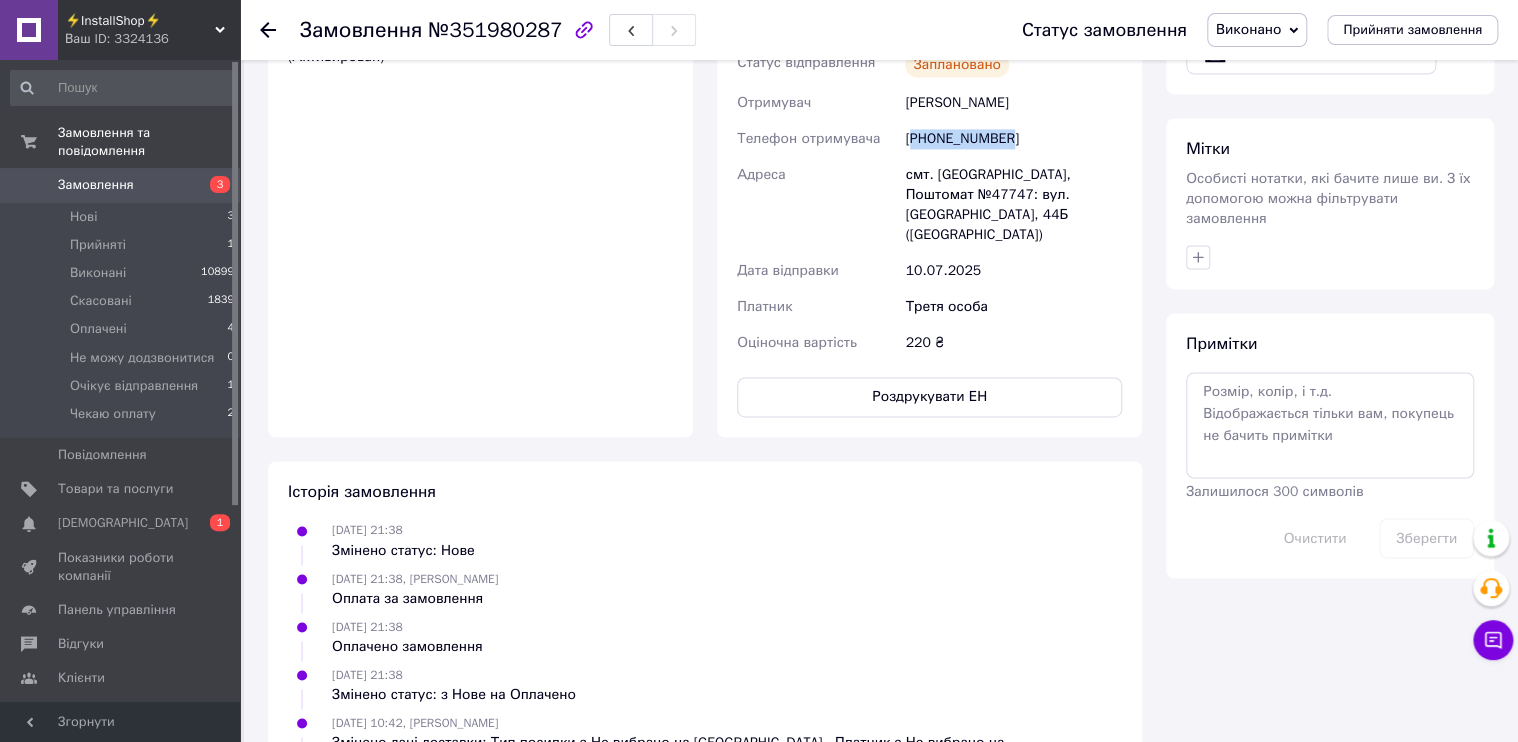 scroll, scrollTop: 1360, scrollLeft: 0, axis: vertical 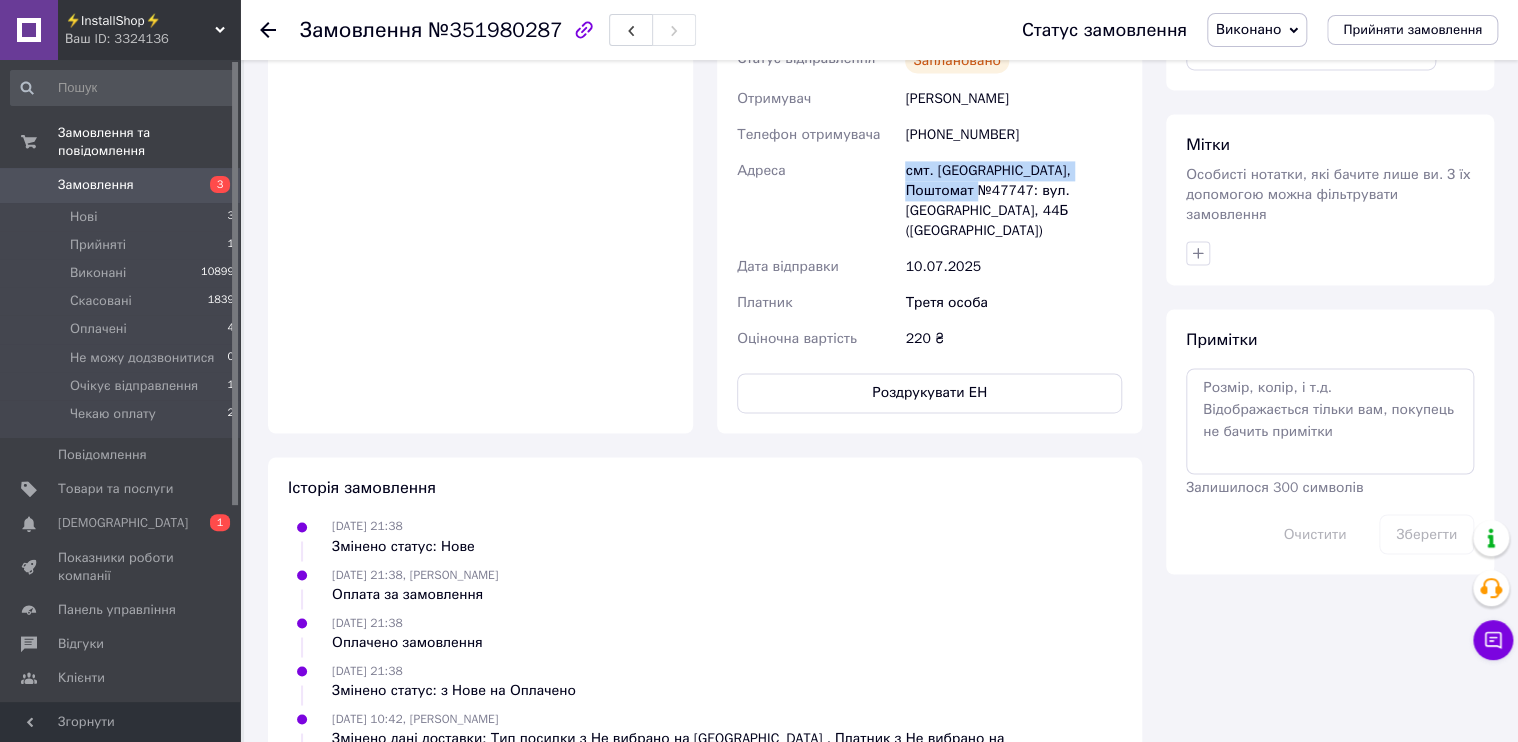 drag, startPoint x: 900, startPoint y: 151, endPoint x: 956, endPoint y: 167, distance: 58.24088 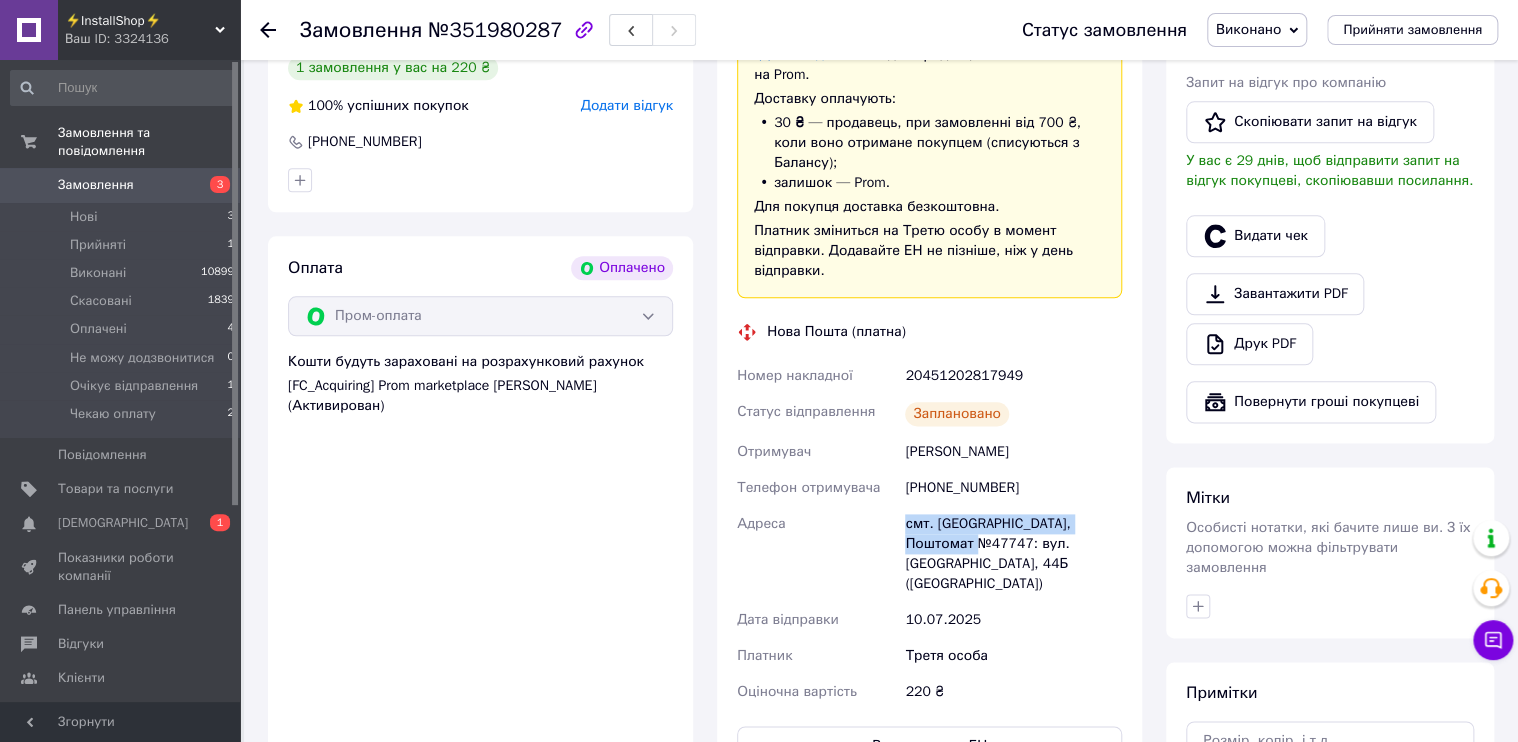 scroll, scrollTop: 960, scrollLeft: 0, axis: vertical 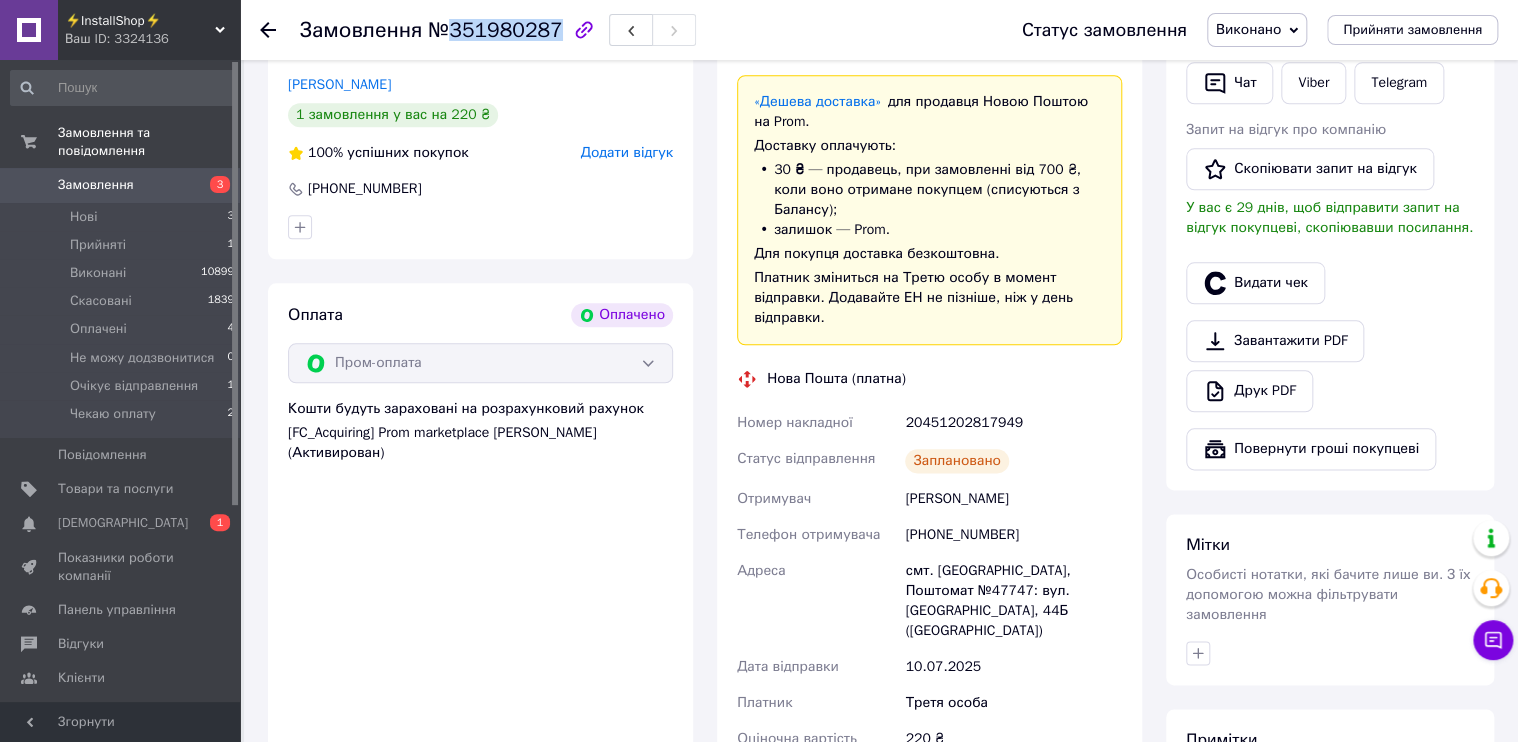drag, startPoint x: 448, startPoint y: 30, endPoint x: 544, endPoint y: 30, distance: 96 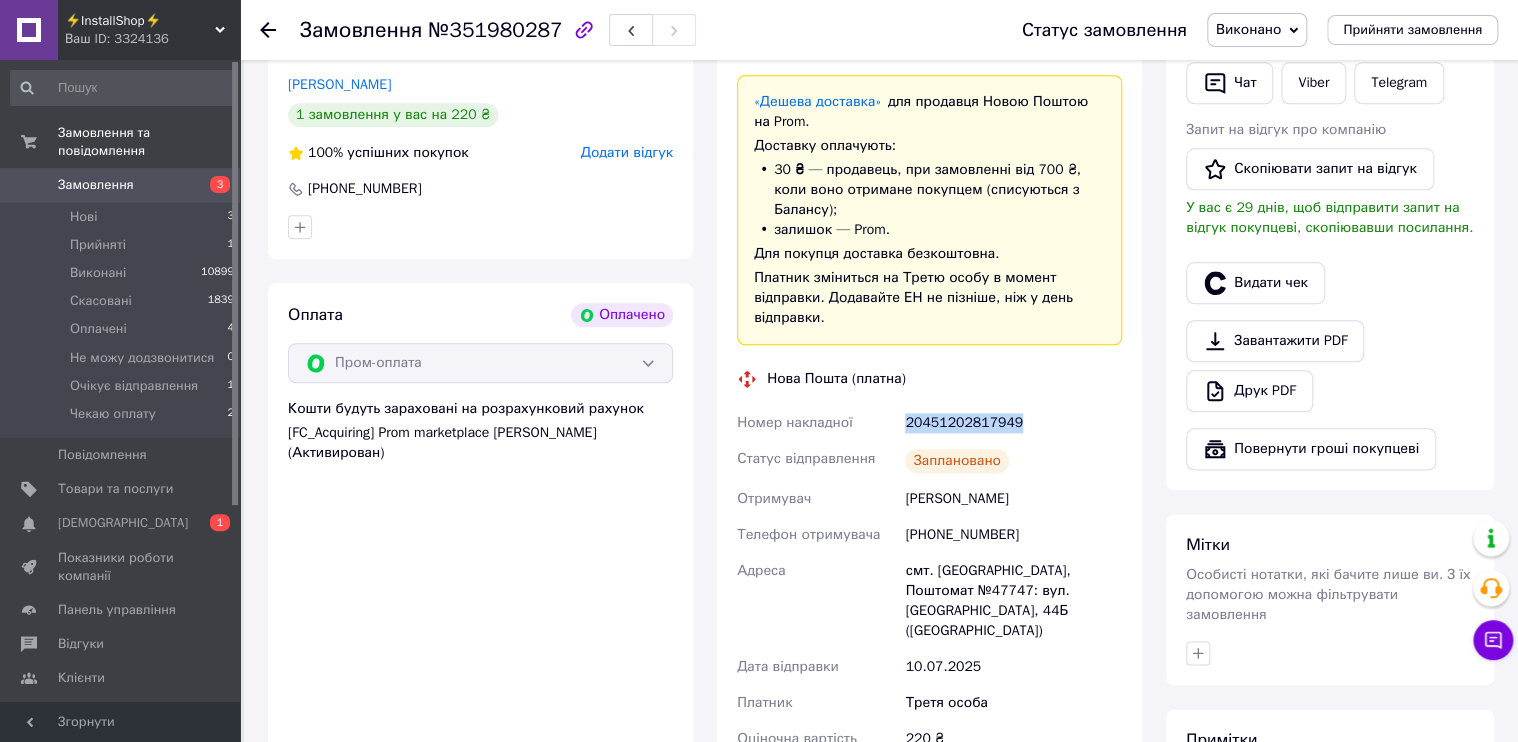 drag, startPoint x: 1017, startPoint y: 411, endPoint x: 880, endPoint y: 418, distance: 137.17871 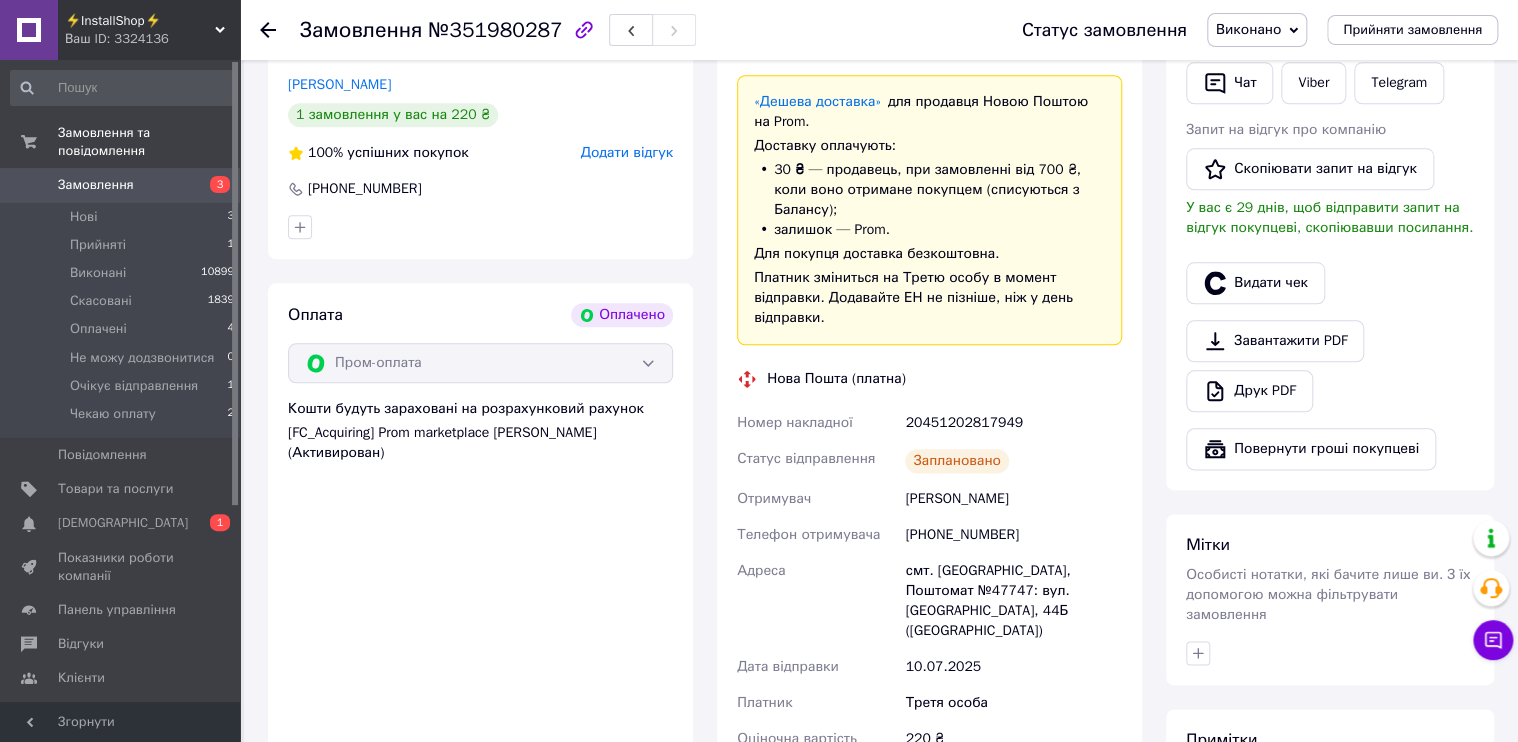 click 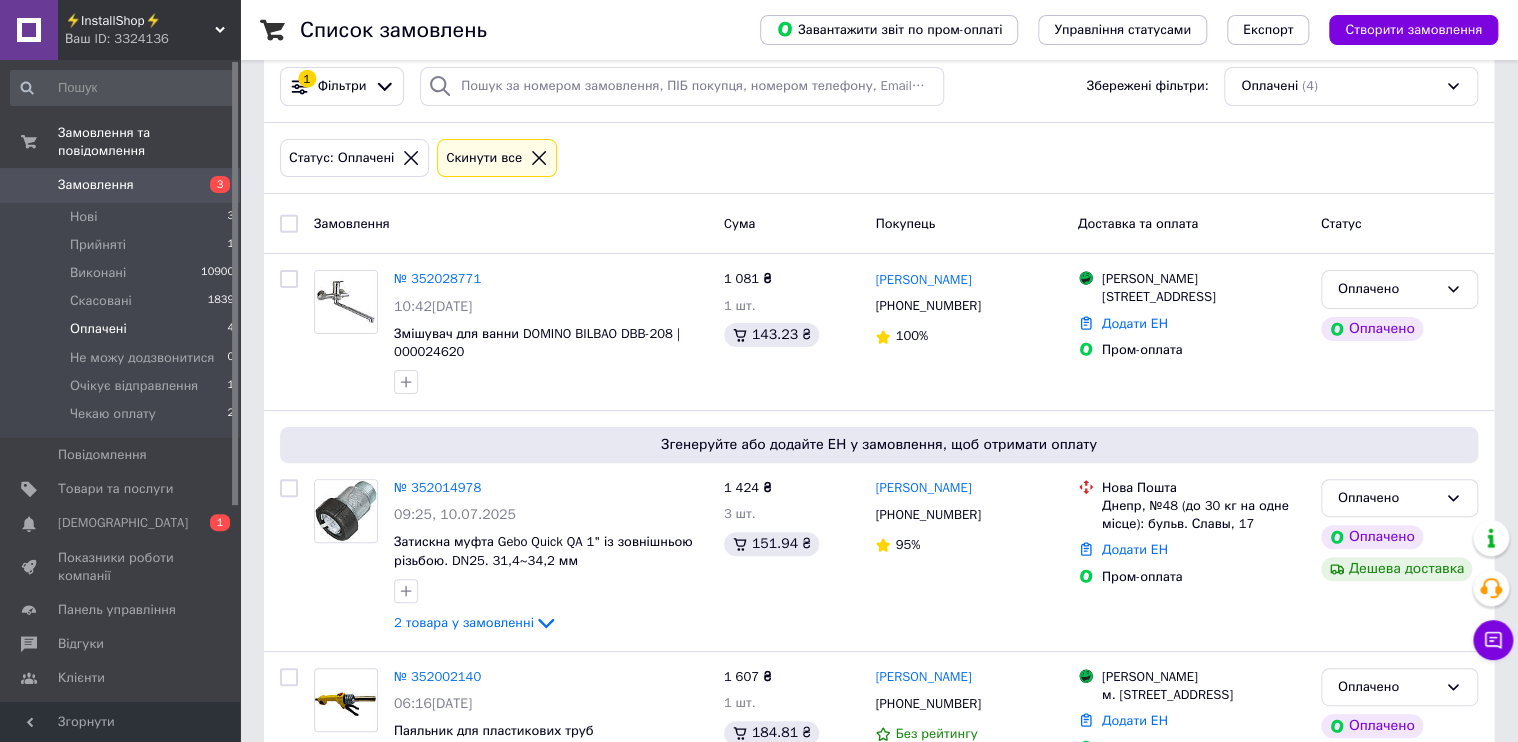 scroll, scrollTop: 0, scrollLeft: 0, axis: both 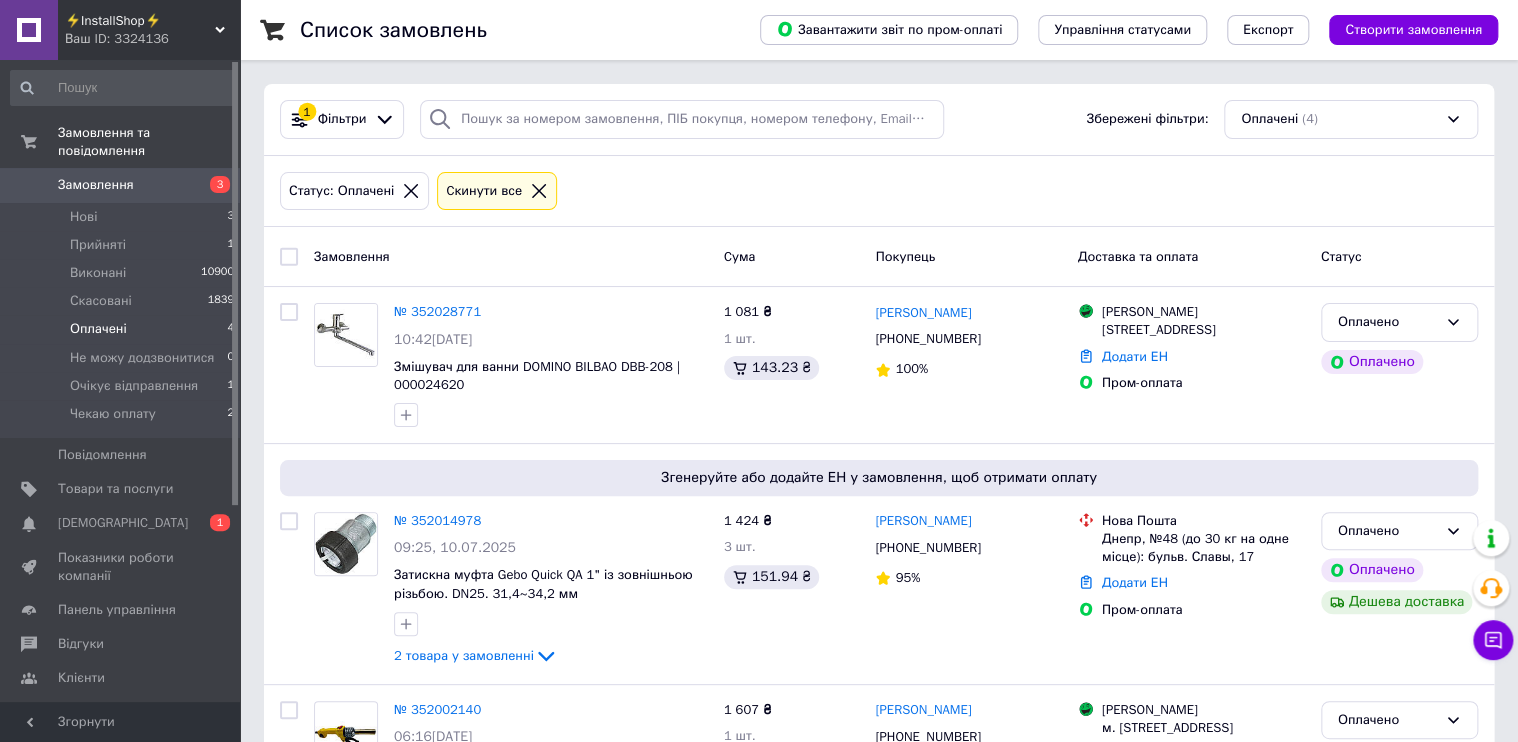 click 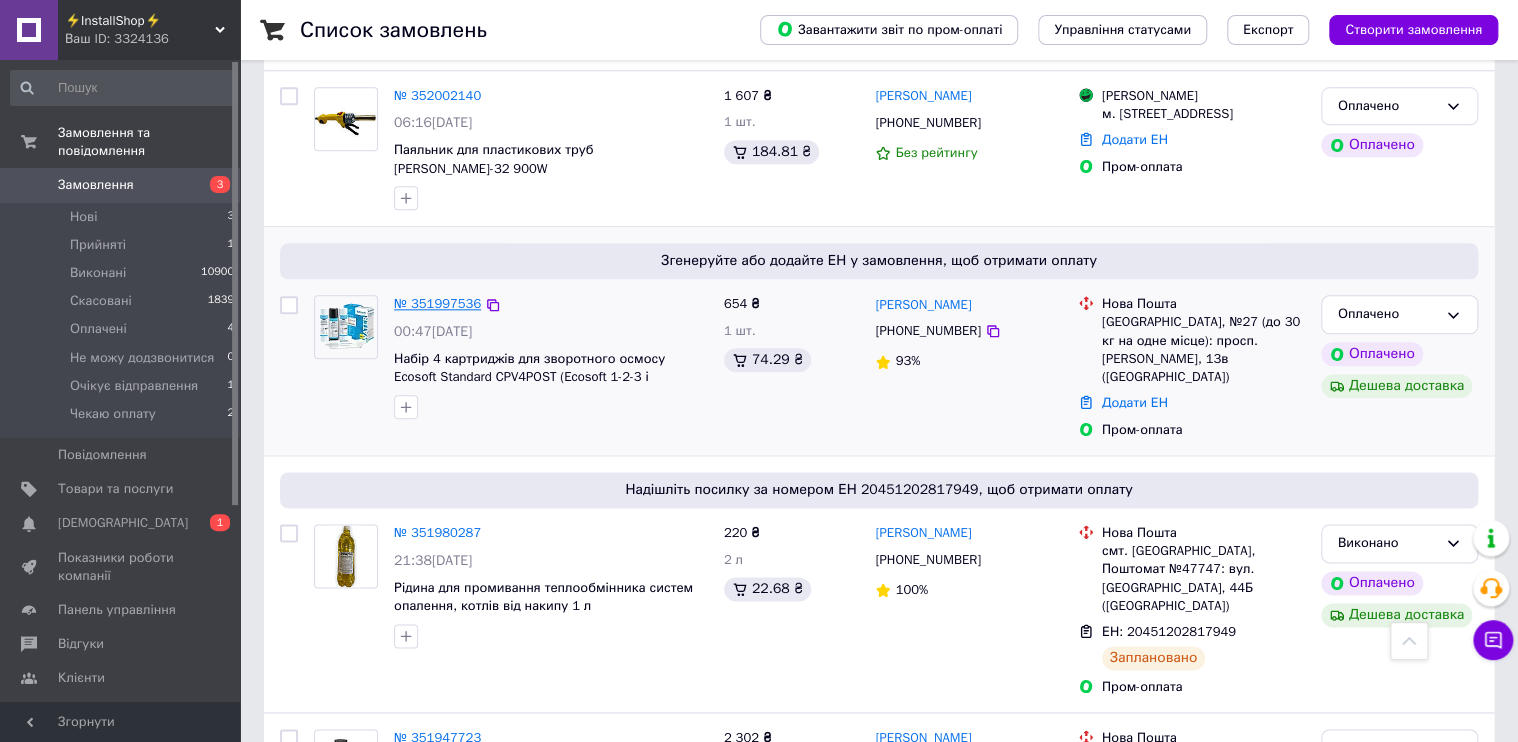scroll, scrollTop: 960, scrollLeft: 0, axis: vertical 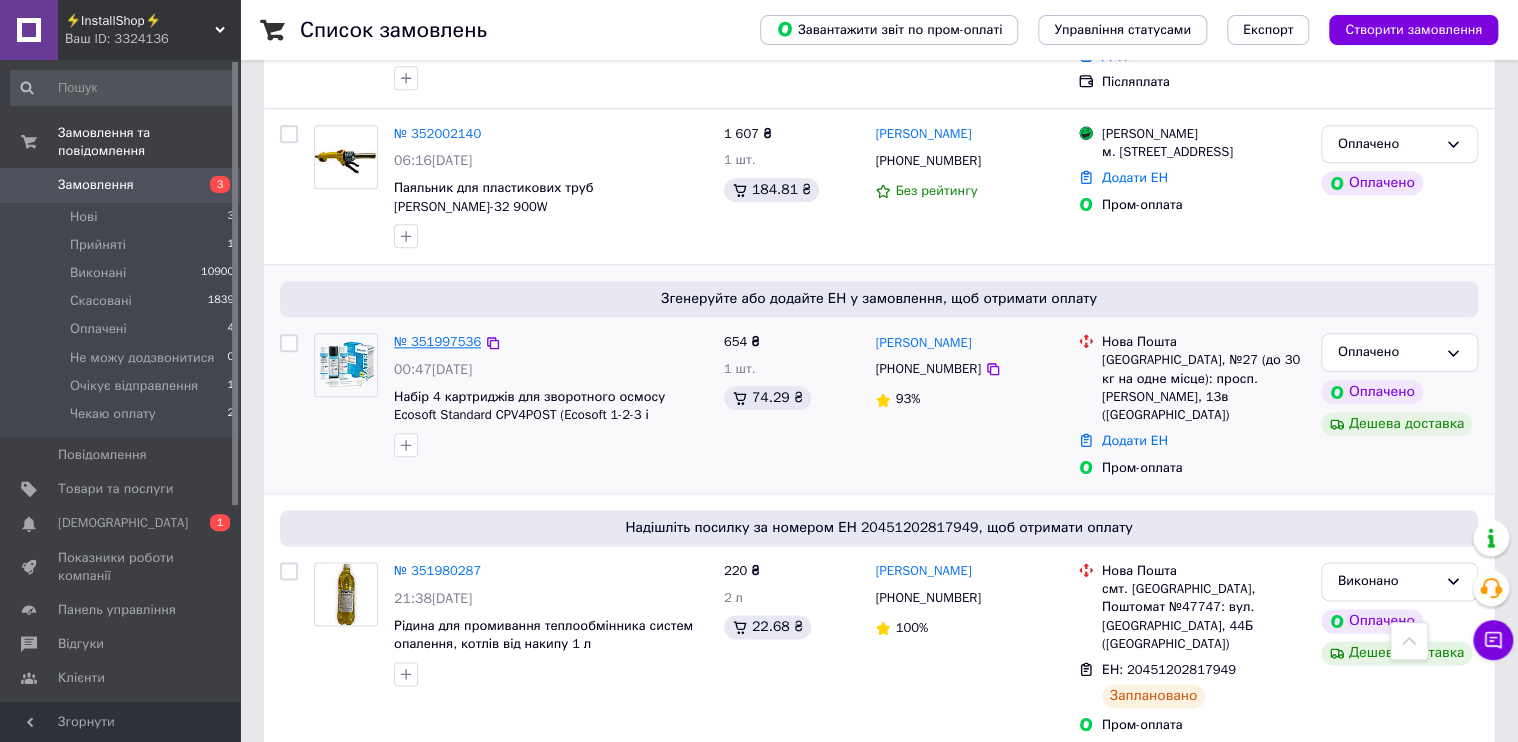 click on "№ 351997536" at bounding box center [437, 341] 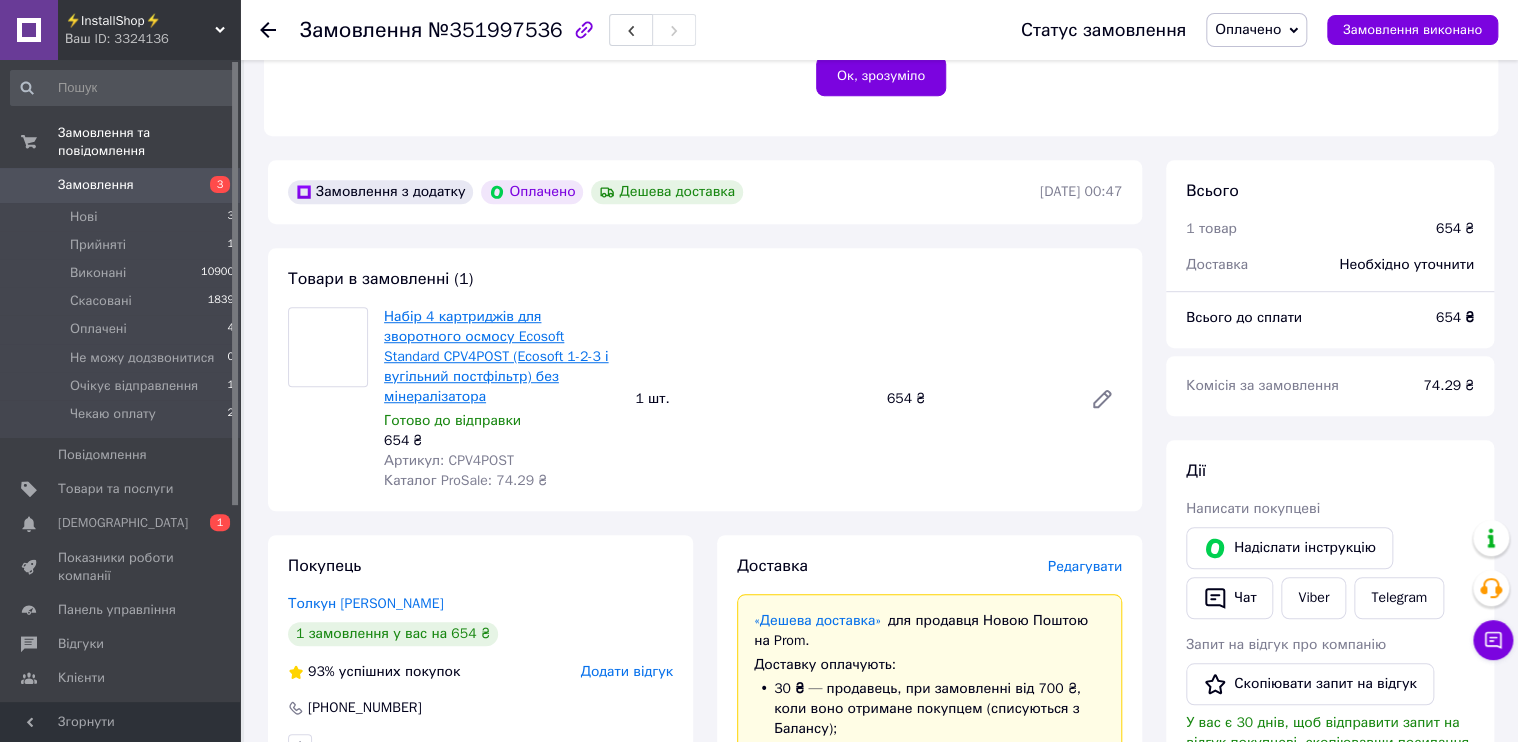 scroll, scrollTop: 400, scrollLeft: 0, axis: vertical 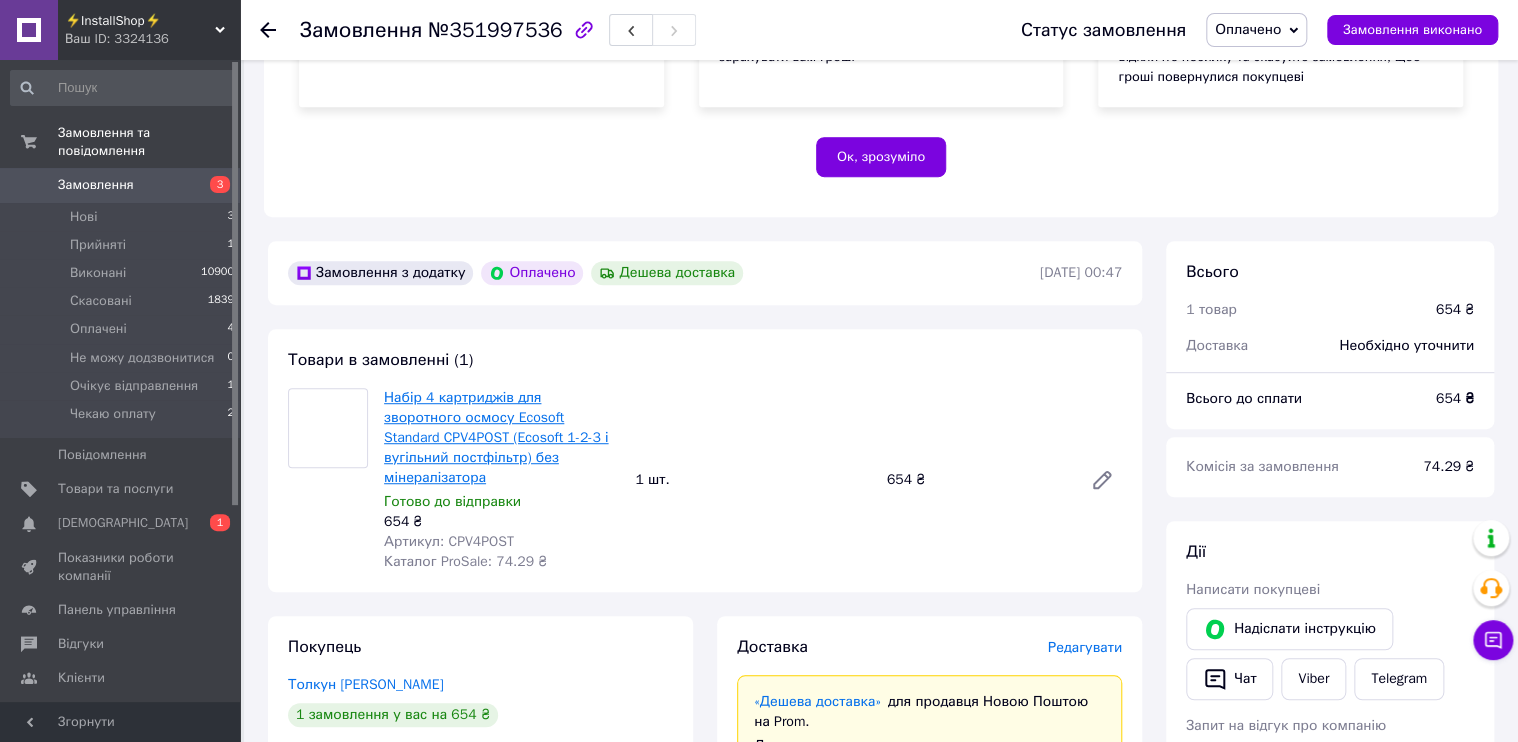 click on "Набір 4 картриджів для зворотного осмосу Ecosoft Standard CPV4POST (Ecosoft 1-2-3 і вугільний постфільтр) без мінералізатора" at bounding box center (496, 437) 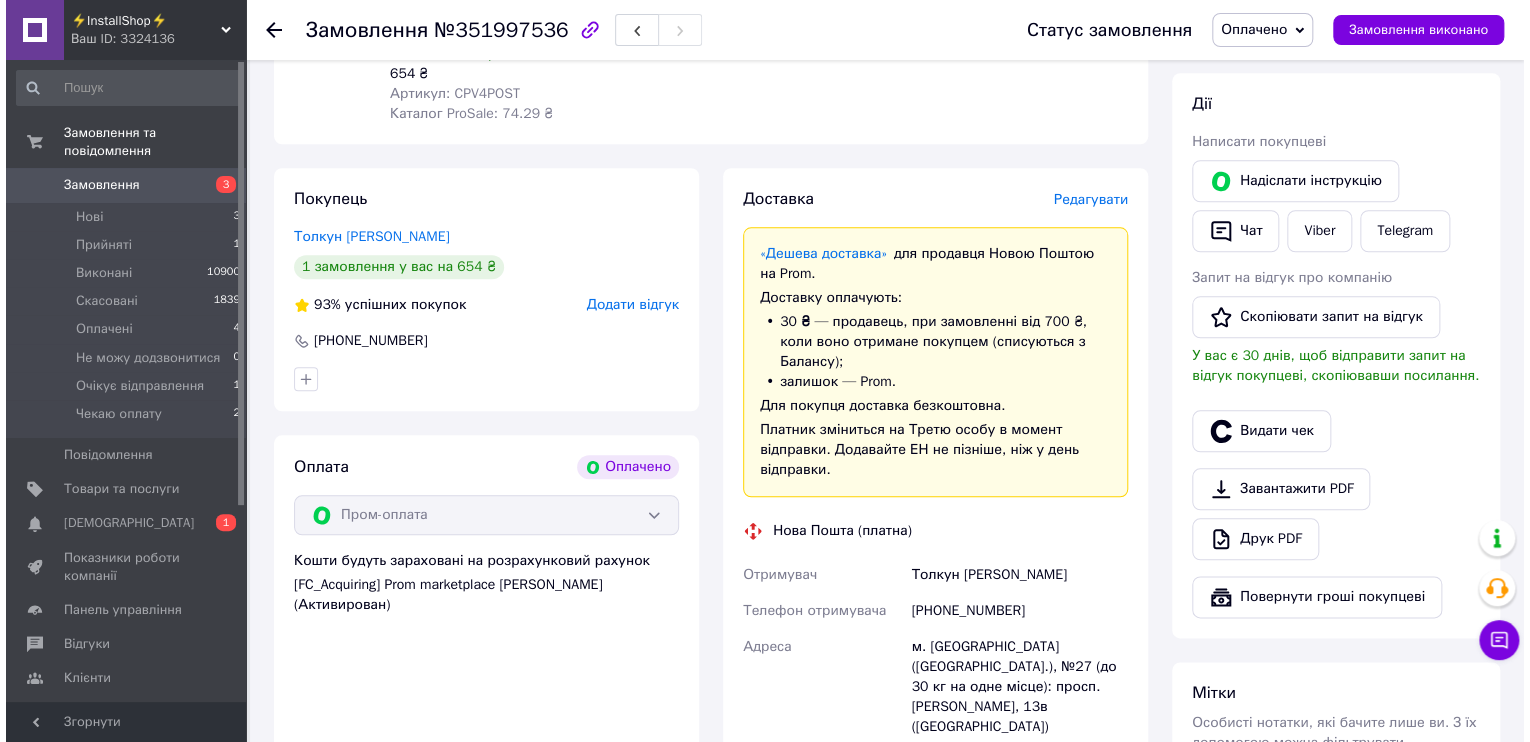 scroll, scrollTop: 800, scrollLeft: 0, axis: vertical 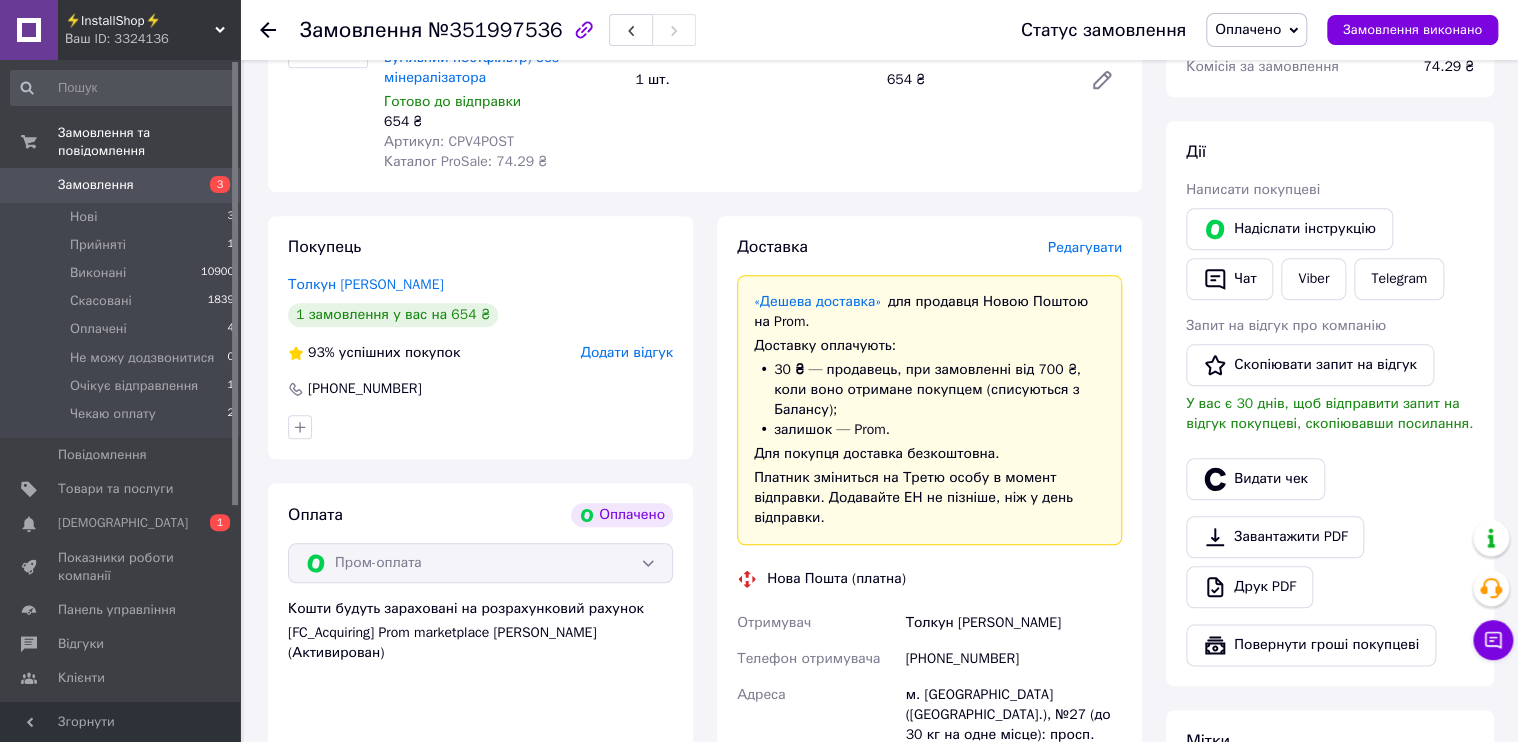click on "Редагувати" at bounding box center (1085, 247) 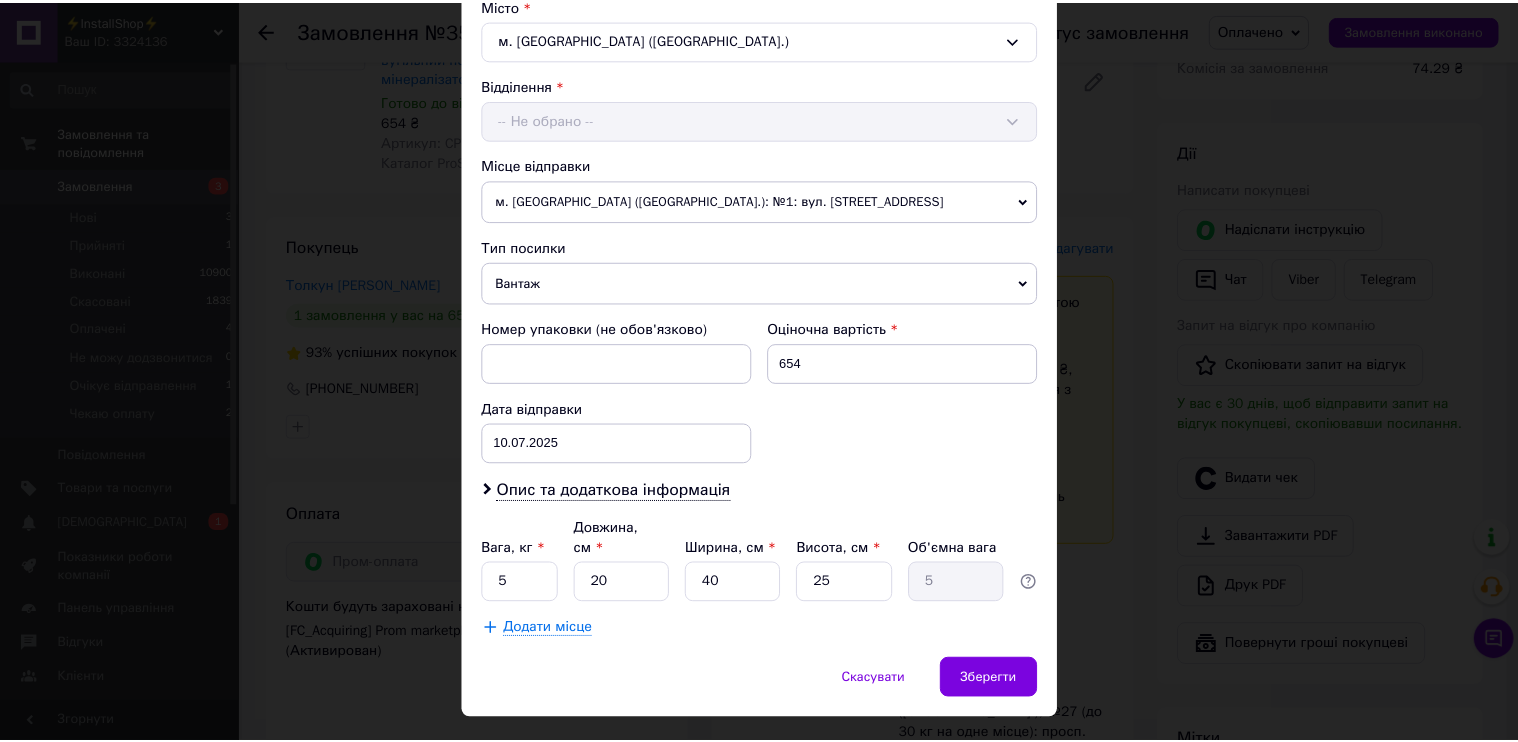 scroll, scrollTop: 580, scrollLeft: 0, axis: vertical 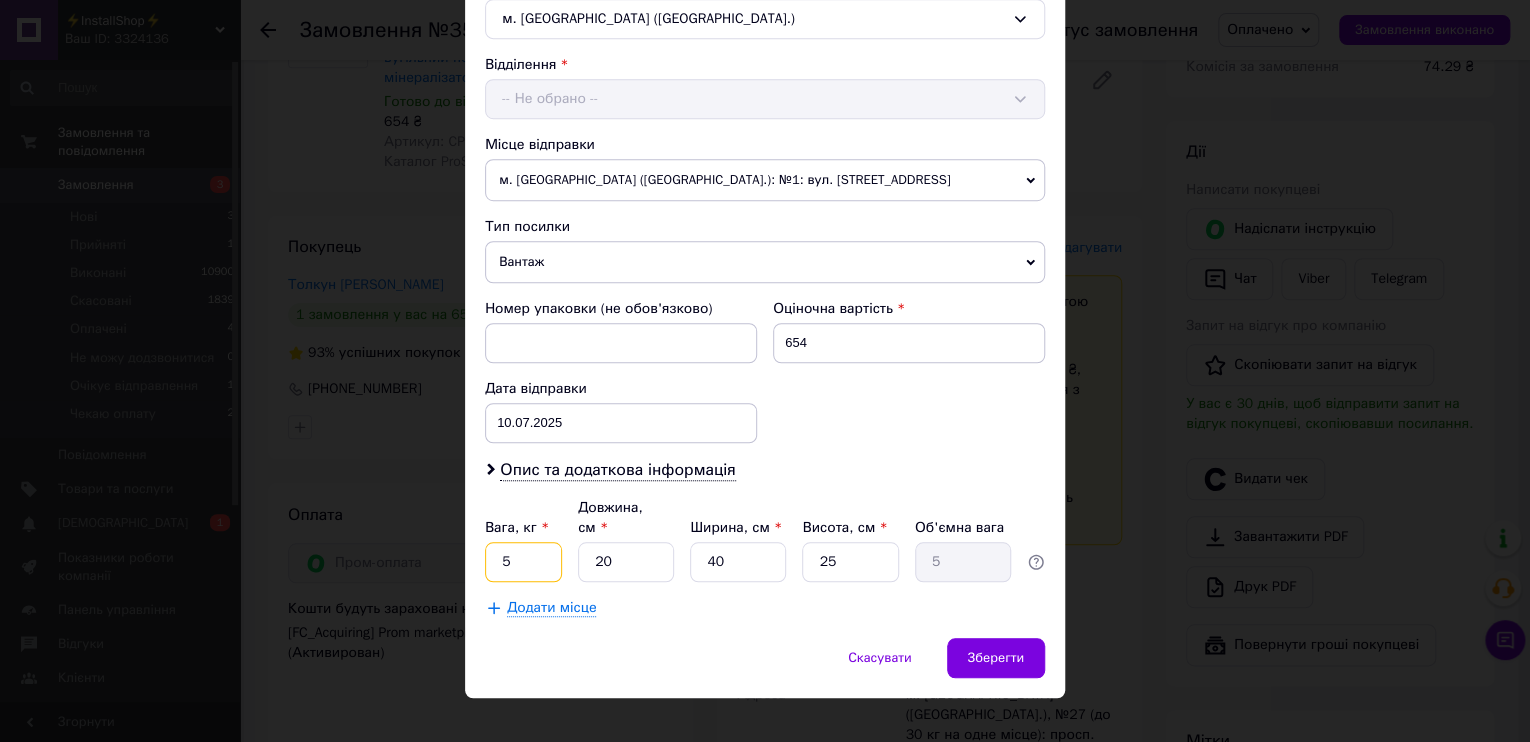drag, startPoint x: 540, startPoint y: 547, endPoint x: 580, endPoint y: 547, distance: 40 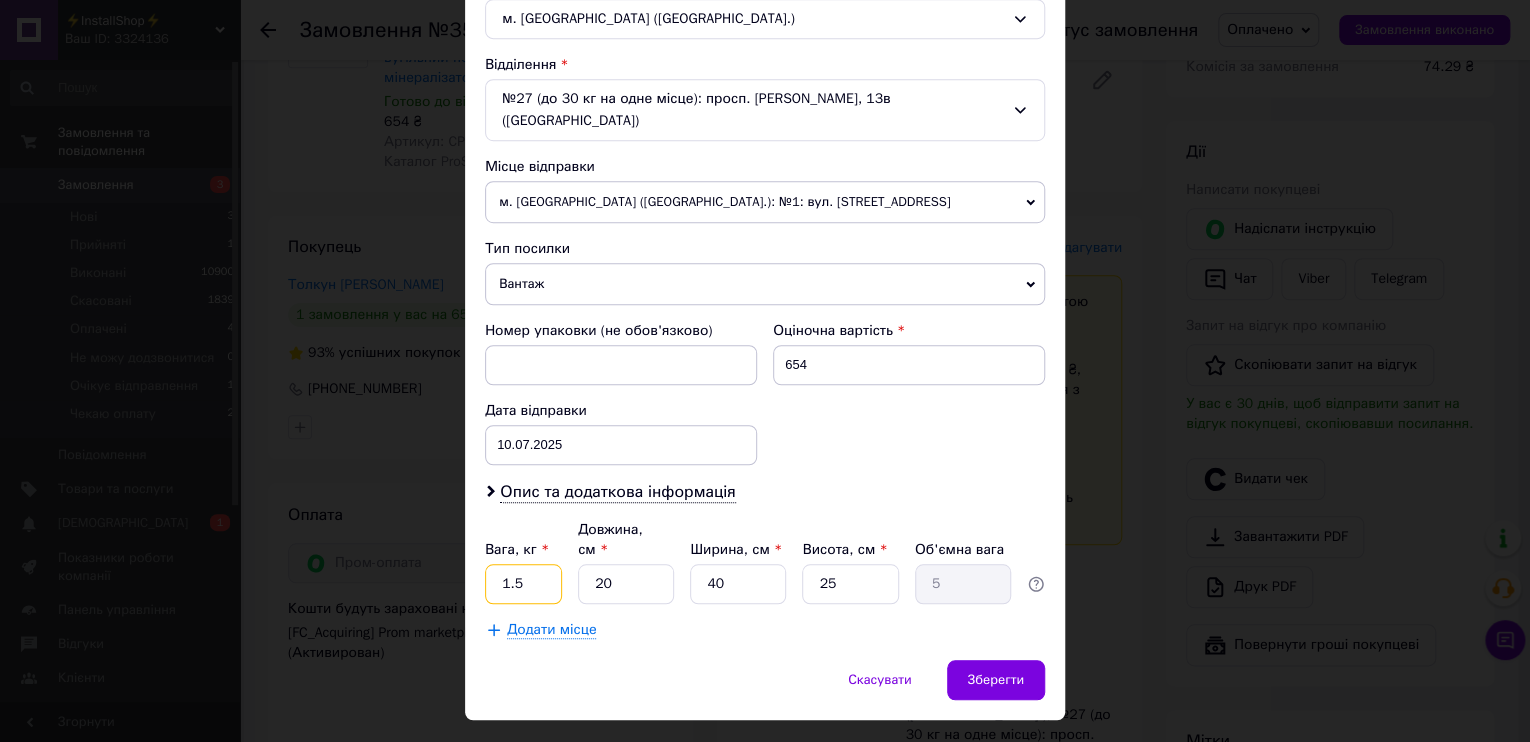 type on "1.5" 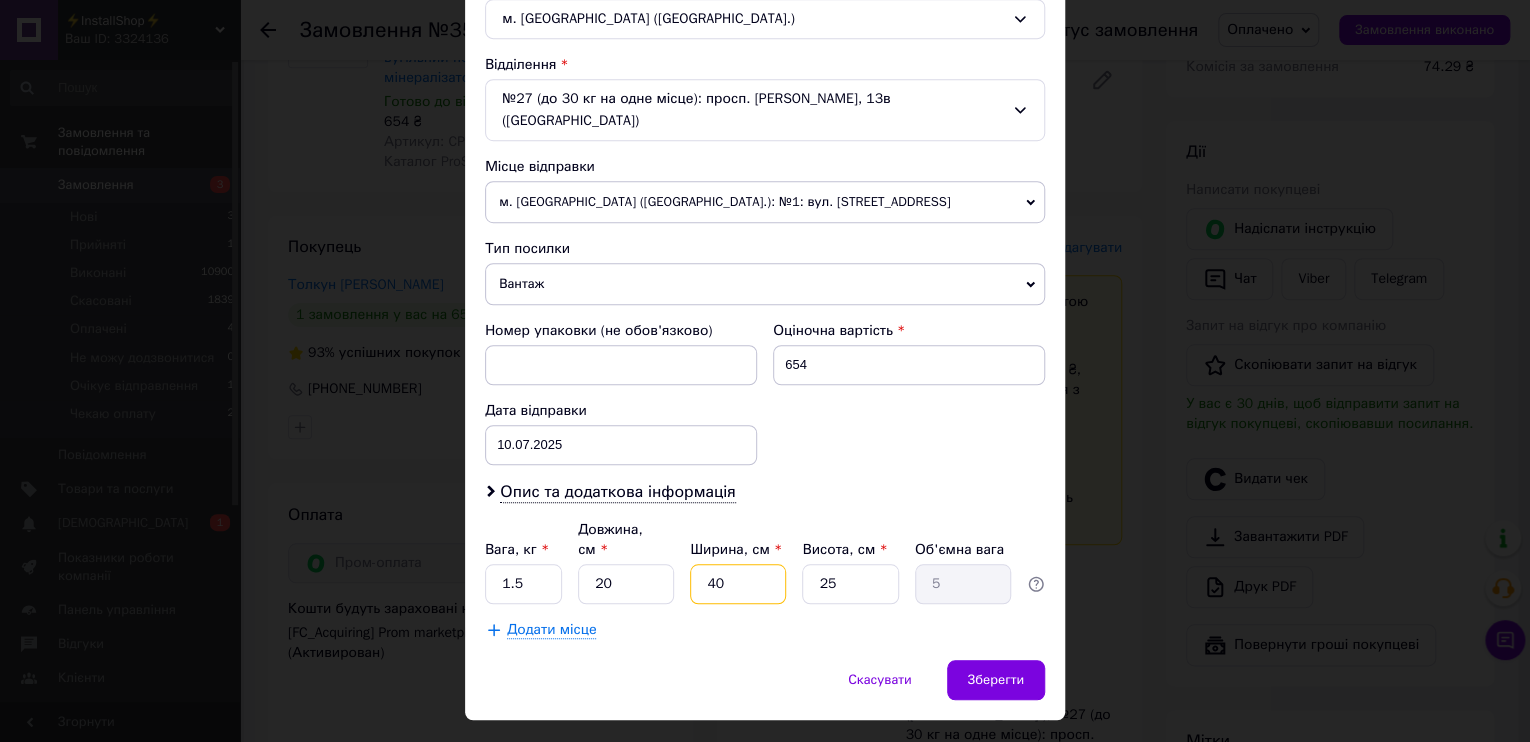 drag, startPoint x: 736, startPoint y: 547, endPoint x: 679, endPoint y: 548, distance: 57.00877 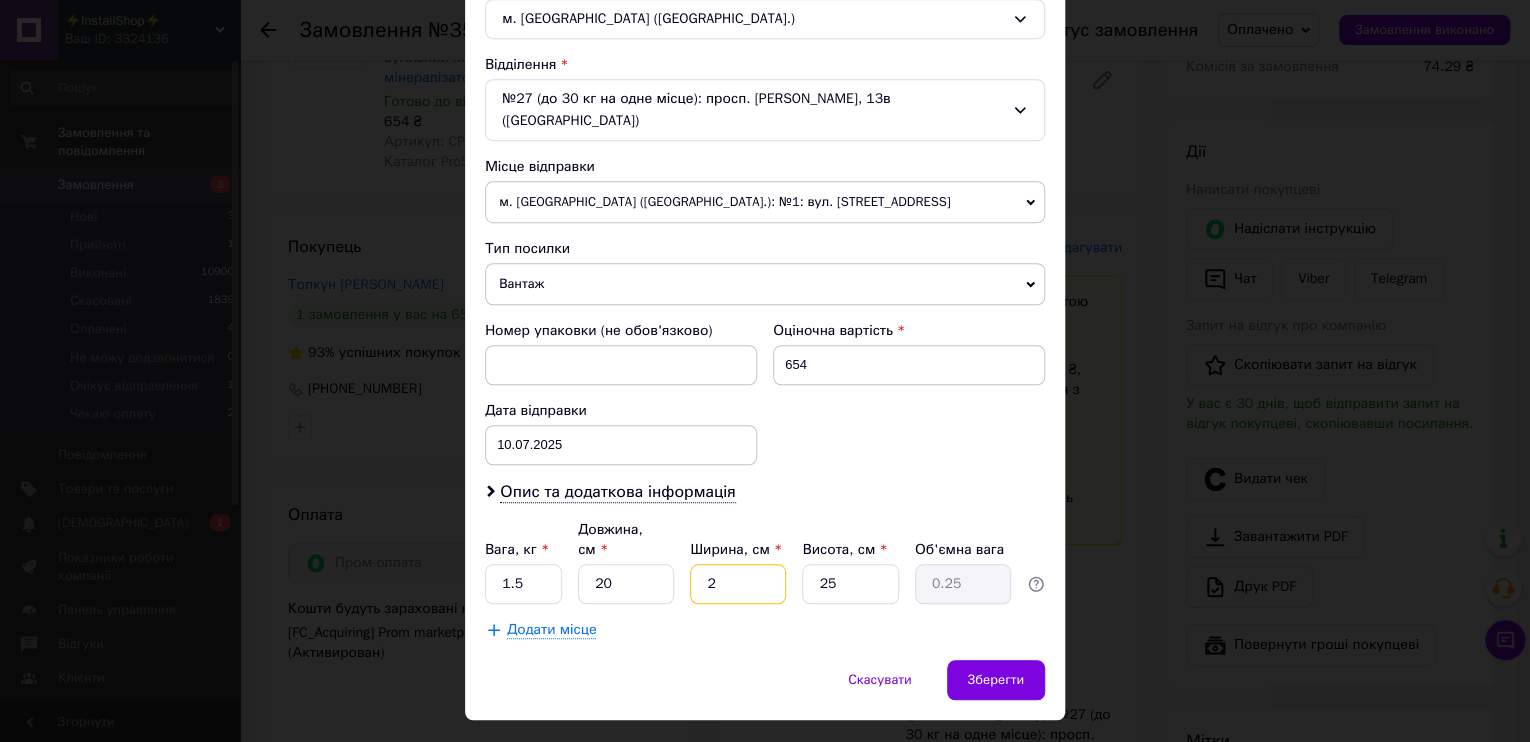 type on "20" 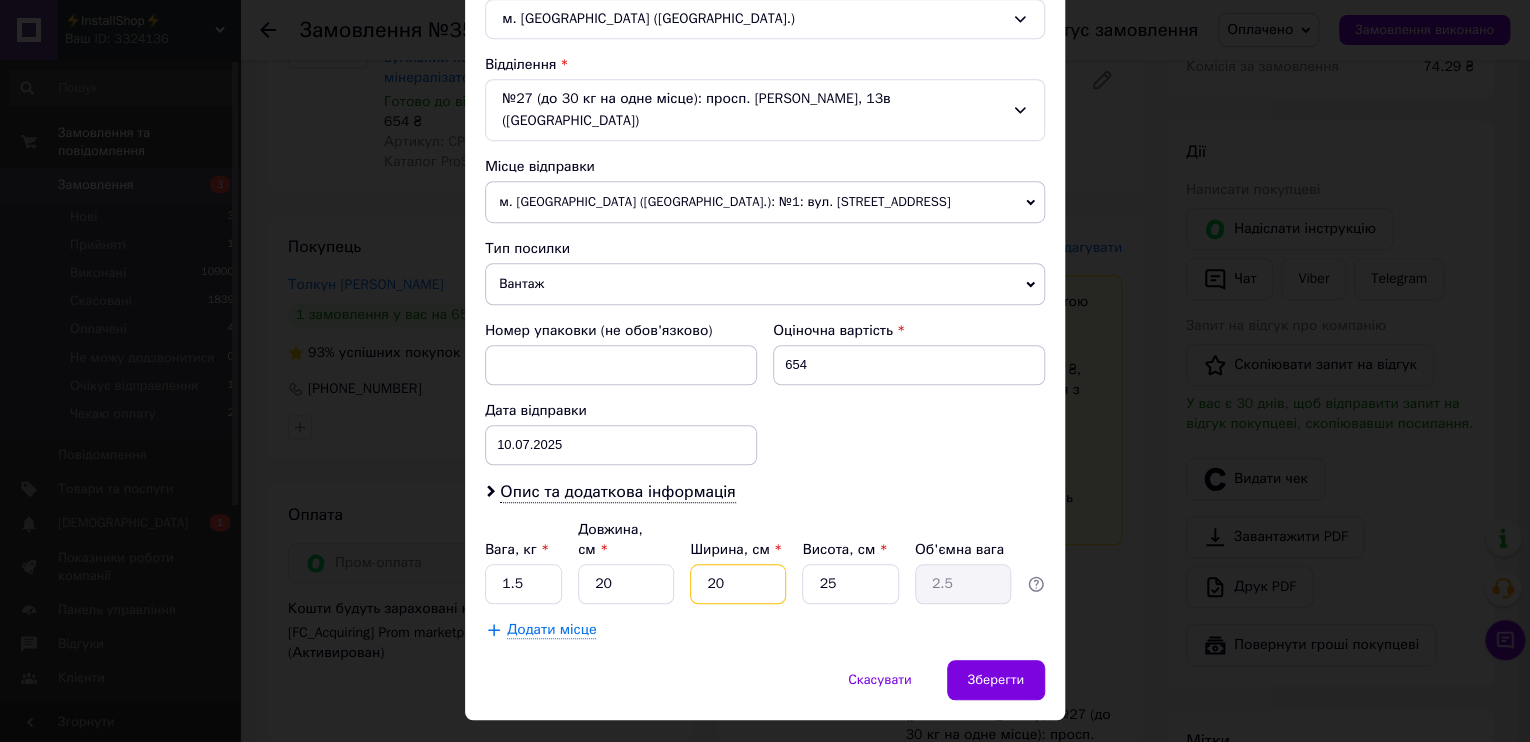 type on "20" 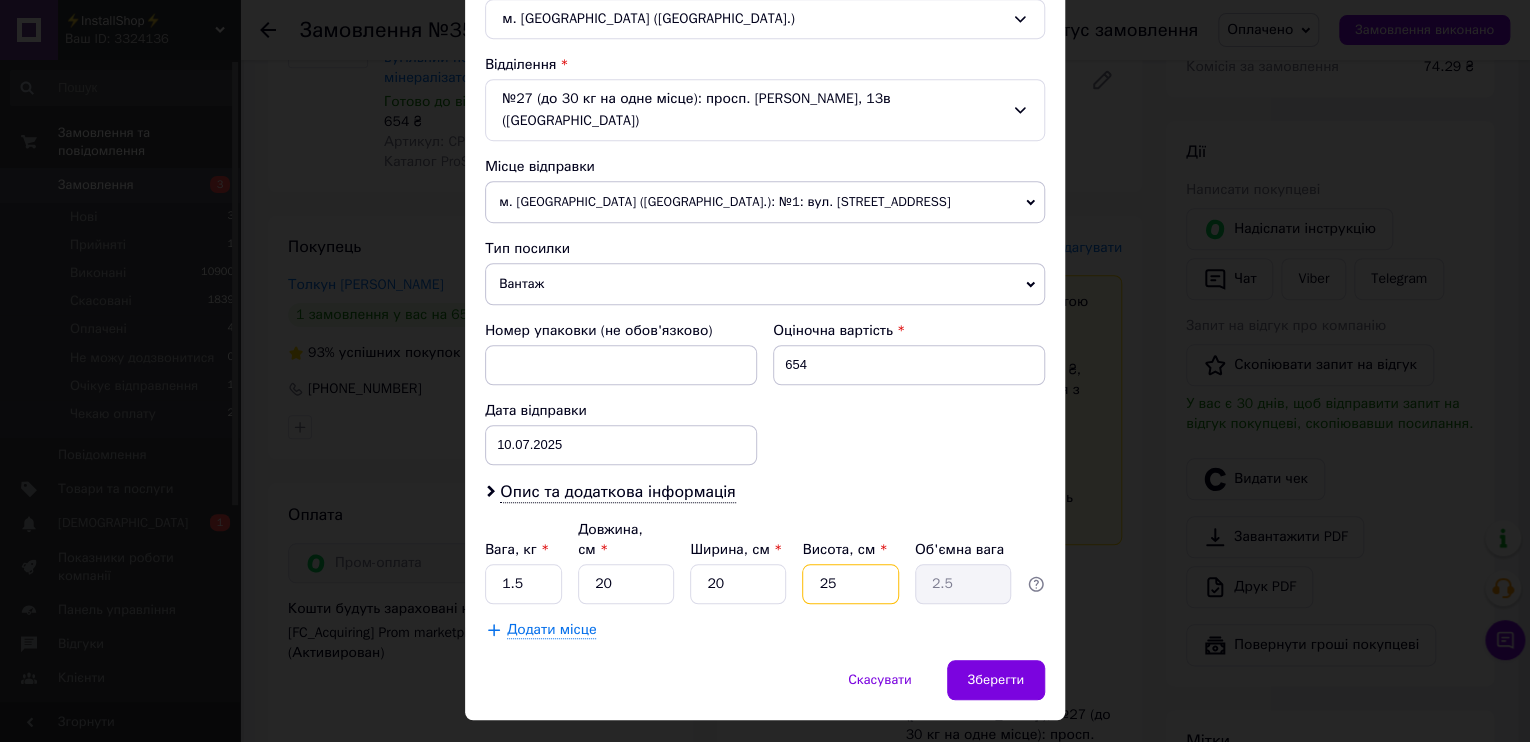 drag, startPoint x: 837, startPoint y: 545, endPoint x: 801, endPoint y: 536, distance: 37.107952 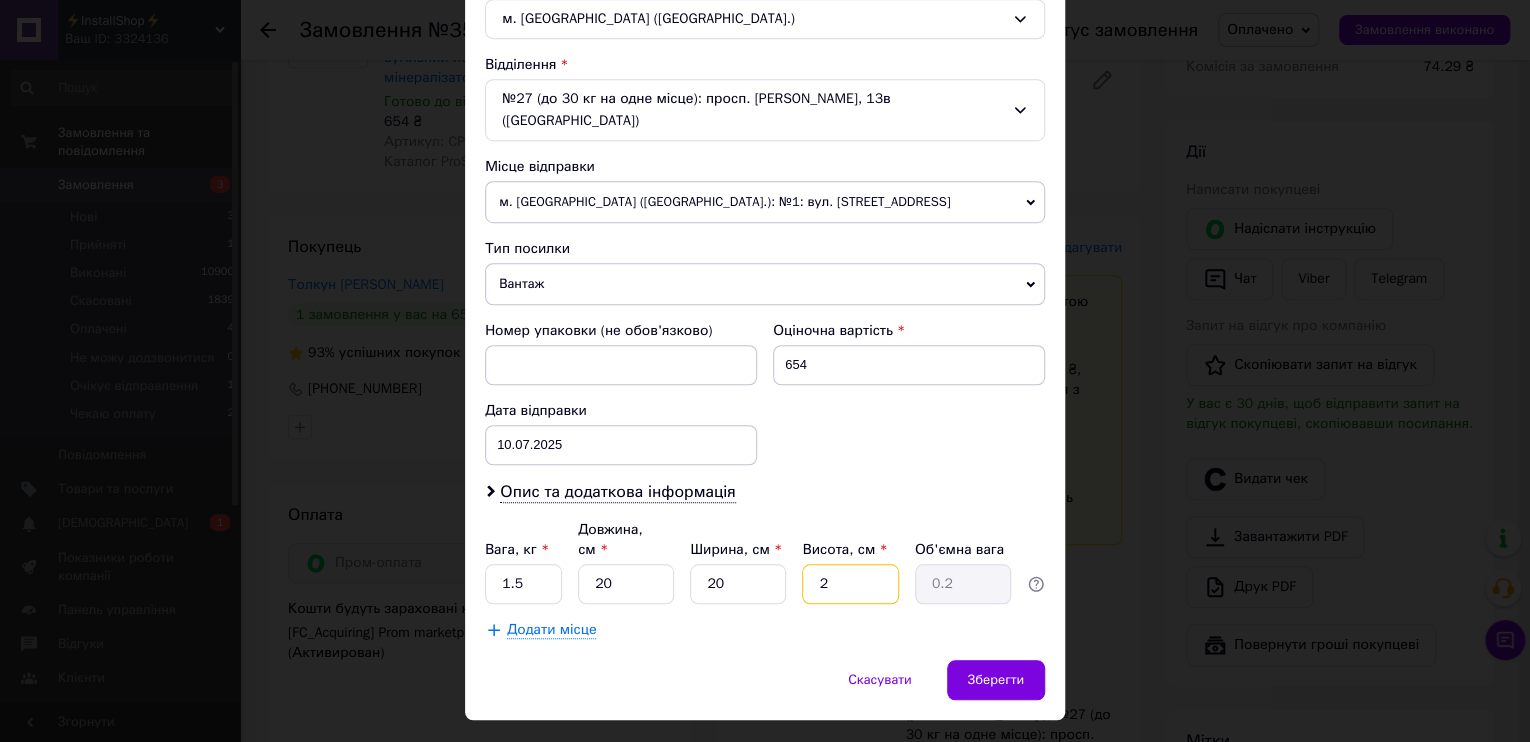 type on "20" 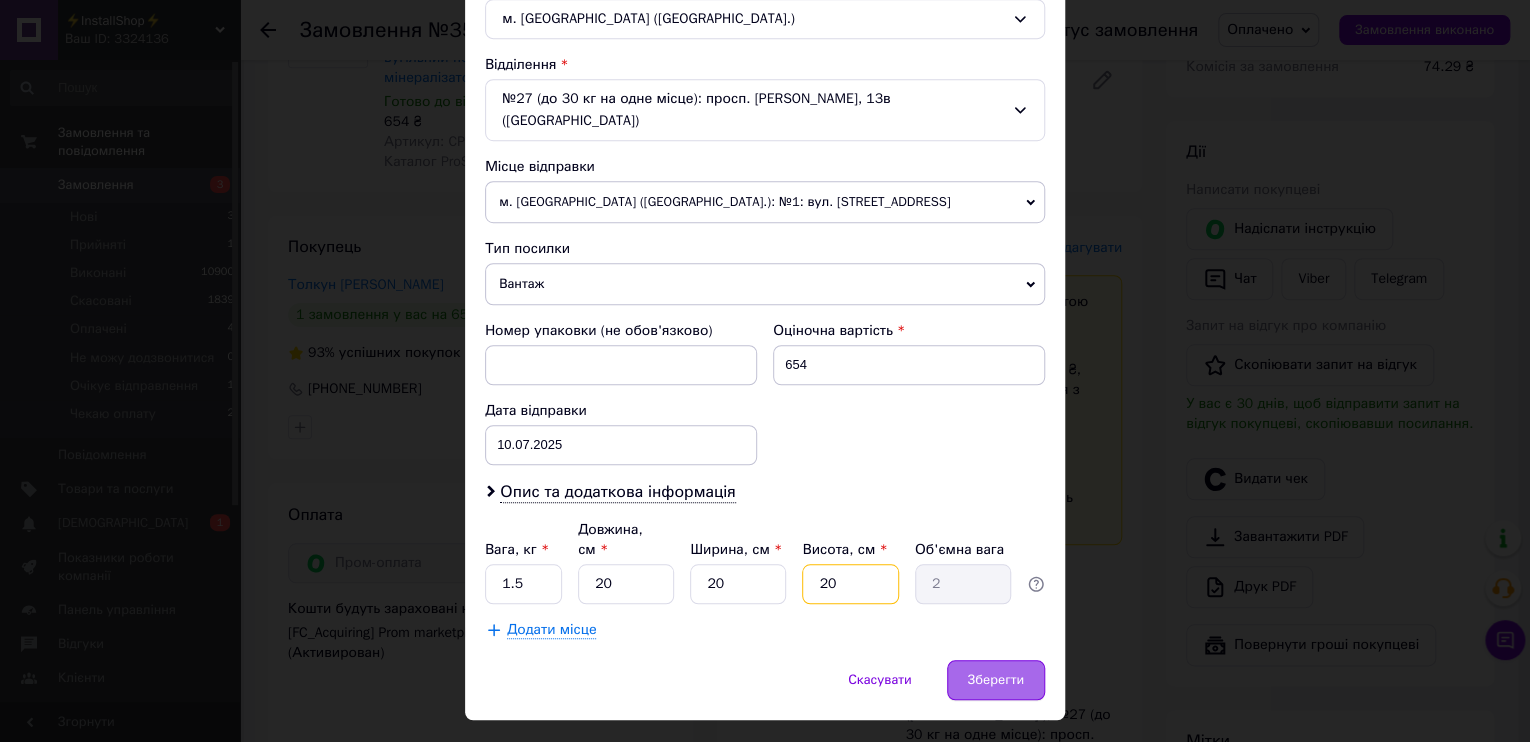 type on "20" 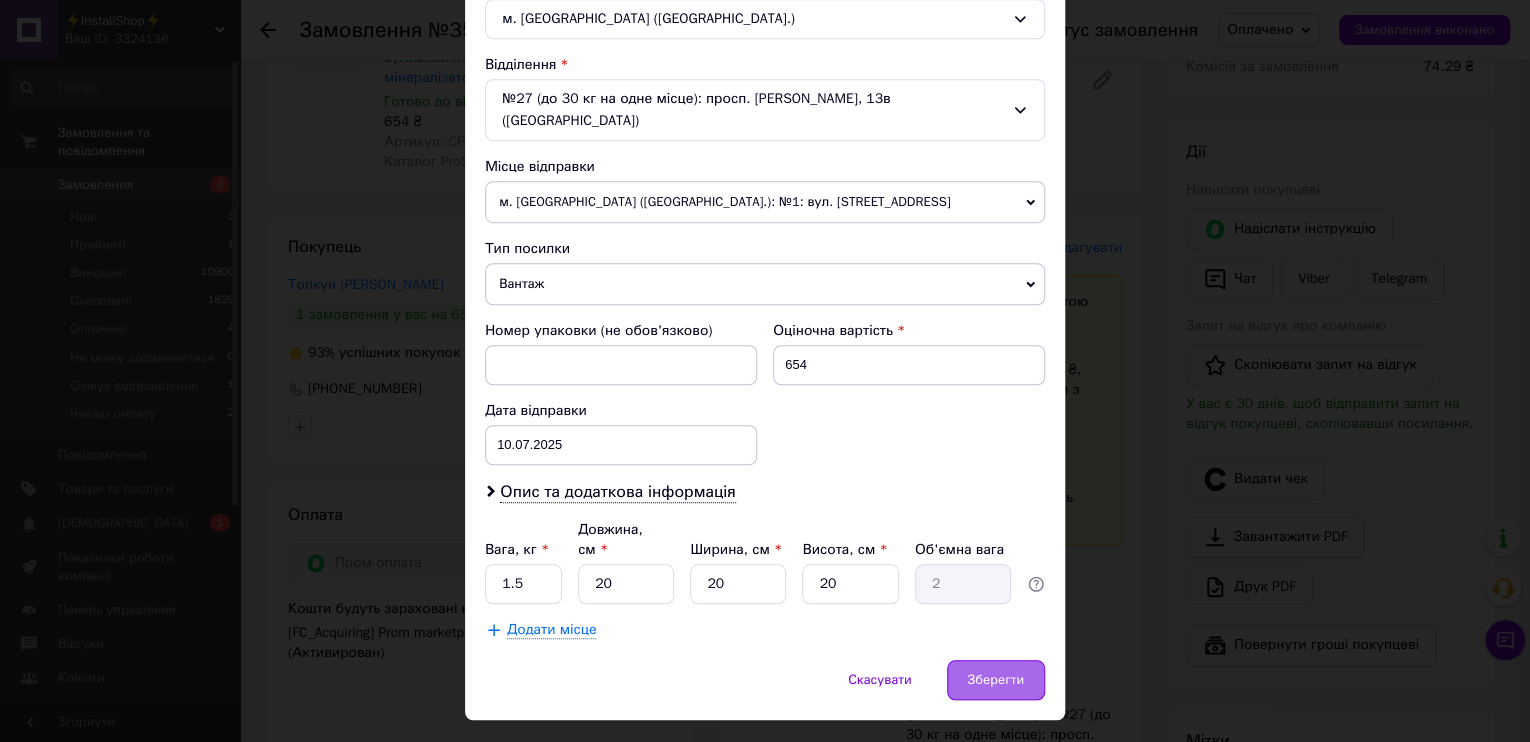 click on "Зберегти" at bounding box center (996, 680) 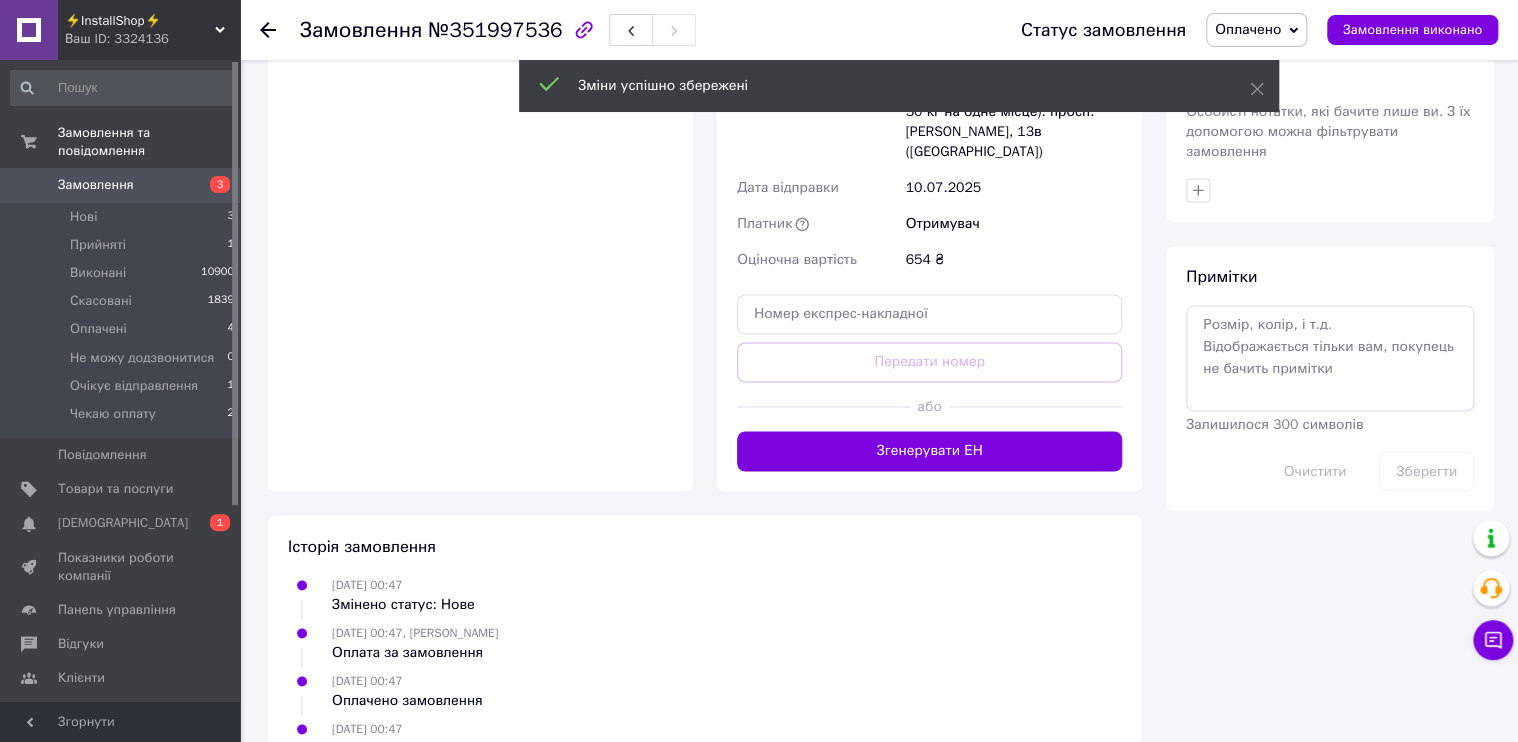 scroll, scrollTop: 1520, scrollLeft: 0, axis: vertical 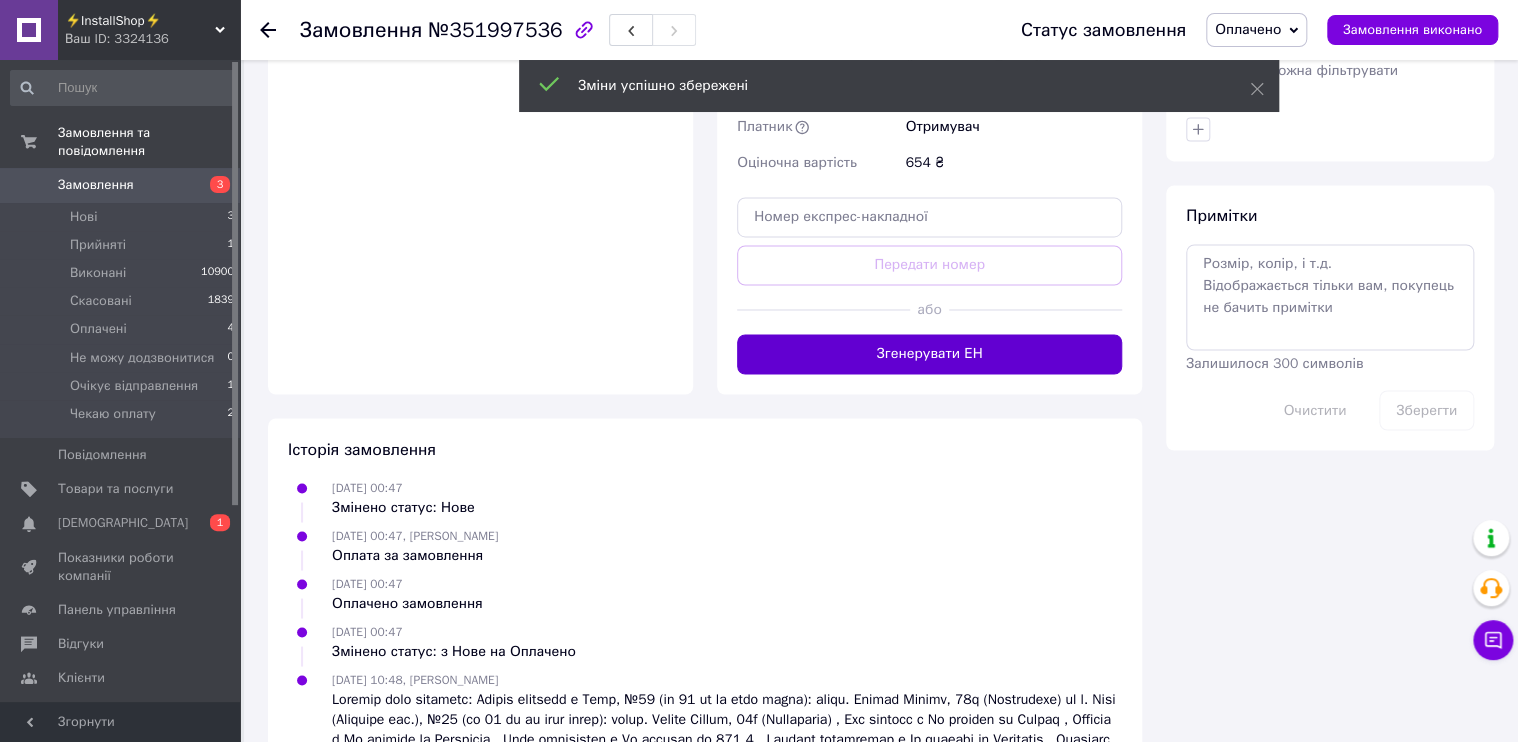 click on "Згенерувати ЕН" at bounding box center [929, 354] 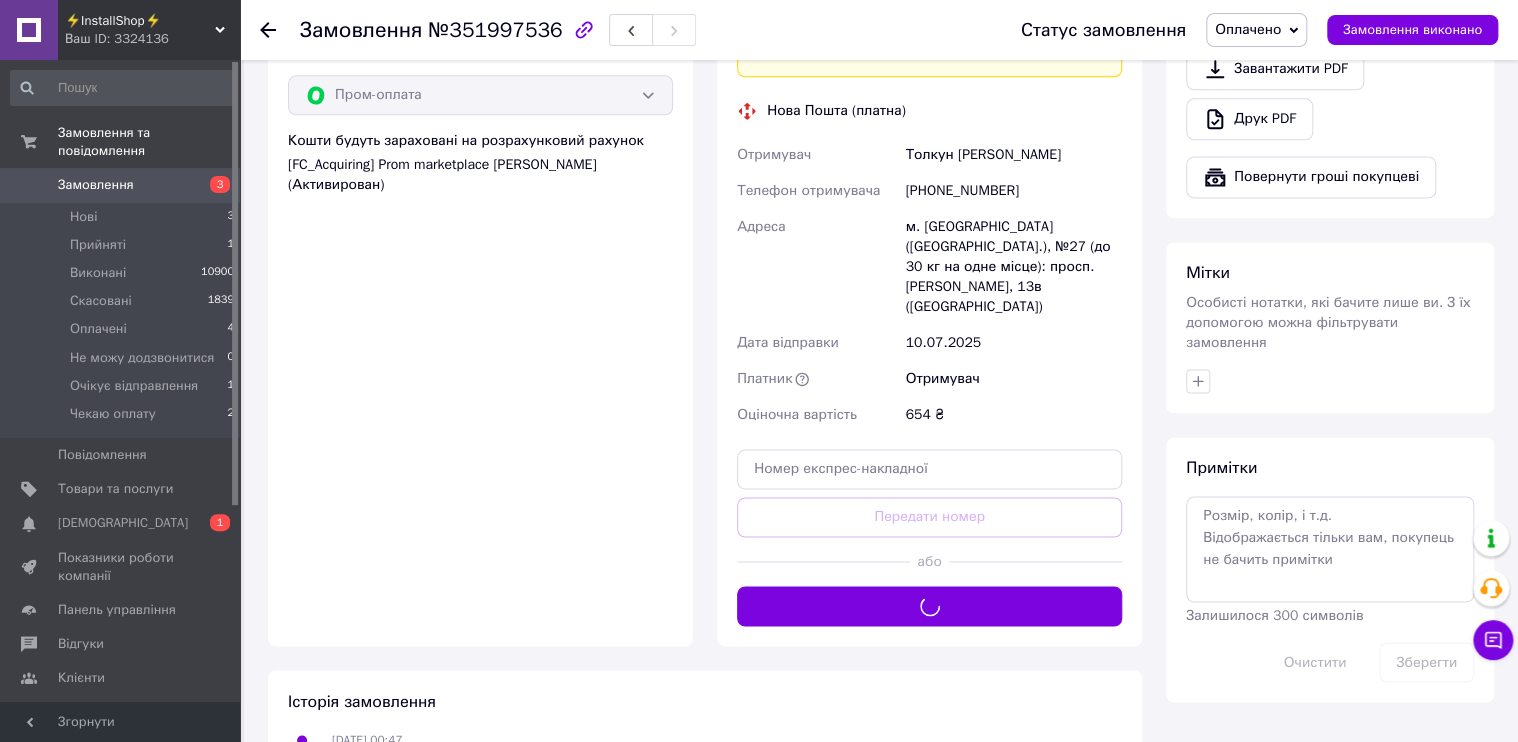scroll, scrollTop: 1280, scrollLeft: 0, axis: vertical 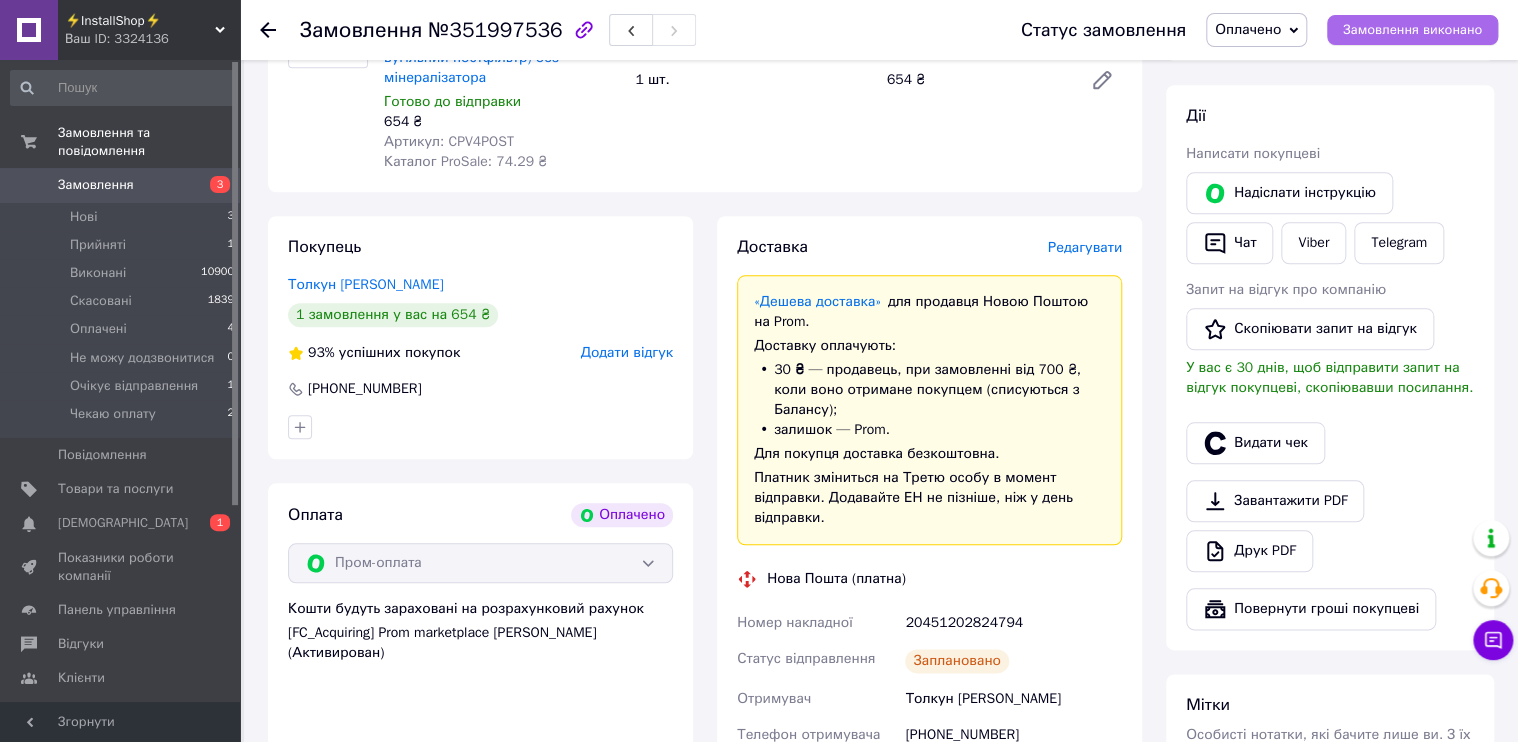 click on "Замовлення виконано" at bounding box center [1412, 30] 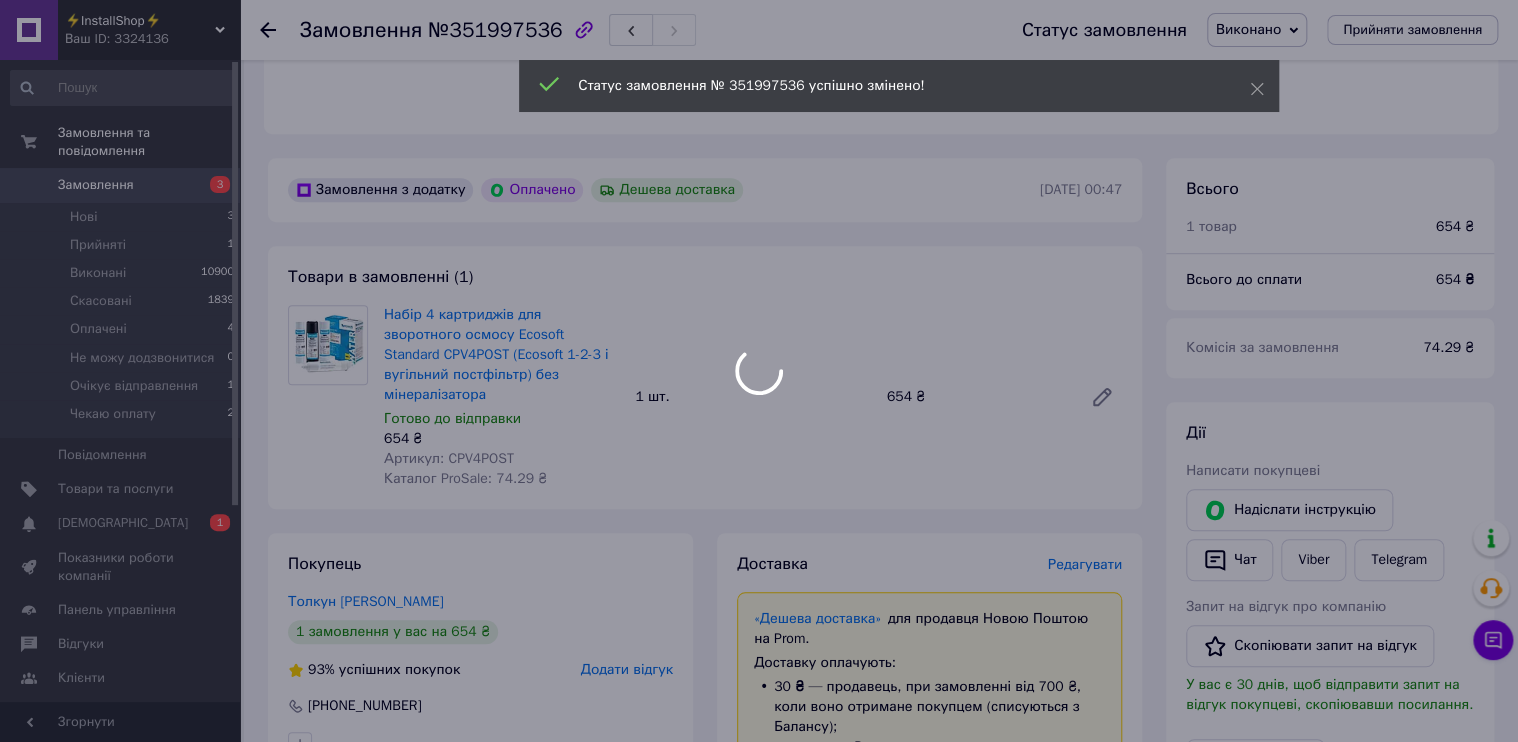 scroll, scrollTop: 480, scrollLeft: 0, axis: vertical 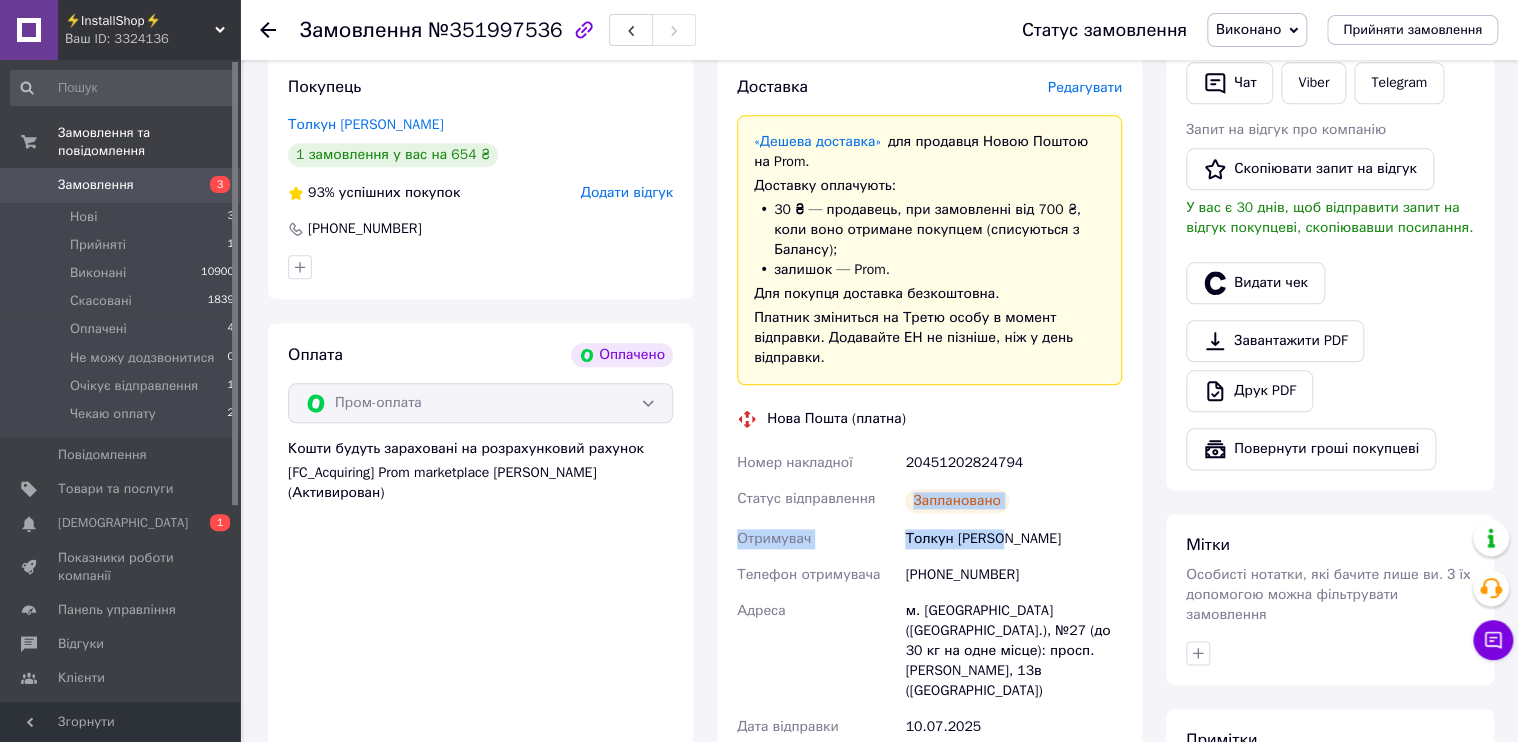 drag, startPoint x: 897, startPoint y: 481, endPoint x: 1015, endPoint y: 503, distance: 120.033325 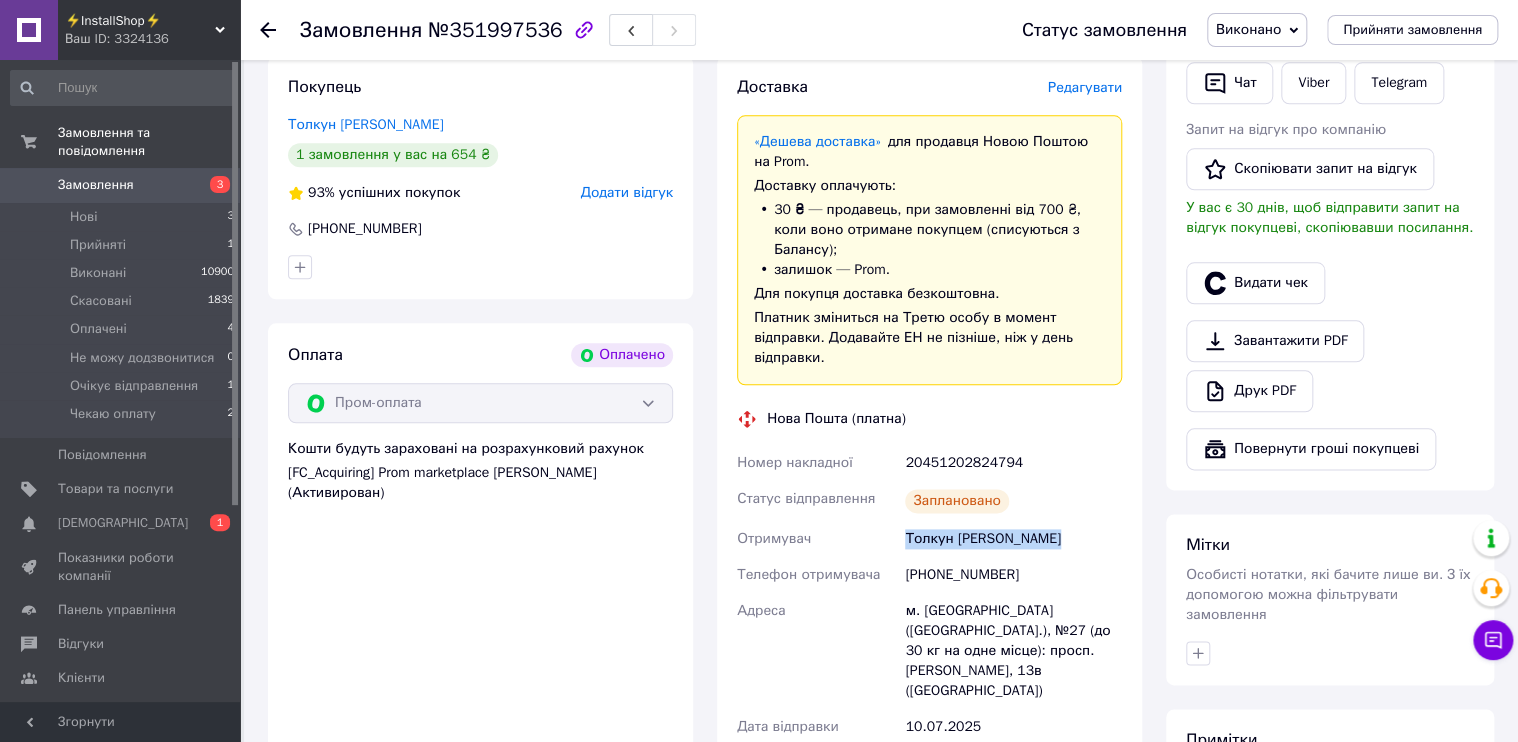 drag, startPoint x: 1009, startPoint y: 504, endPoint x: 897, endPoint y: 504, distance: 112 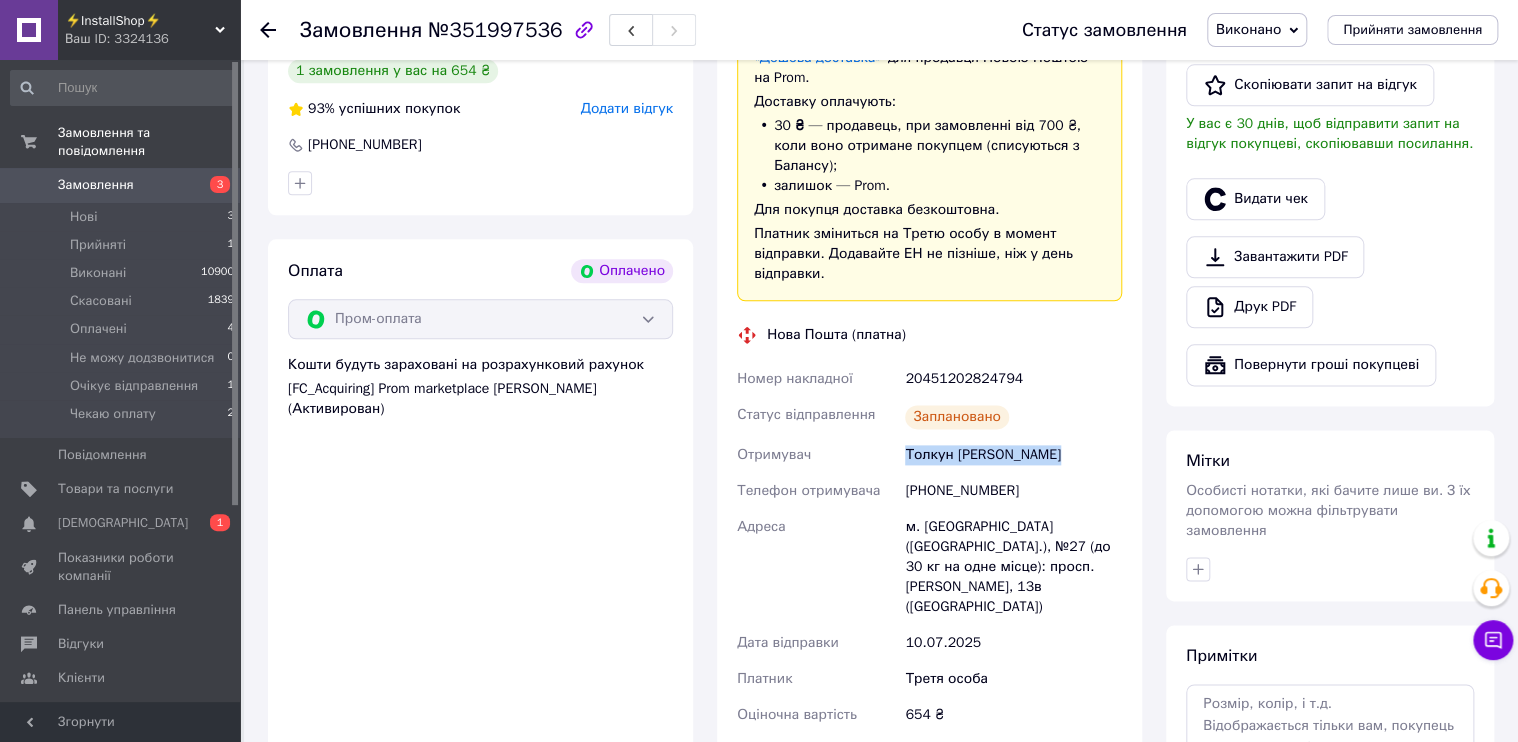 scroll, scrollTop: 1200, scrollLeft: 0, axis: vertical 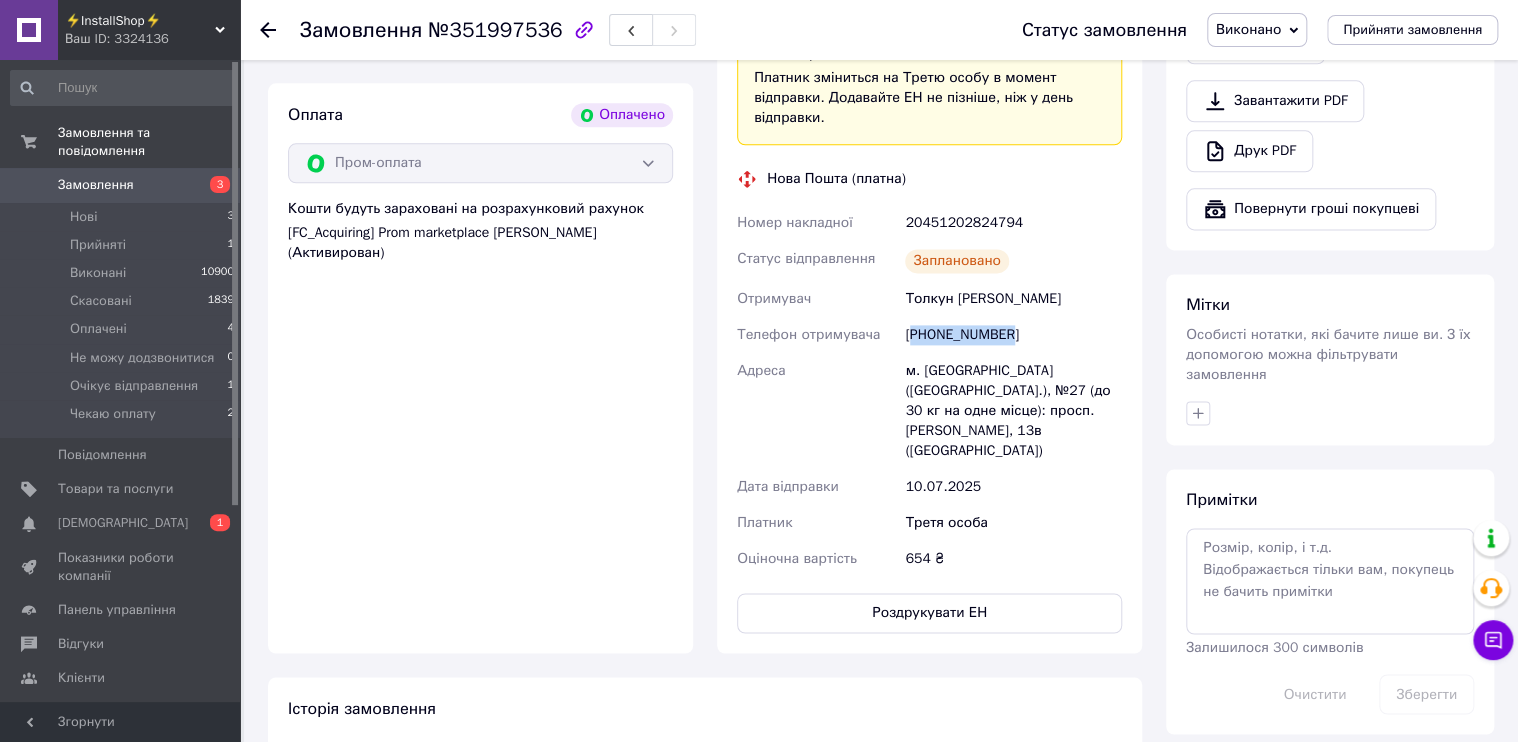 drag, startPoint x: 1014, startPoint y: 296, endPoint x: 916, endPoint y: 299, distance: 98.045906 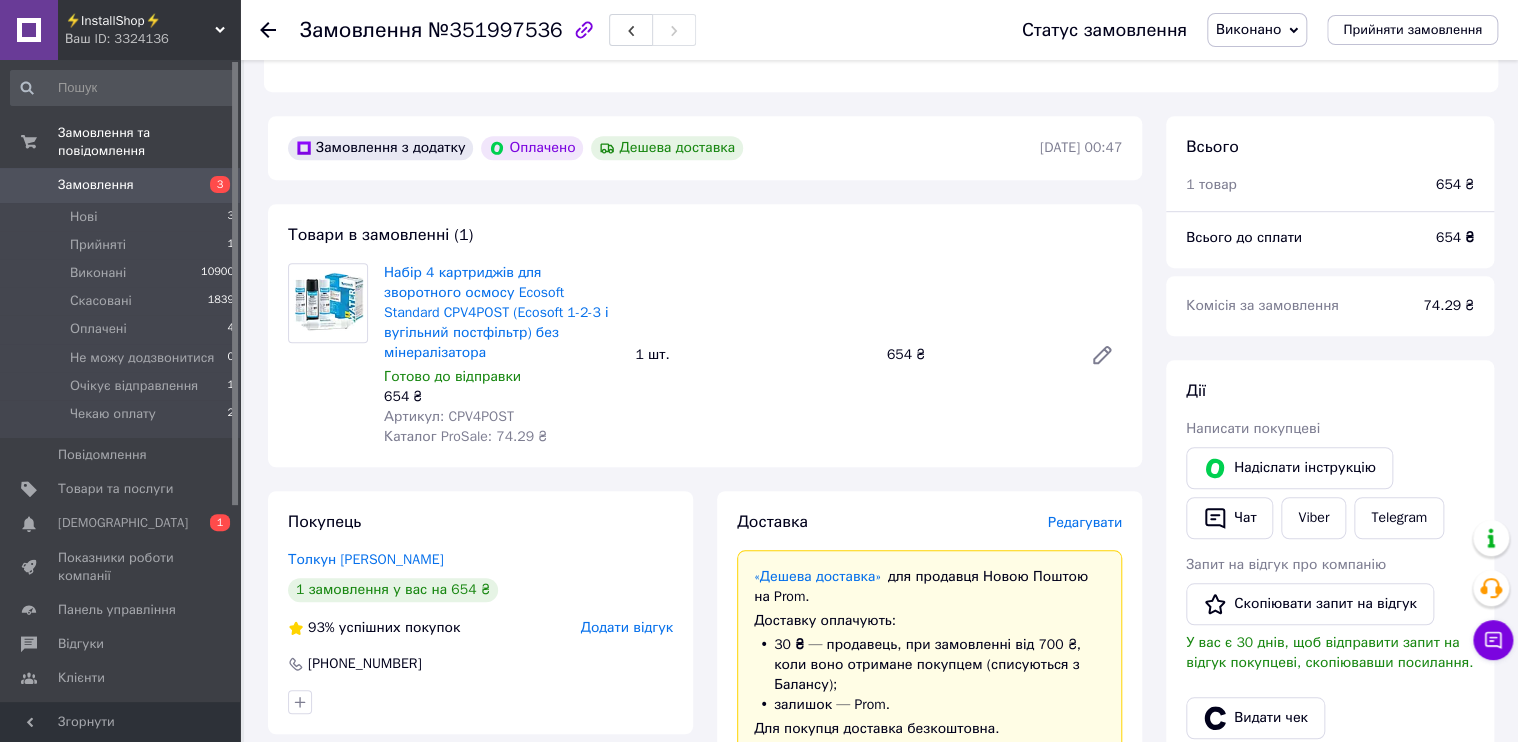 scroll, scrollTop: 480, scrollLeft: 0, axis: vertical 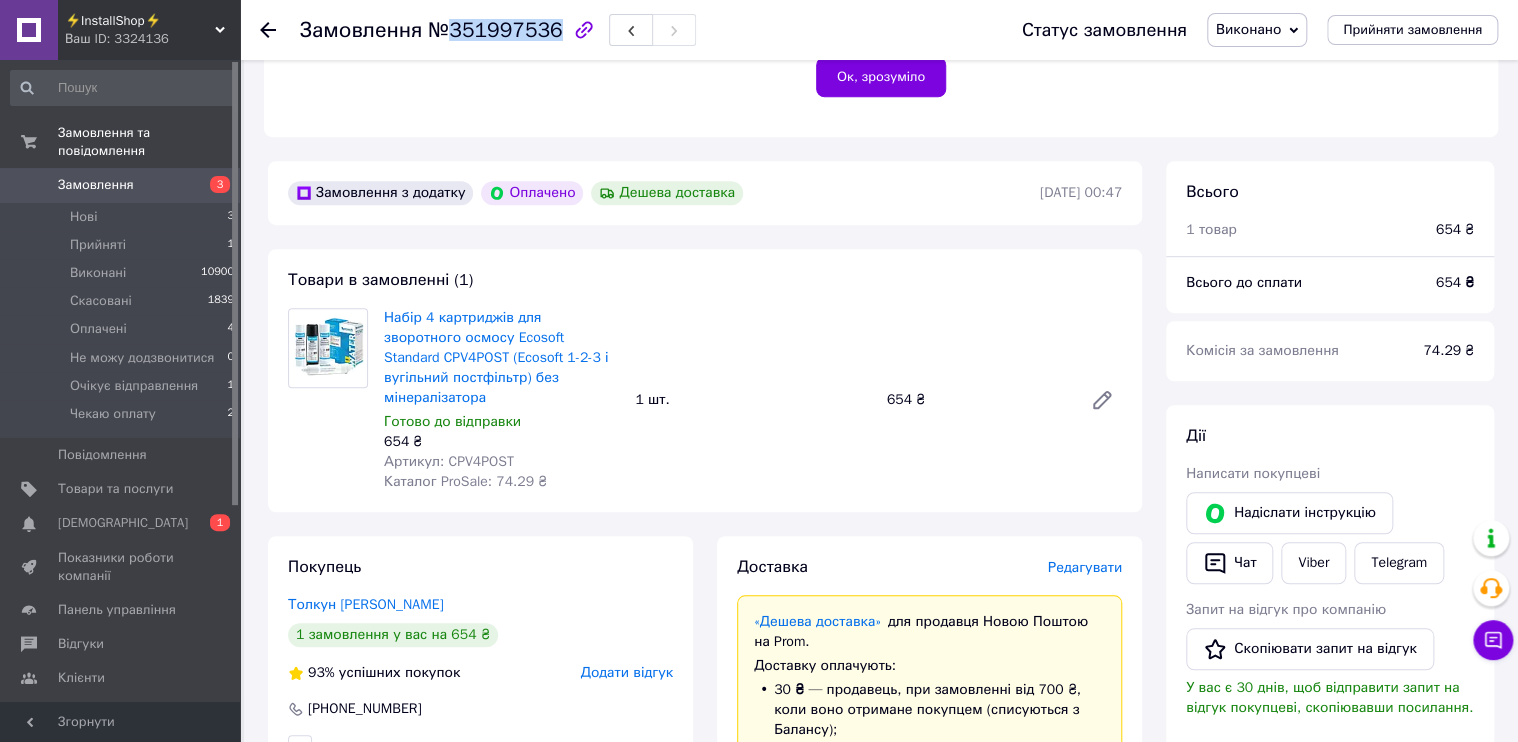 drag, startPoint x: 448, startPoint y: 36, endPoint x: 545, endPoint y: 33, distance: 97.04638 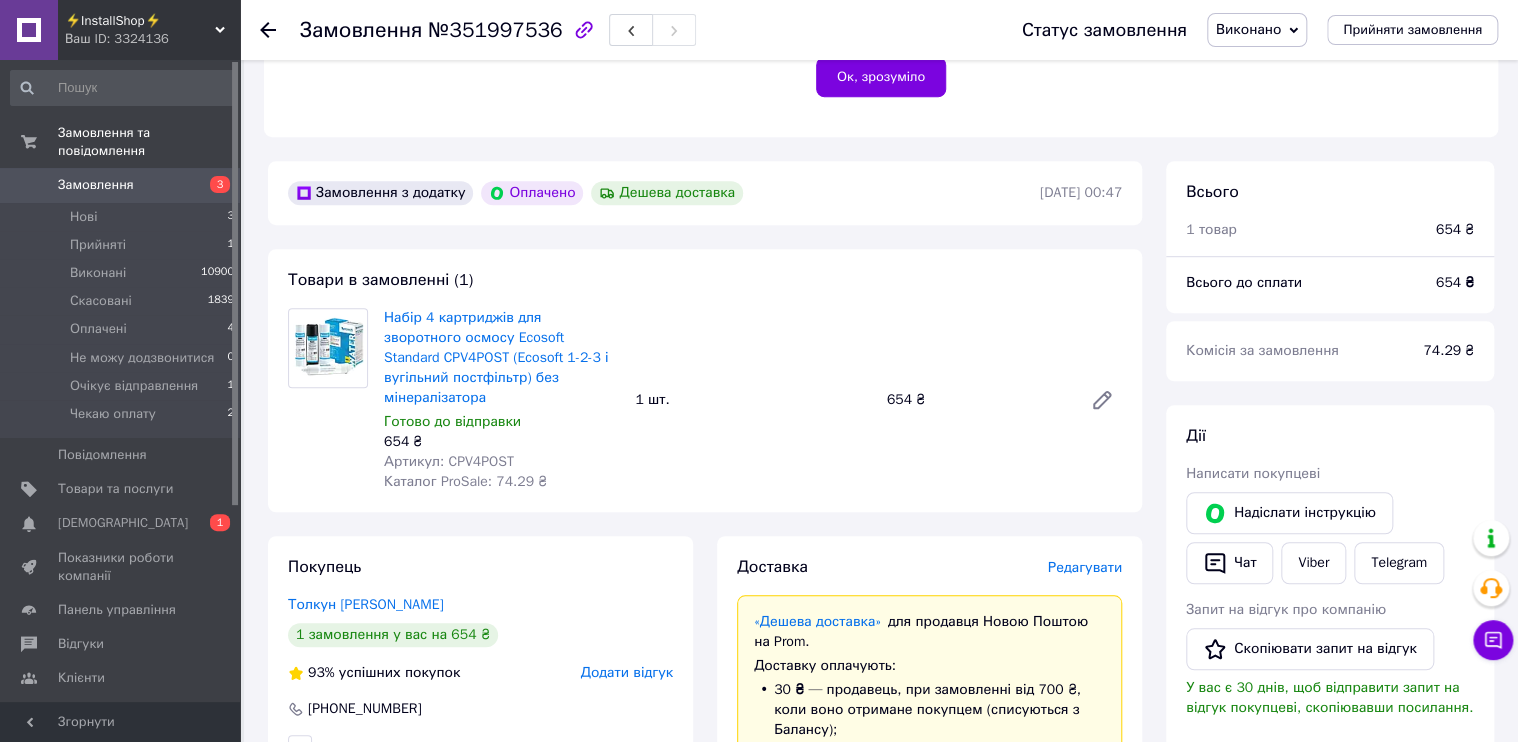 click 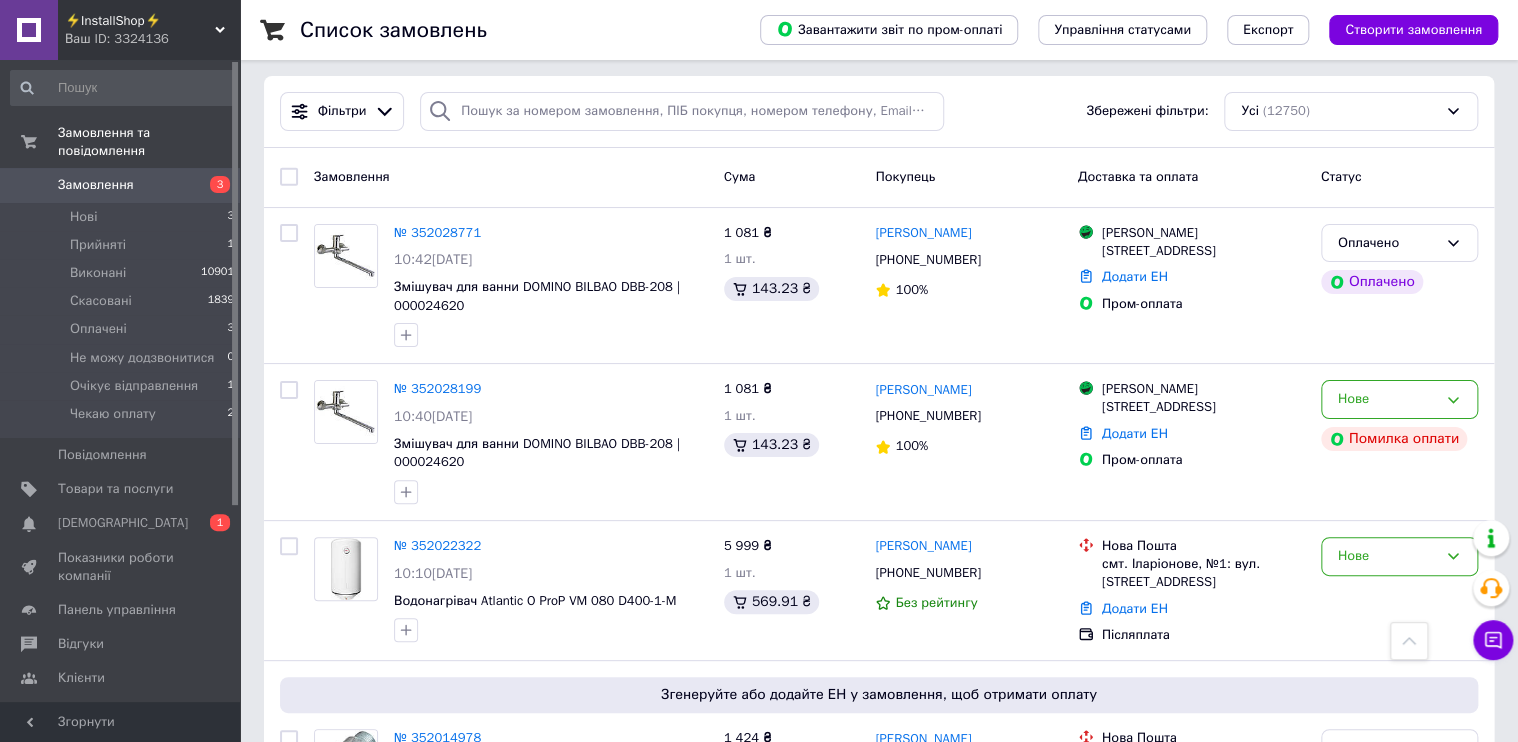 scroll, scrollTop: 0, scrollLeft: 0, axis: both 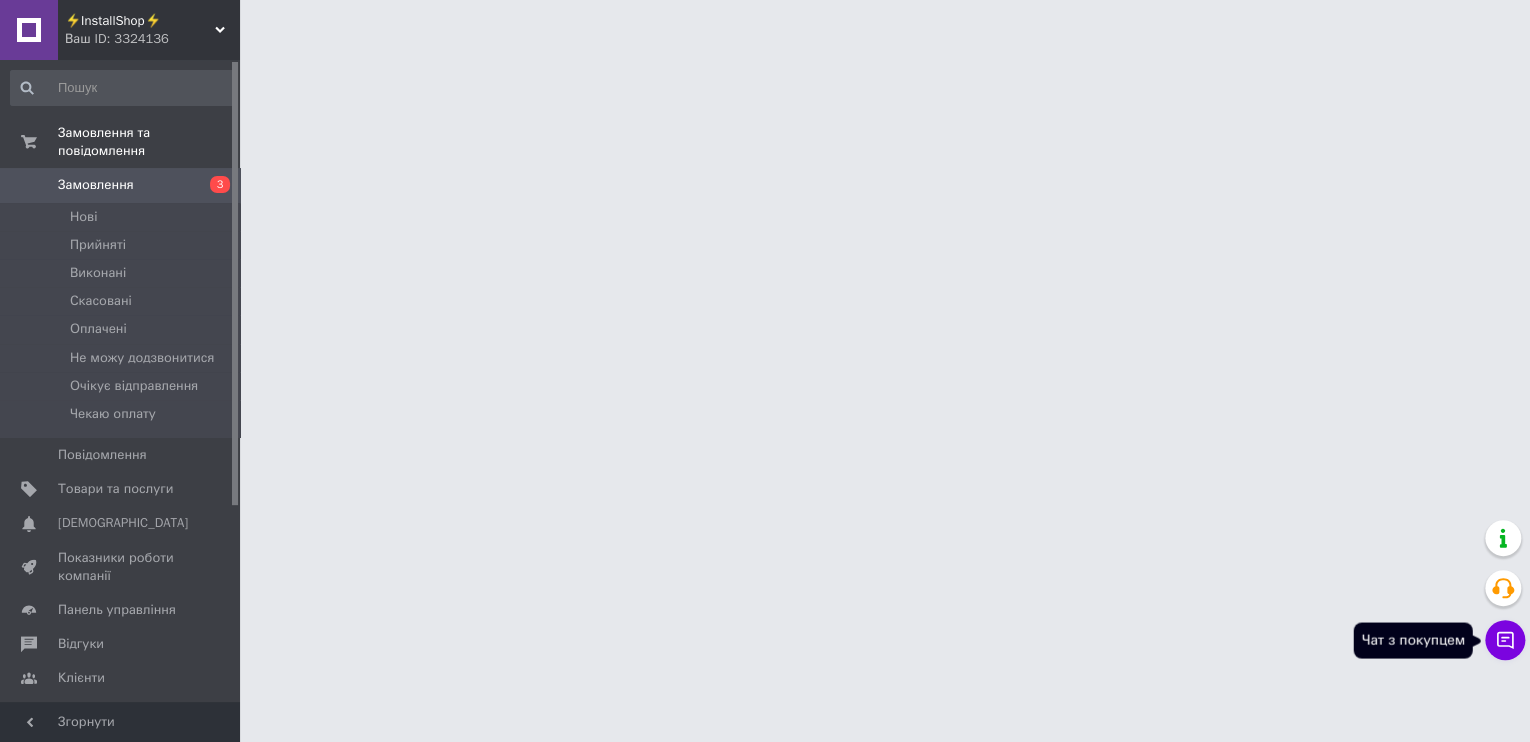 click 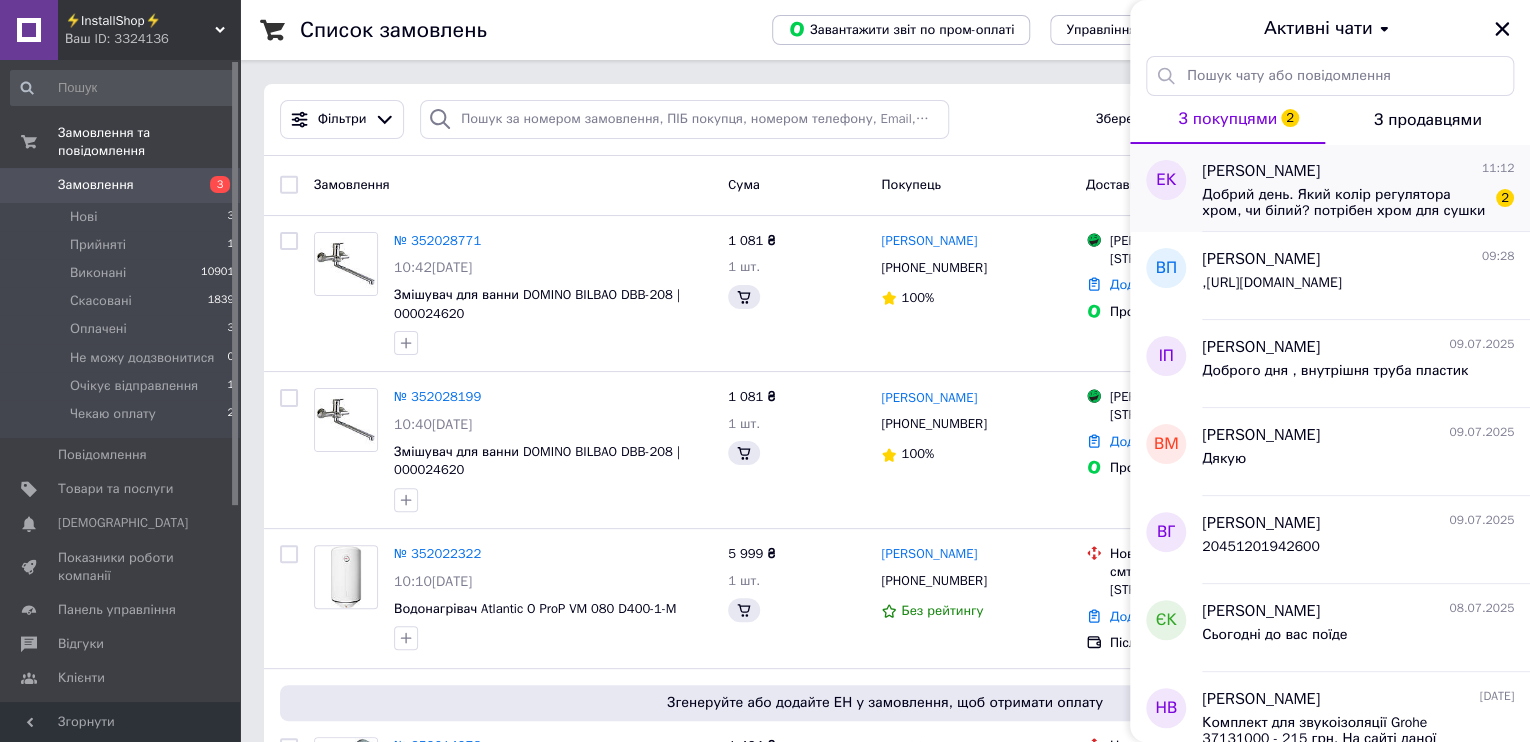 click on "[PERSON_NAME]" at bounding box center (1261, 171) 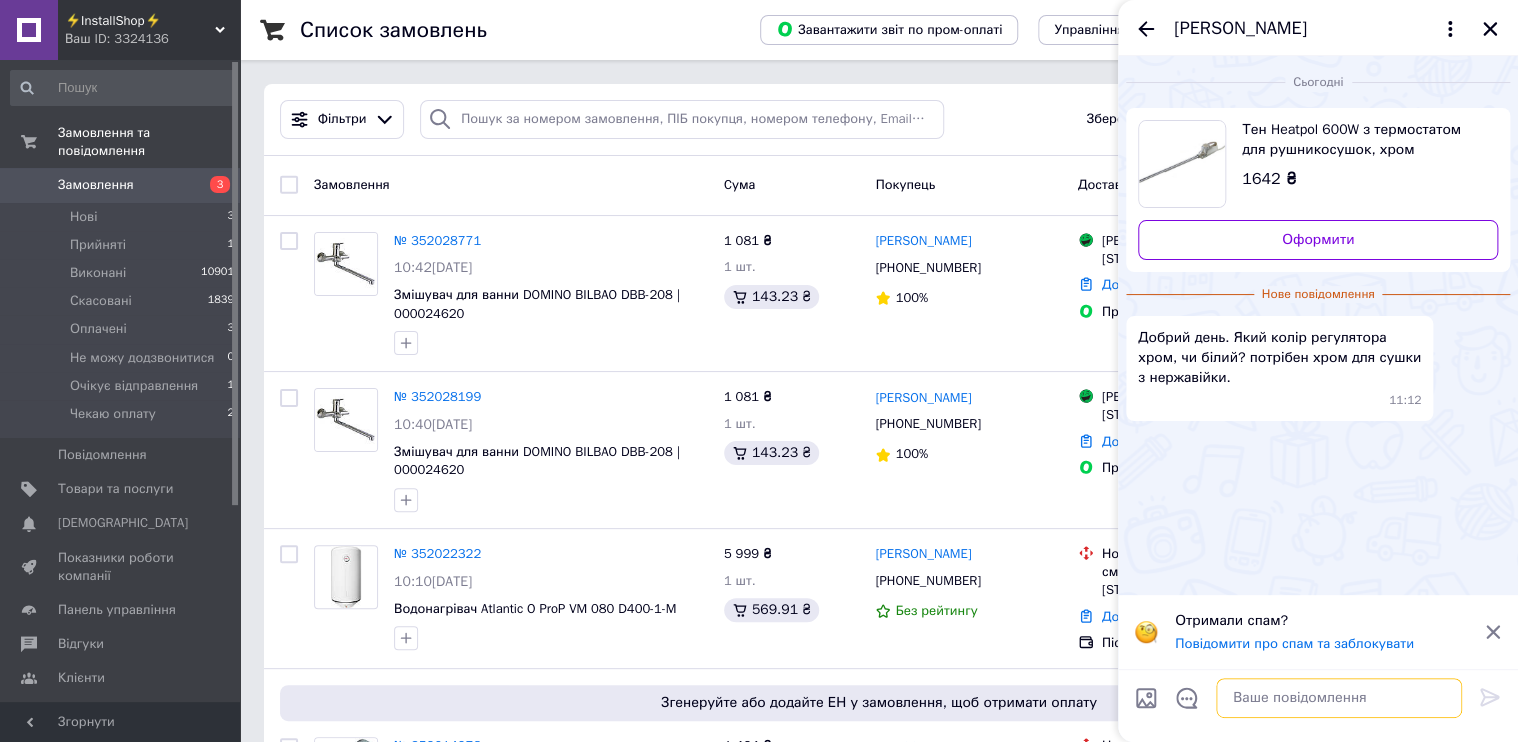 click at bounding box center [1339, 698] 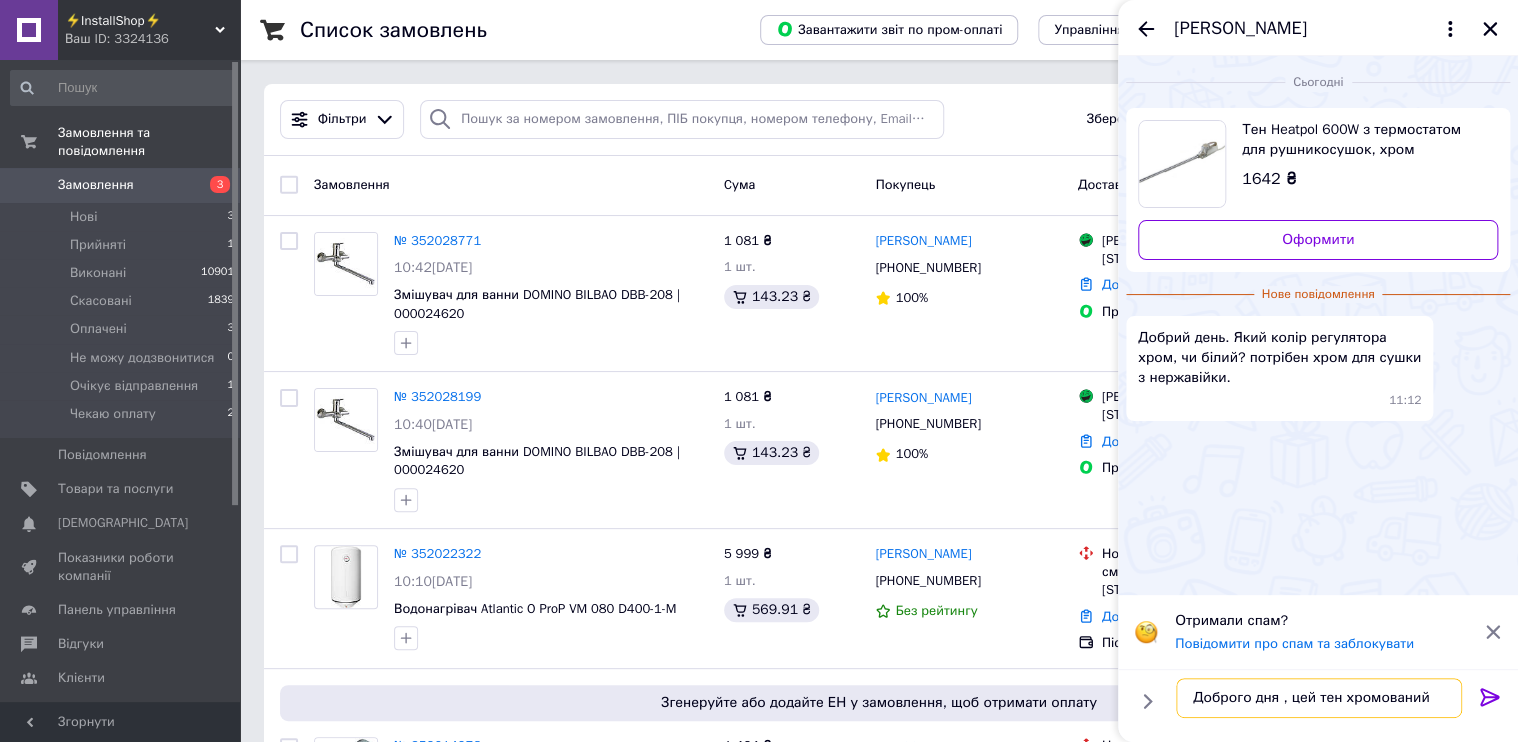 type on "Доброго дня , цей тен хромований" 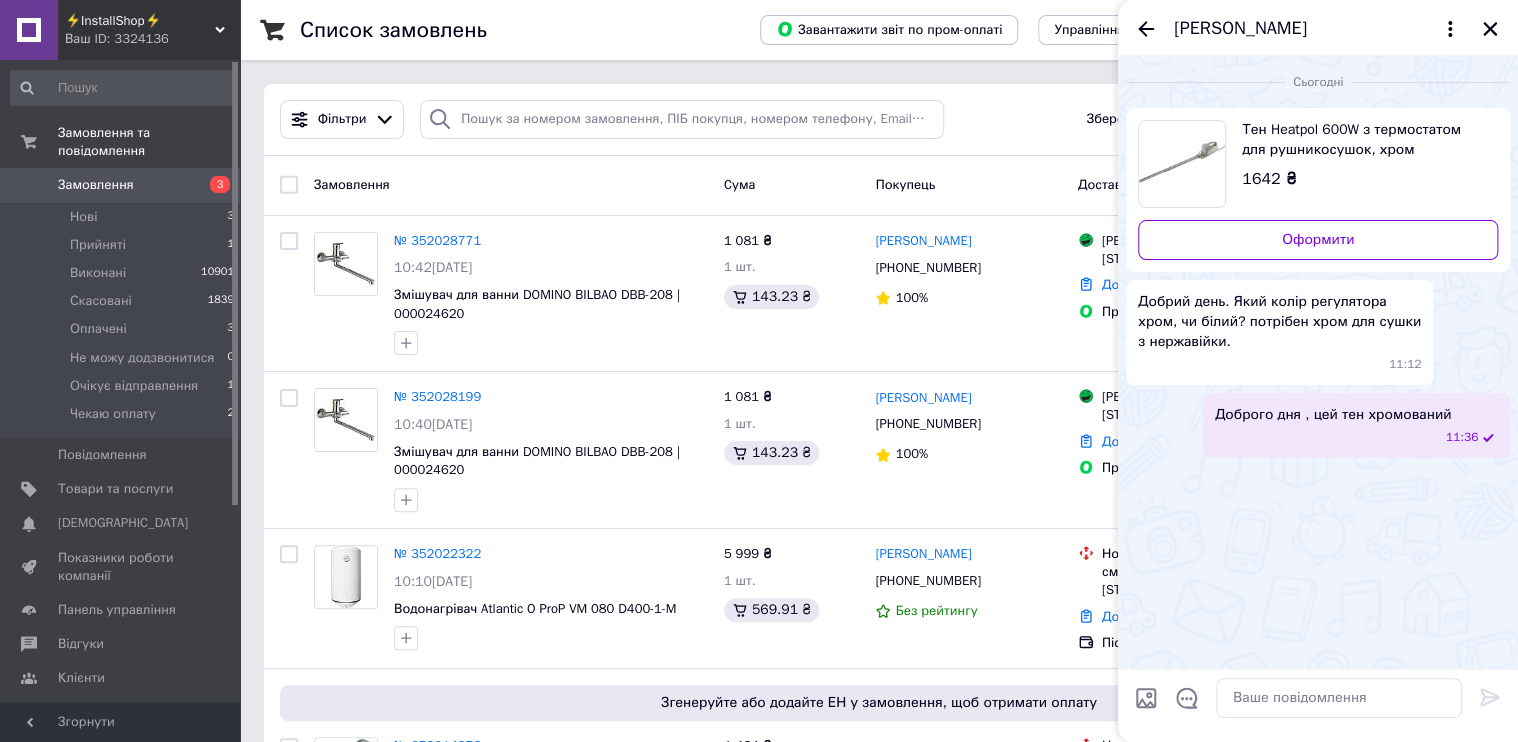 drag, startPoint x: 1492, startPoint y: 28, endPoint x: 1293, endPoint y: 104, distance: 213.01878 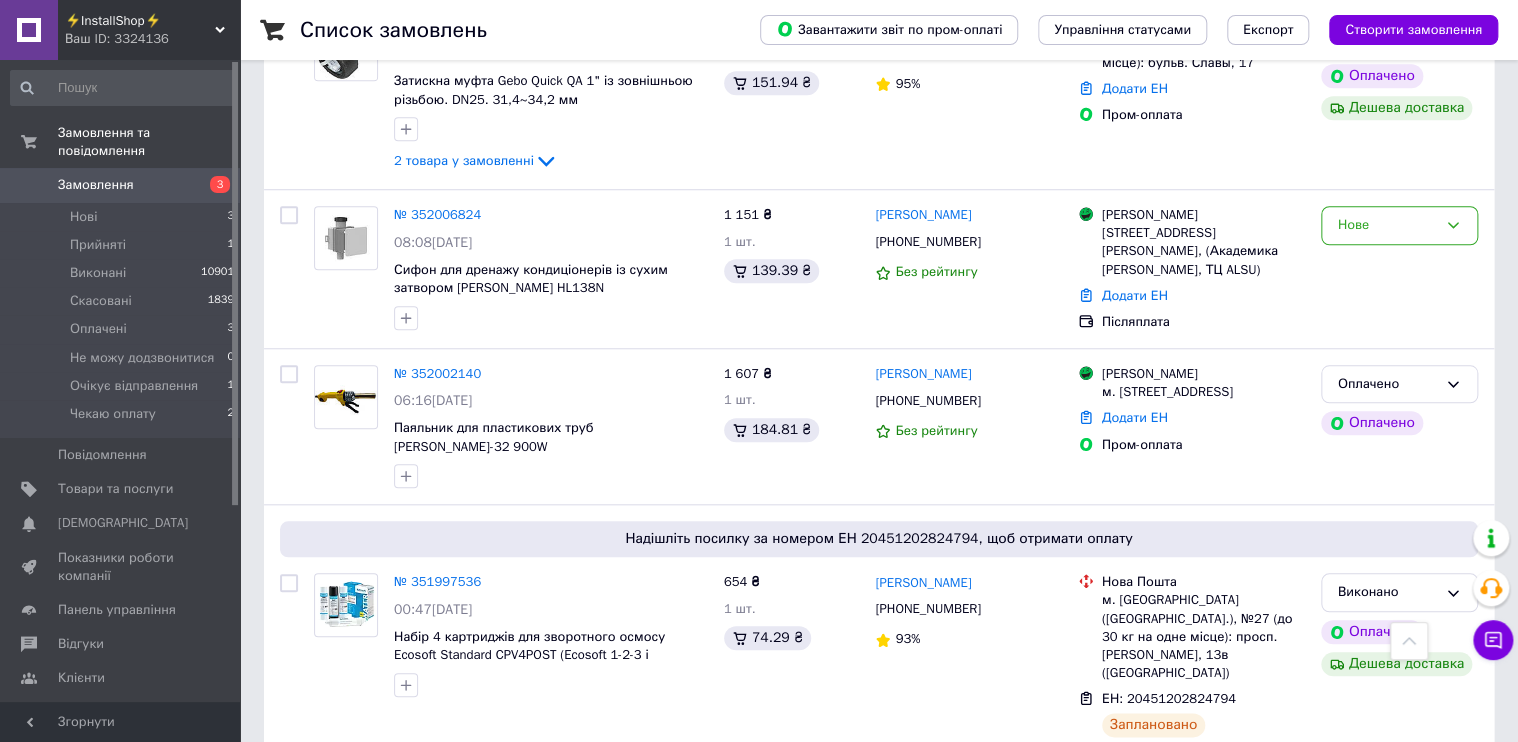 scroll, scrollTop: 800, scrollLeft: 0, axis: vertical 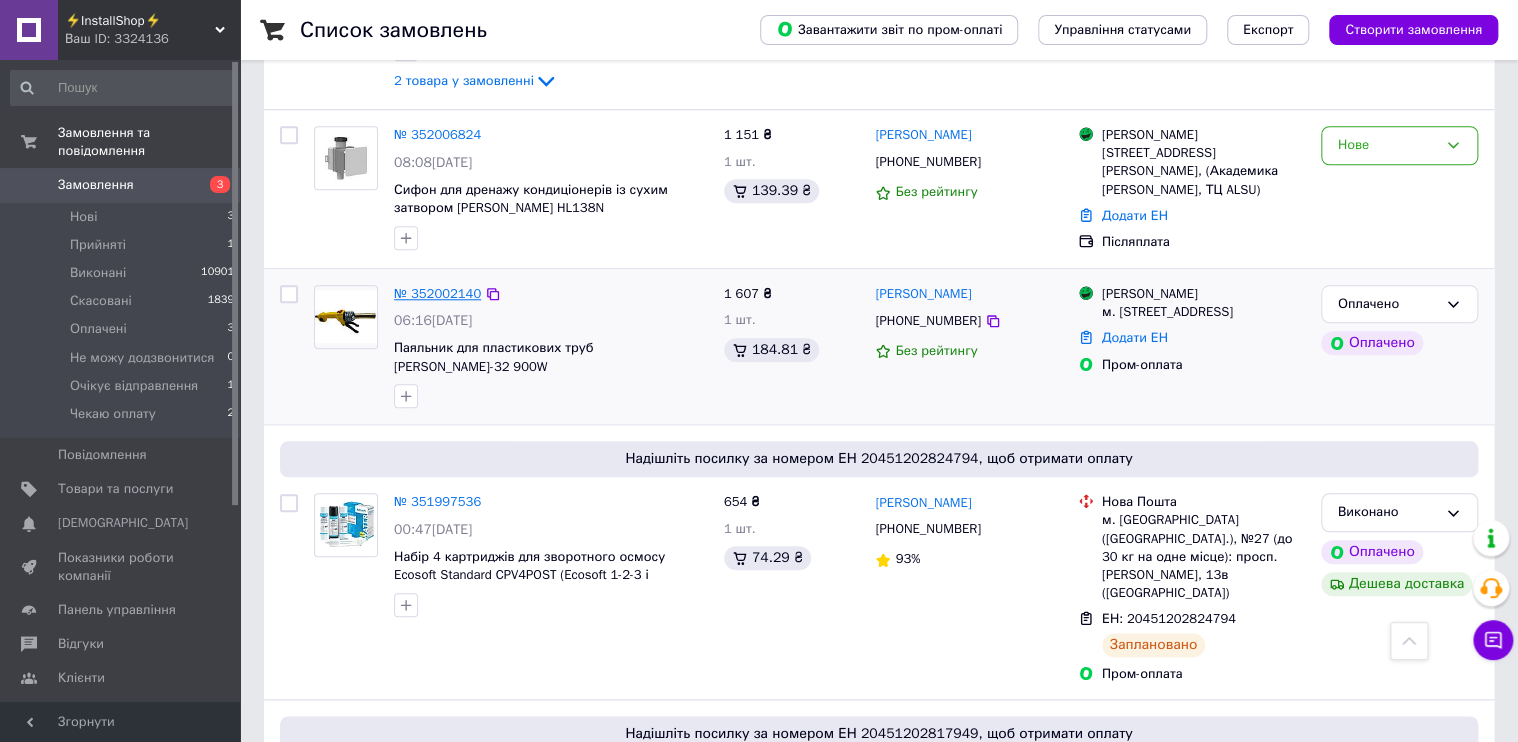 click on "№ 352002140" at bounding box center [437, 293] 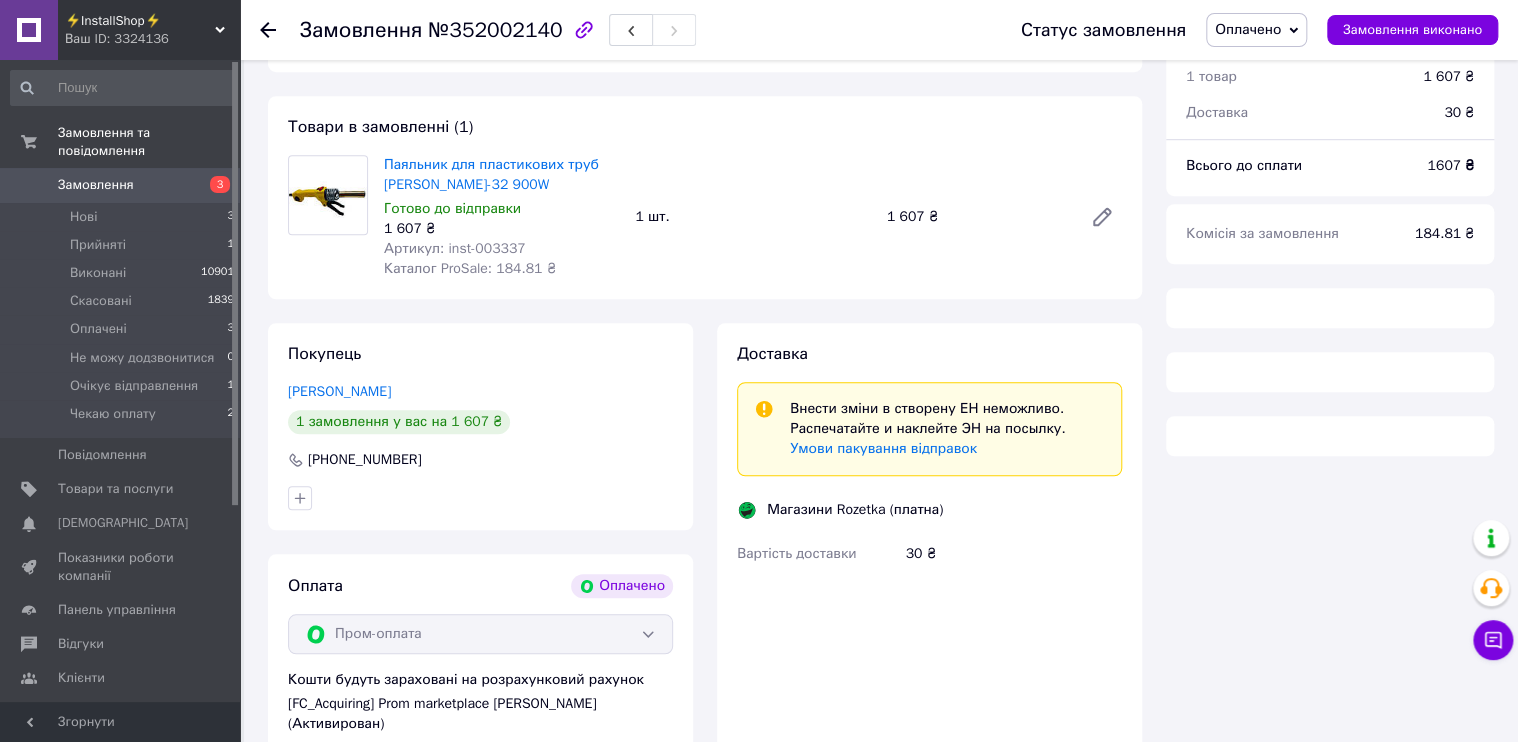 scroll, scrollTop: 640, scrollLeft: 0, axis: vertical 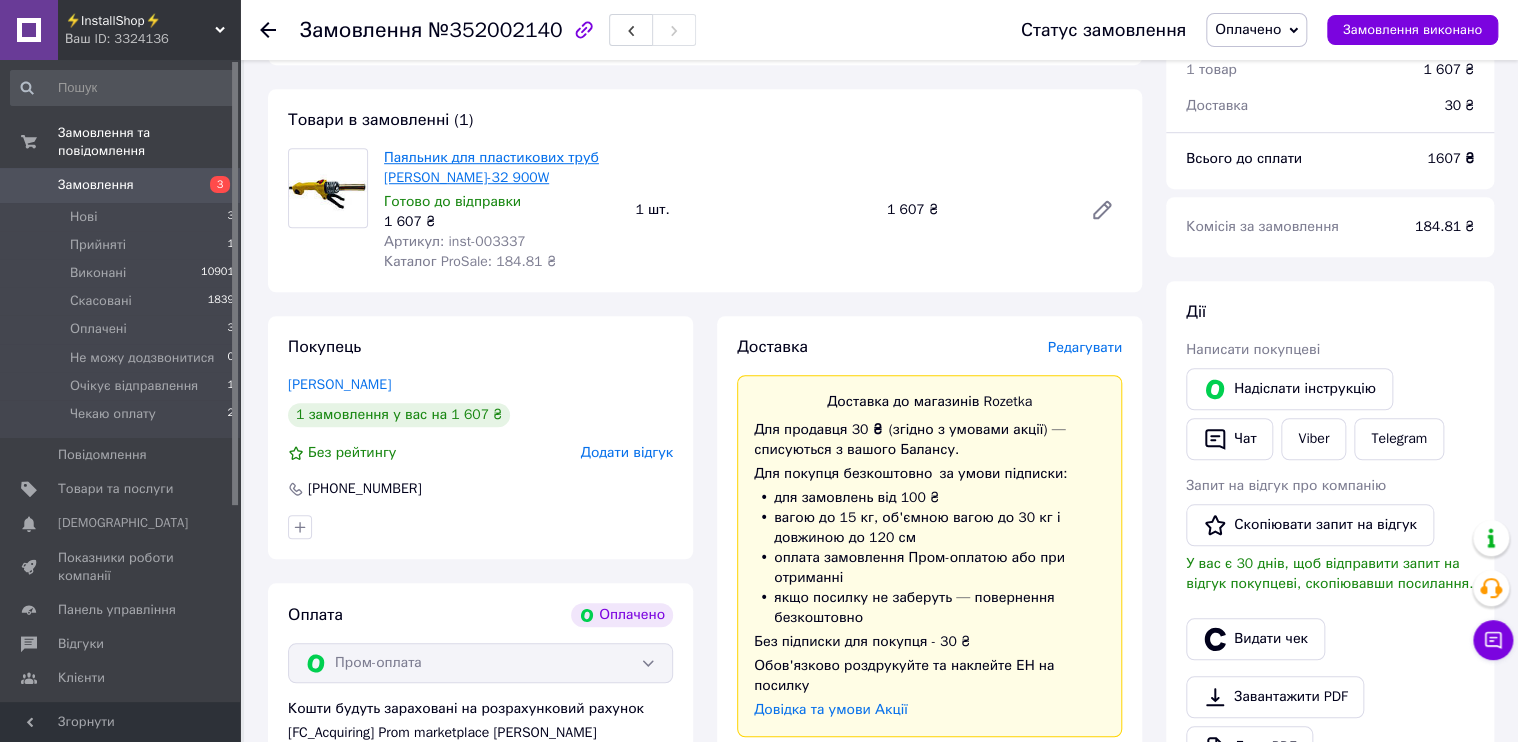 click on "Паяльник для пластикових труб [PERSON_NAME]-32 900W" at bounding box center (491, 167) 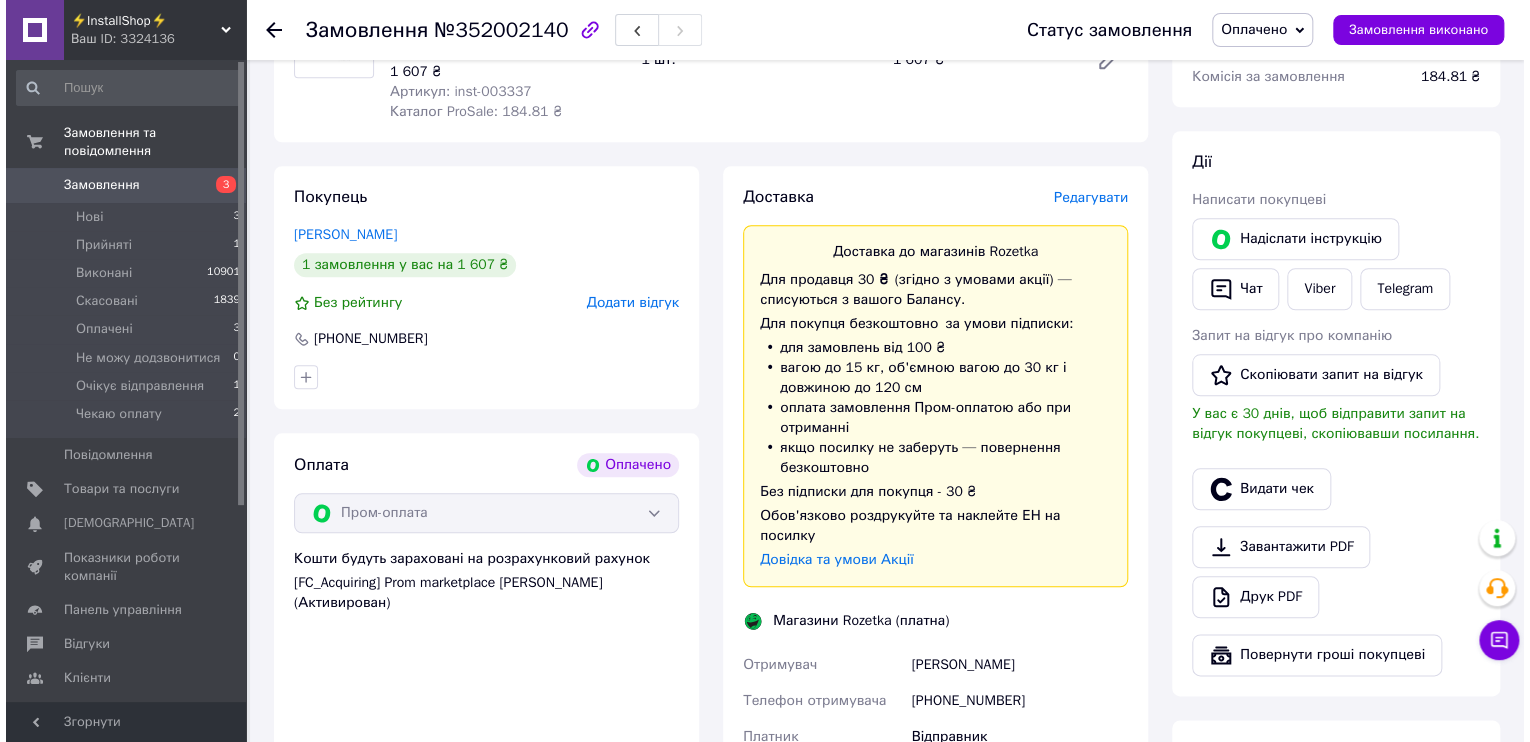 scroll, scrollTop: 800, scrollLeft: 0, axis: vertical 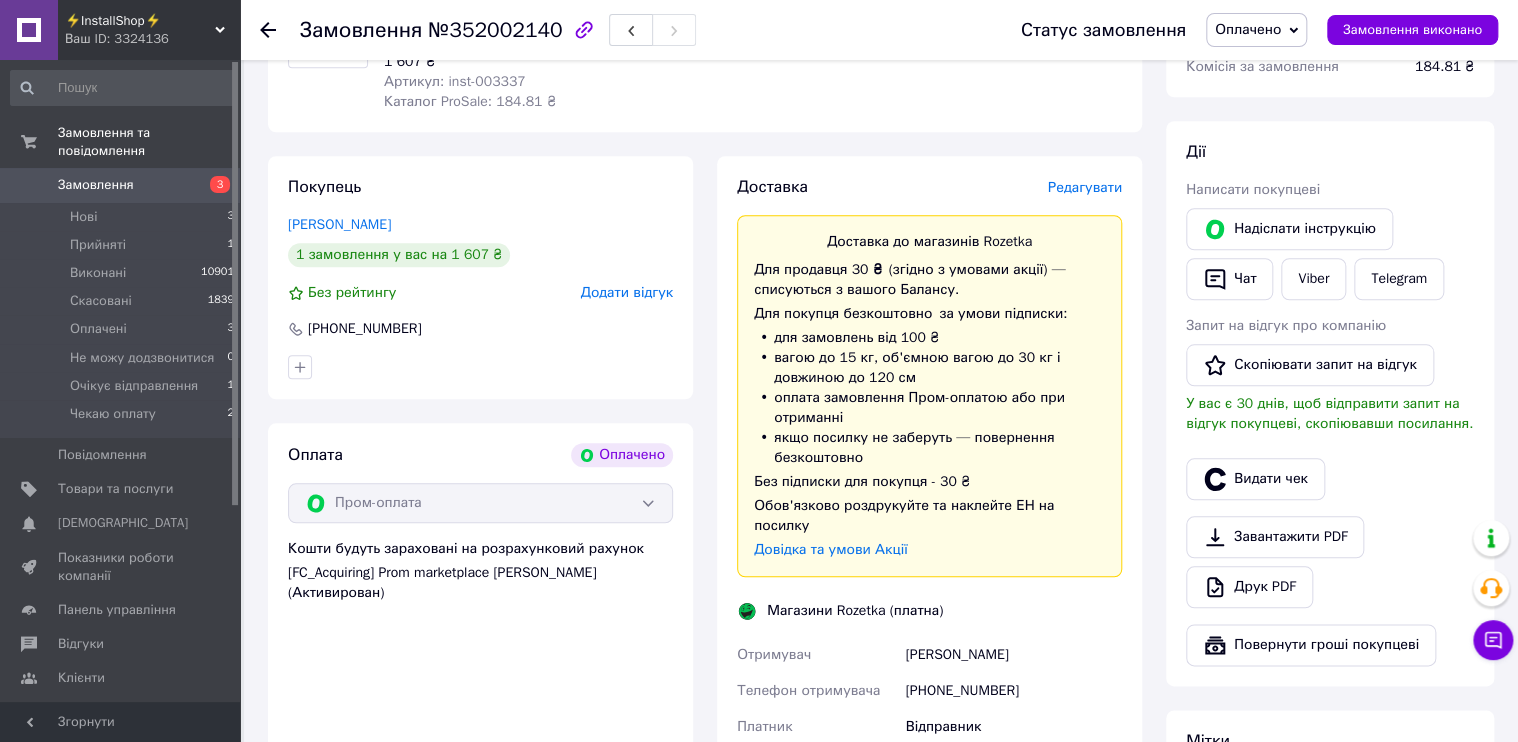 click on "Редагувати" at bounding box center (1085, 187) 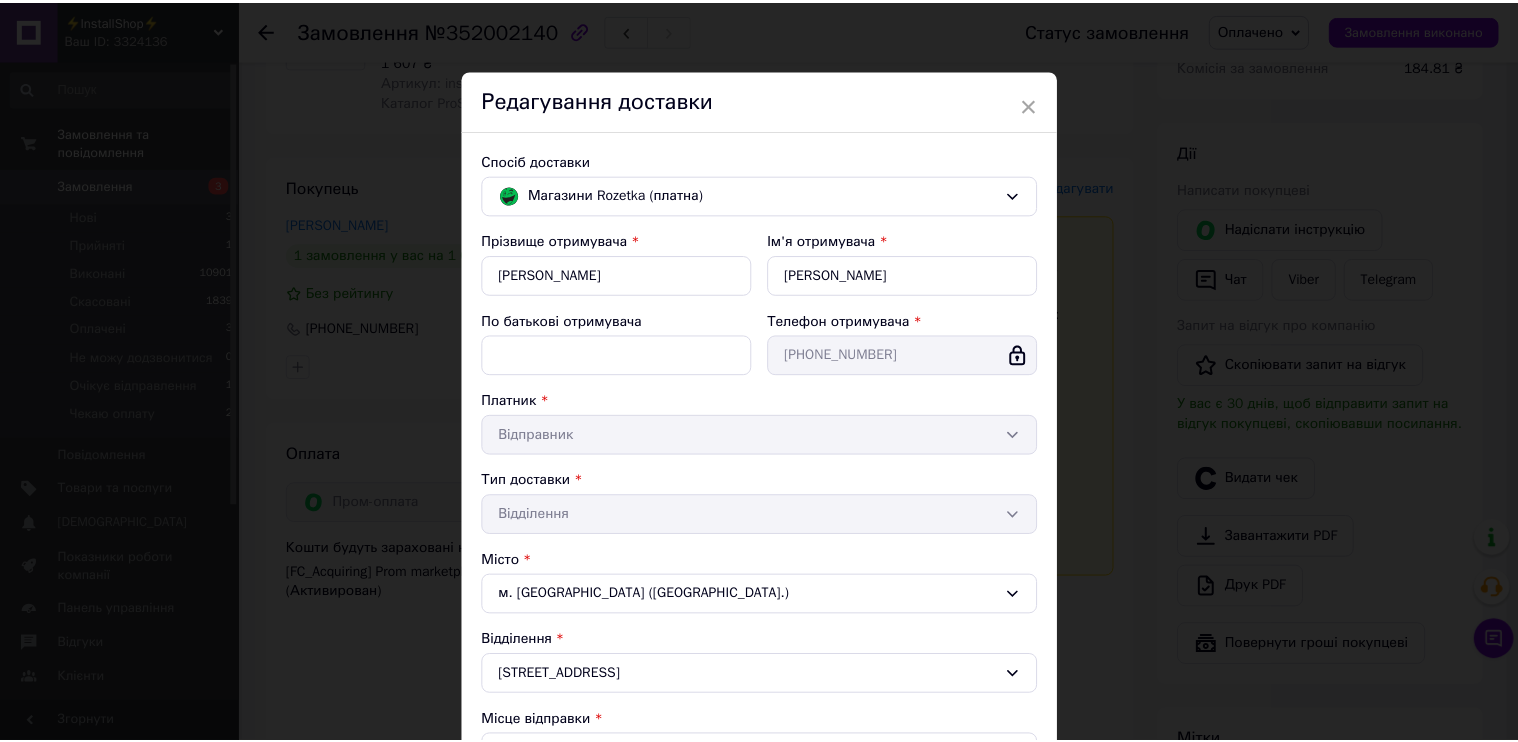 scroll, scrollTop: 376, scrollLeft: 0, axis: vertical 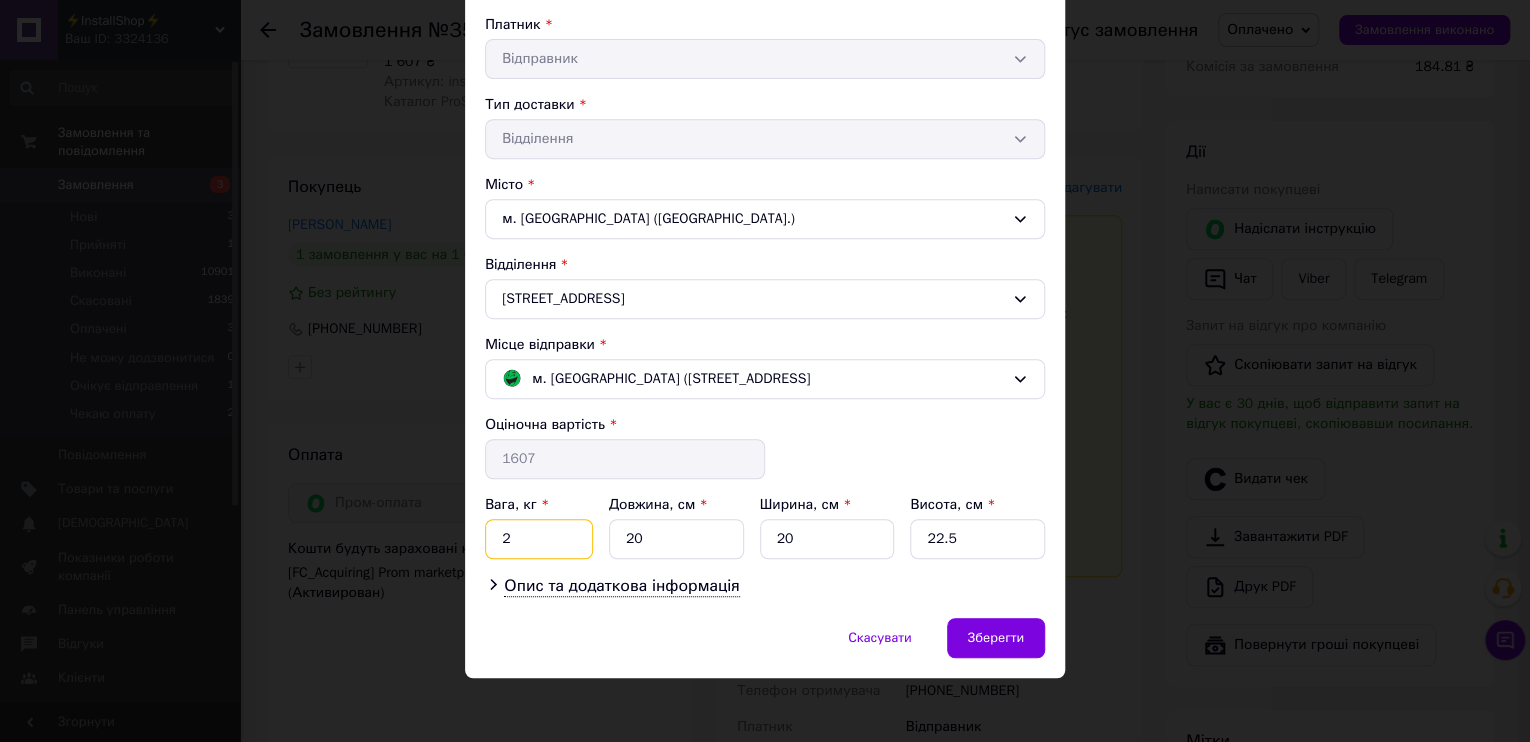 click on "2" at bounding box center (539, 539) 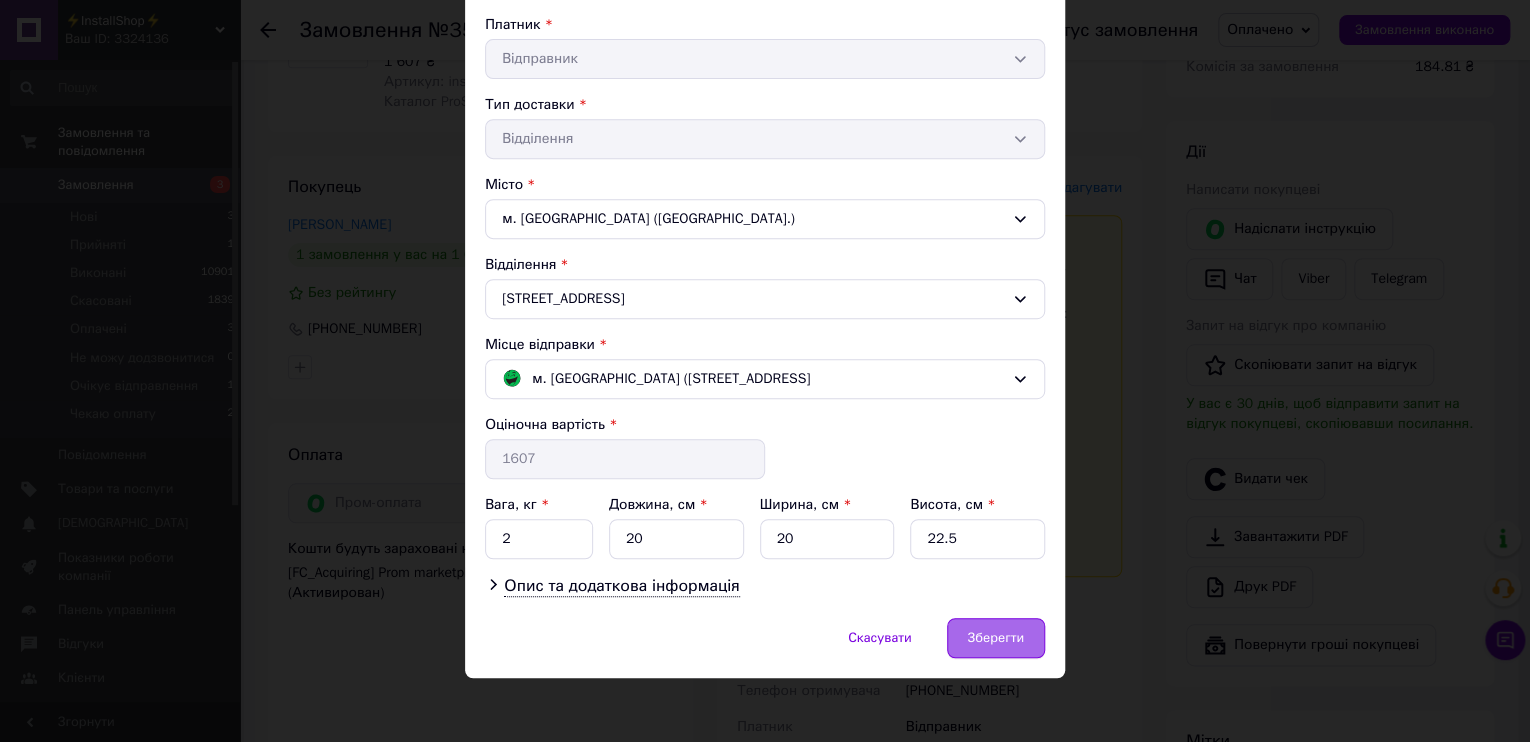 click on "Зберегти" at bounding box center [996, 638] 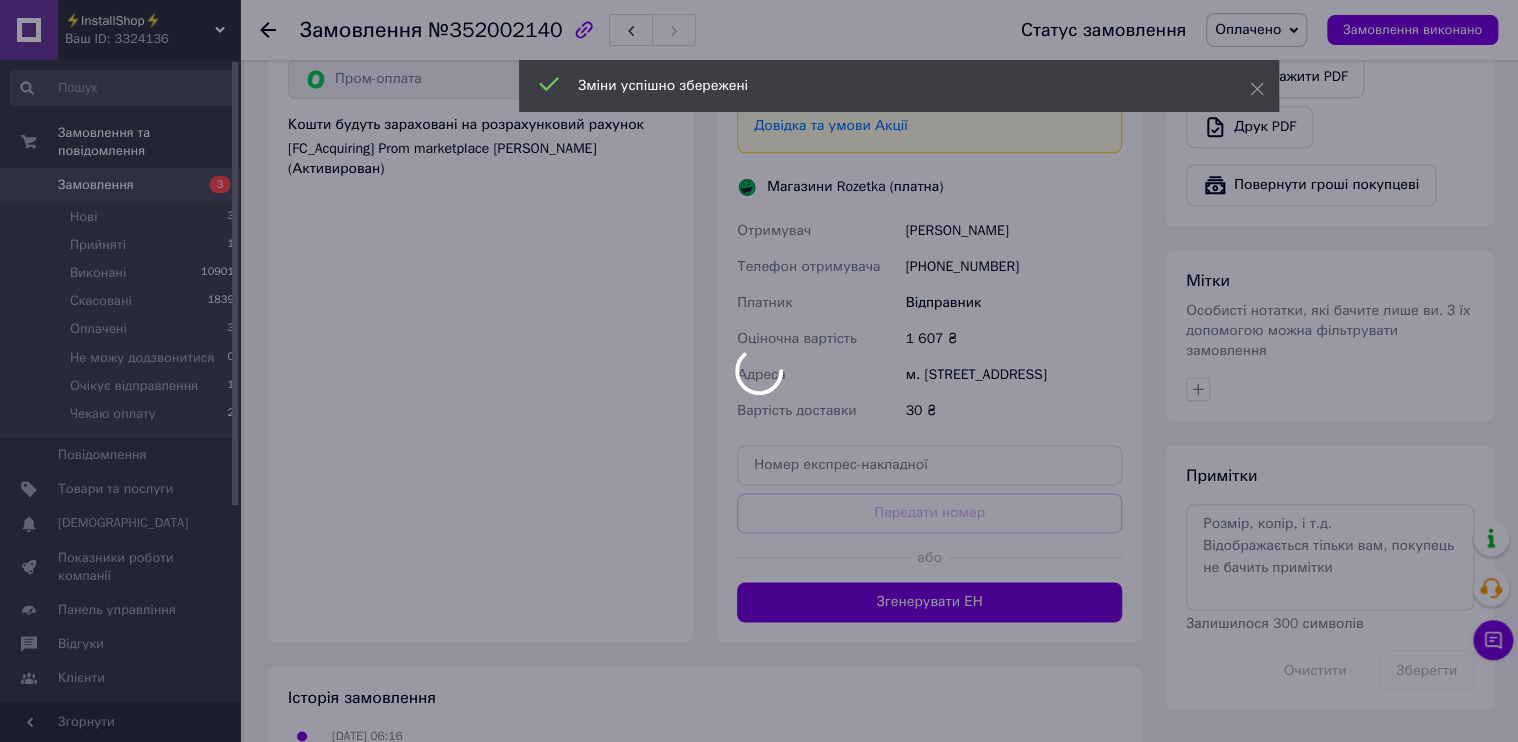 scroll, scrollTop: 1280, scrollLeft: 0, axis: vertical 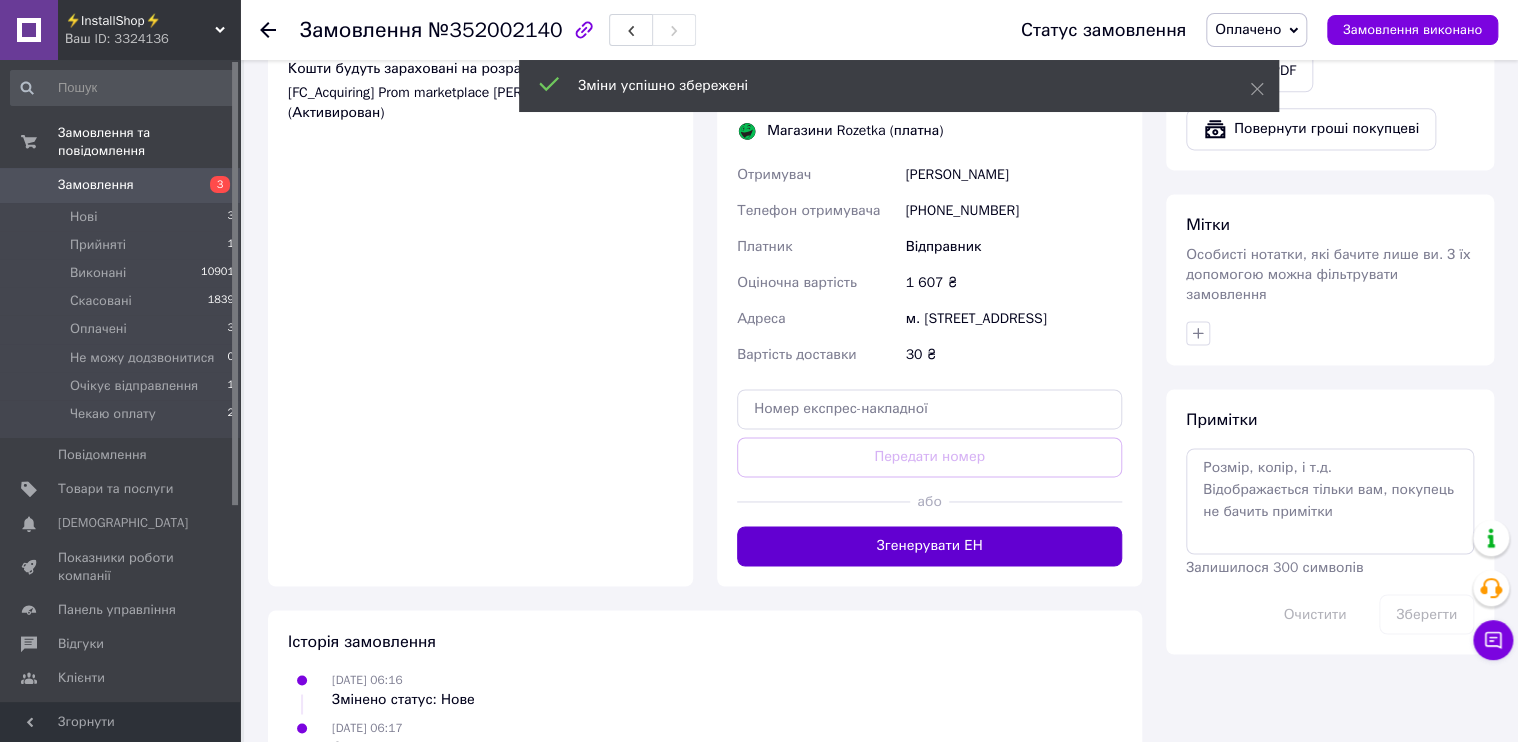 click on "Згенерувати ЕН" at bounding box center [929, 546] 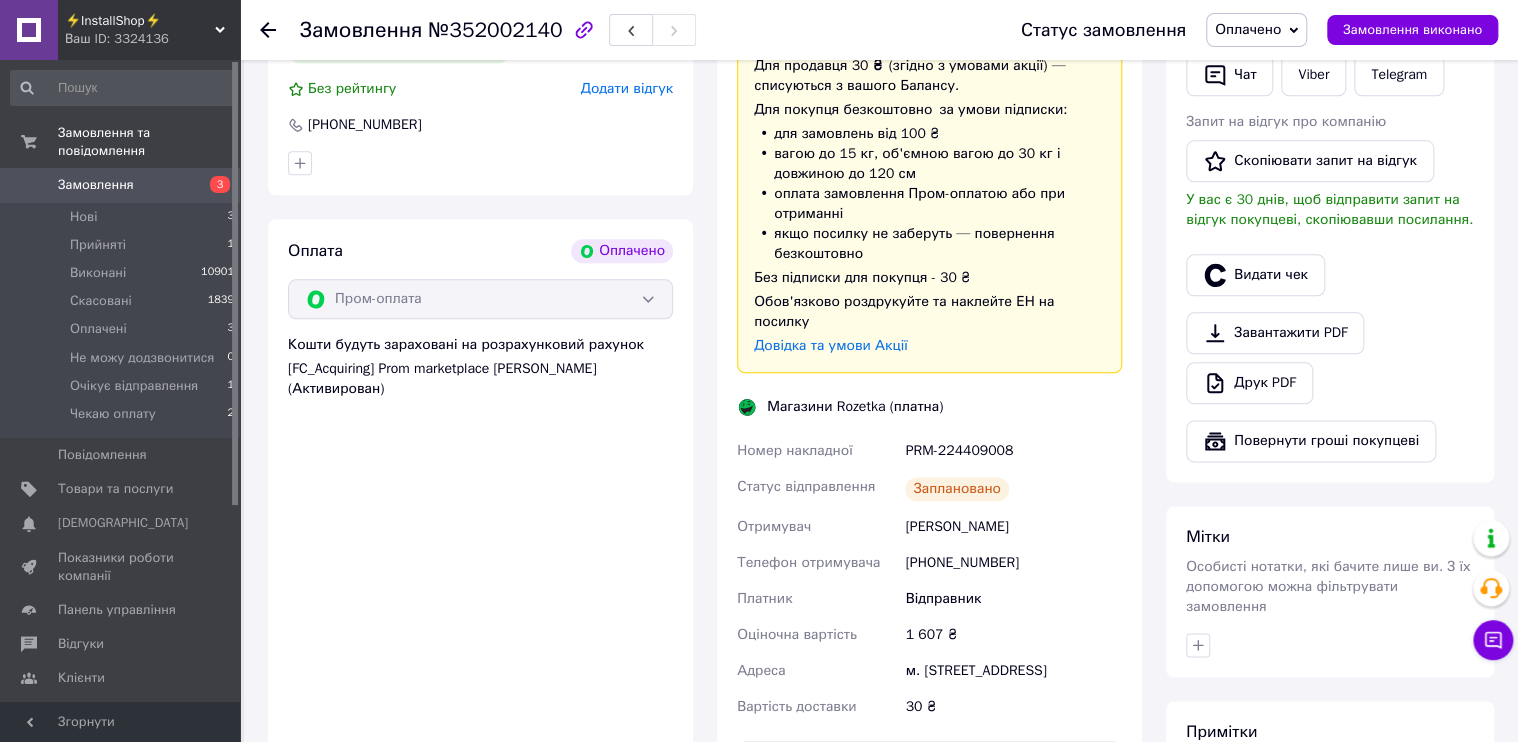 scroll, scrollTop: 1120, scrollLeft: 0, axis: vertical 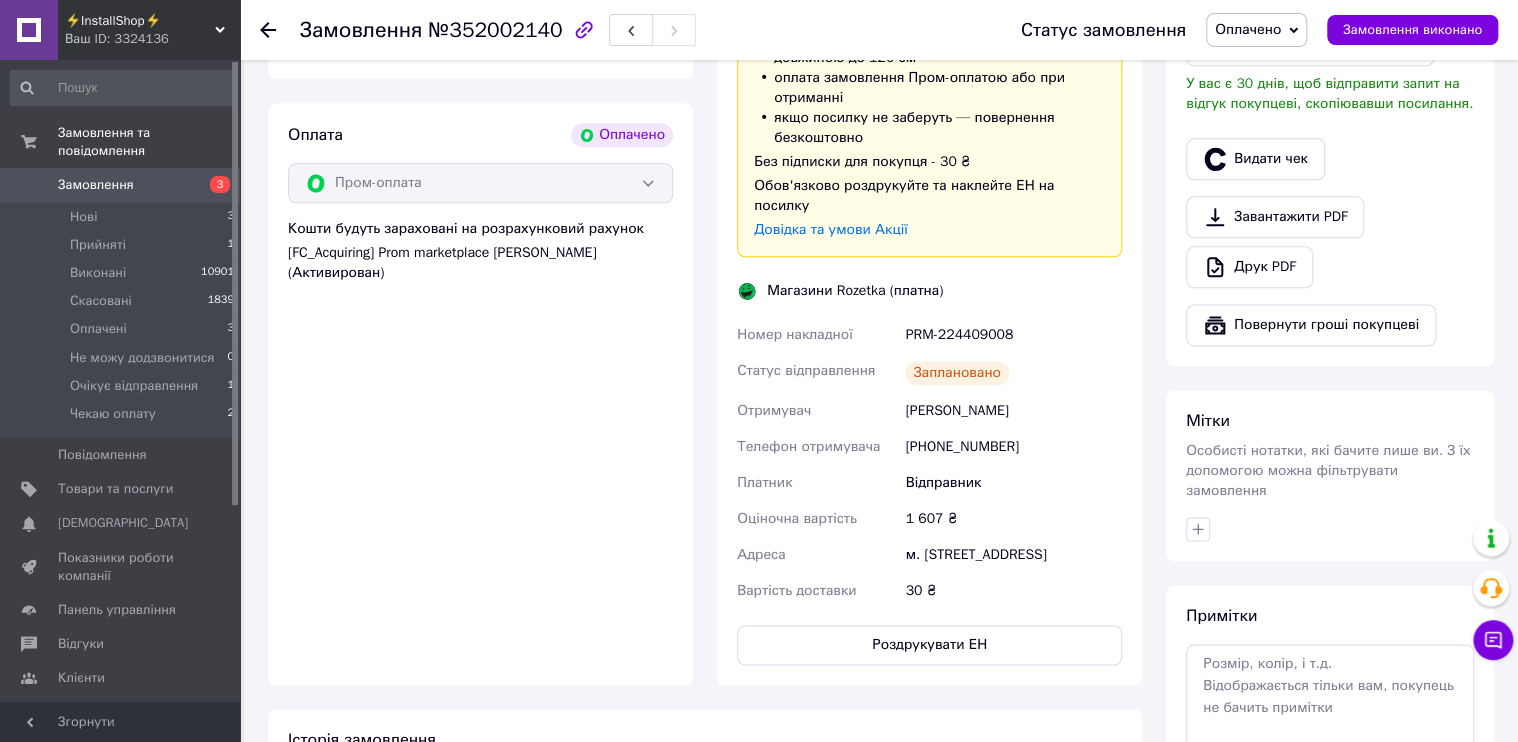 drag, startPoint x: 900, startPoint y: 393, endPoint x: 1045, endPoint y: 384, distance: 145.27904 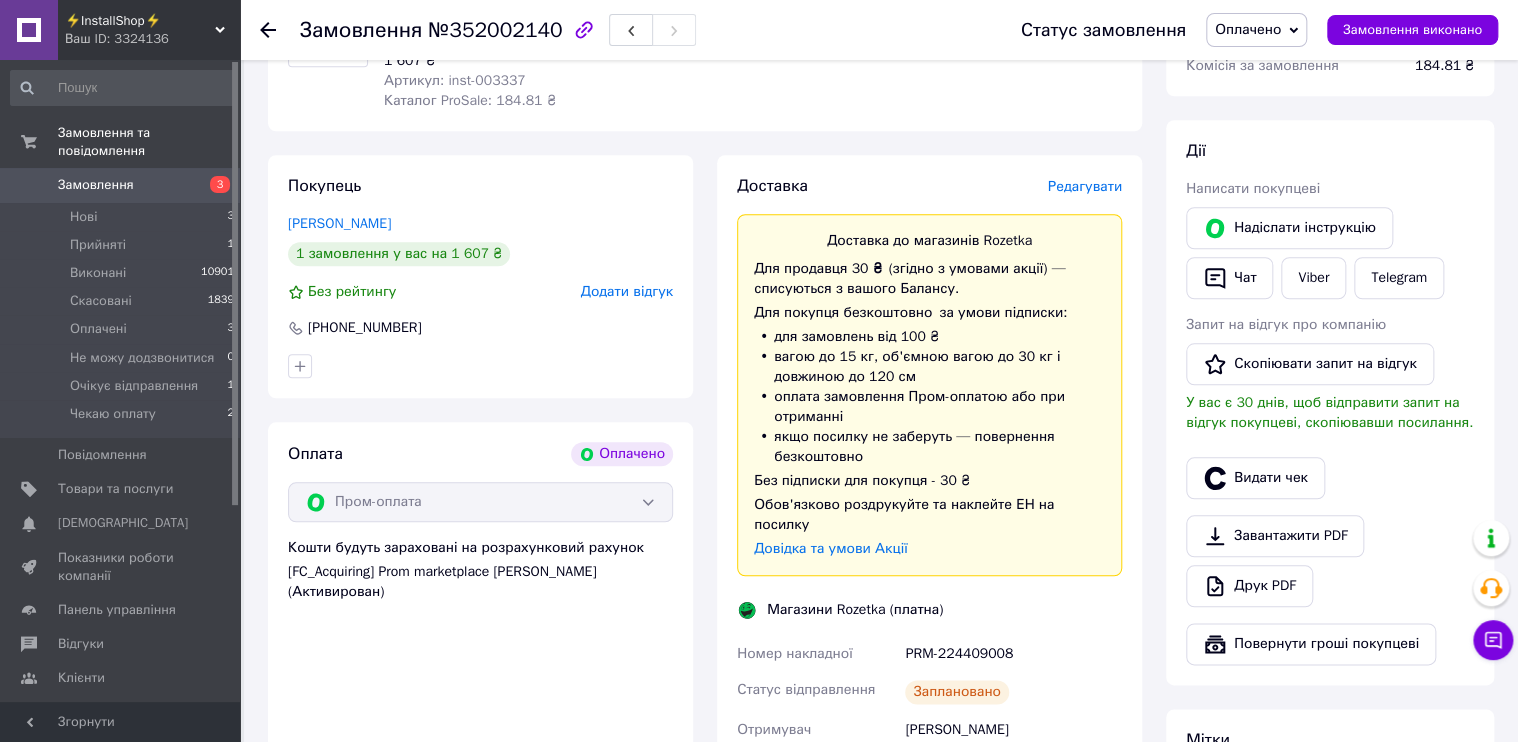 scroll, scrollTop: 800, scrollLeft: 0, axis: vertical 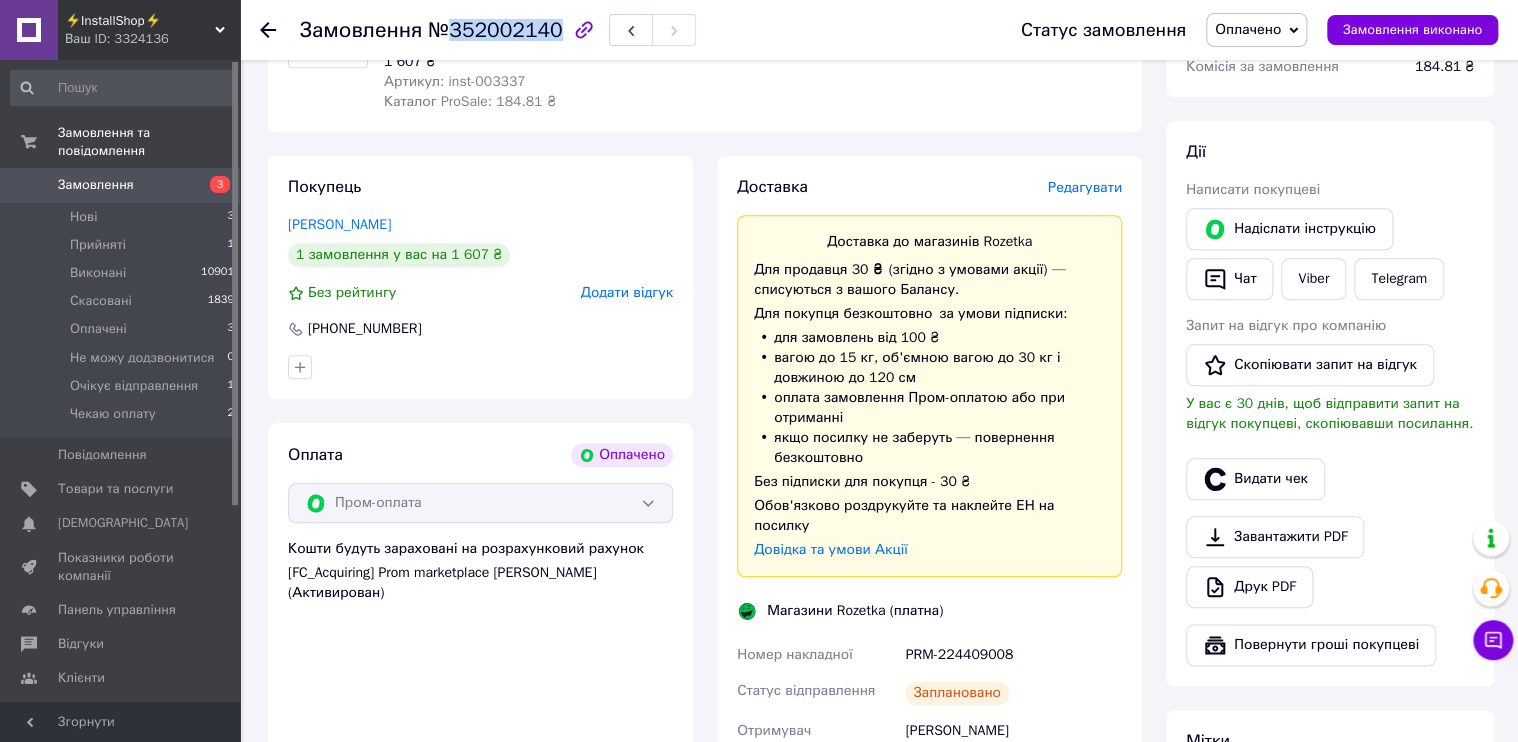 drag, startPoint x: 446, startPoint y: 28, endPoint x: 548, endPoint y: 35, distance: 102.239914 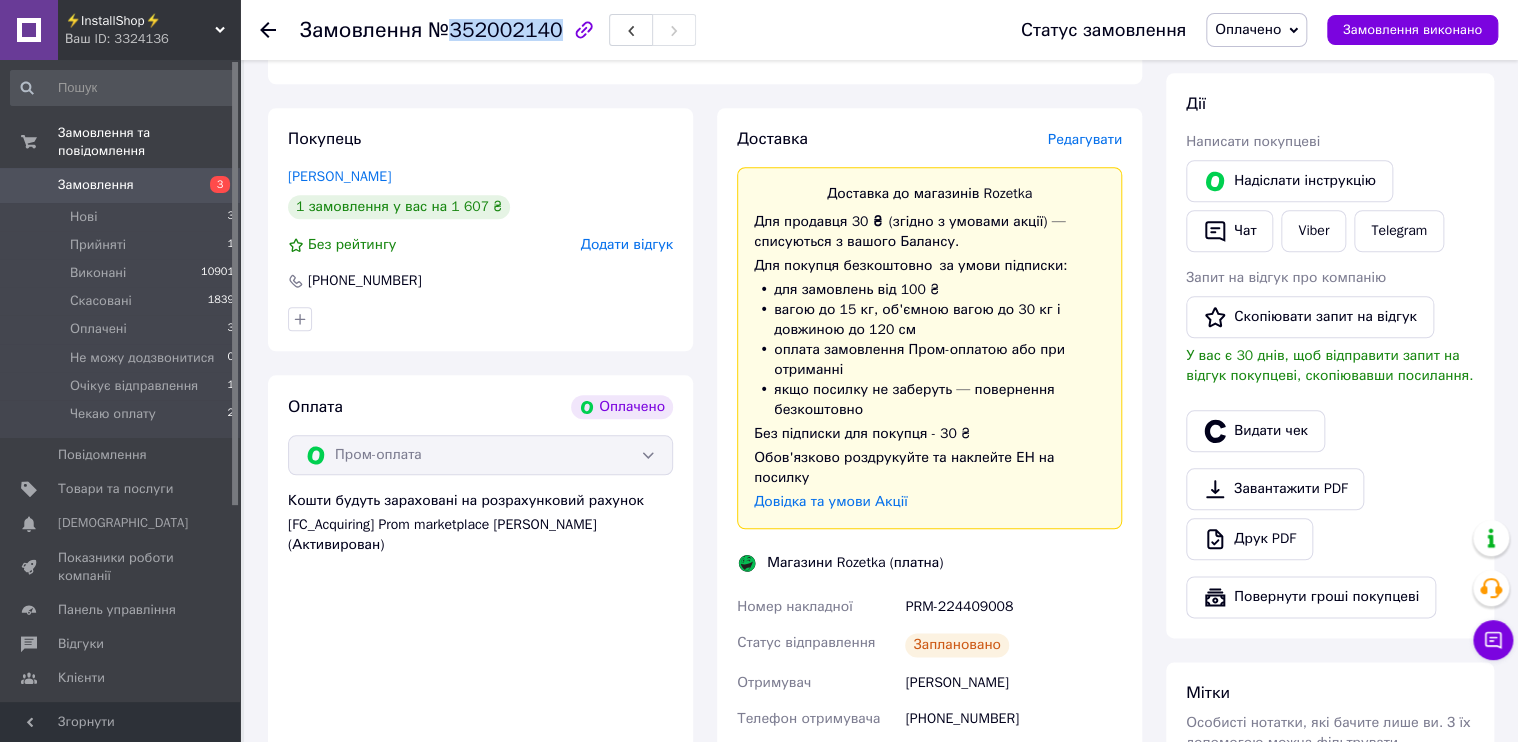 scroll, scrollTop: 1120, scrollLeft: 0, axis: vertical 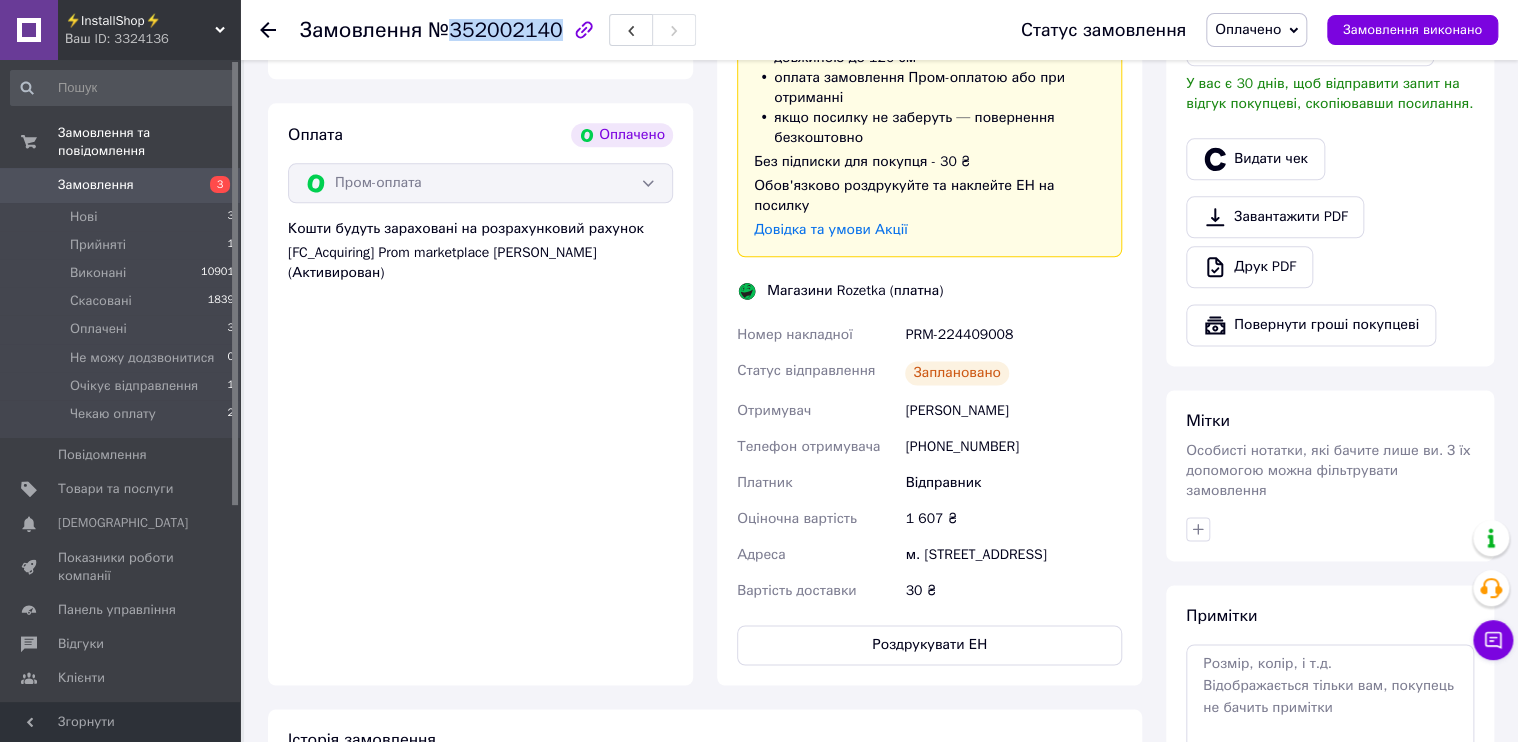 drag, startPoint x: 940, startPoint y: 401, endPoint x: 1048, endPoint y: 400, distance: 108.00463 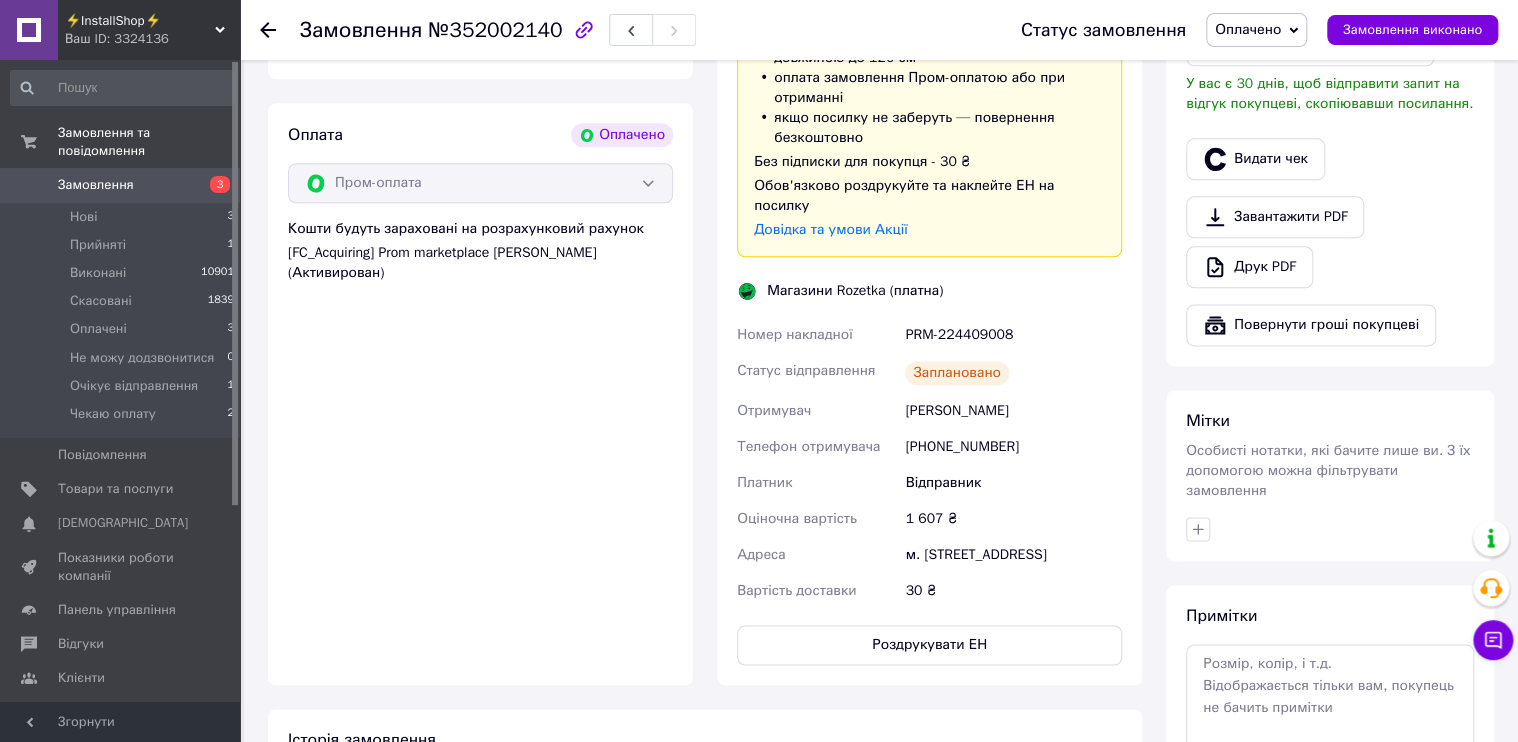 drag, startPoint x: 901, startPoint y: 396, endPoint x: 1024, endPoint y: 399, distance: 123.03658 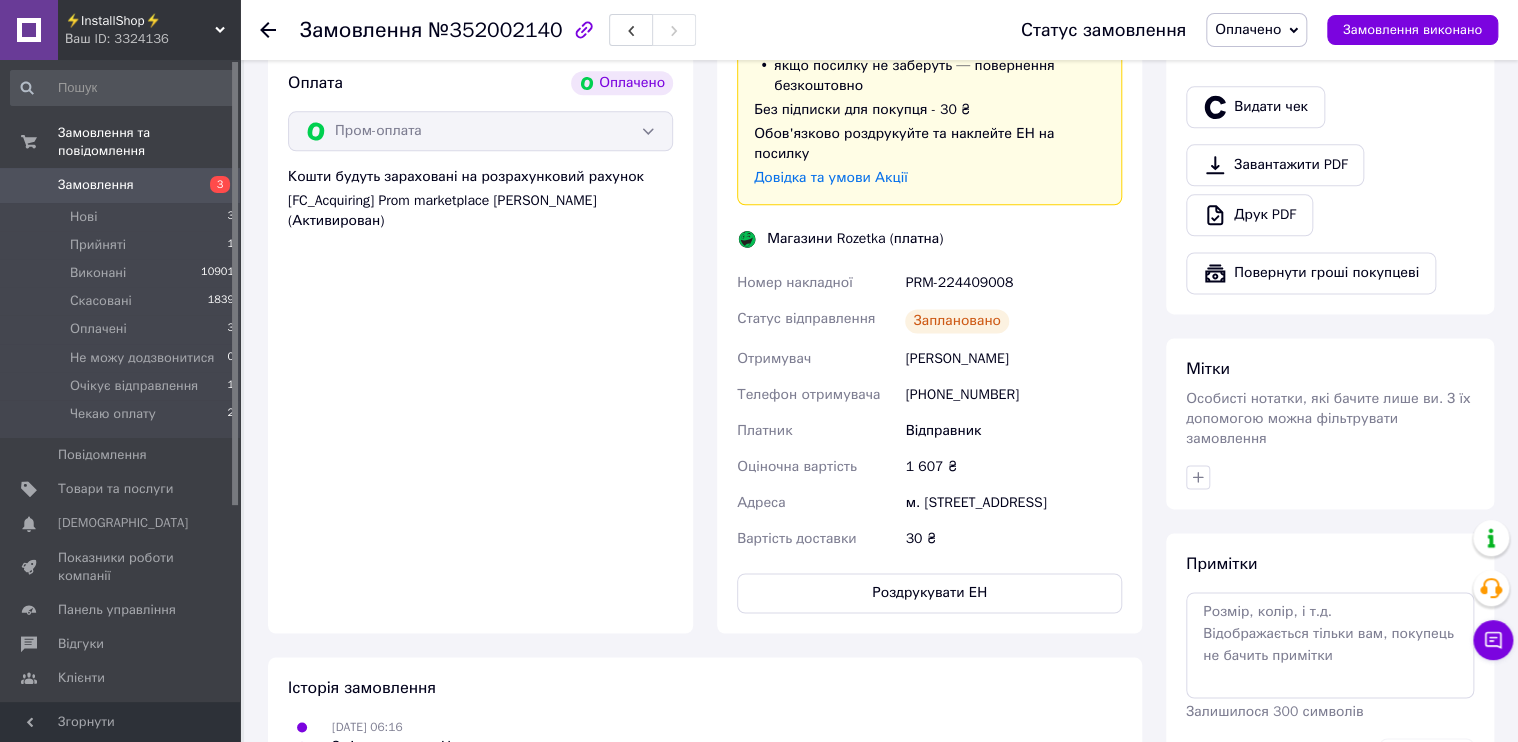 scroll, scrollTop: 1280, scrollLeft: 0, axis: vertical 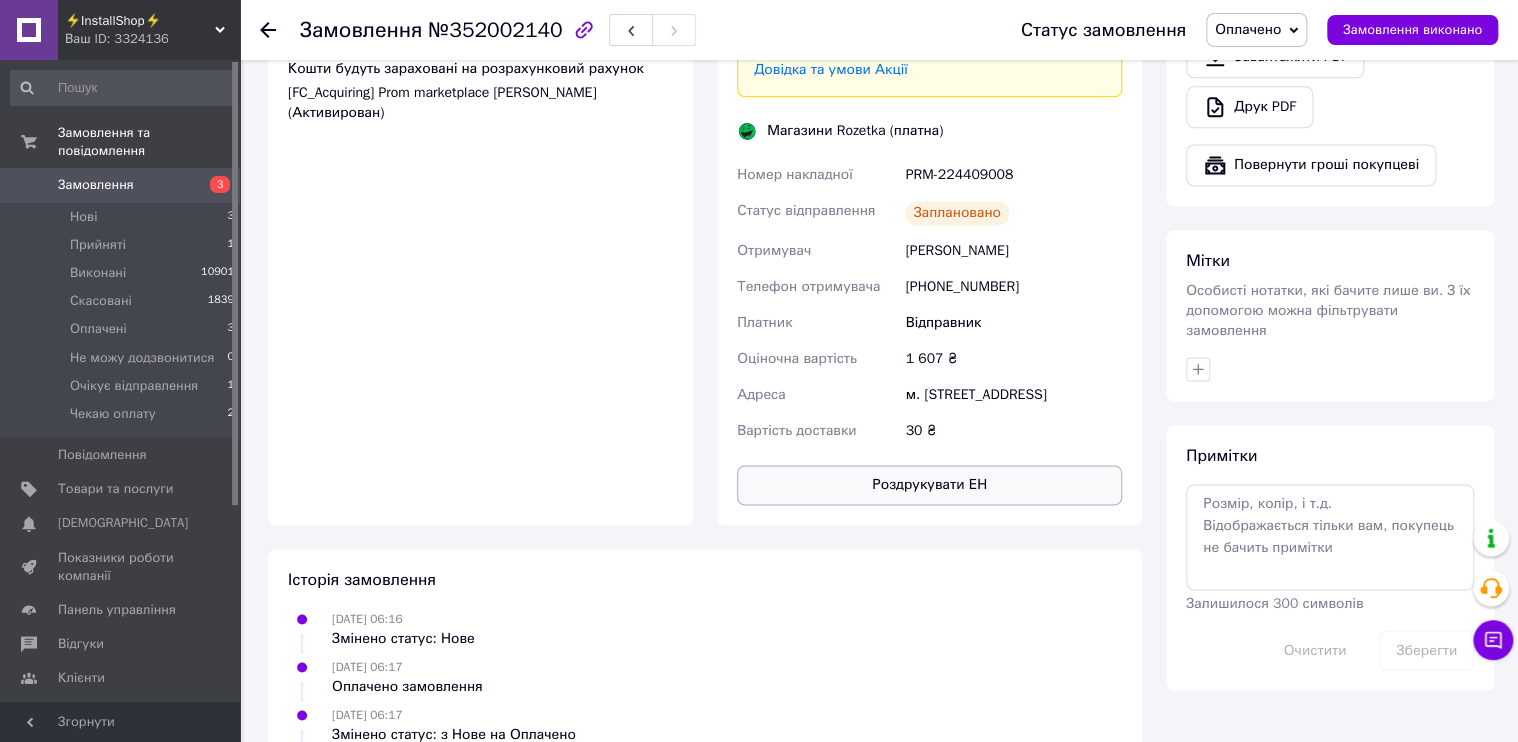 click on "Роздрукувати ЕН" at bounding box center [929, 485] 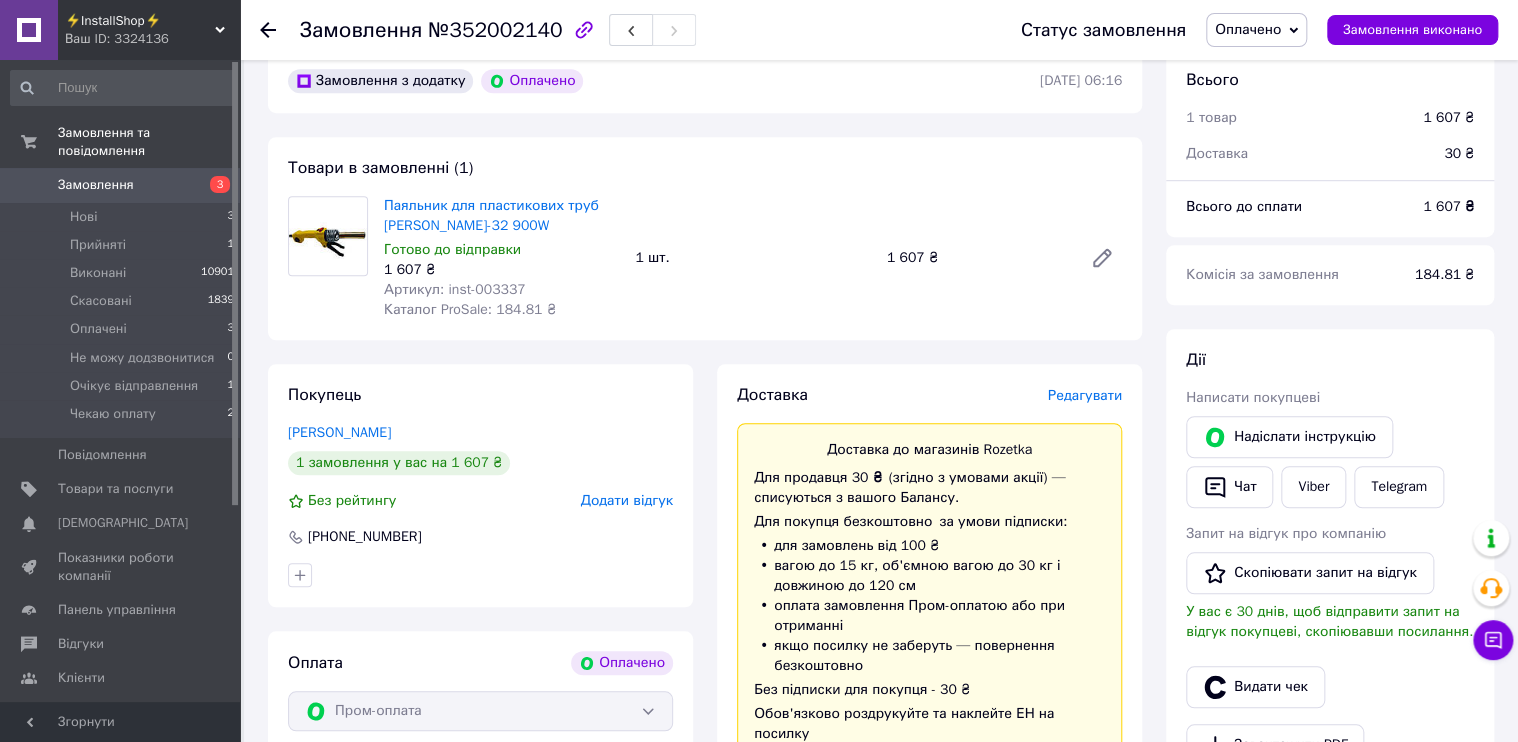 scroll, scrollTop: 400, scrollLeft: 0, axis: vertical 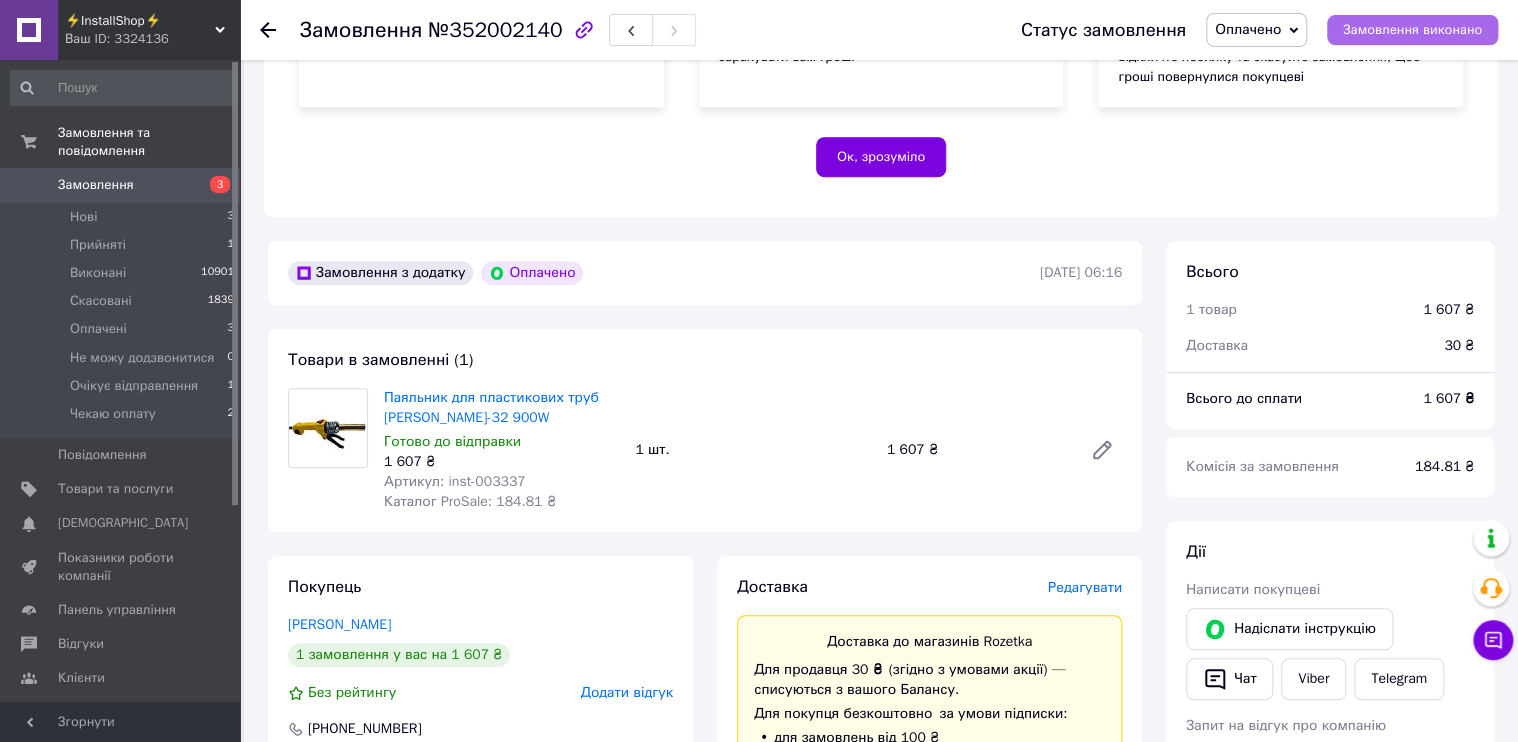 click on "Замовлення виконано" at bounding box center (1412, 30) 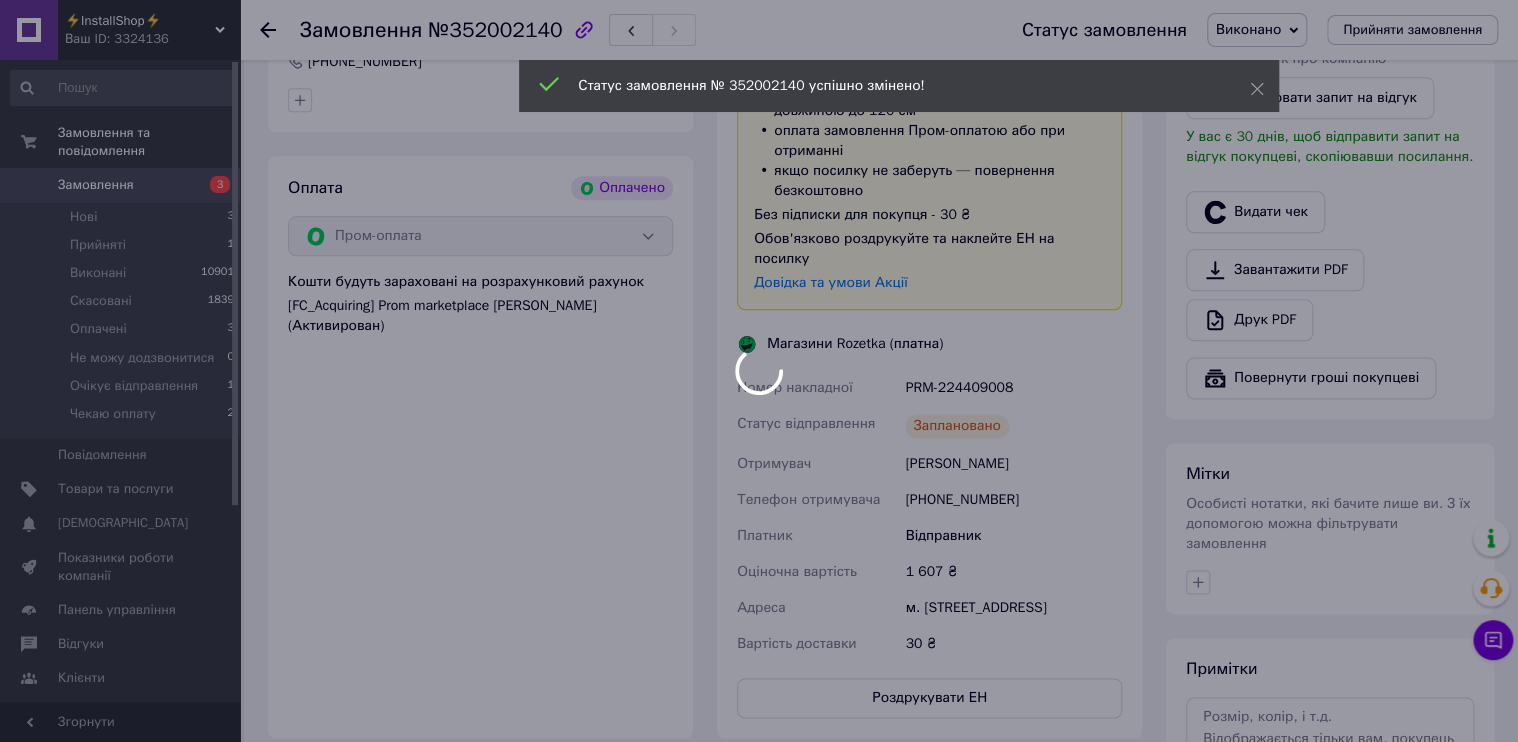 scroll, scrollTop: 960, scrollLeft: 0, axis: vertical 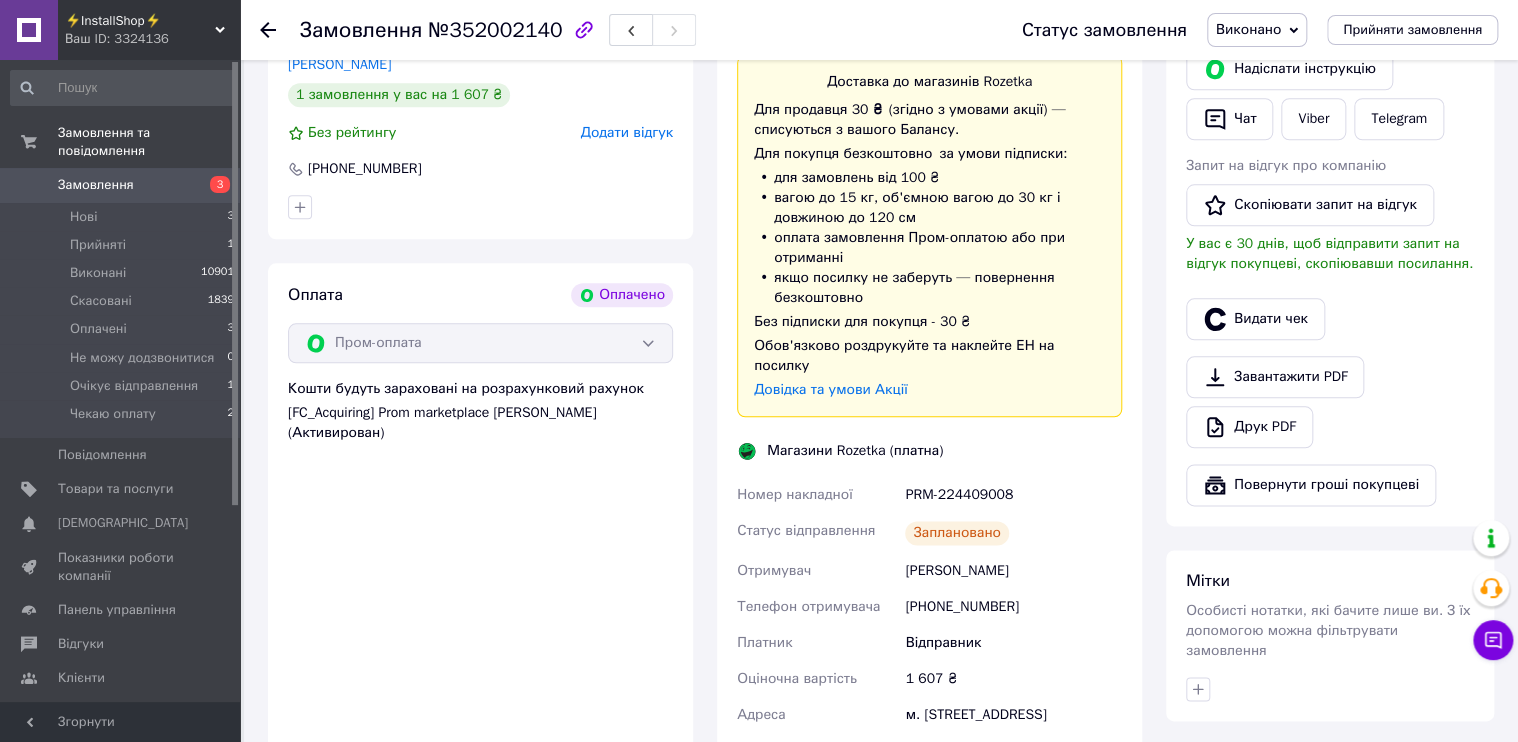 click 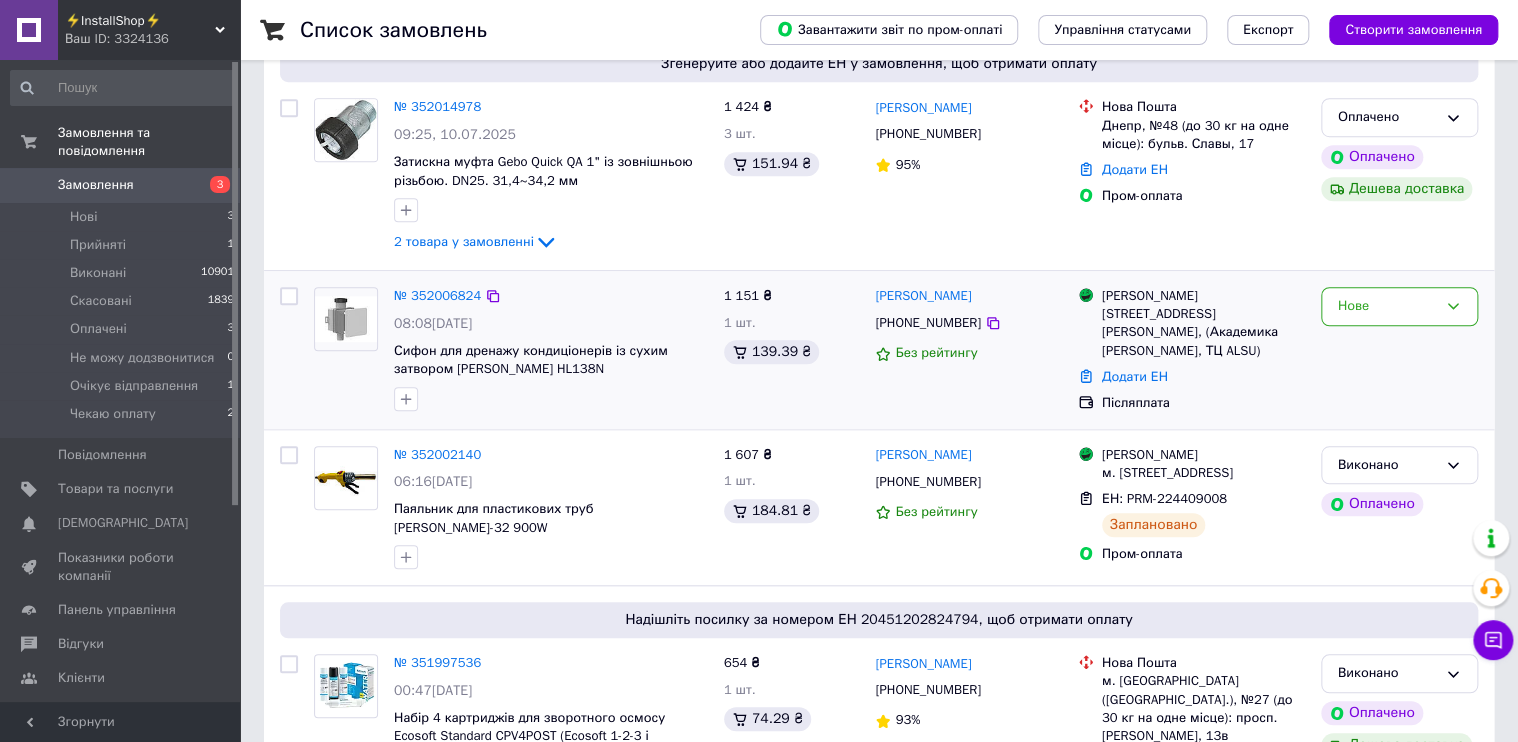 scroll, scrollTop: 640, scrollLeft: 0, axis: vertical 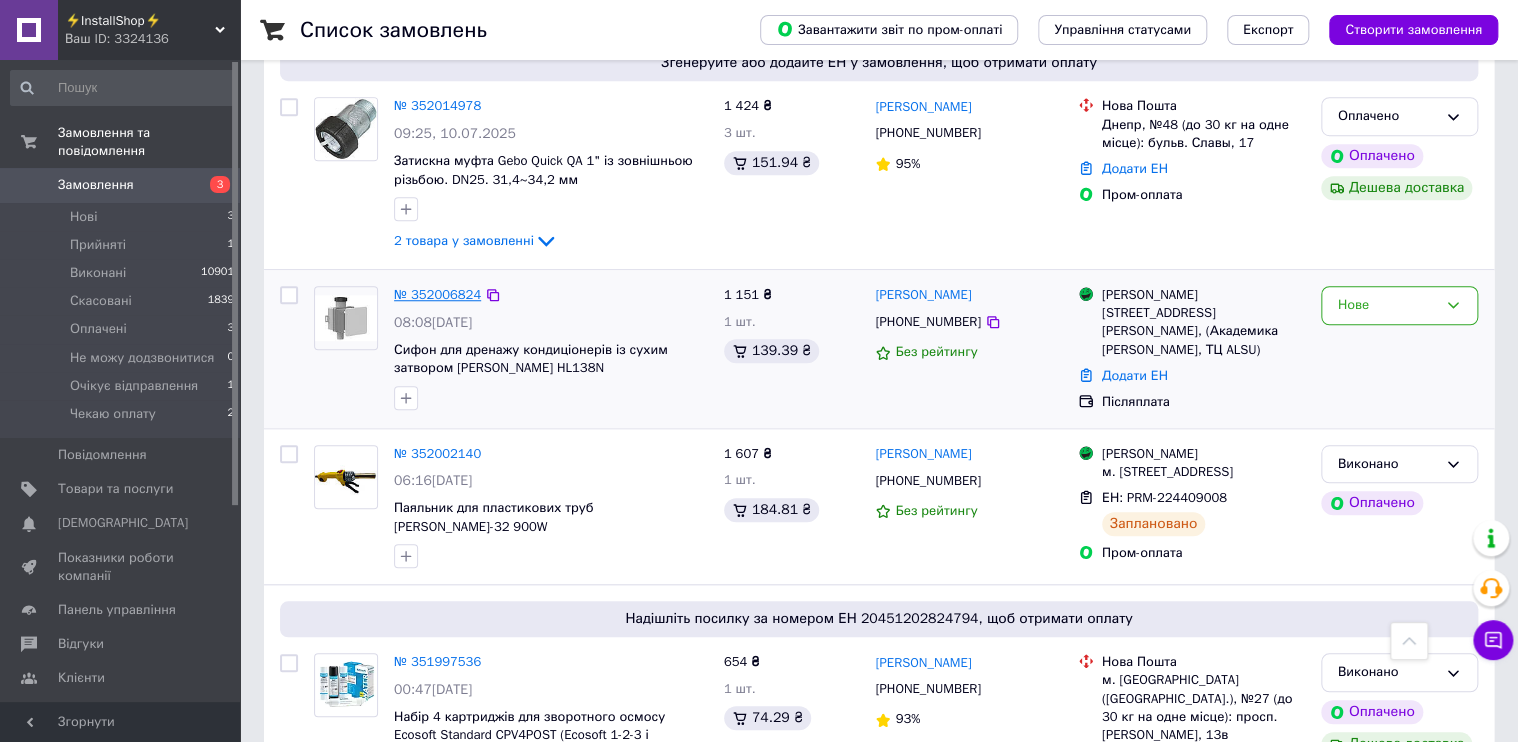 drag, startPoint x: 422, startPoint y: 272, endPoint x: 422, endPoint y: 291, distance: 19 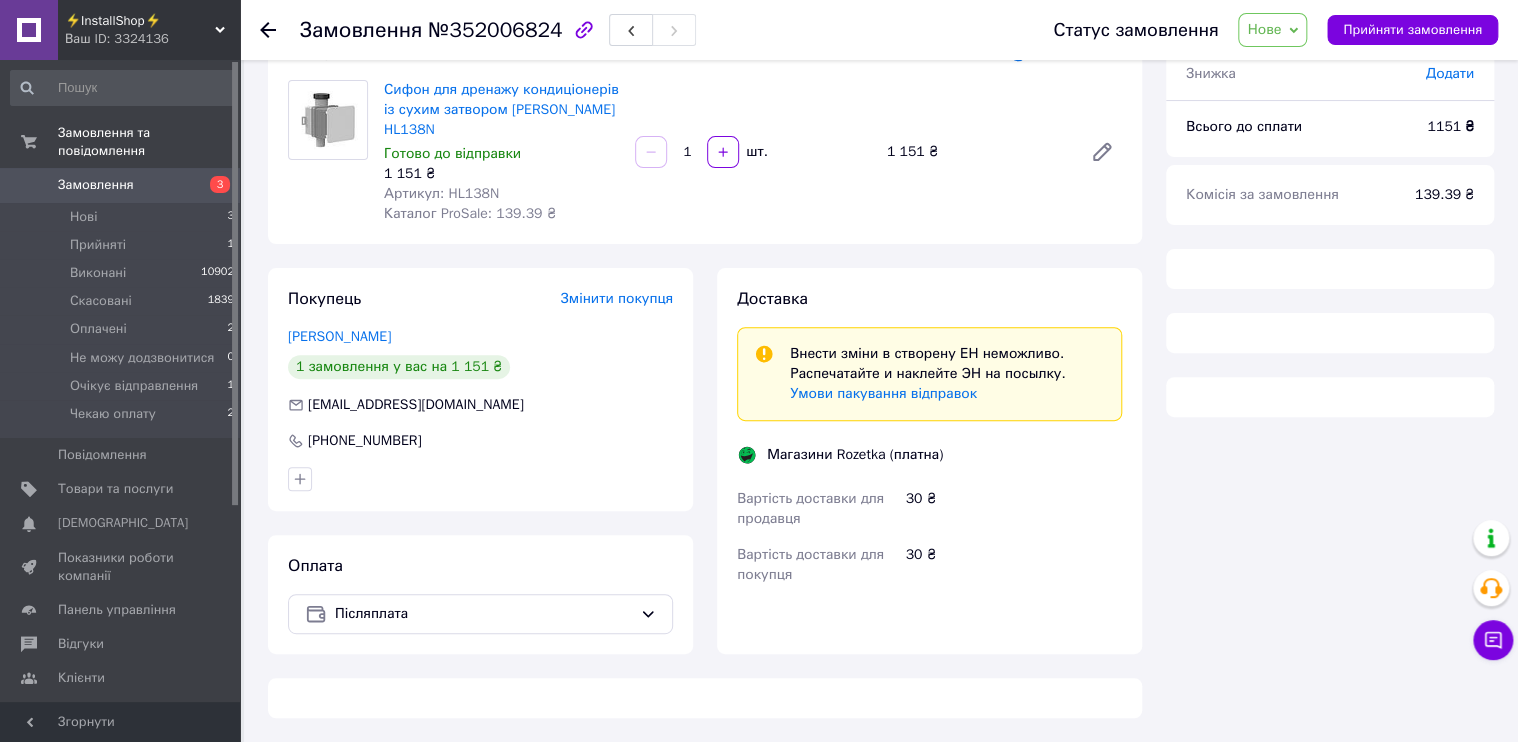 scroll, scrollTop: 640, scrollLeft: 0, axis: vertical 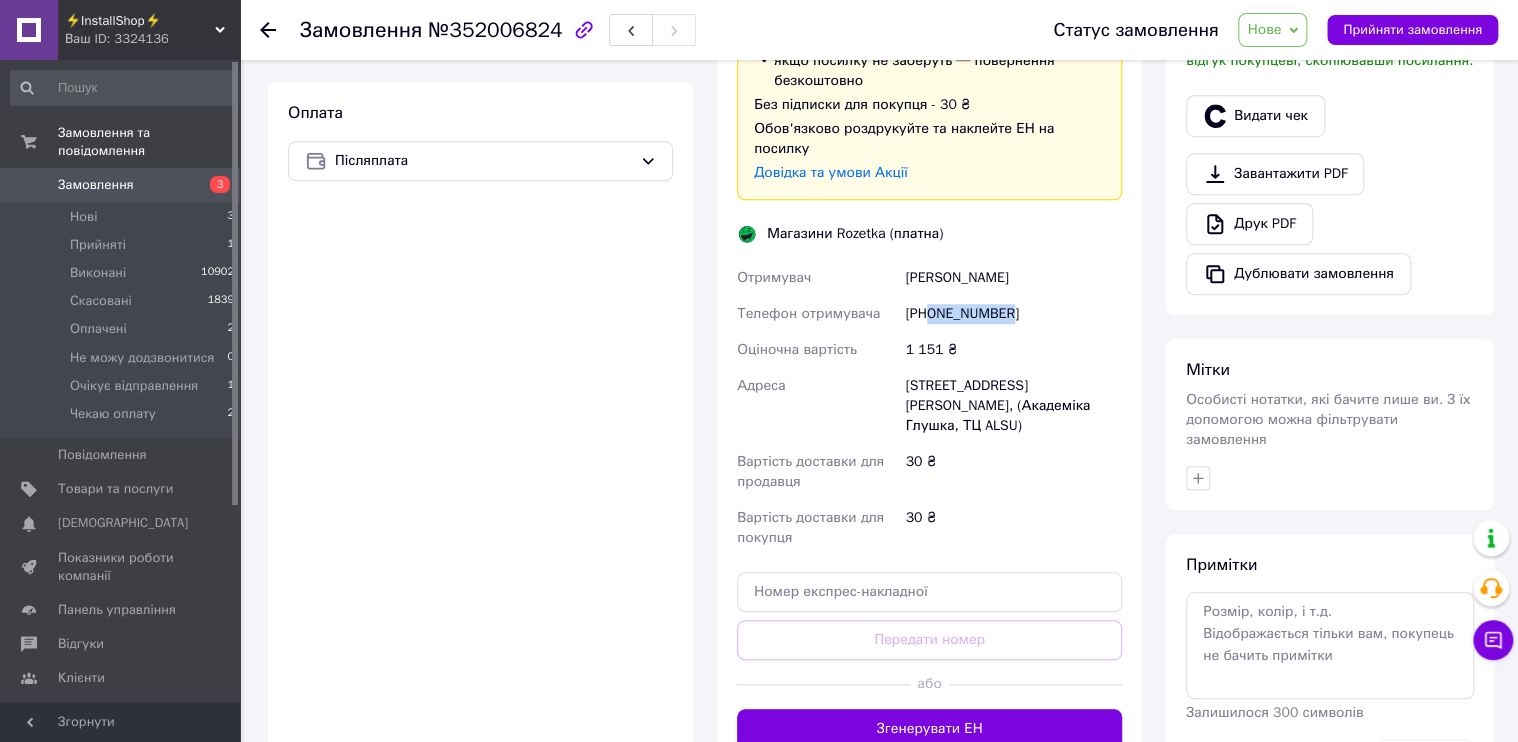 drag, startPoint x: 1008, startPoint y: 293, endPoint x: 926, endPoint y: 300, distance: 82.29824 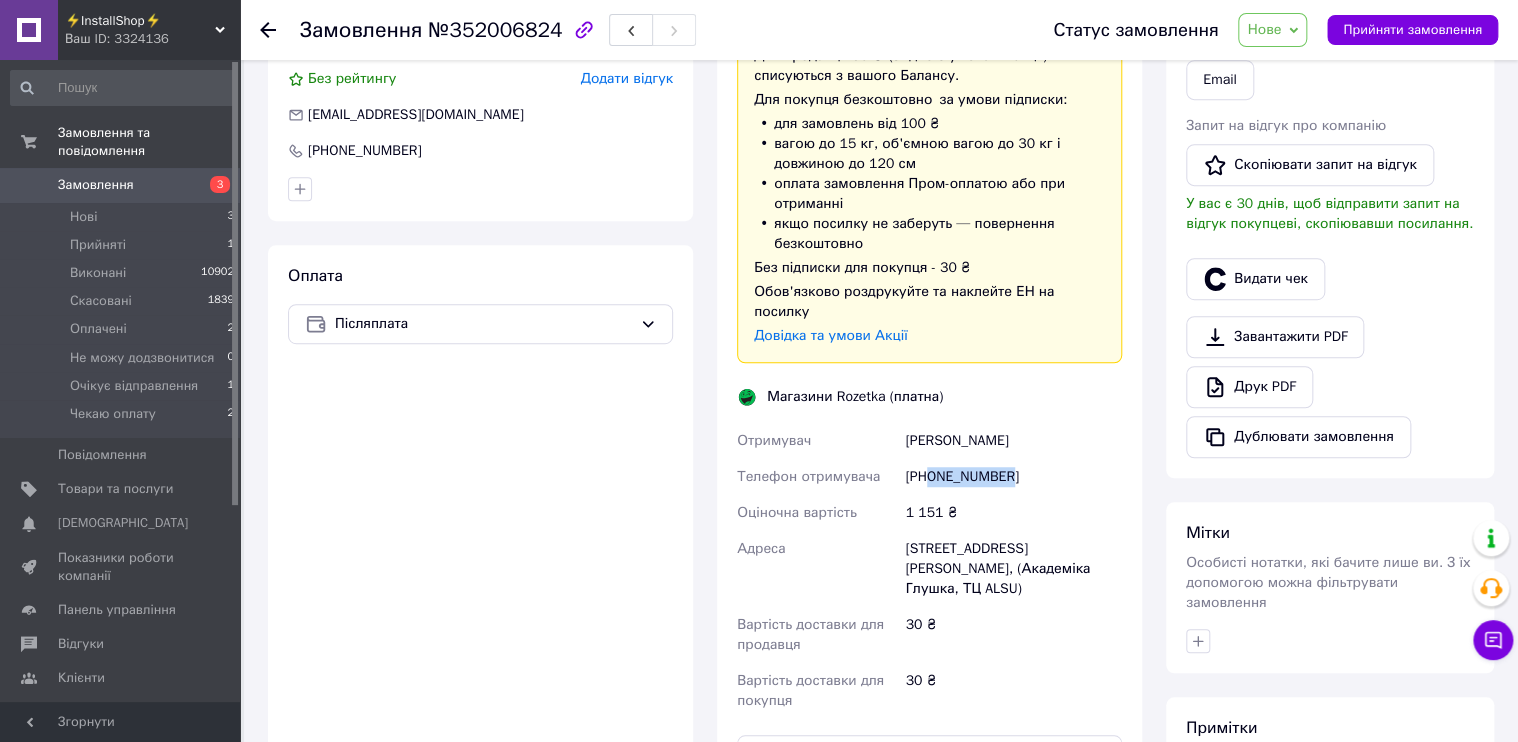 scroll, scrollTop: 480, scrollLeft: 0, axis: vertical 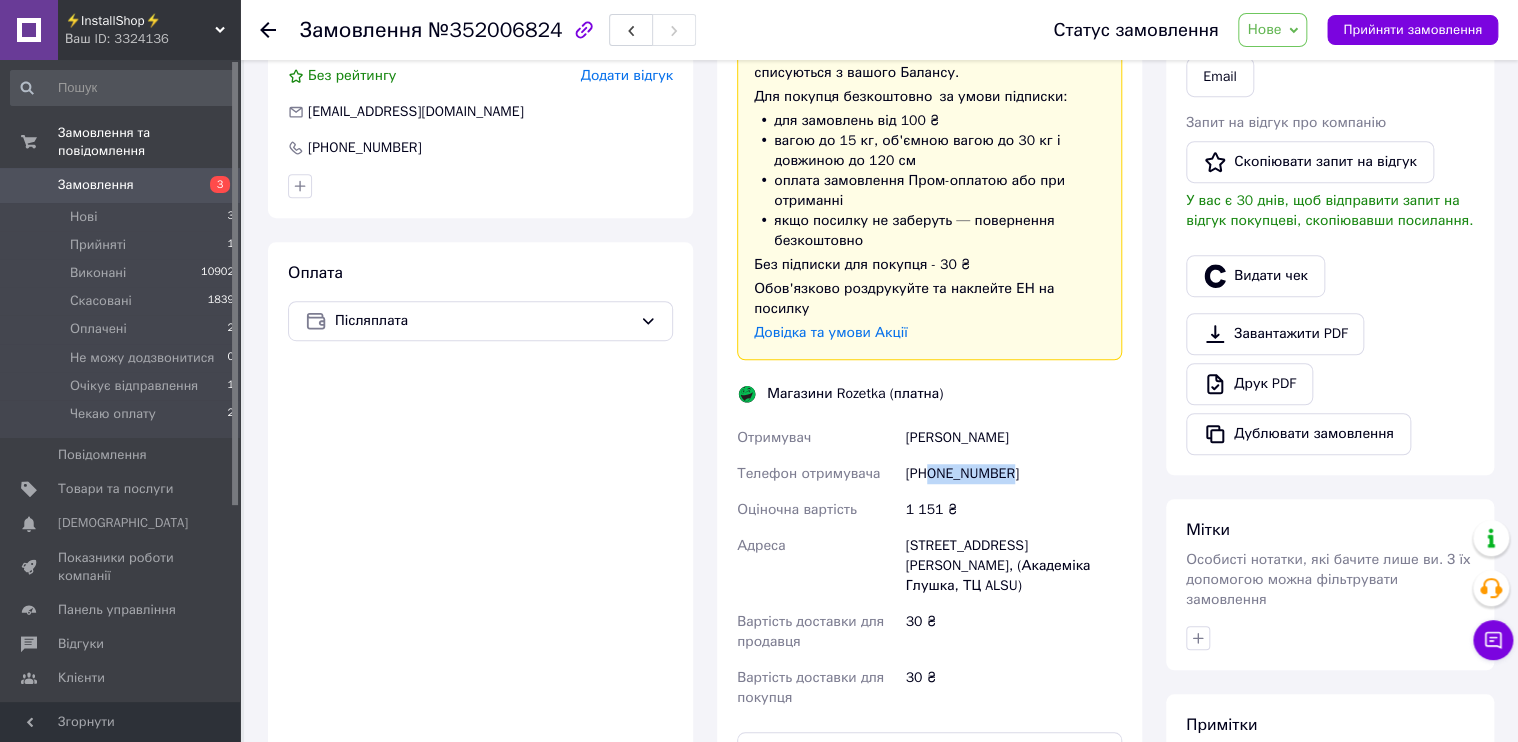 click on "Нове" at bounding box center (1272, 30) 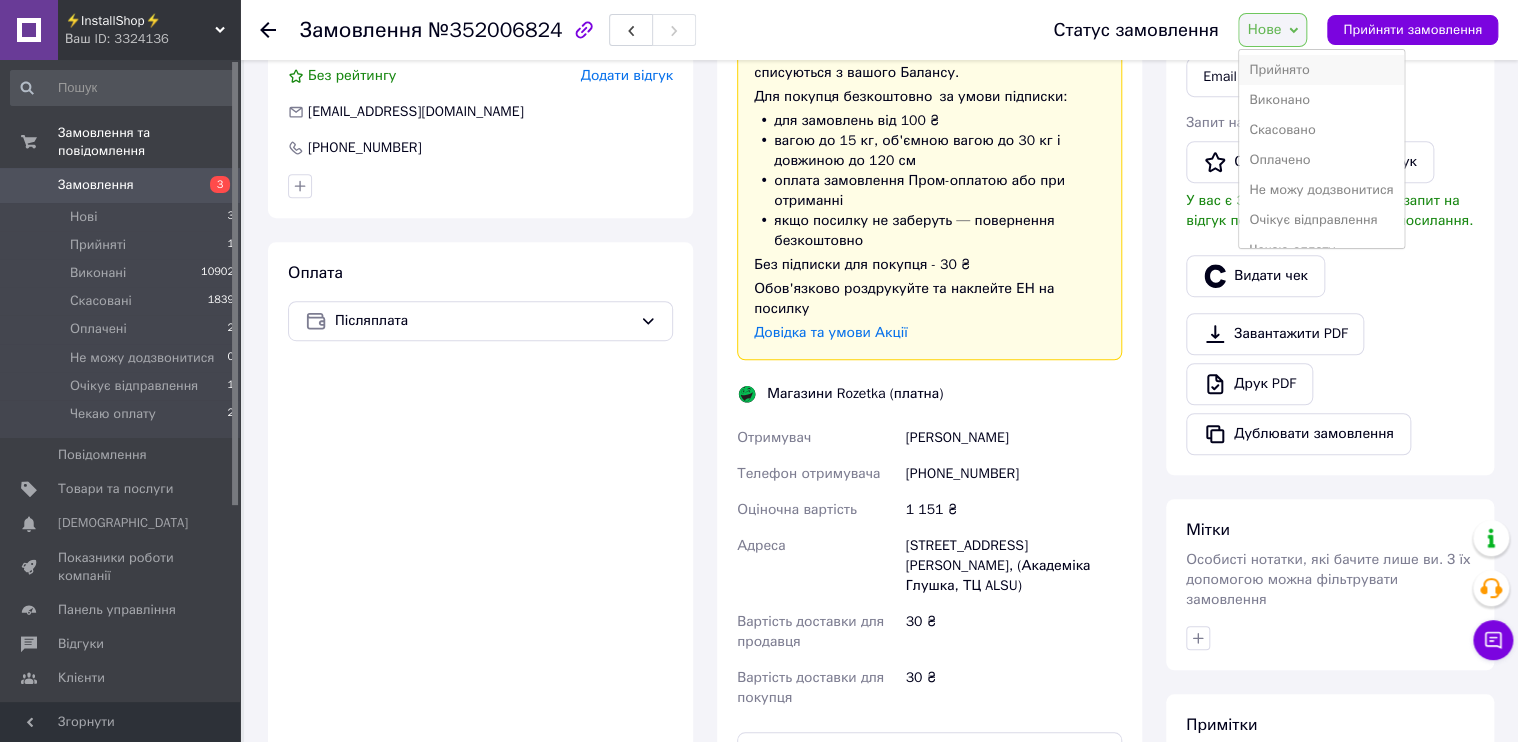 click on "Прийнято" at bounding box center [1321, 70] 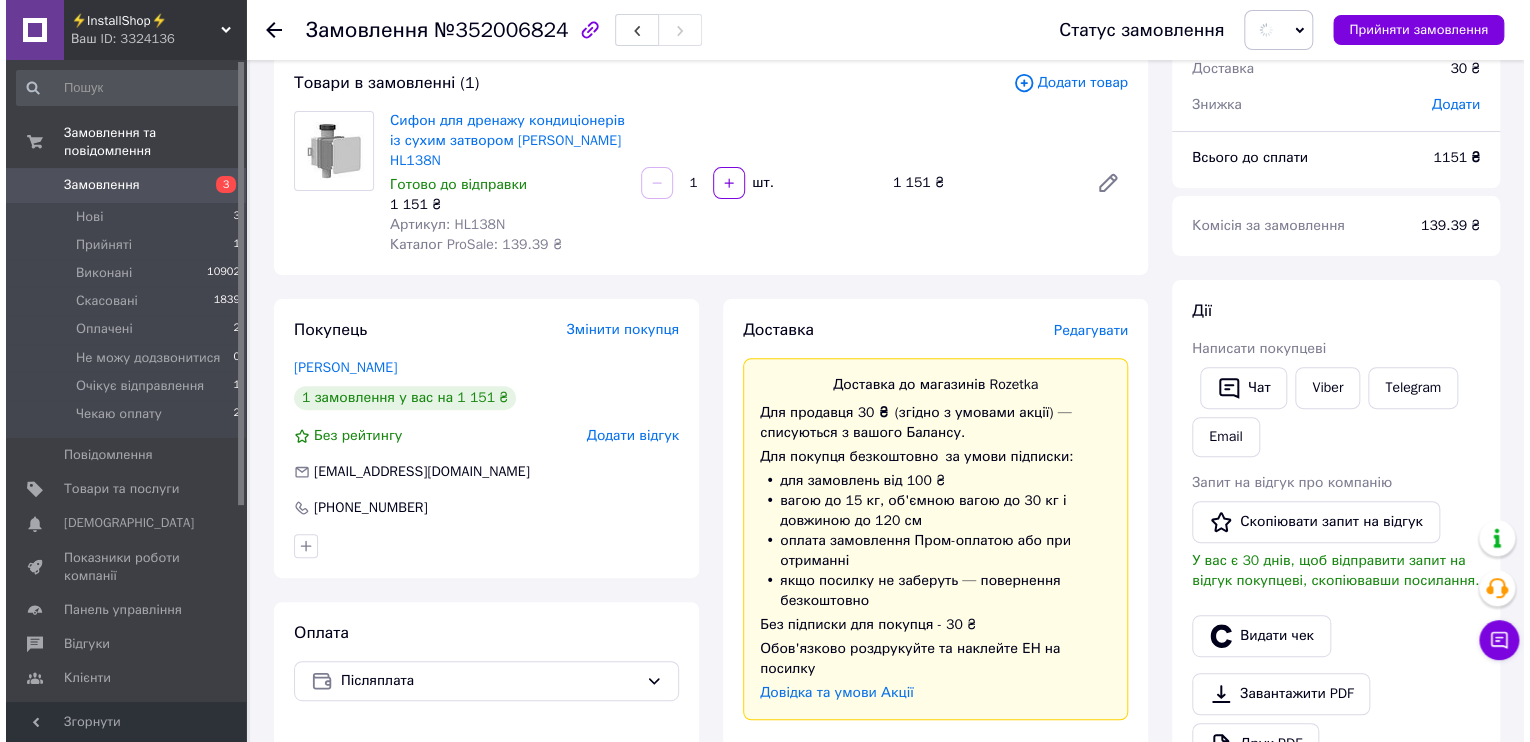 scroll, scrollTop: 80, scrollLeft: 0, axis: vertical 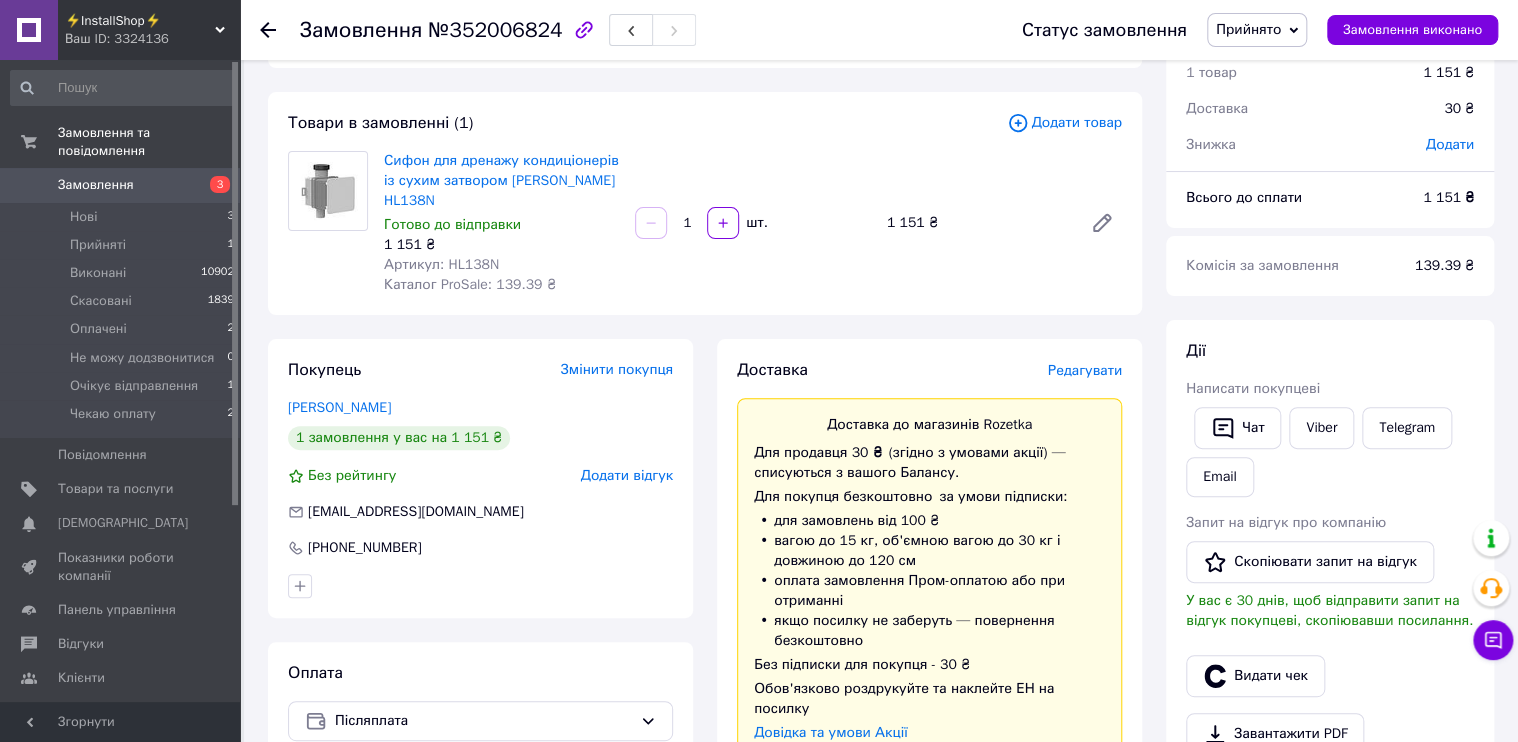 click on "Редагувати" at bounding box center (1085, 370) 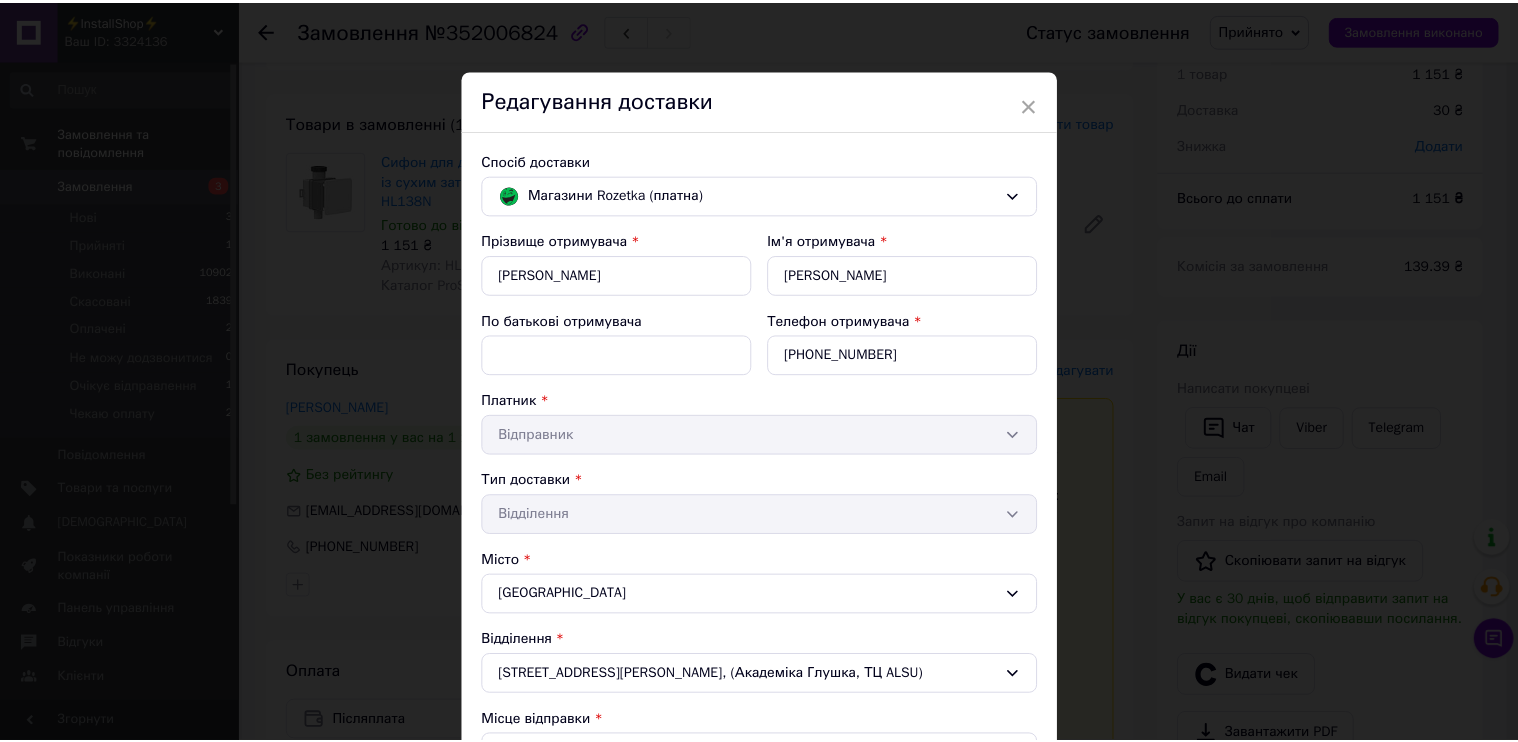 scroll, scrollTop: 376, scrollLeft: 0, axis: vertical 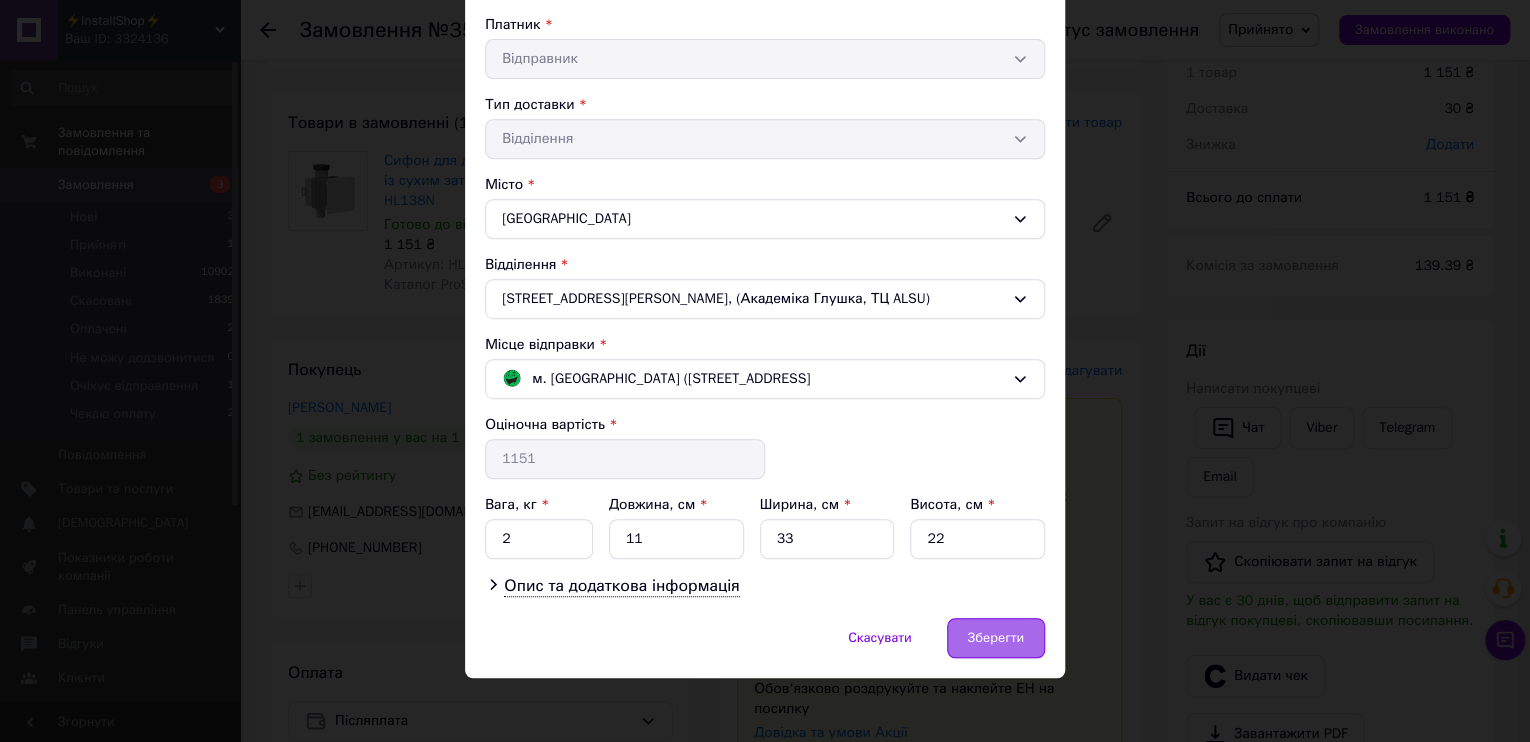click on "Зберегти" at bounding box center [996, 638] 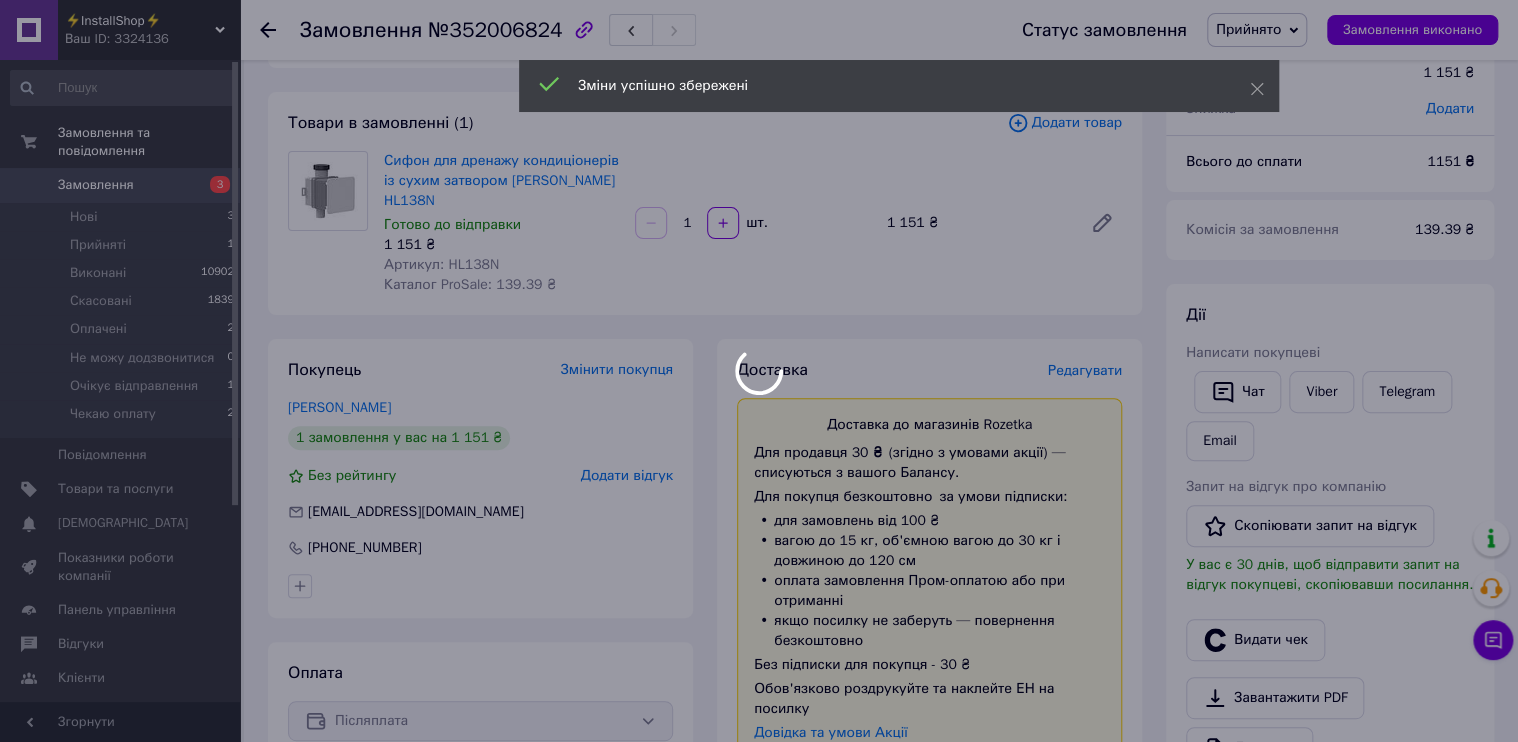 scroll, scrollTop: 860, scrollLeft: 0, axis: vertical 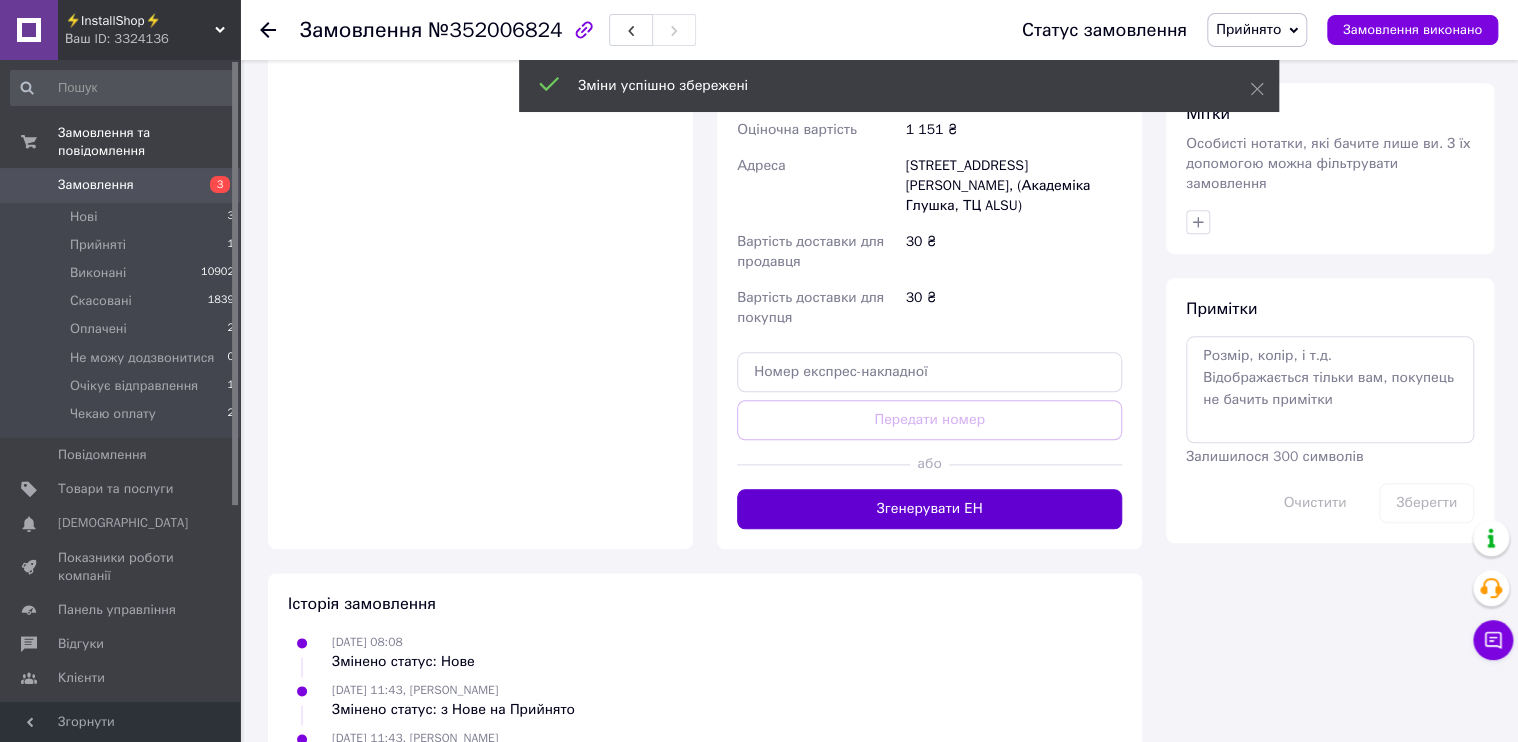 click on "Згенерувати ЕН" at bounding box center [929, 509] 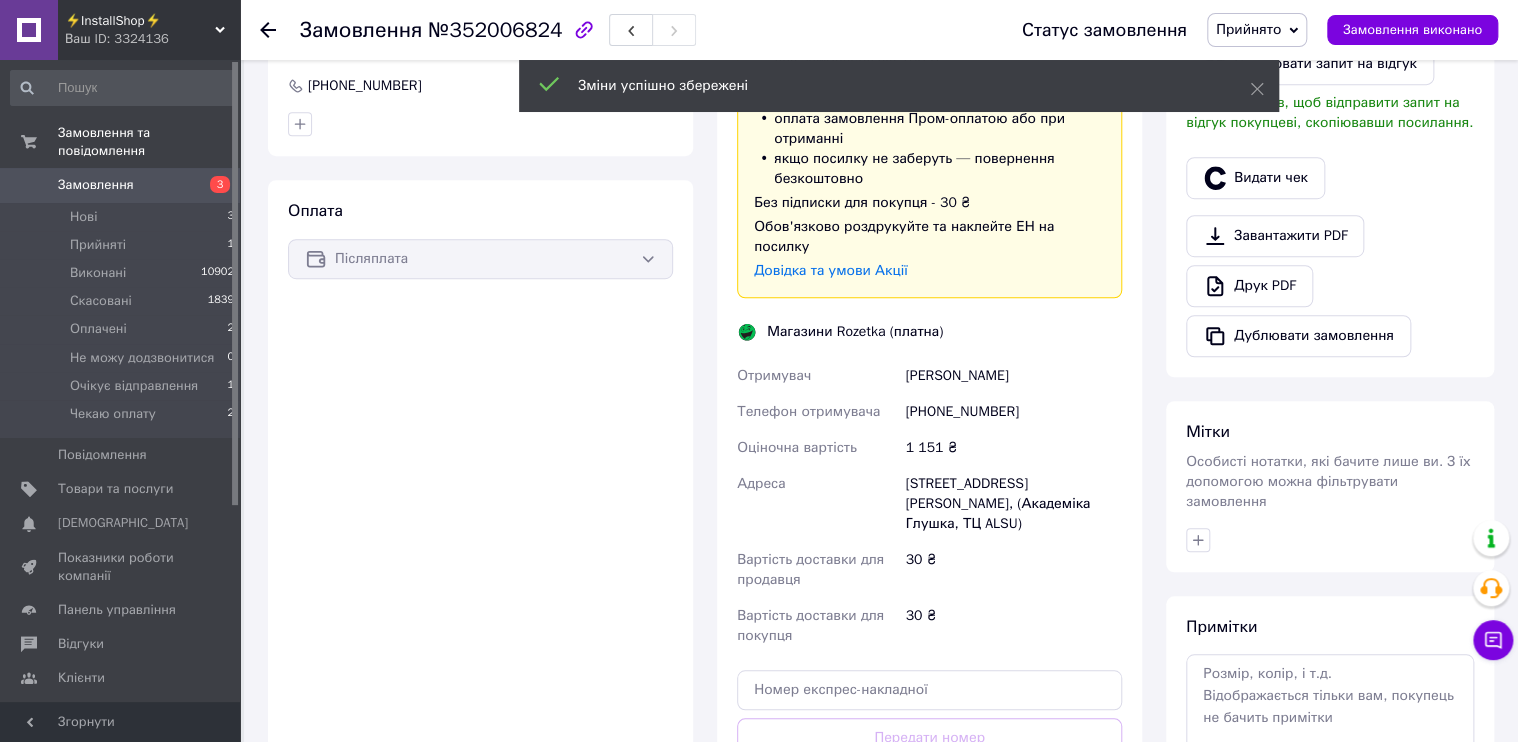 scroll, scrollTop: 540, scrollLeft: 0, axis: vertical 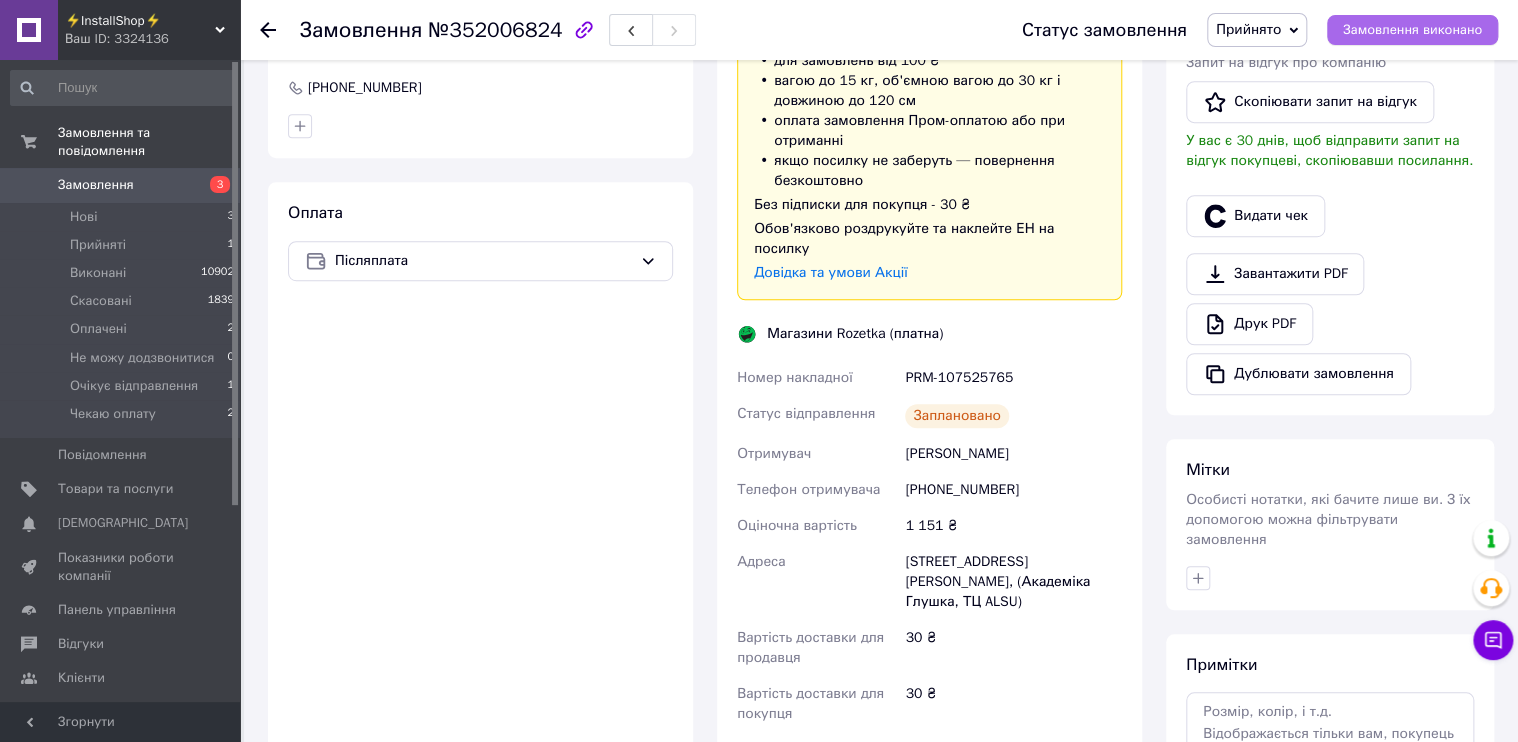 click on "Замовлення виконано" at bounding box center (1412, 30) 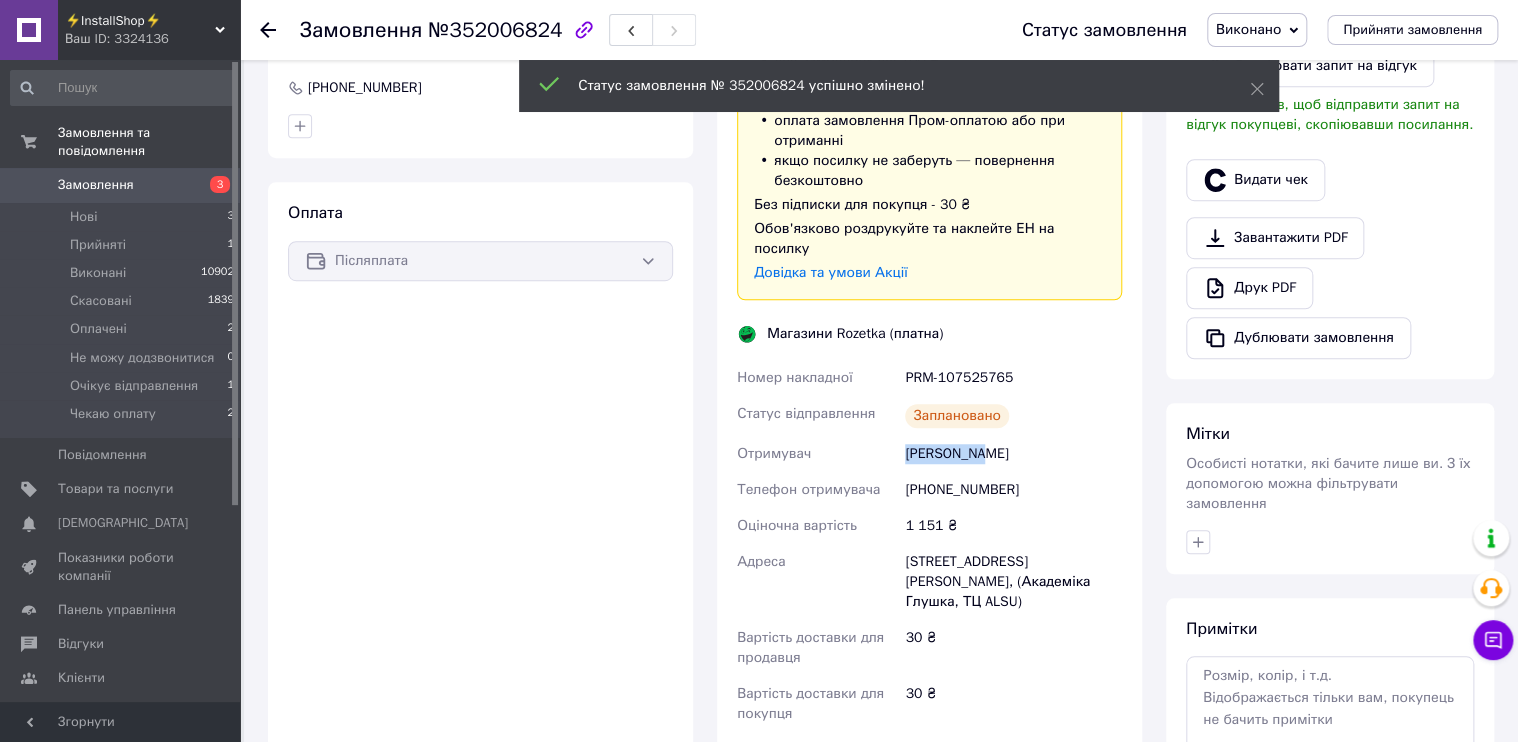 drag, startPoint x: 904, startPoint y: 431, endPoint x: 983, endPoint y: 434, distance: 79.05694 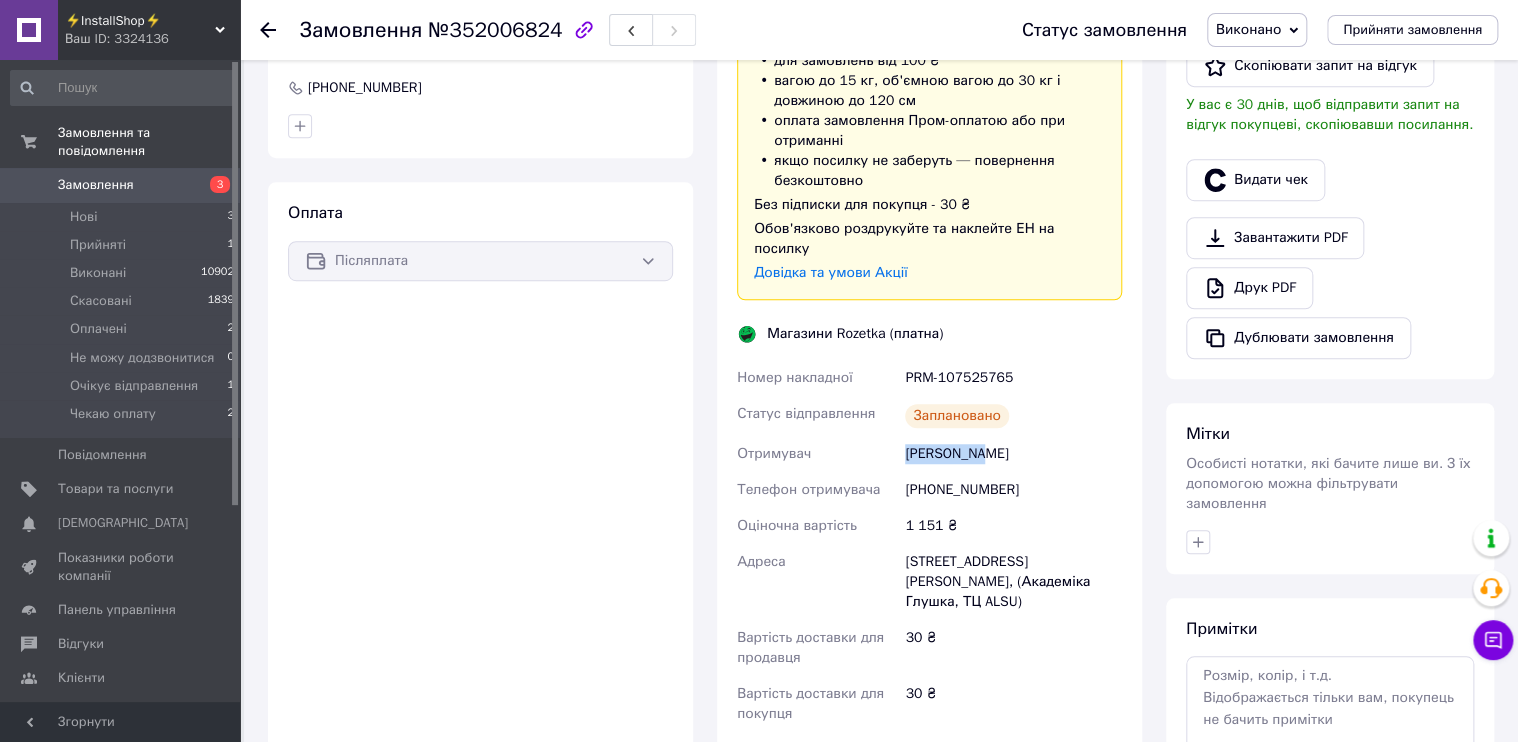 copy on "Гусев Юрий" 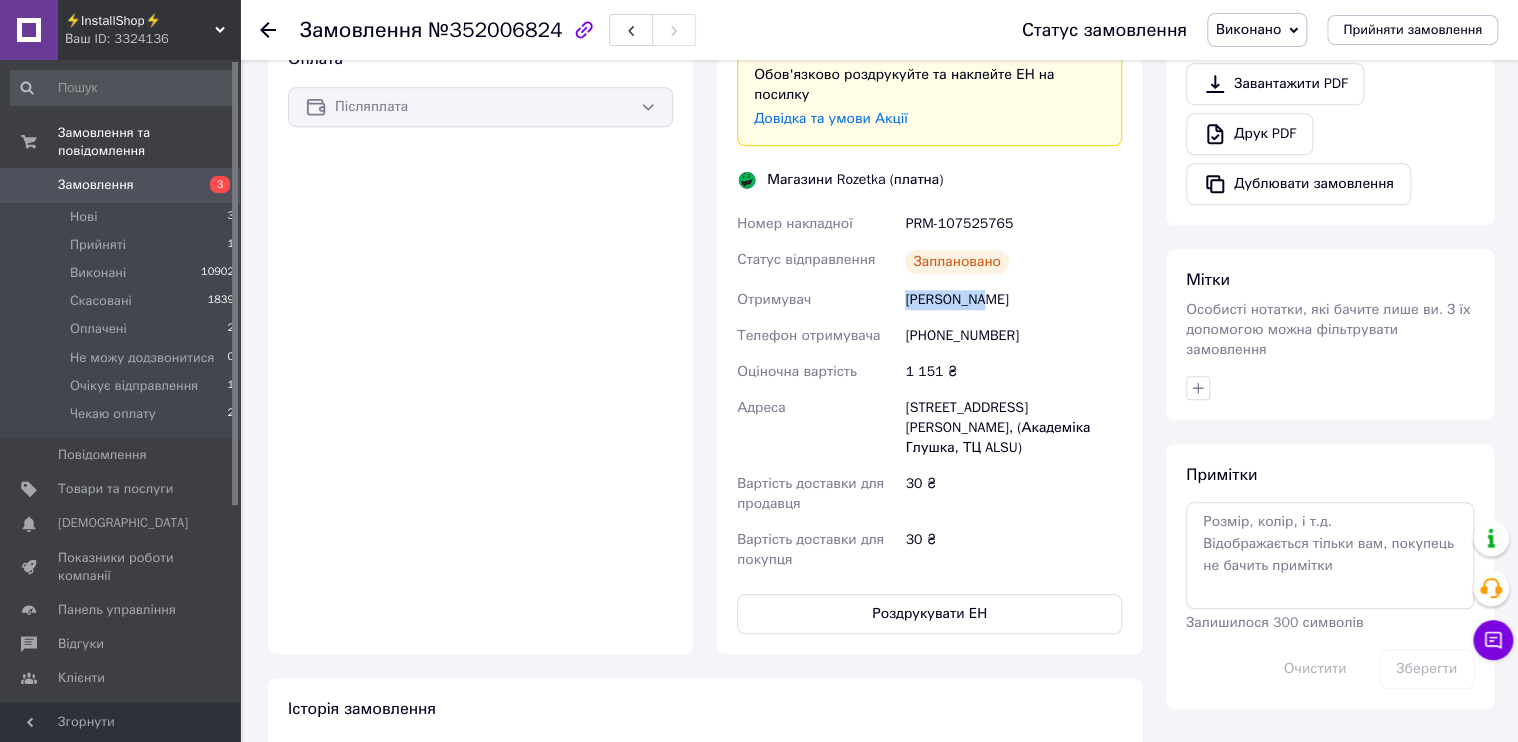 scroll, scrollTop: 700, scrollLeft: 0, axis: vertical 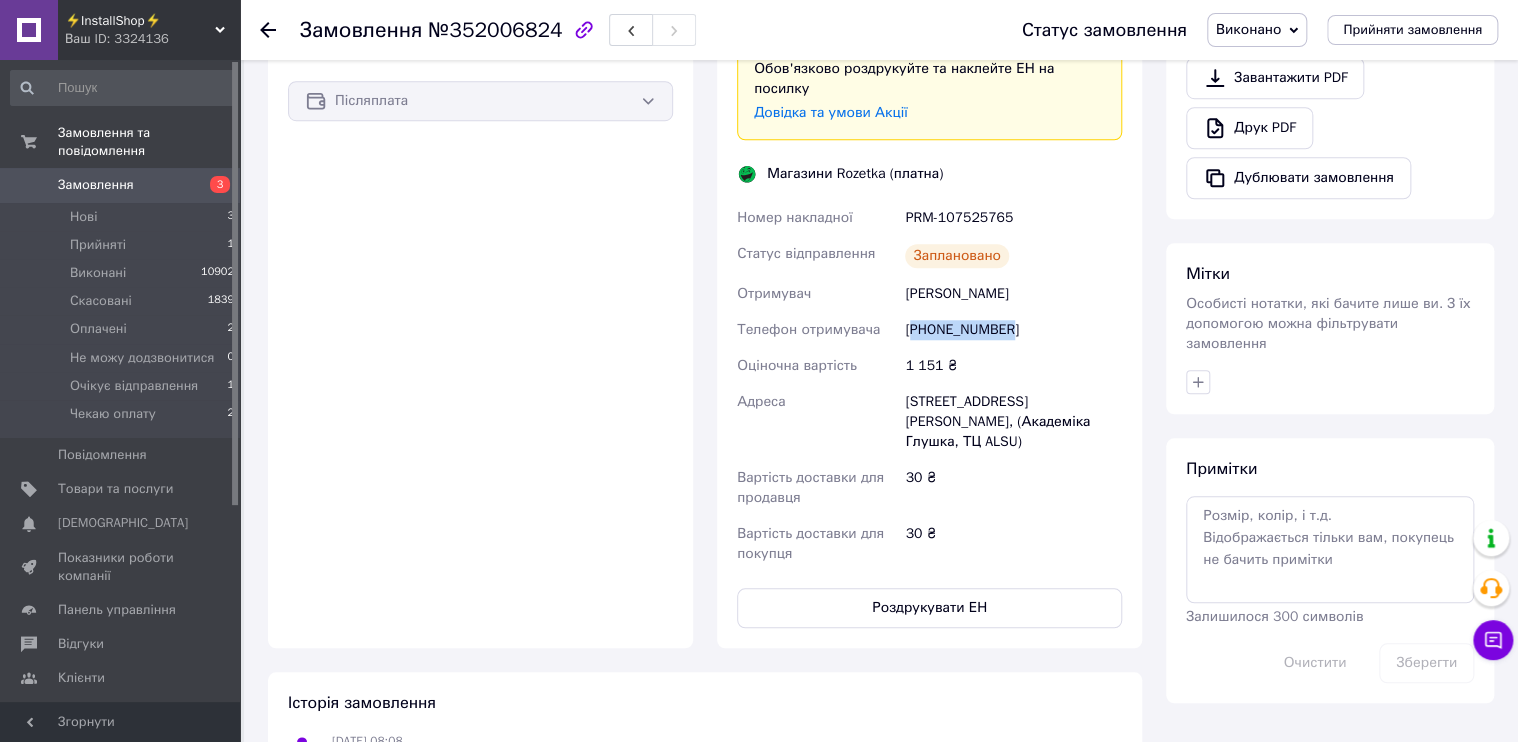 drag, startPoint x: 1012, startPoint y: 317, endPoint x: 916, endPoint y: 300, distance: 97.49359 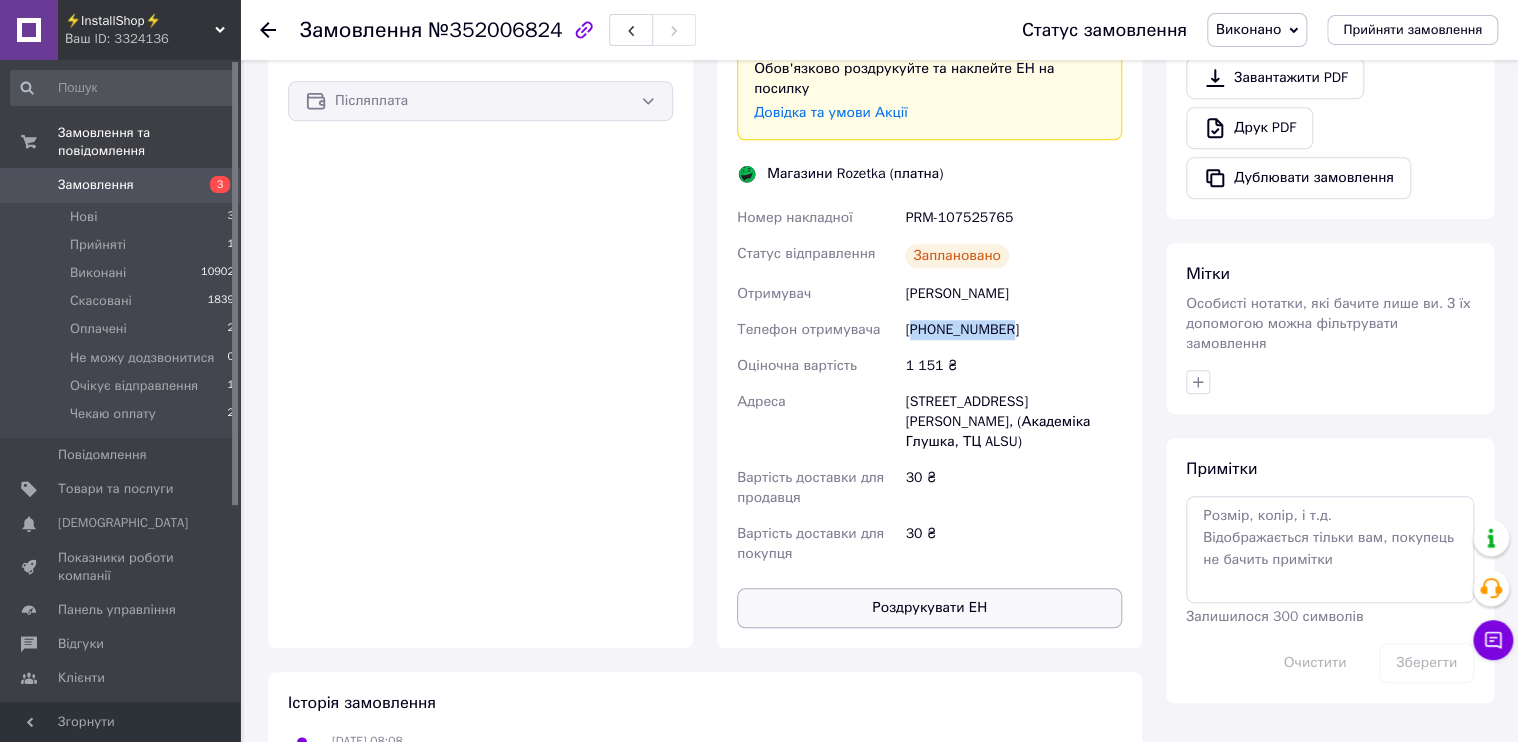 click on "Роздрукувати ЕН" at bounding box center (929, 608) 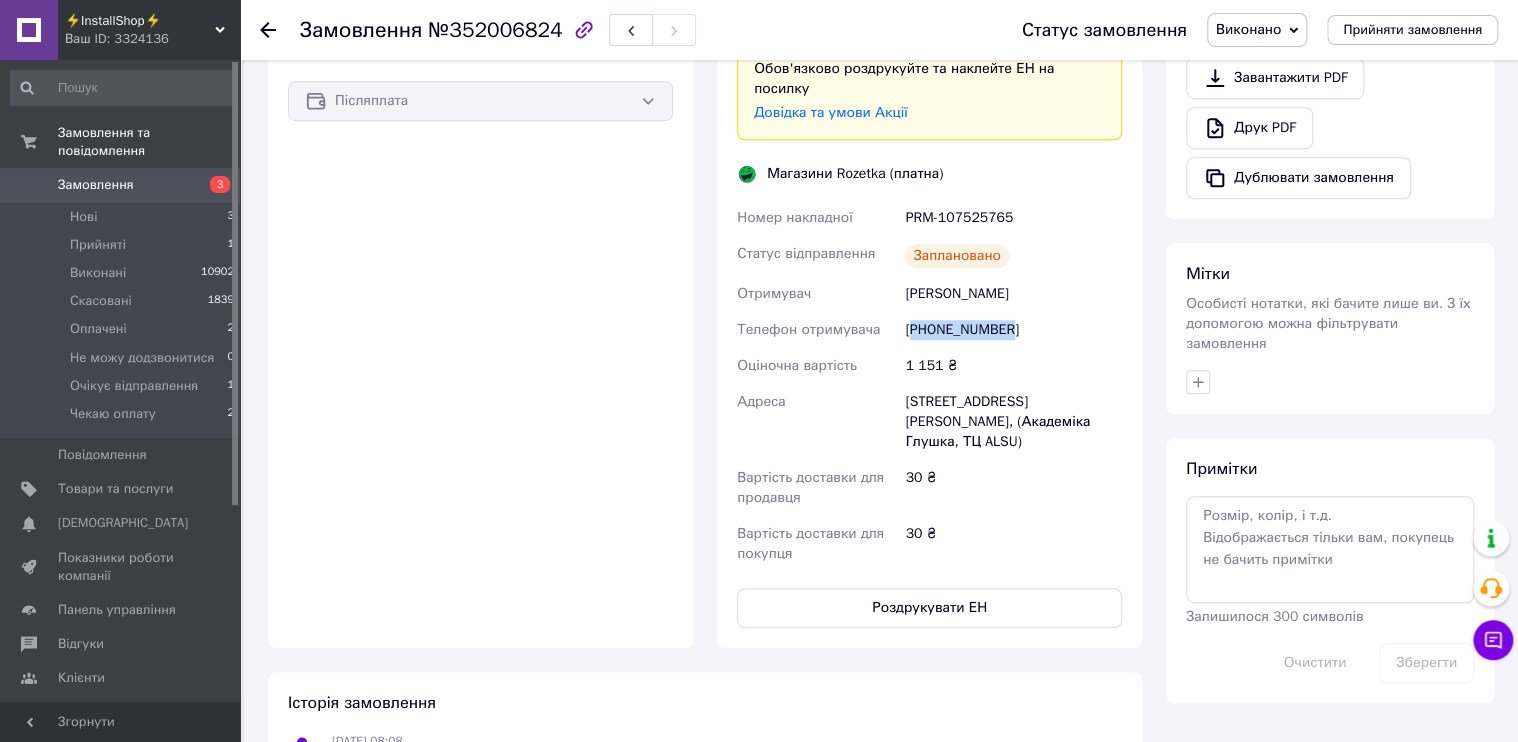copy on "380674834939" 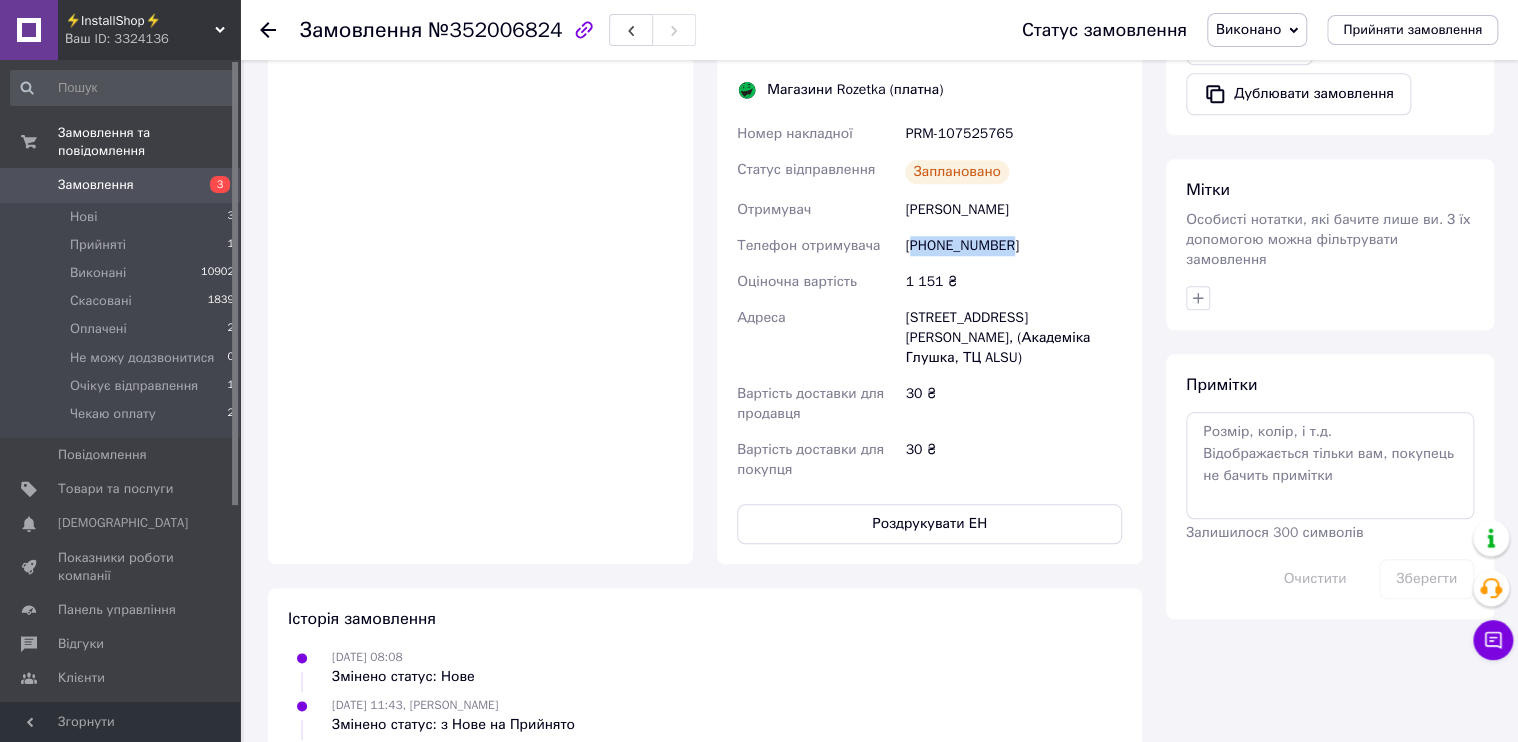 scroll, scrollTop: 940, scrollLeft: 0, axis: vertical 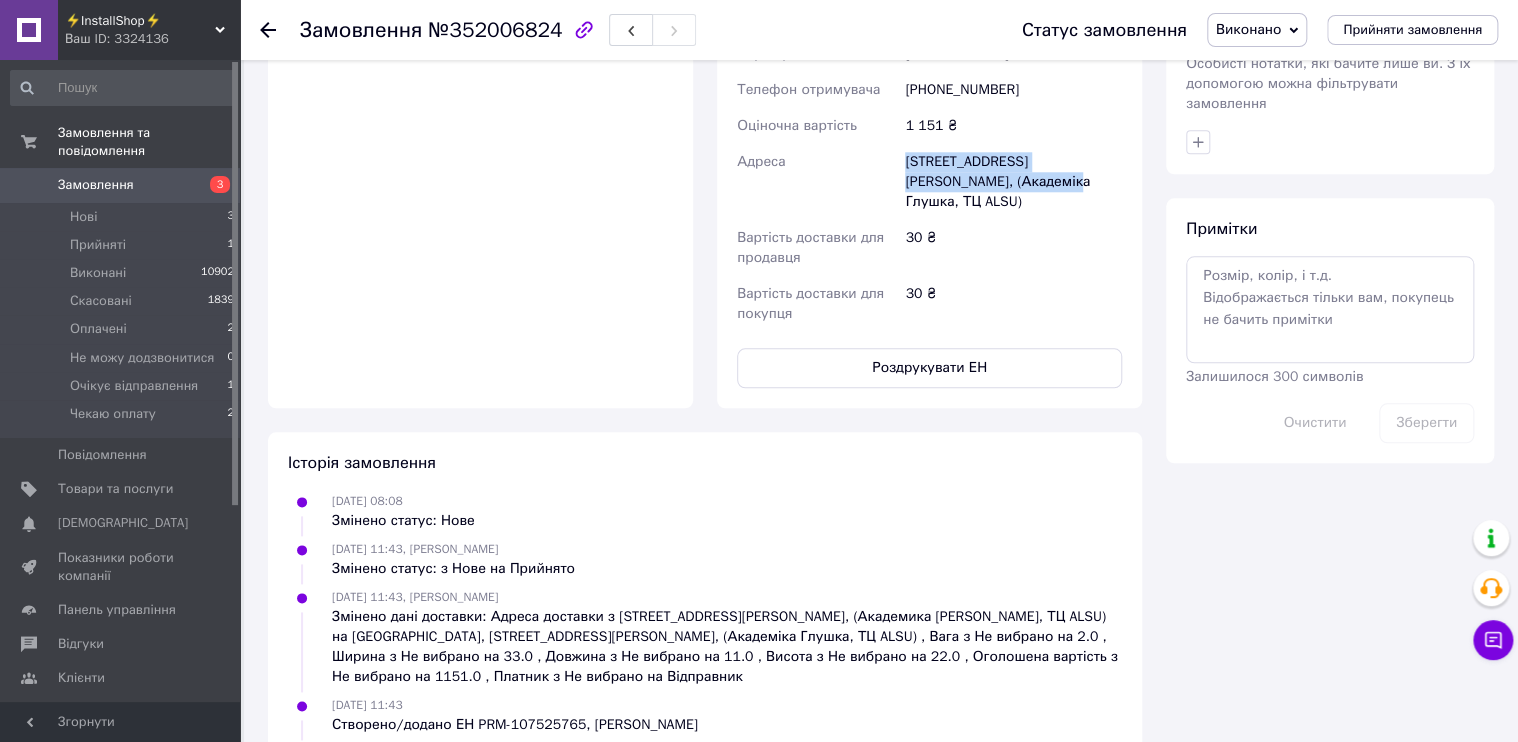 drag, startPoint x: 908, startPoint y: 145, endPoint x: 965, endPoint y: 160, distance: 58.940647 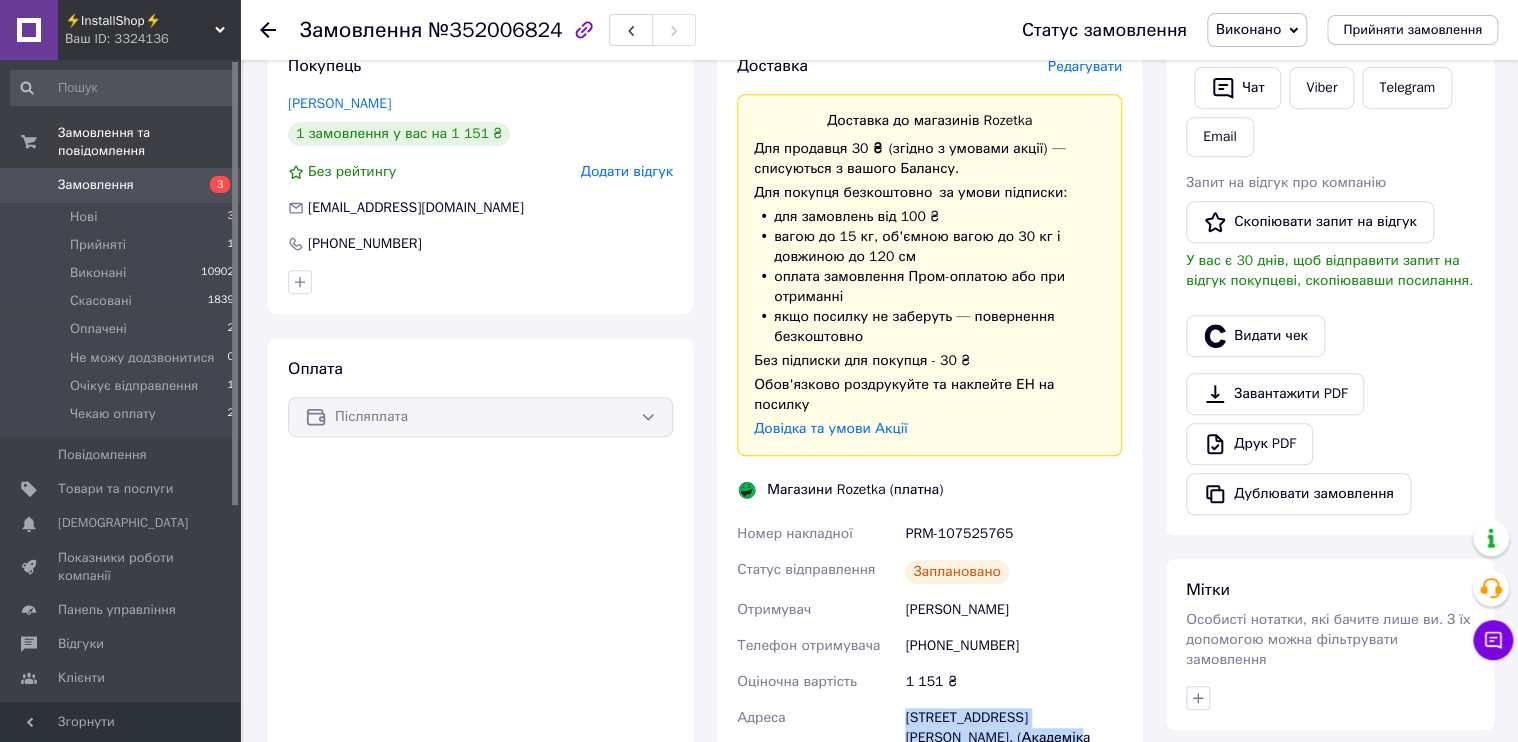 scroll, scrollTop: 380, scrollLeft: 0, axis: vertical 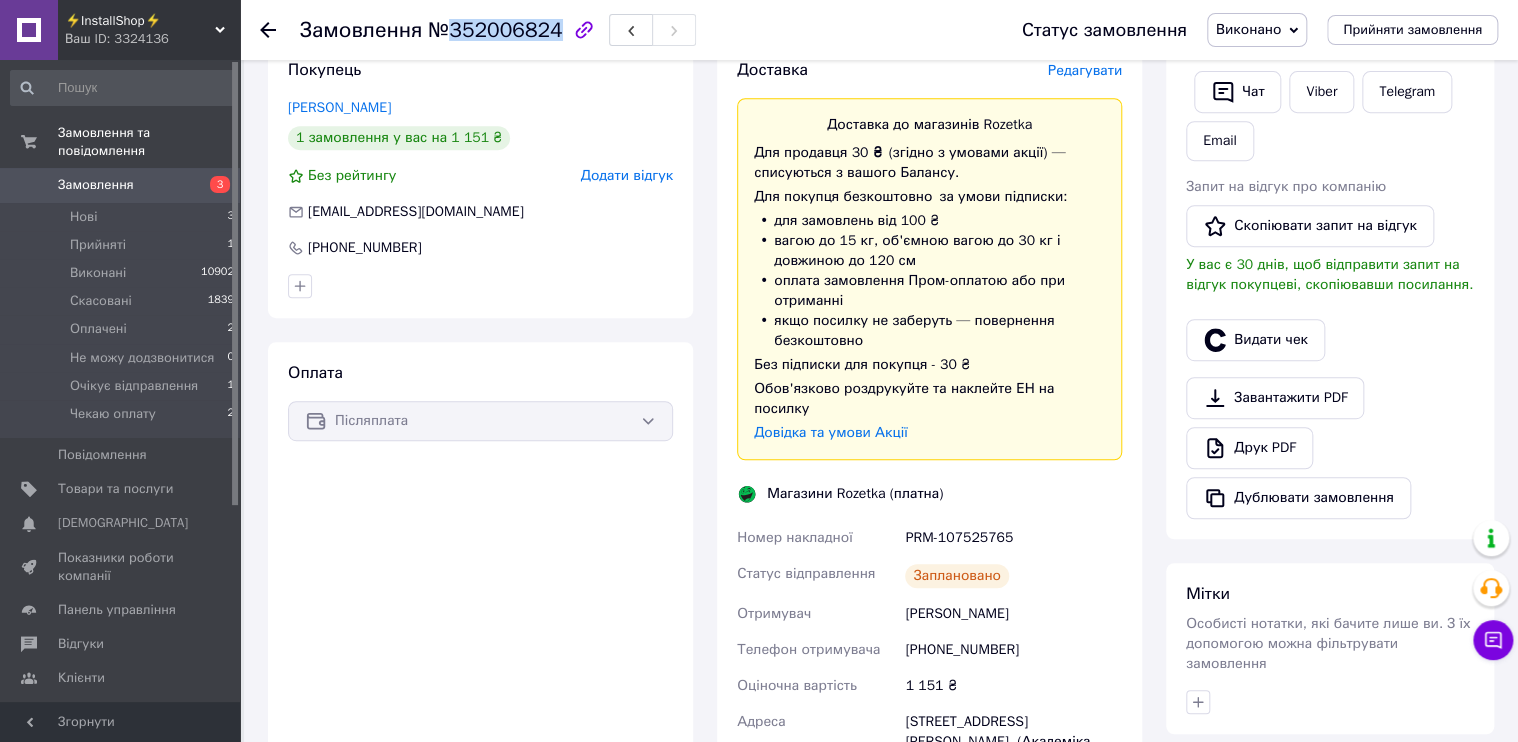 drag, startPoint x: 474, startPoint y: 33, endPoint x: 544, endPoint y: 38, distance: 70.178345 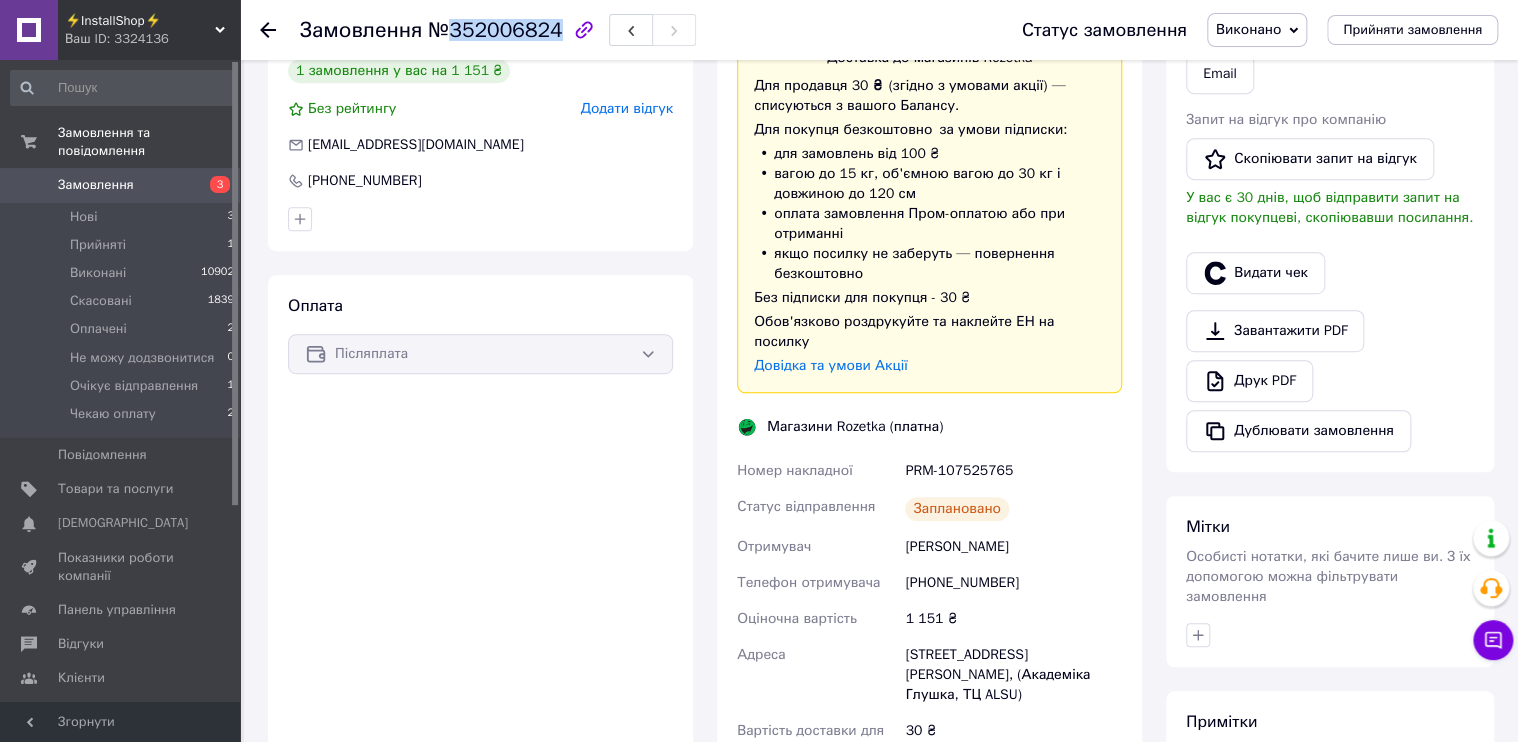 scroll, scrollTop: 540, scrollLeft: 0, axis: vertical 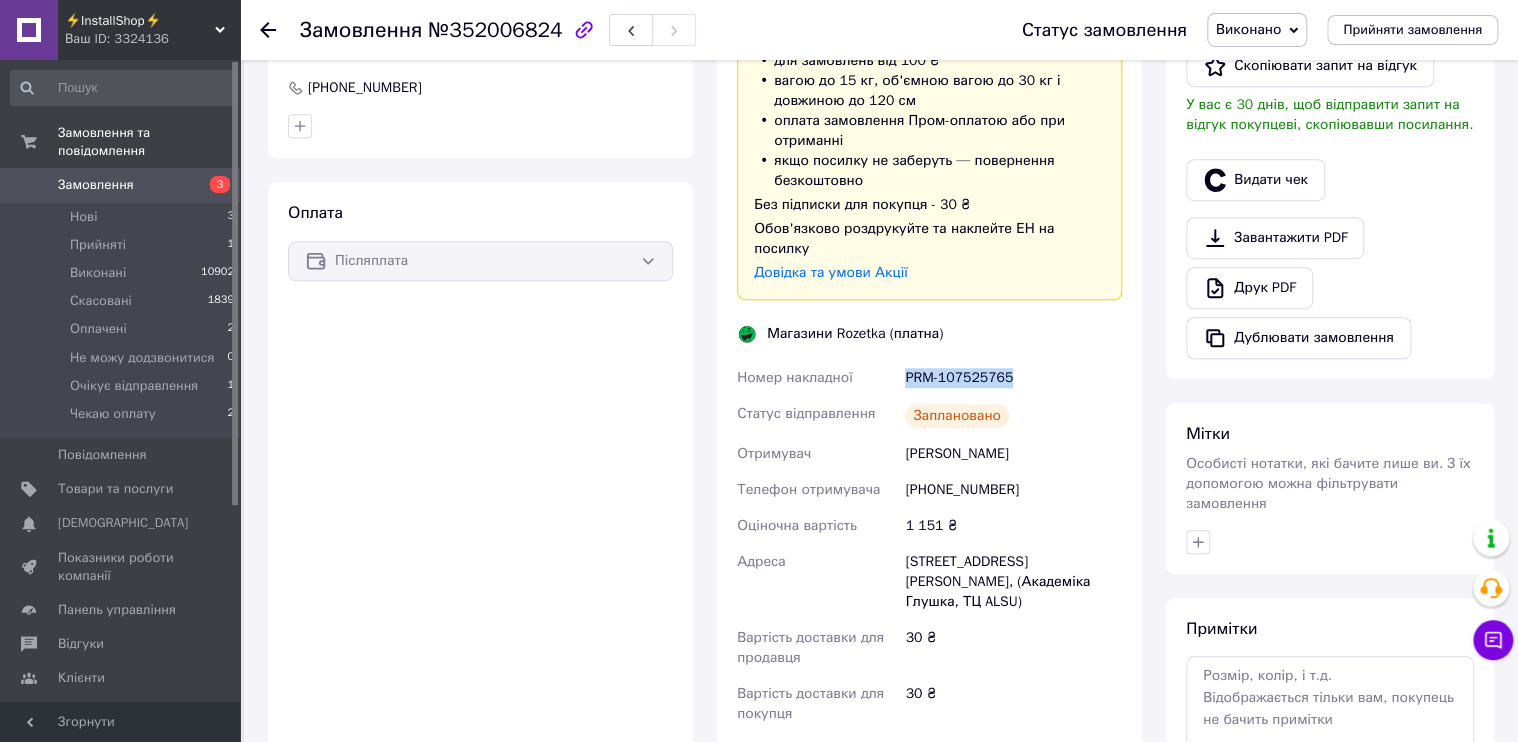 drag, startPoint x: 1026, startPoint y: 364, endPoint x: 897, endPoint y: 353, distance: 129.46814 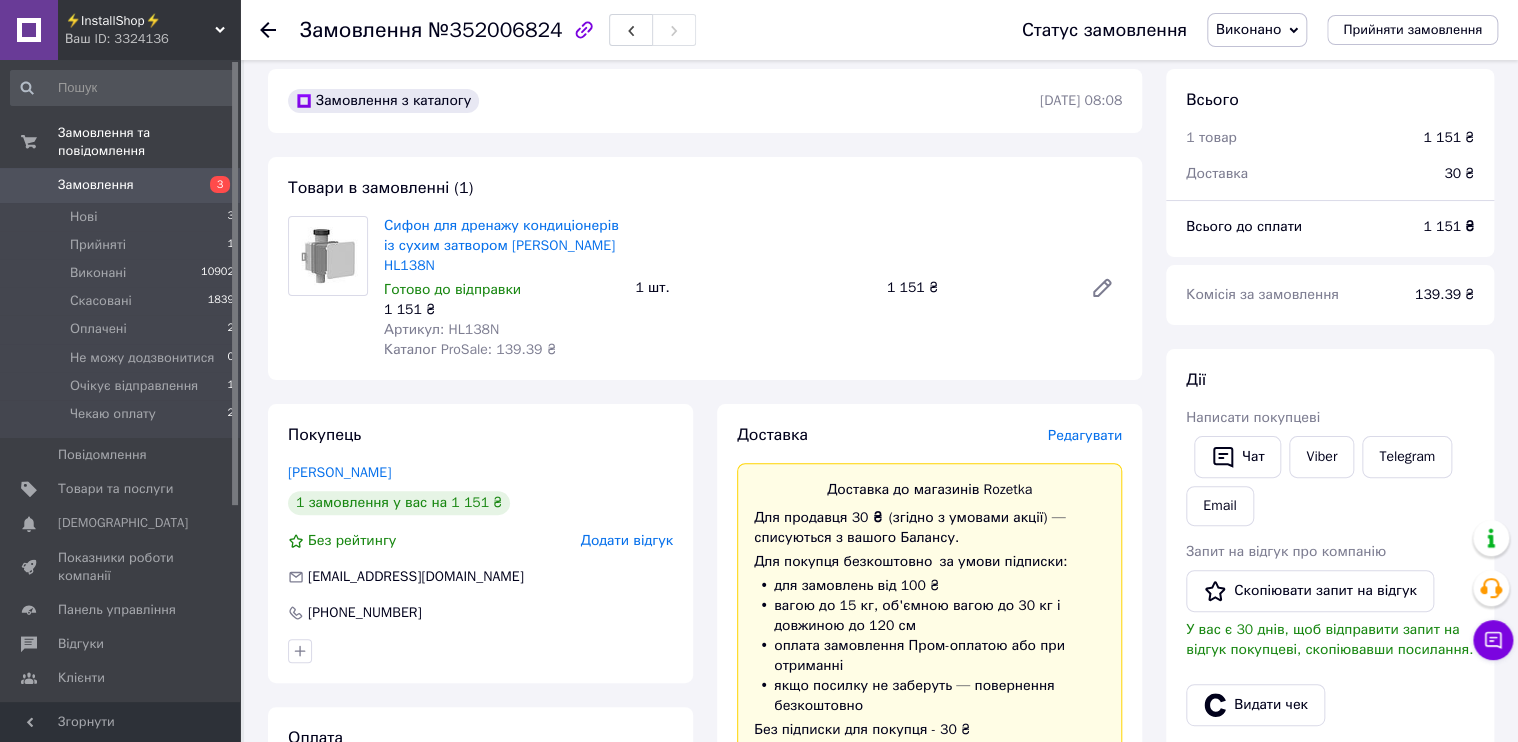 scroll, scrollTop: 0, scrollLeft: 0, axis: both 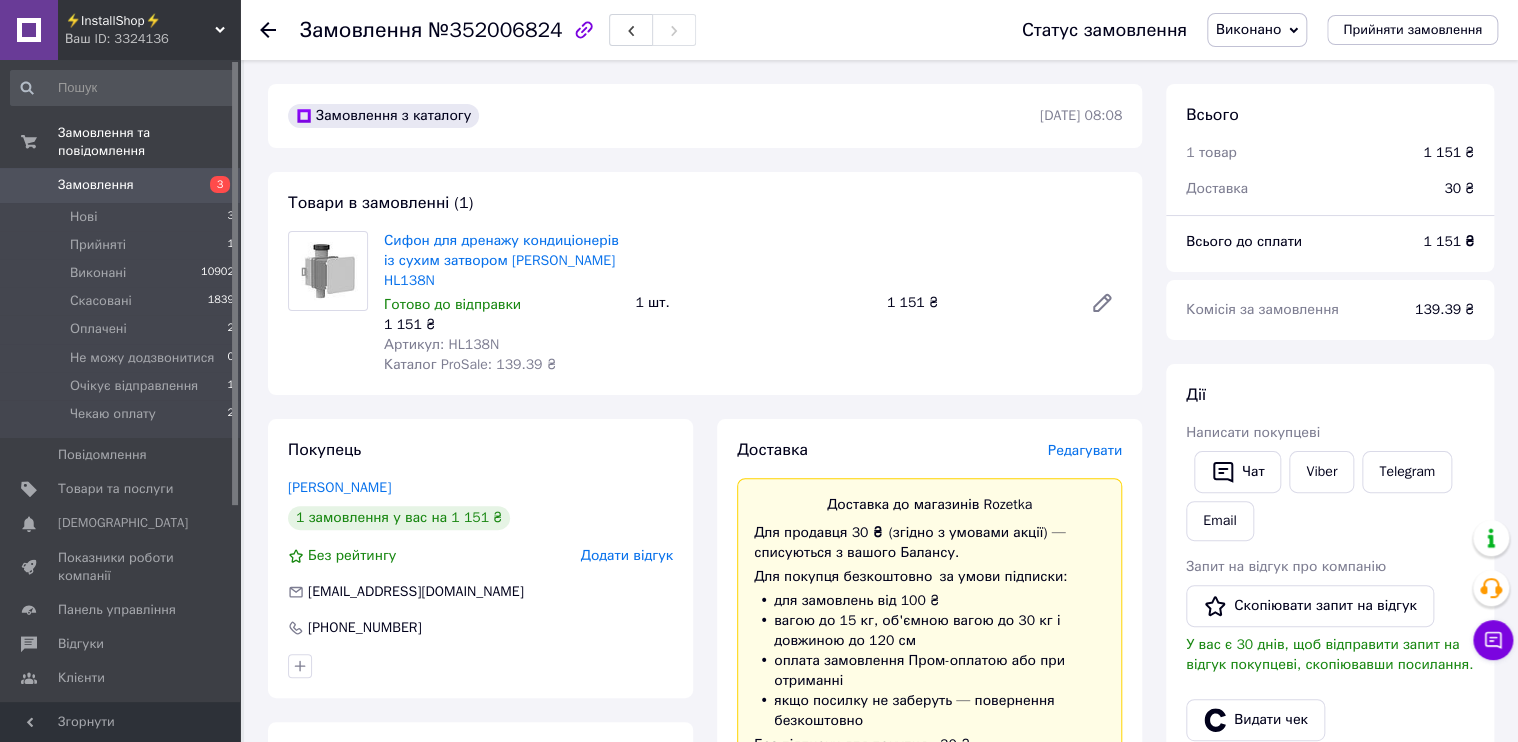 click 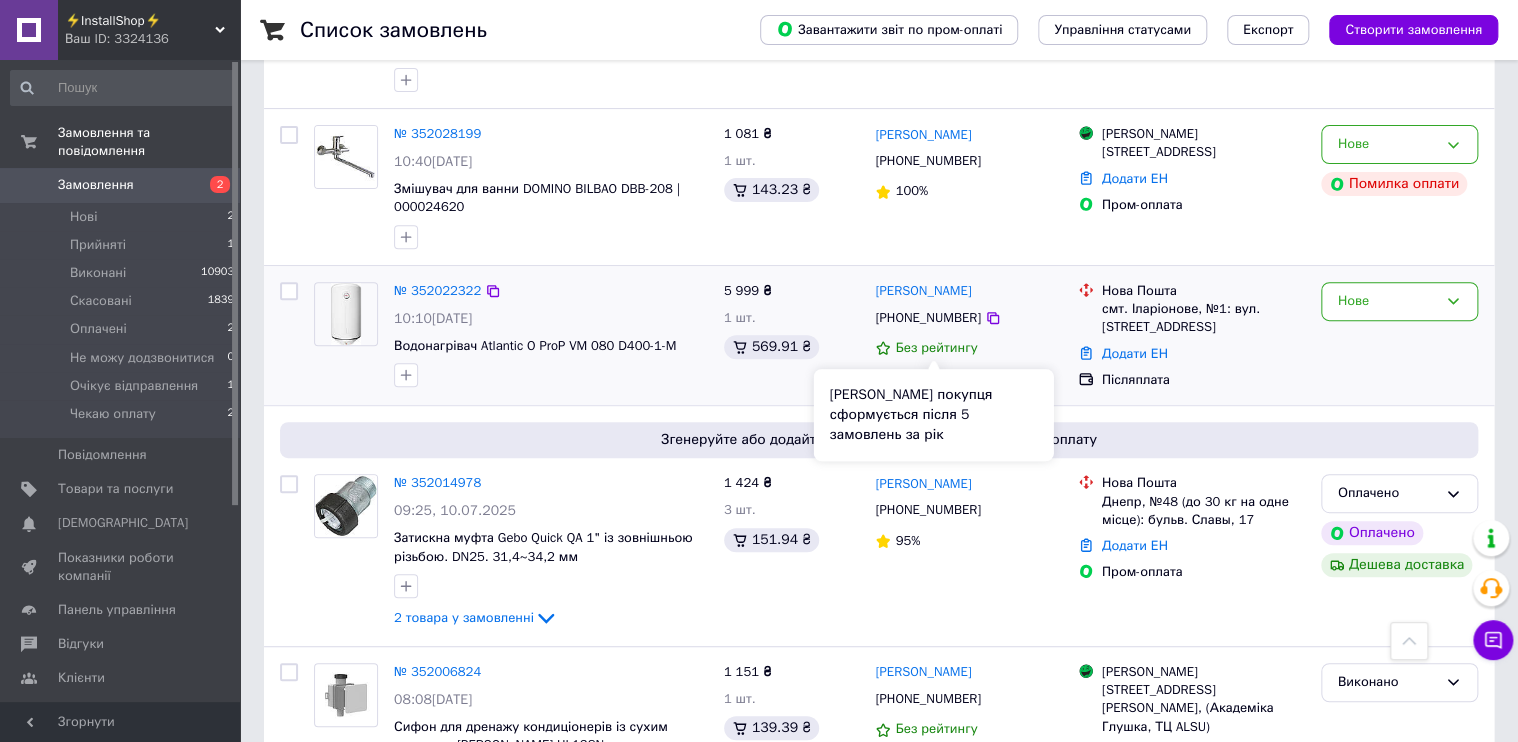 scroll, scrollTop: 240, scrollLeft: 0, axis: vertical 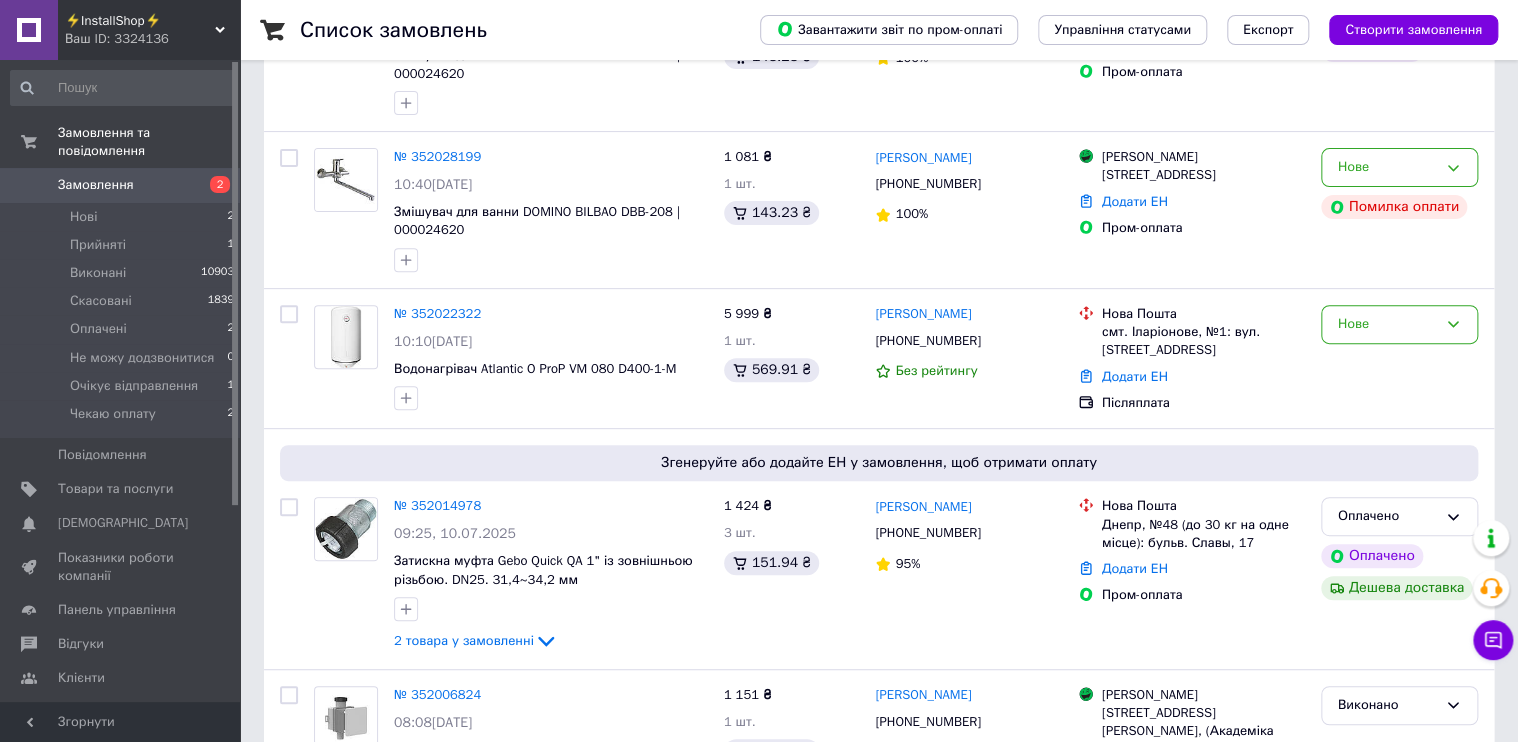 drag, startPoint x: 432, startPoint y: 505, endPoint x: 475, endPoint y: 512, distance: 43.56604 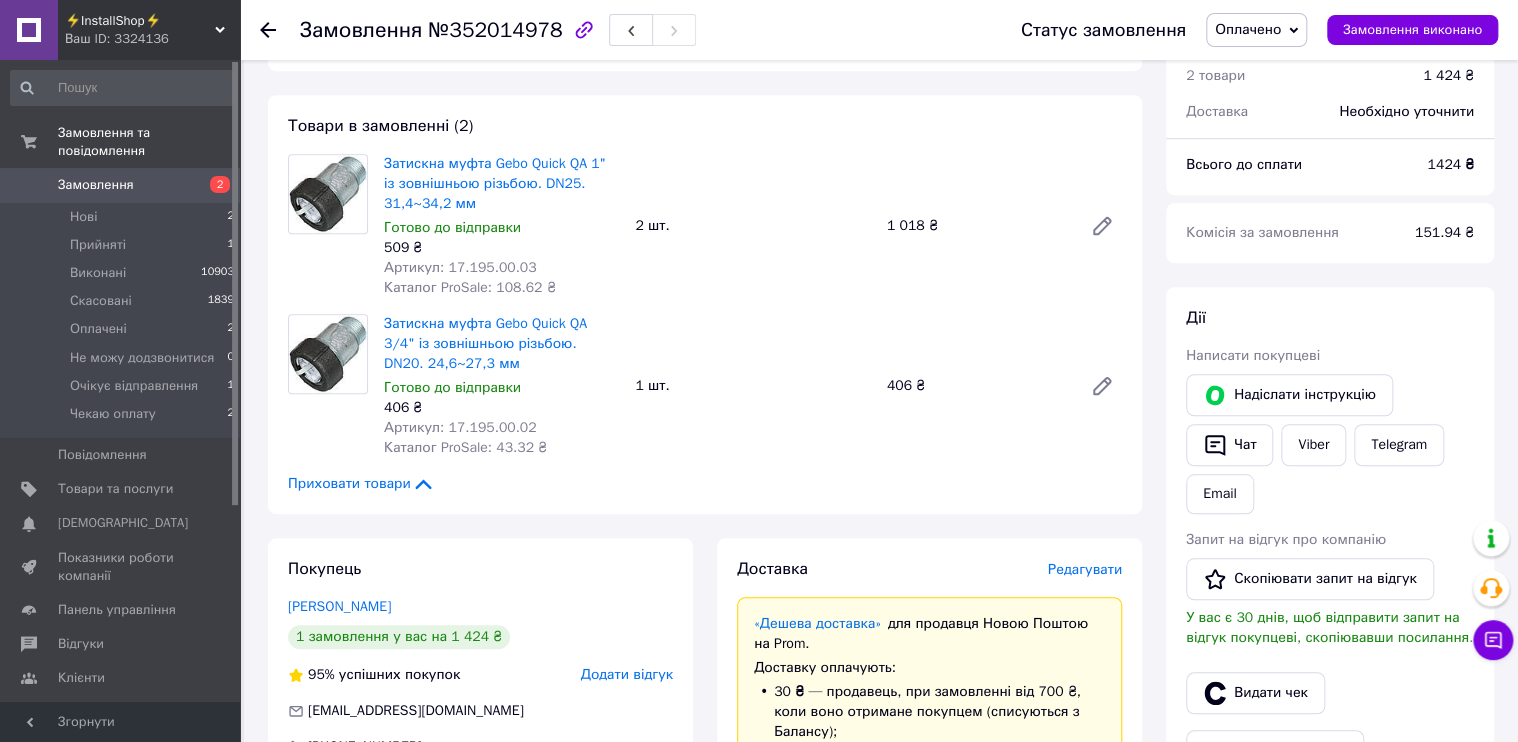 scroll, scrollTop: 640, scrollLeft: 0, axis: vertical 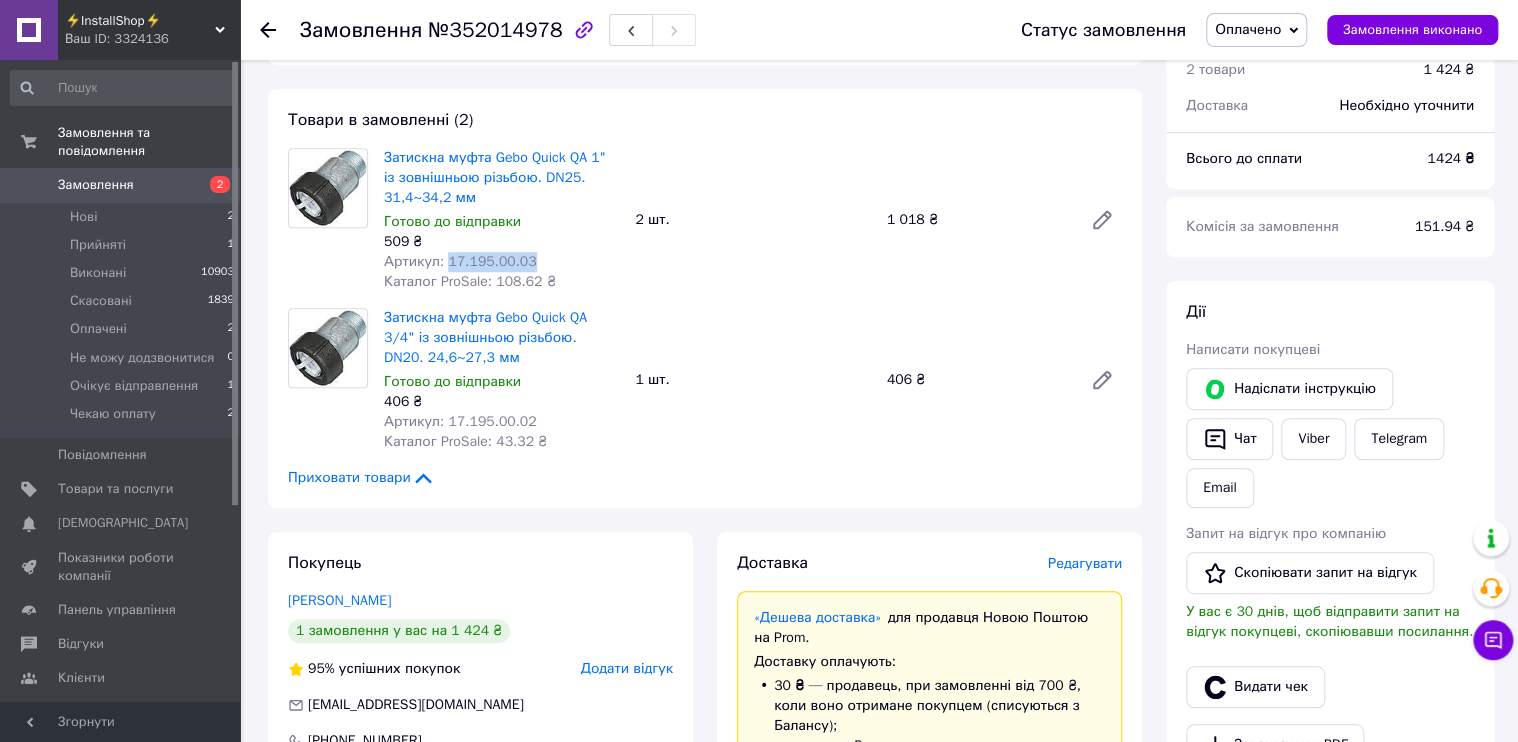drag, startPoint x: 523, startPoint y: 263, endPoint x: 445, endPoint y: 266, distance: 78.05767 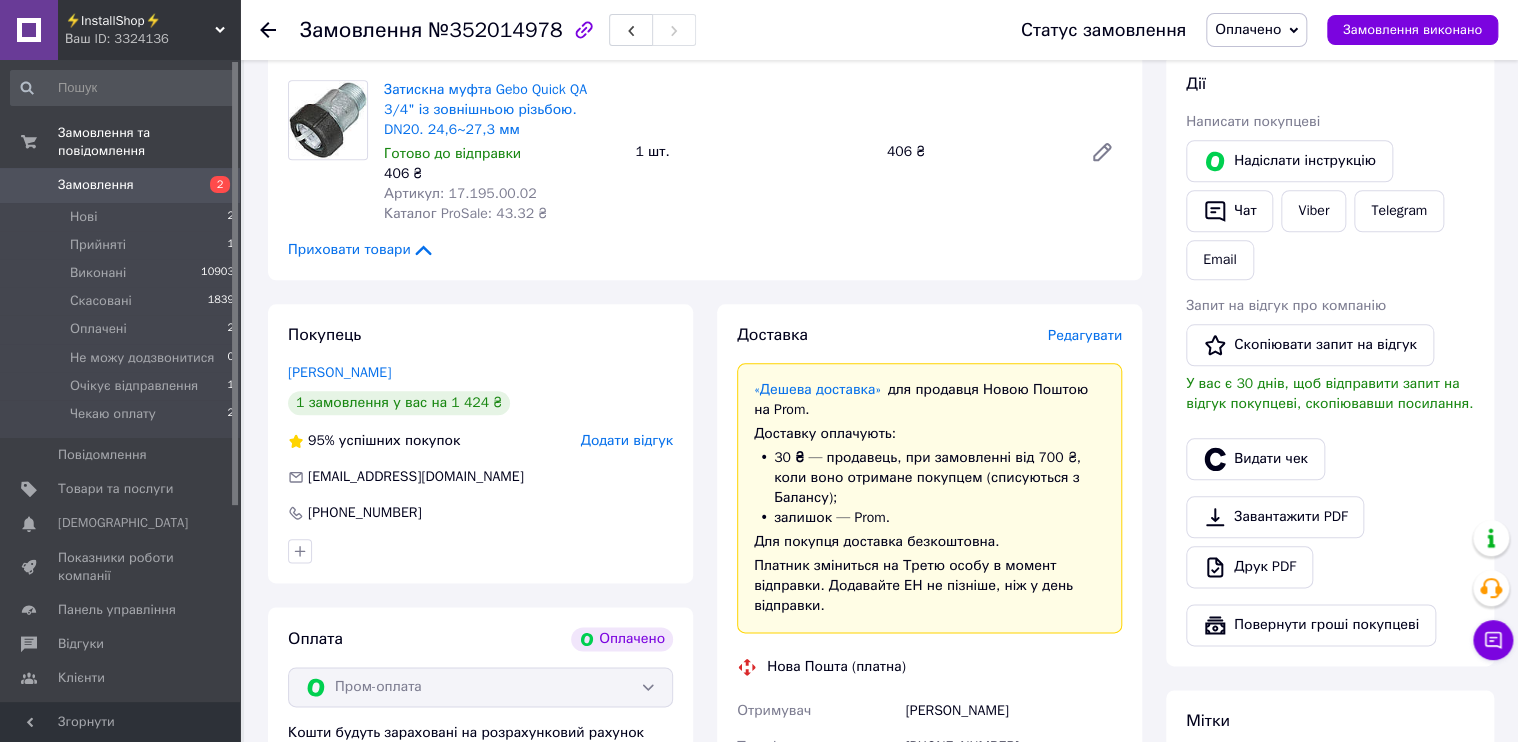 scroll, scrollTop: 960, scrollLeft: 0, axis: vertical 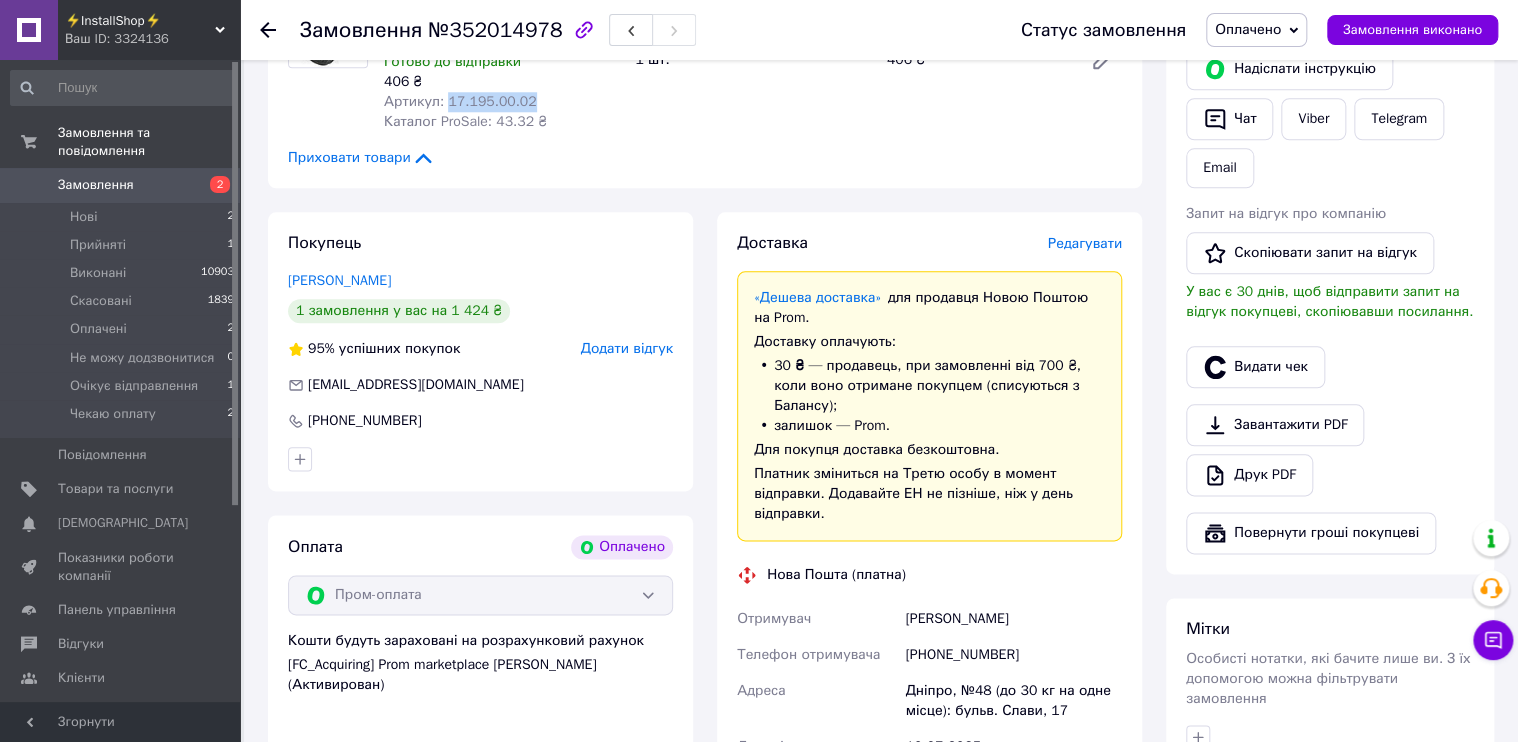 drag, startPoint x: 534, startPoint y: 100, endPoint x: 444, endPoint y: 104, distance: 90.088844 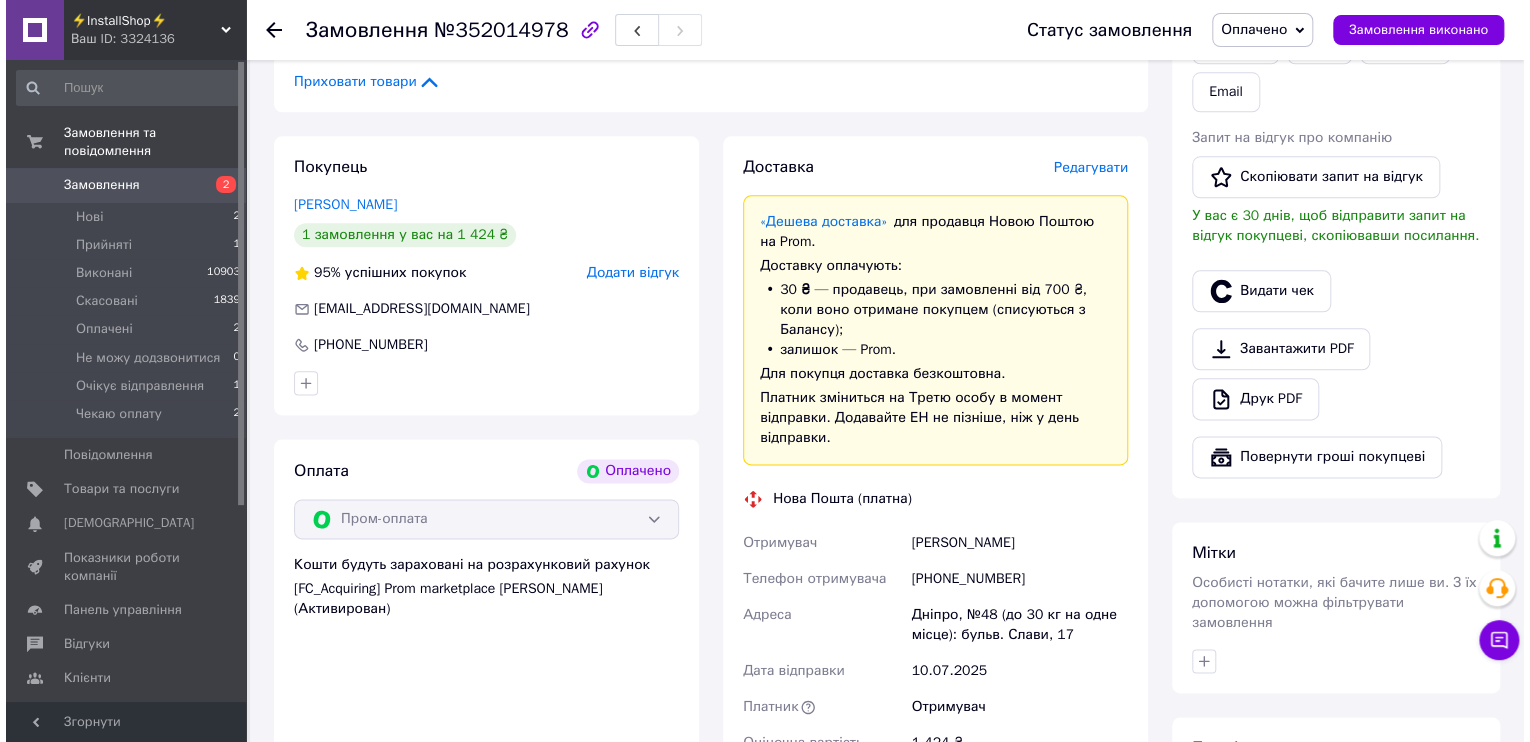 scroll, scrollTop: 1040, scrollLeft: 0, axis: vertical 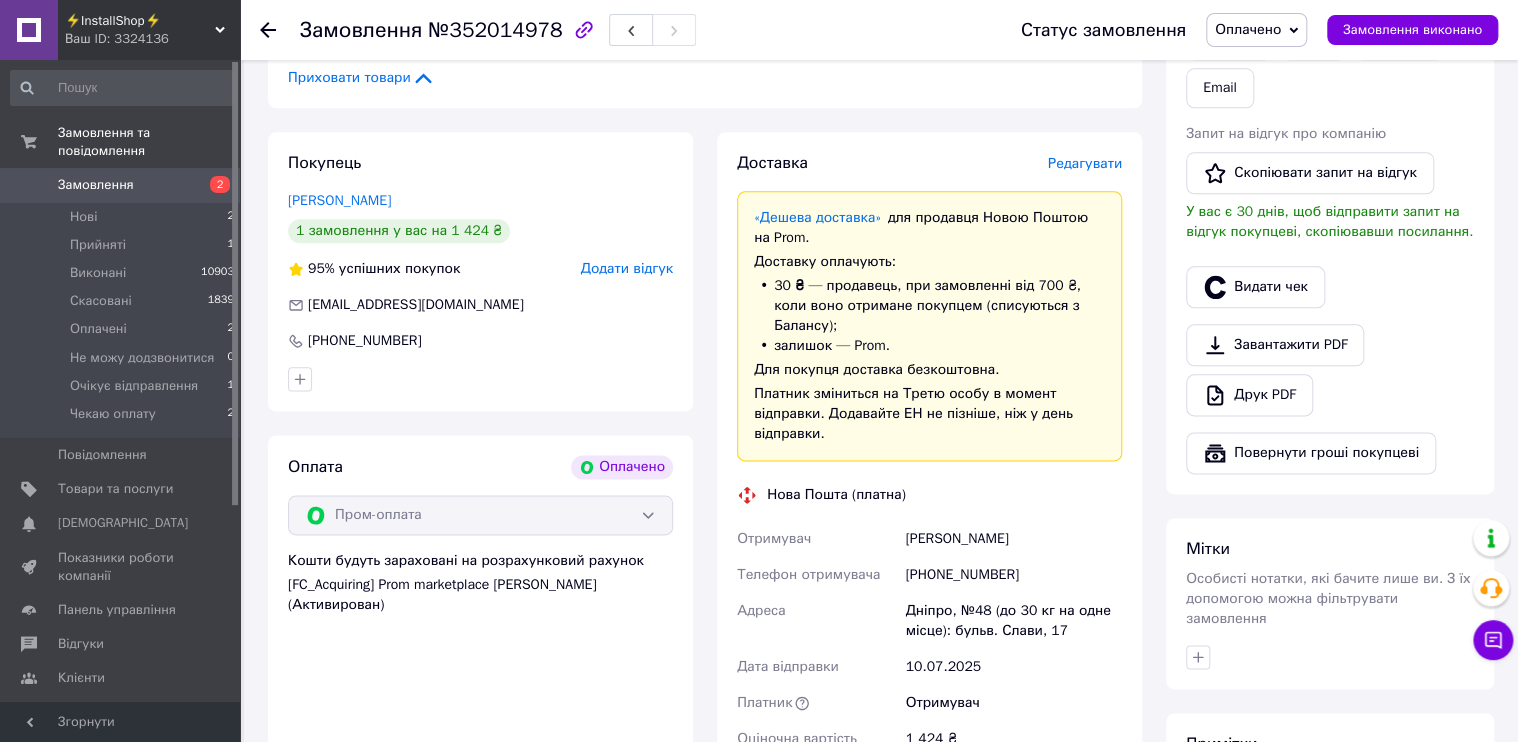 click on "Редагувати" at bounding box center (1085, 163) 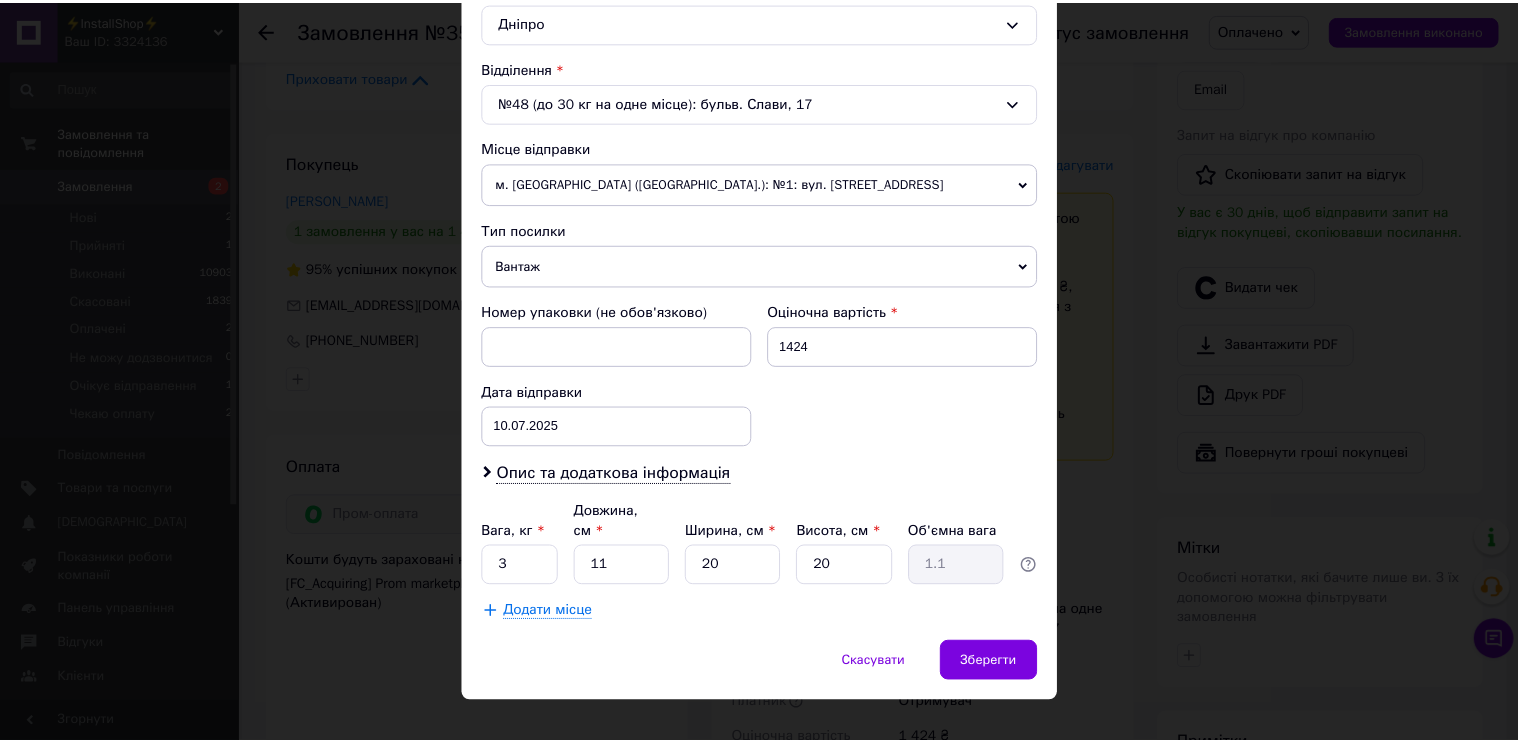 scroll, scrollTop: 580, scrollLeft: 0, axis: vertical 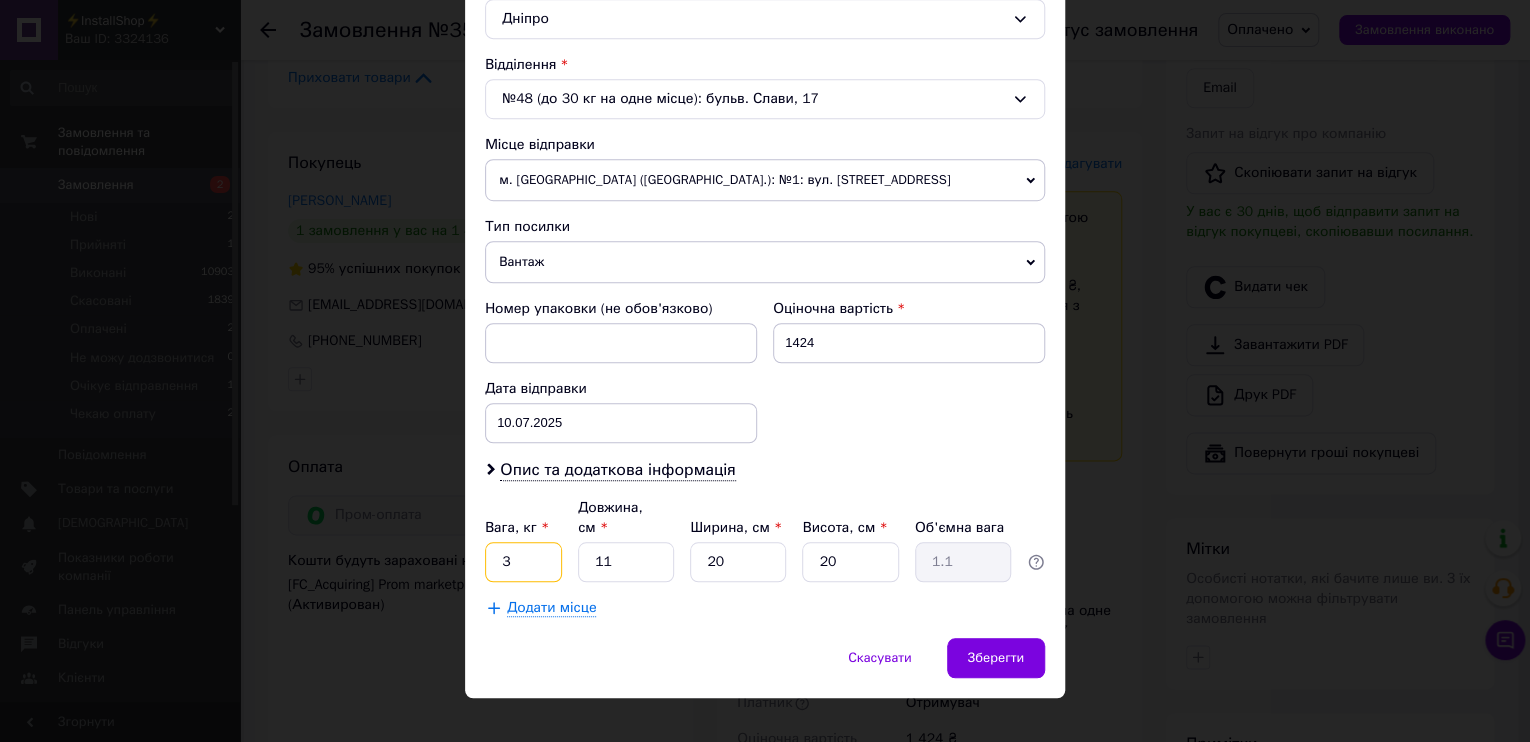 click on "3" at bounding box center [523, 562] 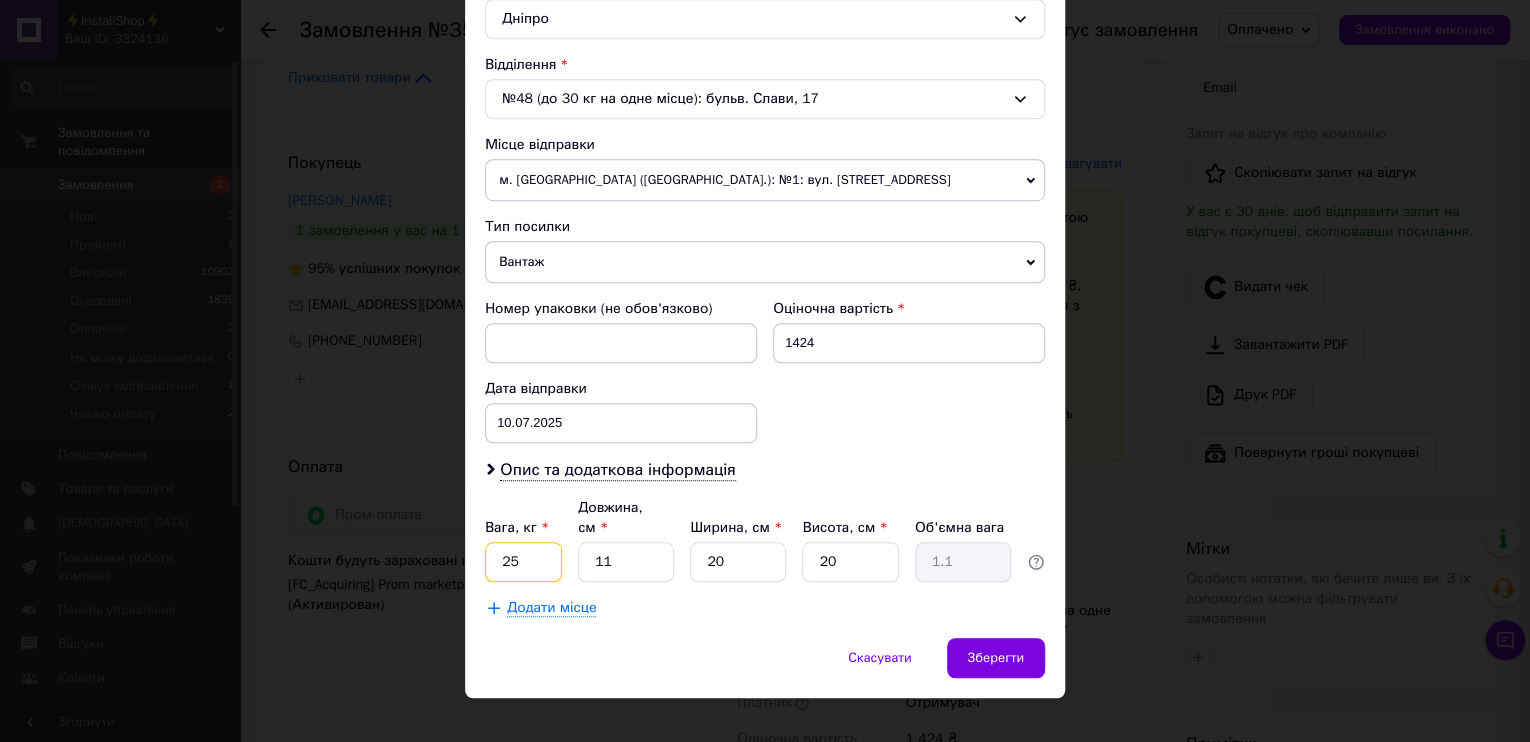 type on "2" 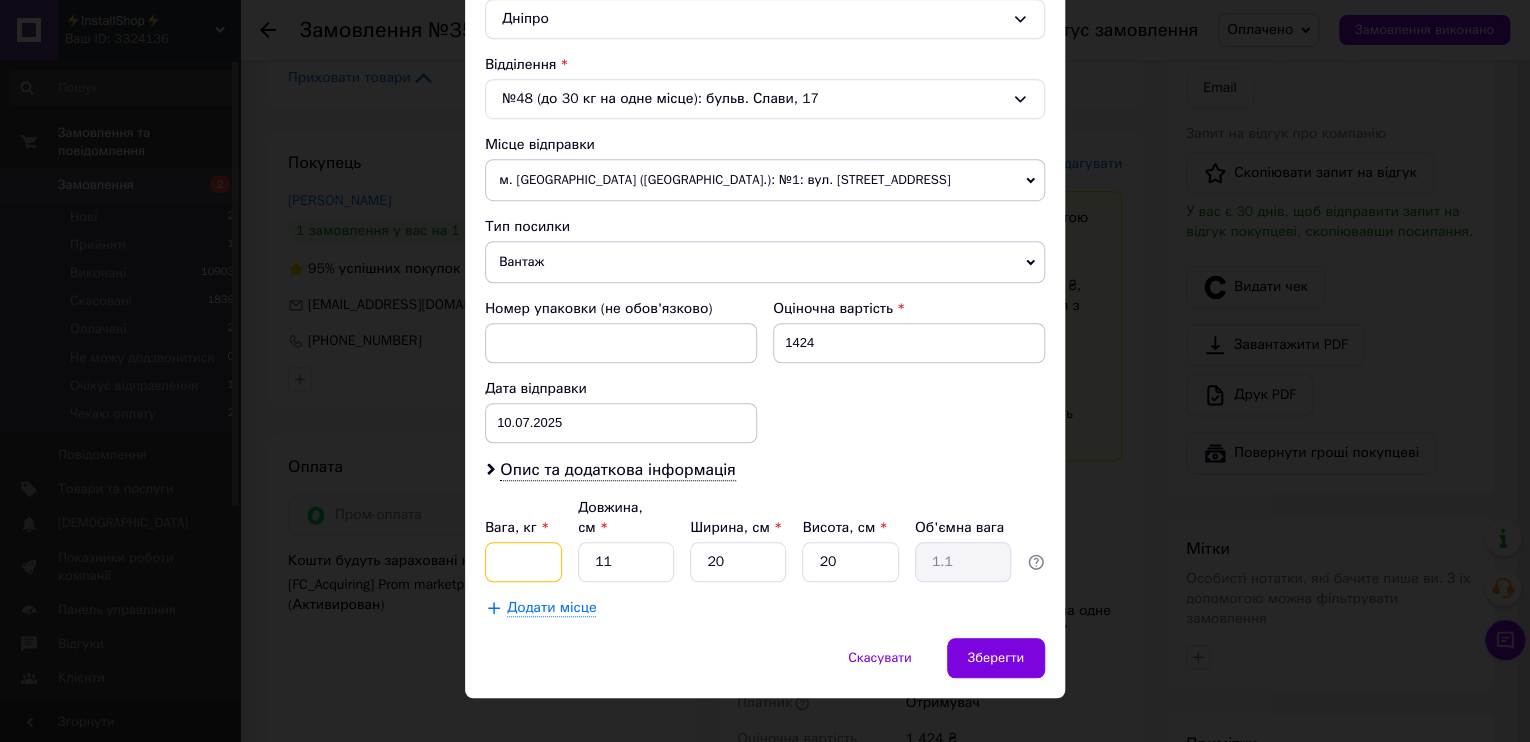 type on "3" 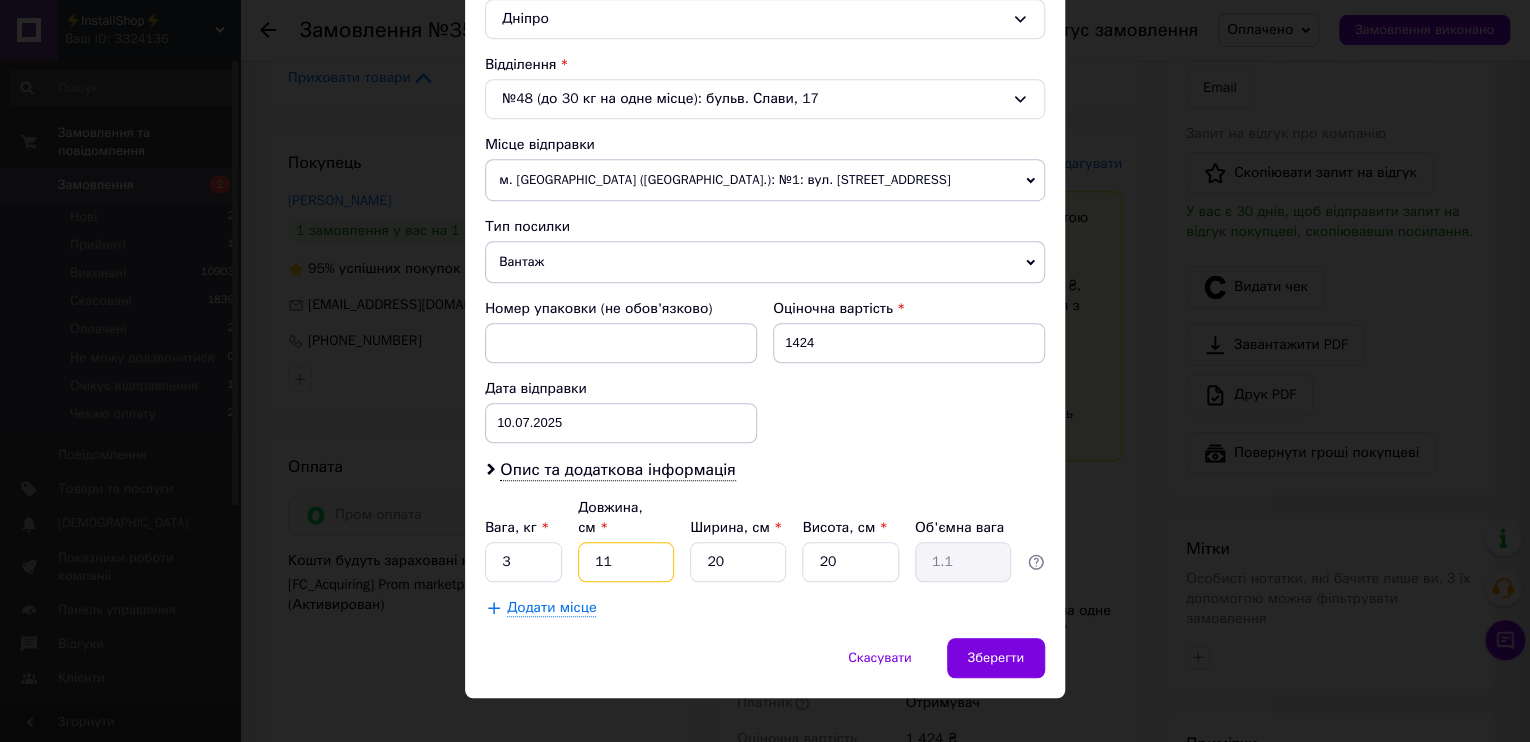 drag, startPoint x: 629, startPoint y: 537, endPoint x: 608, endPoint y: 539, distance: 21.095022 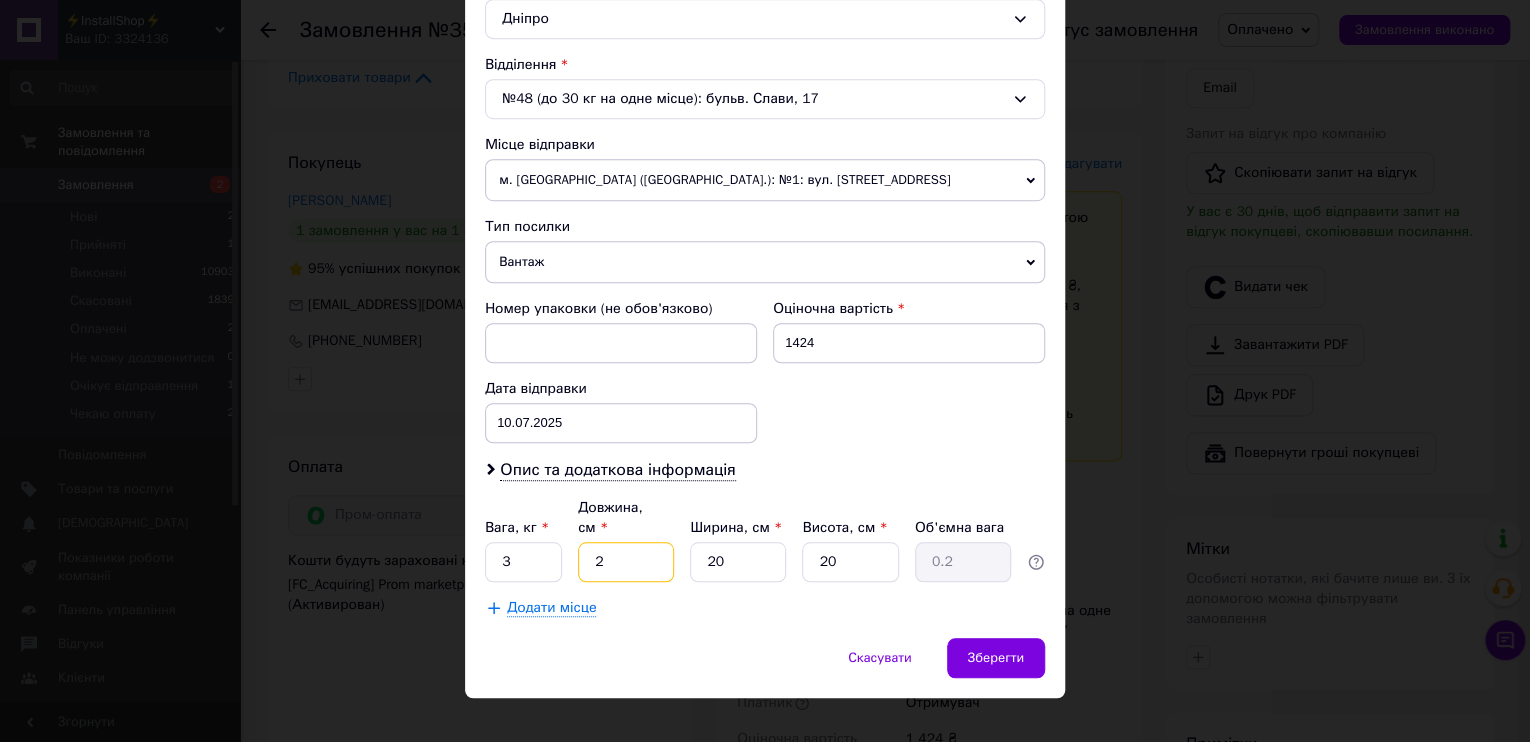 type on "25" 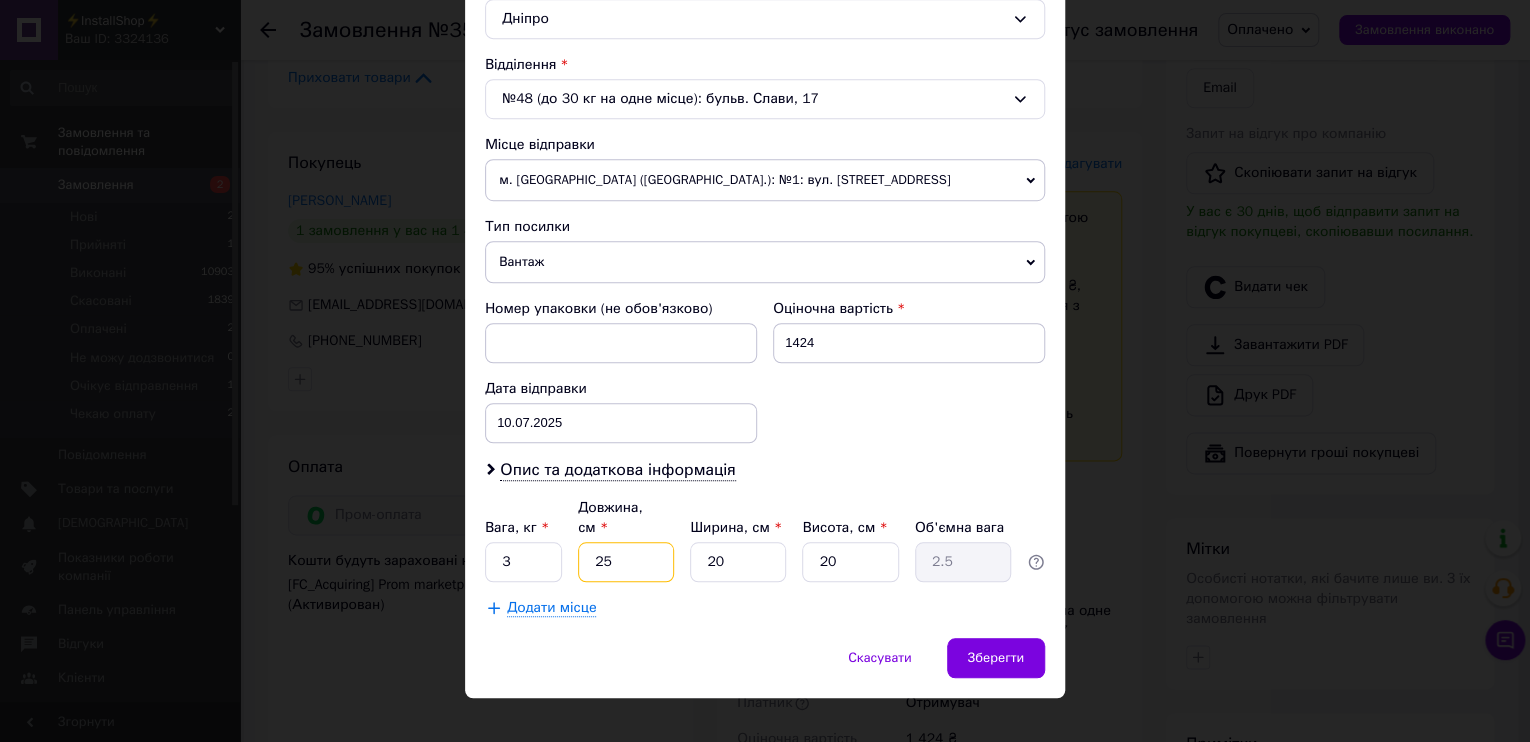 type on "25" 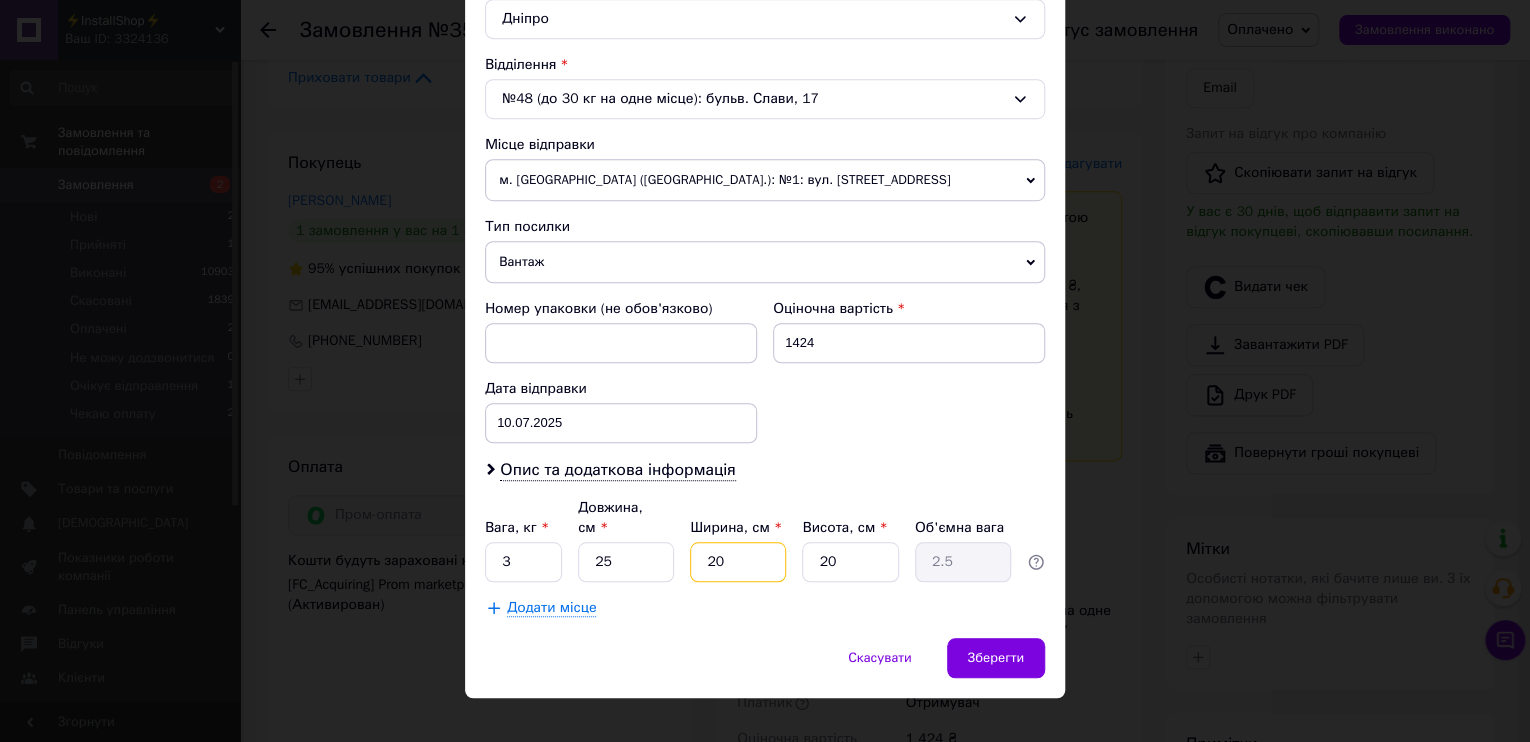 drag, startPoint x: 720, startPoint y: 535, endPoint x: 681, endPoint y: 538, distance: 39.115215 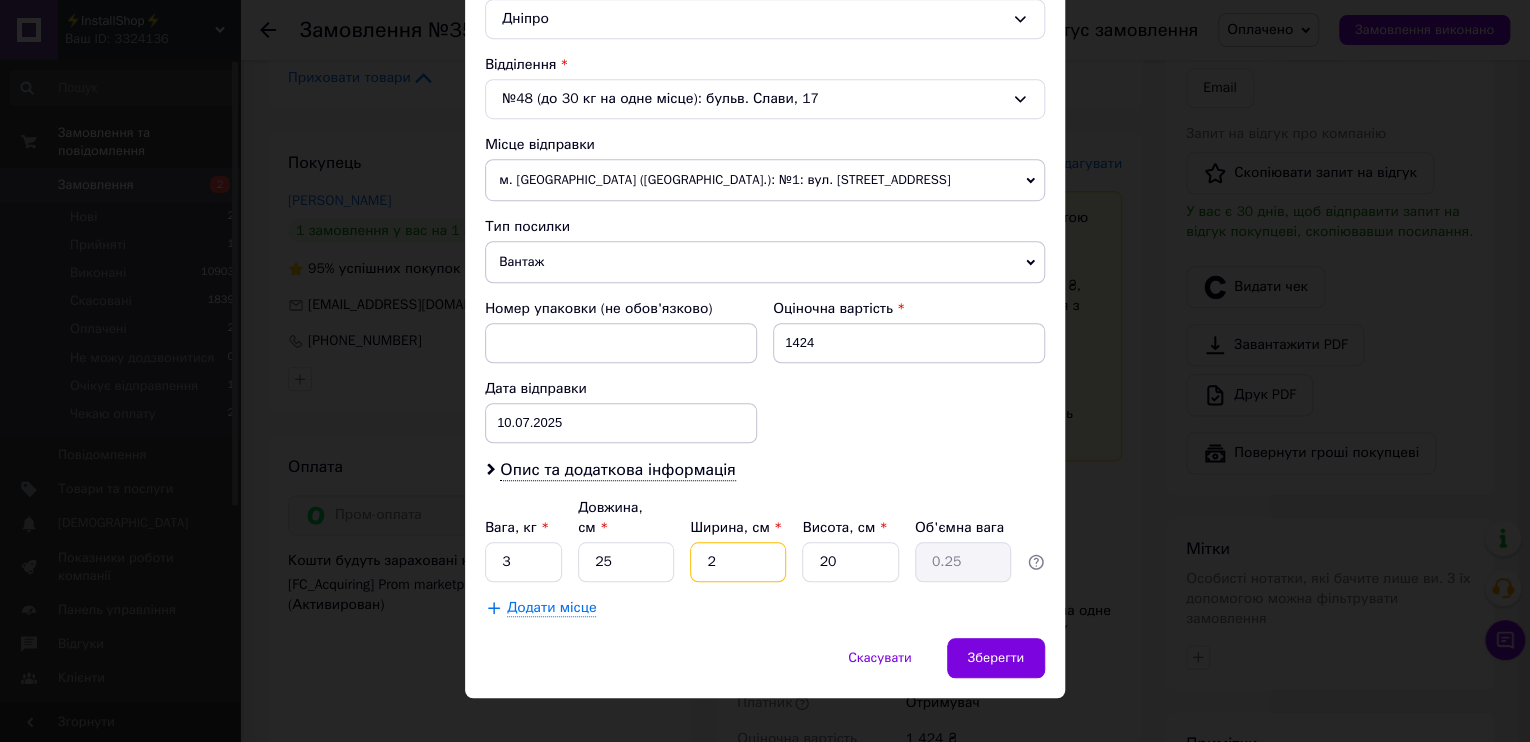 type on "25" 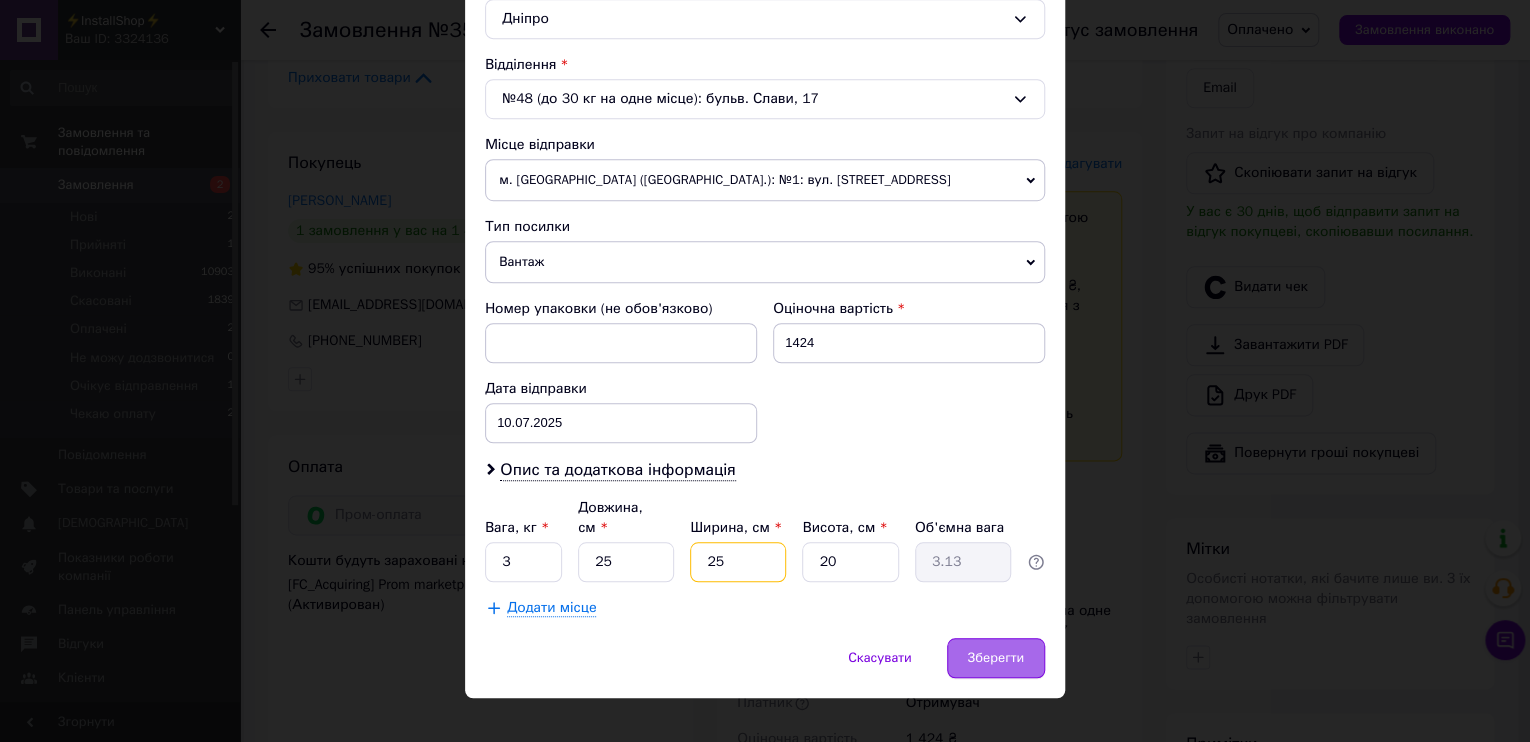 type on "25" 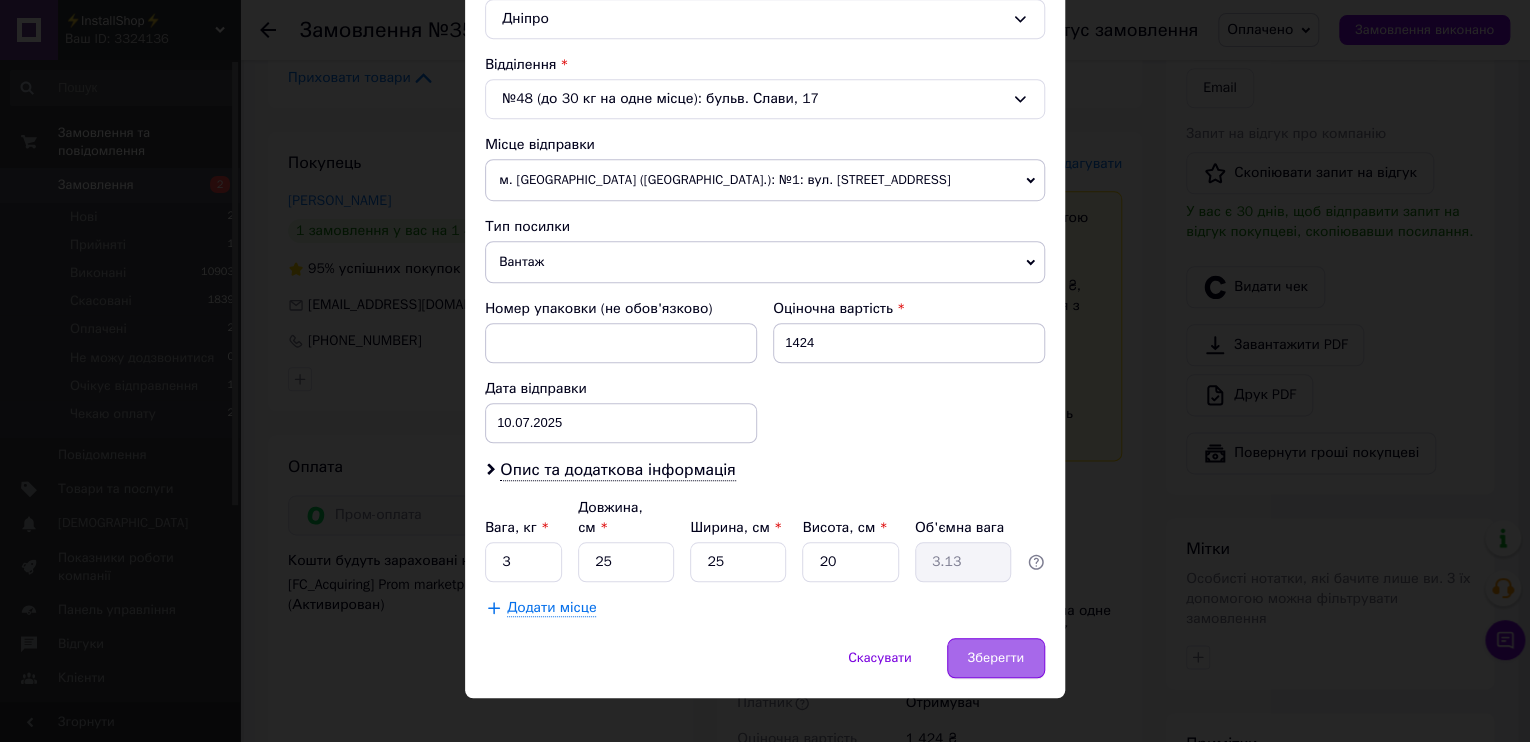 click on "Зберегти" at bounding box center [996, 658] 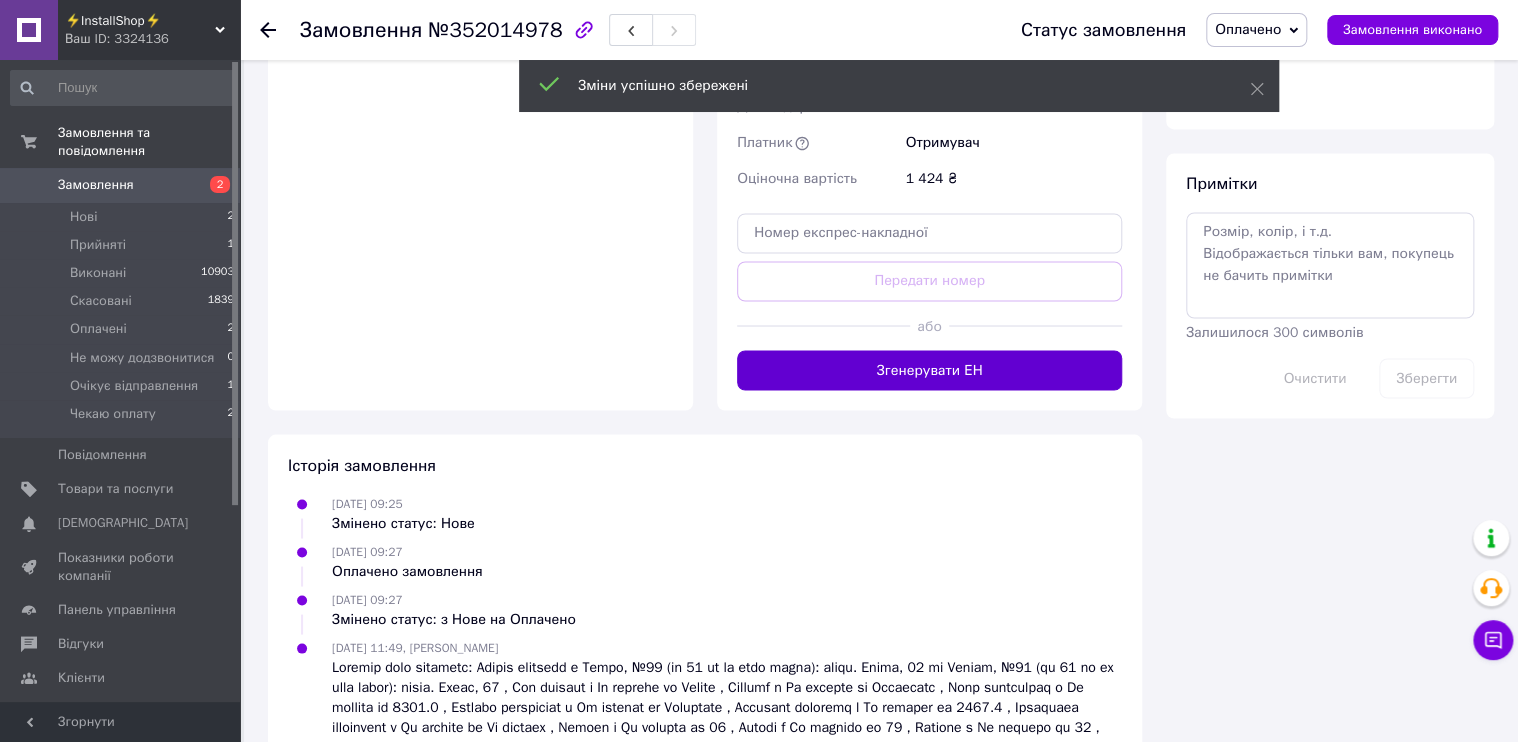 click on "Згенерувати ЕН" at bounding box center (929, 370) 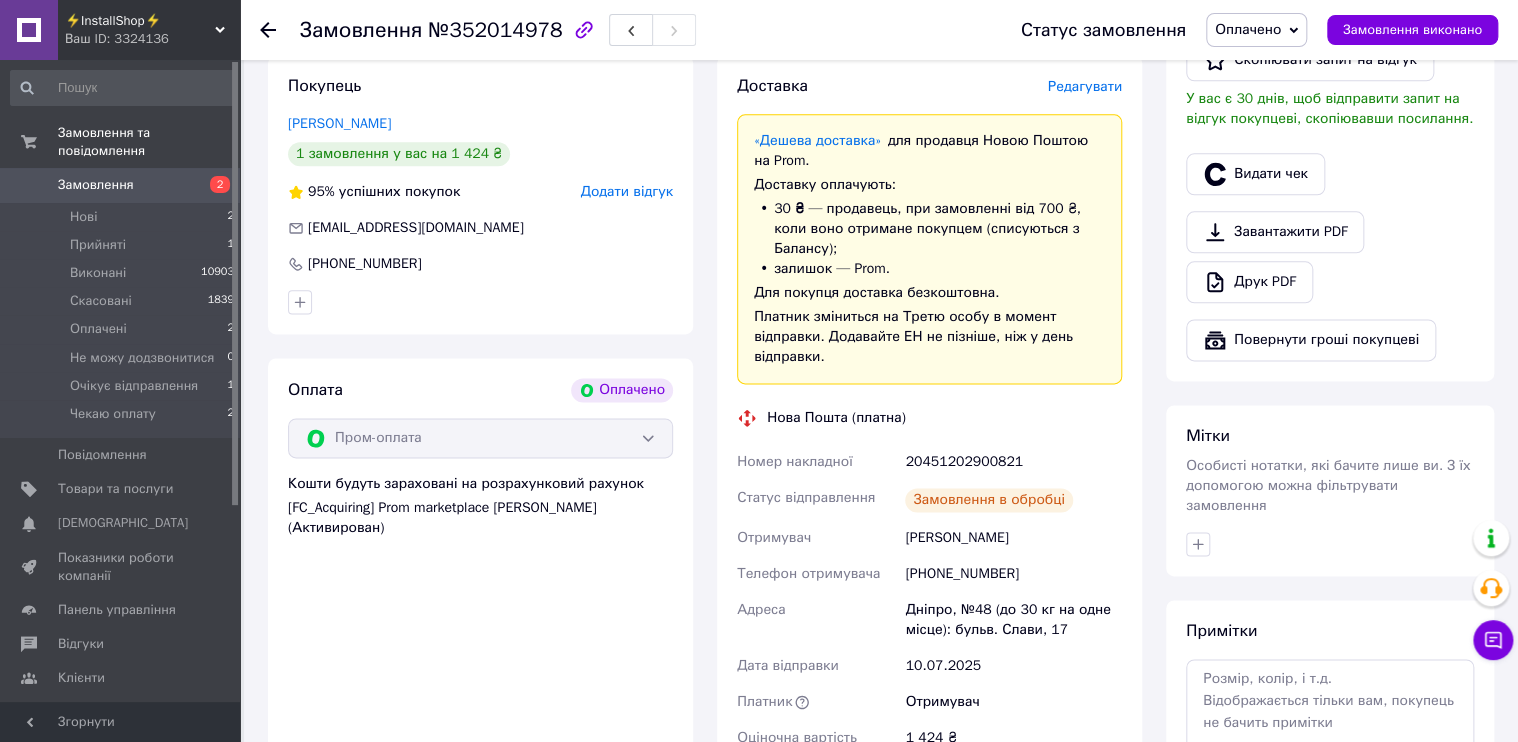 scroll, scrollTop: 880, scrollLeft: 0, axis: vertical 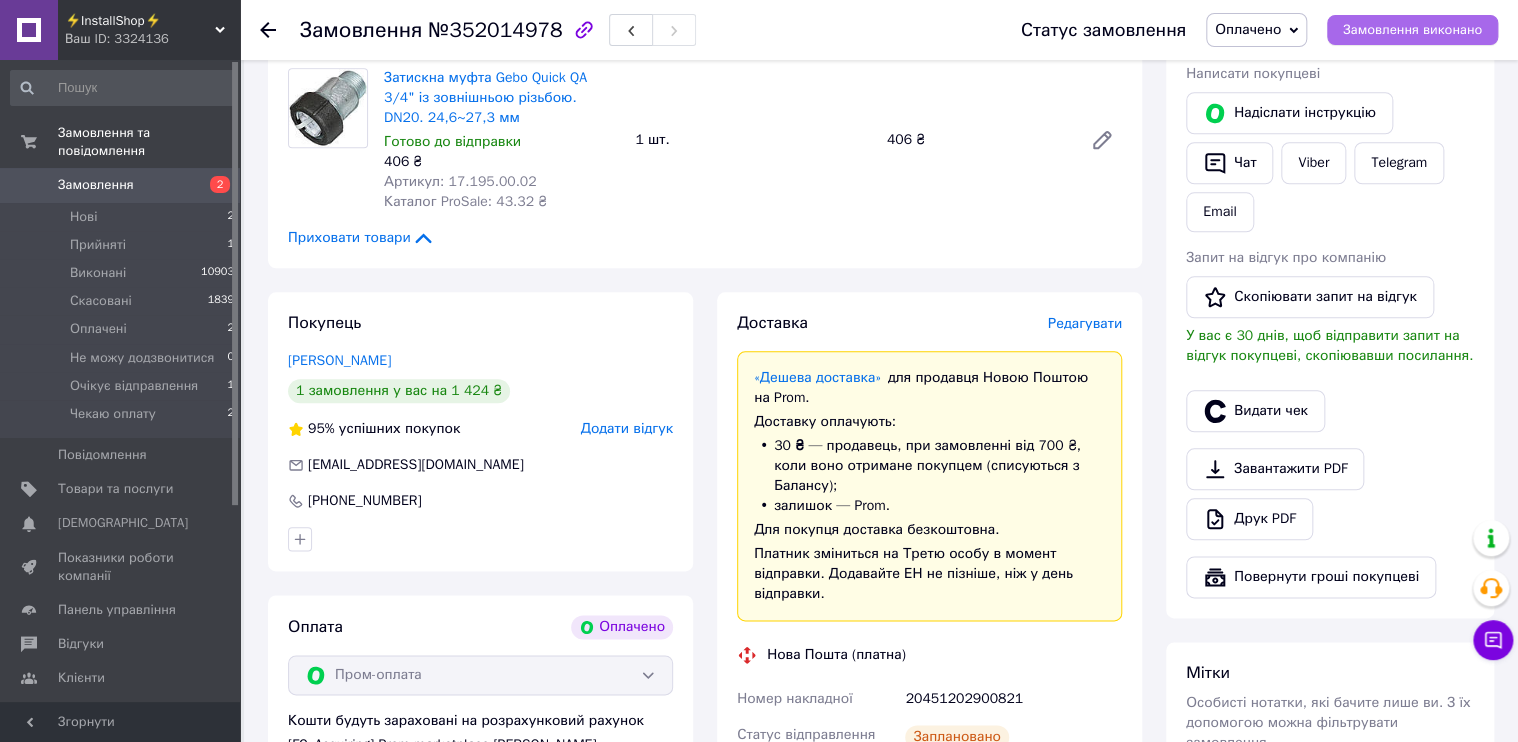 click on "Замовлення виконано" at bounding box center [1412, 30] 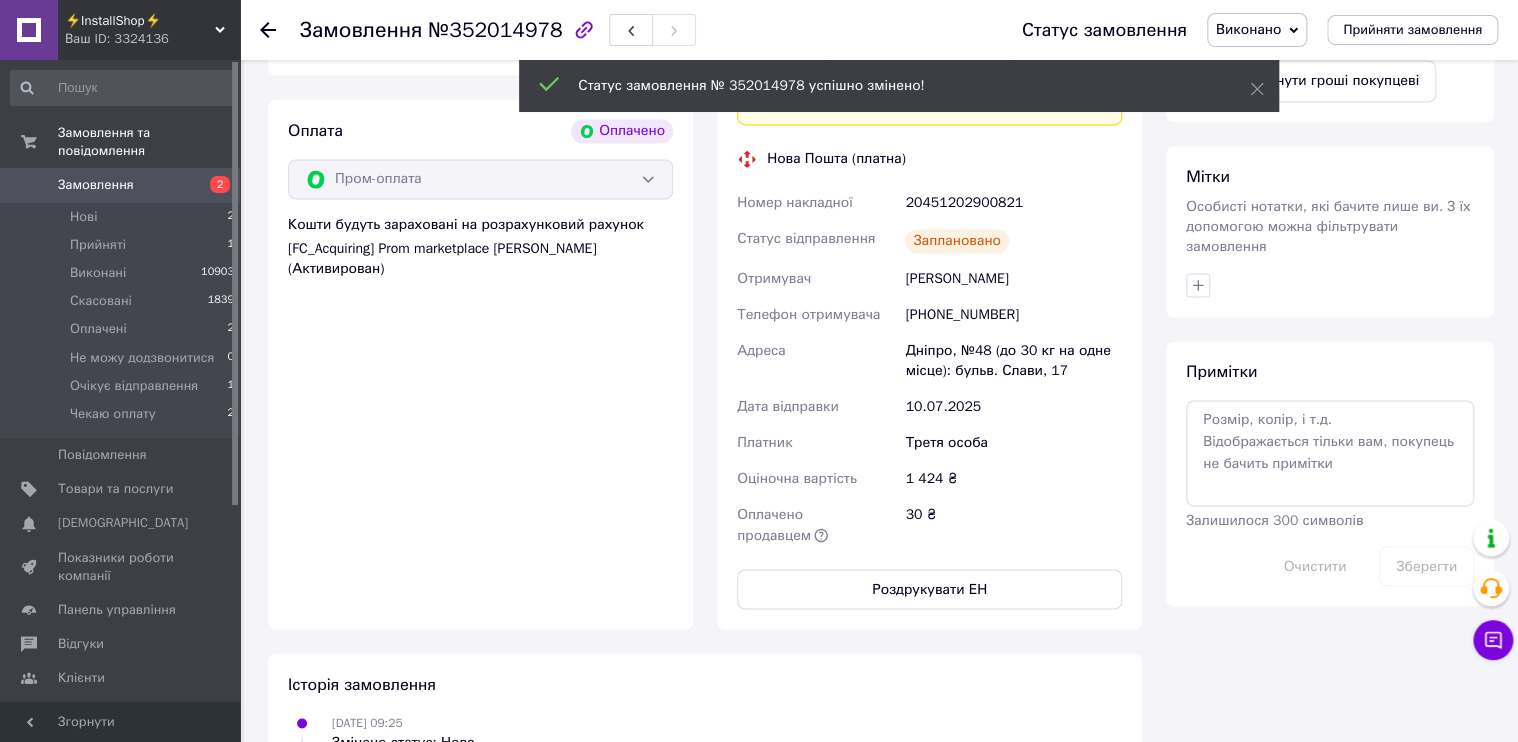 scroll, scrollTop: 1360, scrollLeft: 0, axis: vertical 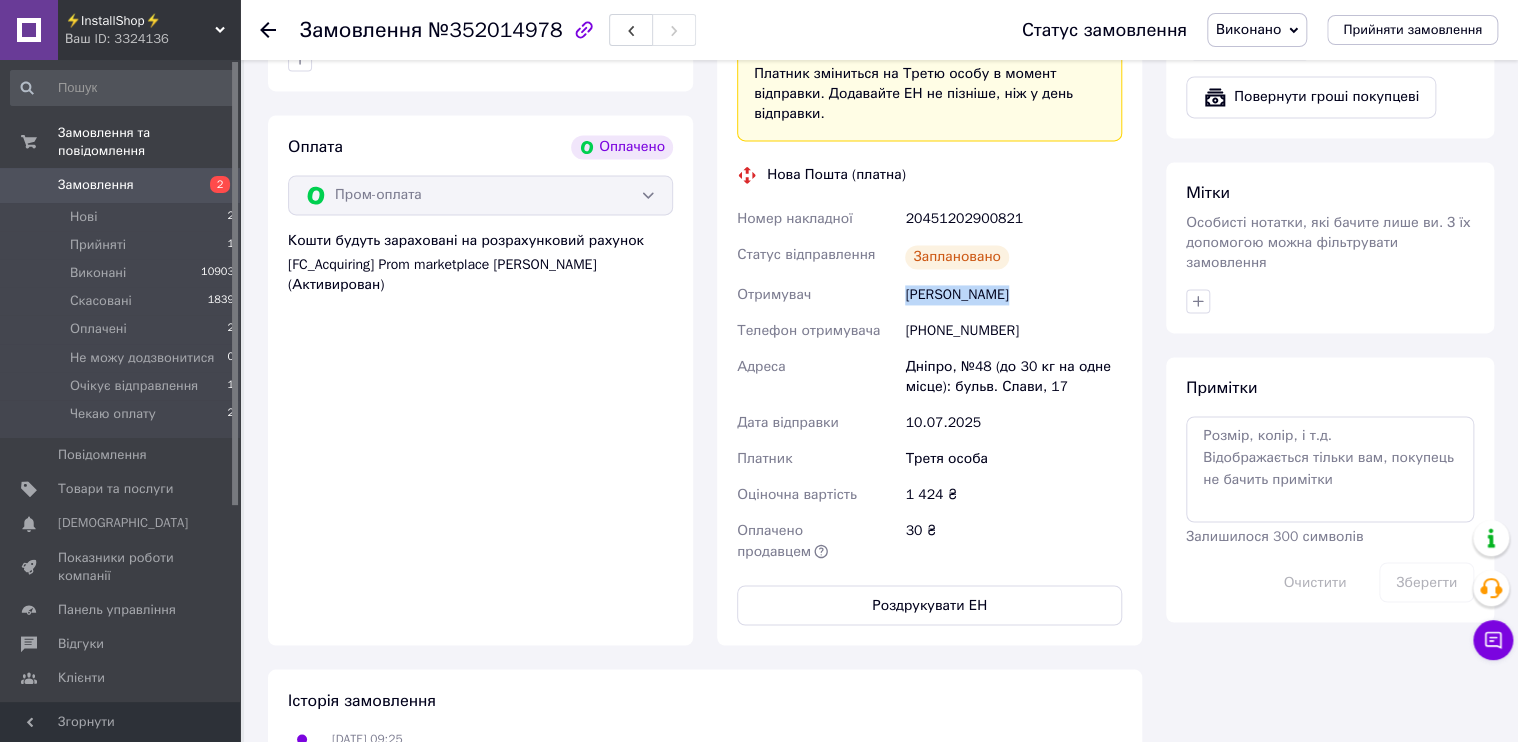 drag, startPoint x: 976, startPoint y: 284, endPoint x: 1009, endPoint y: 284, distance: 33 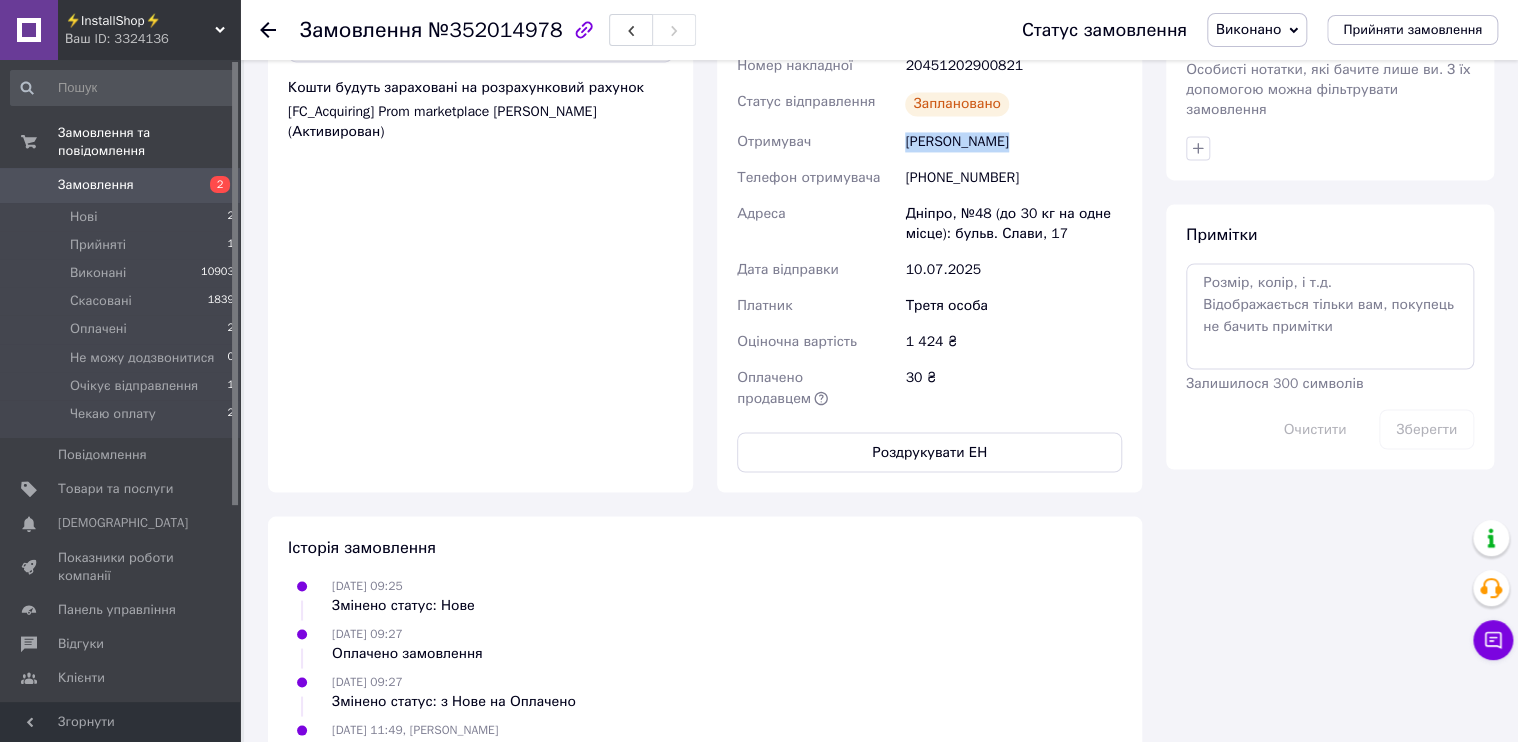 scroll, scrollTop: 1520, scrollLeft: 0, axis: vertical 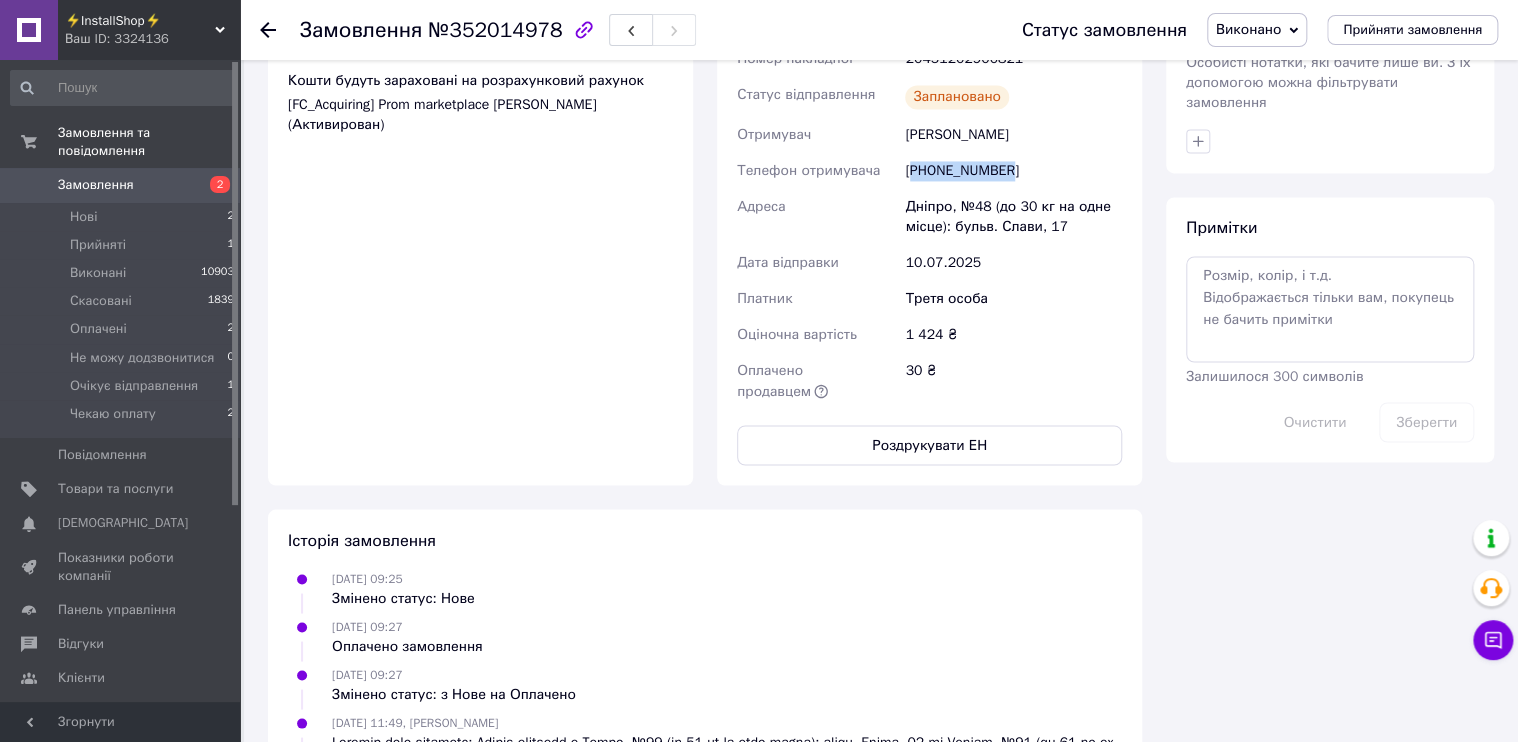 drag, startPoint x: 1004, startPoint y: 151, endPoint x: 915, endPoint y: 148, distance: 89.050545 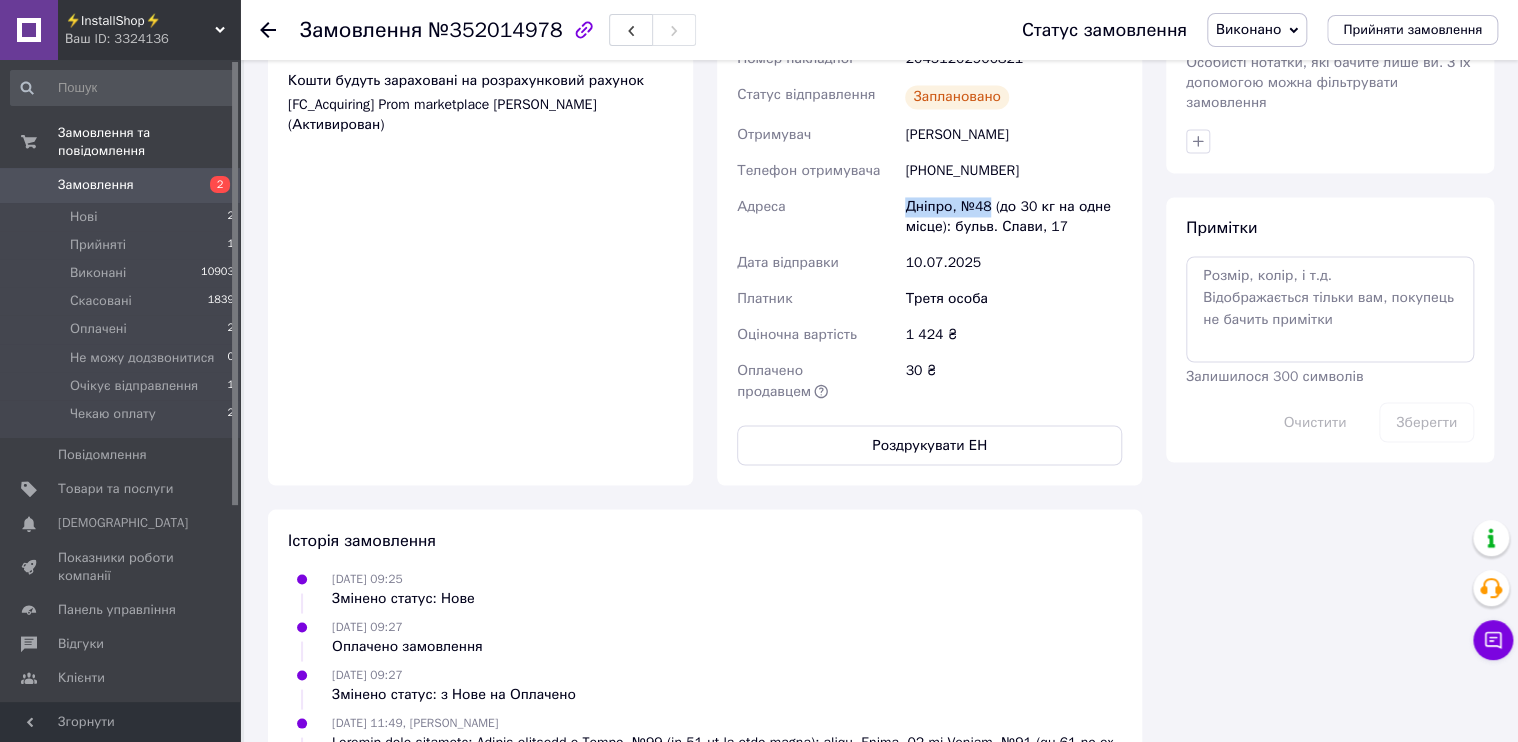 drag, startPoint x: 896, startPoint y: 194, endPoint x: 988, endPoint y: 190, distance: 92.086914 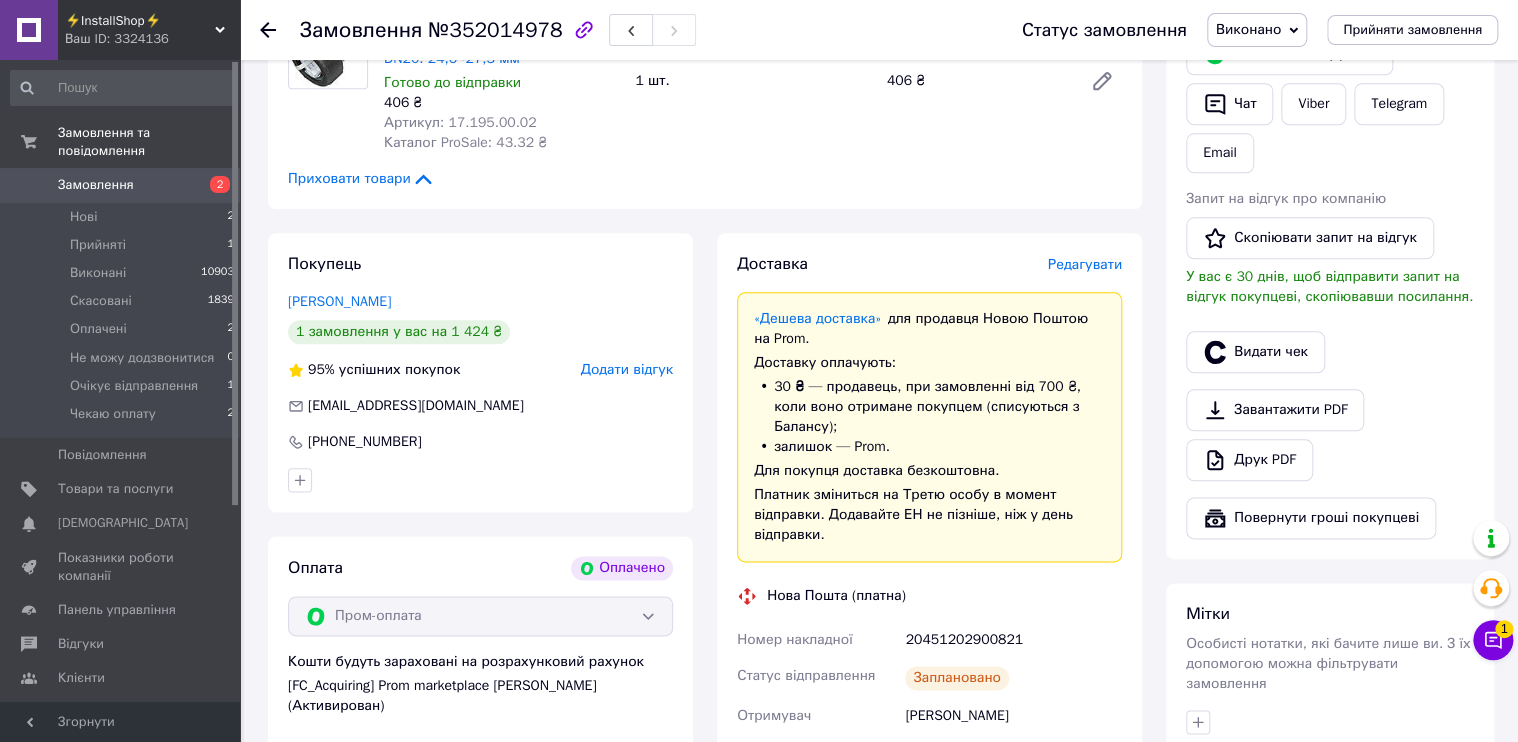 scroll, scrollTop: 1280, scrollLeft: 0, axis: vertical 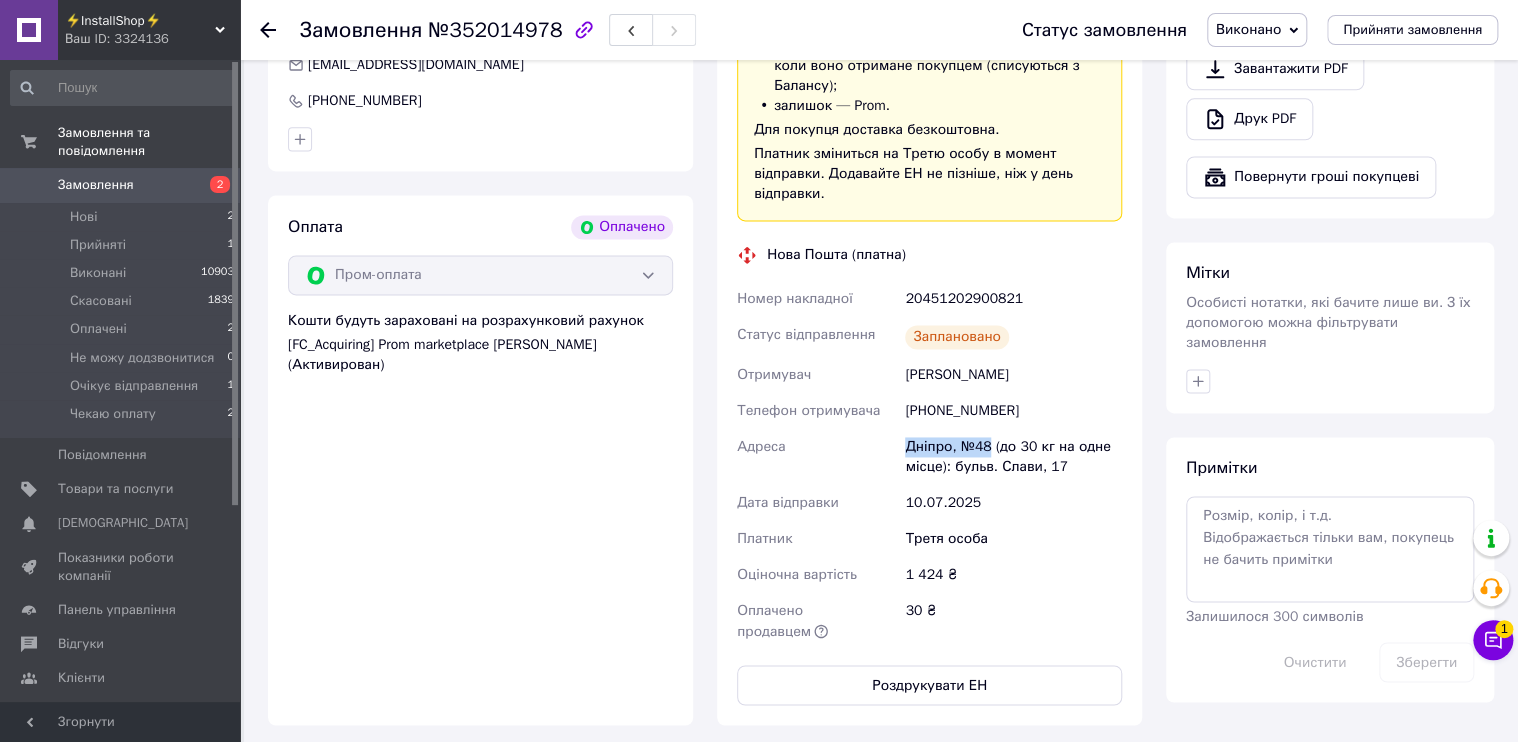 drag, startPoint x: 972, startPoint y: 419, endPoint x: 1003, endPoint y: 425, distance: 31.575306 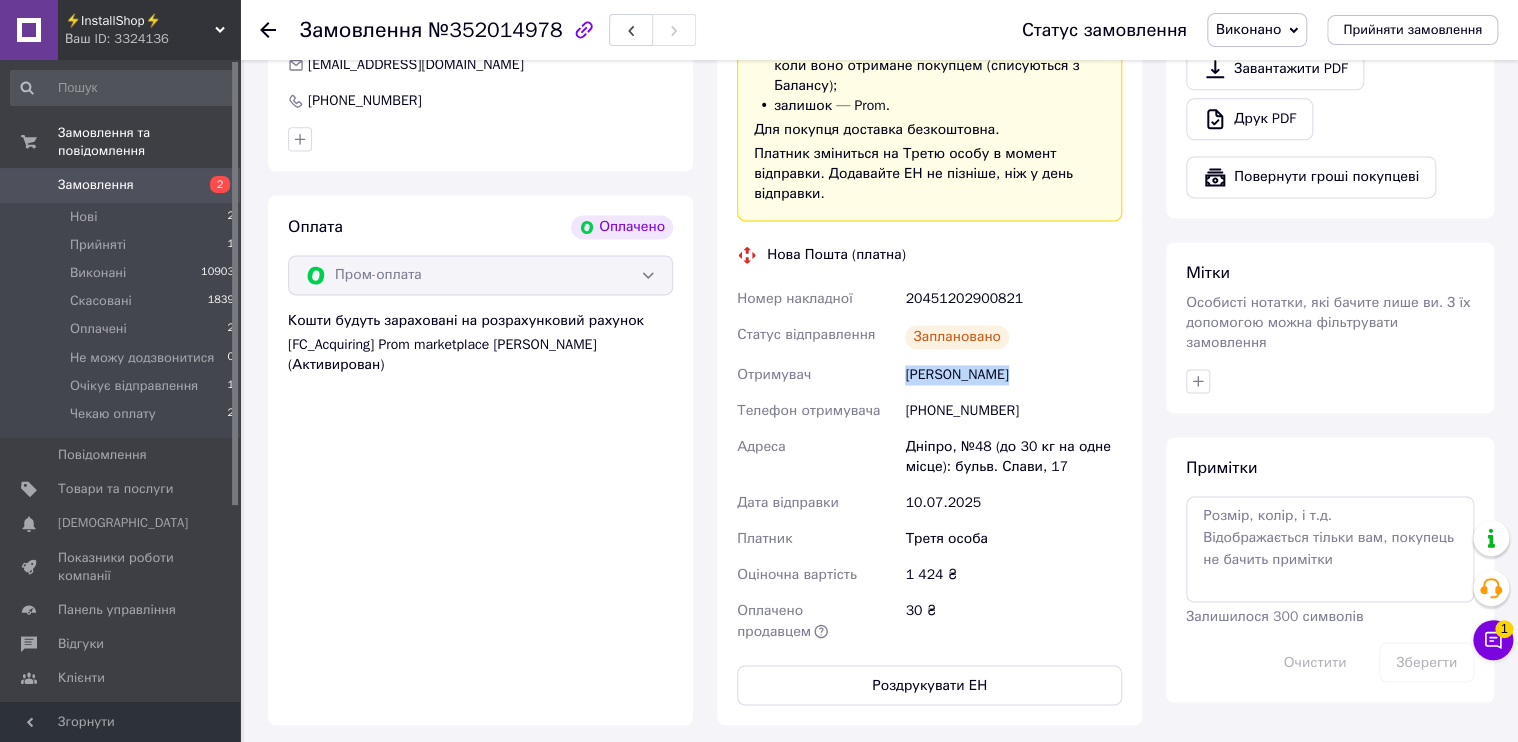 drag, startPoint x: 1001, startPoint y: 364, endPoint x: 884, endPoint y: 362, distance: 117.01709 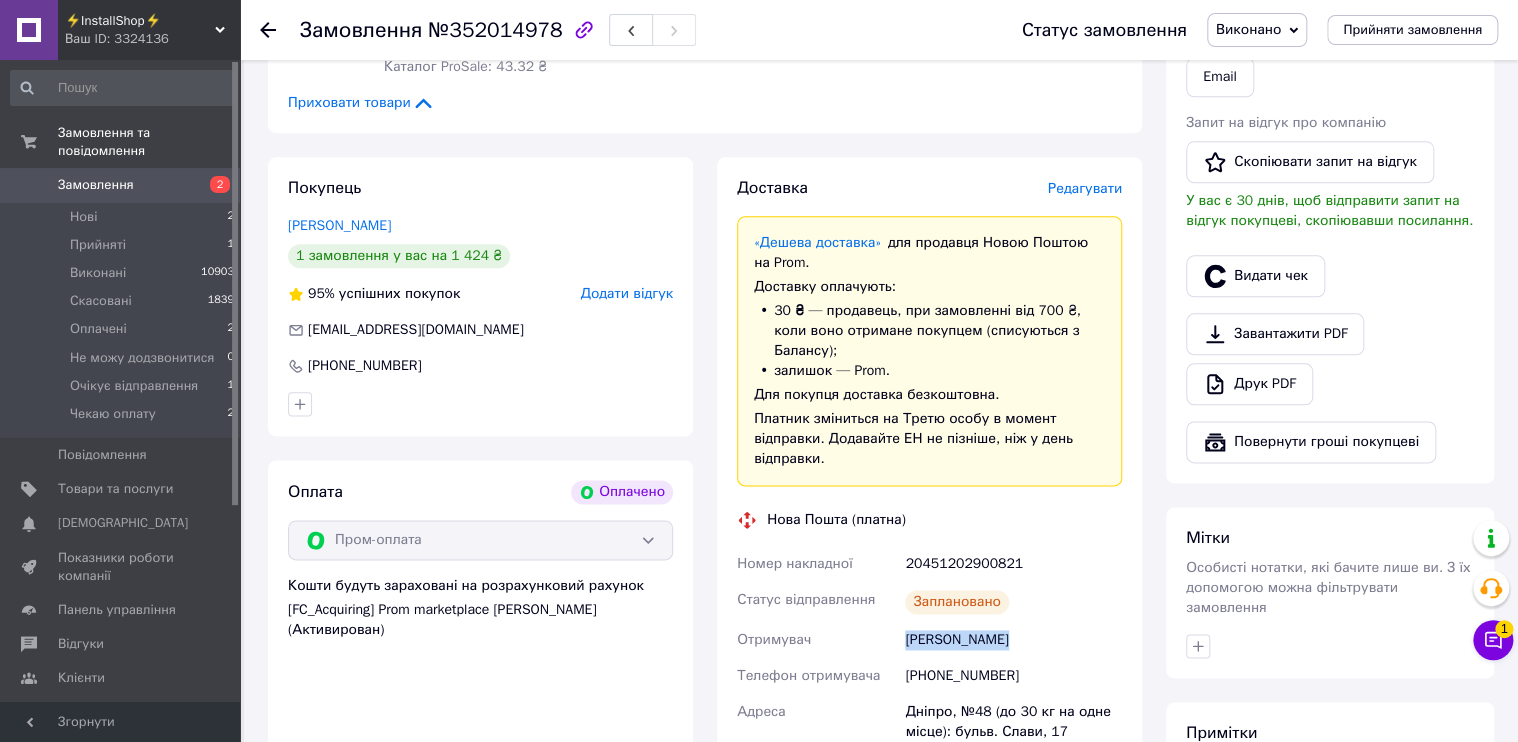 scroll, scrollTop: 960, scrollLeft: 0, axis: vertical 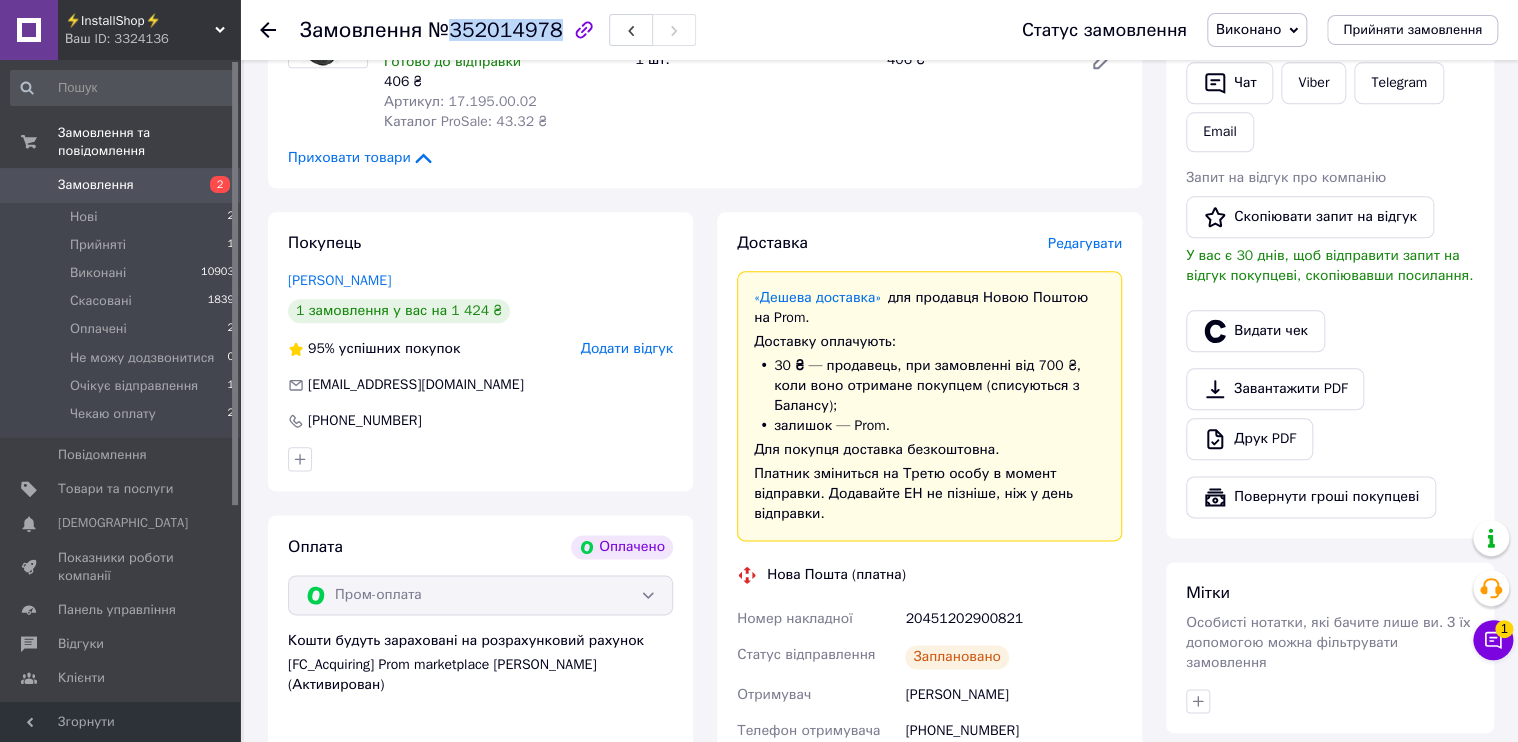 drag, startPoint x: 443, startPoint y: 23, endPoint x: 543, endPoint y: 29, distance: 100.17984 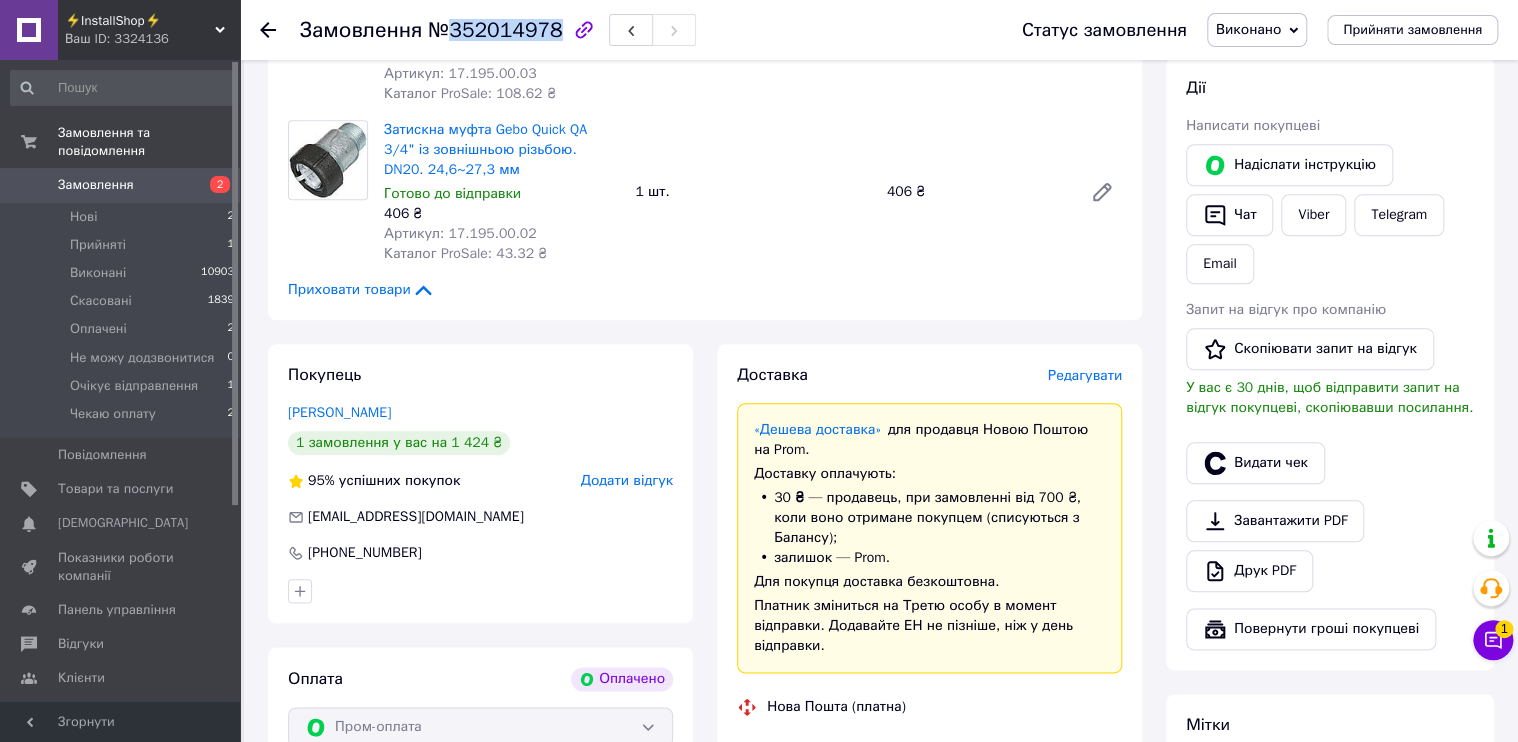 scroll, scrollTop: 400, scrollLeft: 0, axis: vertical 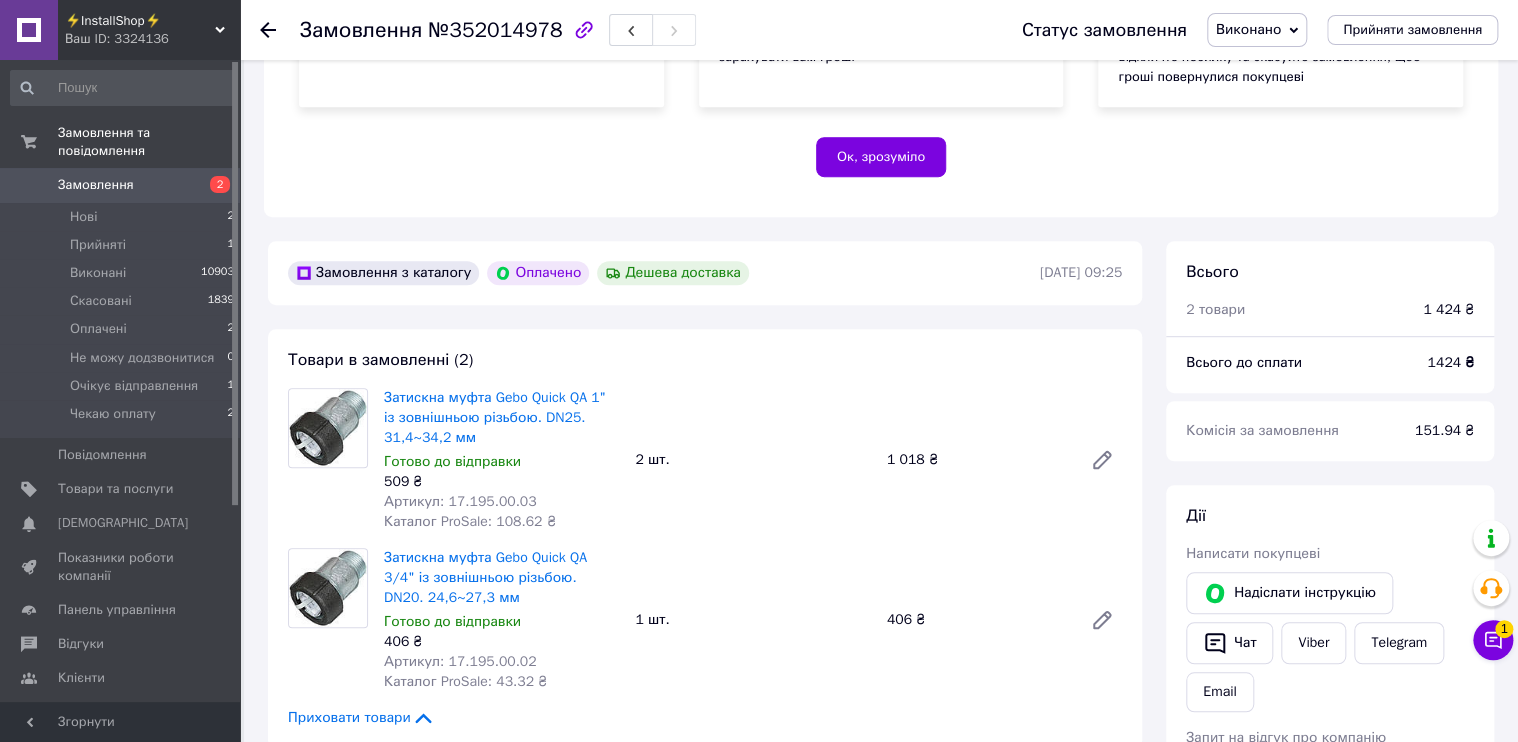 click 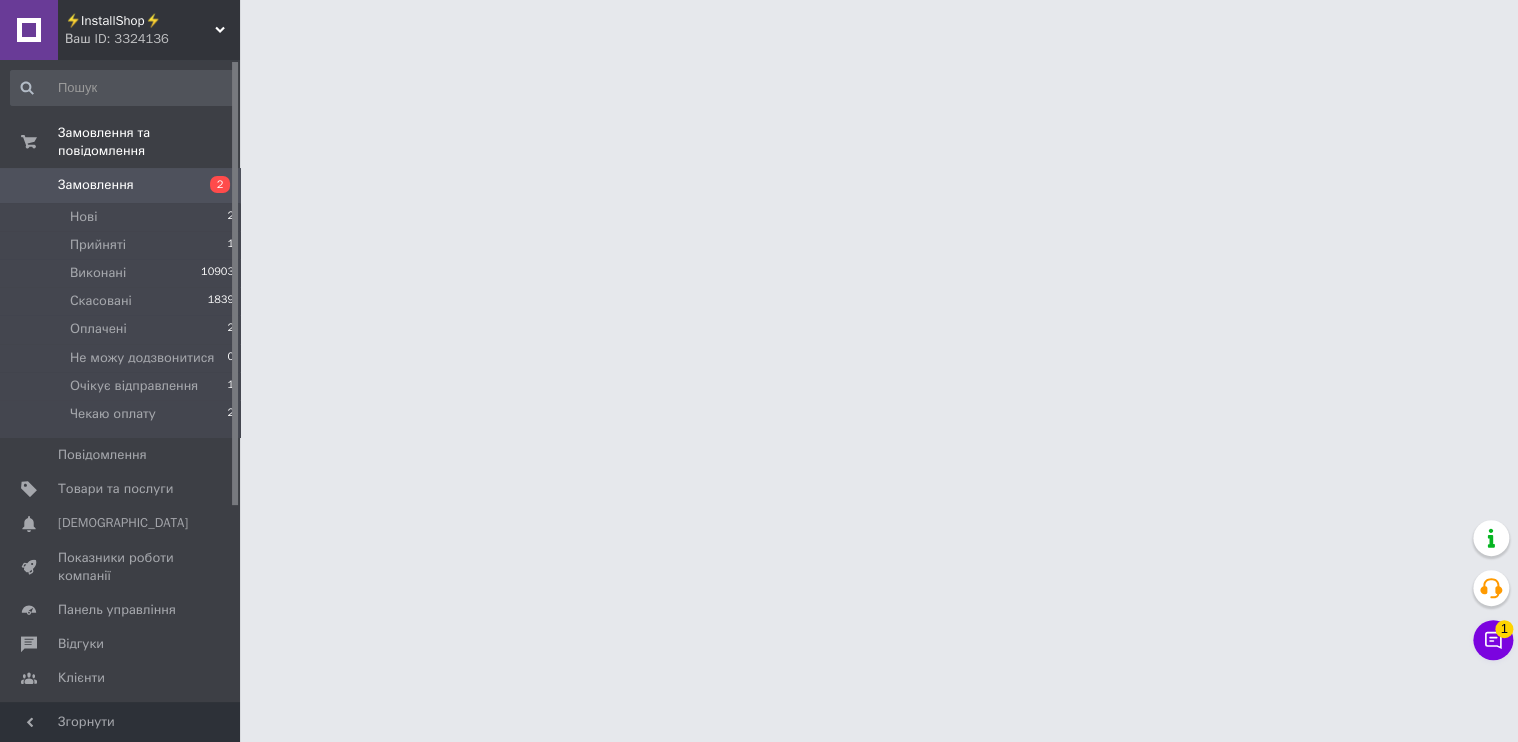 scroll, scrollTop: 0, scrollLeft: 0, axis: both 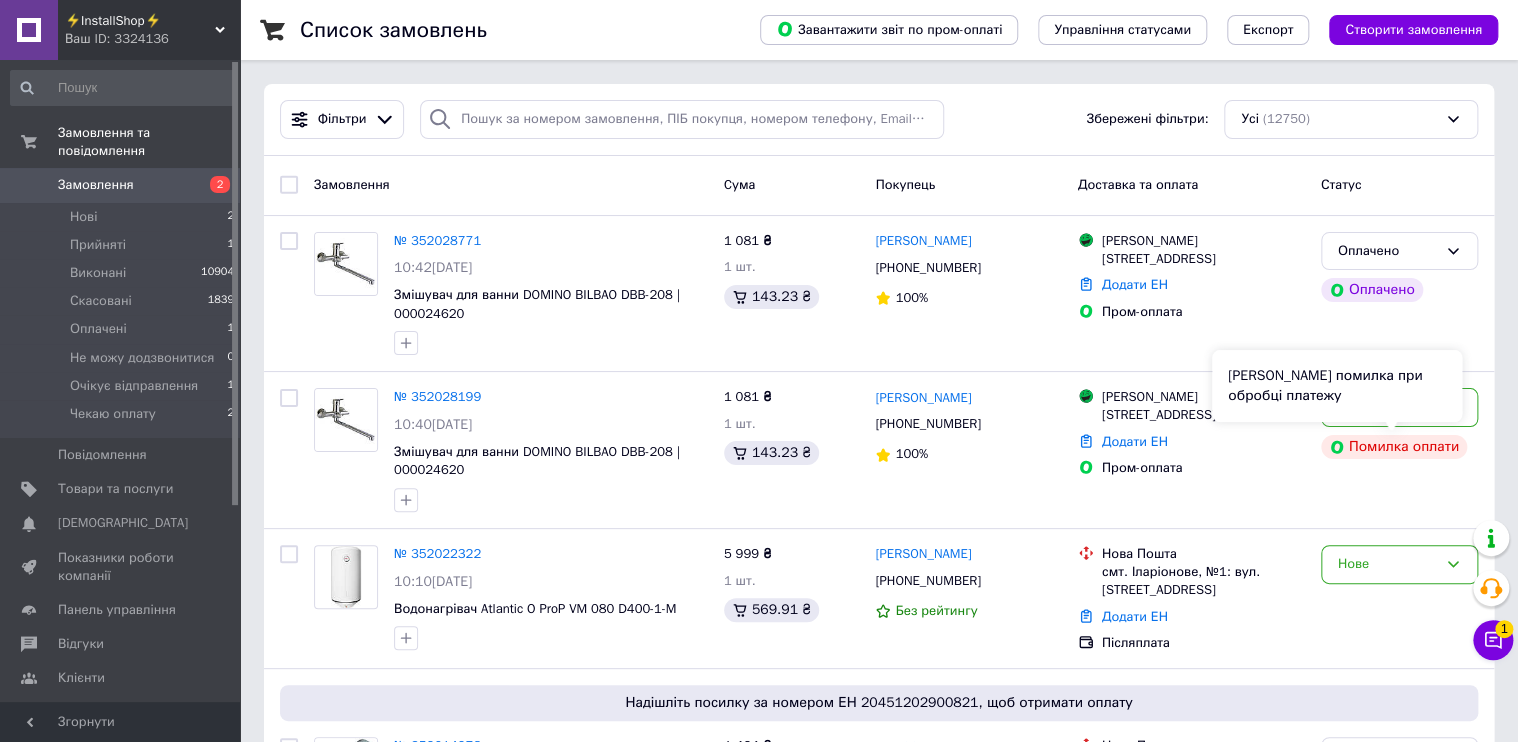 click on "Сталася помилка при обробці платежу" at bounding box center [1337, 386] 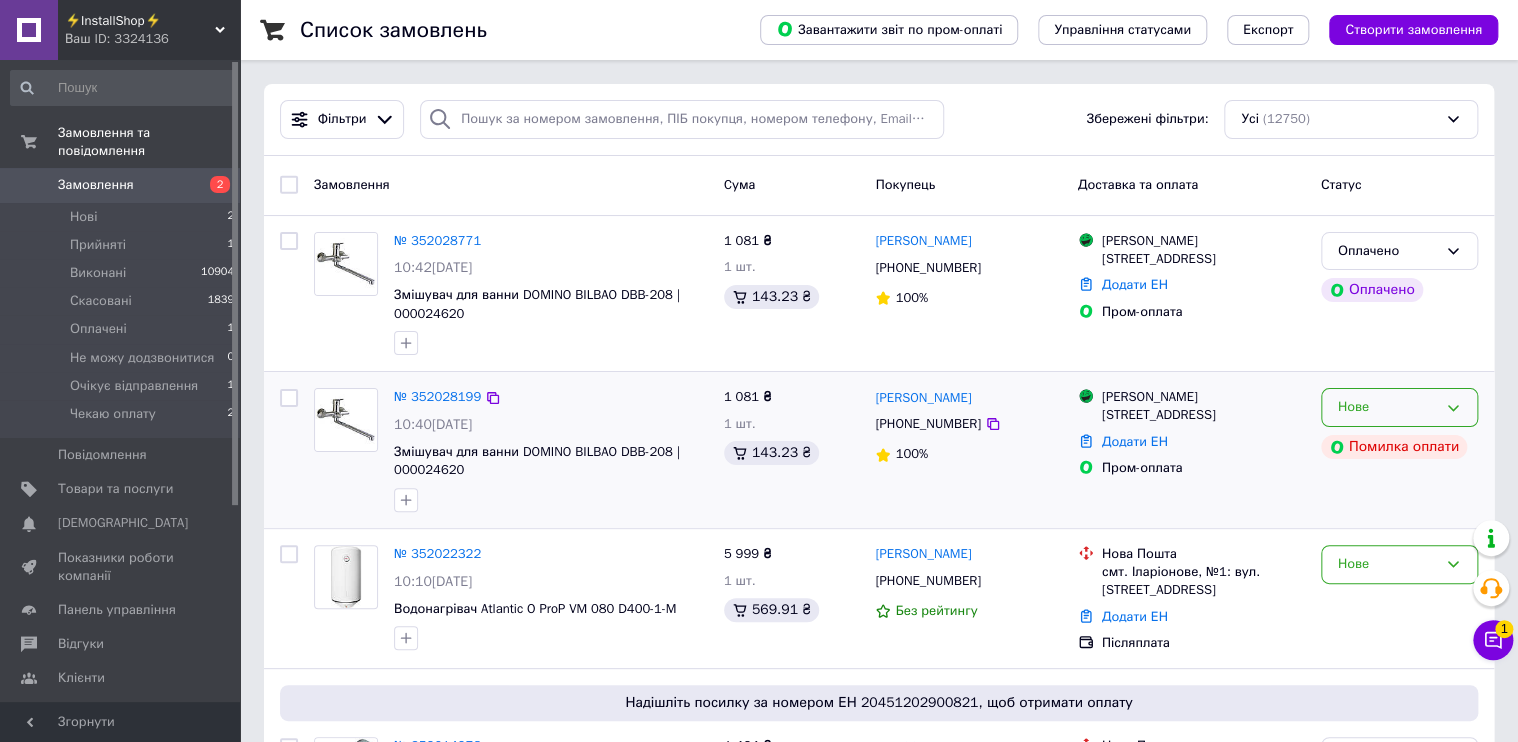 click on "Нове" at bounding box center (1399, 407) 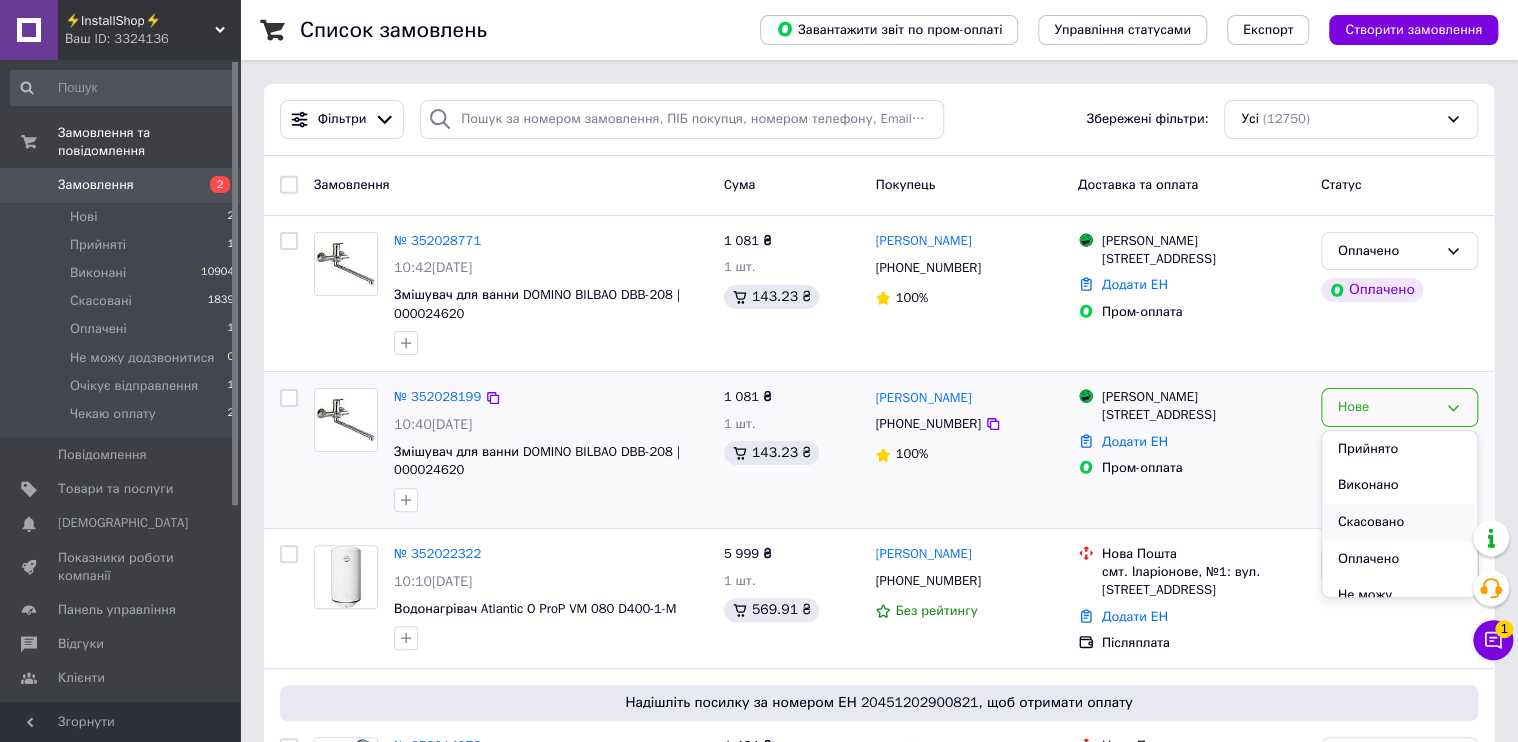 click on "Скасовано" at bounding box center [1399, 522] 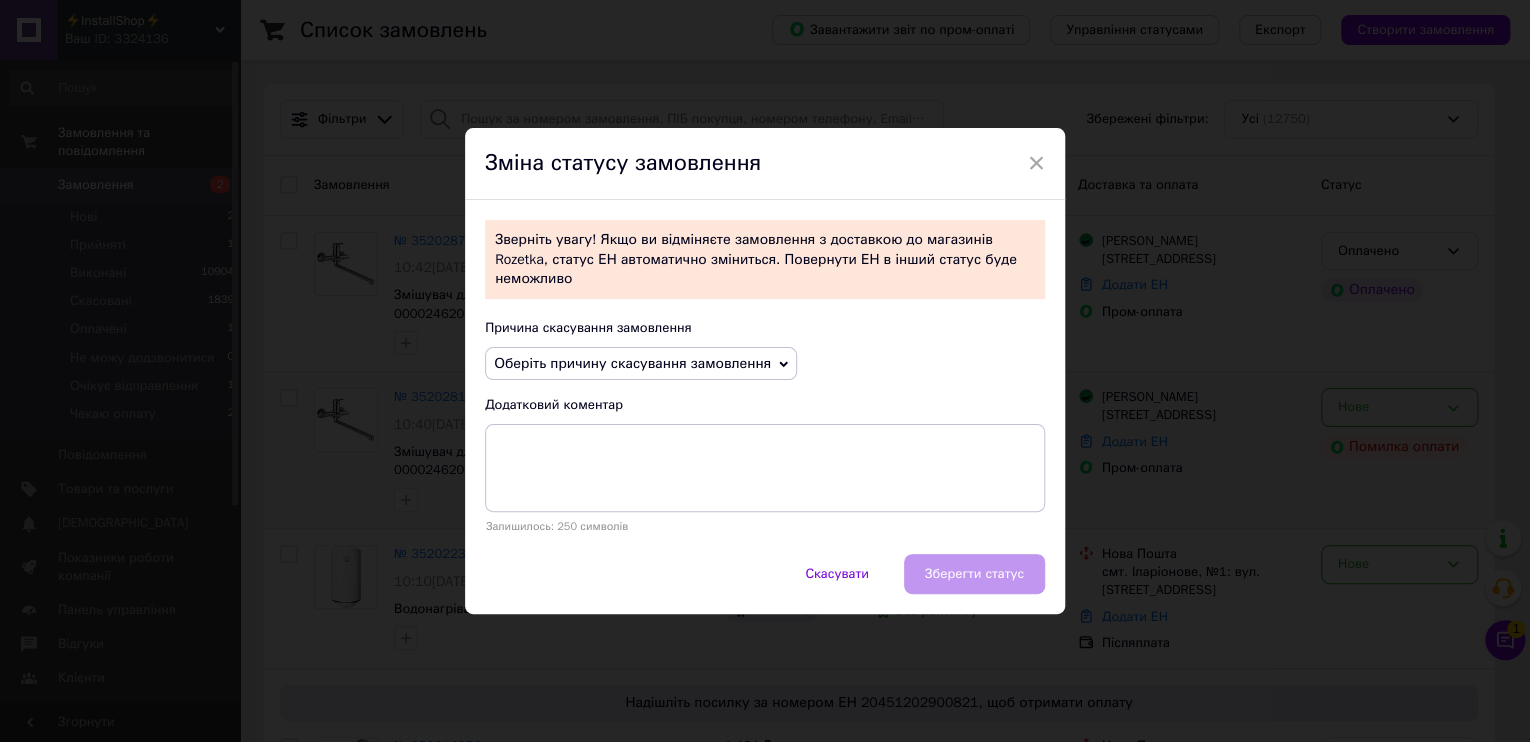 click on "Оберіть причину скасування замовлення" at bounding box center [632, 363] 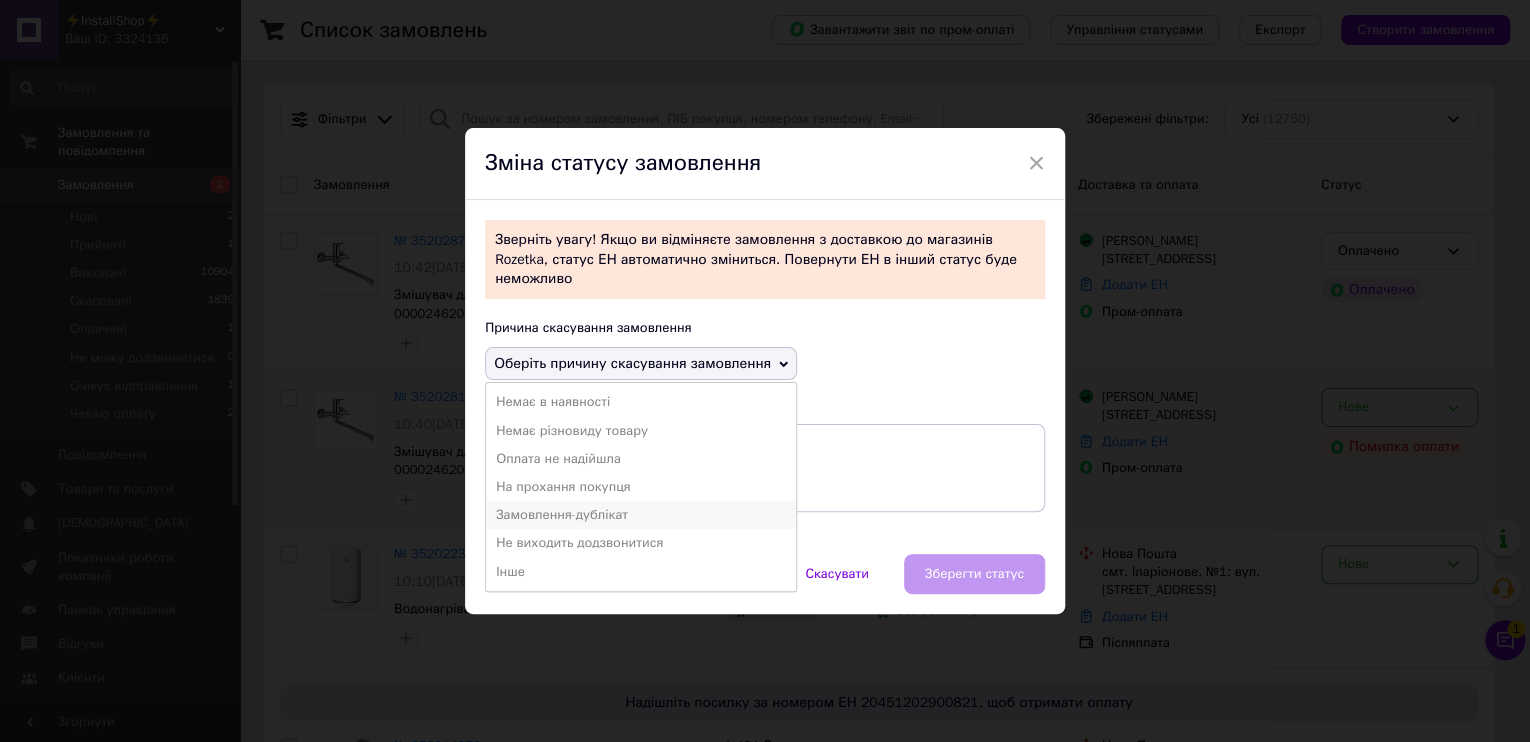 click on "Замовлення-дублікат" at bounding box center (641, 515) 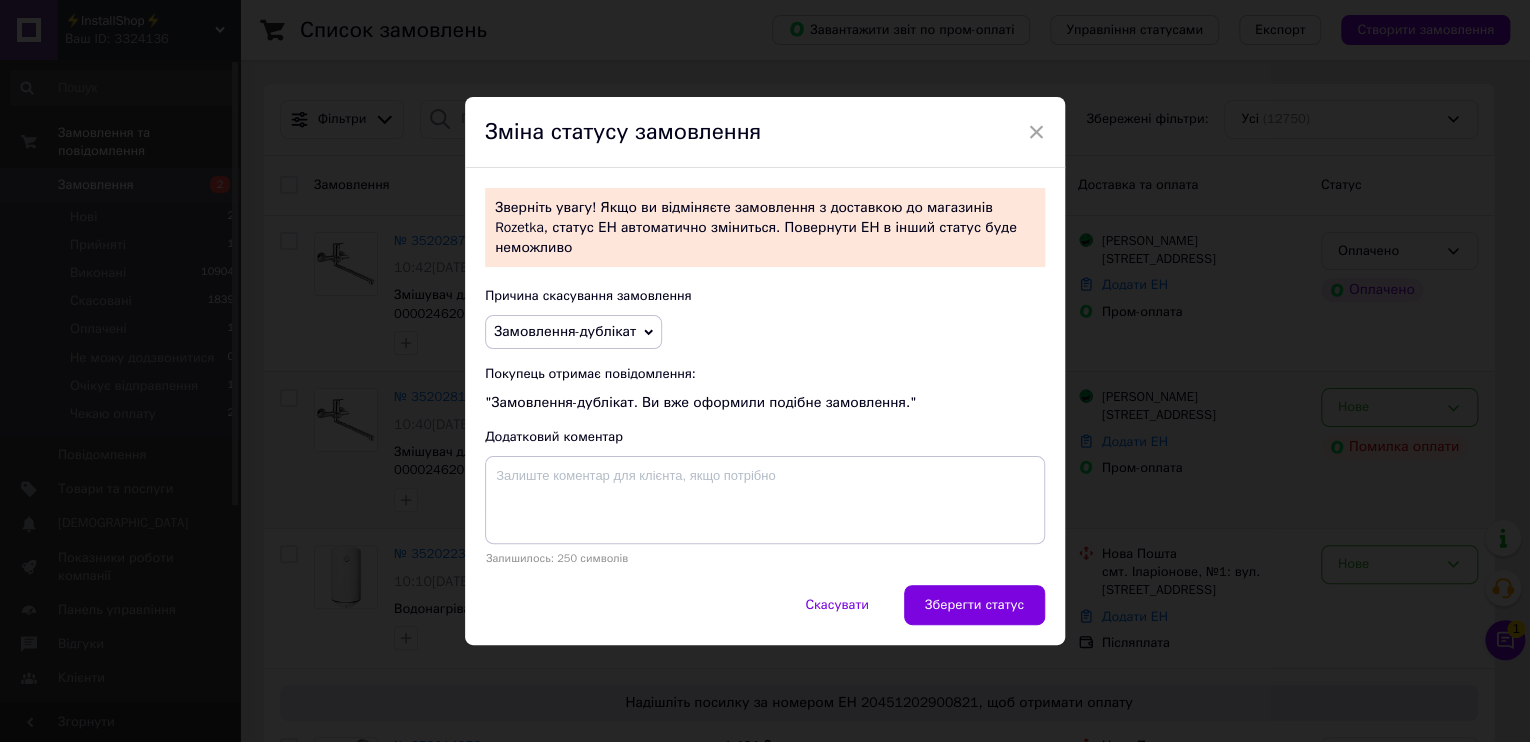 click on "Зберегти статус" at bounding box center (974, 605) 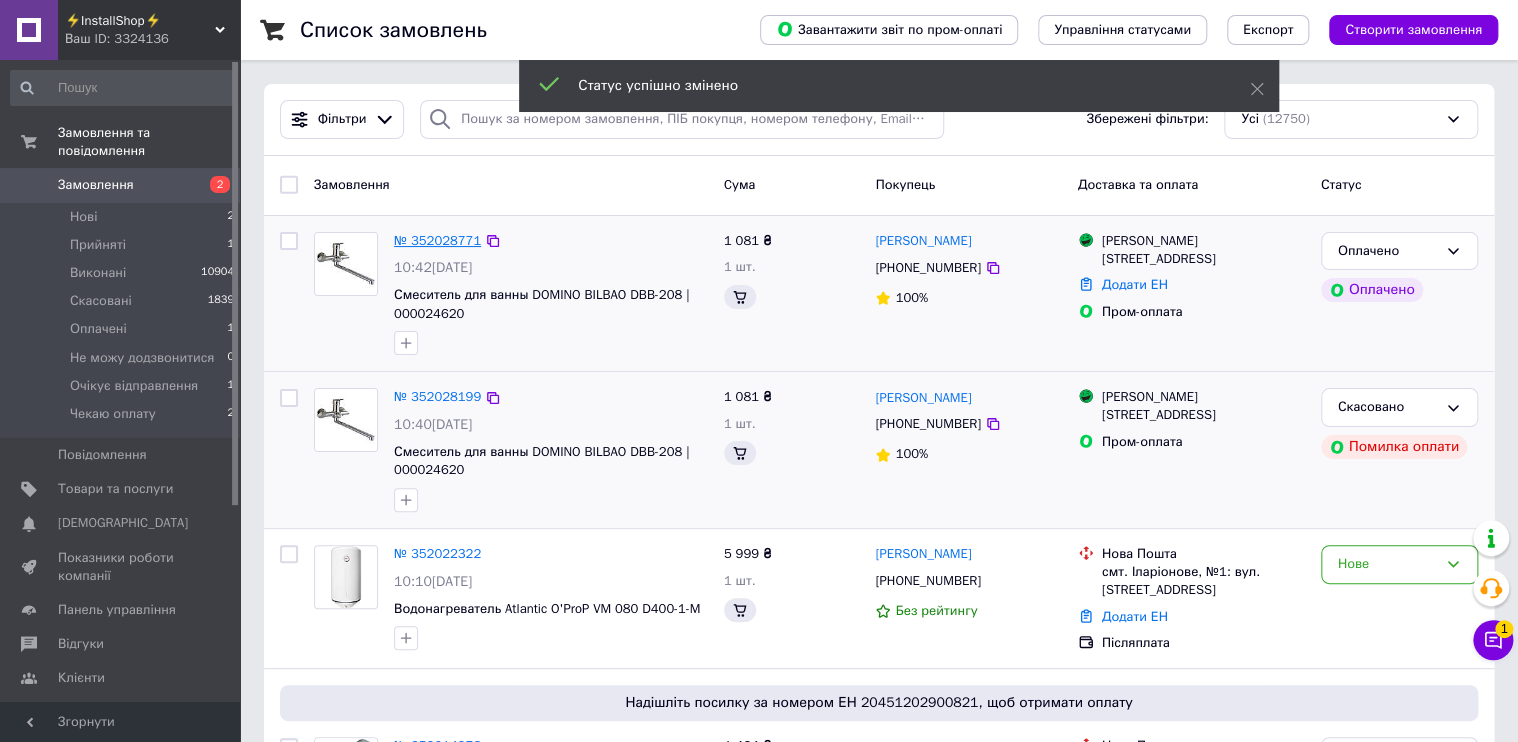 click on "№ 352028771" at bounding box center (437, 240) 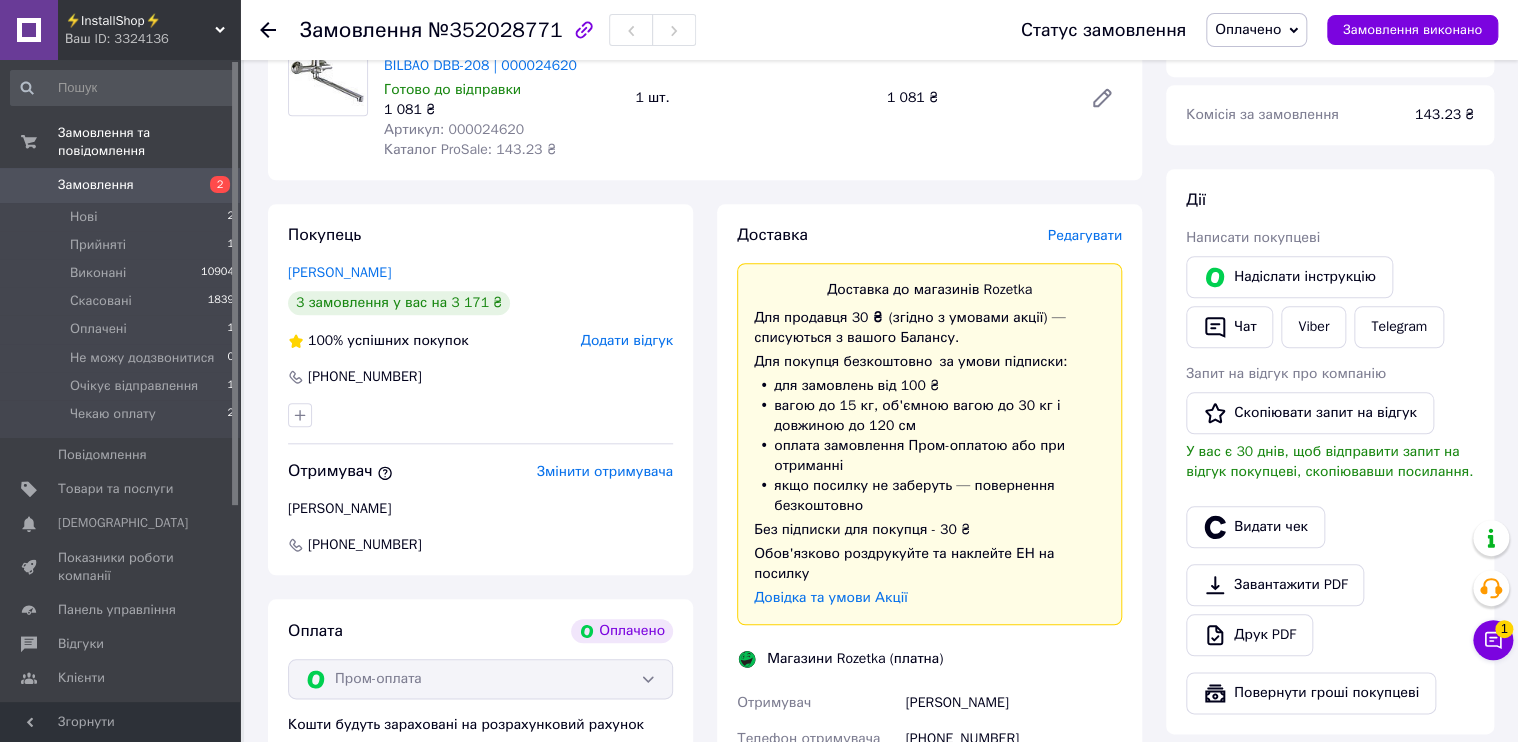 scroll, scrollTop: 753, scrollLeft: 0, axis: vertical 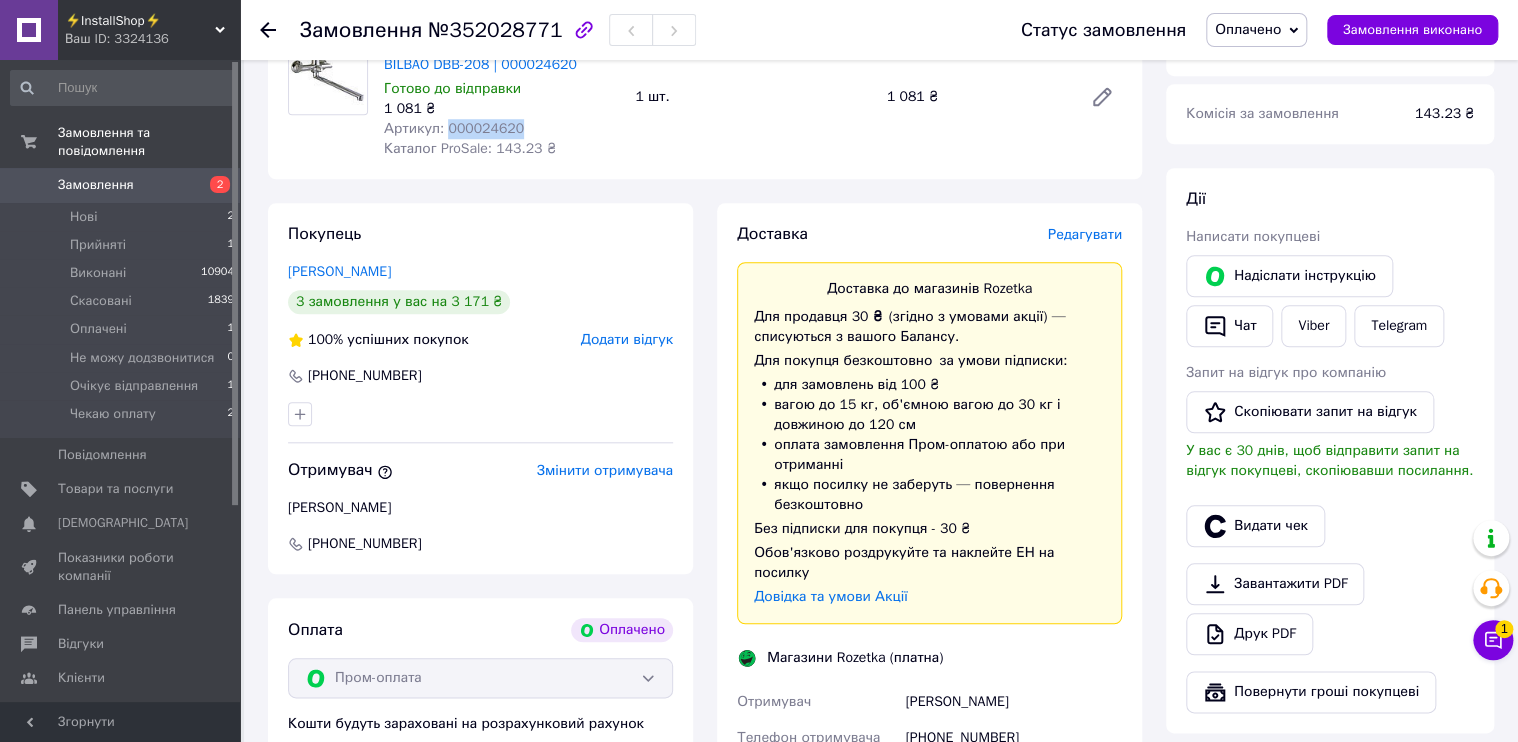 drag, startPoint x: 456, startPoint y: 136, endPoint x: 444, endPoint y: 134, distance: 12.165525 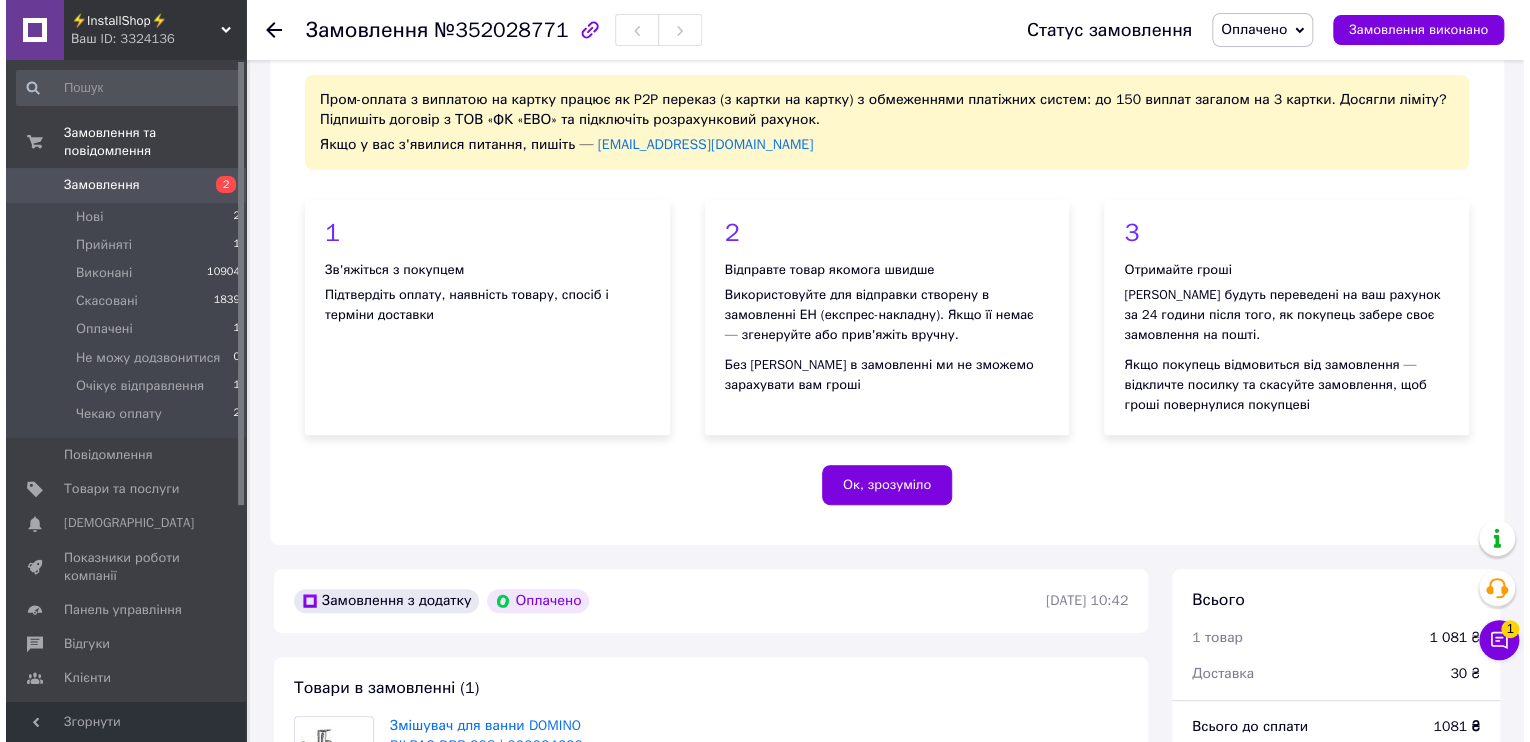 scroll, scrollTop: 480, scrollLeft: 0, axis: vertical 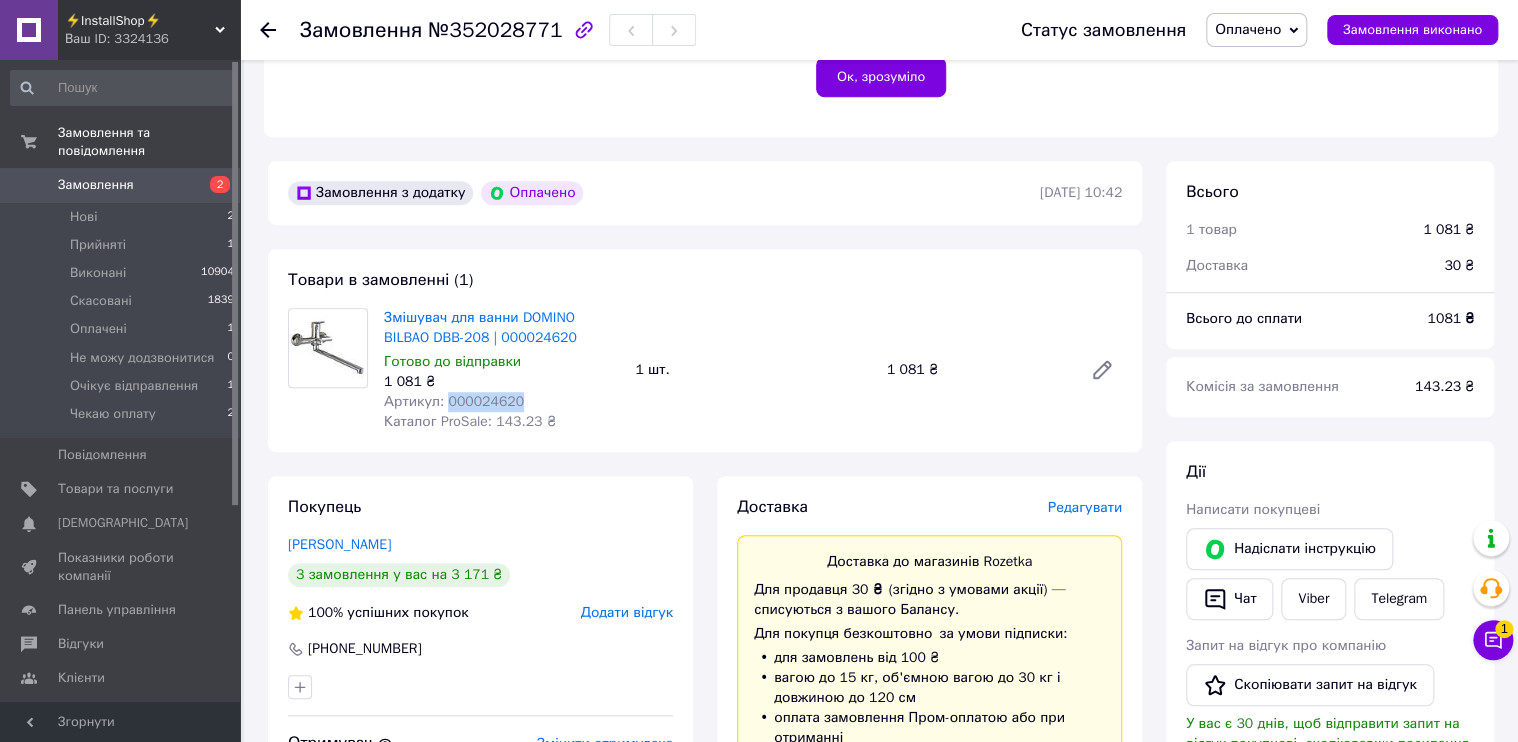 copy on "000024620" 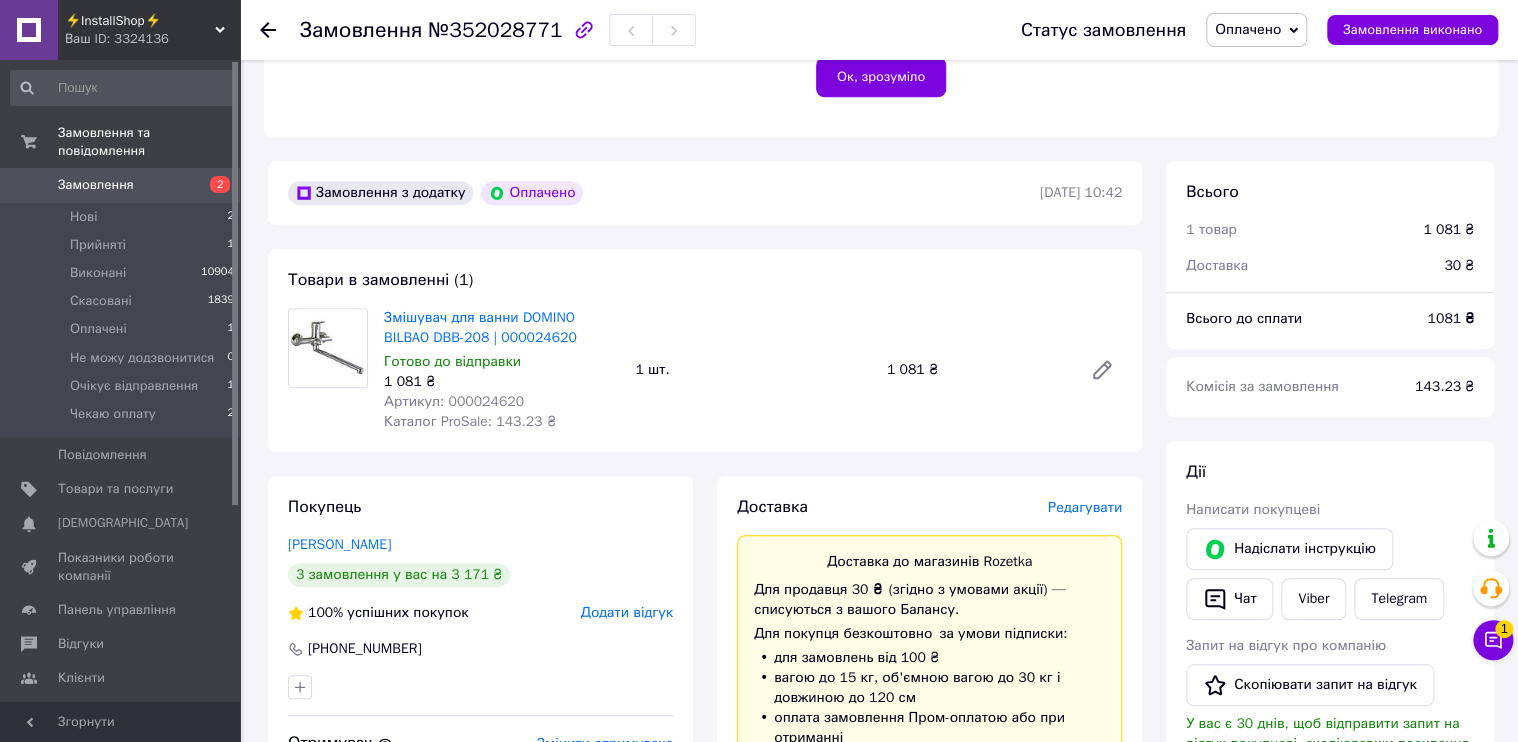 click on "Редагувати" at bounding box center [1085, 507] 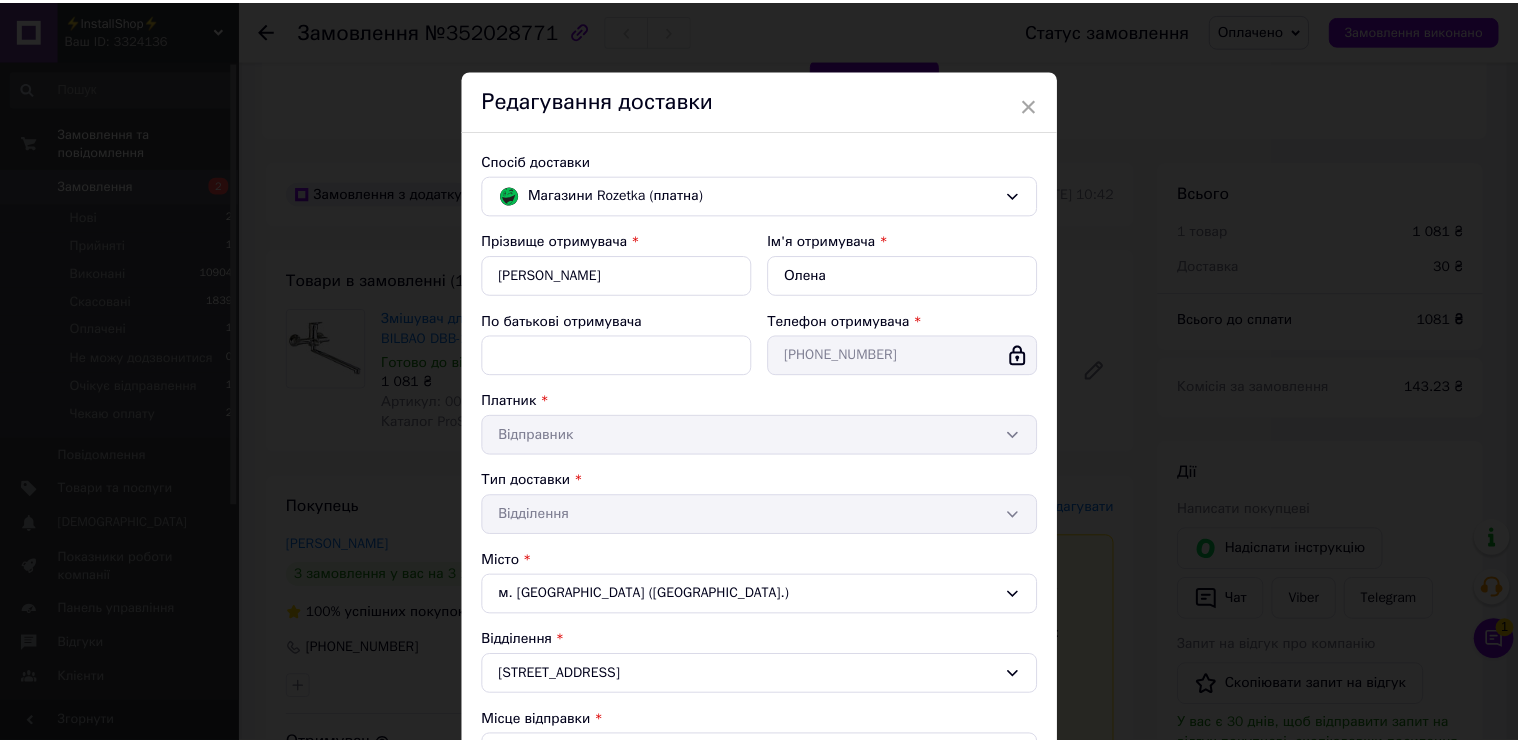scroll, scrollTop: 376, scrollLeft: 0, axis: vertical 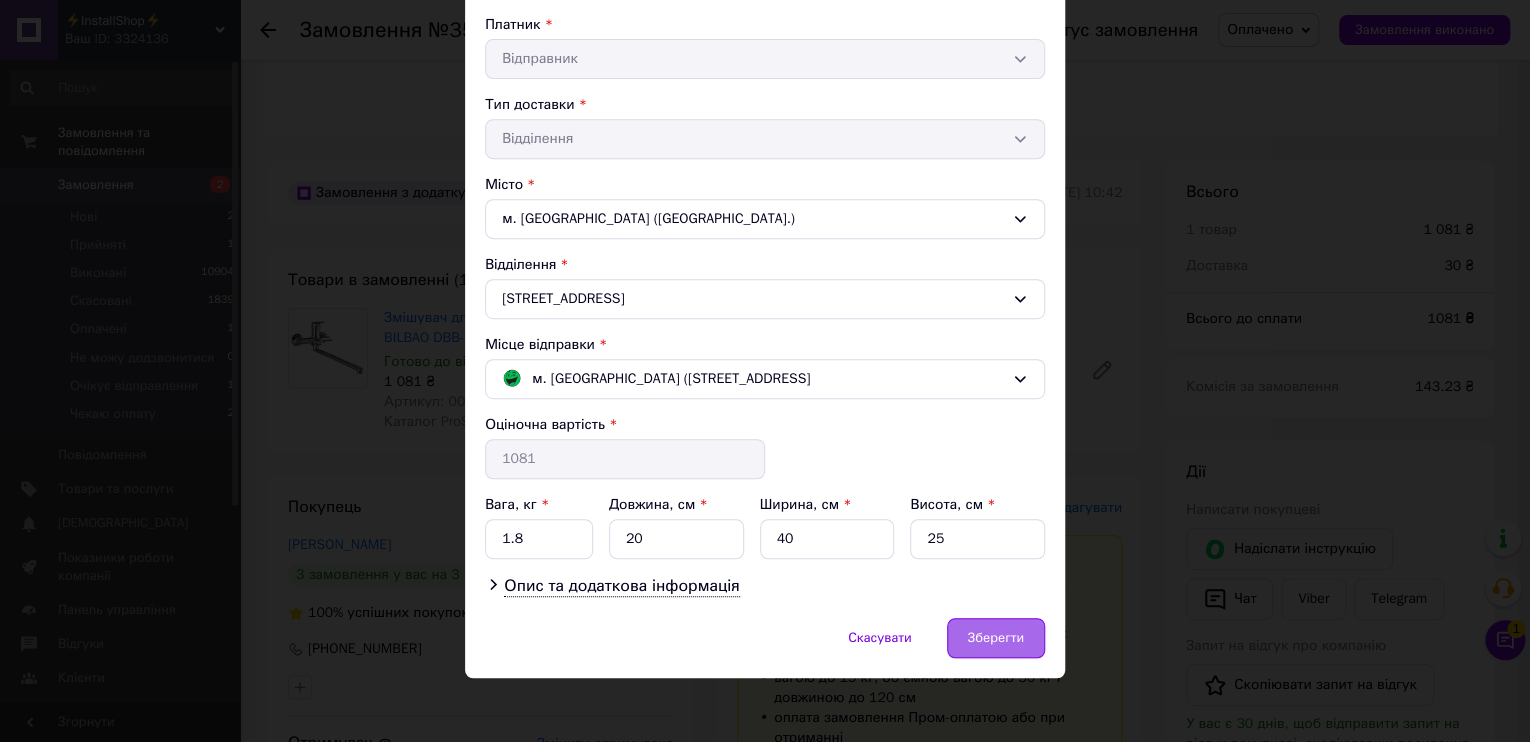 click on "Зберегти" at bounding box center (996, 638) 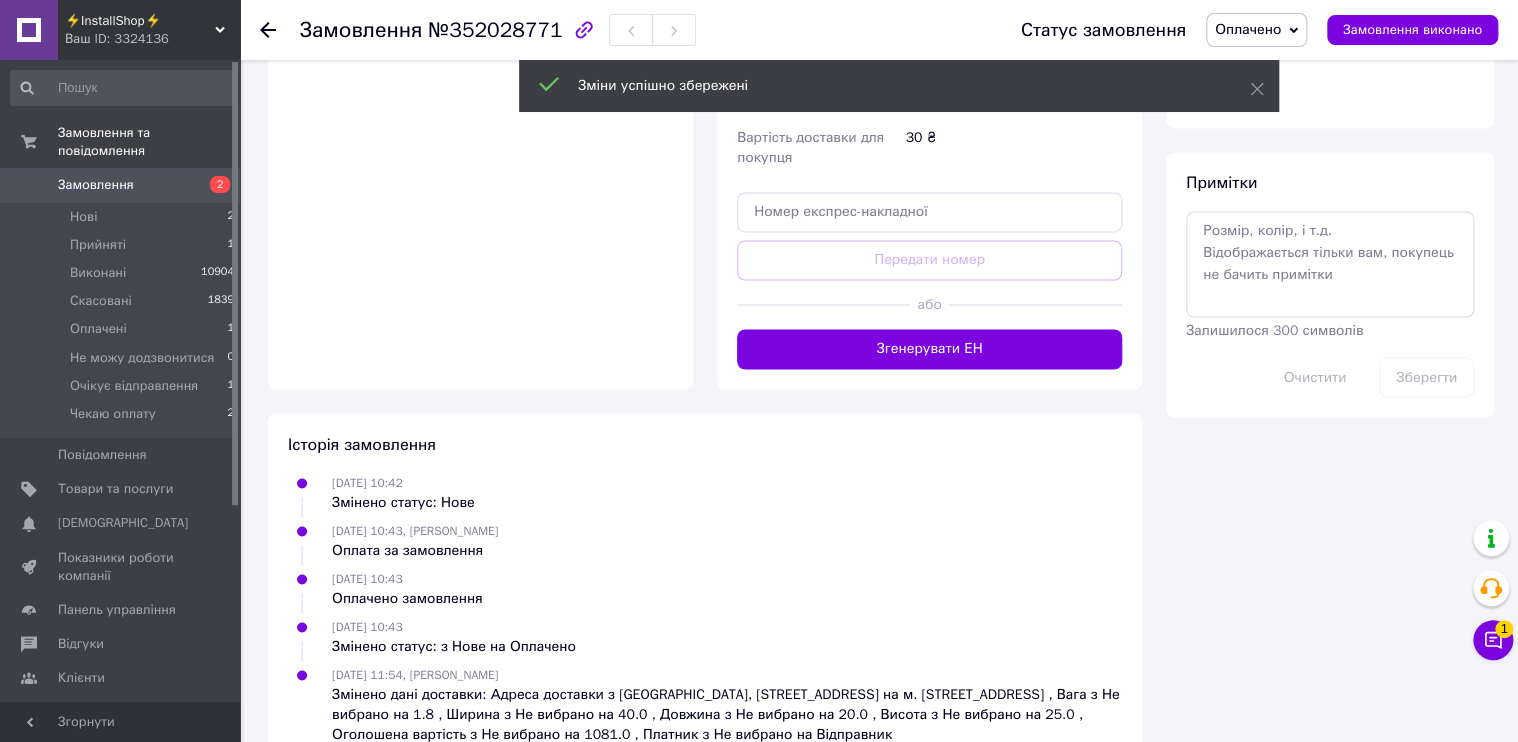 scroll, scrollTop: 1520, scrollLeft: 0, axis: vertical 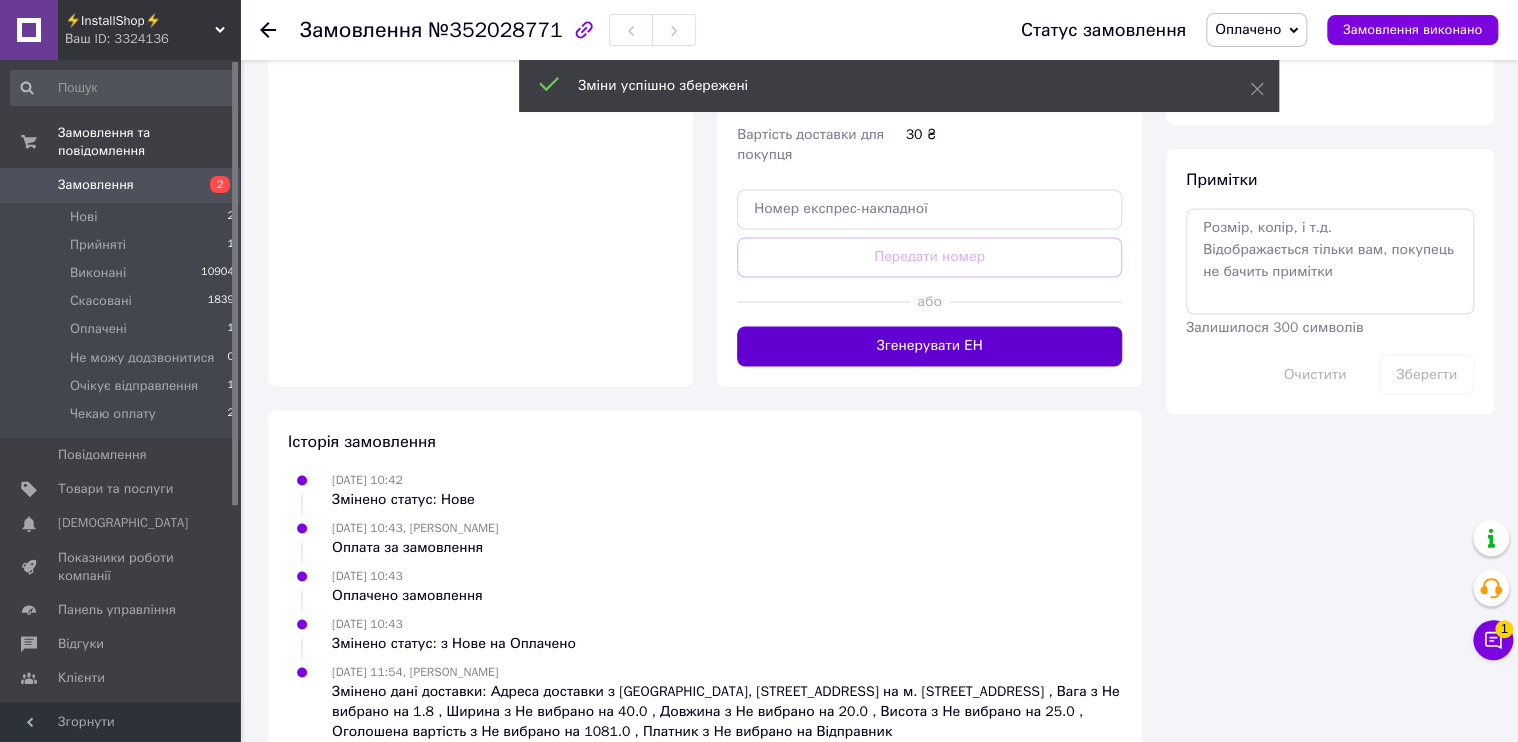 click on "Згенерувати ЕН" at bounding box center [929, 346] 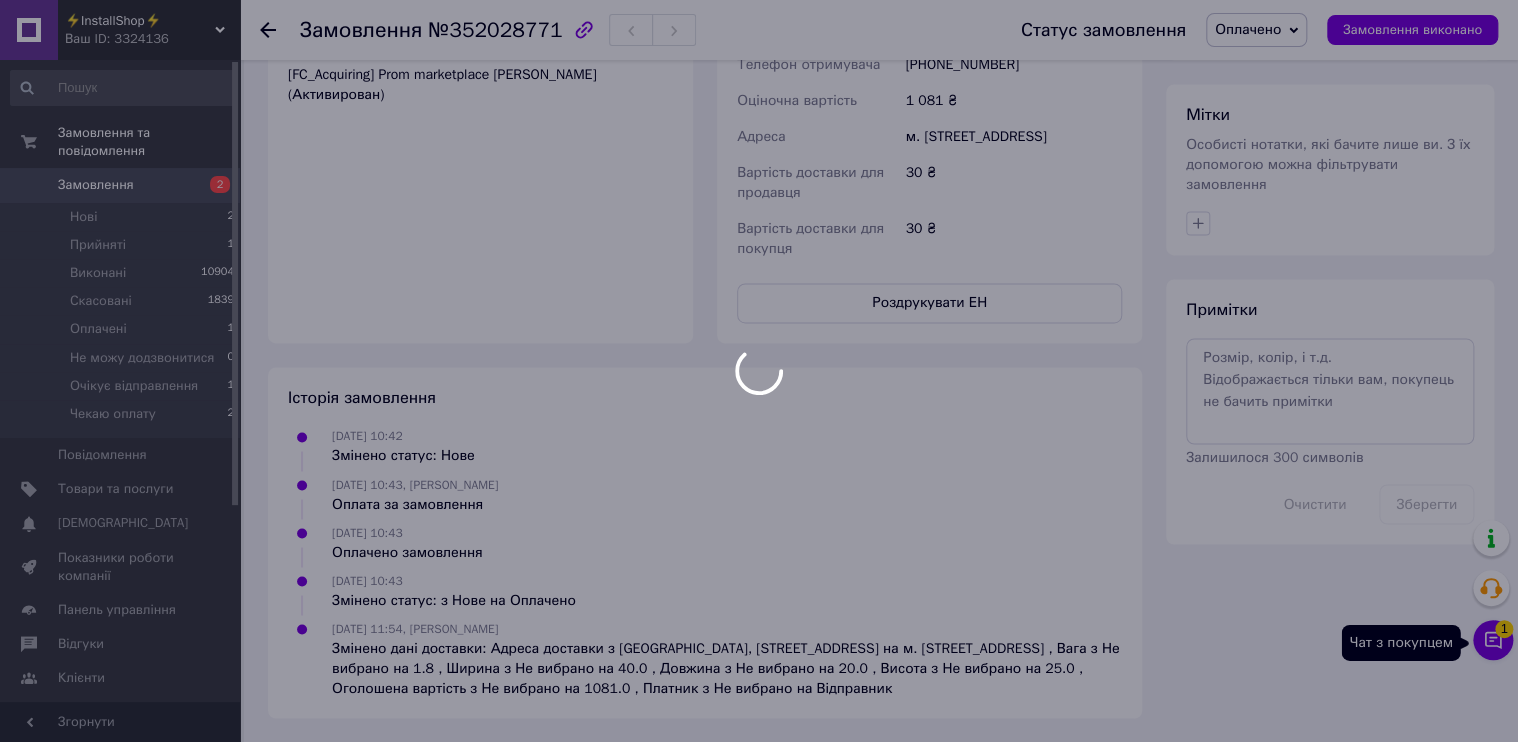 drag, startPoint x: 1492, startPoint y: 636, endPoint x: 1370, endPoint y: 472, distance: 204.40157 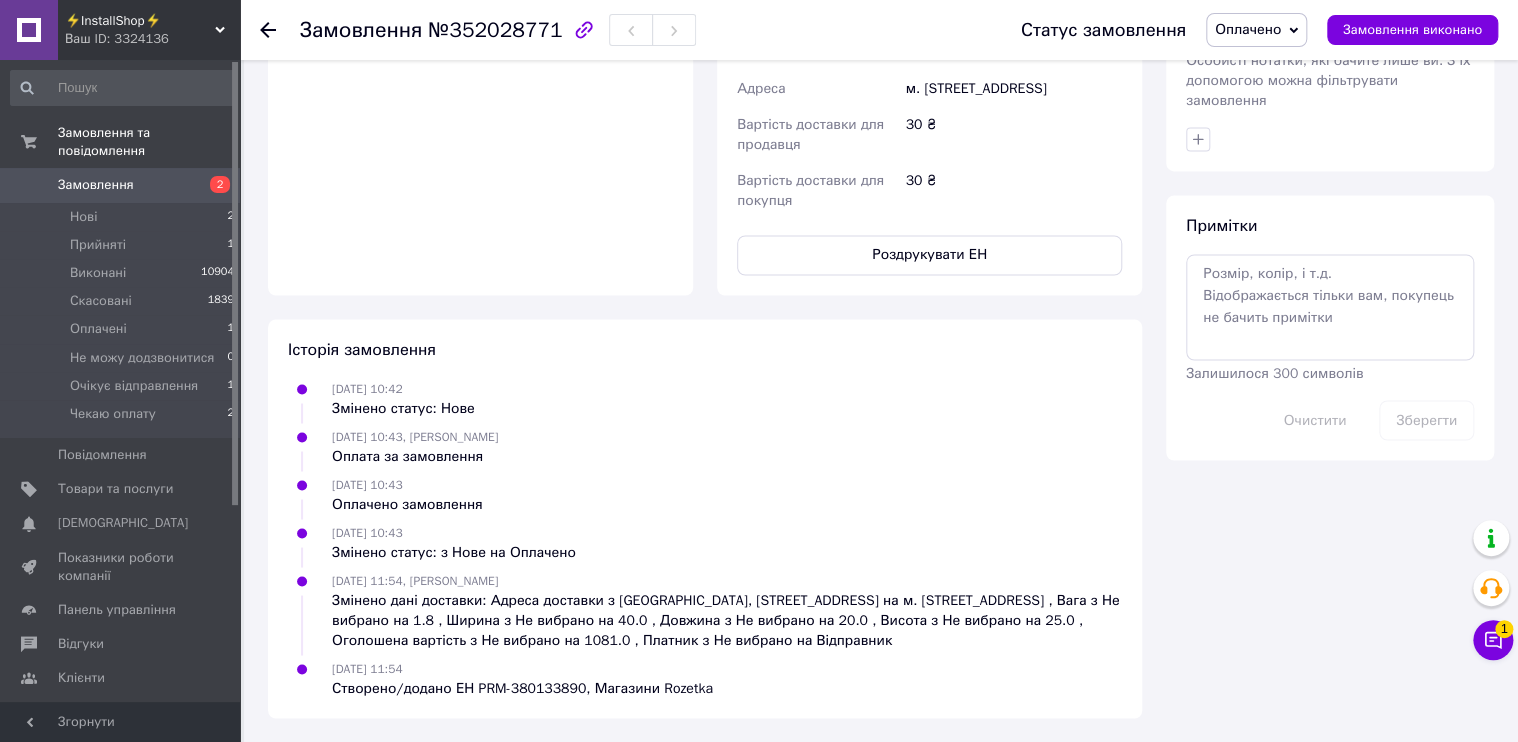 scroll, scrollTop: 1520, scrollLeft: 0, axis: vertical 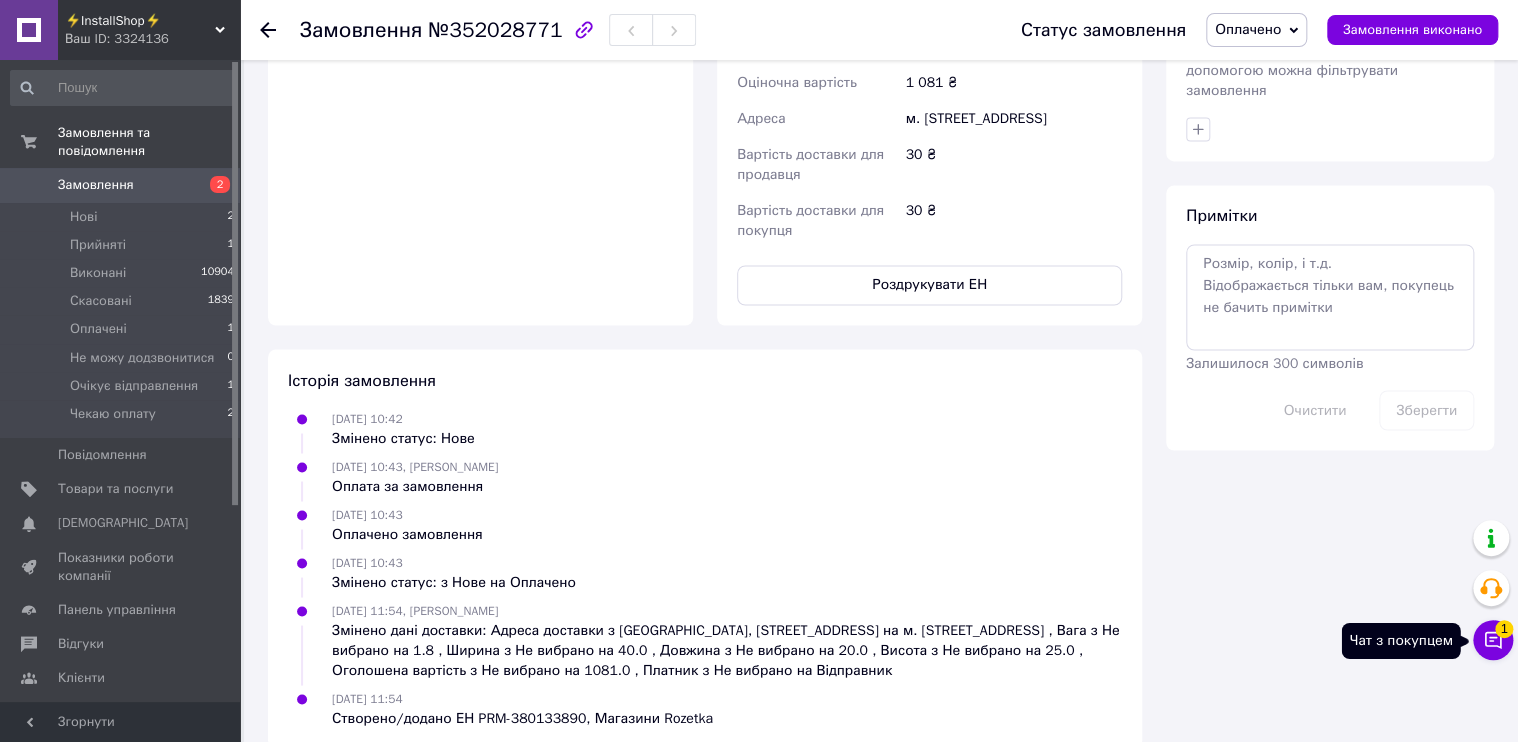 click 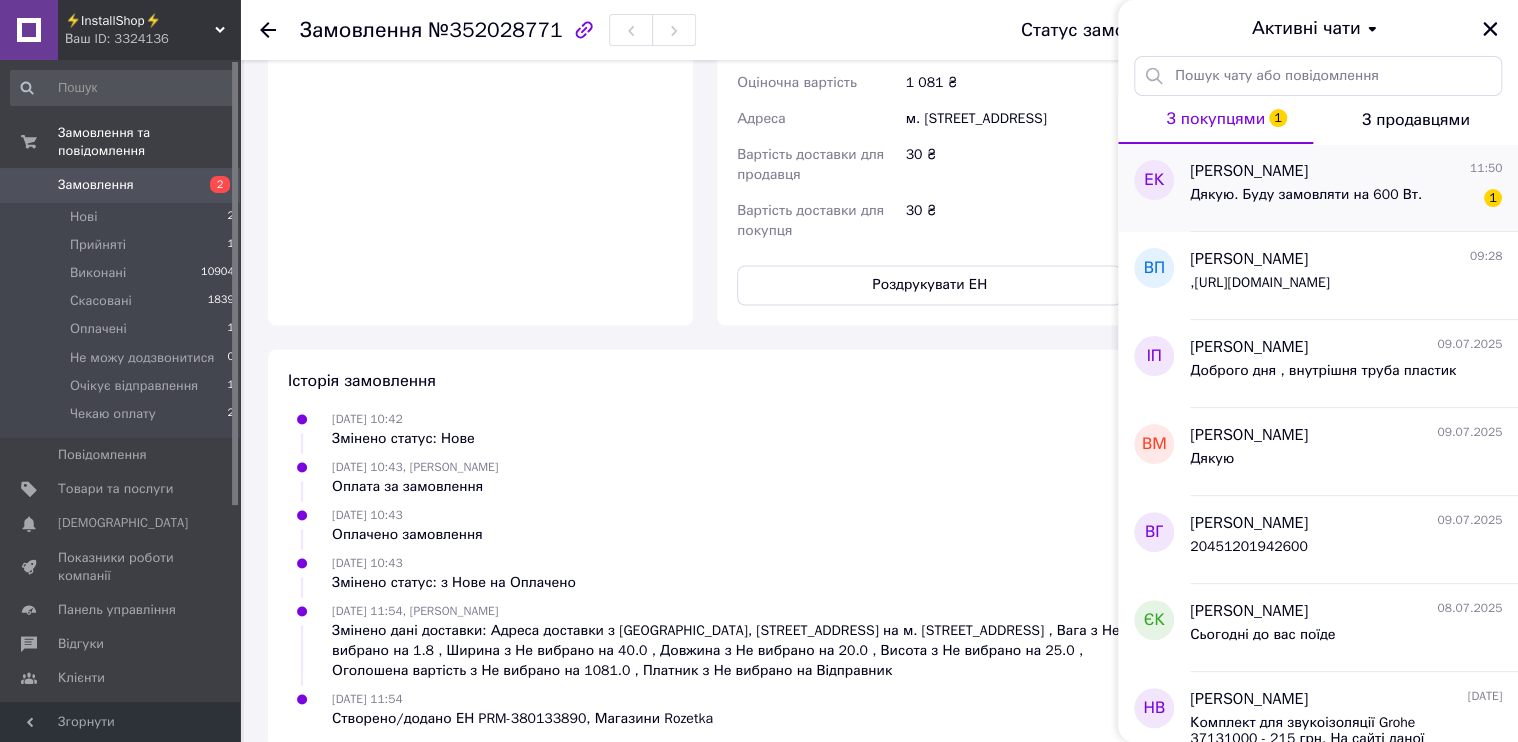 click on "ЕК" at bounding box center [1154, 188] 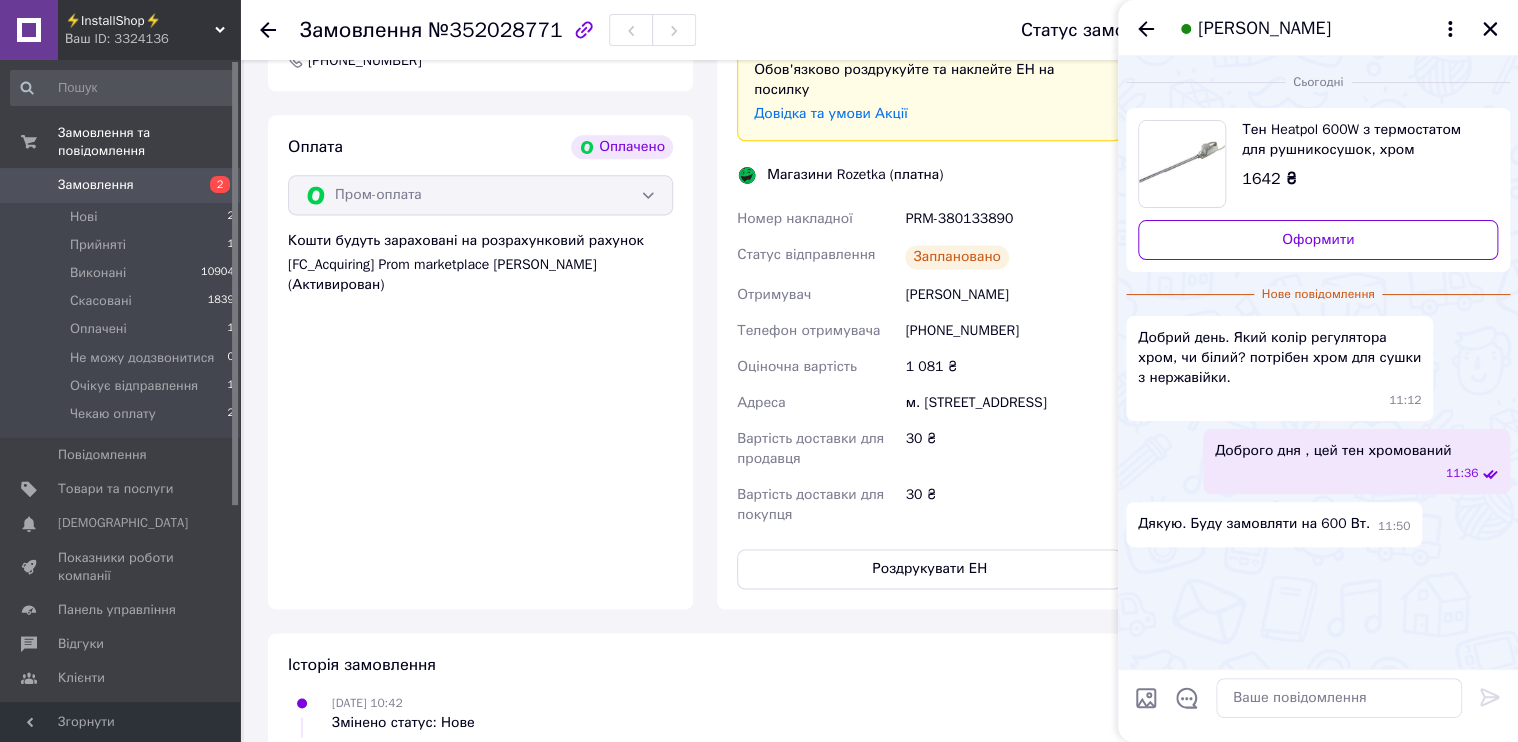 scroll, scrollTop: 1232, scrollLeft: 0, axis: vertical 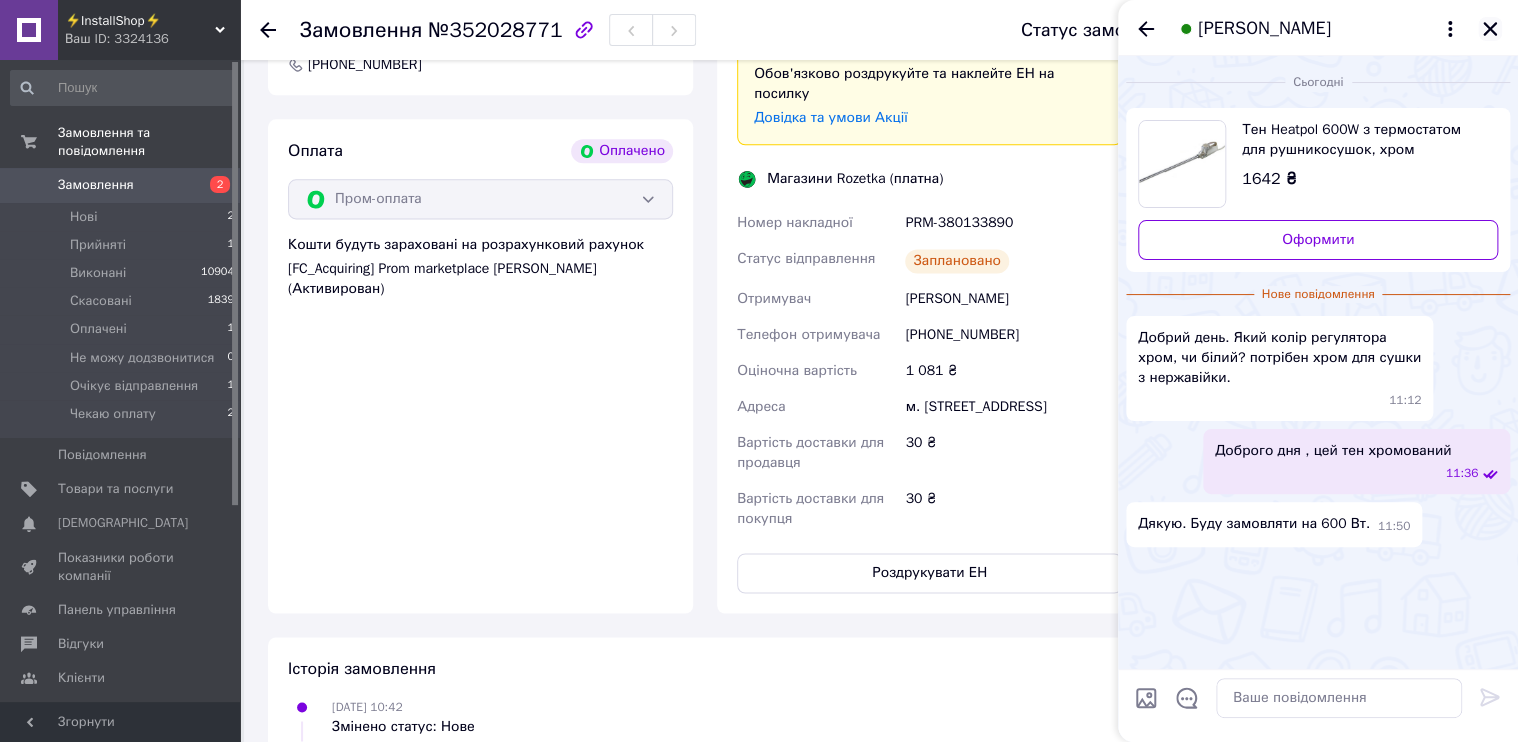 click at bounding box center [1490, 29] 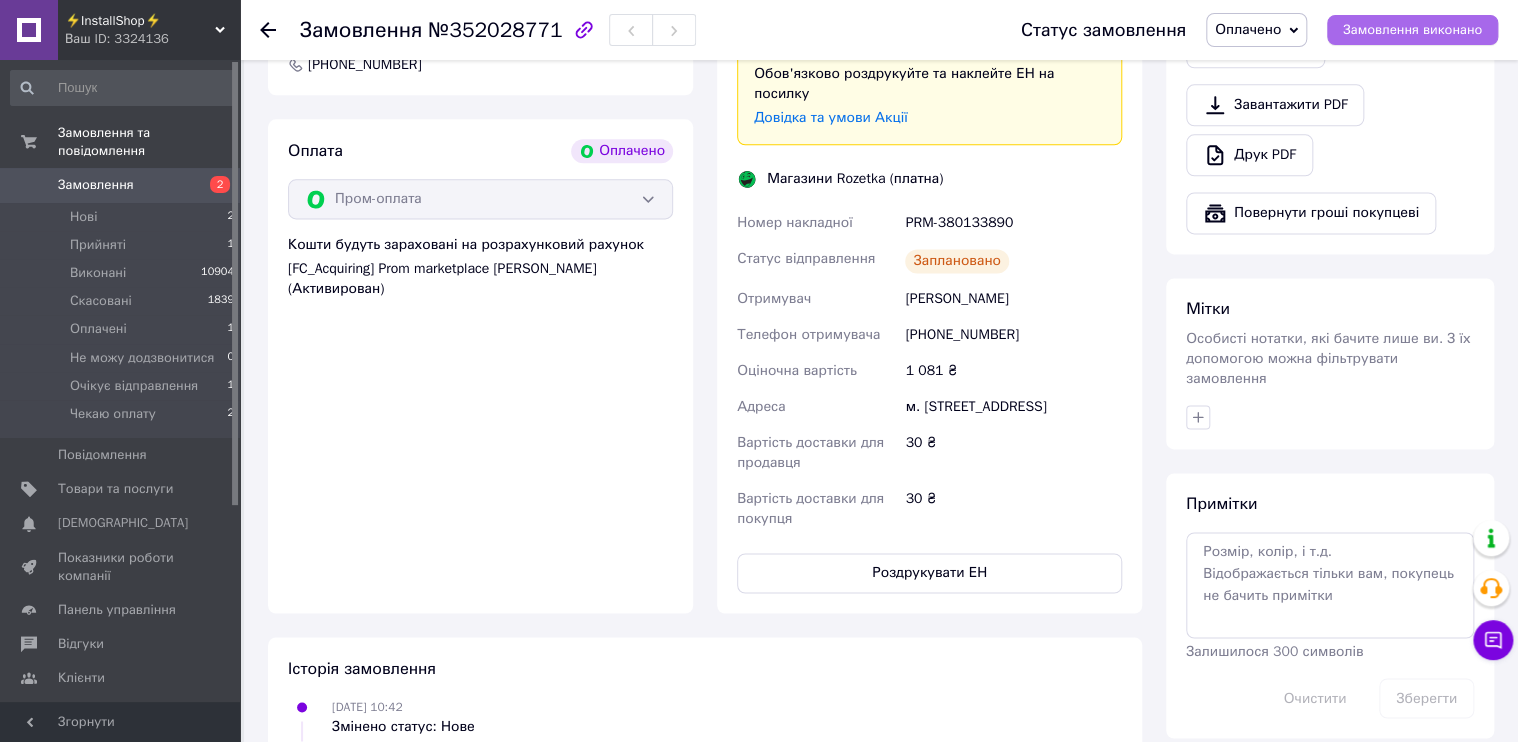 click on "Замовлення виконано" at bounding box center (1412, 30) 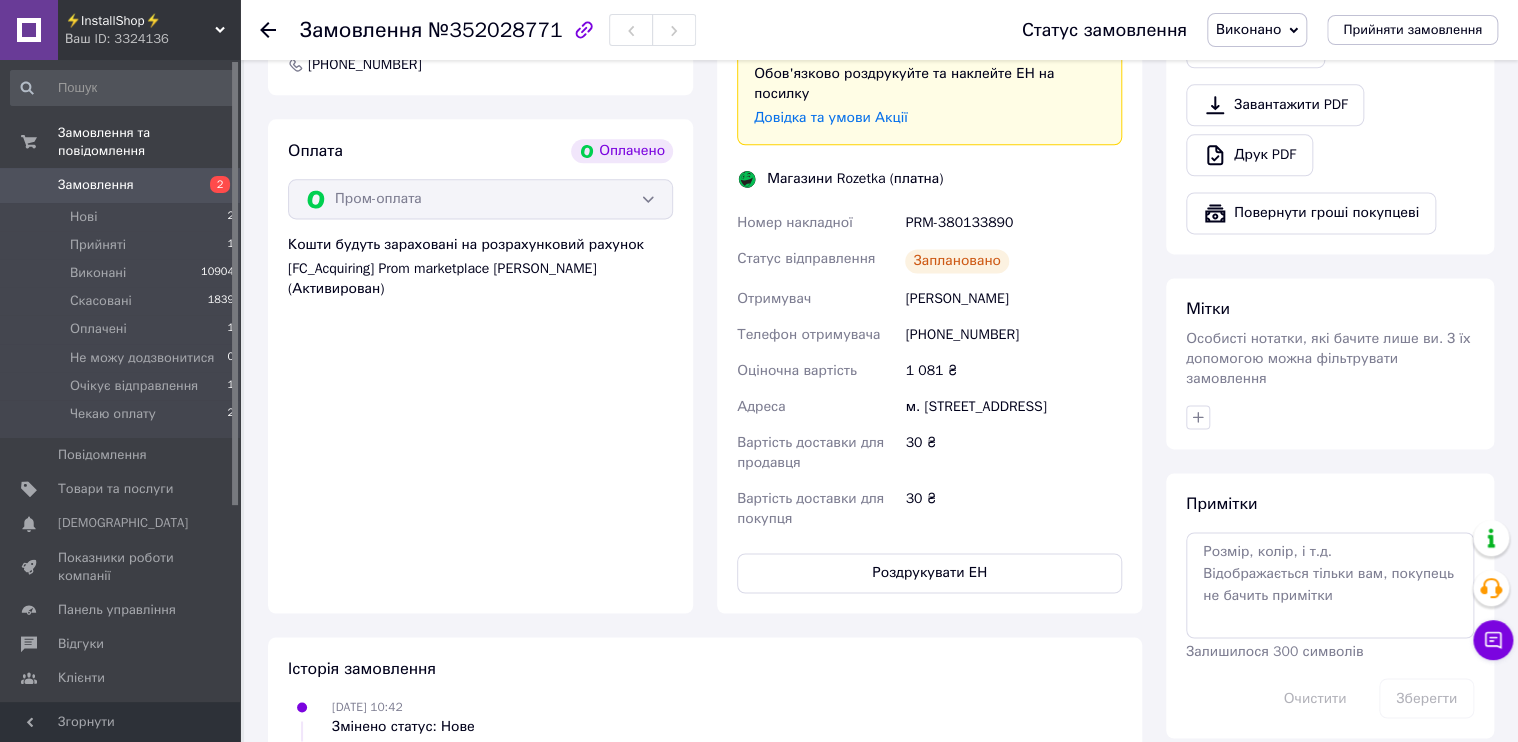 drag, startPoint x: 905, startPoint y: 284, endPoint x: 1016, endPoint y: 284, distance: 111 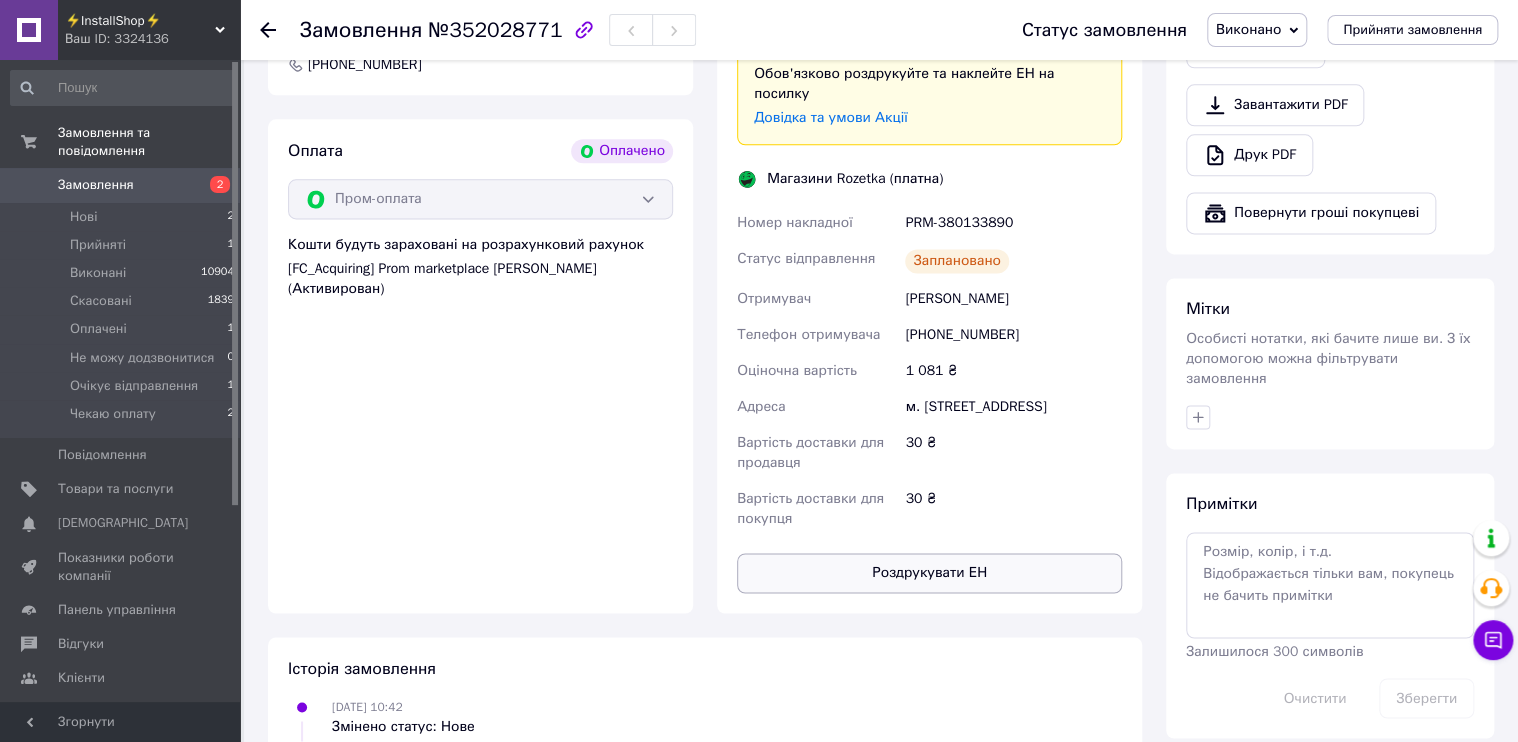 click on "Роздрукувати ЕН" at bounding box center (929, 573) 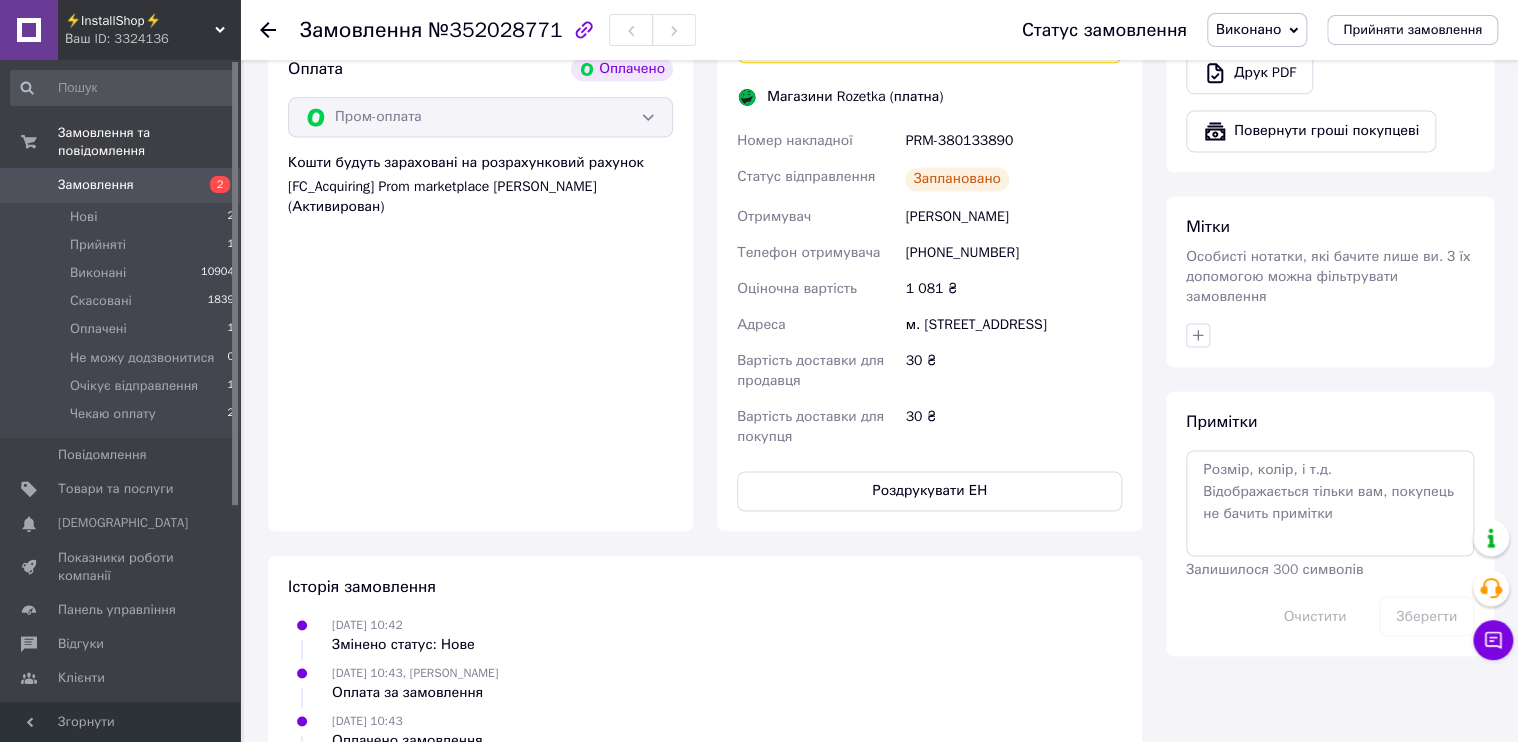 scroll, scrollTop: 1392, scrollLeft: 0, axis: vertical 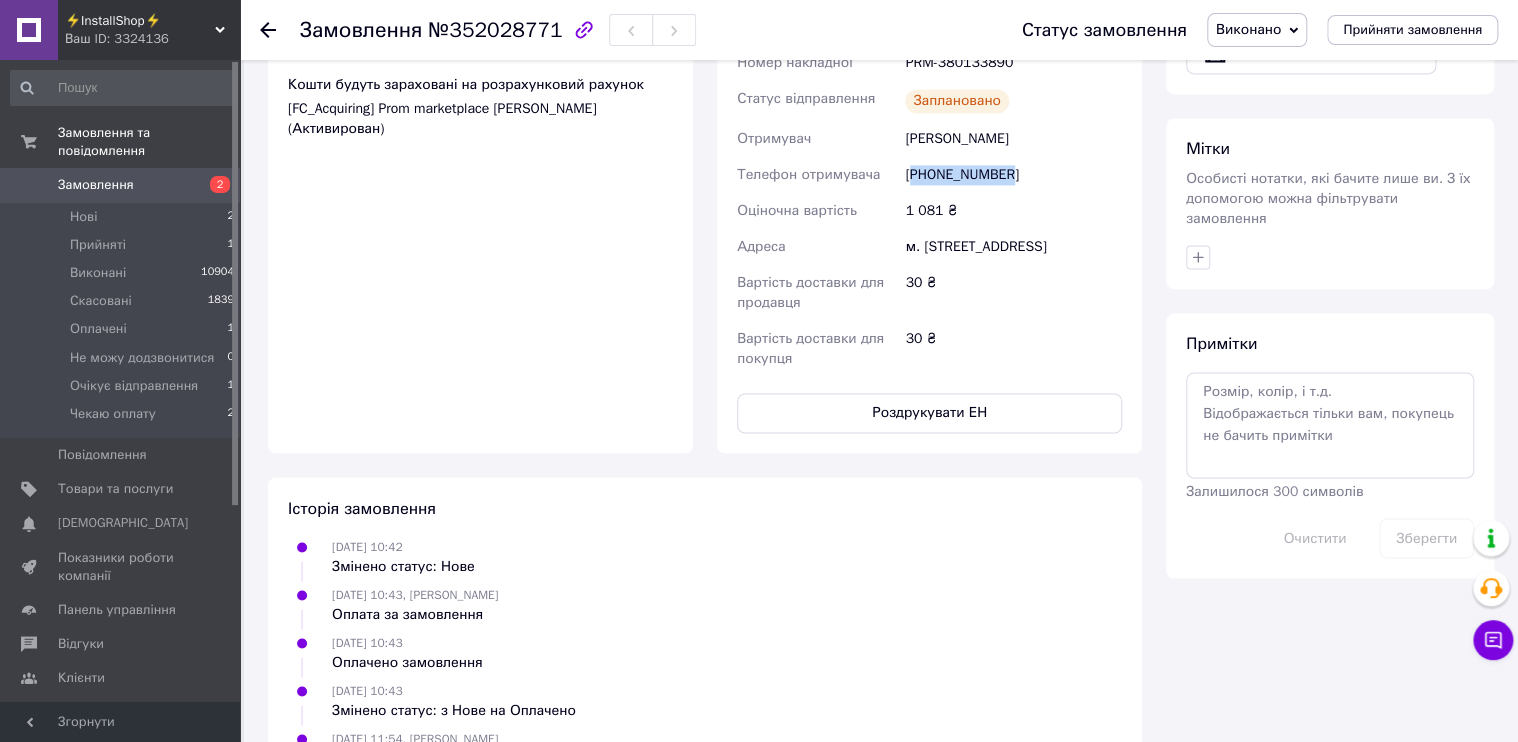 drag, startPoint x: 1014, startPoint y: 154, endPoint x: 915, endPoint y: 155, distance: 99.00505 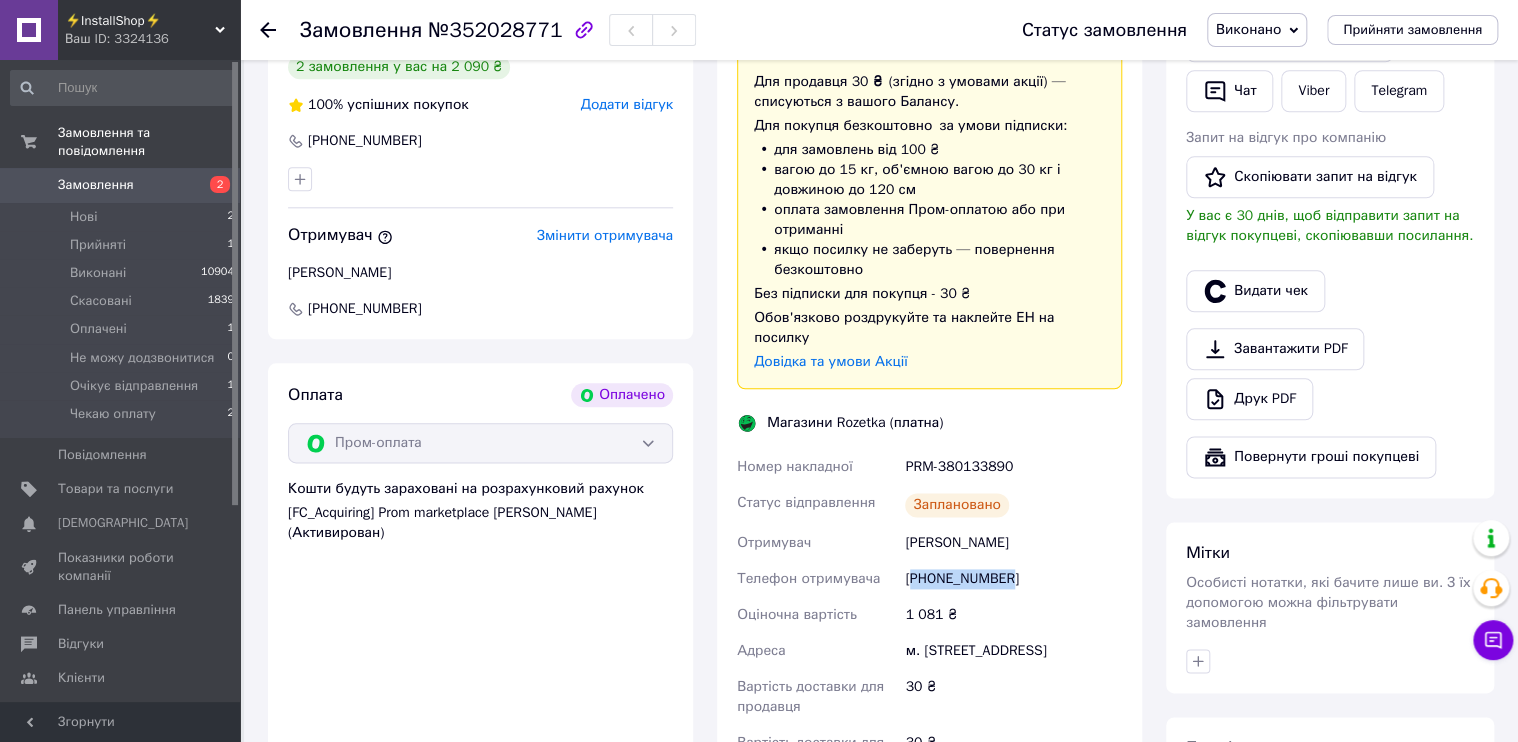 scroll, scrollTop: 912, scrollLeft: 0, axis: vertical 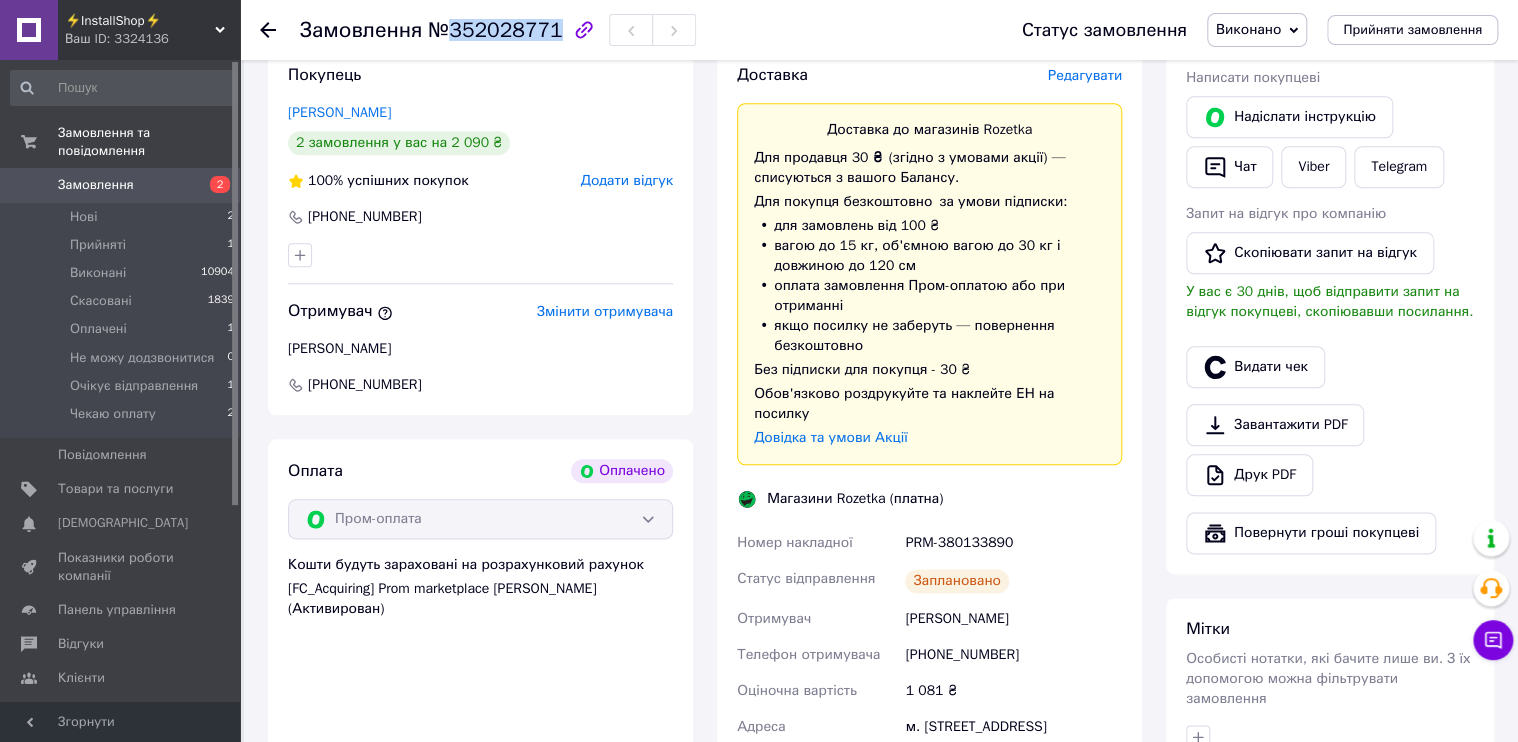 drag, startPoint x: 489, startPoint y: 38, endPoint x: 545, endPoint y: 32, distance: 56.32051 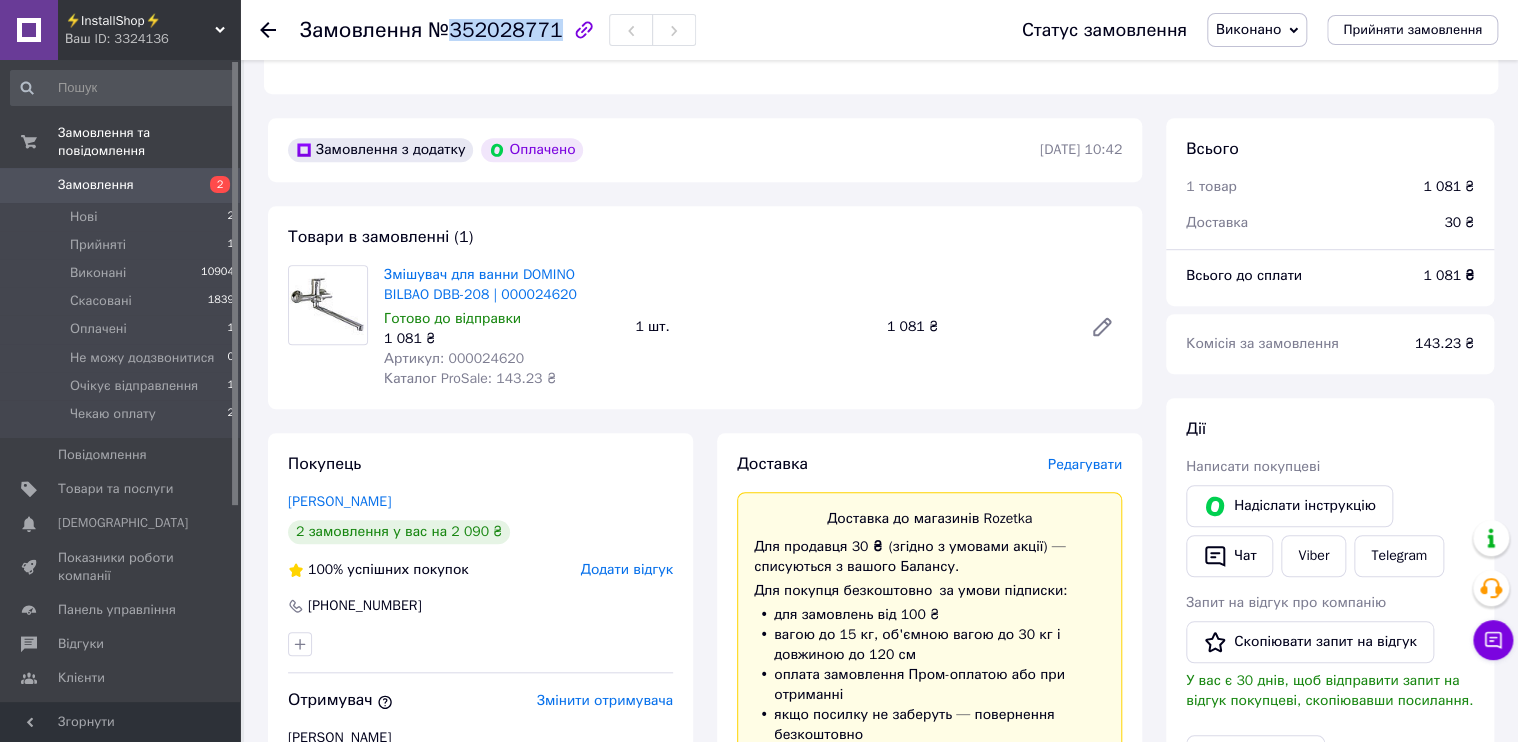 scroll, scrollTop: 512, scrollLeft: 0, axis: vertical 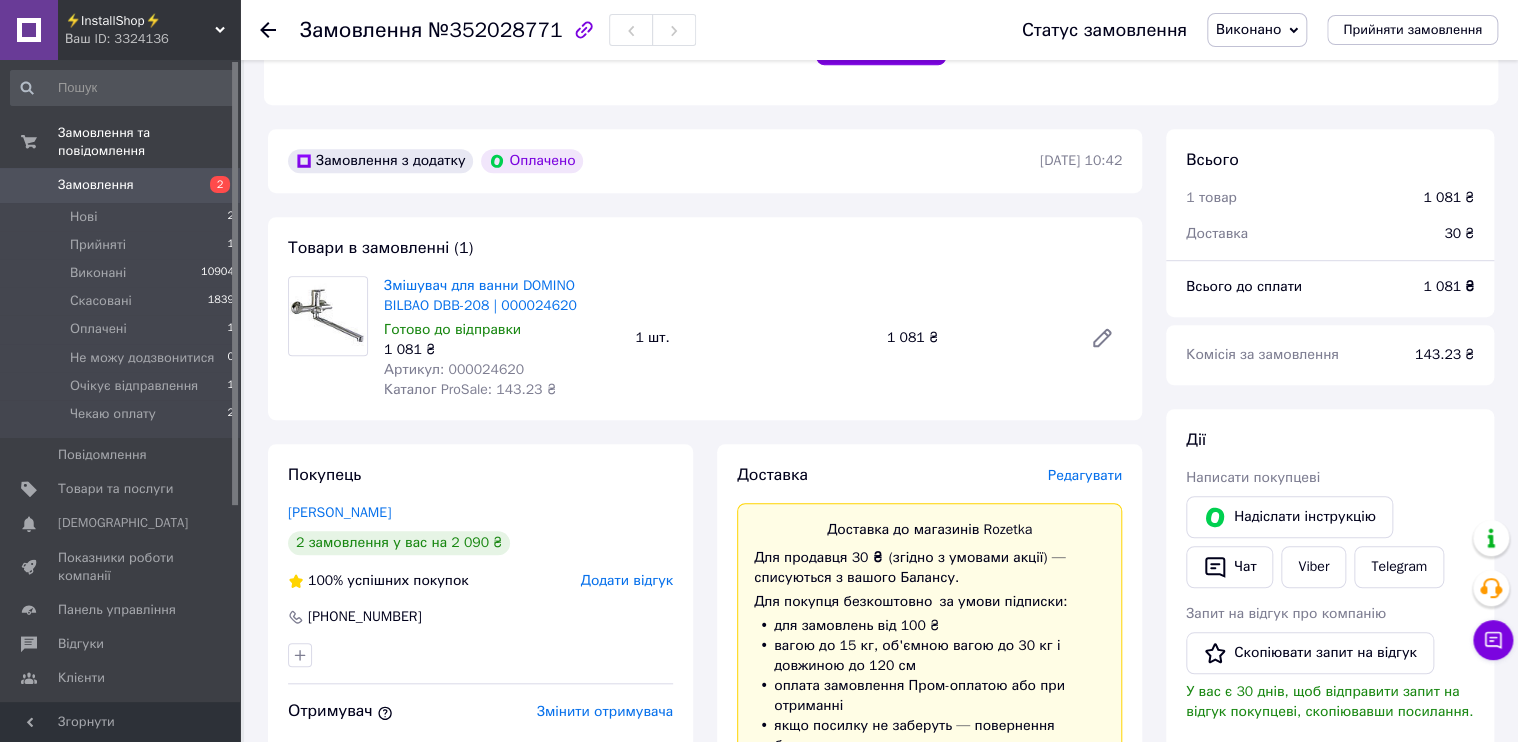 click 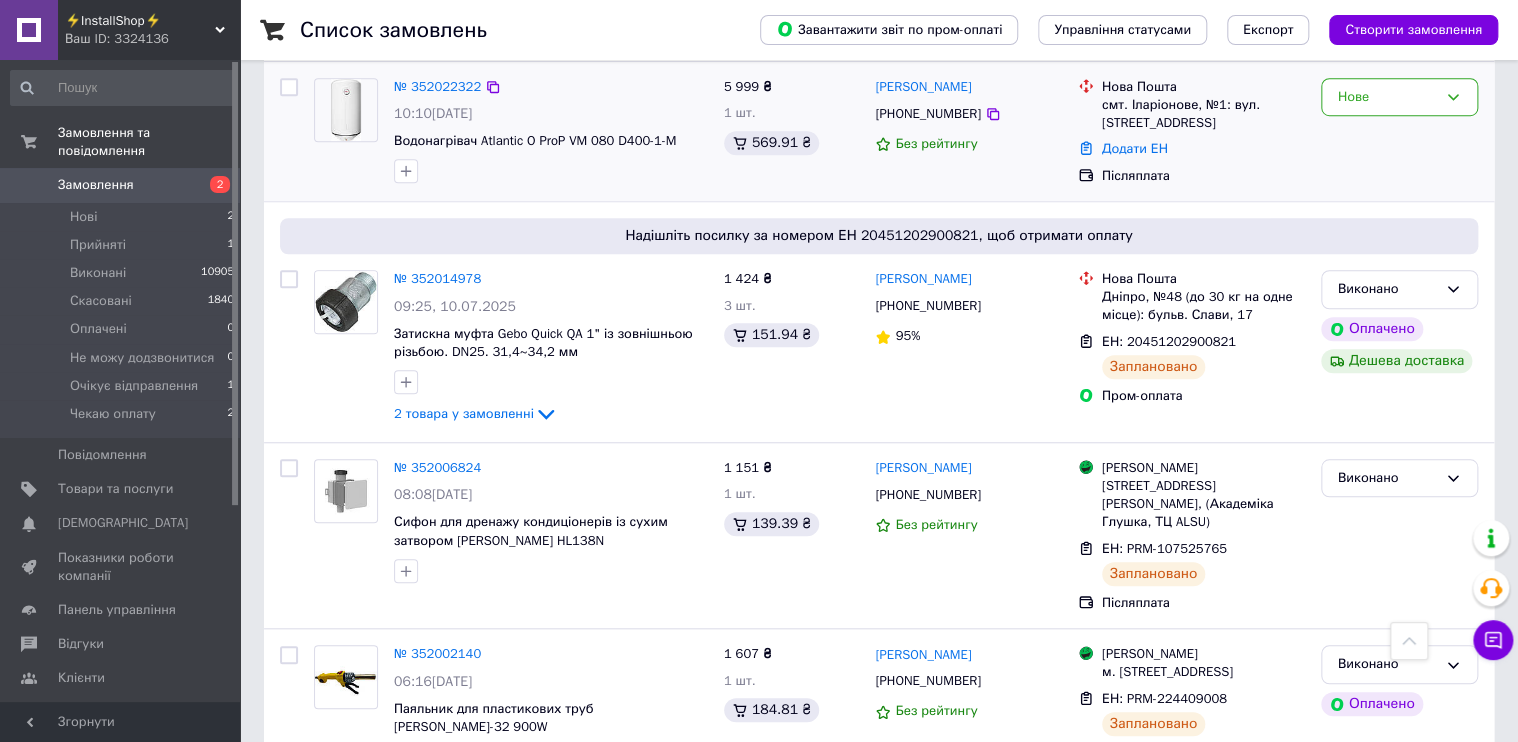 scroll, scrollTop: 640, scrollLeft: 0, axis: vertical 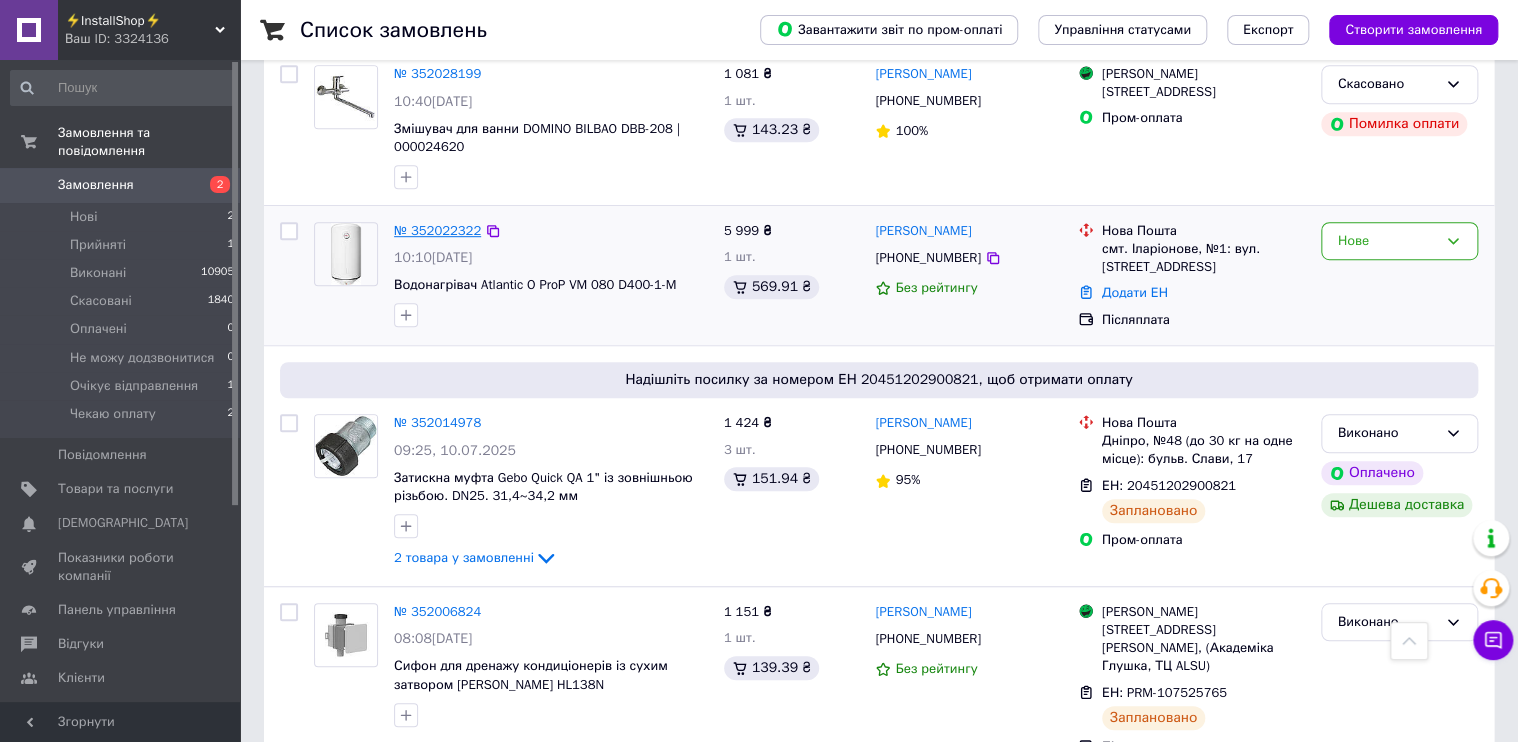 click on "№ 352022322" at bounding box center [437, 230] 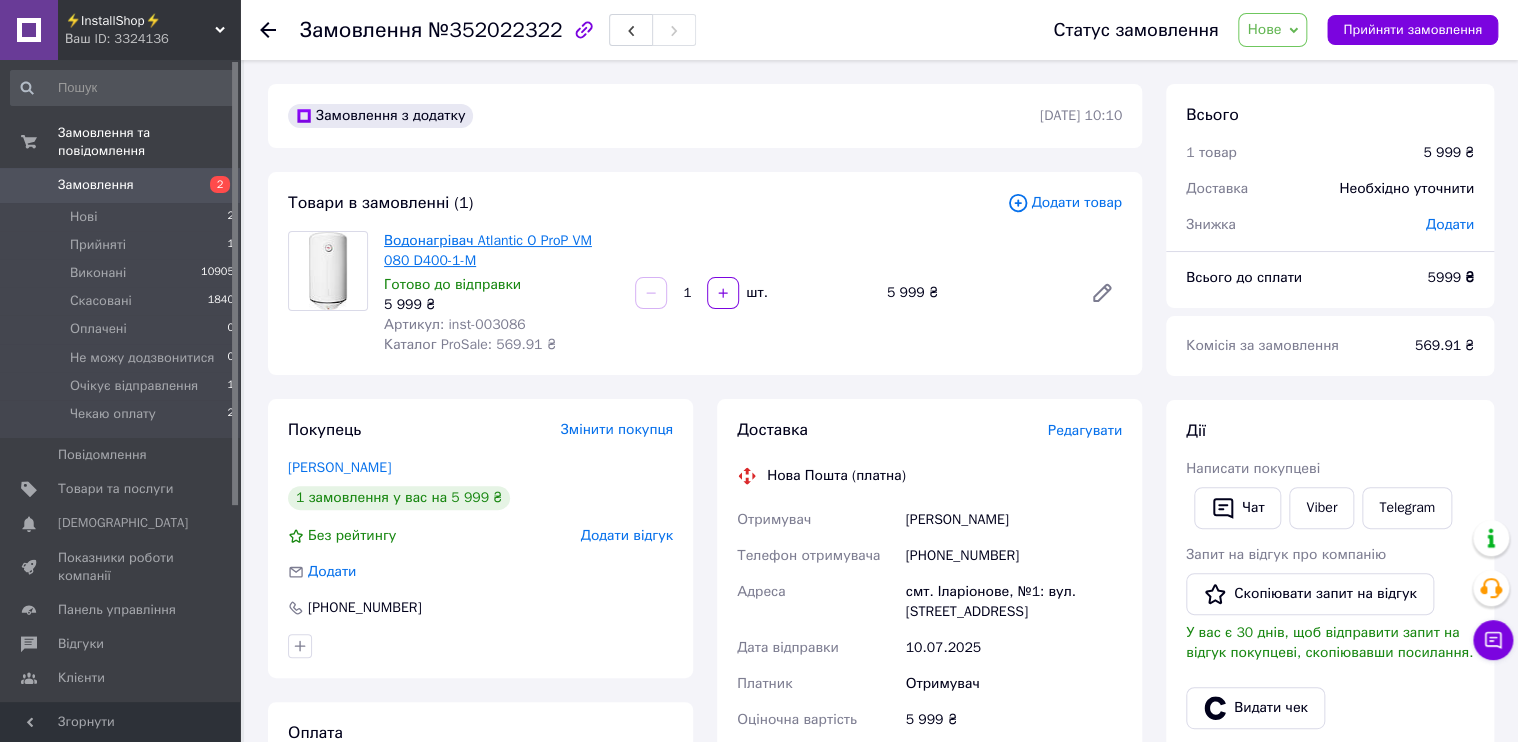 scroll, scrollTop: 0, scrollLeft: 0, axis: both 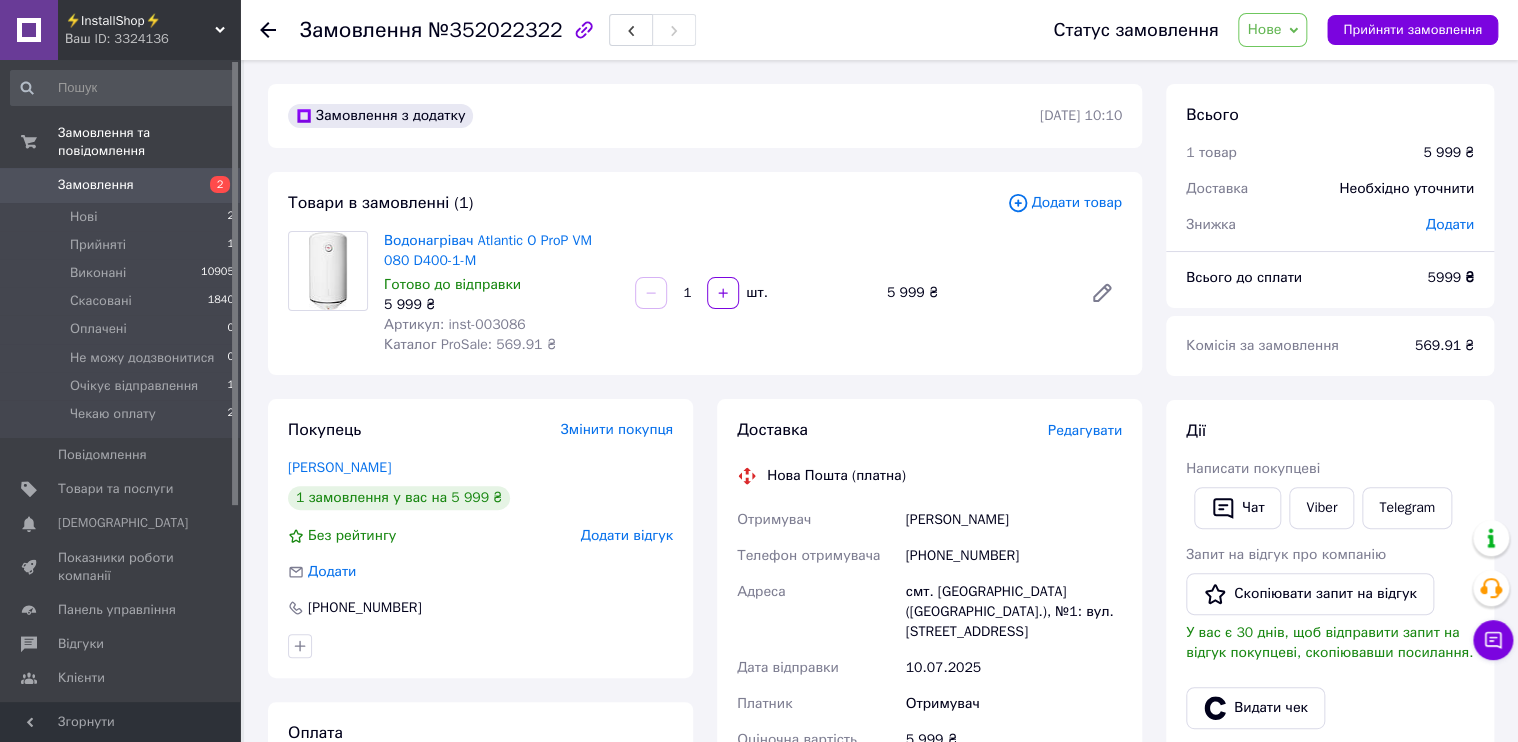 click on "Водонагрівач Atlantic O ProP VM 080 D400-1-M" at bounding box center (501, 251) 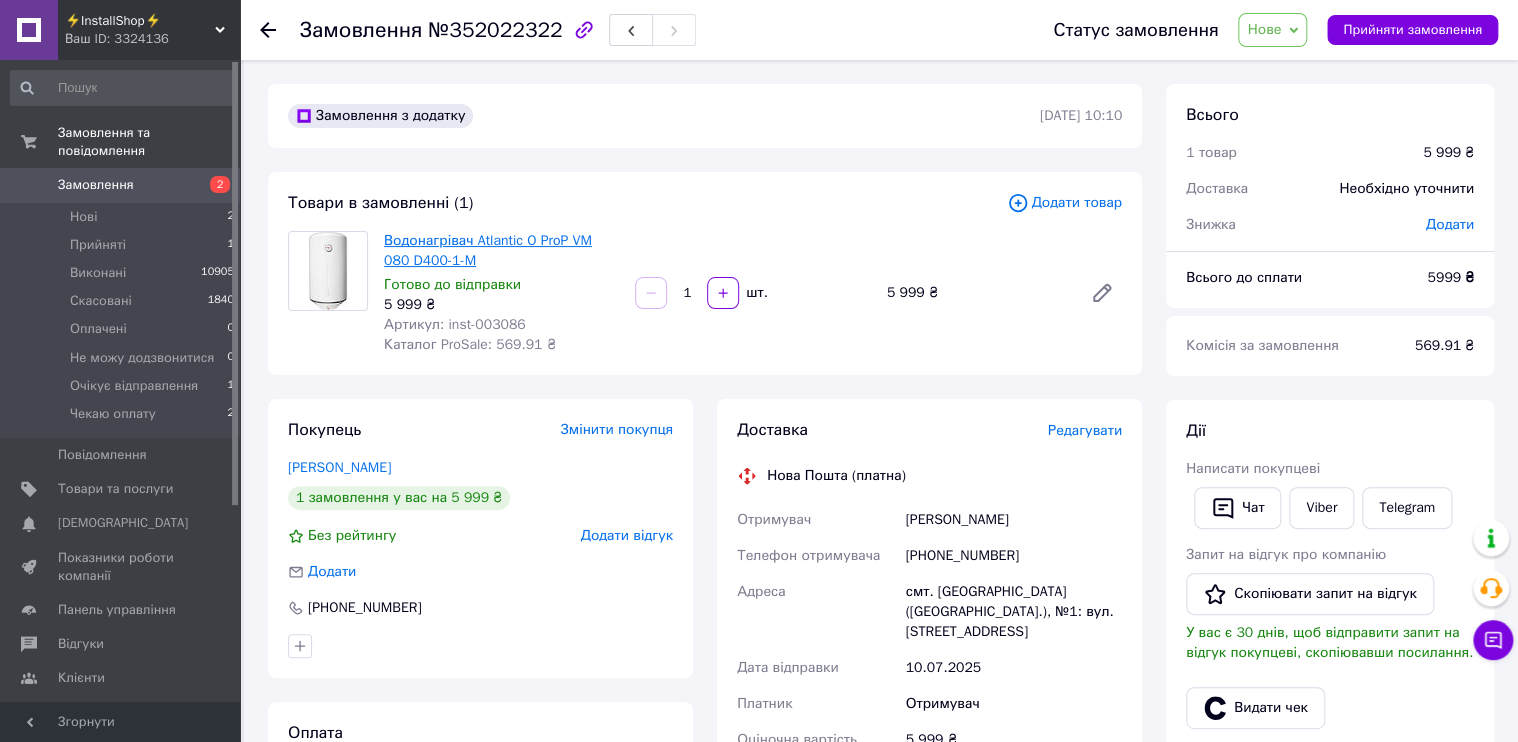 click on "Водонагрівач Atlantic O ProP VM 080 D400-1-M" at bounding box center (488, 250) 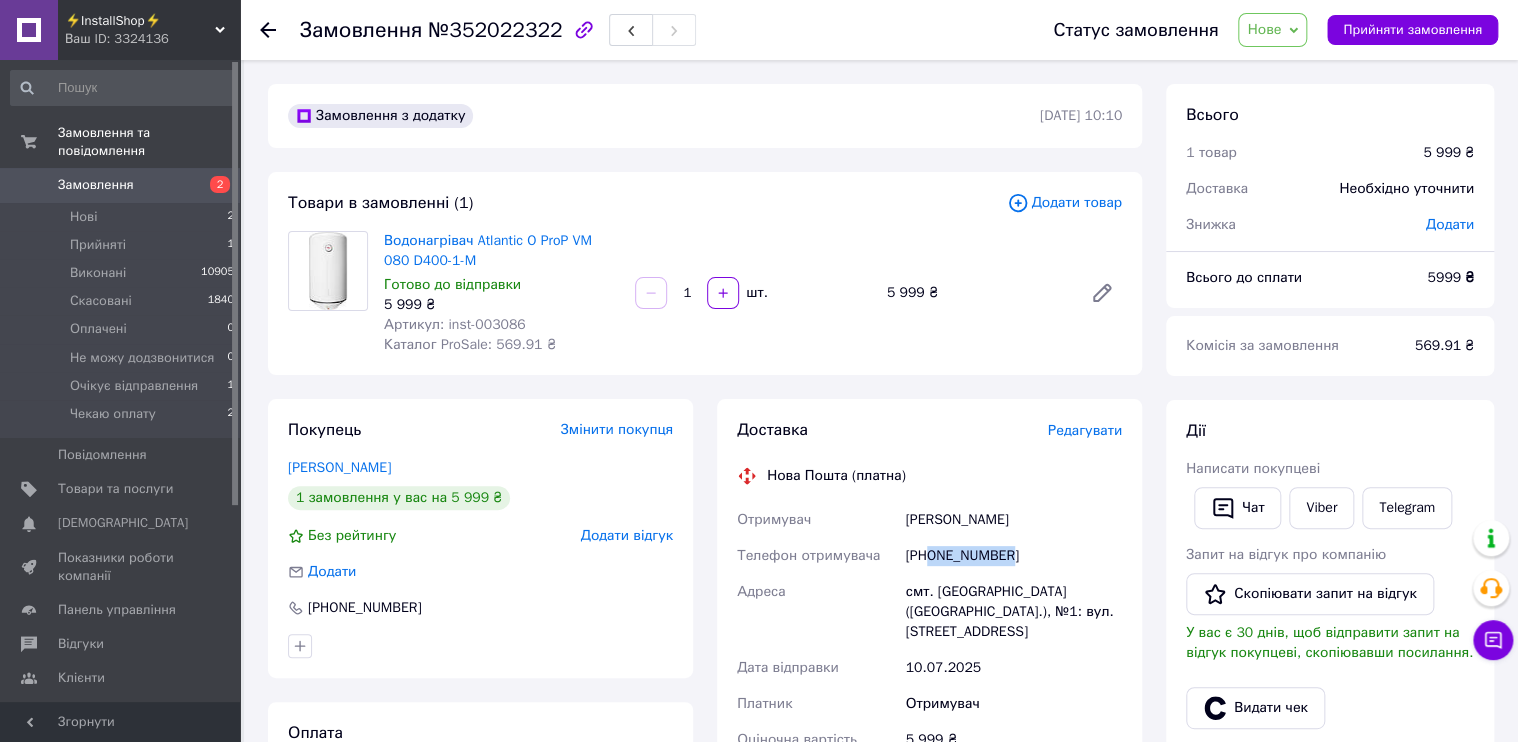 drag, startPoint x: 922, startPoint y: 573, endPoint x: 928, endPoint y: 553, distance: 20.880613 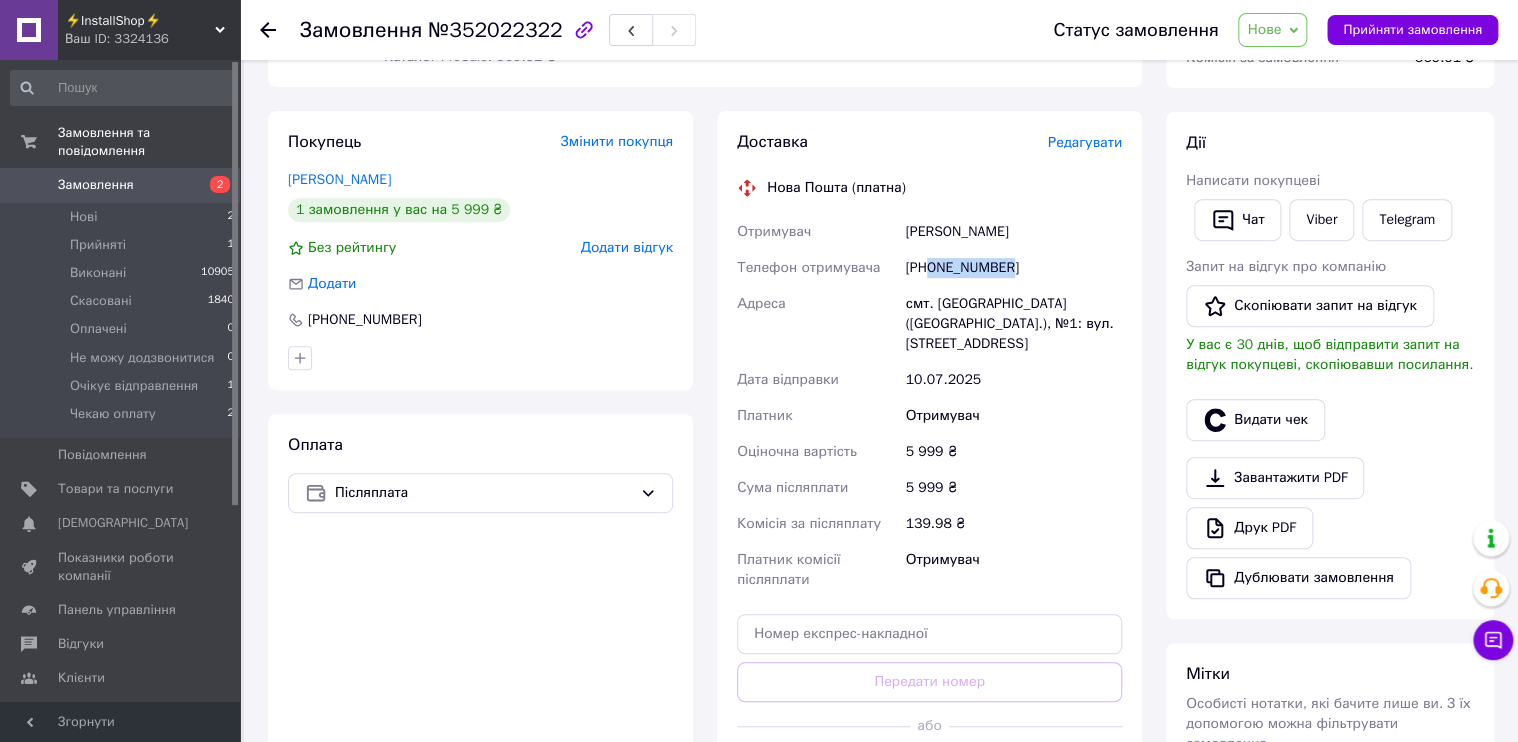 scroll, scrollTop: 0, scrollLeft: 0, axis: both 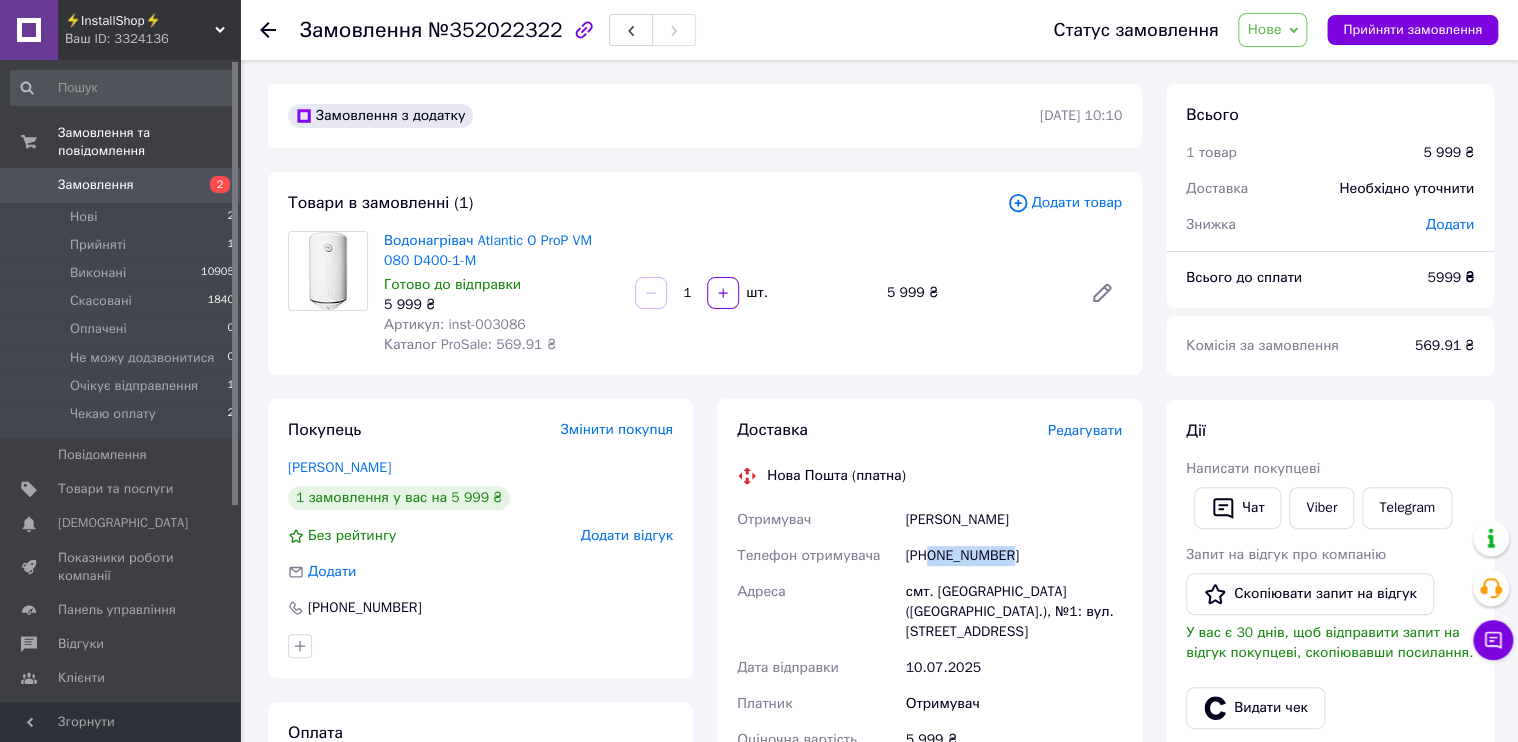 click on "Нове" at bounding box center (1272, 30) 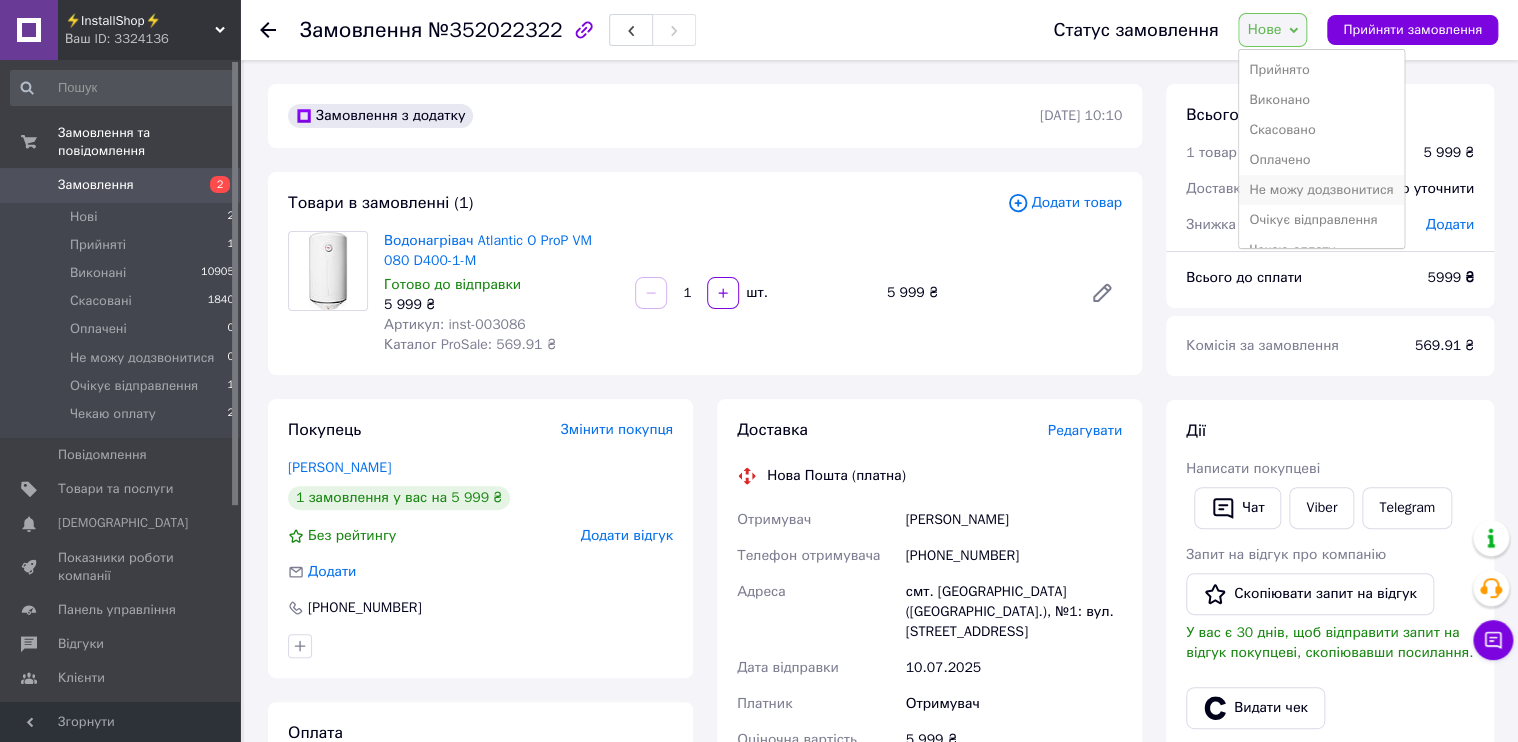 click on "Не можу додзвонитися" at bounding box center [1321, 190] 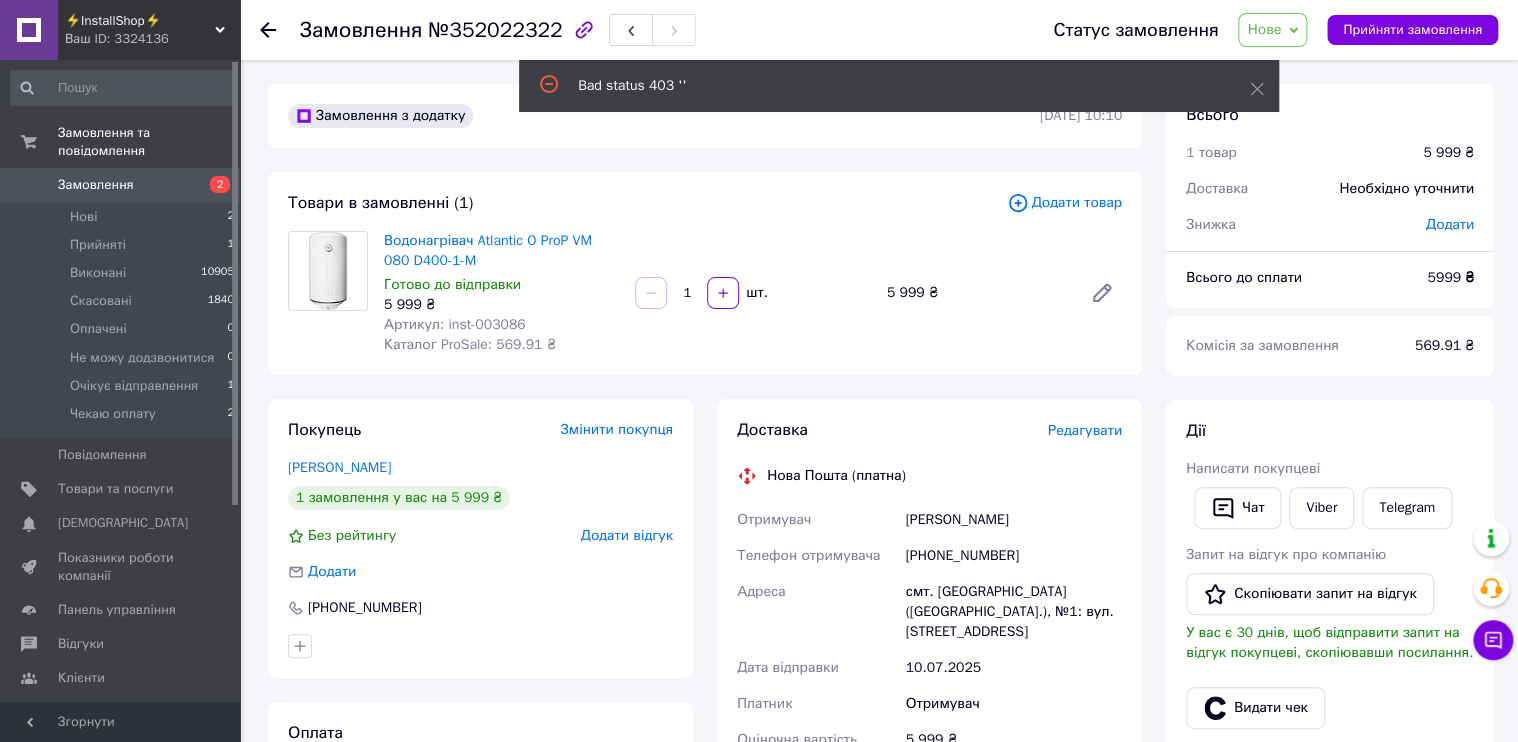 drag, startPoint x: 1260, startPoint y: 29, endPoint x: 1291, endPoint y: 44, distance: 34.43835 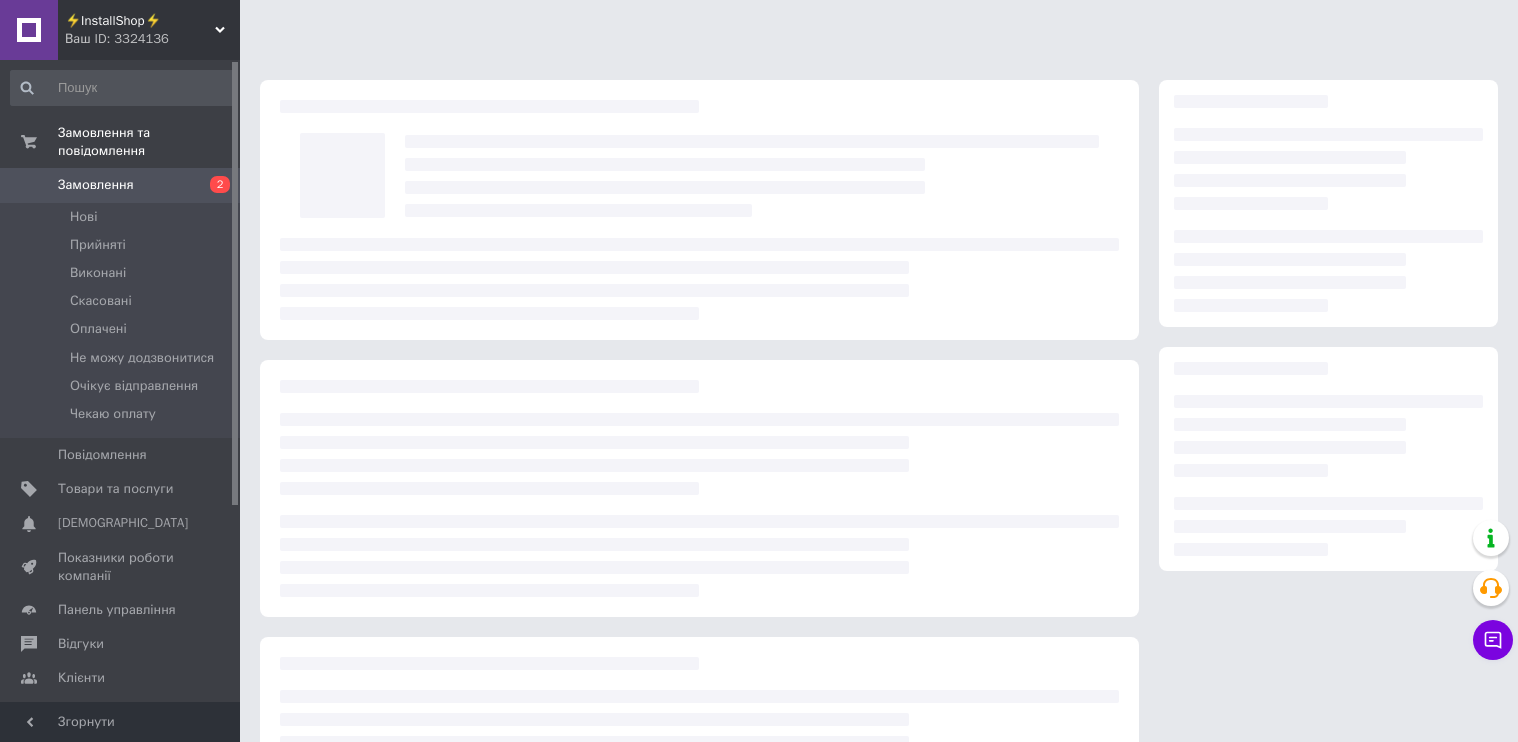 scroll, scrollTop: 0, scrollLeft: 0, axis: both 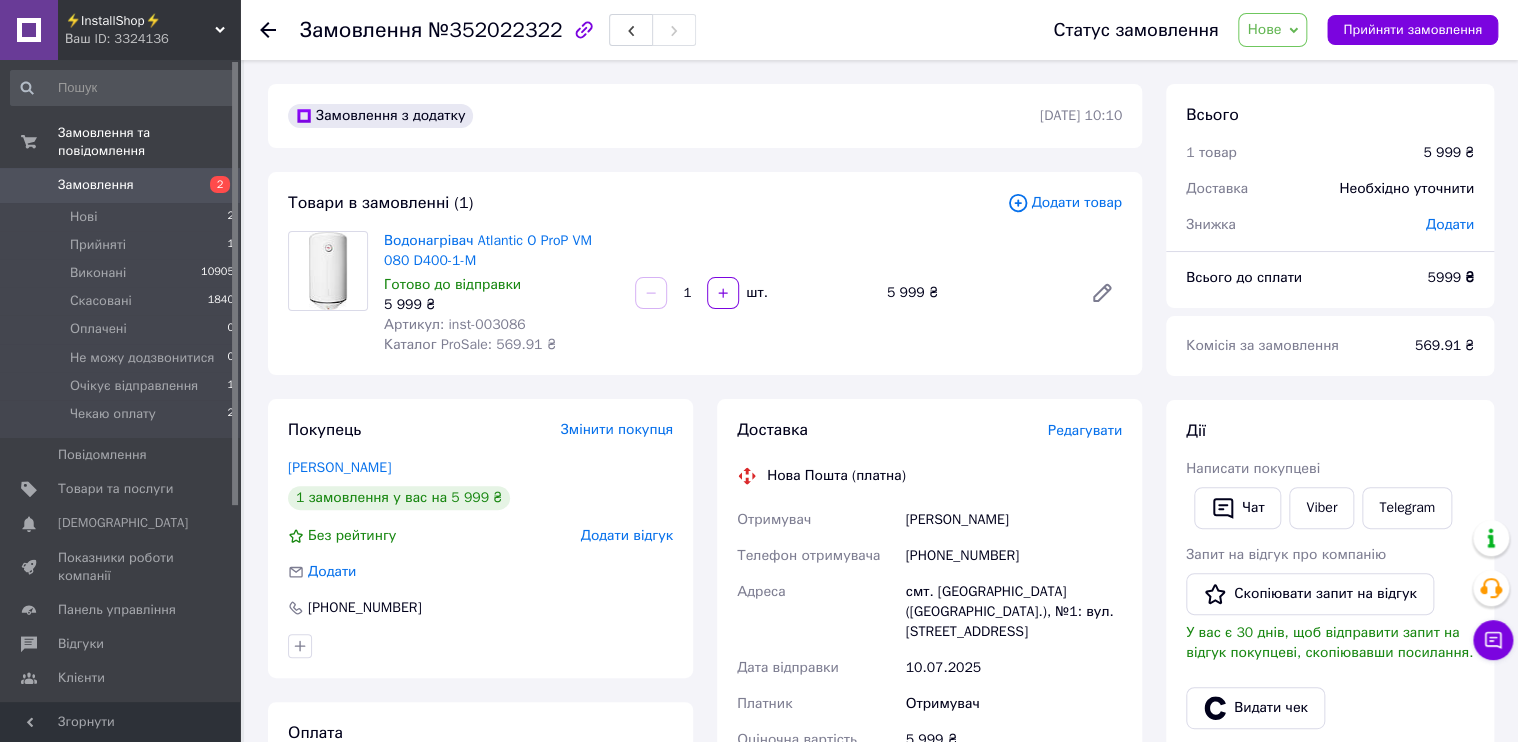 click 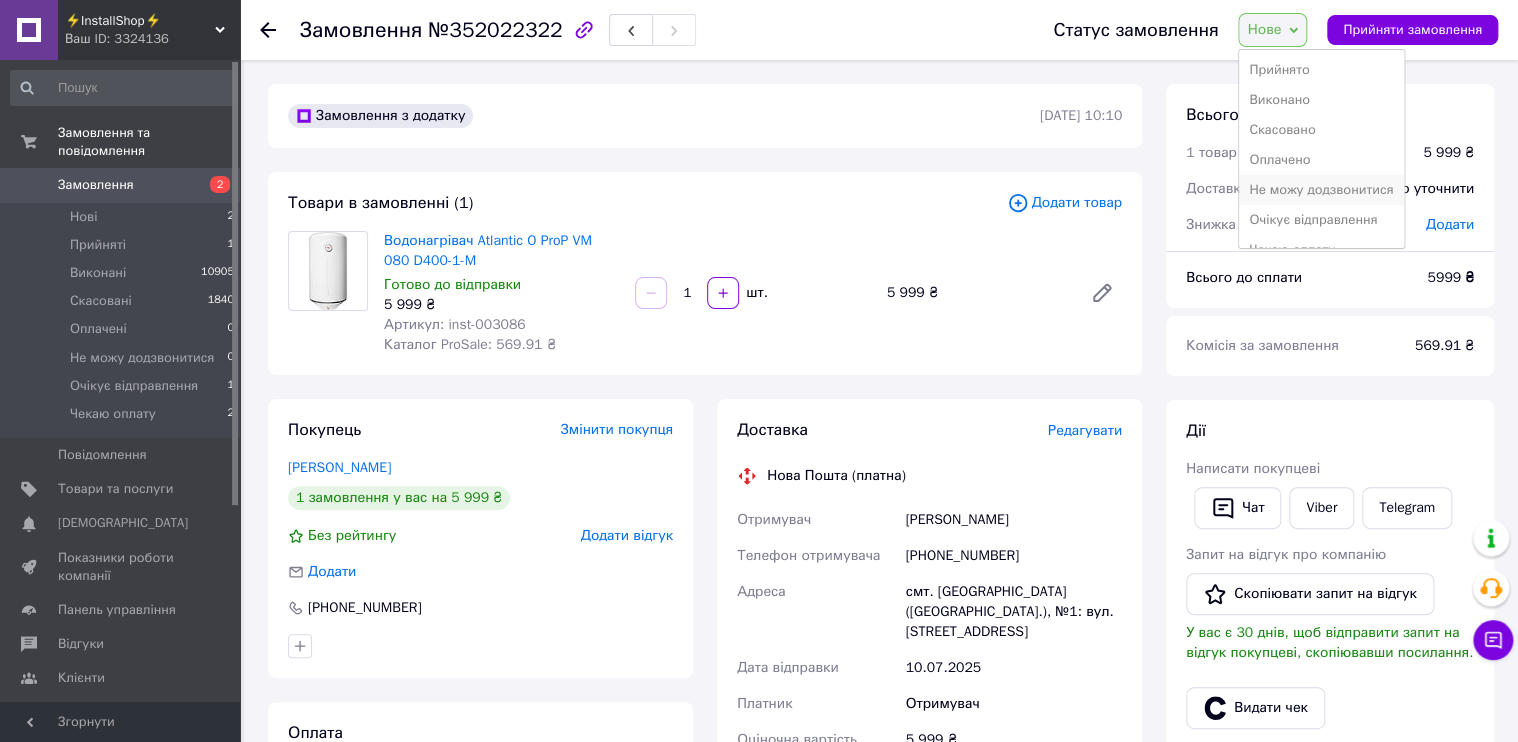 click on "Не можу додзвонитися" at bounding box center (1321, 190) 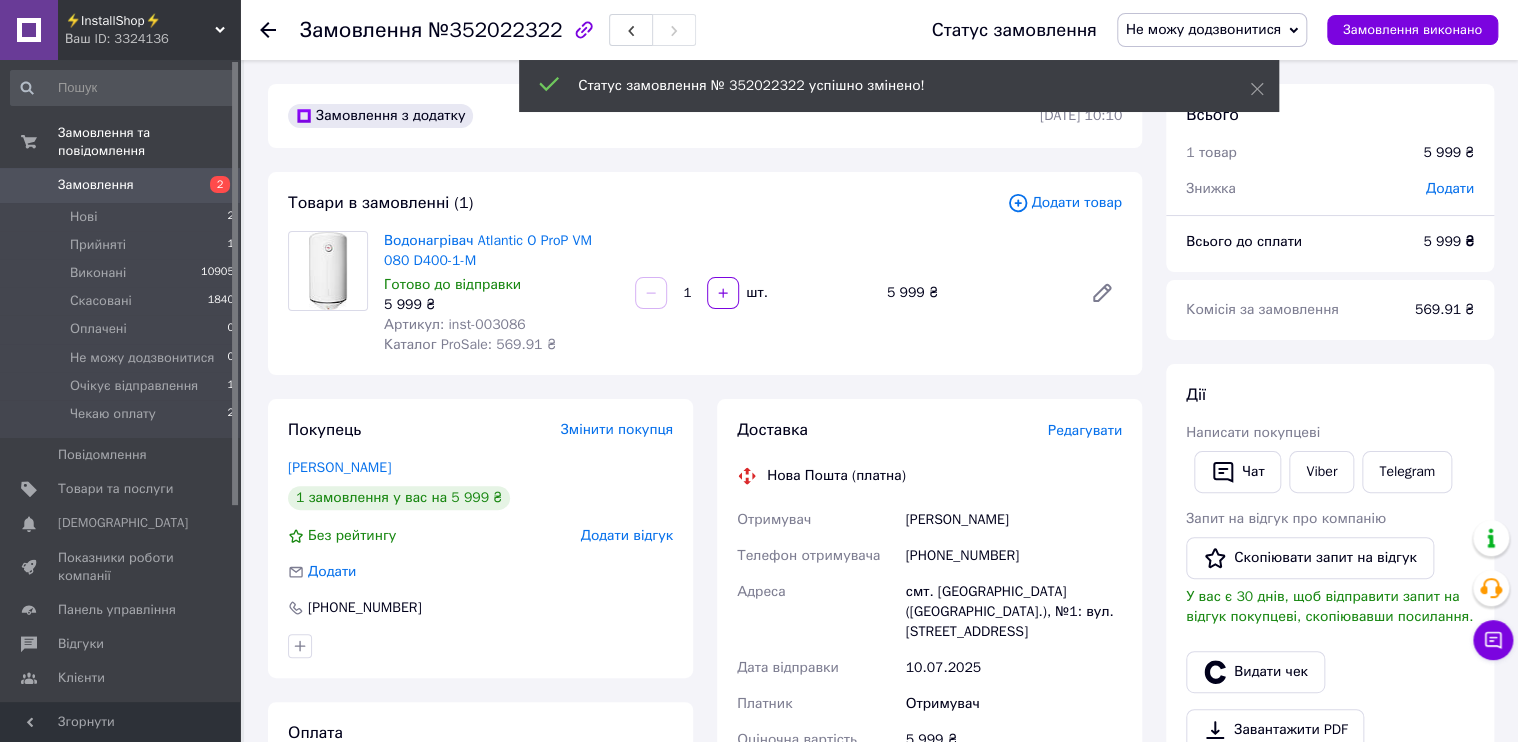 click at bounding box center [280, 30] 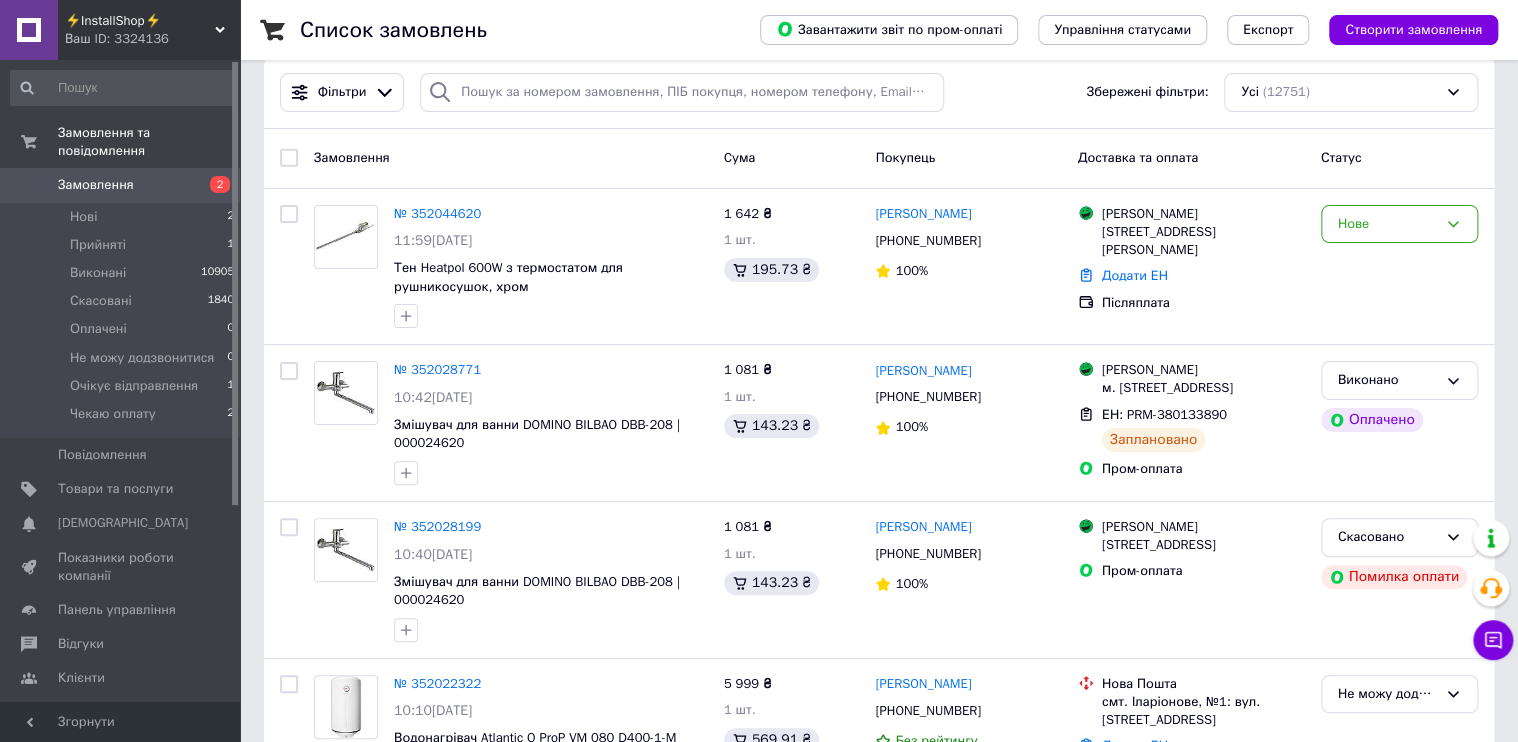 scroll, scrollTop: 0, scrollLeft: 0, axis: both 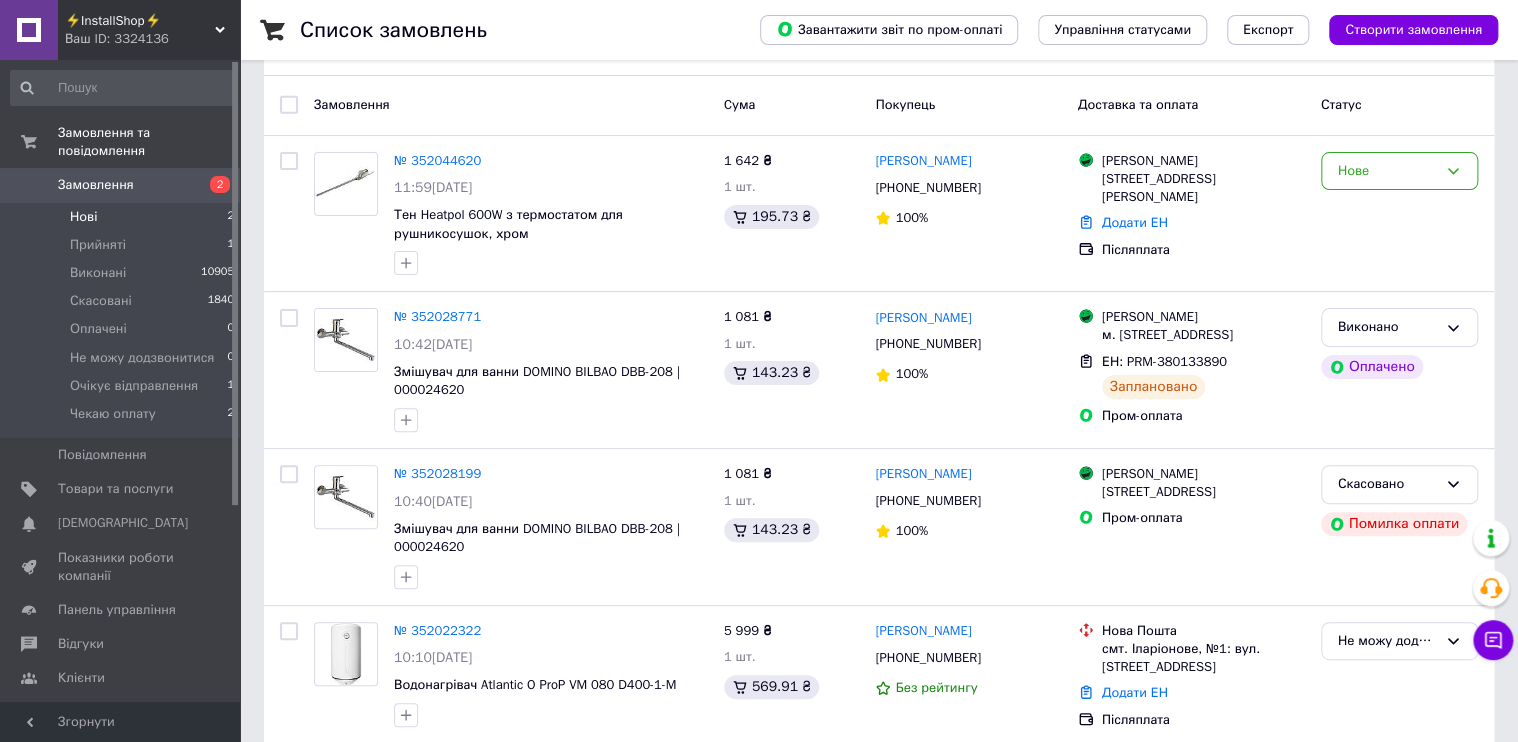 click on "Нові 2" at bounding box center [123, 217] 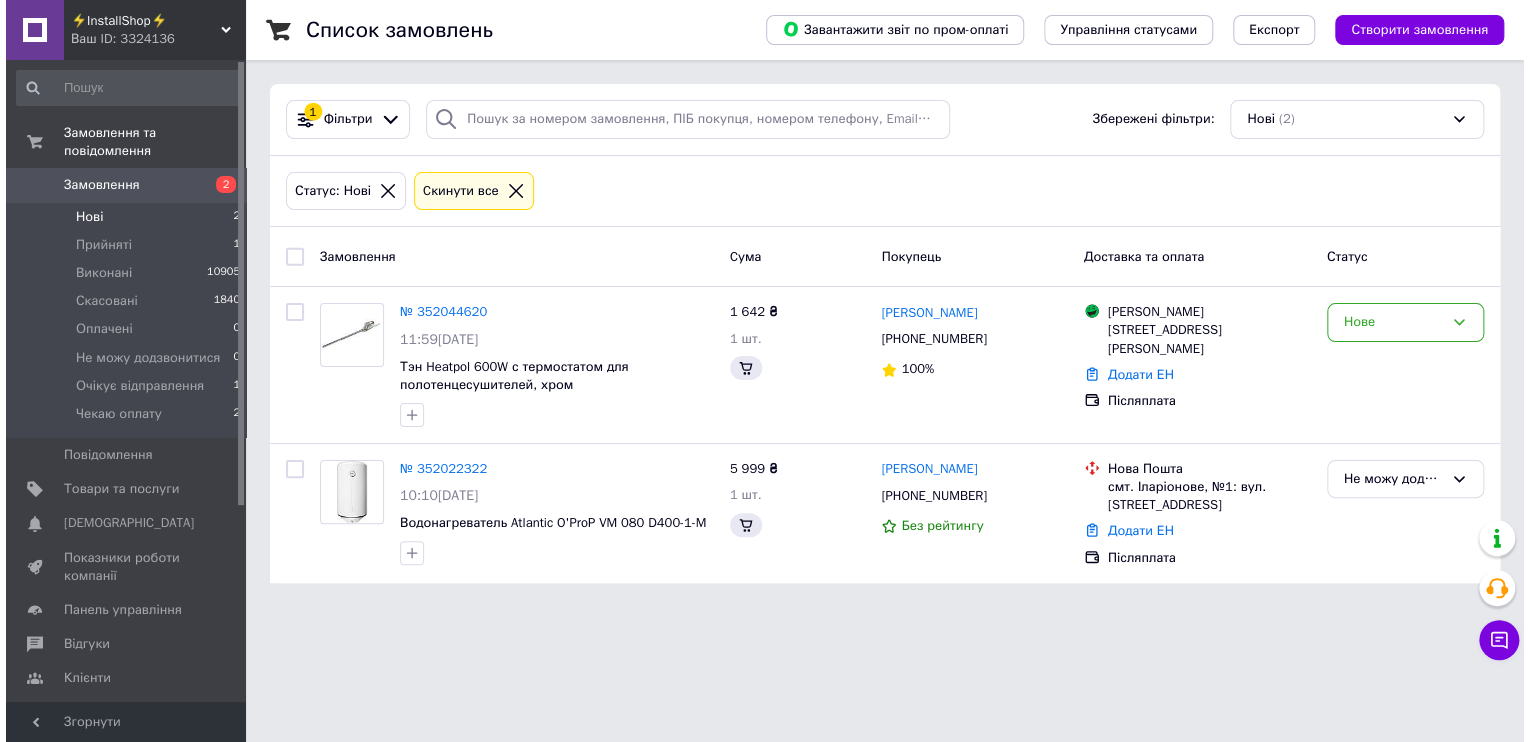 scroll, scrollTop: 0, scrollLeft: 0, axis: both 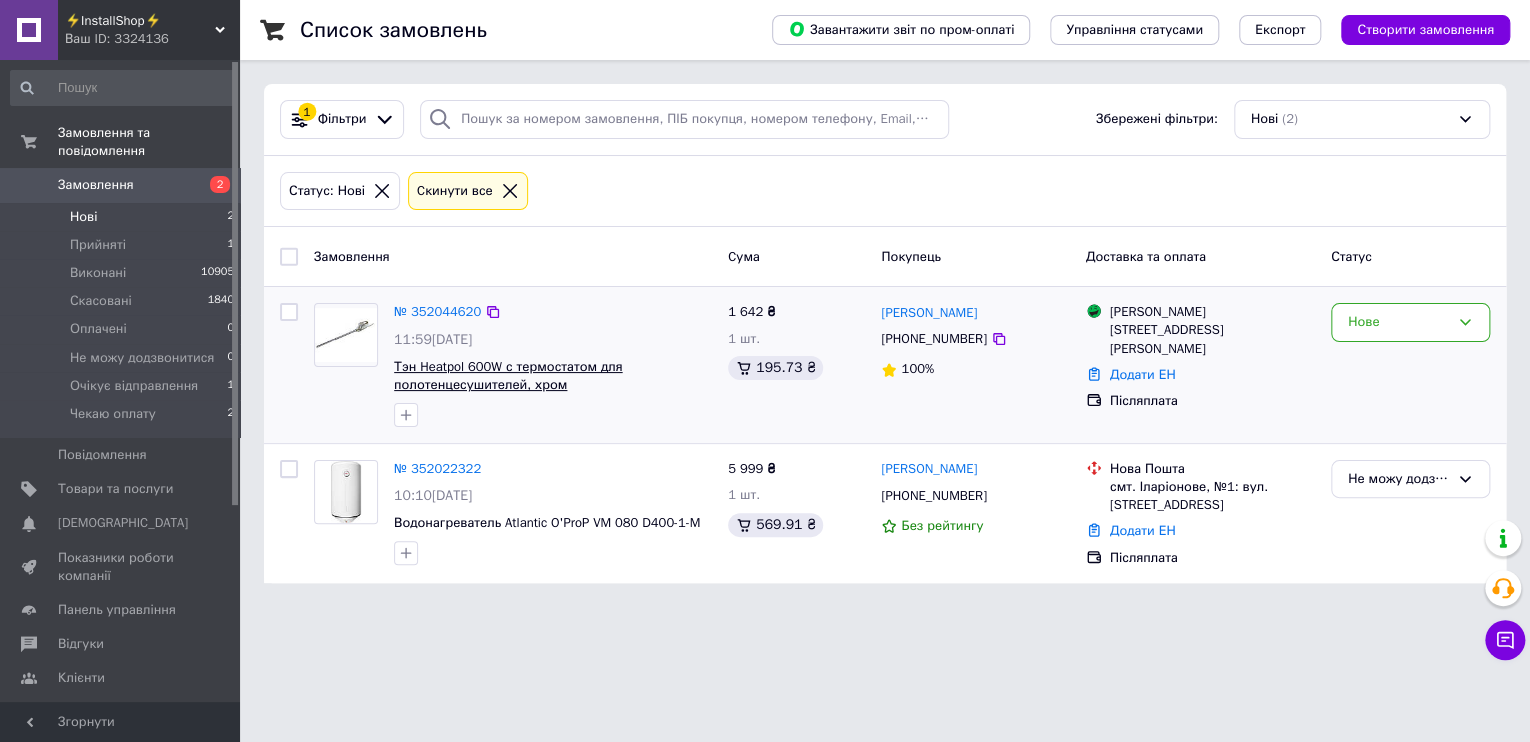 click on "Тэн Heatpol 600W с термостатом для полотенцесушителей, хром" at bounding box center (508, 376) 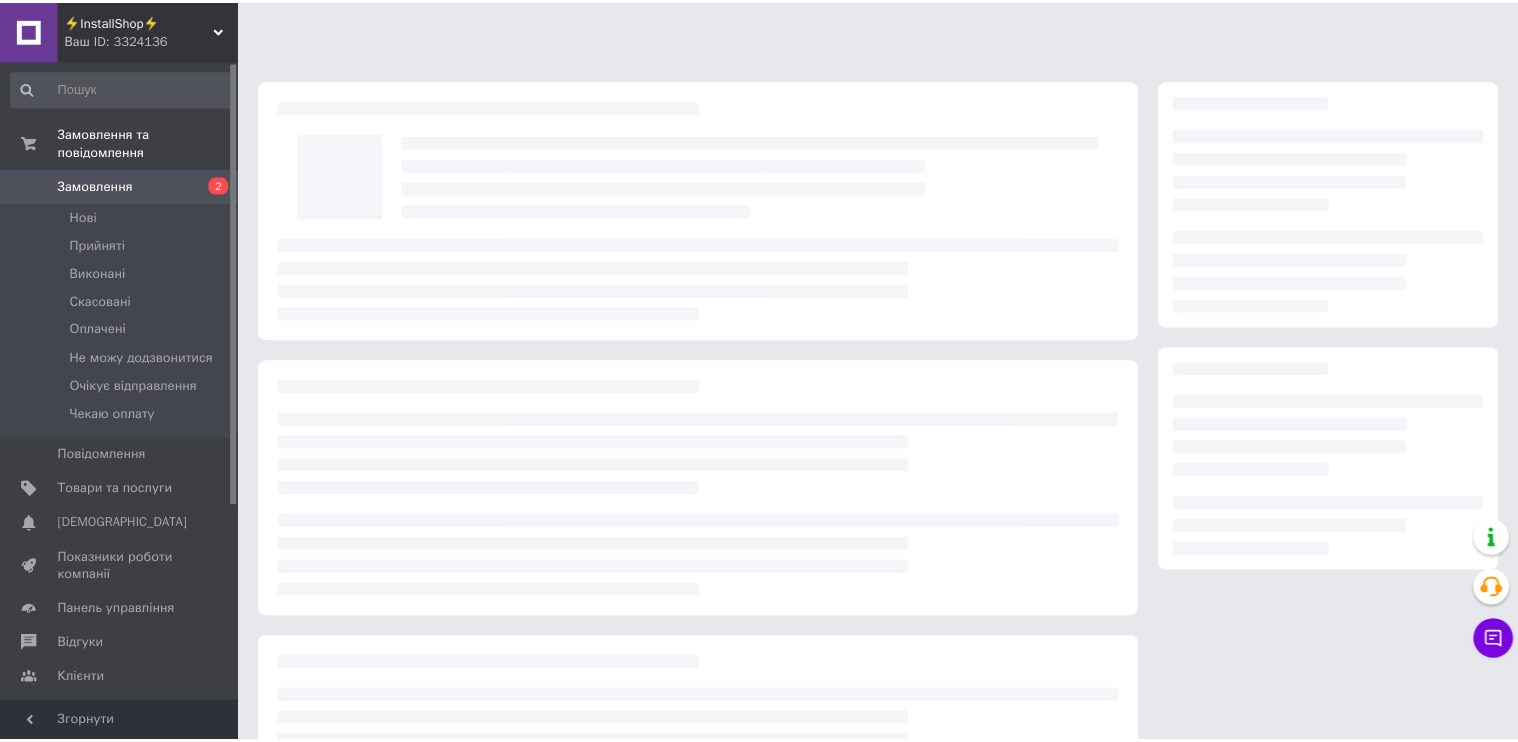 scroll, scrollTop: 0, scrollLeft: 0, axis: both 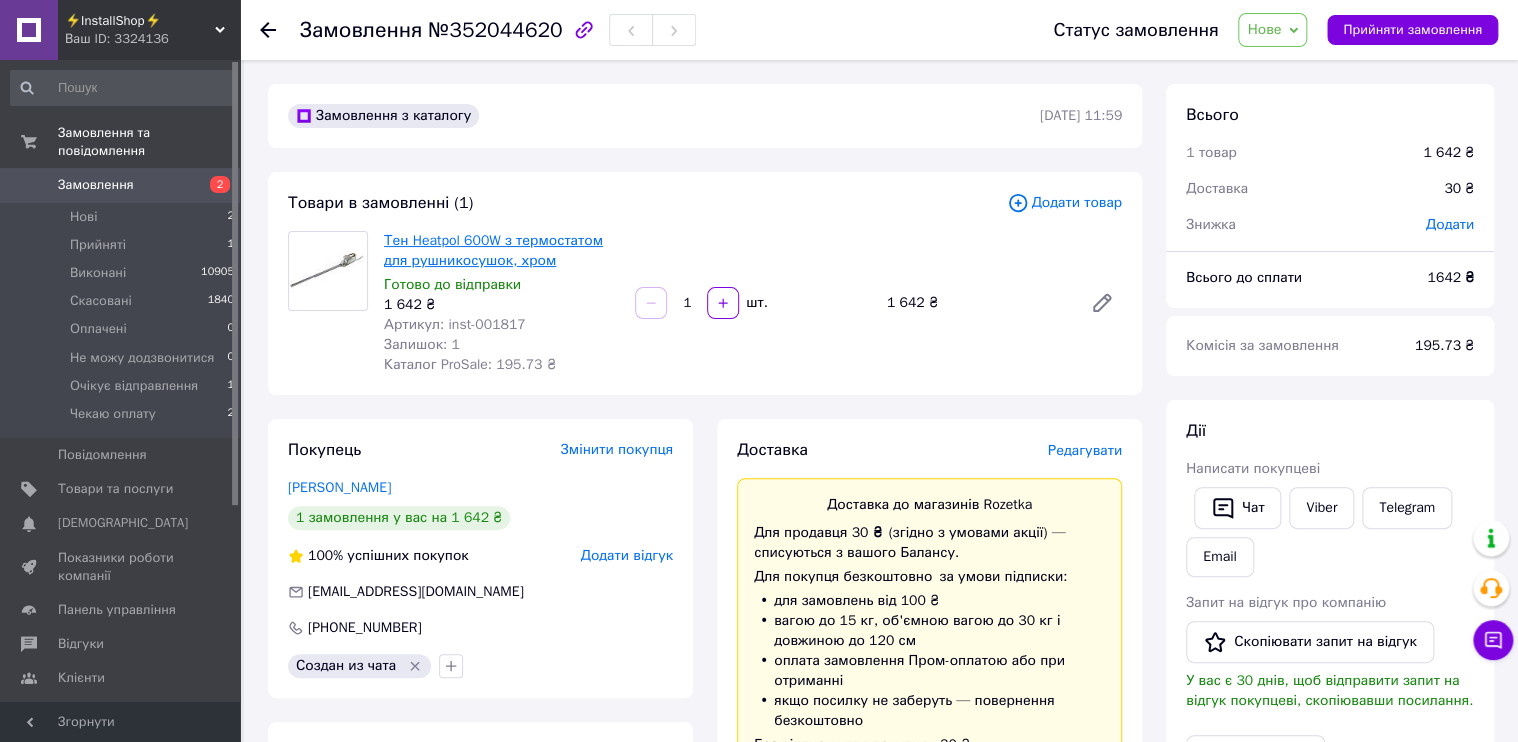 click on "Тен Heatpol 600W з термостатом для рушникосушок, хром" at bounding box center (493, 250) 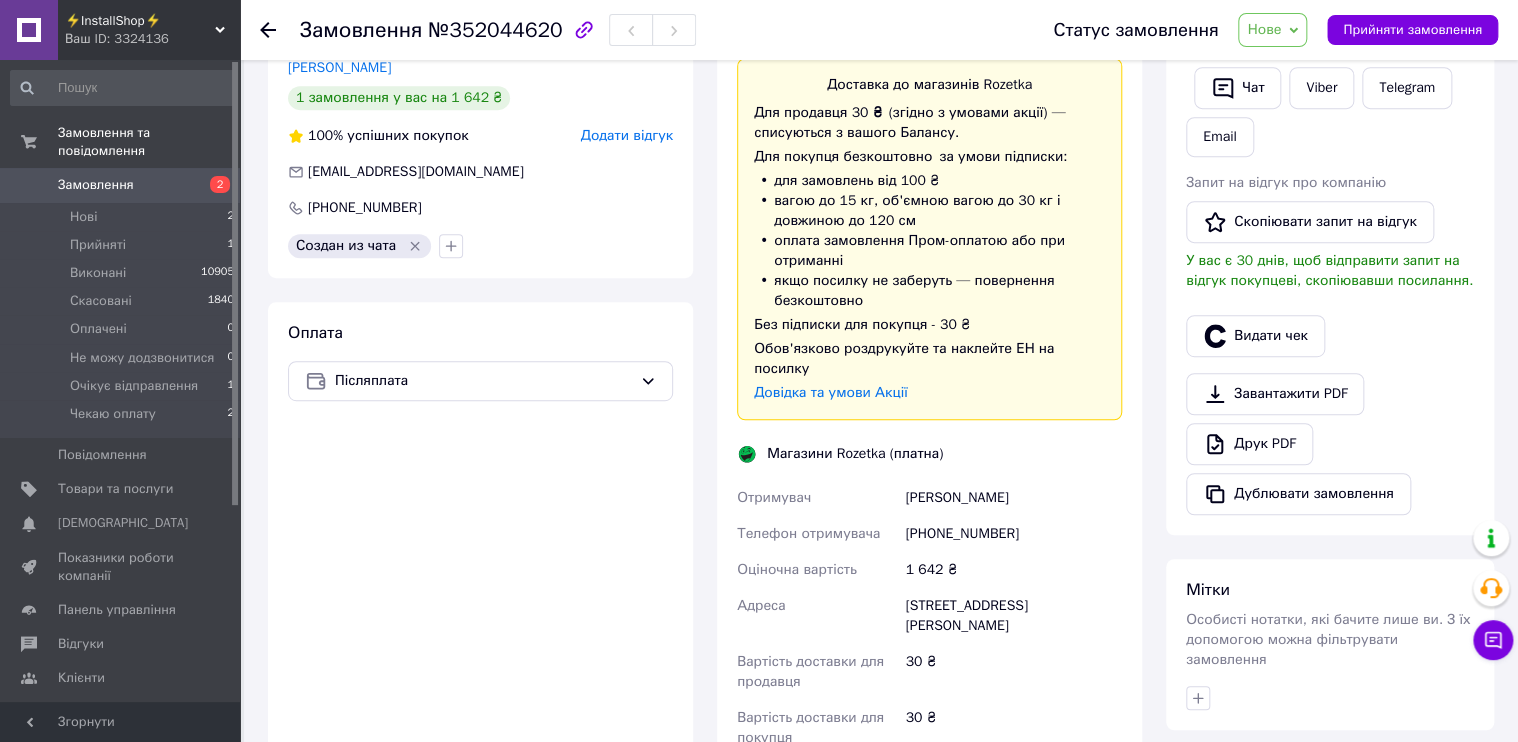 scroll, scrollTop: 72, scrollLeft: 0, axis: vertical 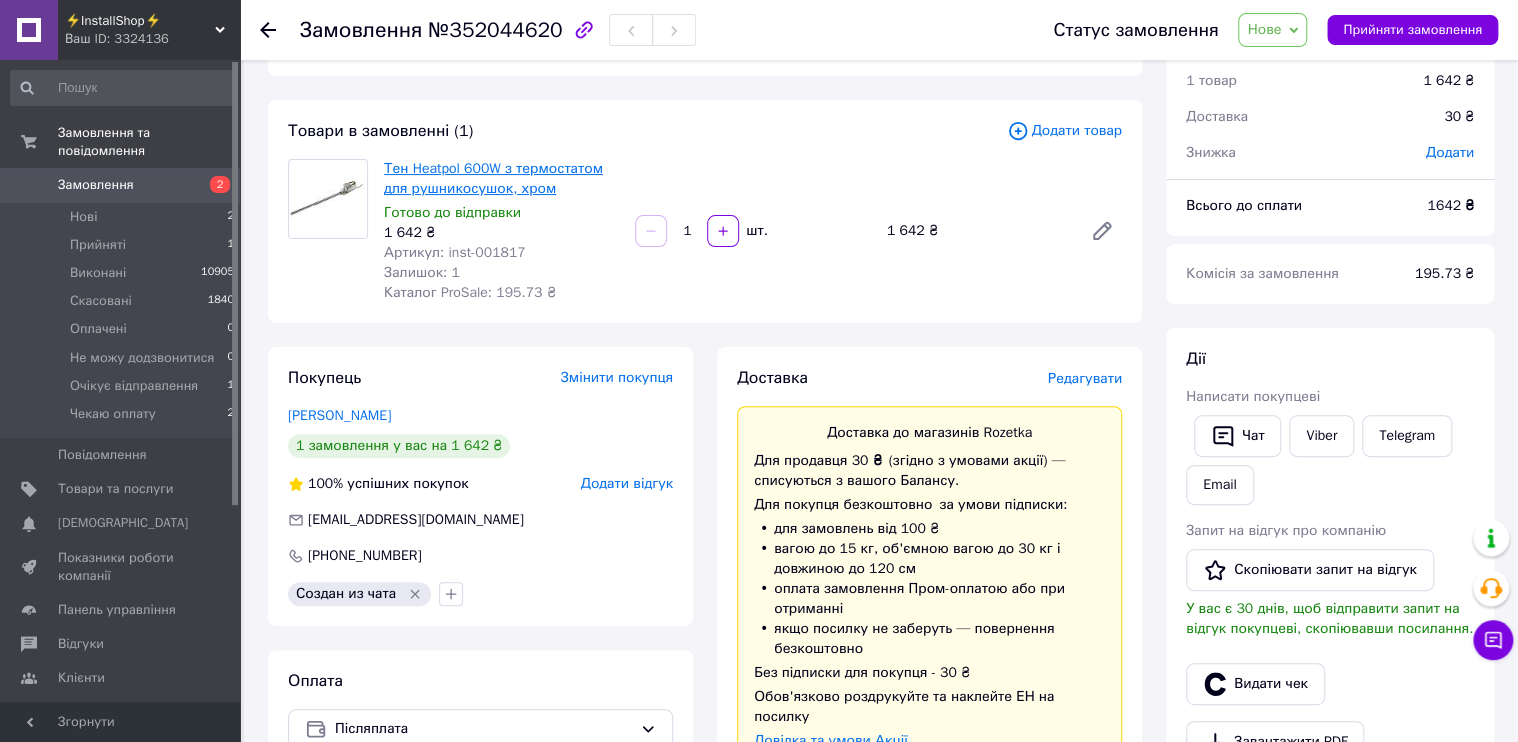 click on "Тен Heatpol 600W з термостатом для рушникосушок, хром" at bounding box center (493, 178) 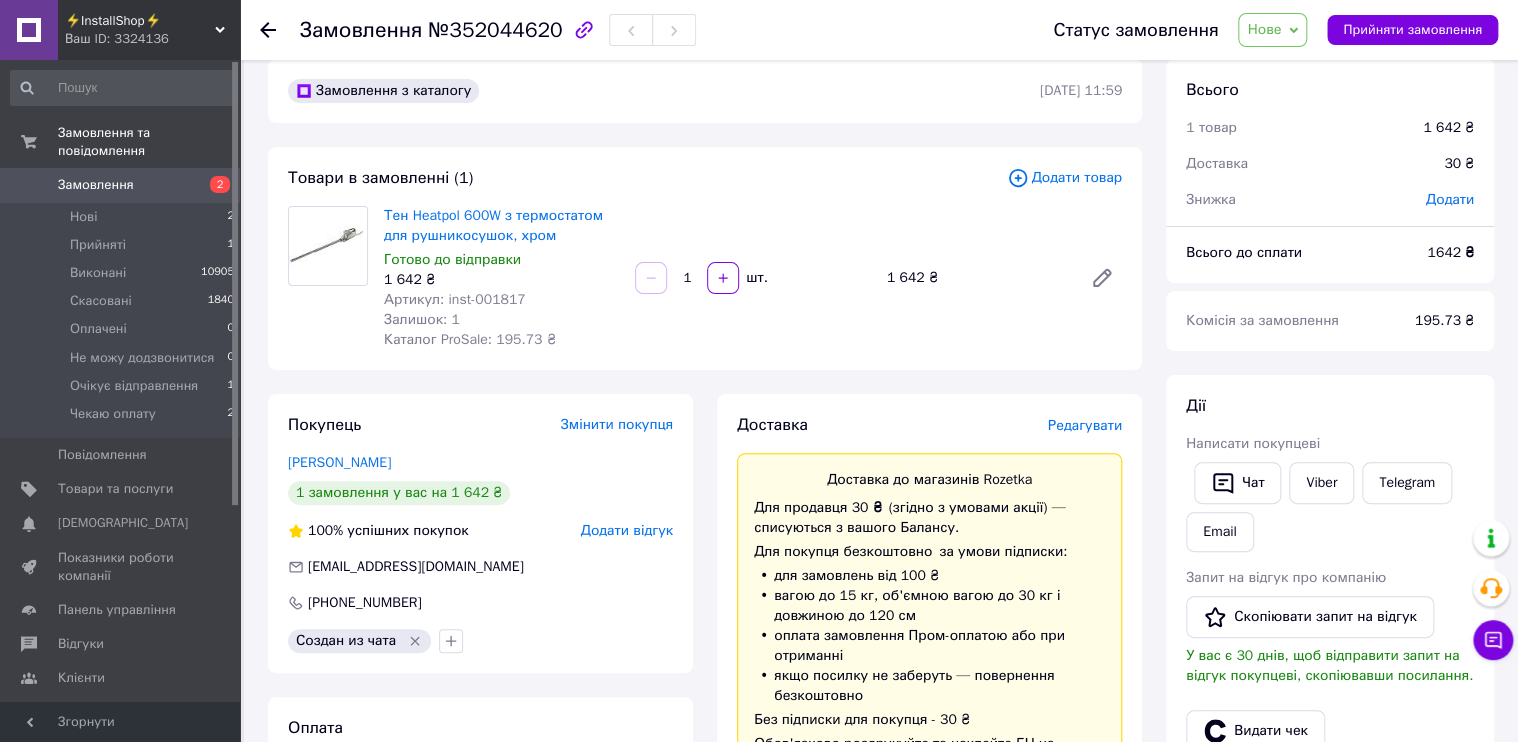 scroll, scrollTop: 0, scrollLeft: 0, axis: both 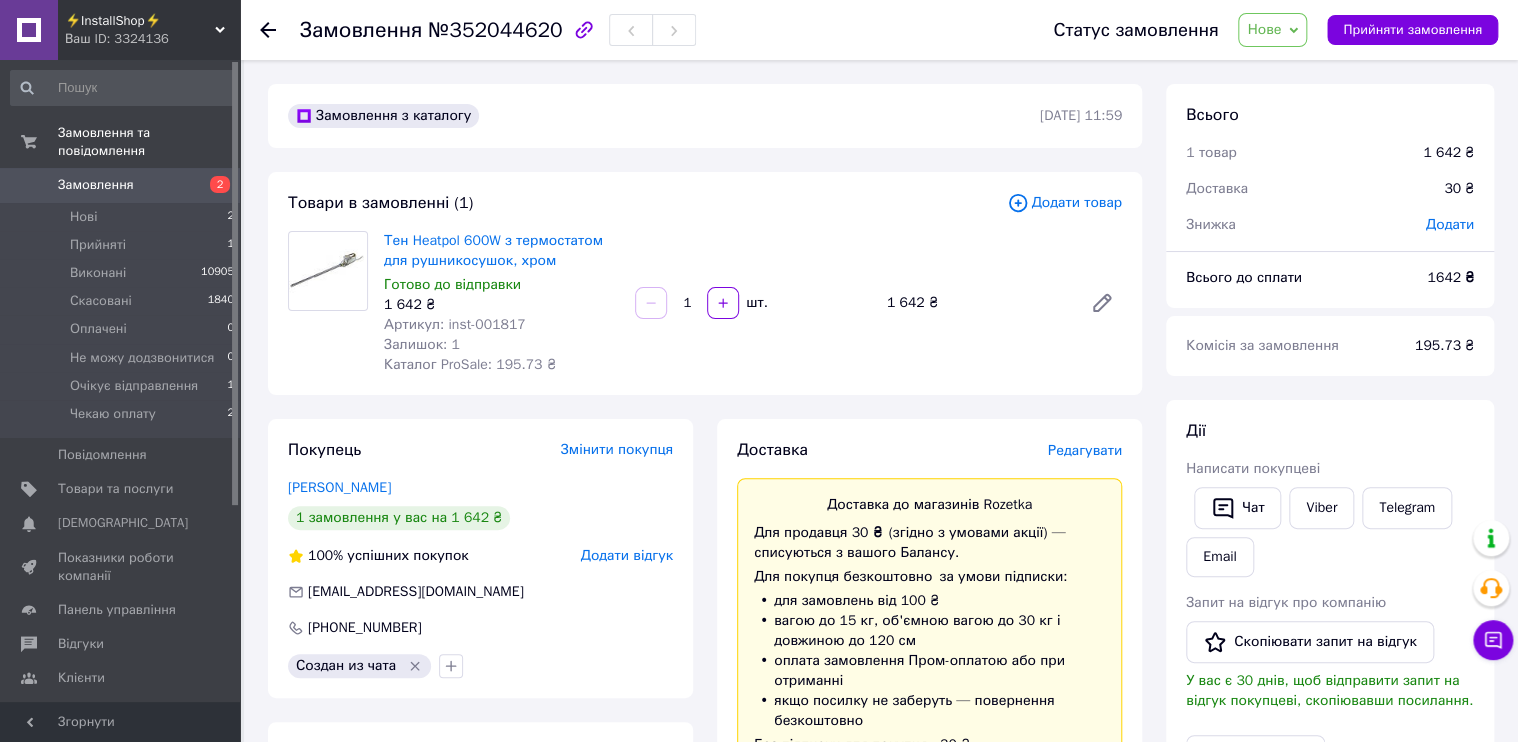 click 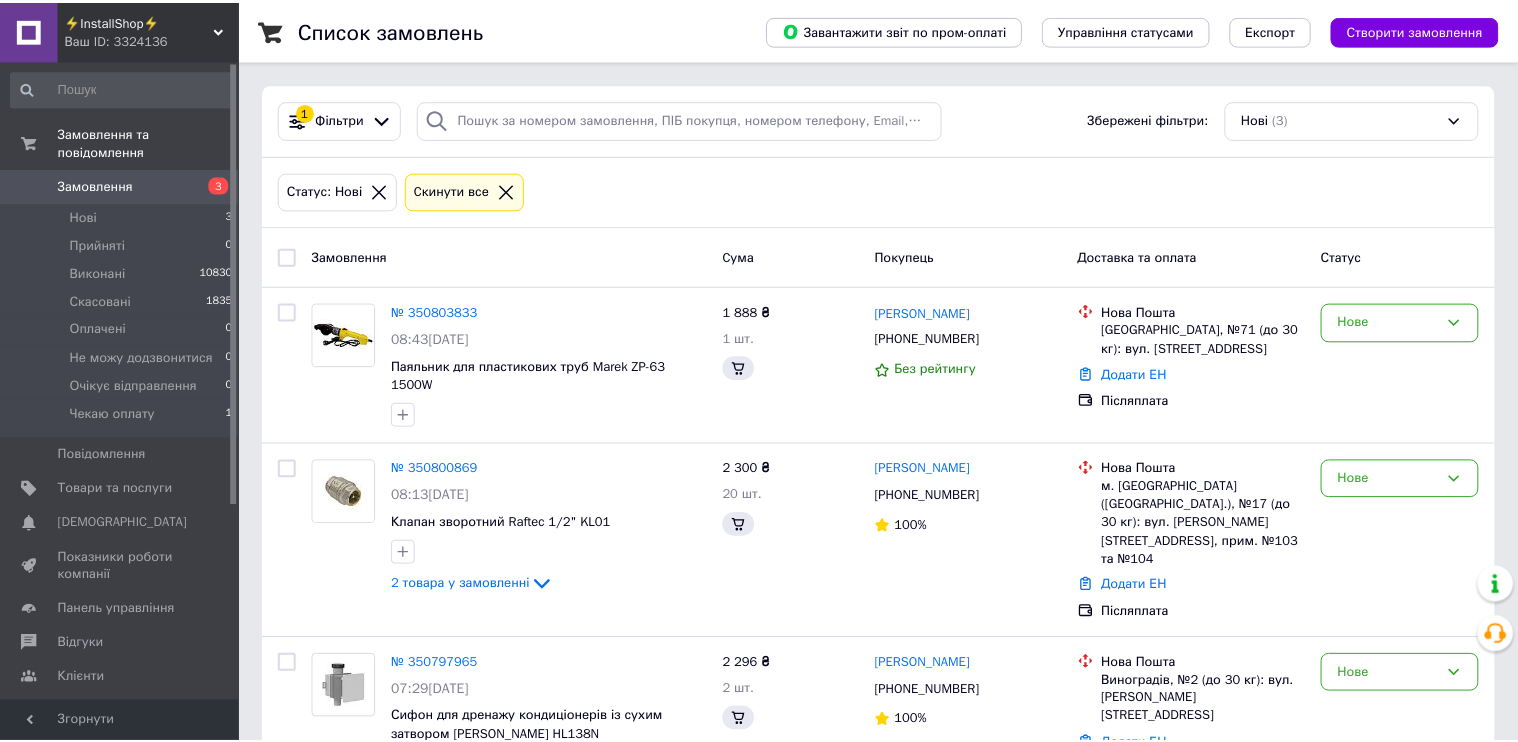 scroll, scrollTop: 0, scrollLeft: 0, axis: both 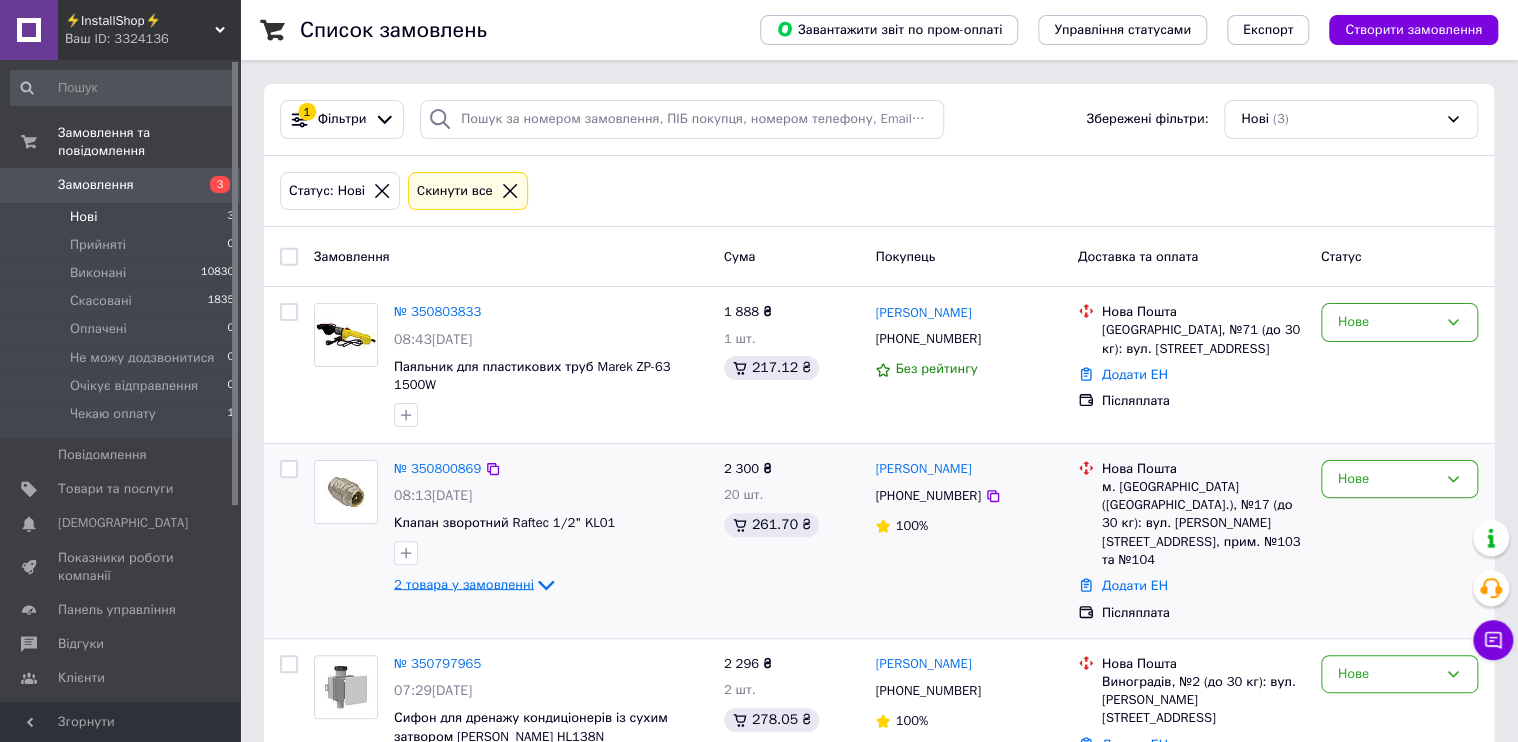 click 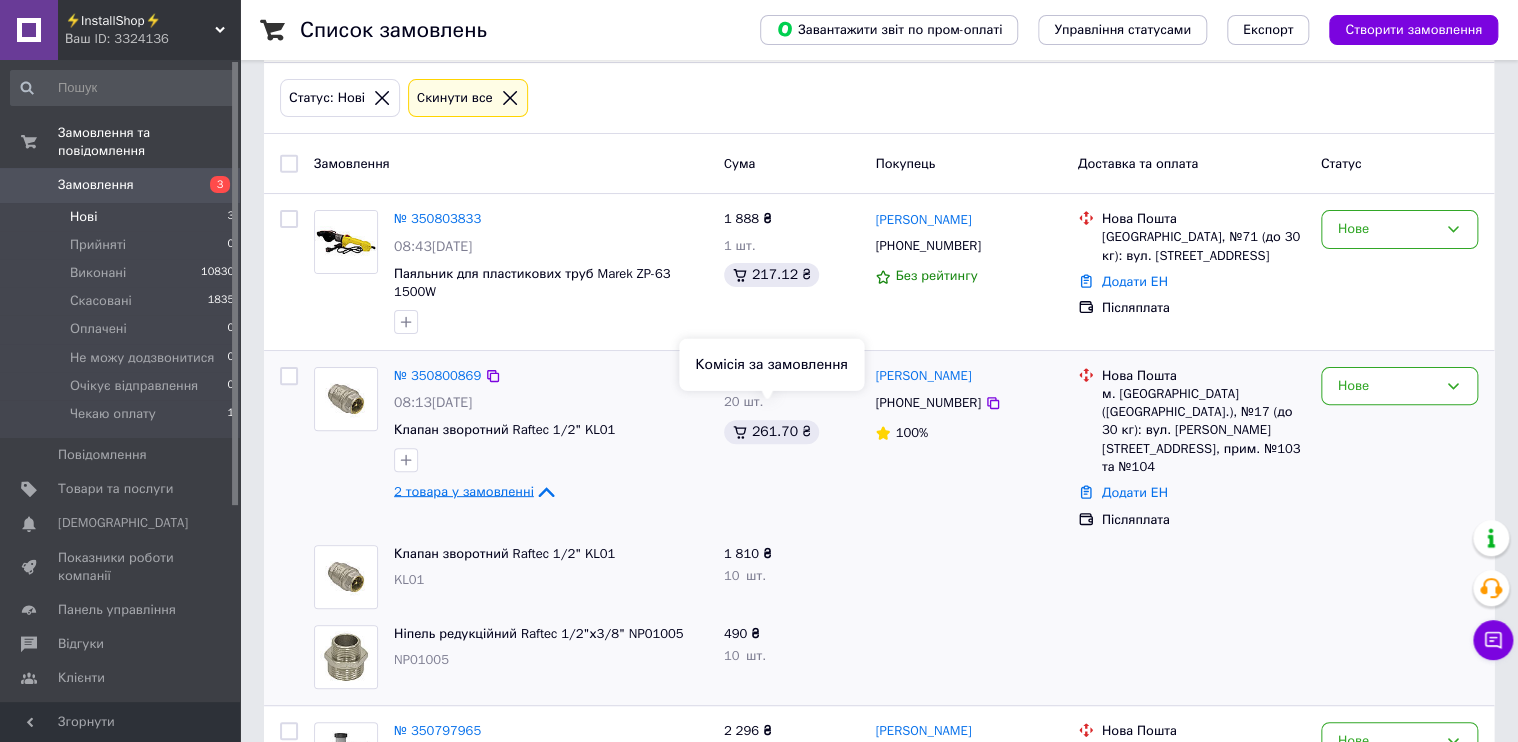 scroll, scrollTop: 200, scrollLeft: 0, axis: vertical 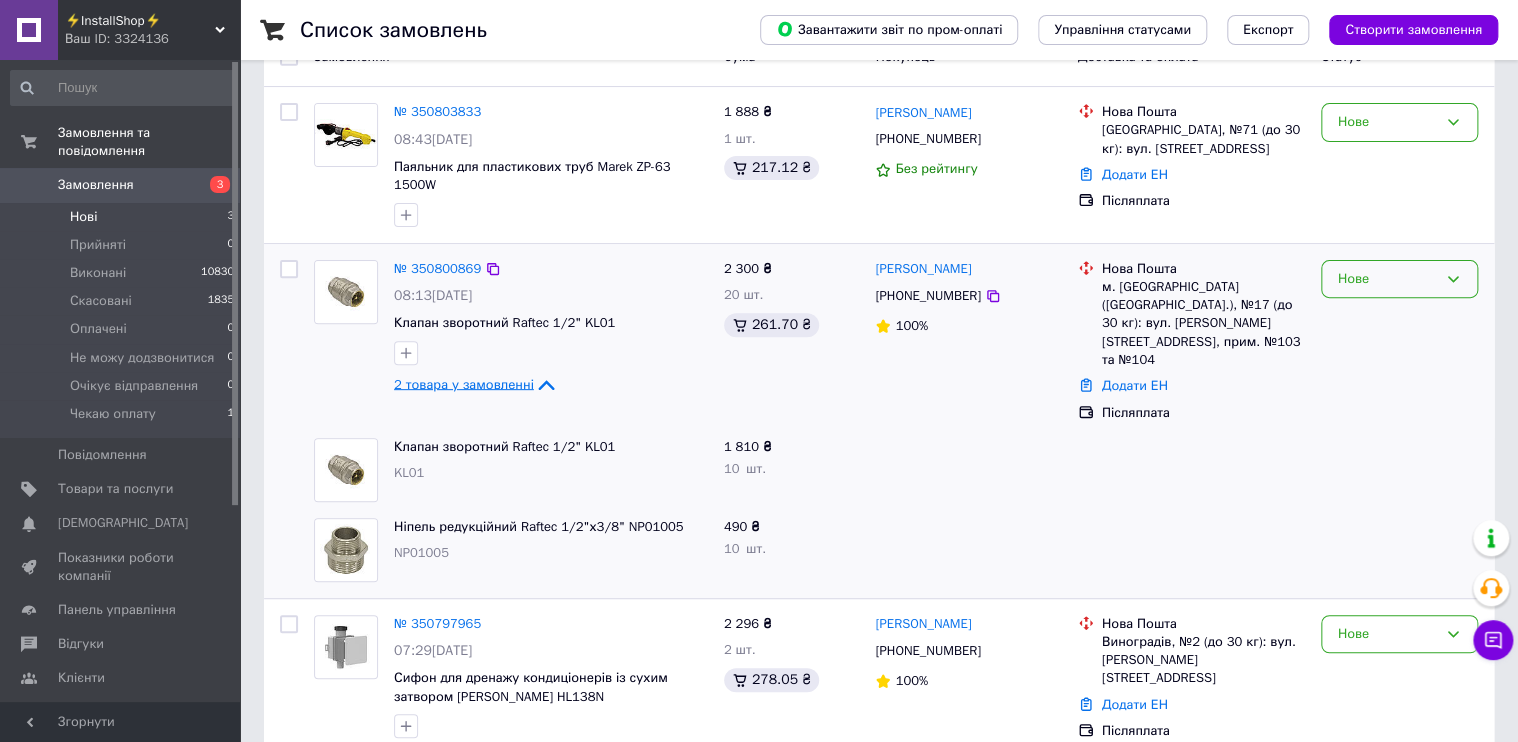 click on "Нове" at bounding box center (1387, 279) 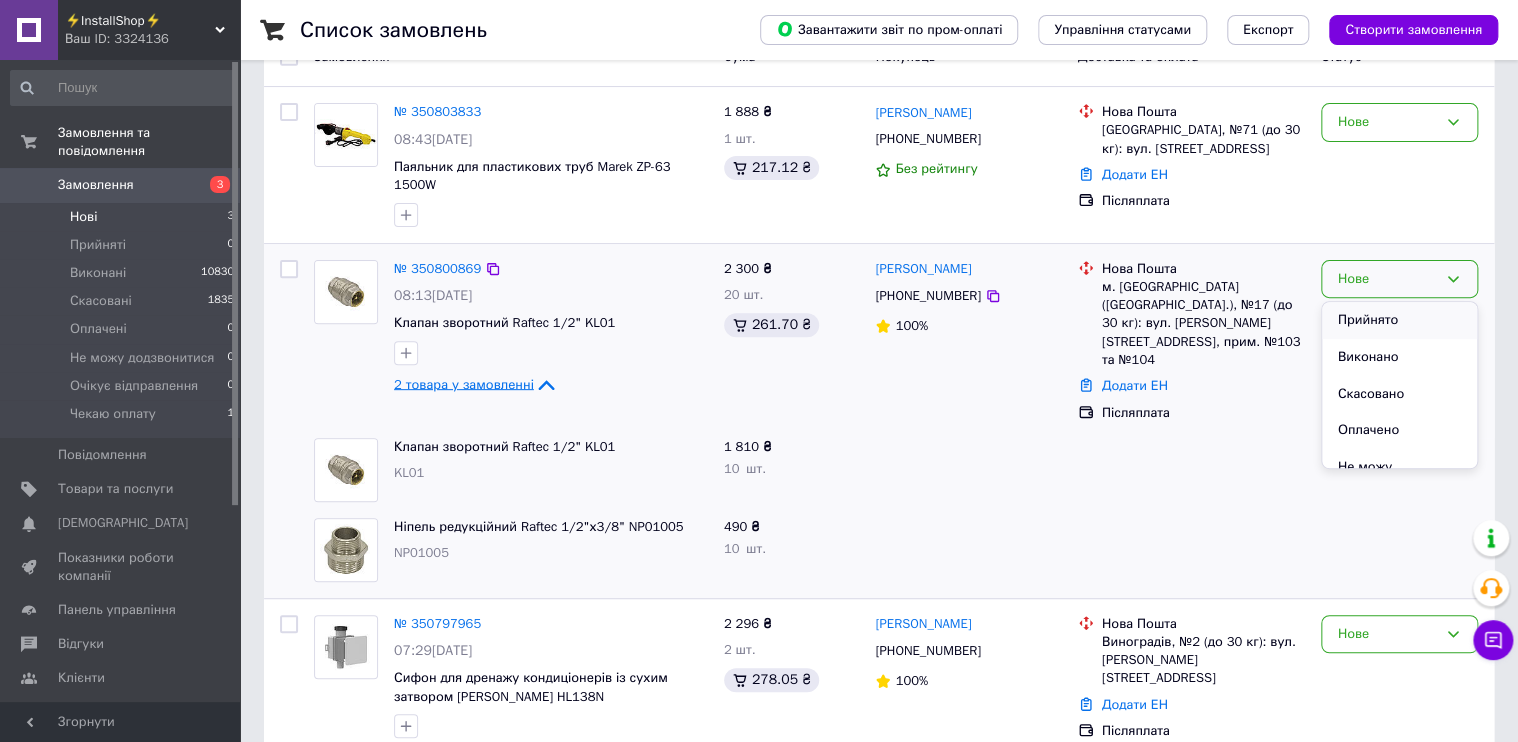 click on "Прийнято" at bounding box center [1399, 320] 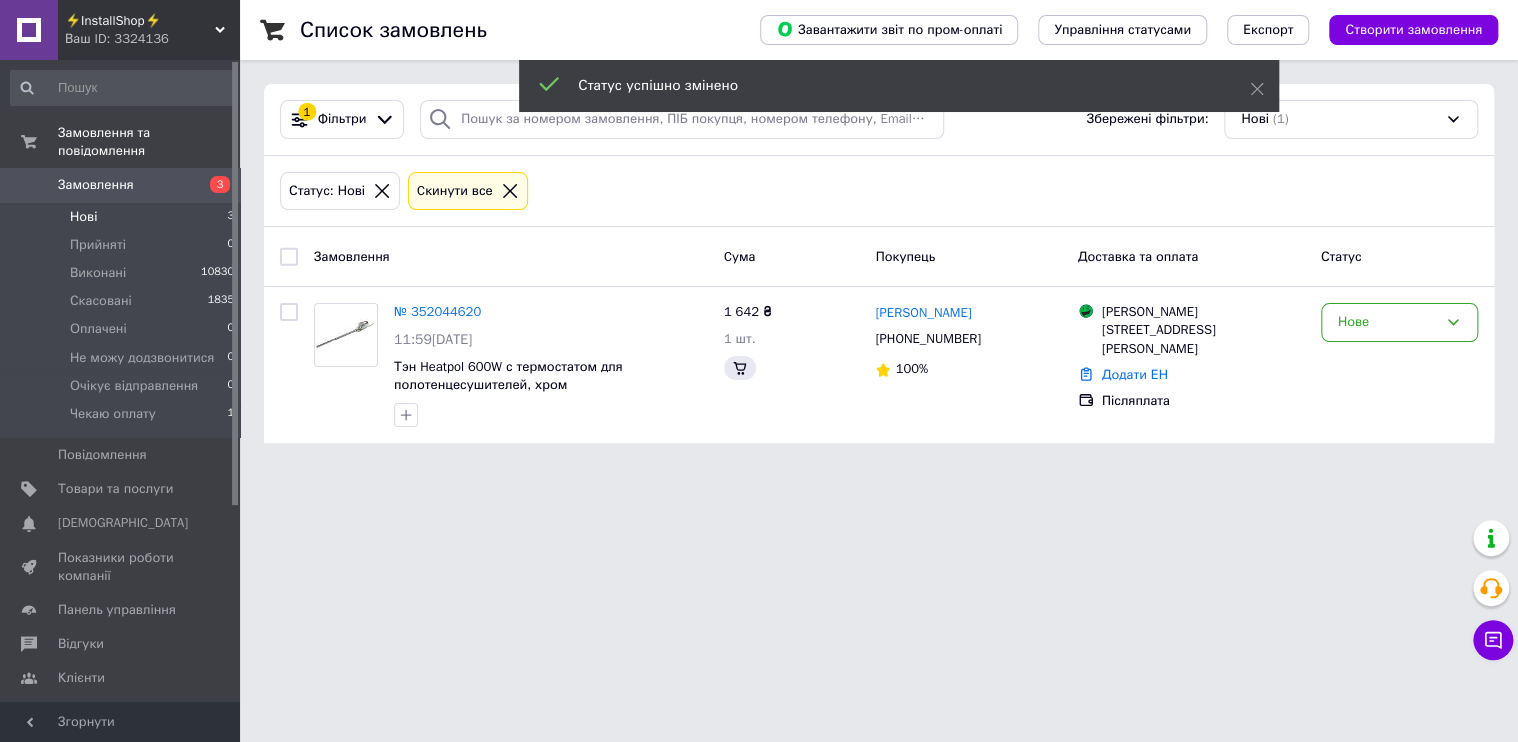 scroll, scrollTop: 0, scrollLeft: 0, axis: both 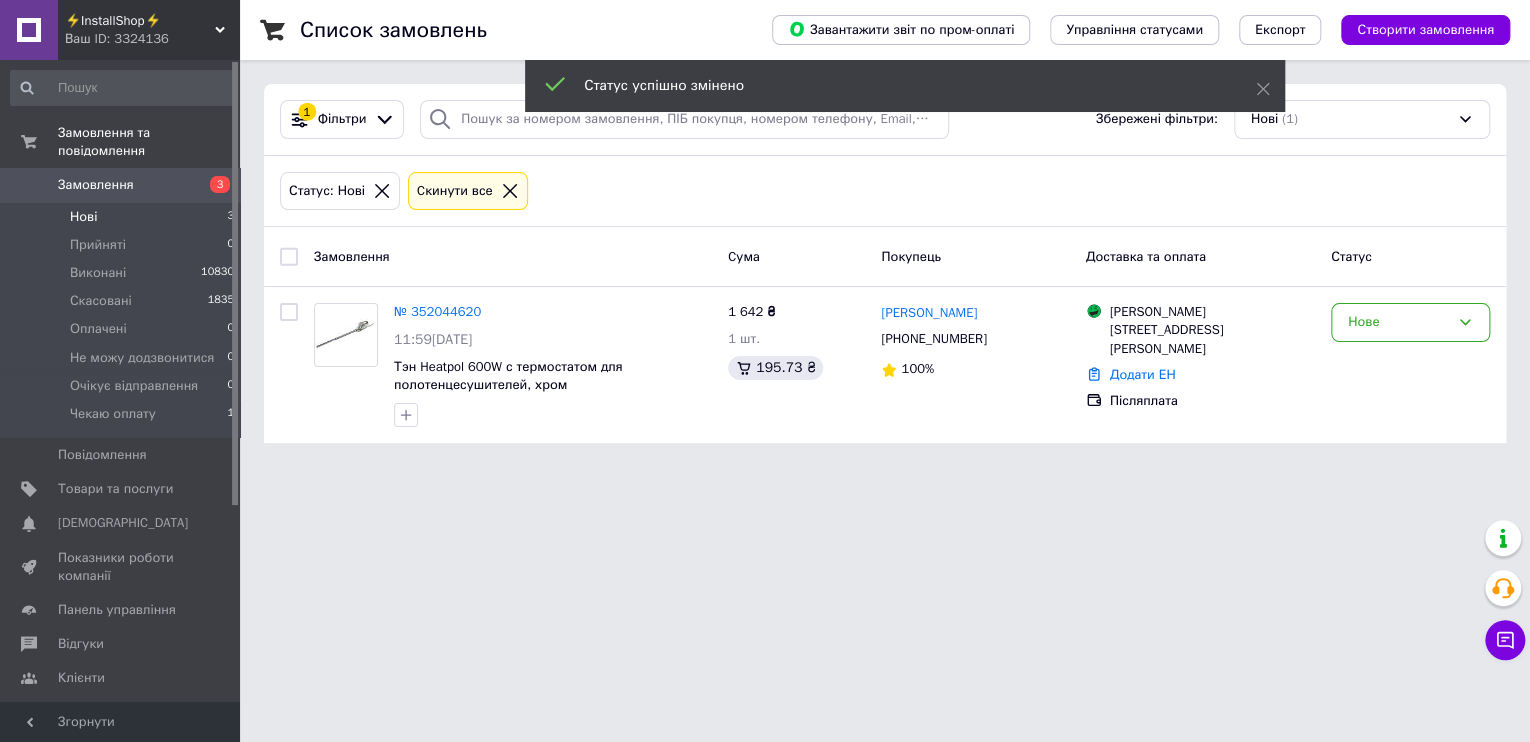 click 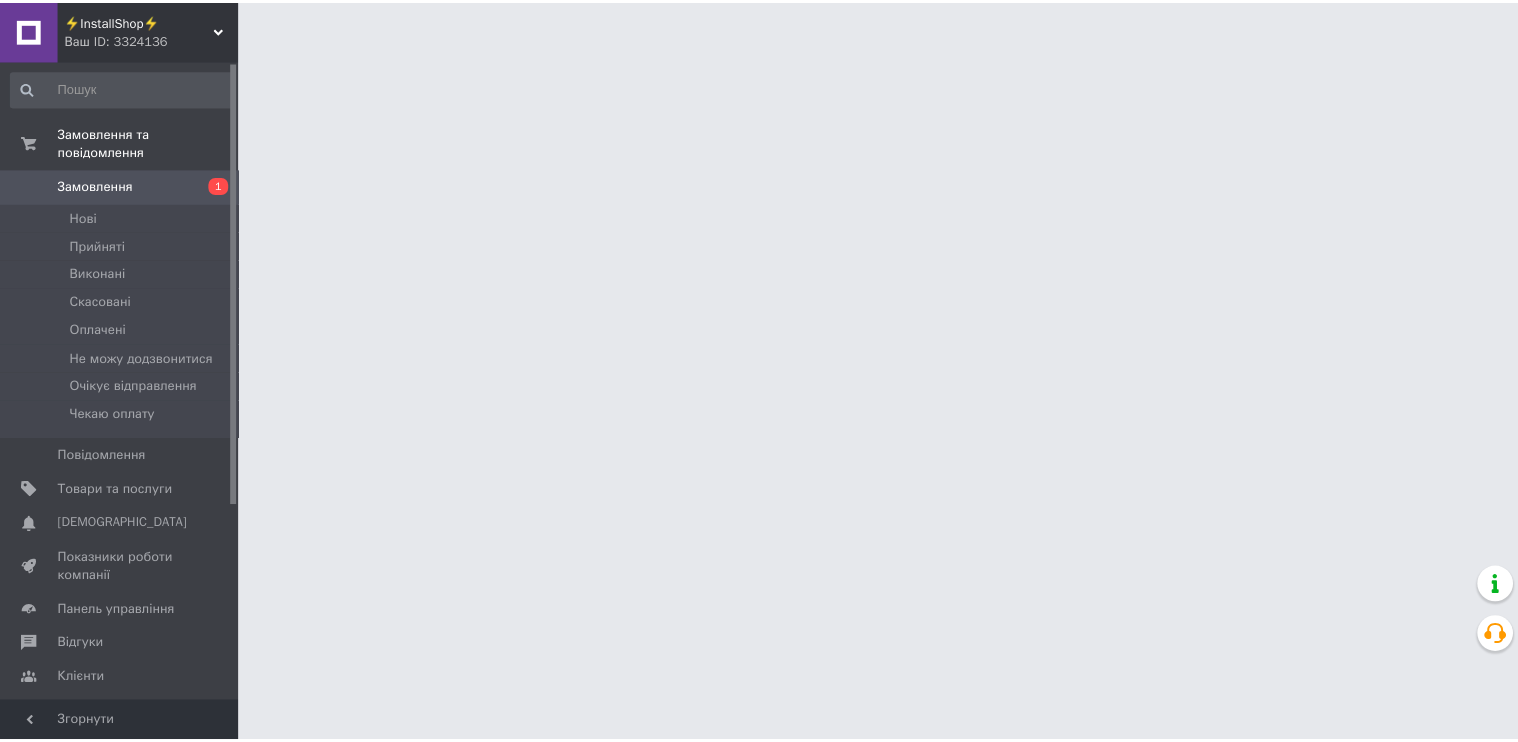 scroll, scrollTop: 0, scrollLeft: 0, axis: both 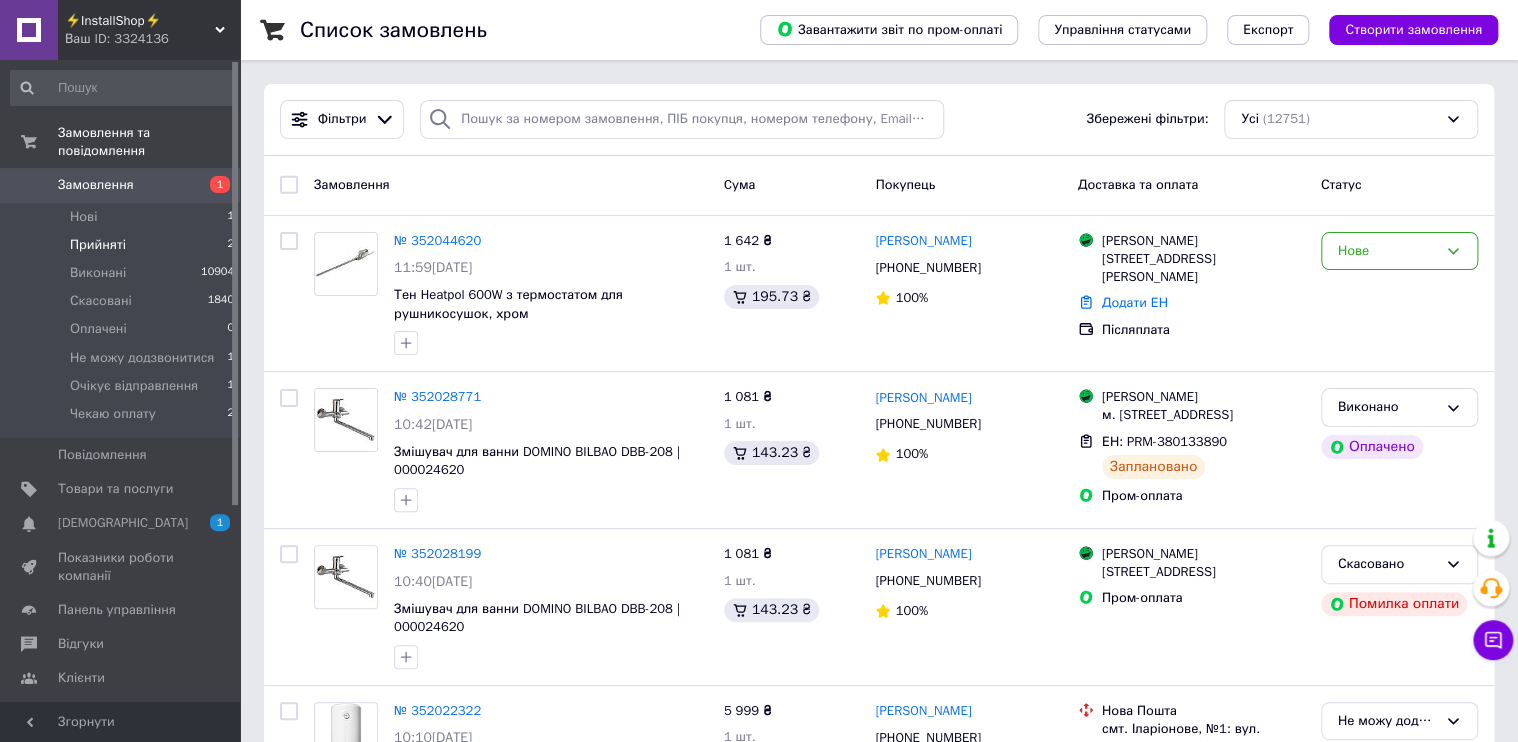 drag, startPoint x: 108, startPoint y: 229, endPoint x: 133, endPoint y: 230, distance: 25.019993 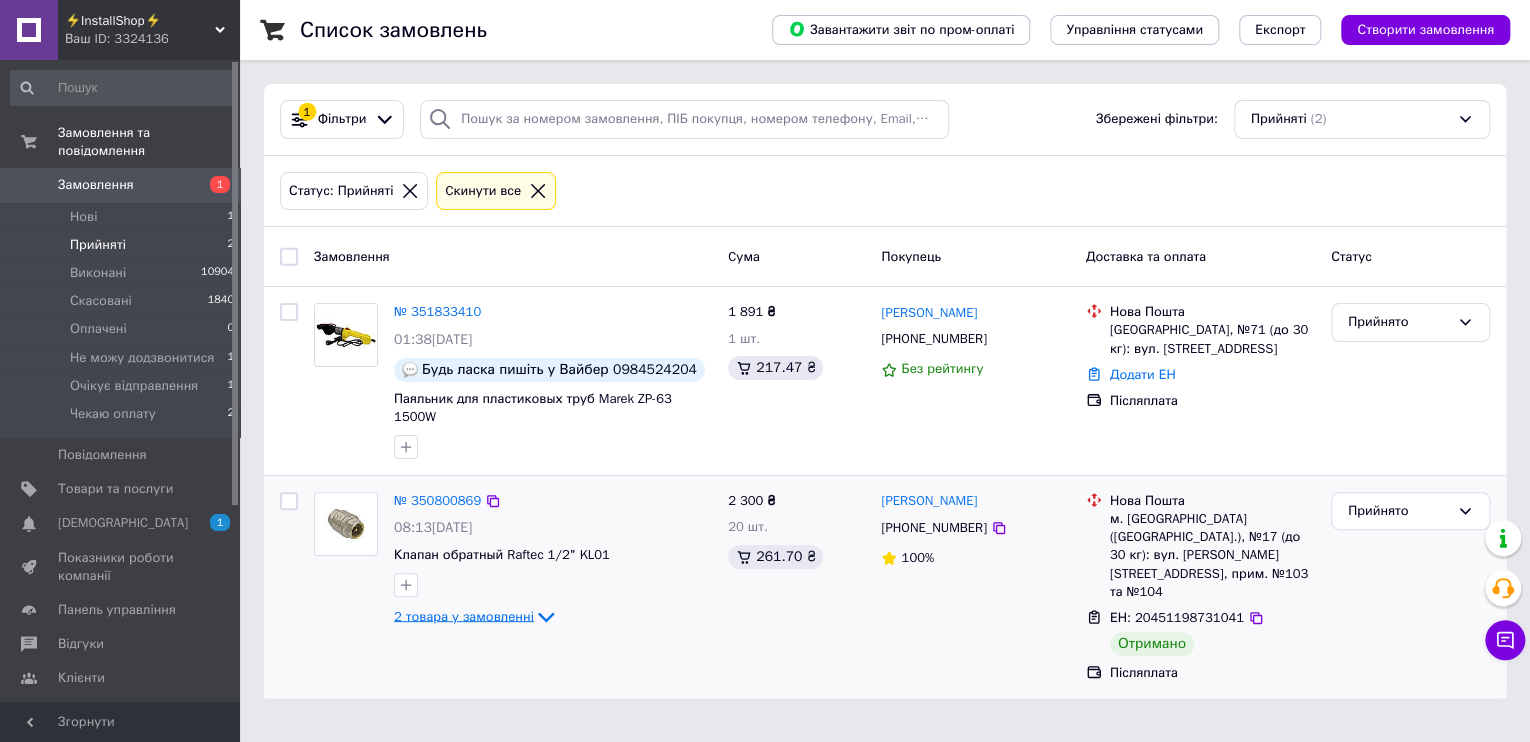 click 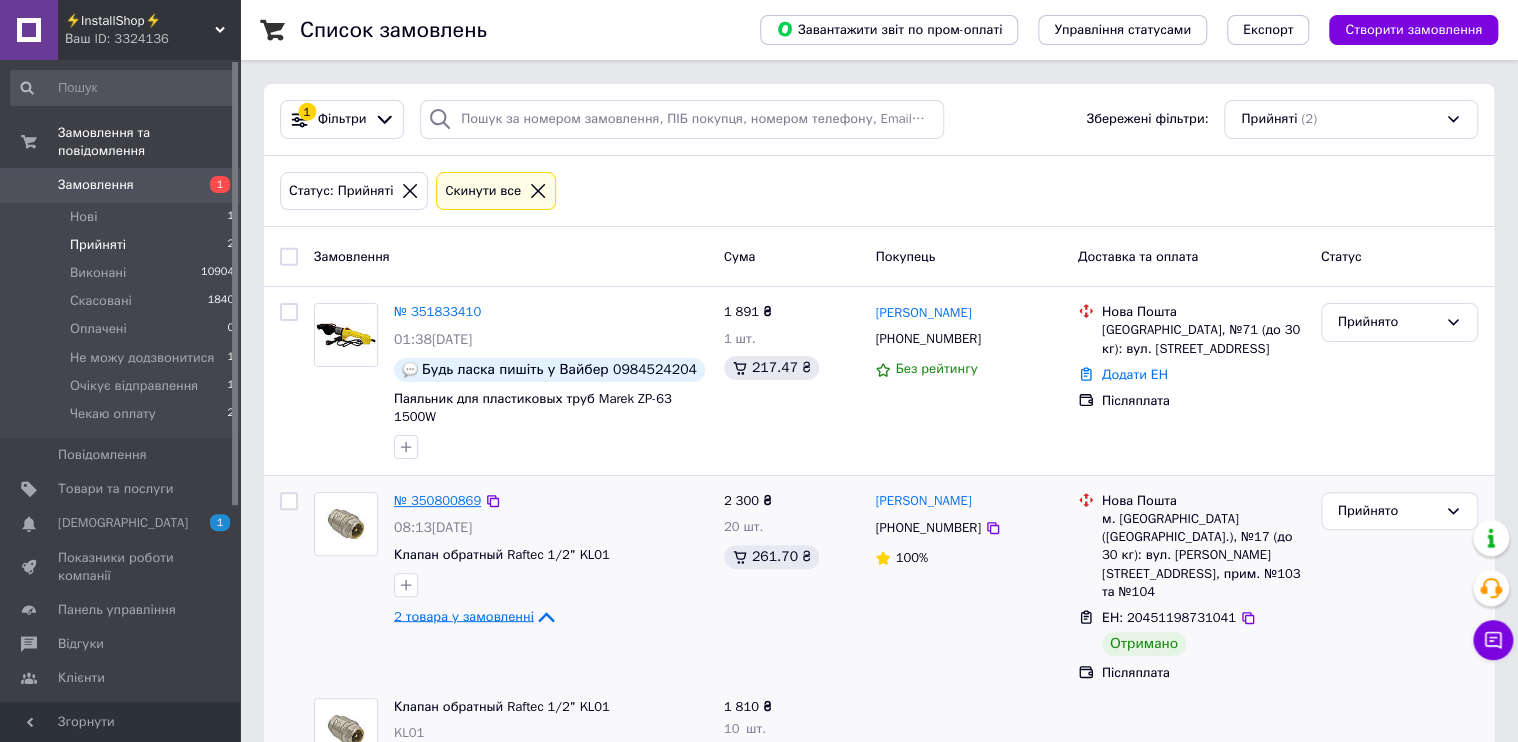 click on "№ 350800869" at bounding box center (437, 500) 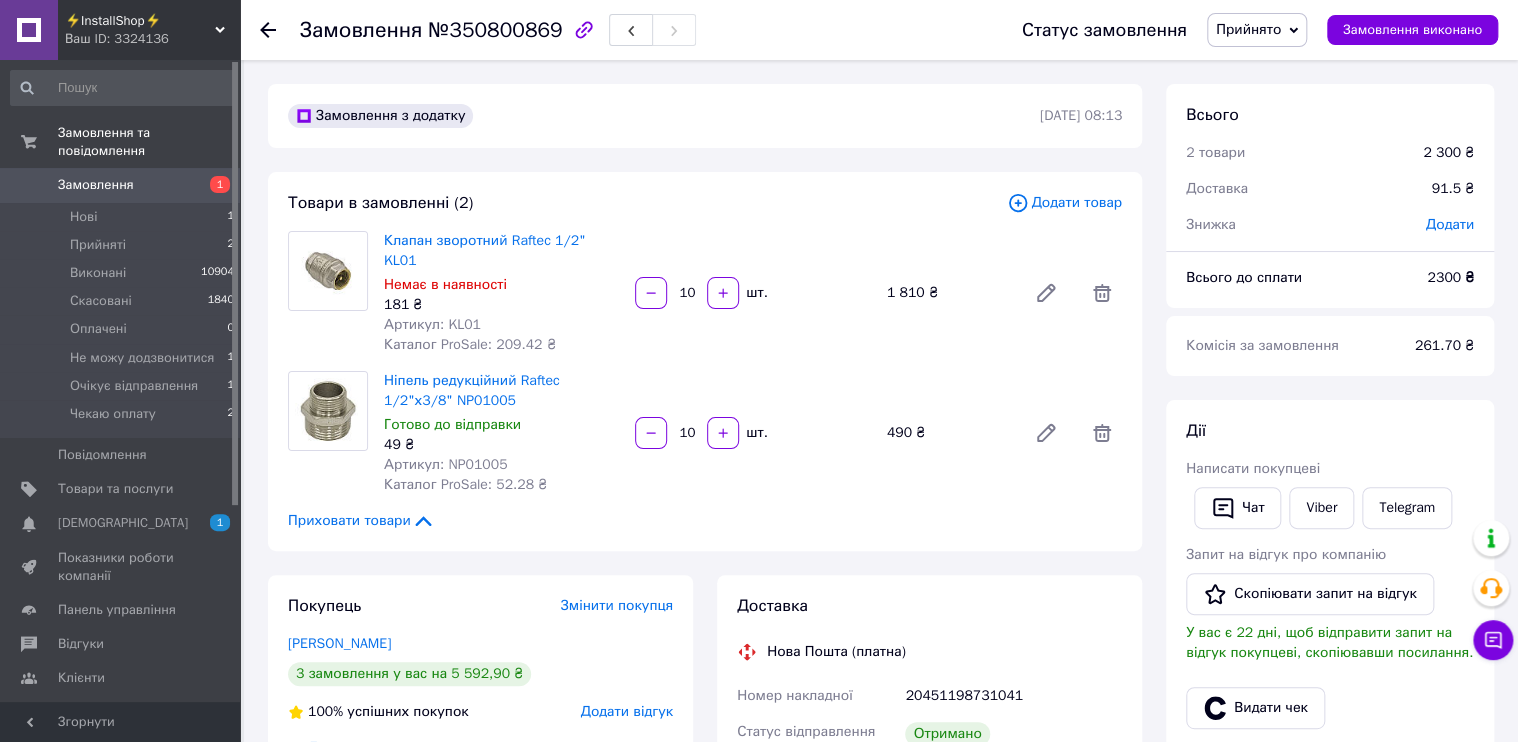 click 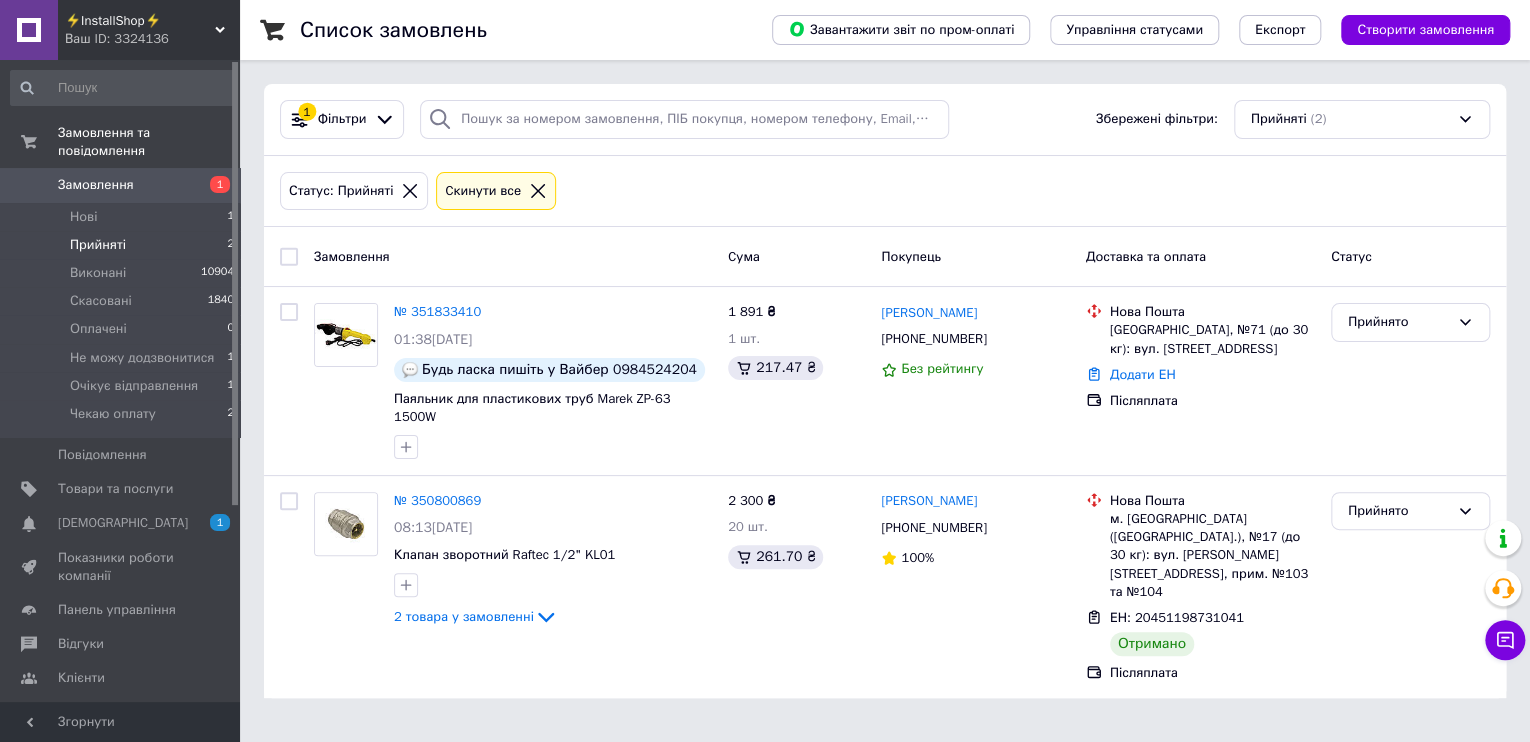 click 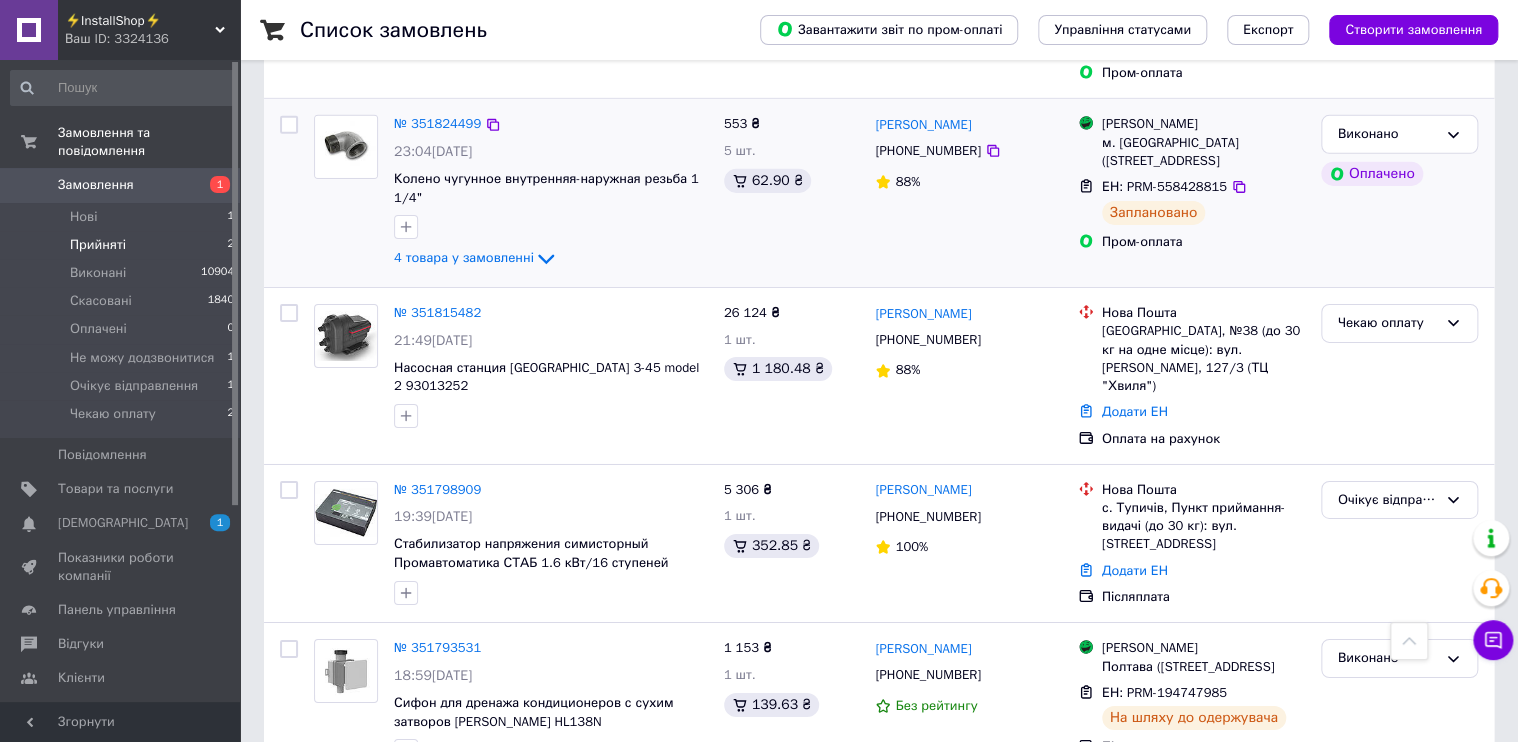 scroll, scrollTop: 3179, scrollLeft: 0, axis: vertical 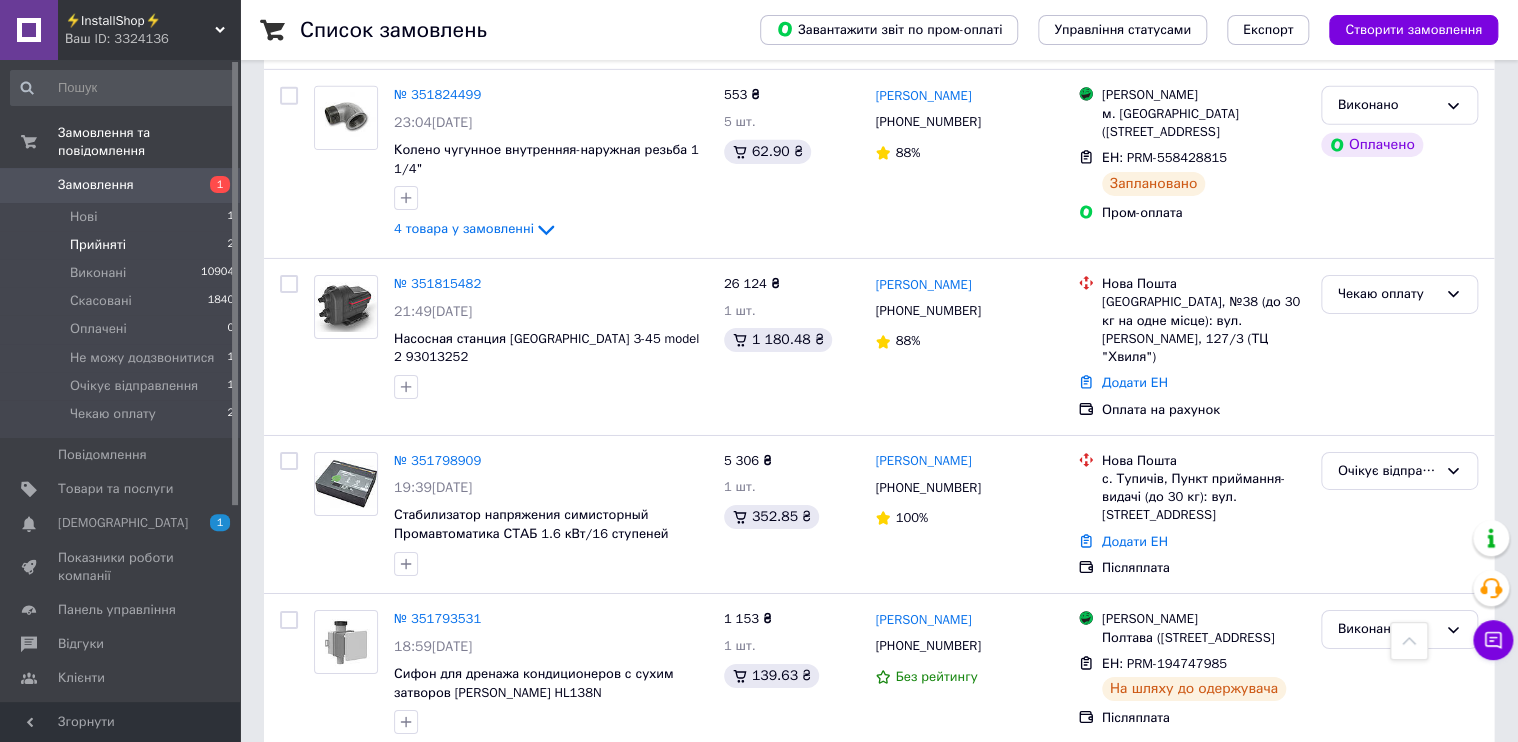 click on "Прийняті 2" at bounding box center [123, 245] 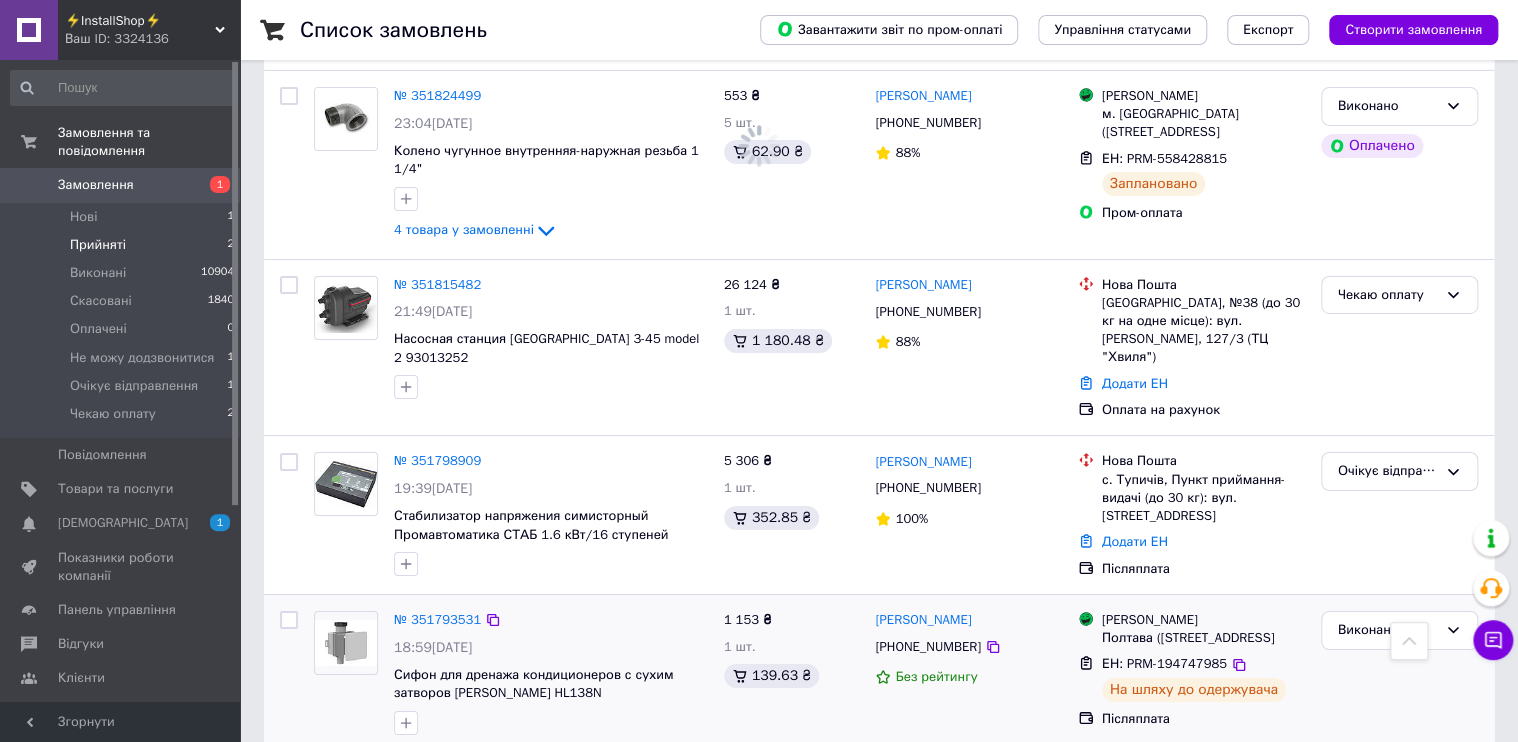 scroll, scrollTop: 0, scrollLeft: 0, axis: both 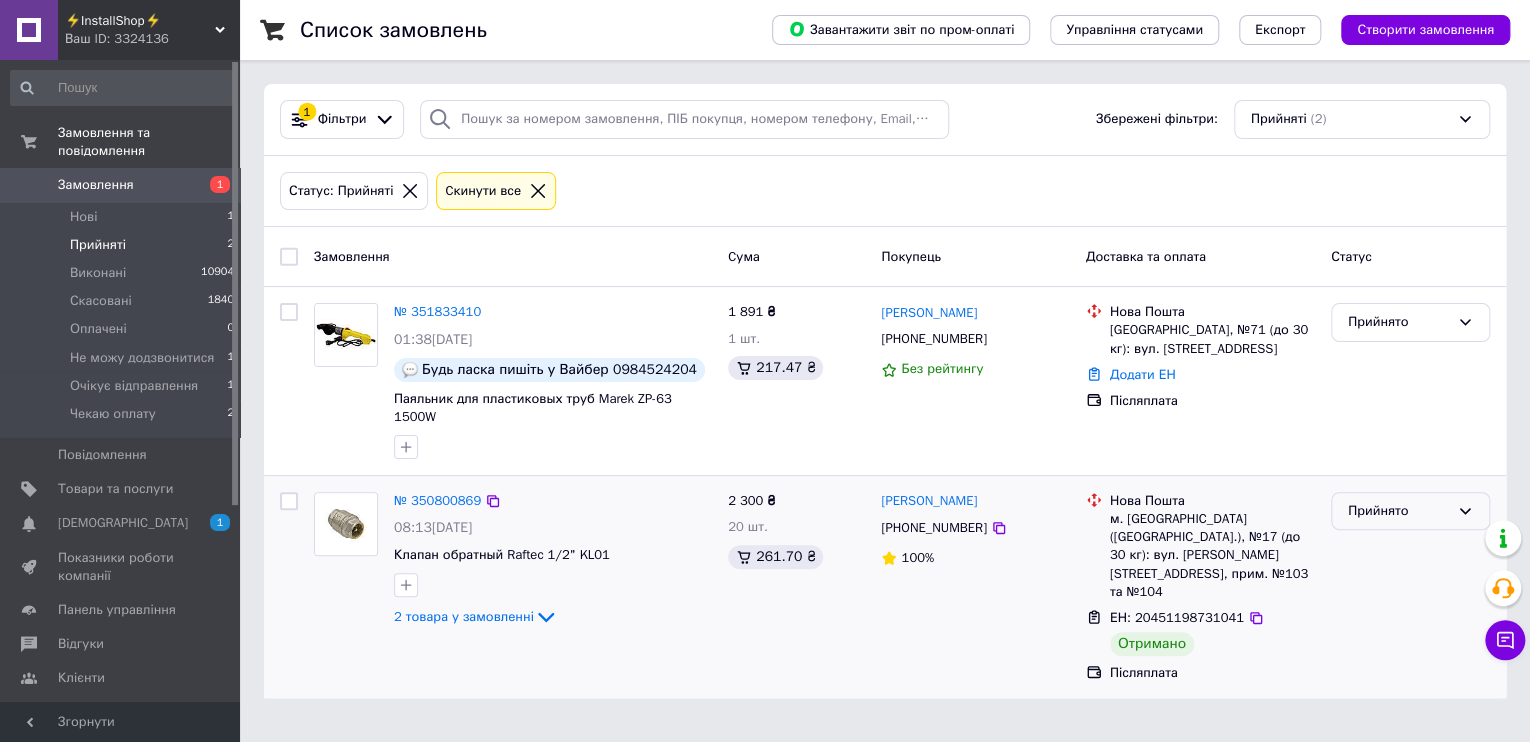 click on "Прийнято" at bounding box center (1410, 511) 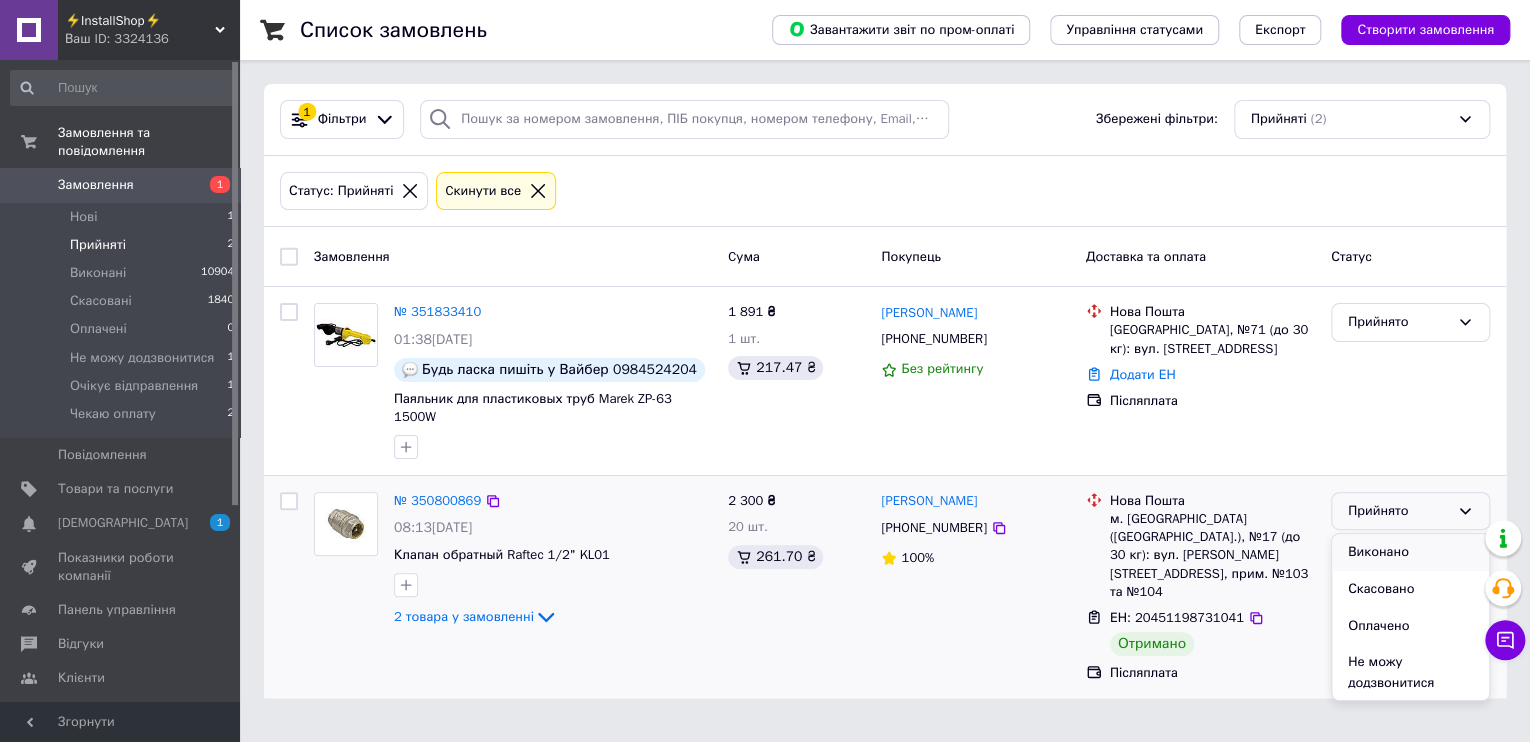 click on "Виконано" at bounding box center (1410, 552) 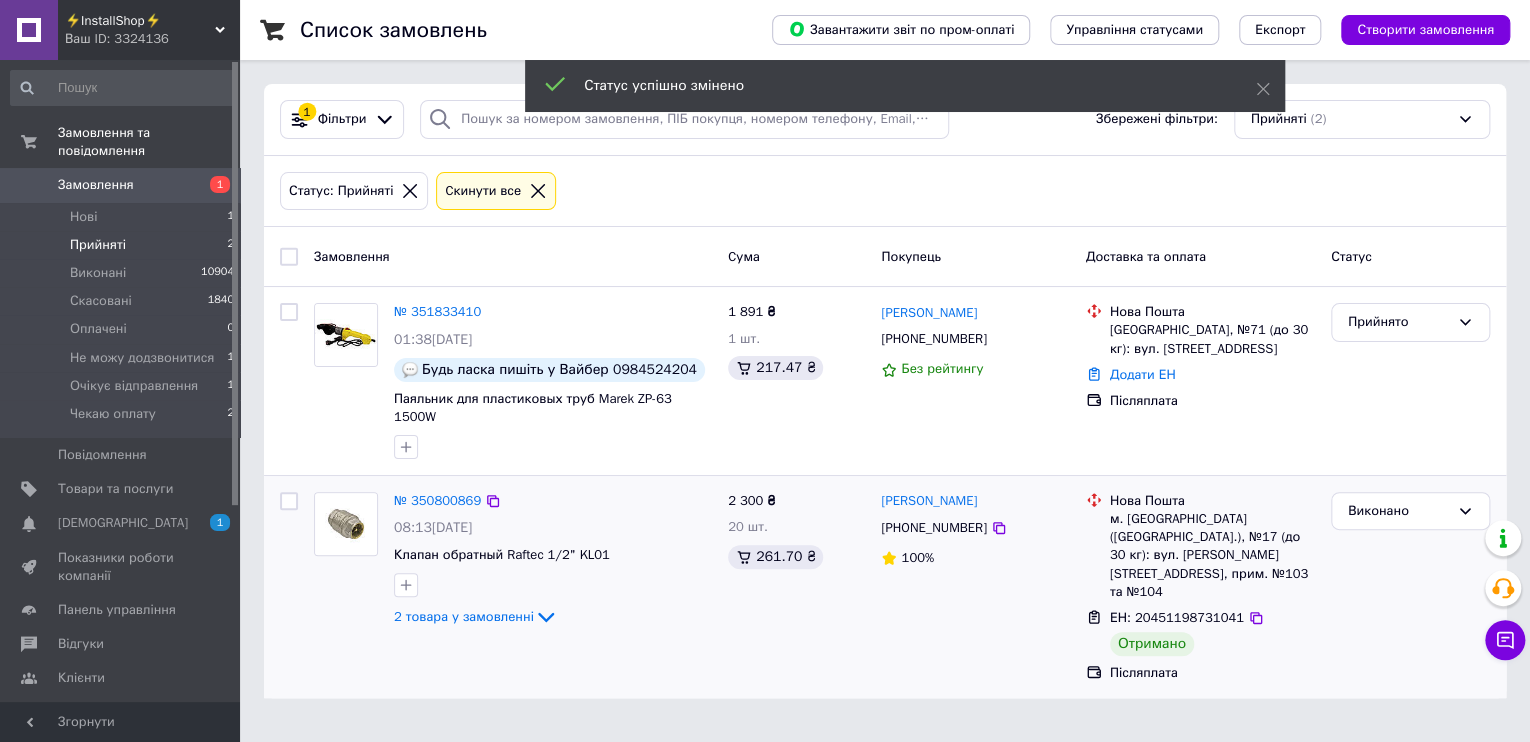 click 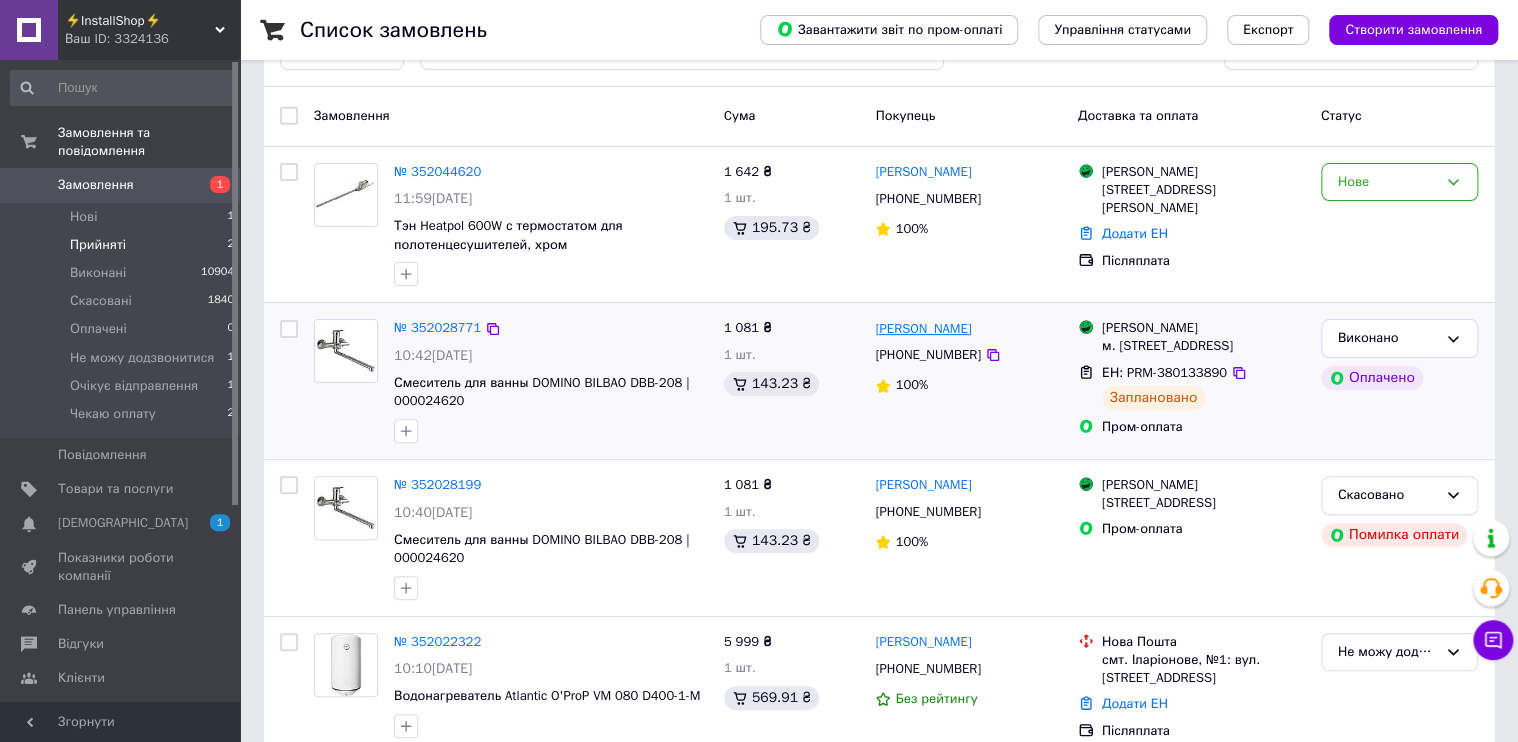 scroll, scrollTop: 0, scrollLeft: 0, axis: both 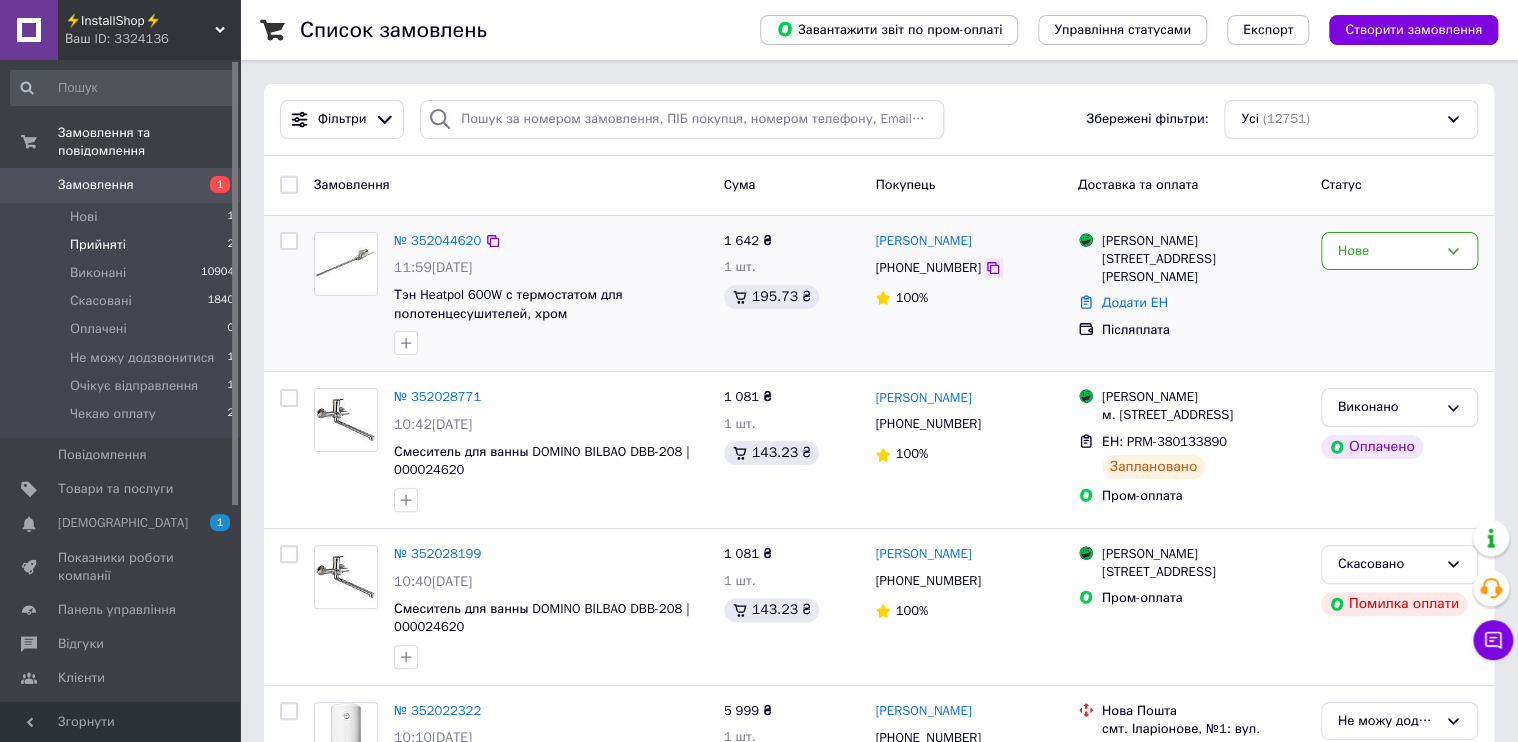click 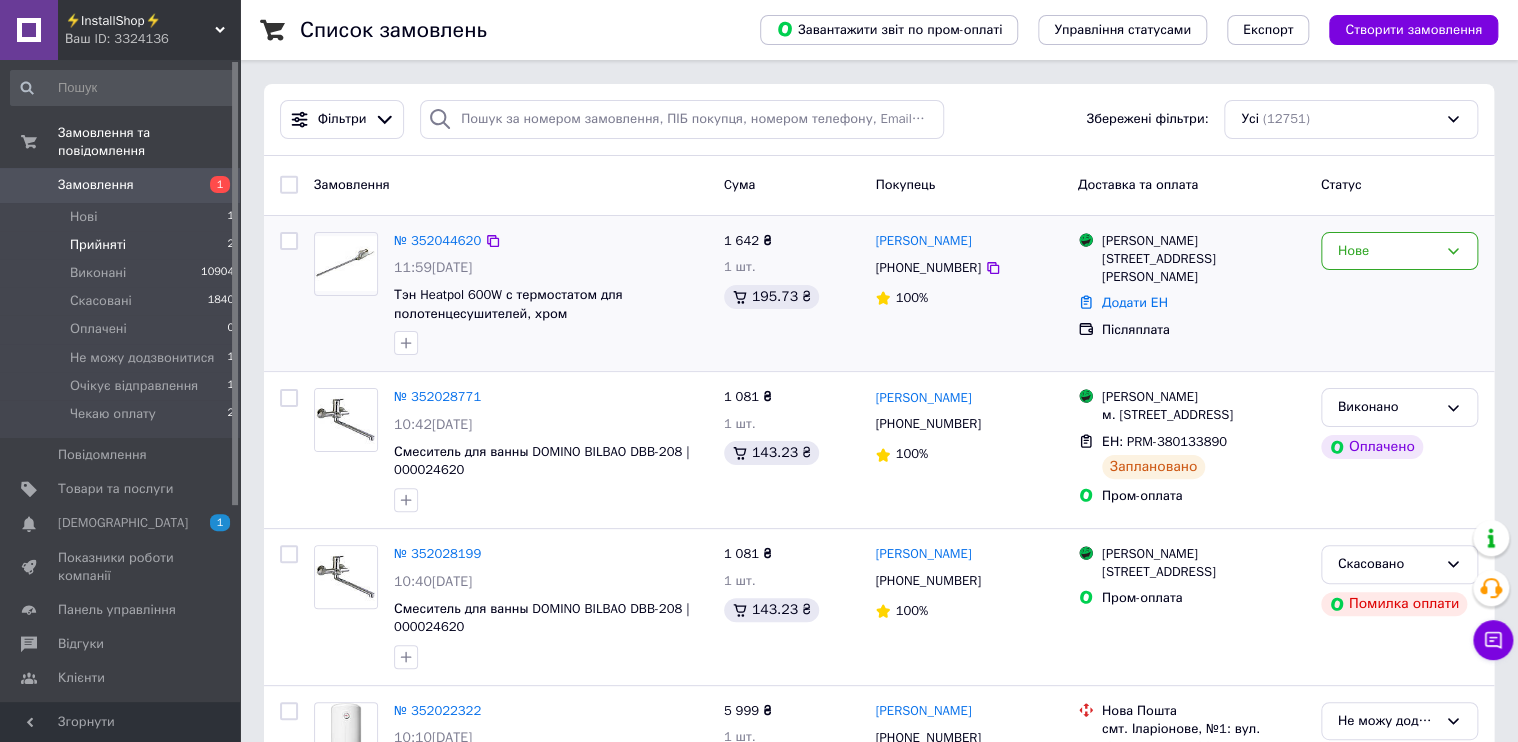 drag, startPoint x: 979, startPoint y: 269, endPoint x: 1016, endPoint y: 256, distance: 39.217342 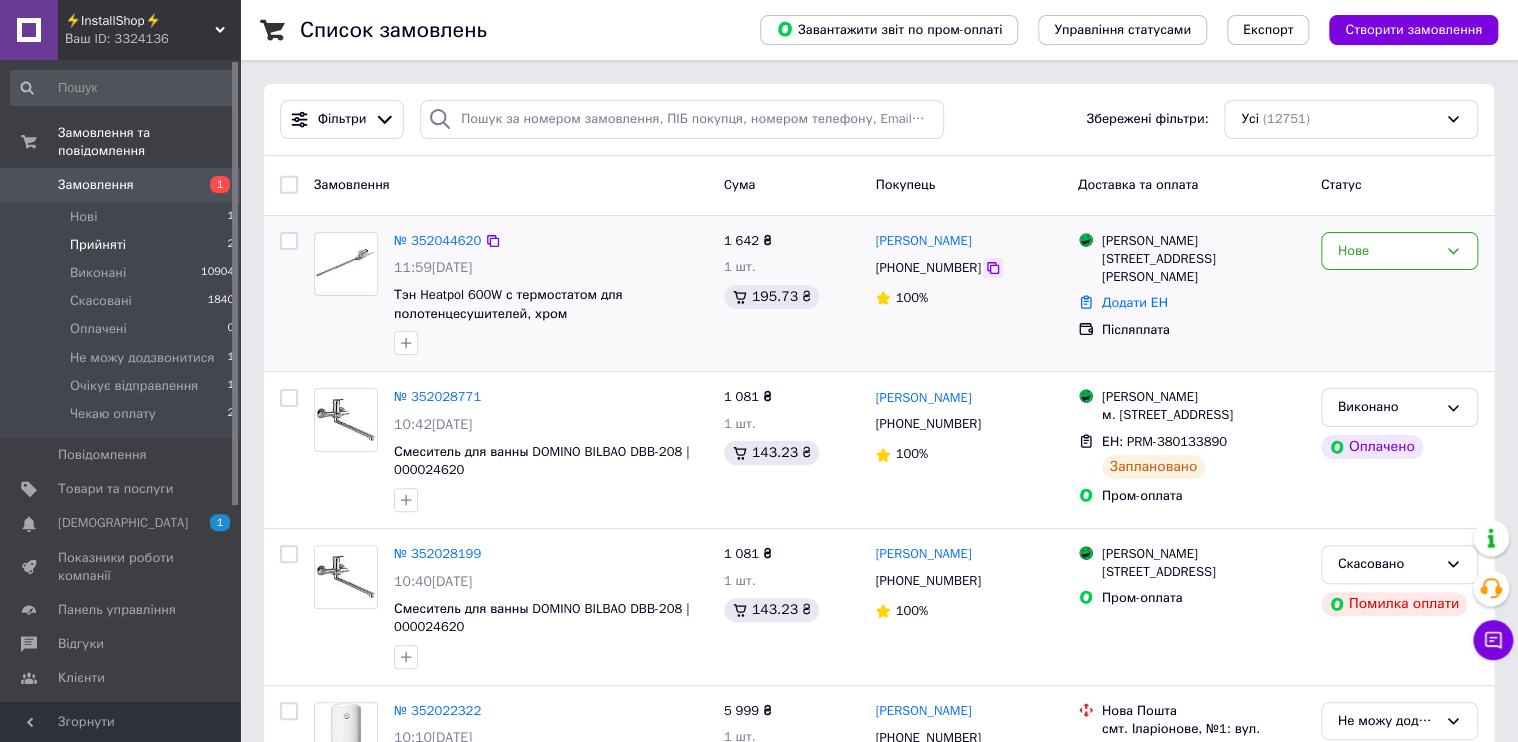 click 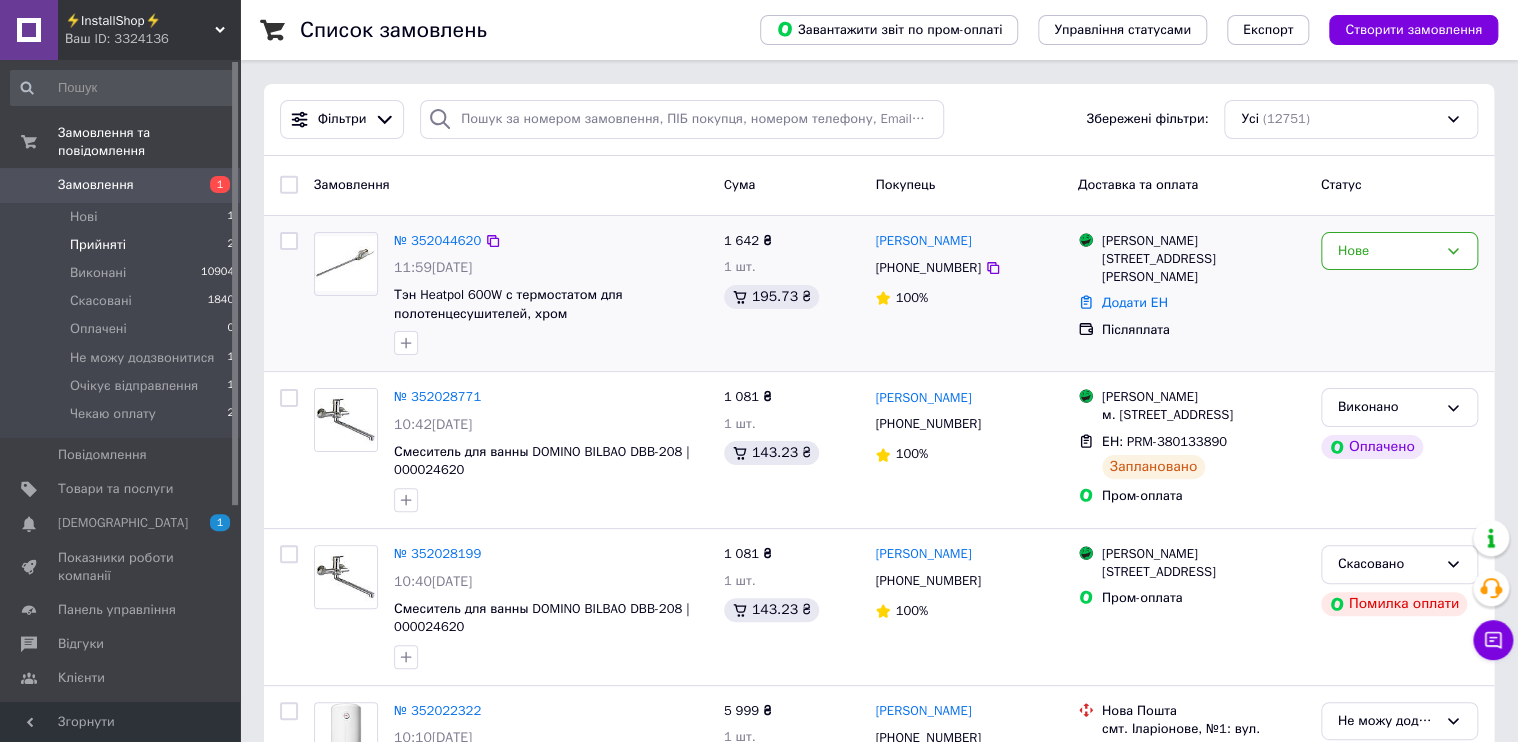 click on "Нове" at bounding box center (1399, 294) 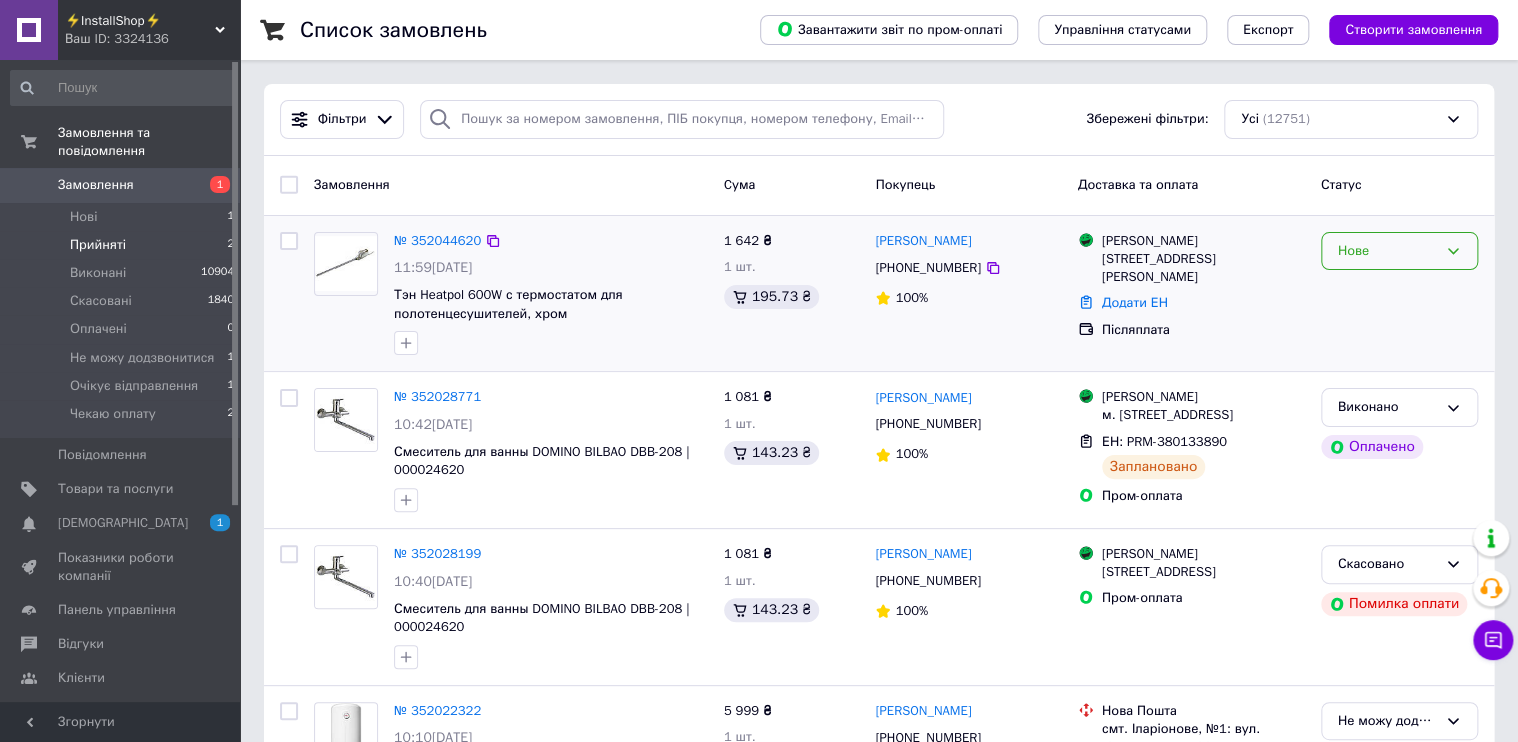 click on "Нове" at bounding box center [1399, 251] 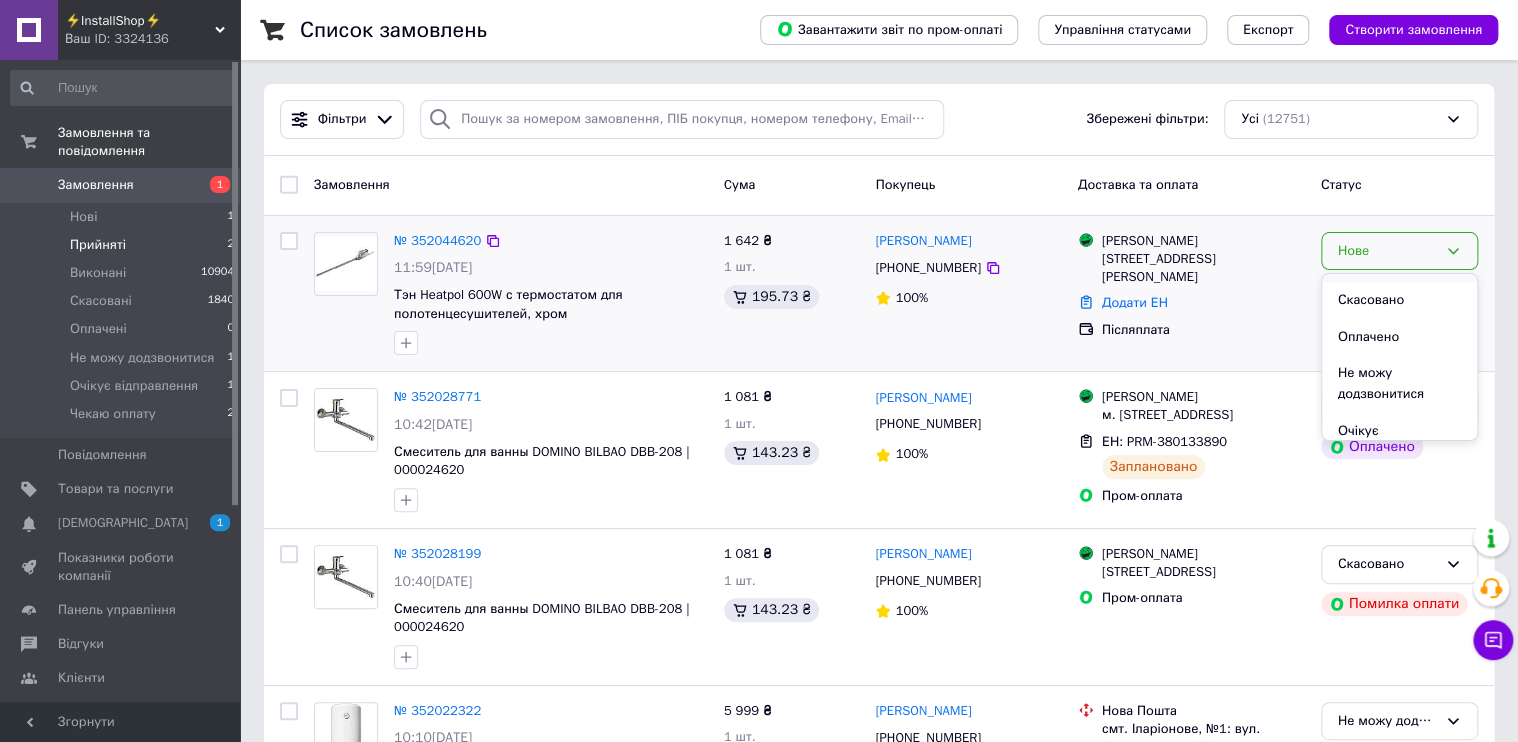 scroll, scrollTop: 131, scrollLeft: 0, axis: vertical 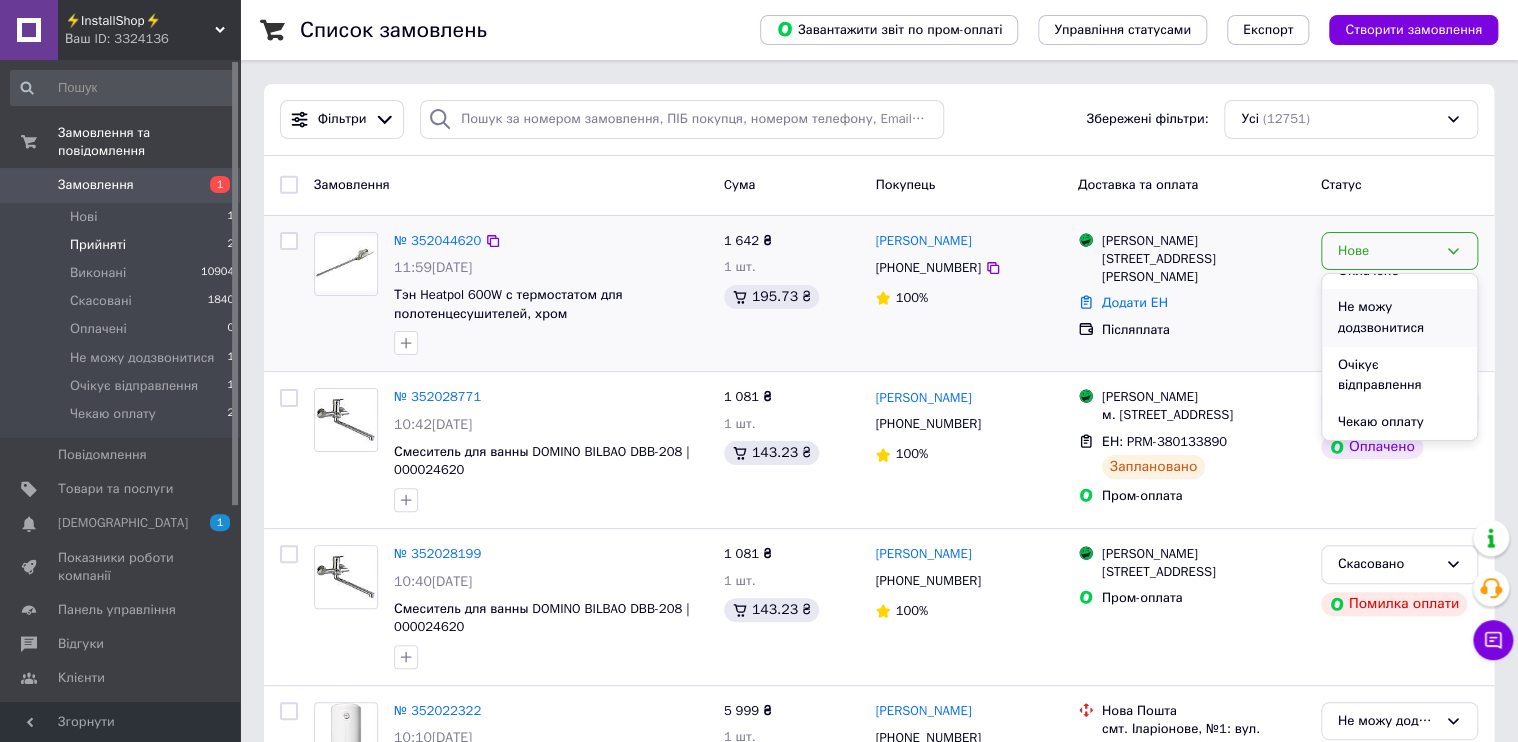 click on "Не можу додзвонитися" at bounding box center [1399, 317] 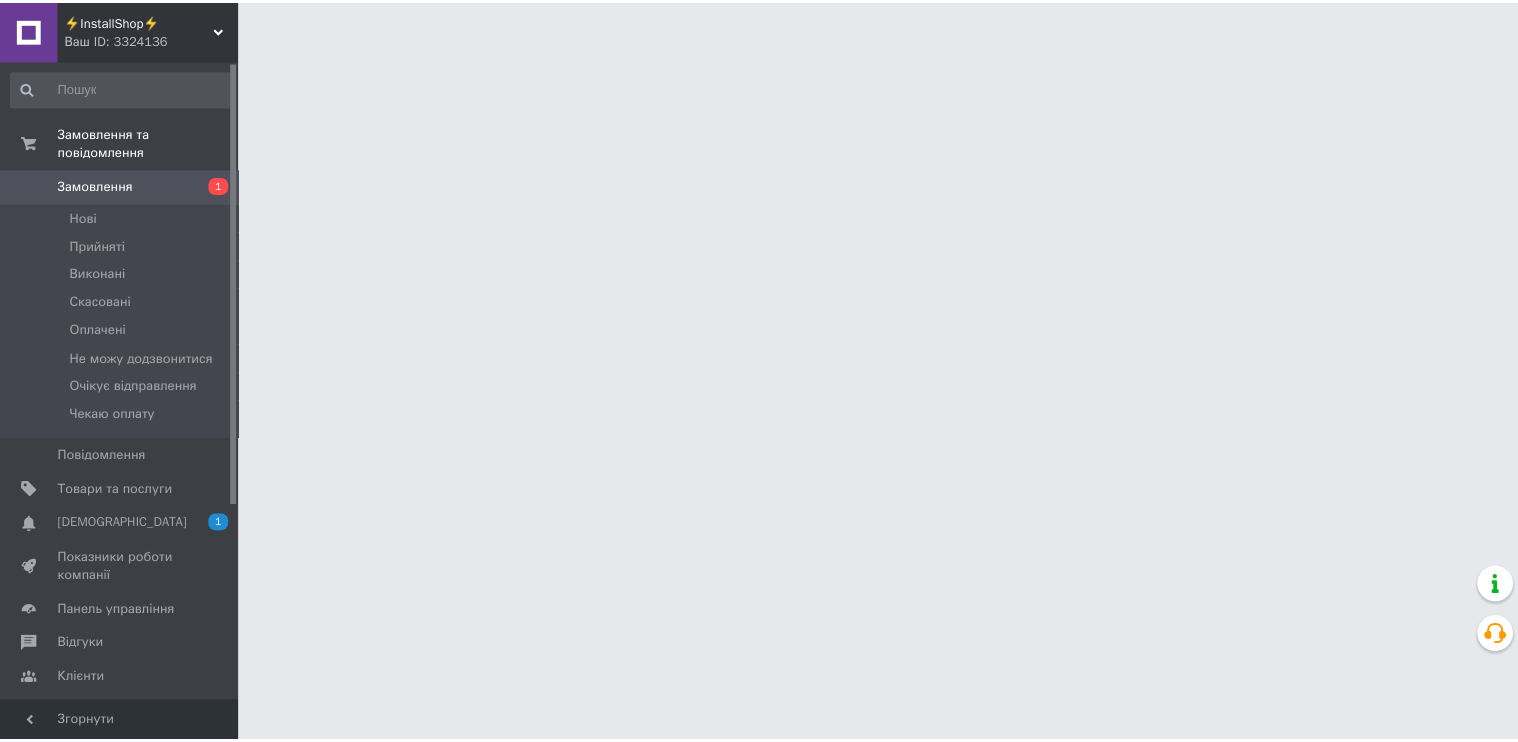 scroll, scrollTop: 0, scrollLeft: 0, axis: both 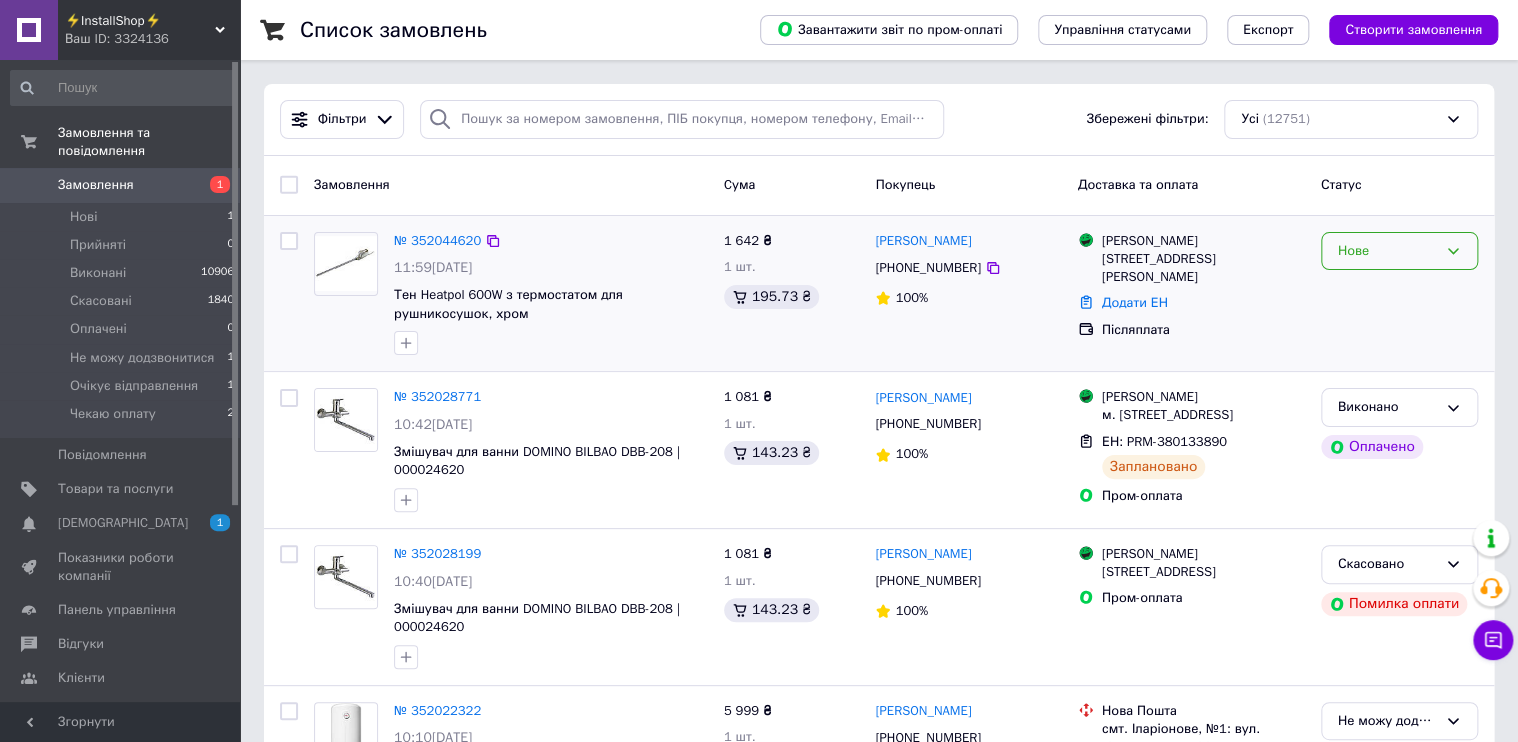 click on "Нове" at bounding box center [1399, 251] 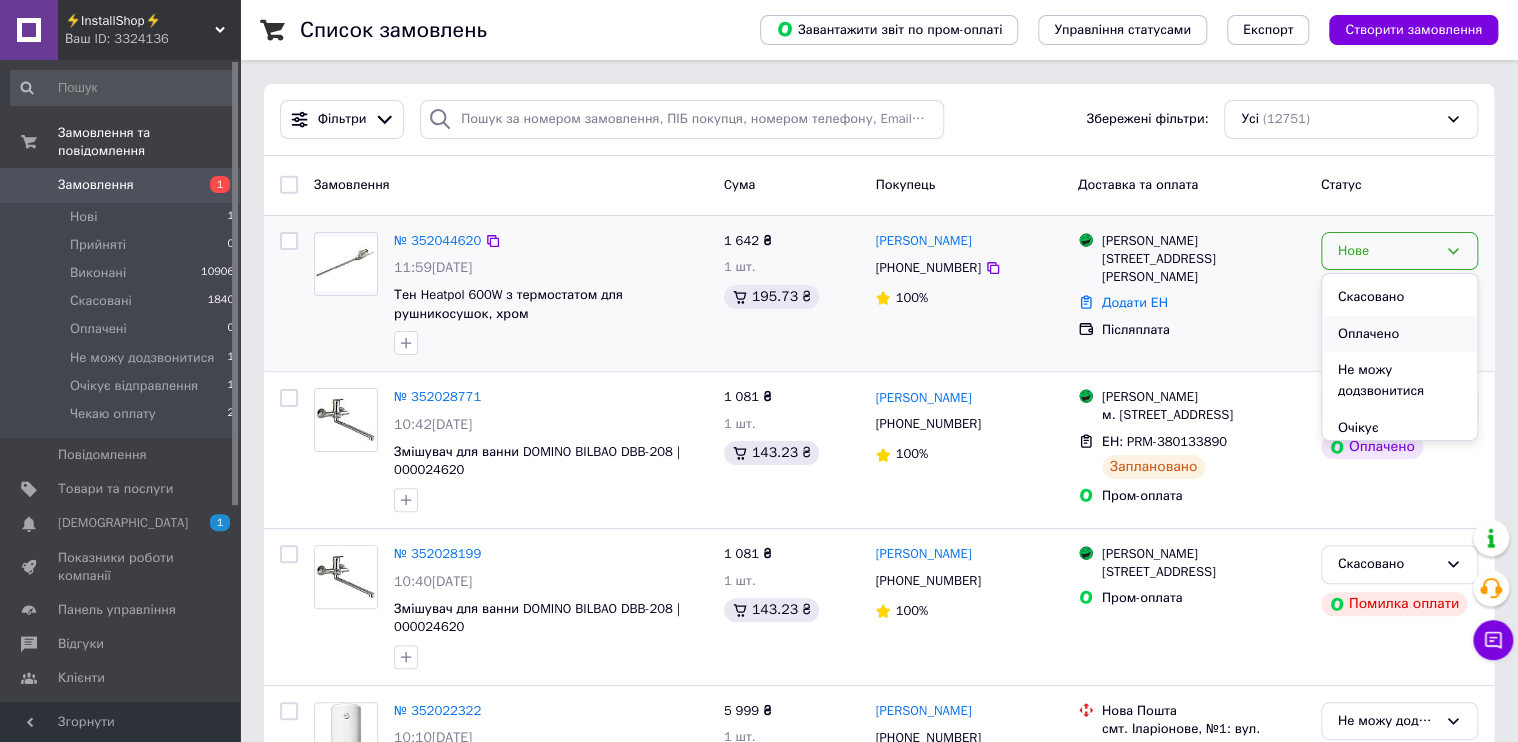 scroll, scrollTop: 131, scrollLeft: 0, axis: vertical 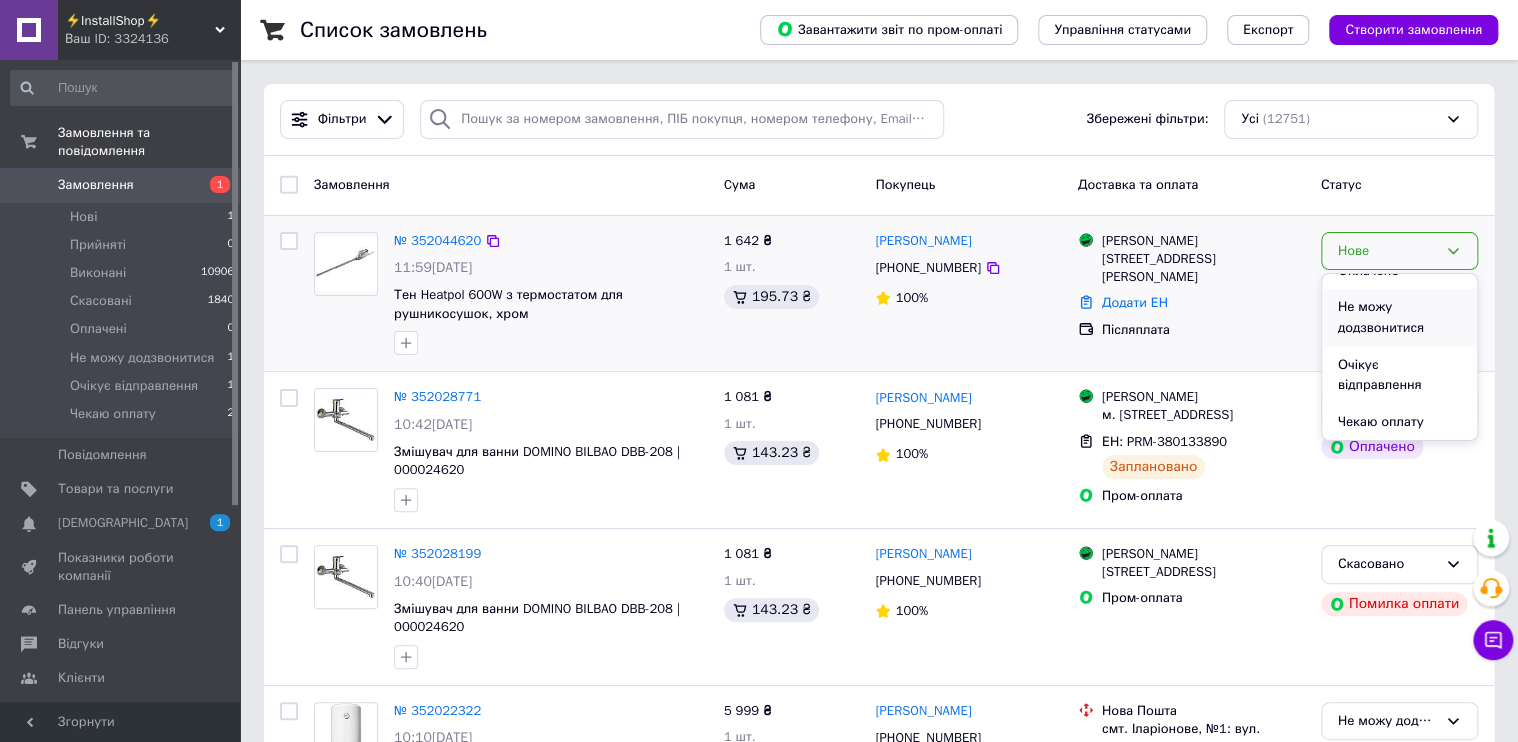 click on "Не можу додзвонитися" at bounding box center [1399, 317] 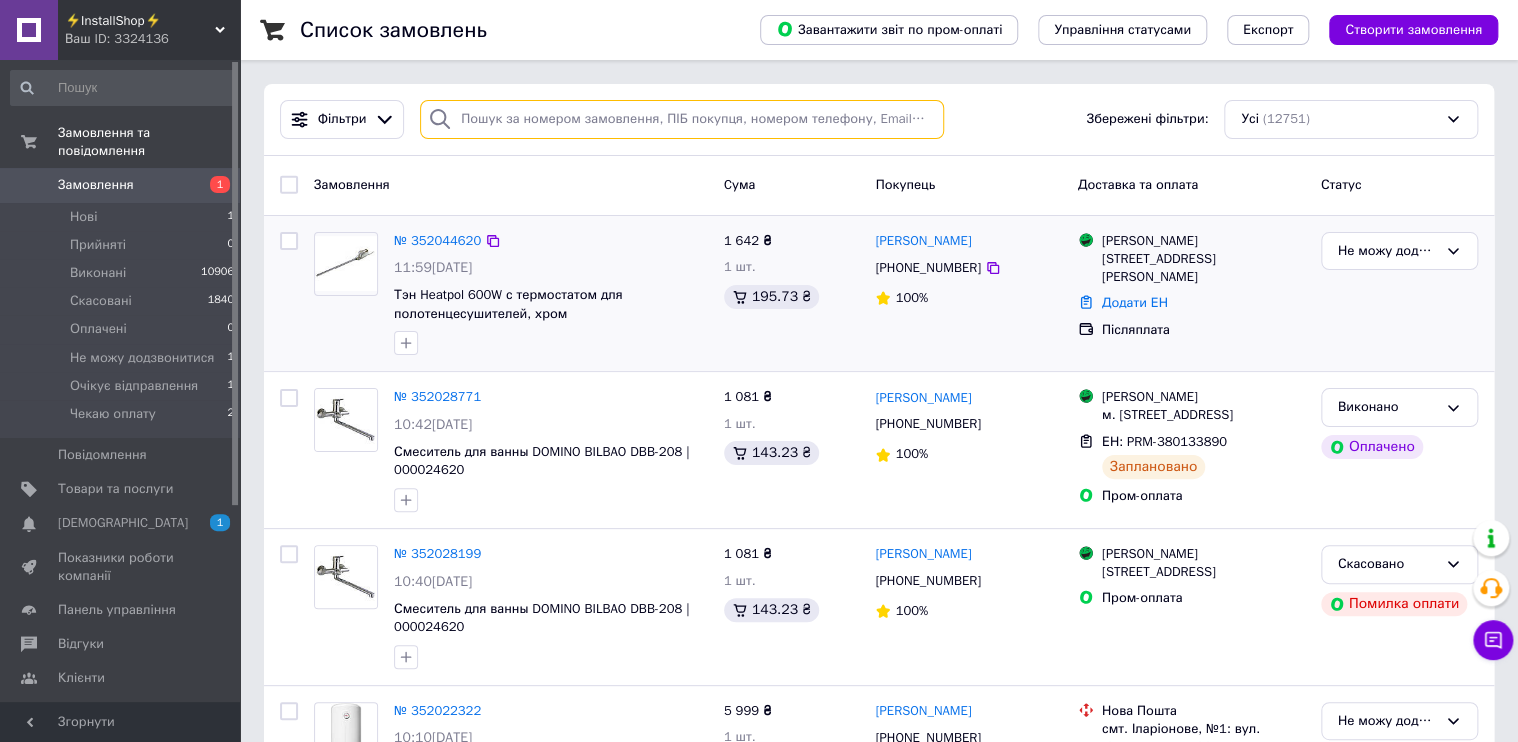 click at bounding box center [682, 119] 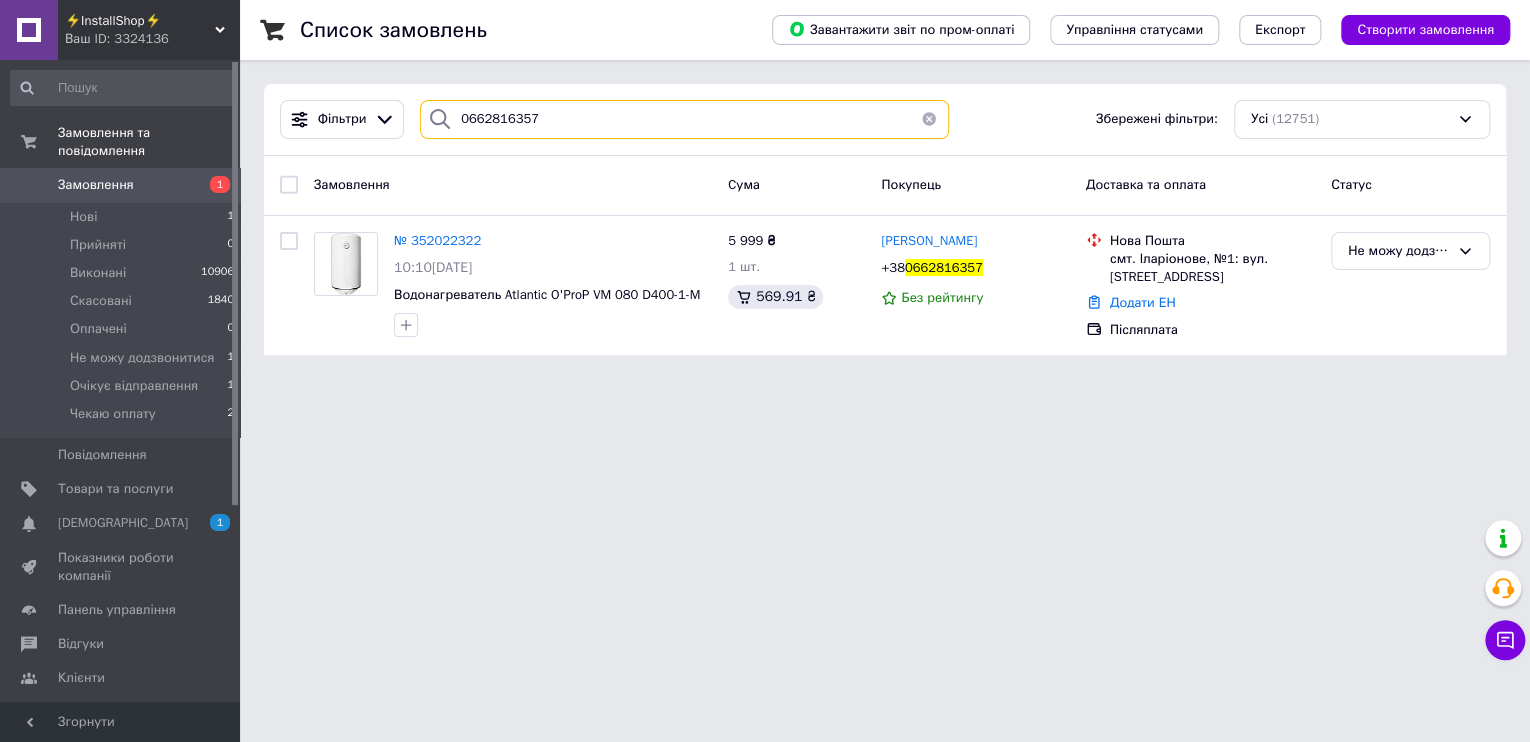 type on "0662816357" 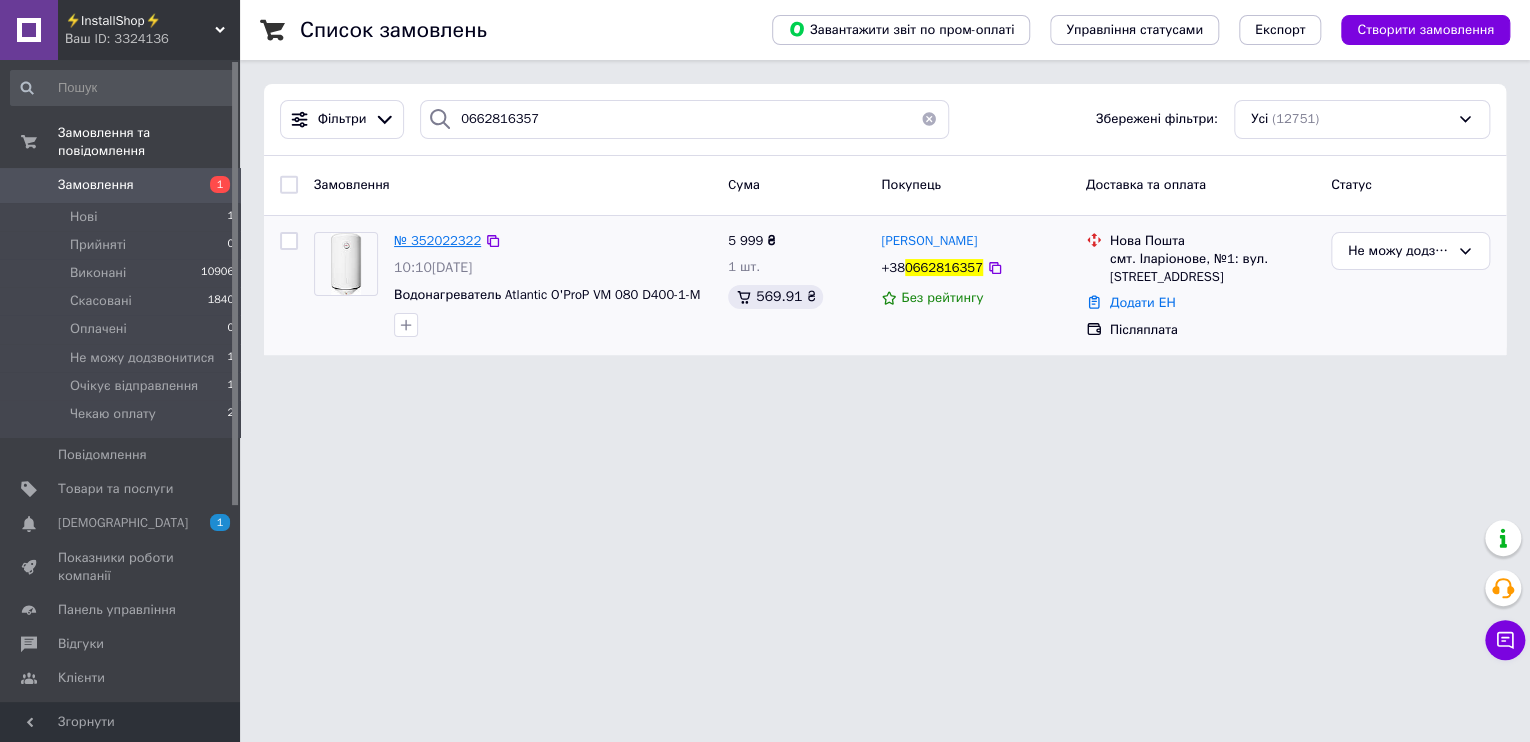 click on "№ 352022322" at bounding box center (437, 240) 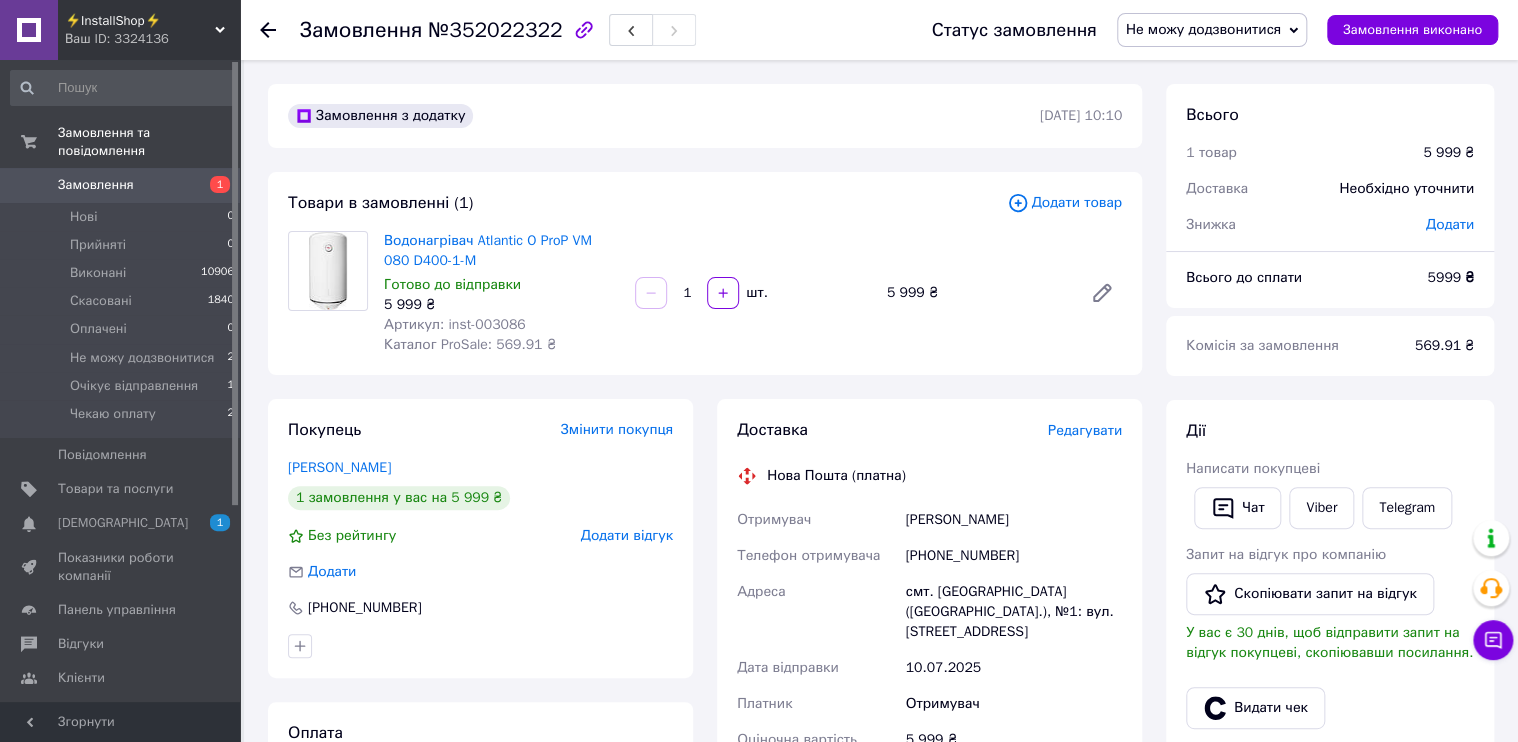 click on "Не можу додзвонитися" at bounding box center [1212, 30] 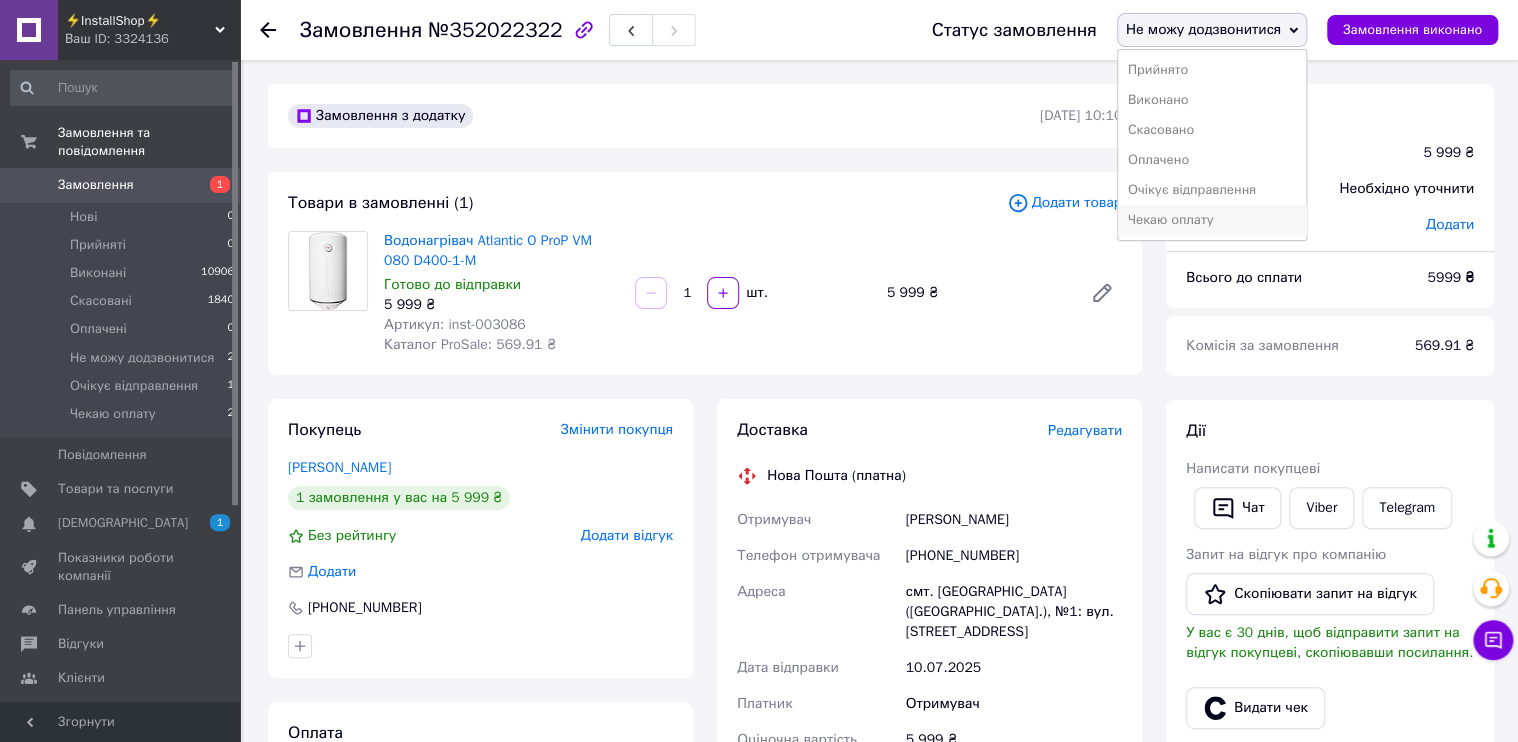 click on "Чекаю оплату" at bounding box center (1212, 220) 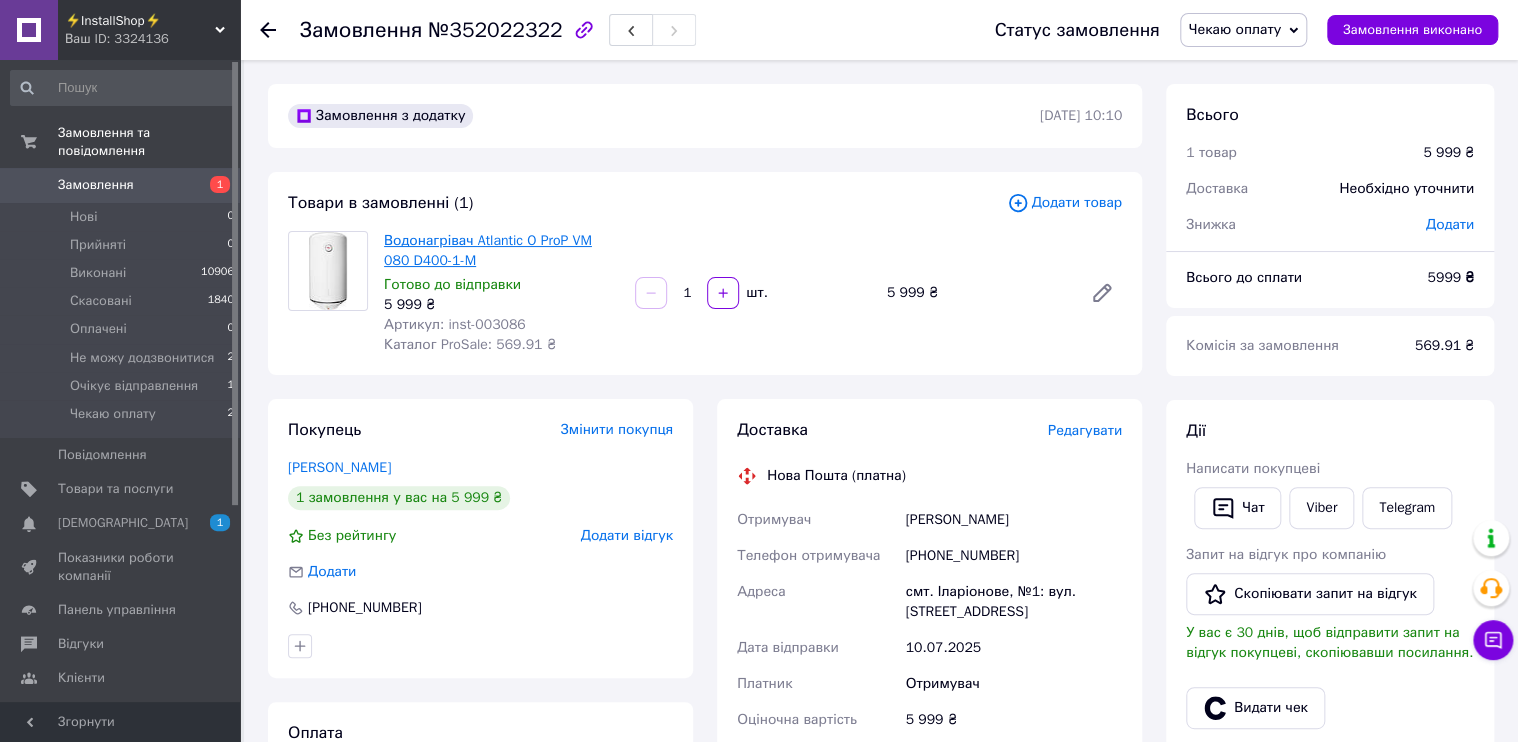click on "Водонагрівач Atlantic O ProP VM 080 D400-1-M" at bounding box center [488, 250] 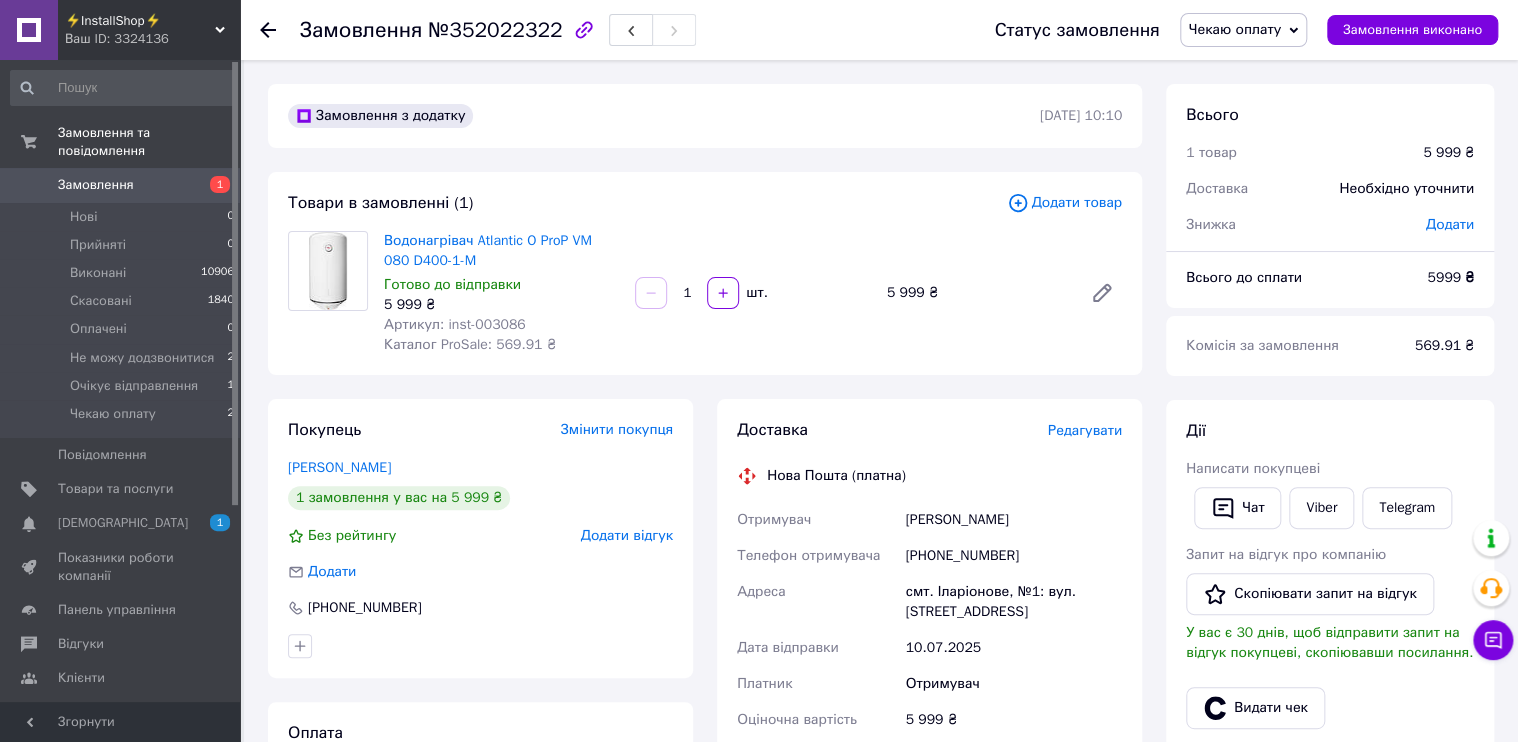 scroll, scrollTop: 320, scrollLeft: 0, axis: vertical 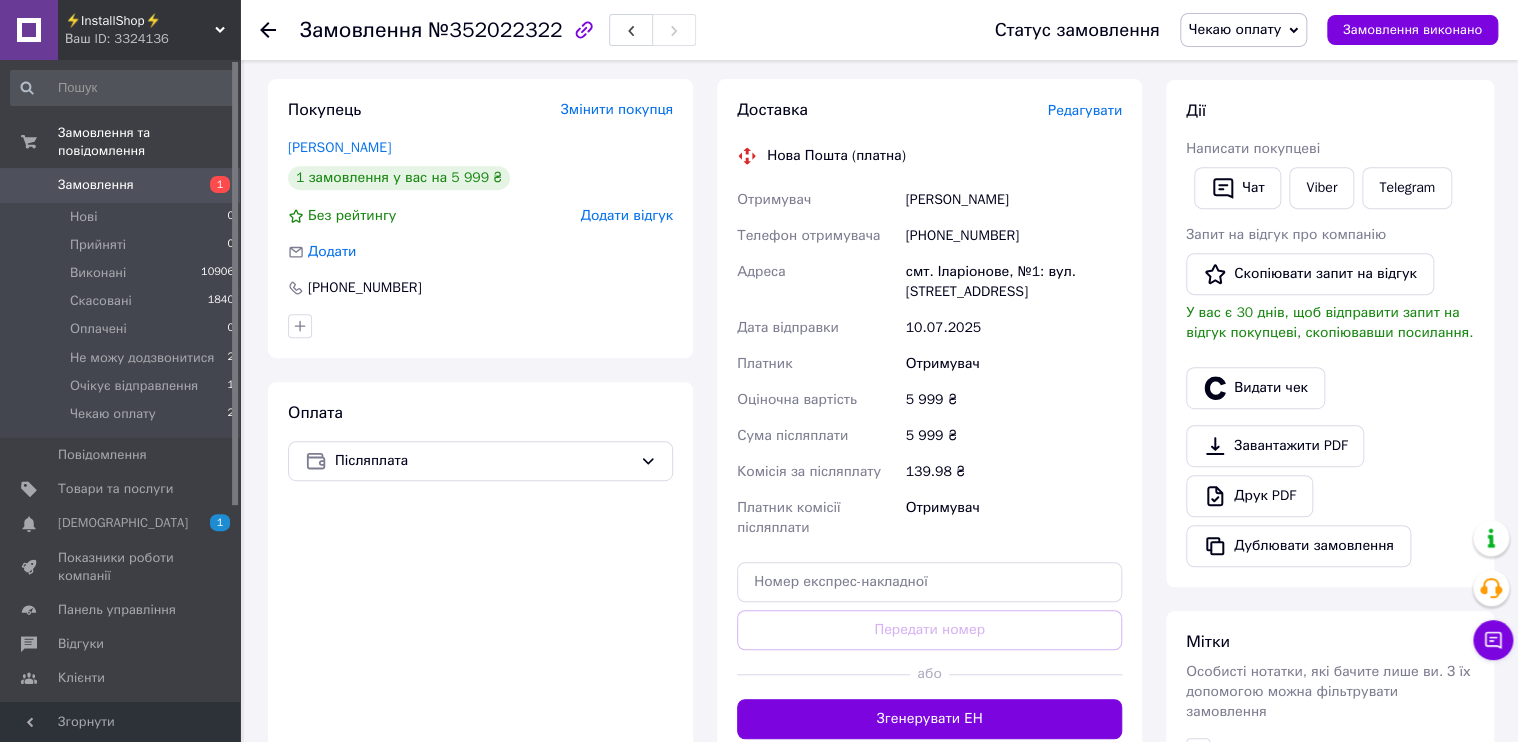 drag, startPoint x: 1024, startPoint y: 201, endPoint x: 900, endPoint y: 204, distance: 124.036285 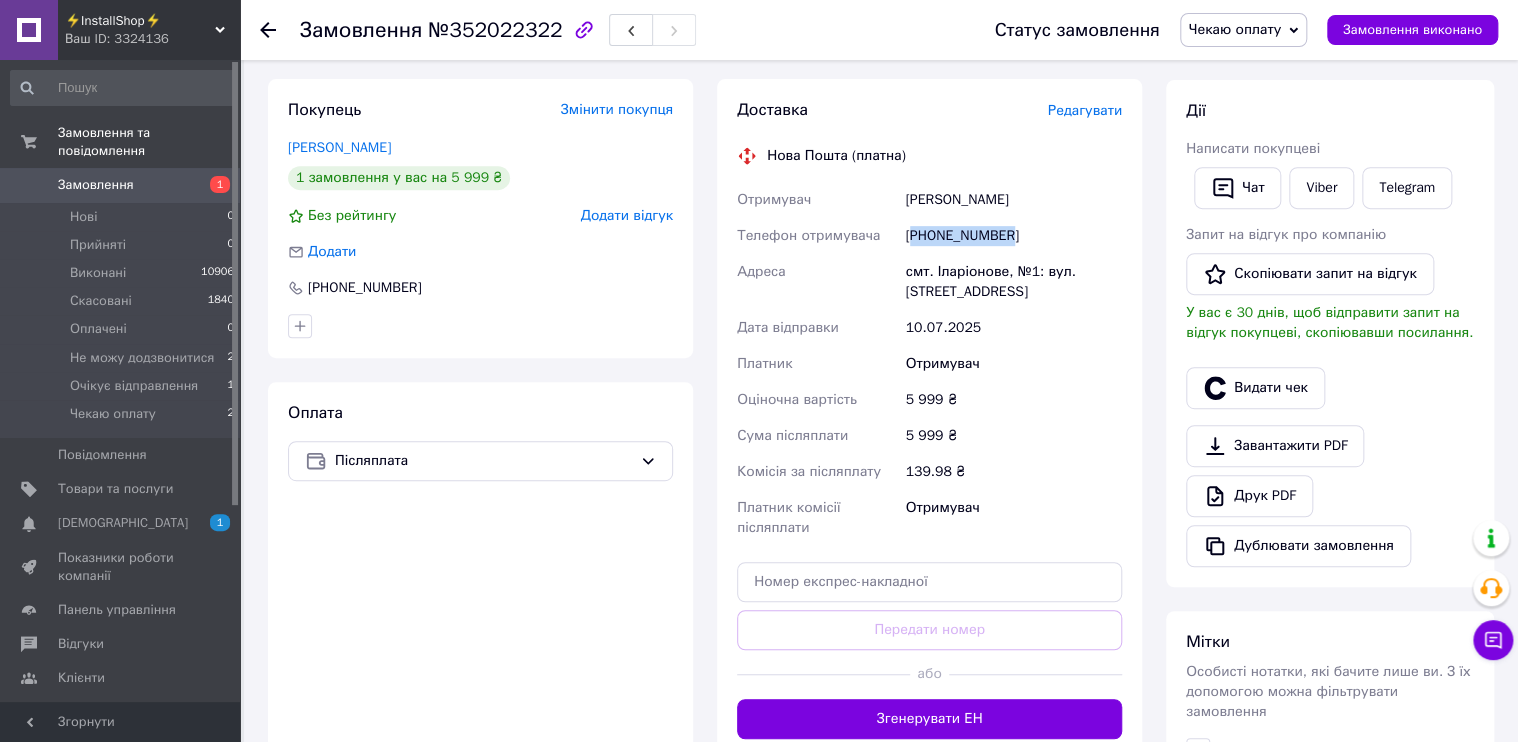 drag, startPoint x: 1016, startPoint y: 244, endPoint x: 915, endPoint y: 240, distance: 101.07918 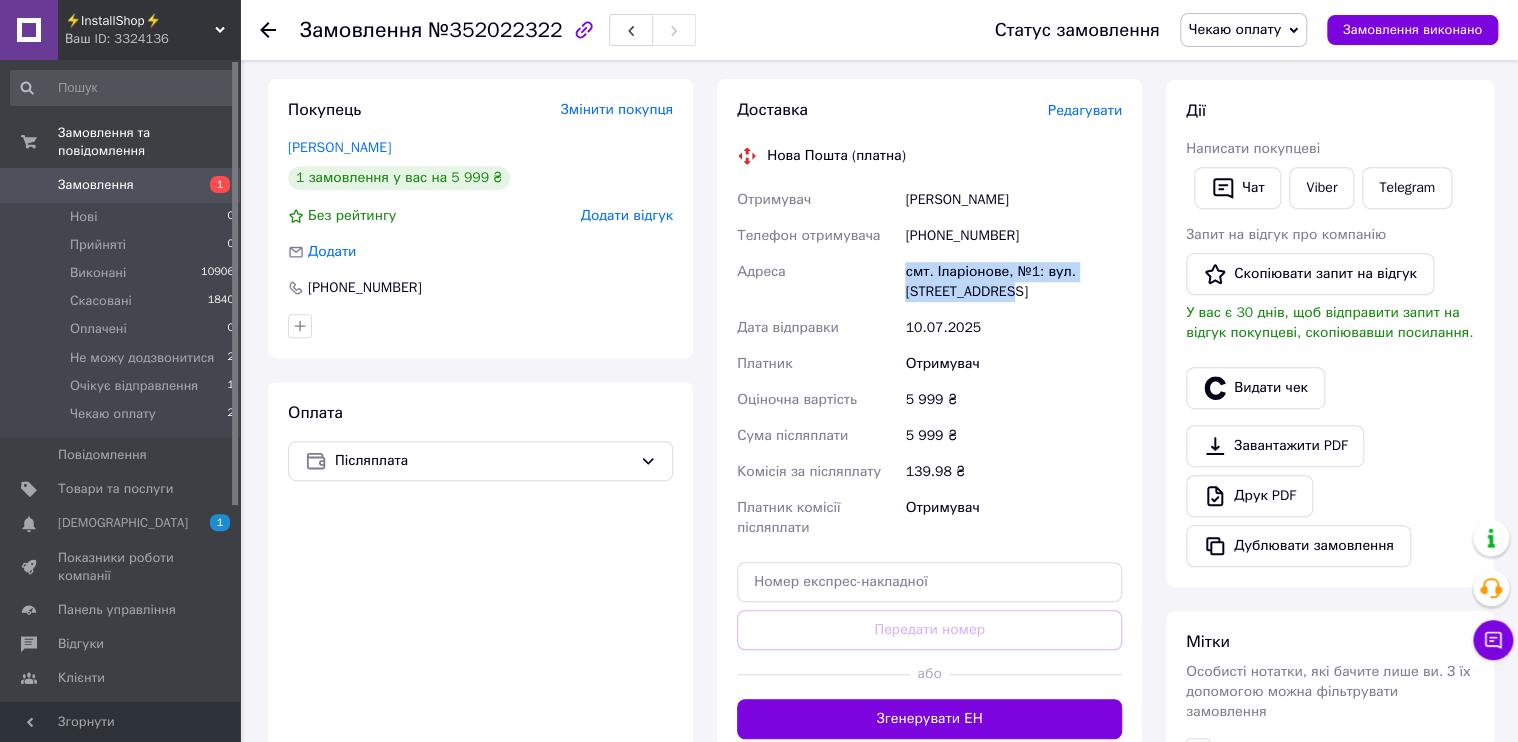 drag, startPoint x: 932, startPoint y: 275, endPoint x: 1012, endPoint y: 292, distance: 81.78631 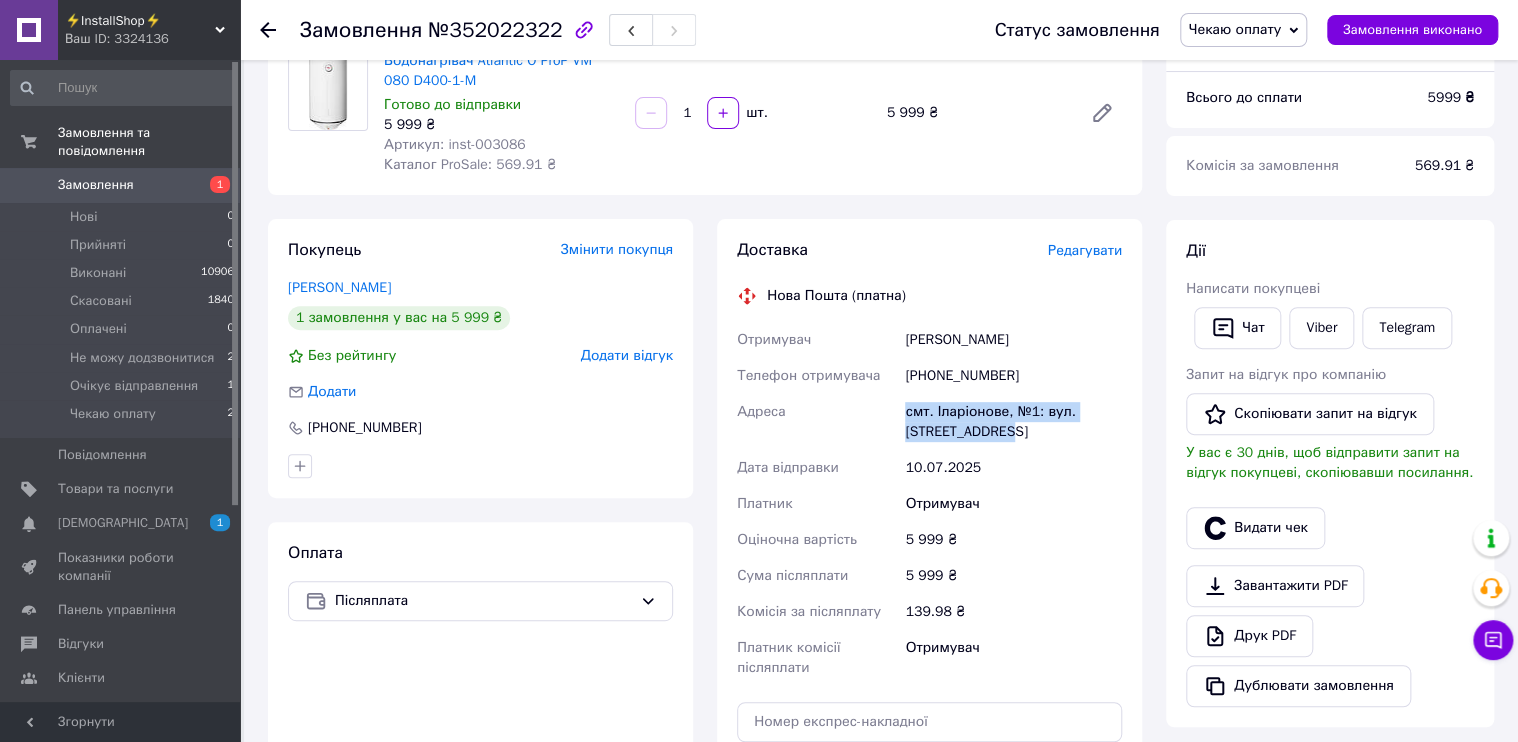 scroll, scrollTop: 0, scrollLeft: 0, axis: both 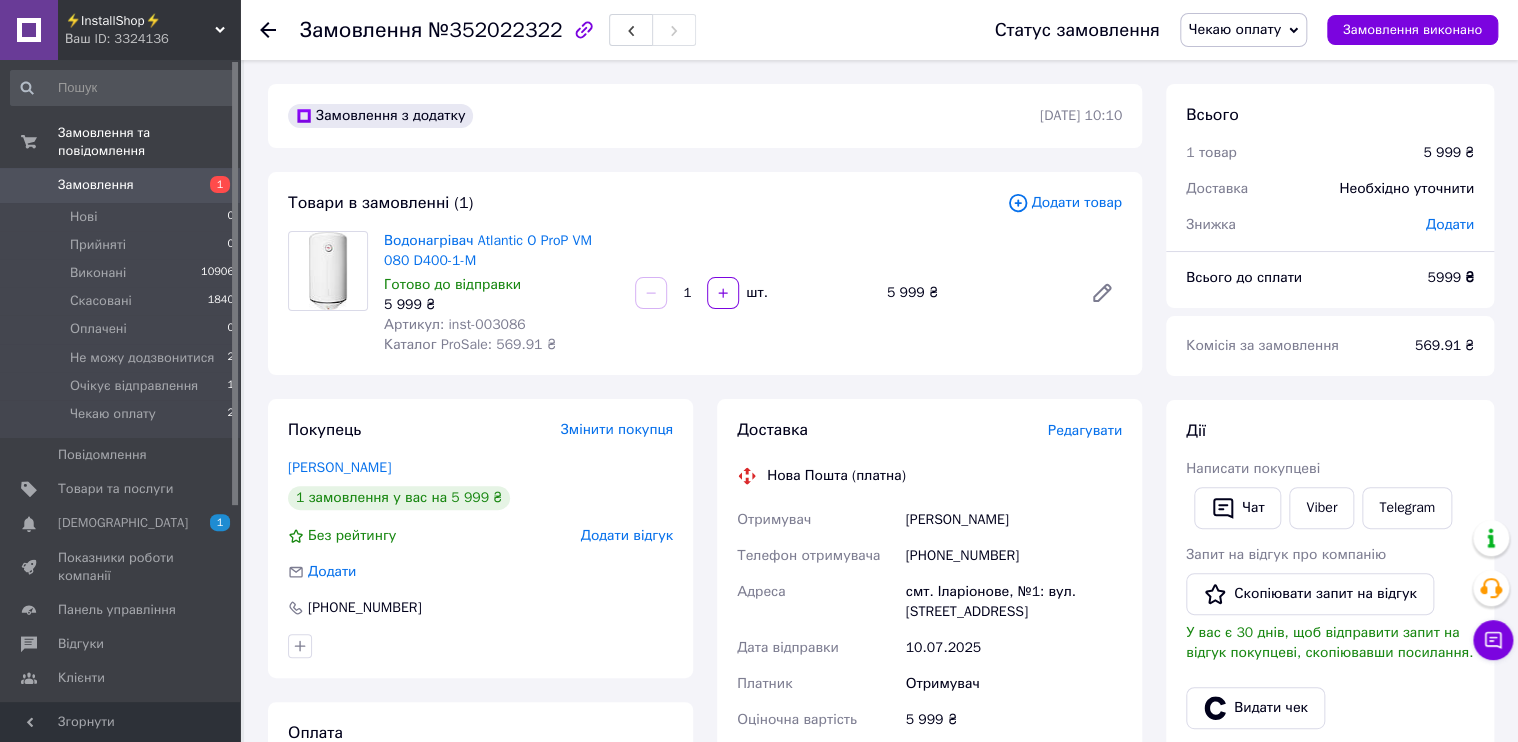 click 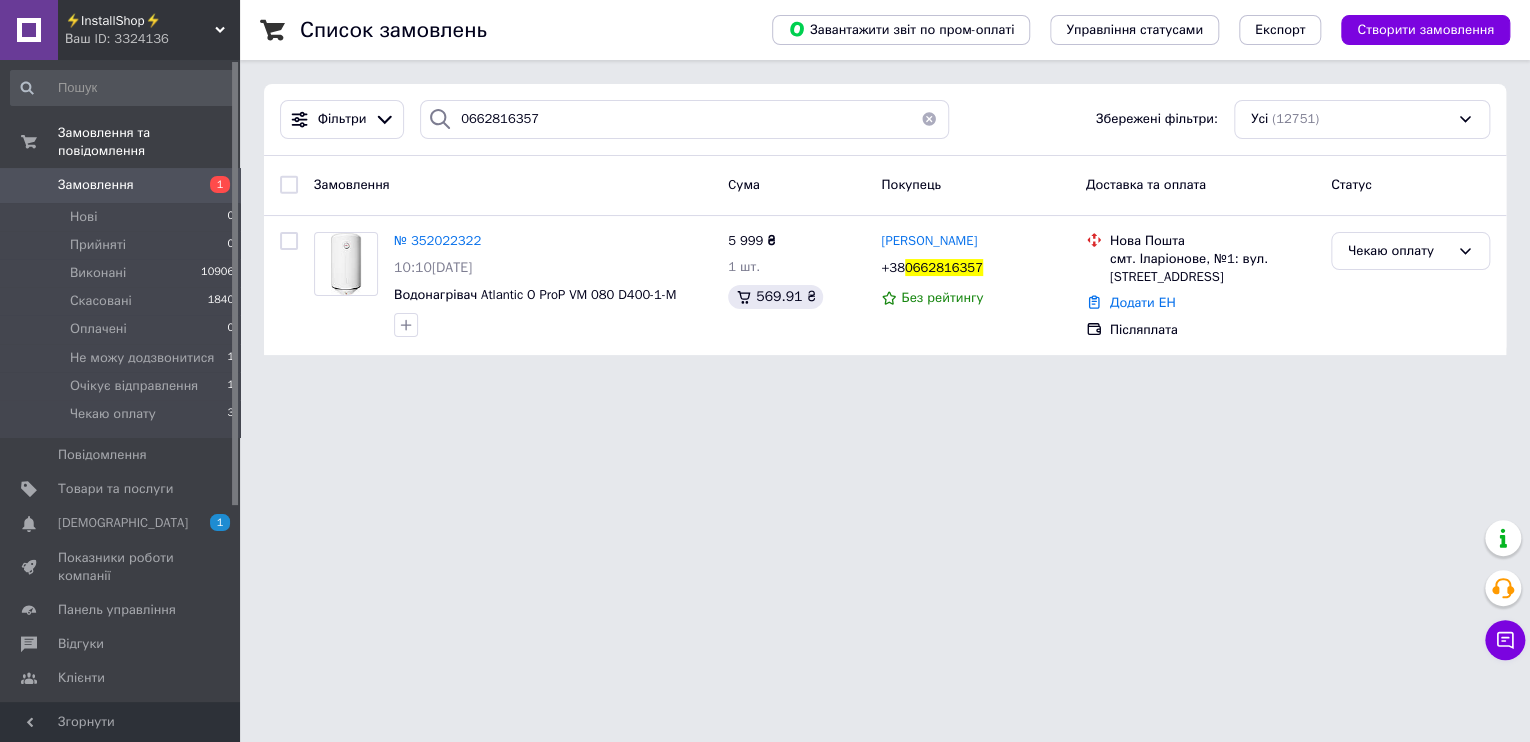 click at bounding box center (929, 119) 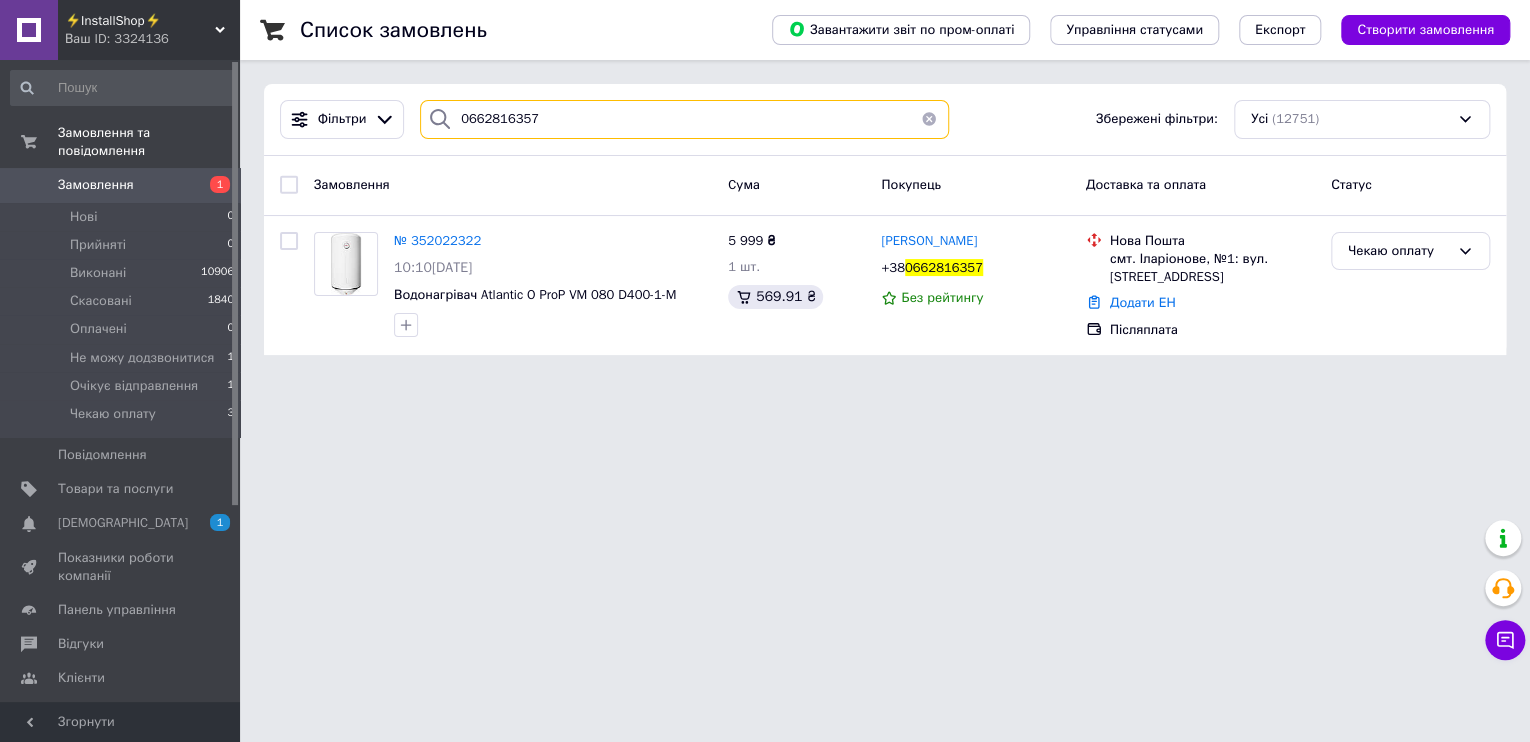 type 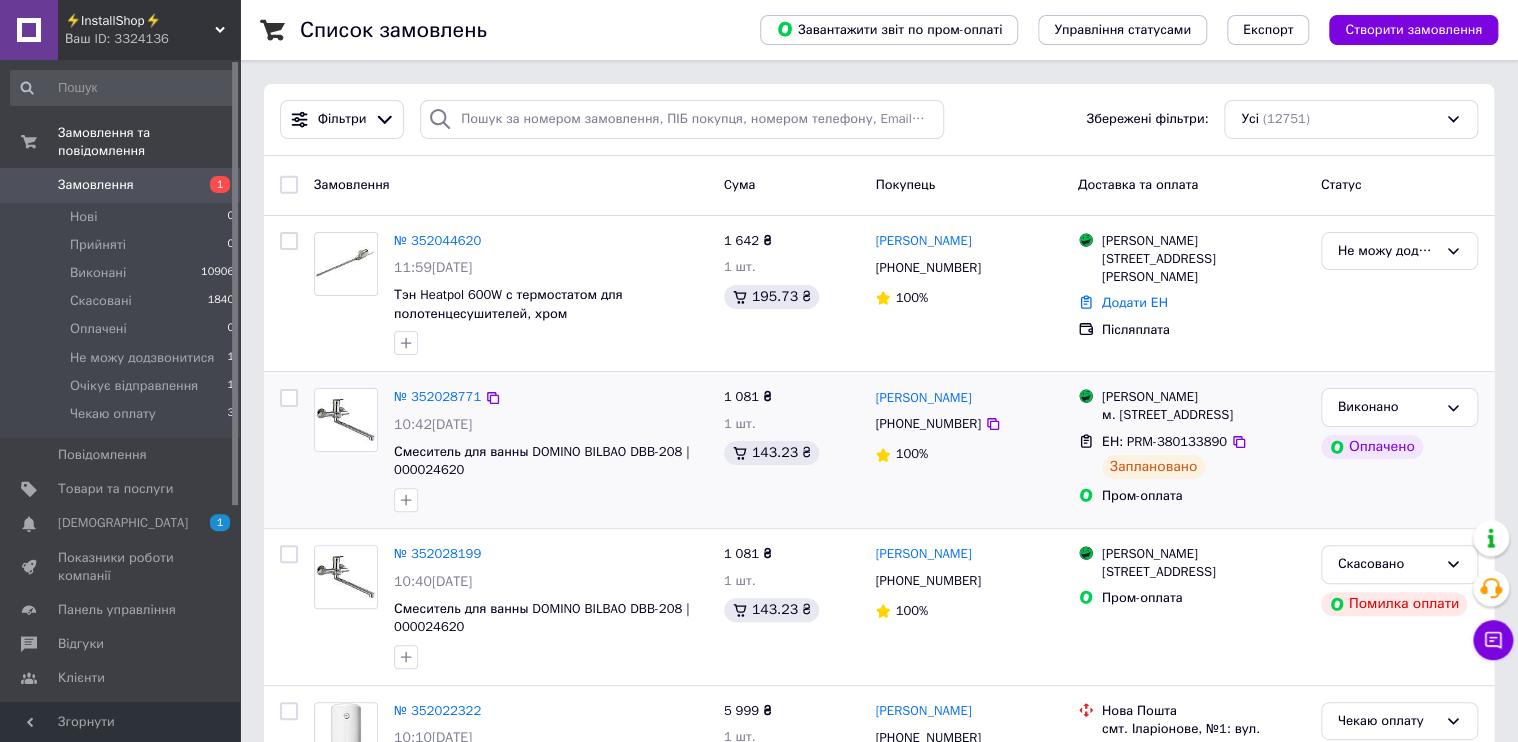 click on "10:42[DATE]" at bounding box center (433, 424) 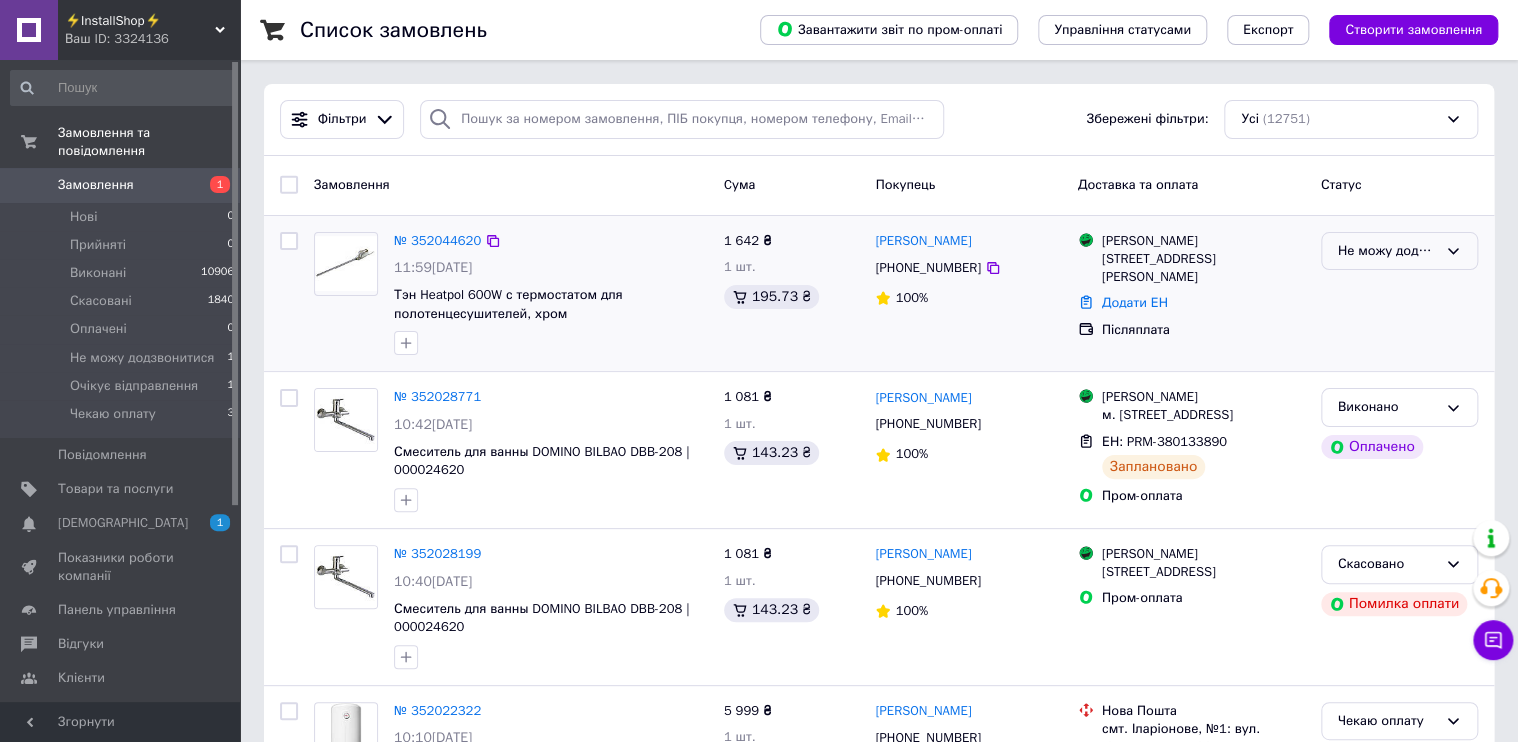 click on "Не можу додзвонитися" at bounding box center (1399, 251) 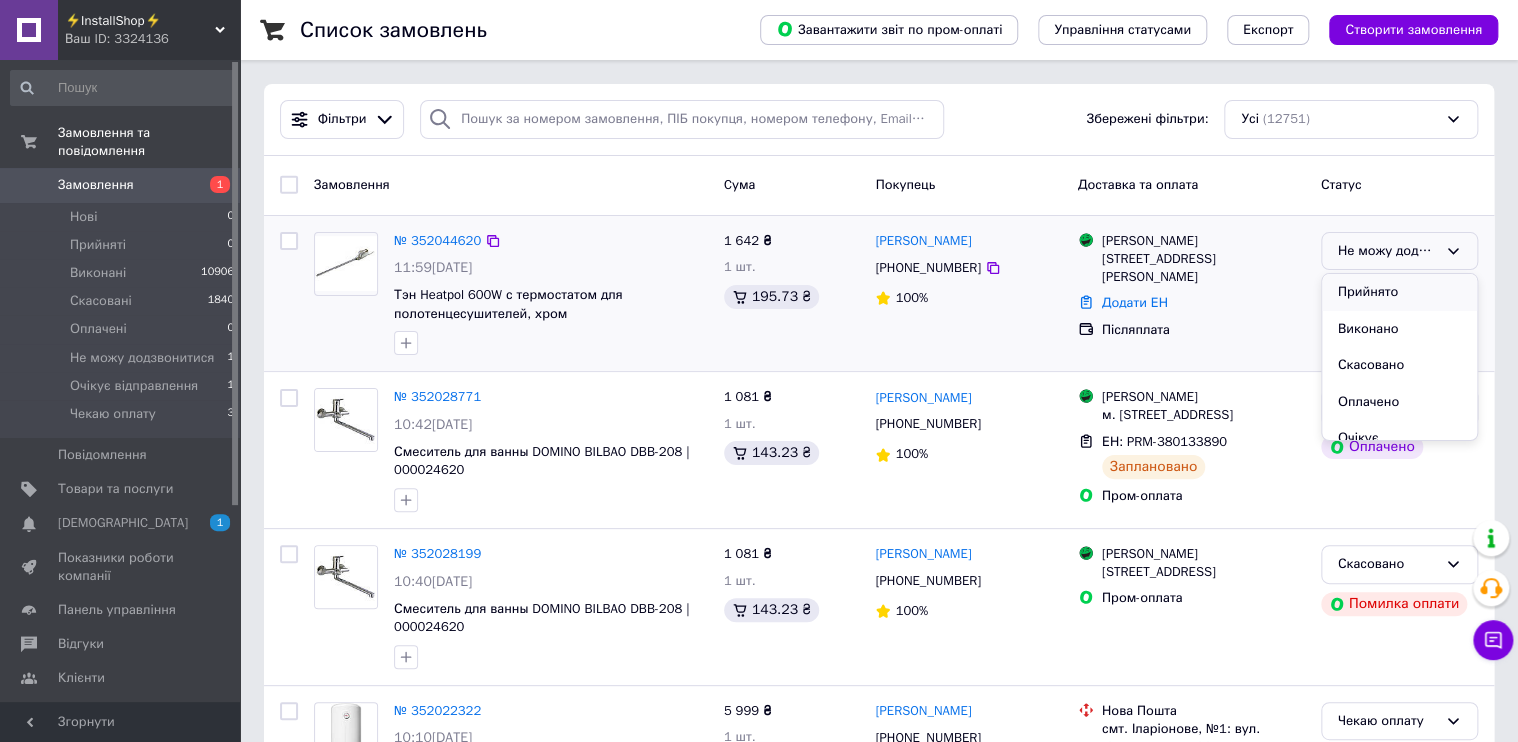 click on "Прийнято" at bounding box center (1399, 292) 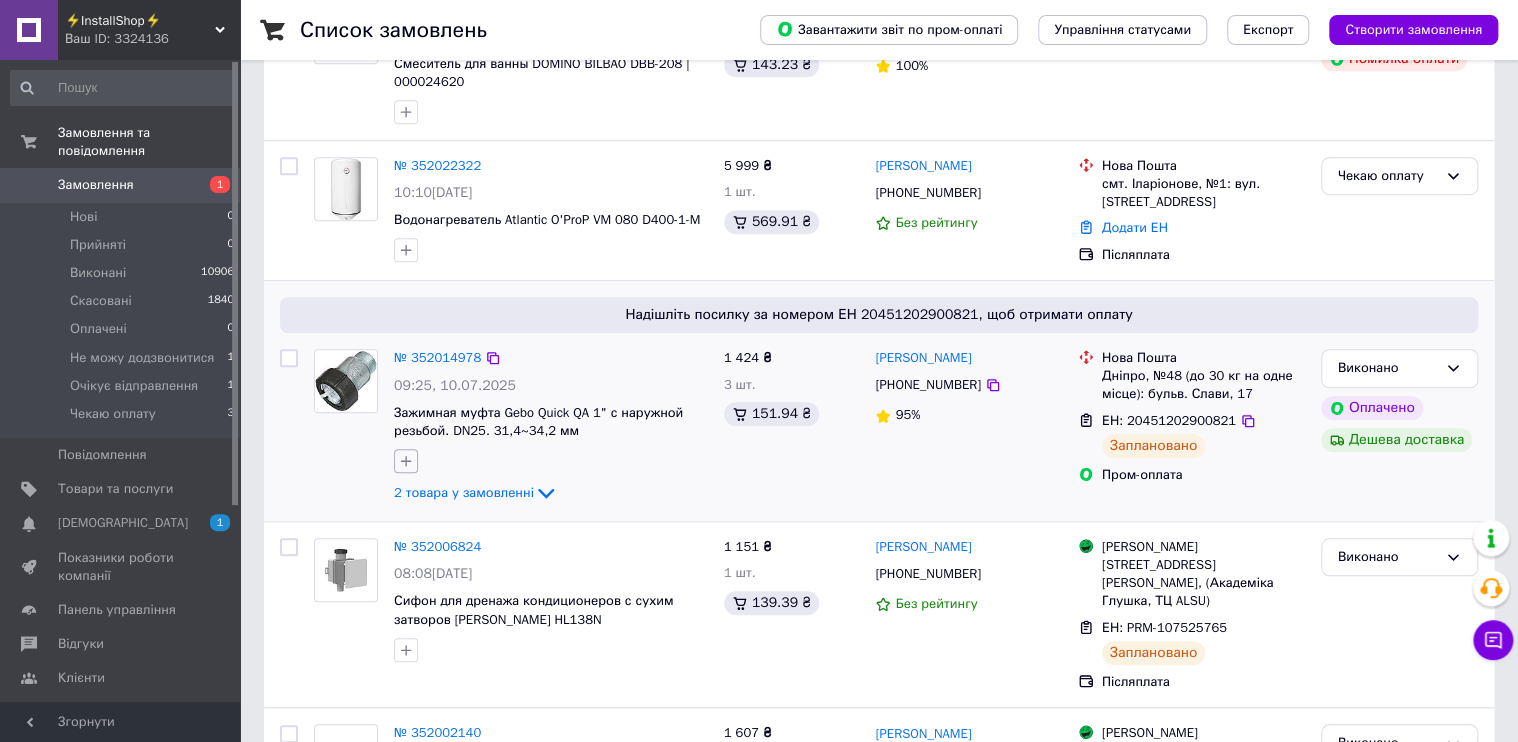 scroll, scrollTop: 560, scrollLeft: 0, axis: vertical 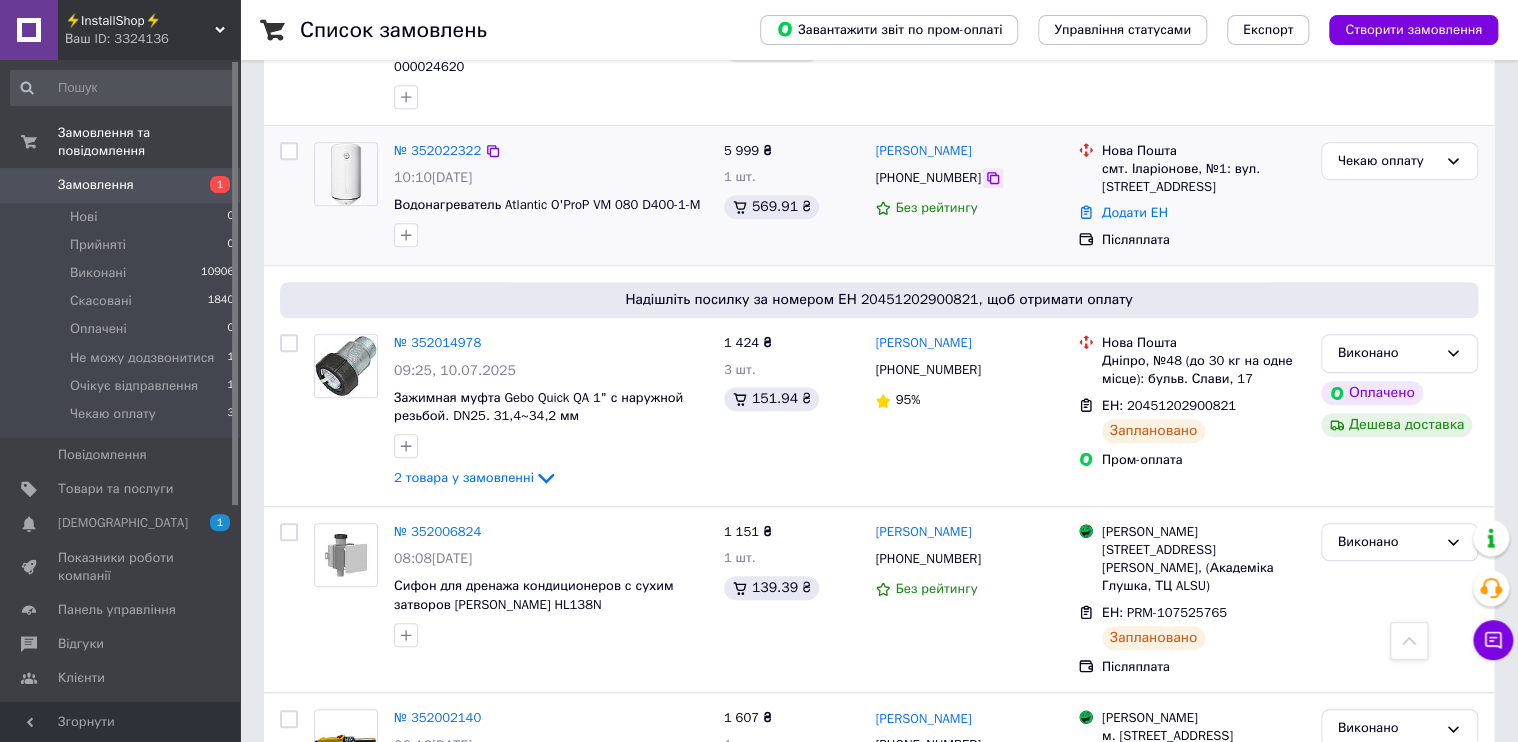 click 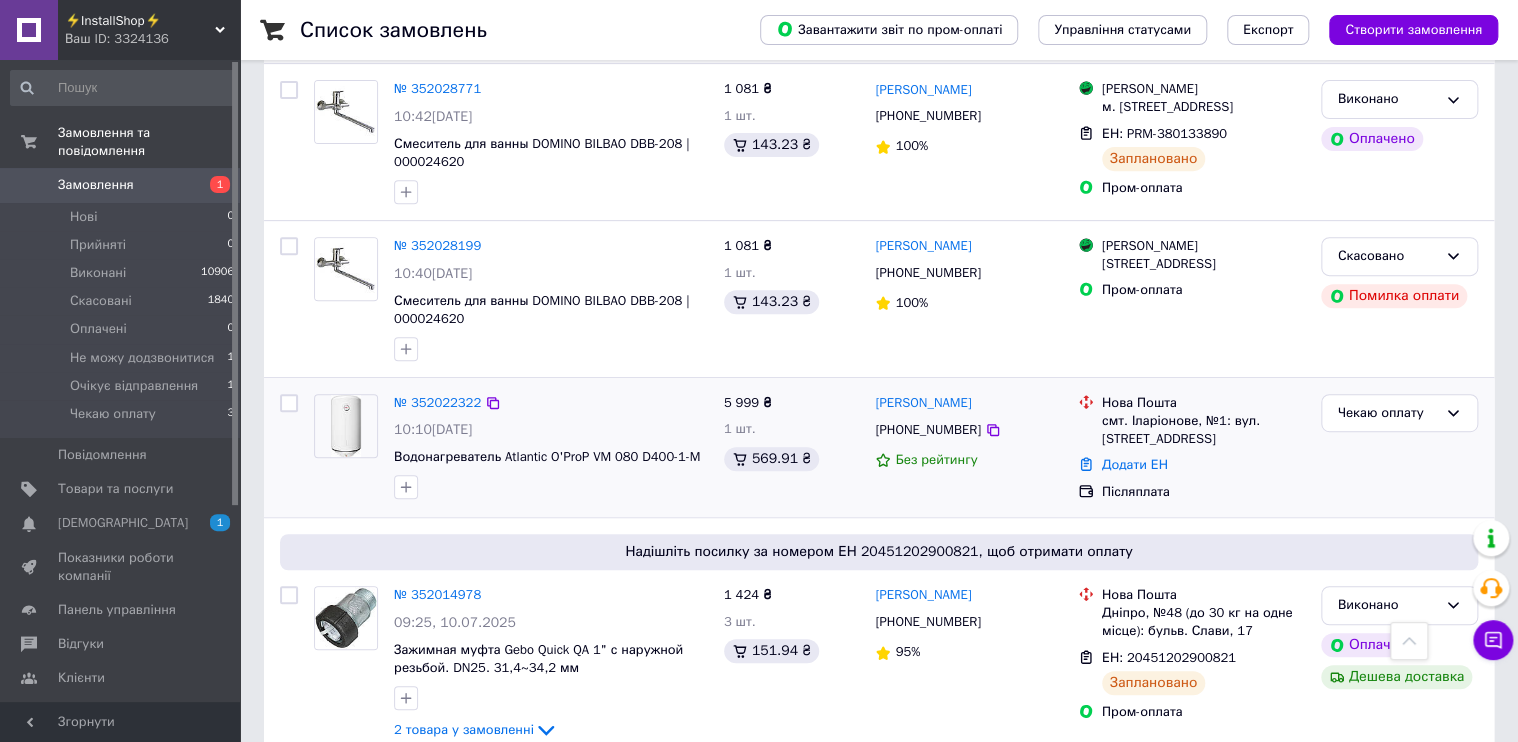 scroll, scrollTop: 0, scrollLeft: 0, axis: both 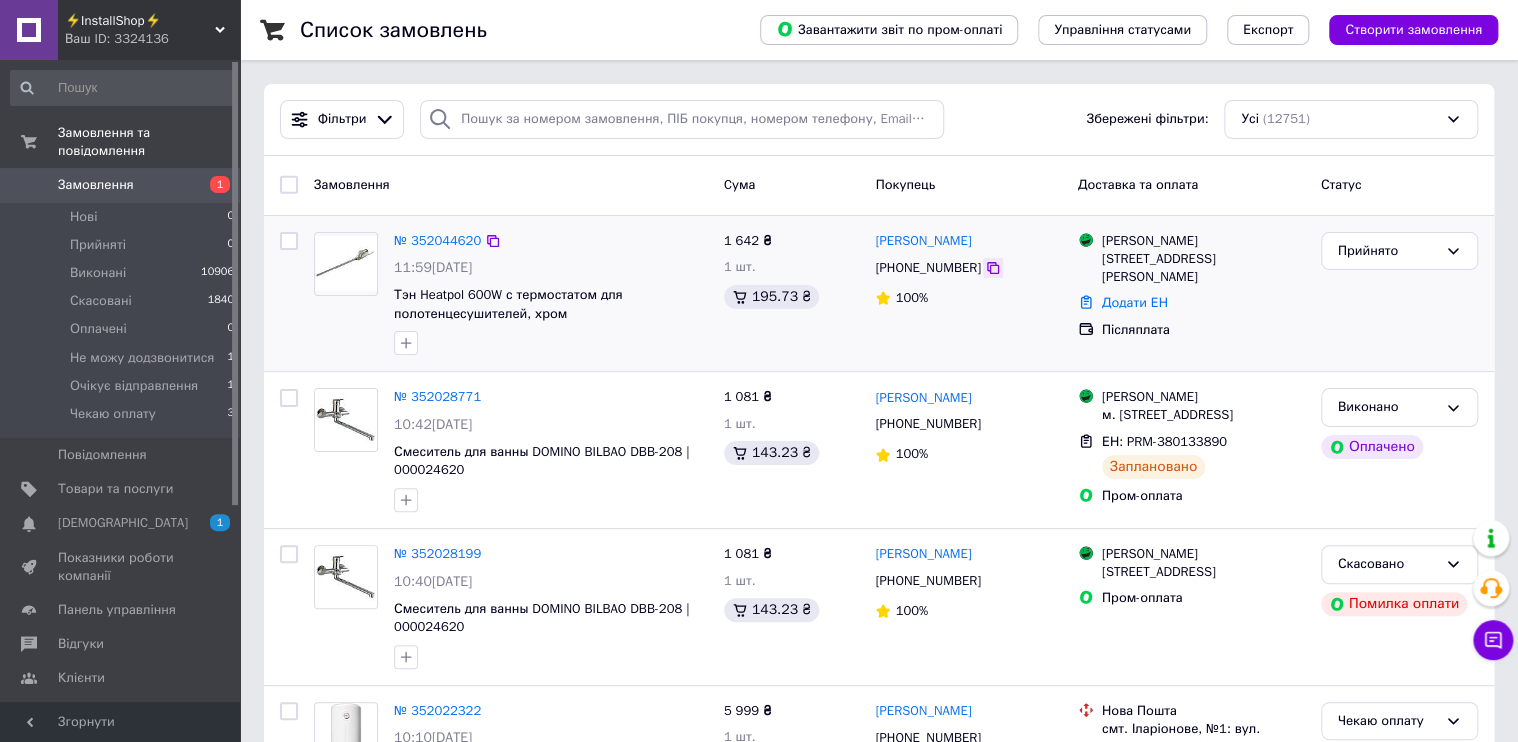 click 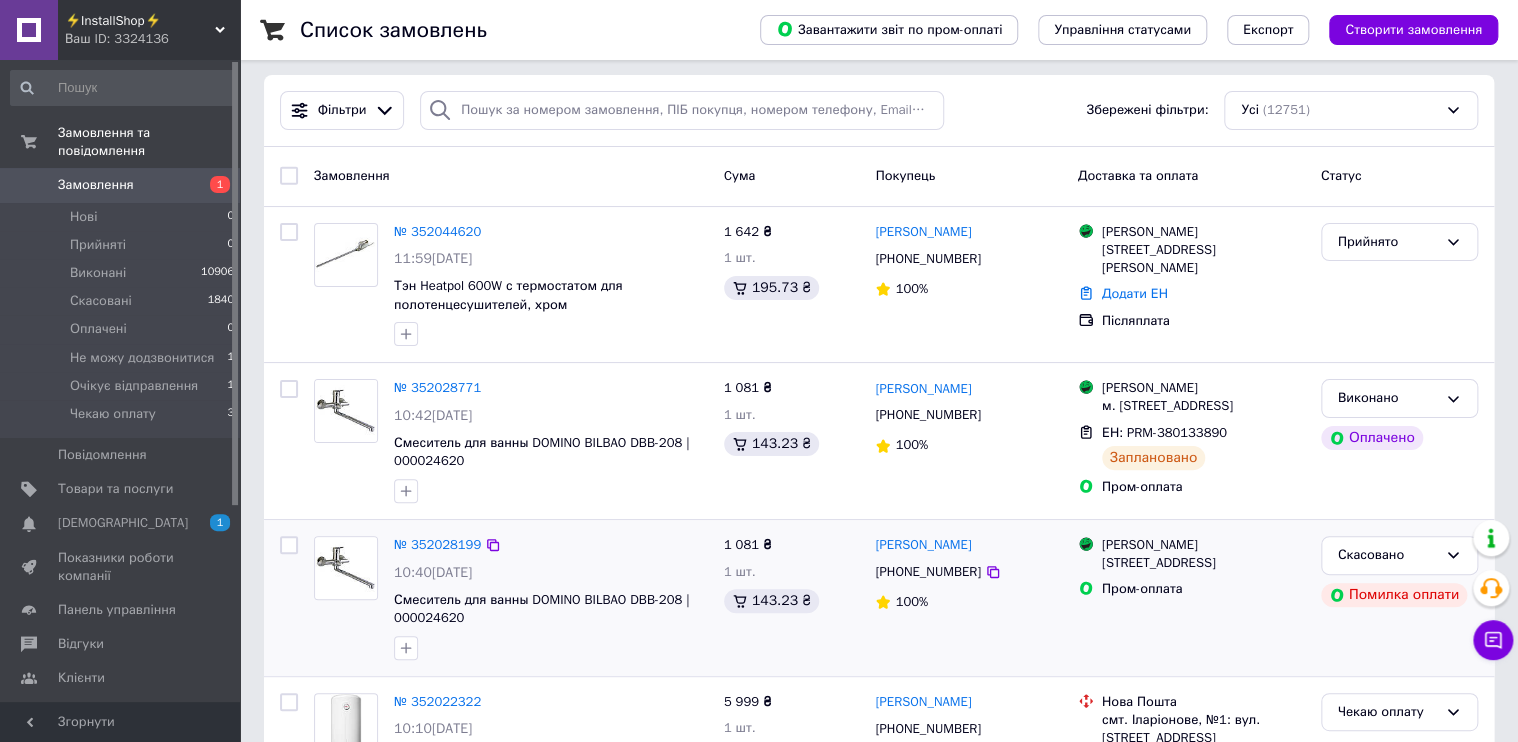 scroll, scrollTop: 0, scrollLeft: 0, axis: both 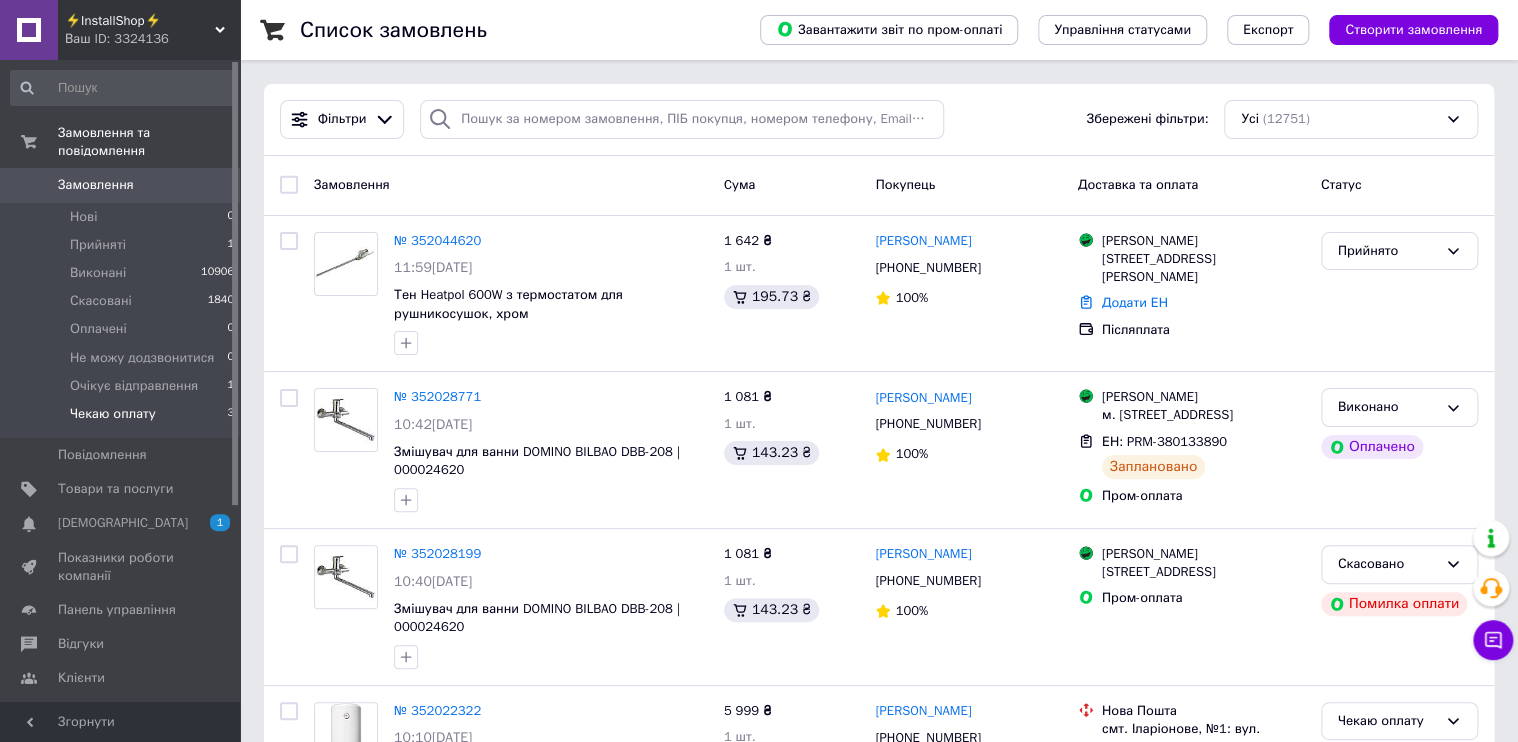 drag, startPoint x: 150, startPoint y: 390, endPoint x: 211, endPoint y: 390, distance: 61 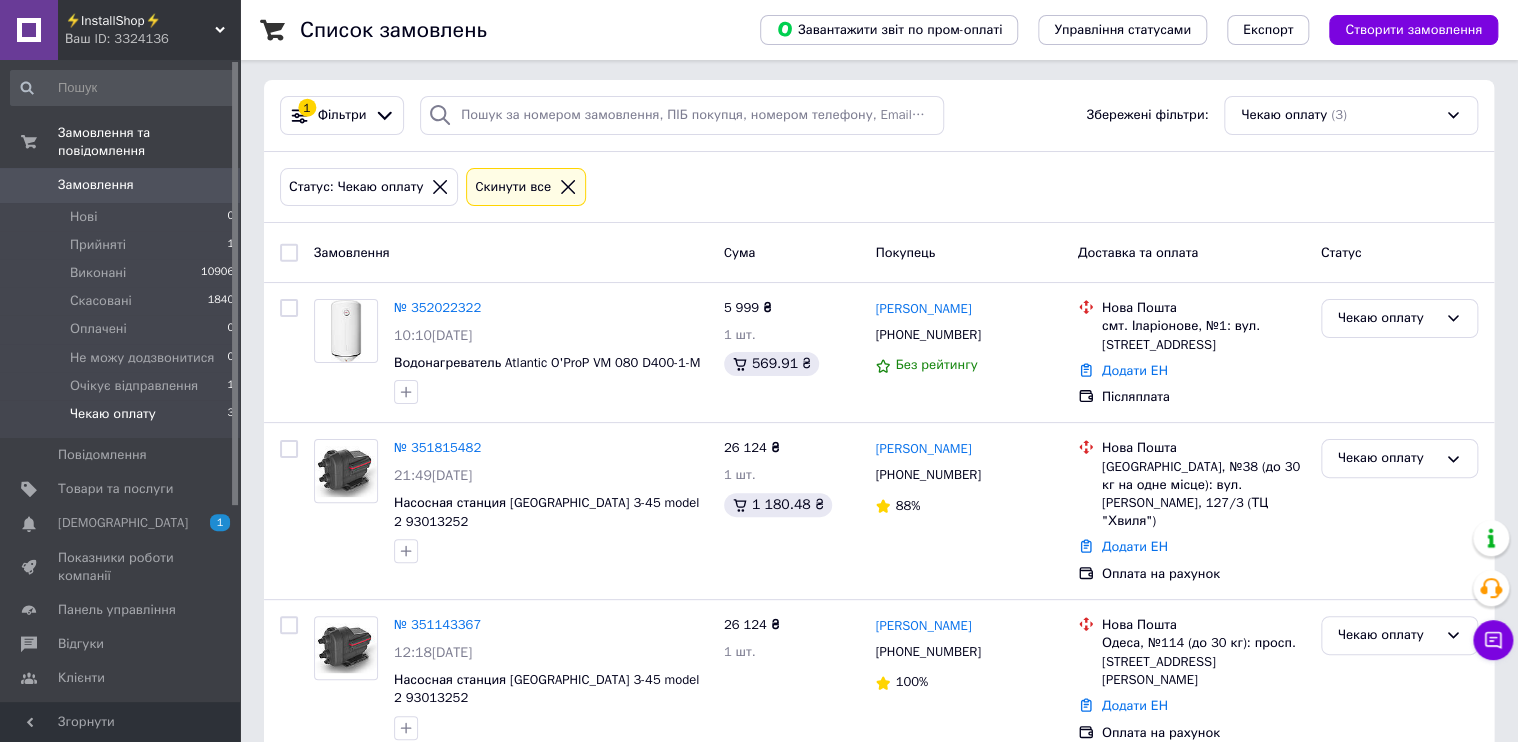 scroll, scrollTop: 0, scrollLeft: 0, axis: both 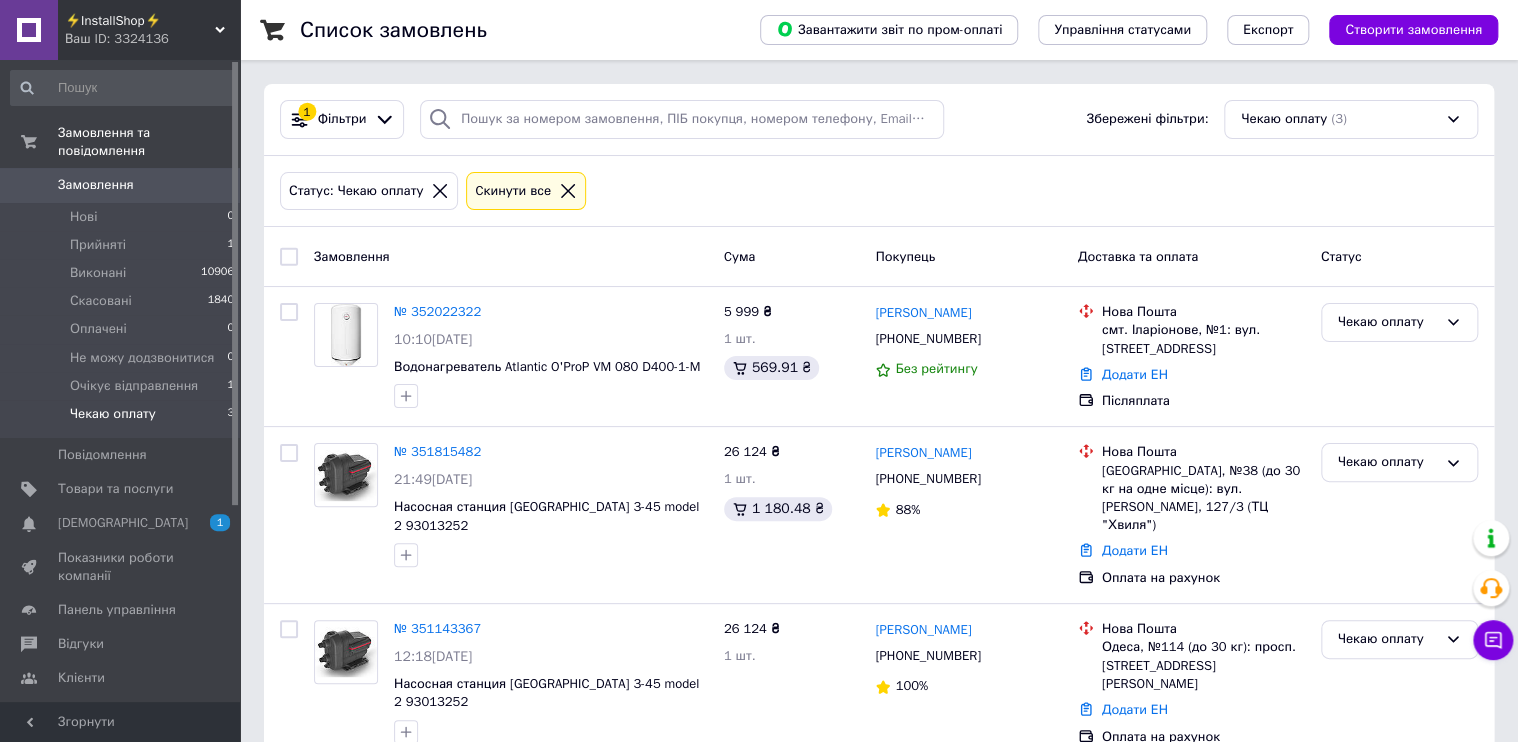 click on "Cкинути все" at bounding box center [526, 191] 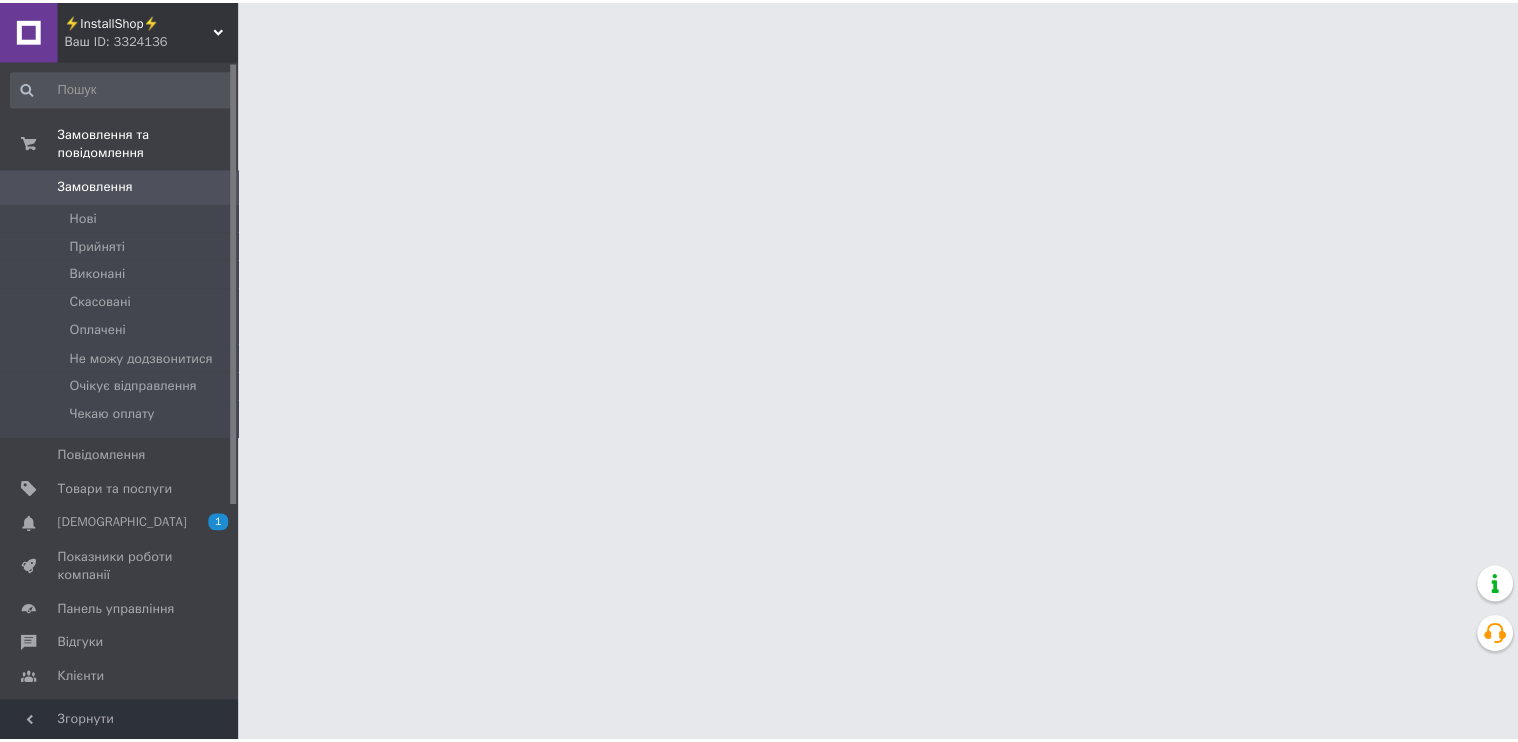 scroll, scrollTop: 0, scrollLeft: 0, axis: both 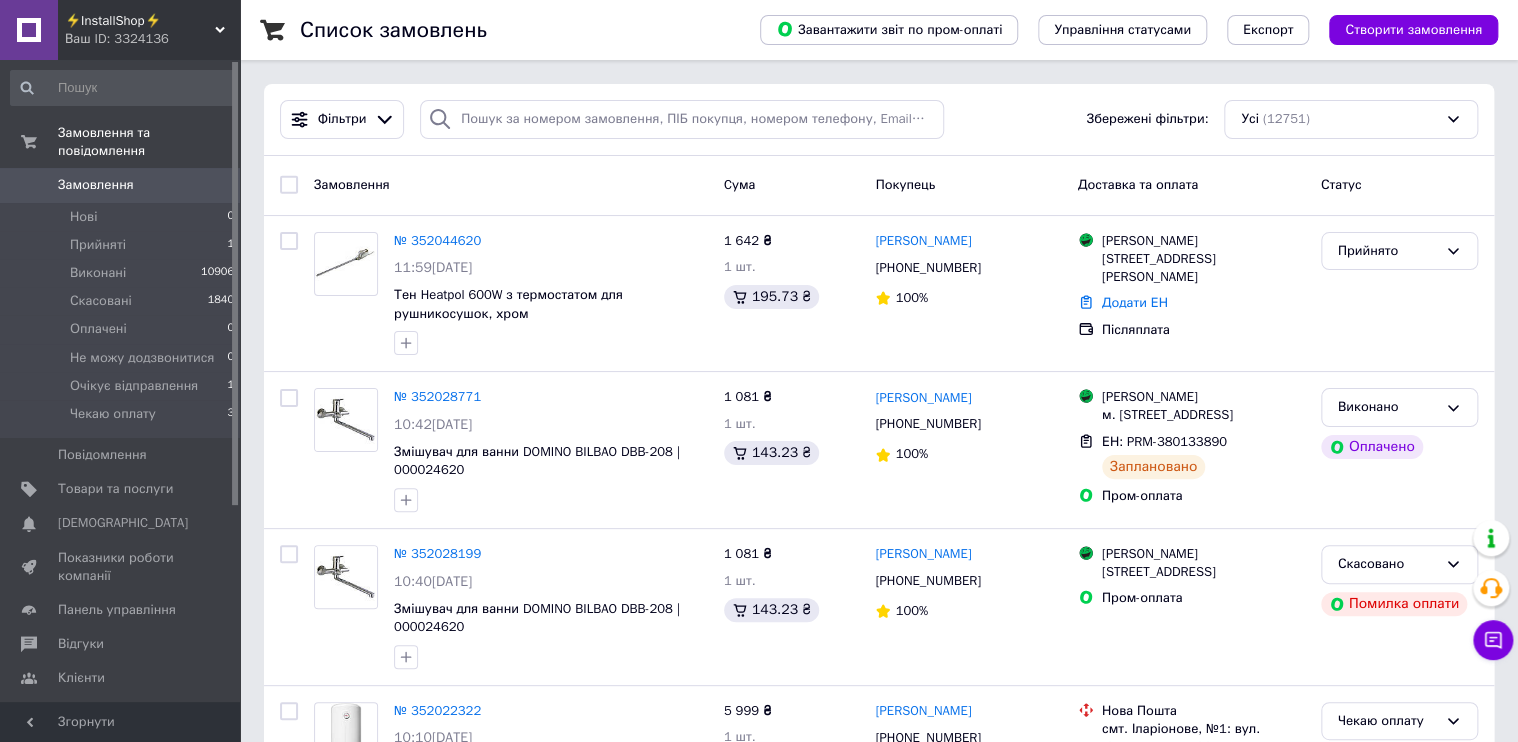 click on "№ 352044620" at bounding box center [437, 240] 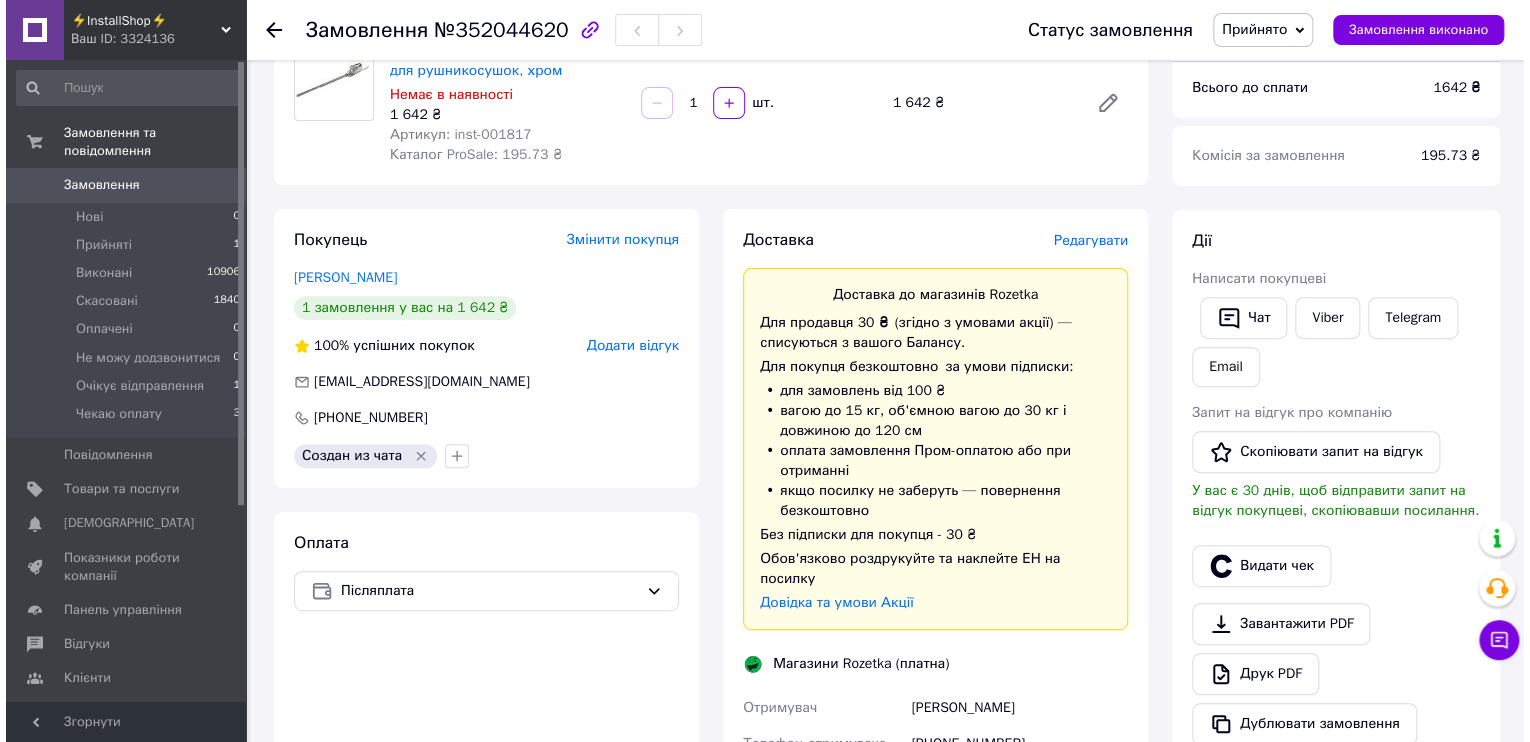 scroll, scrollTop: 240, scrollLeft: 0, axis: vertical 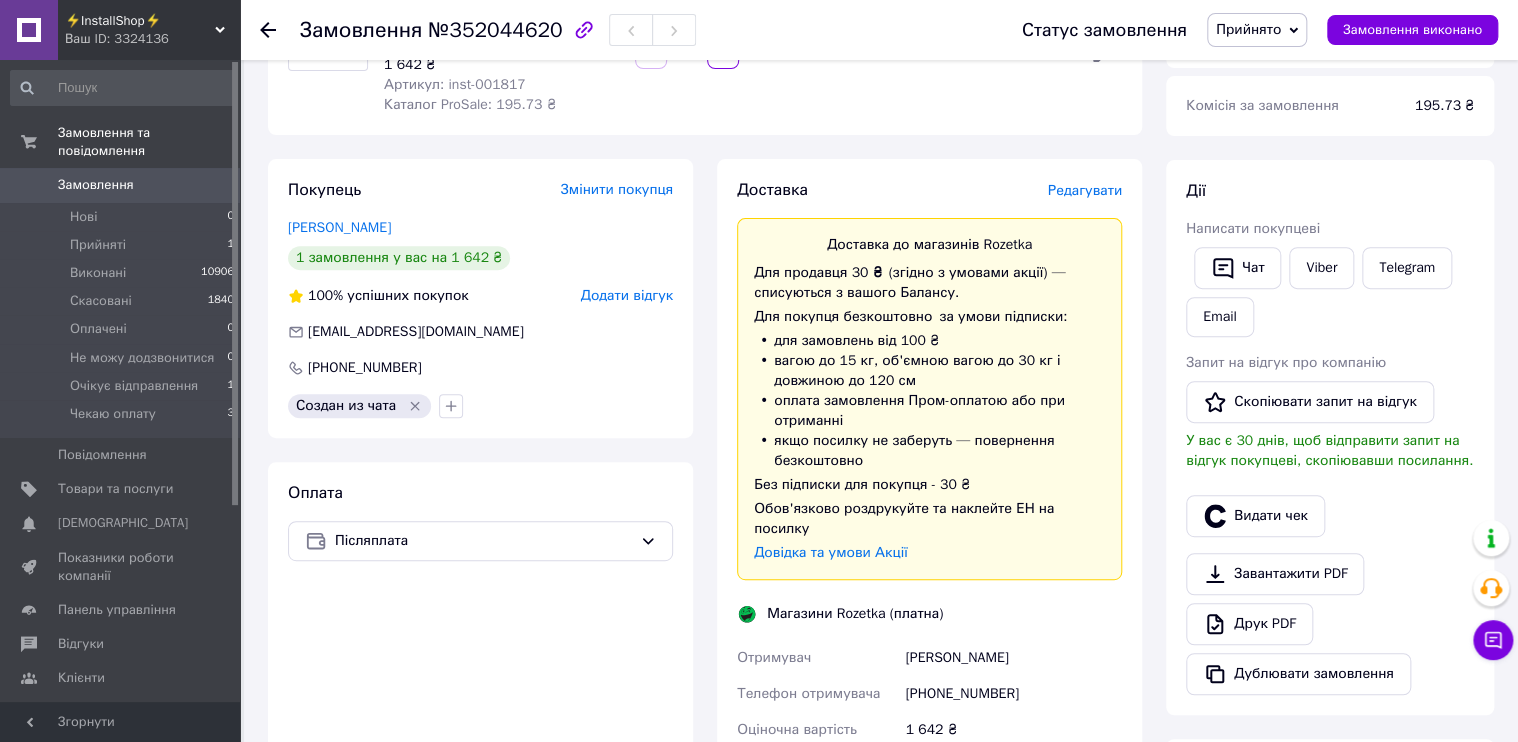 click on "Редагувати" at bounding box center [1085, 190] 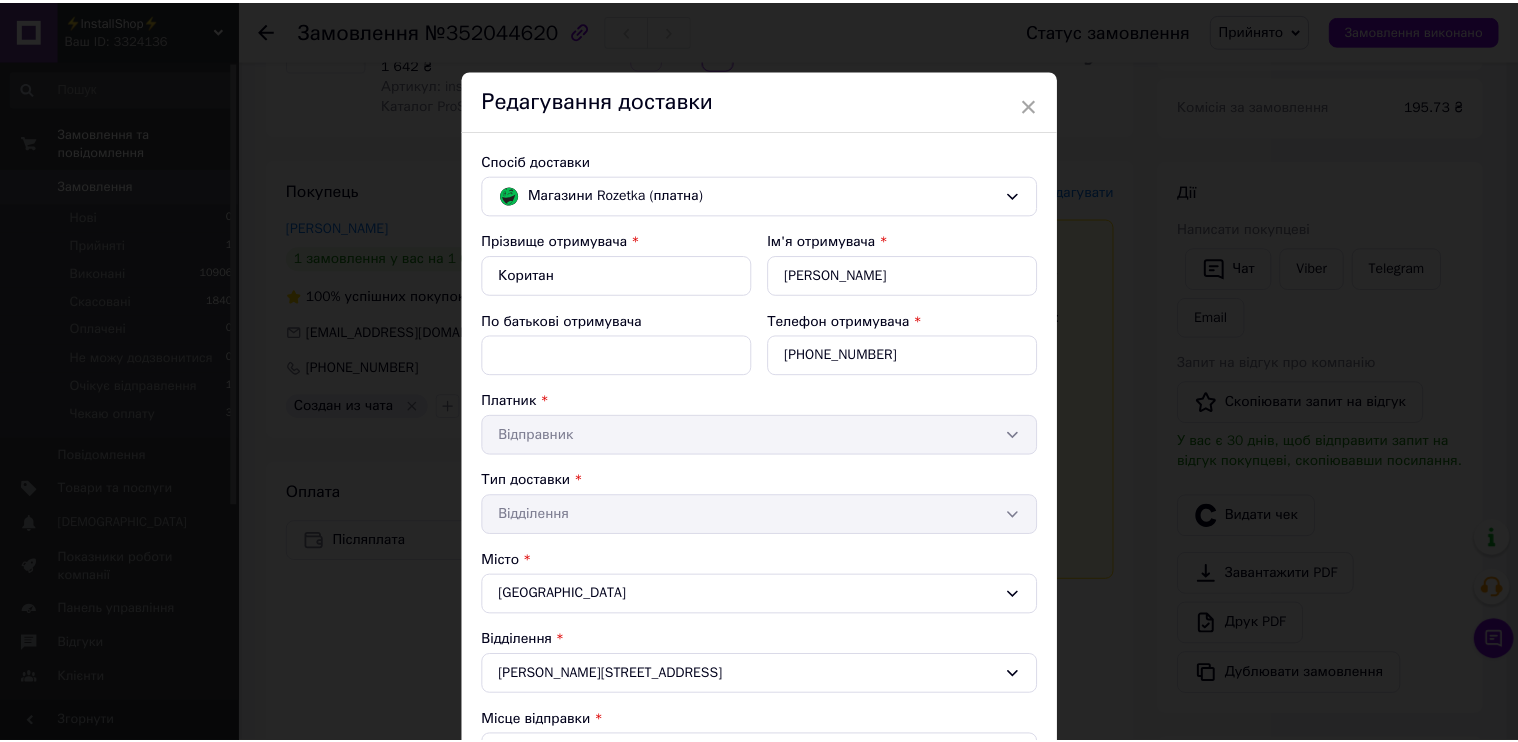 scroll, scrollTop: 376, scrollLeft: 0, axis: vertical 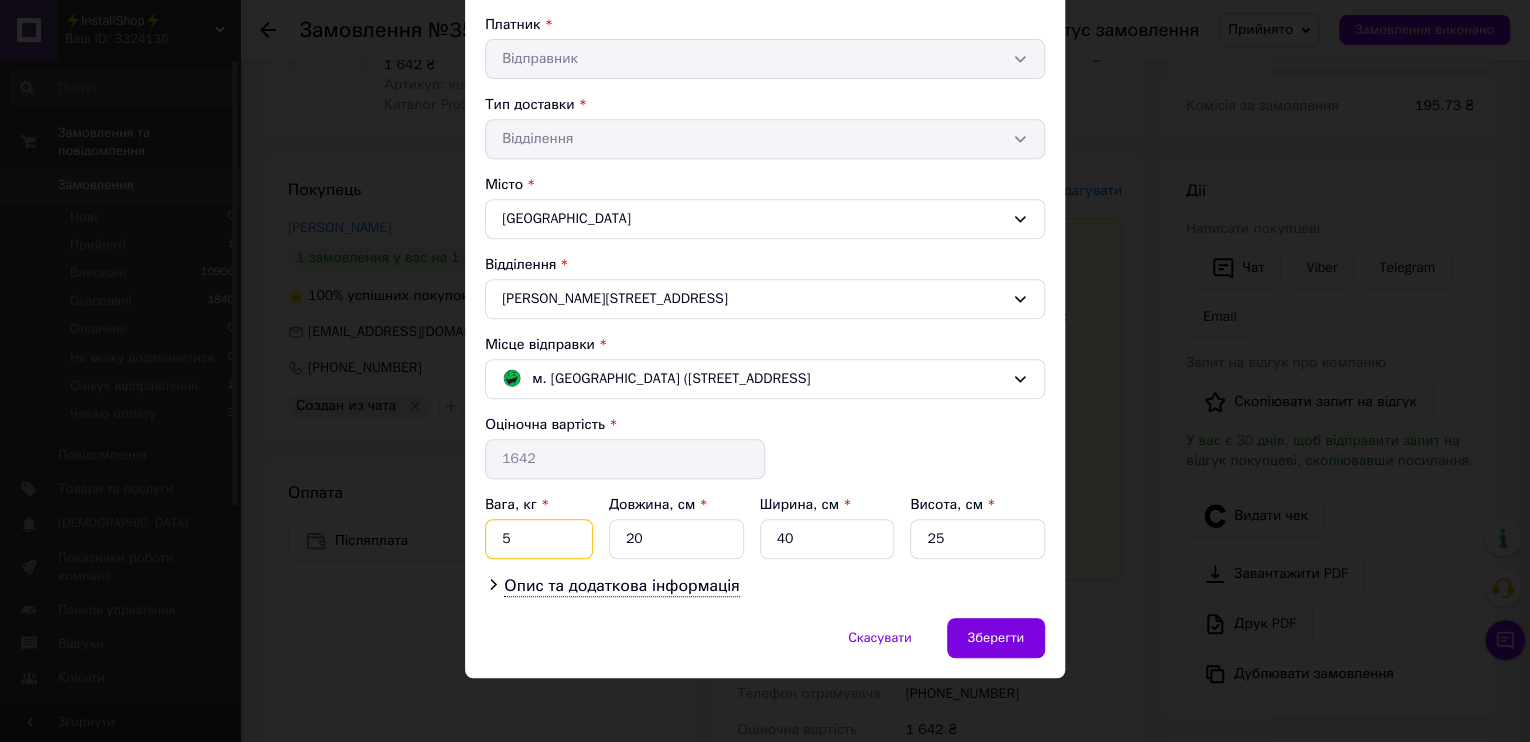 click on "5" at bounding box center (539, 539) 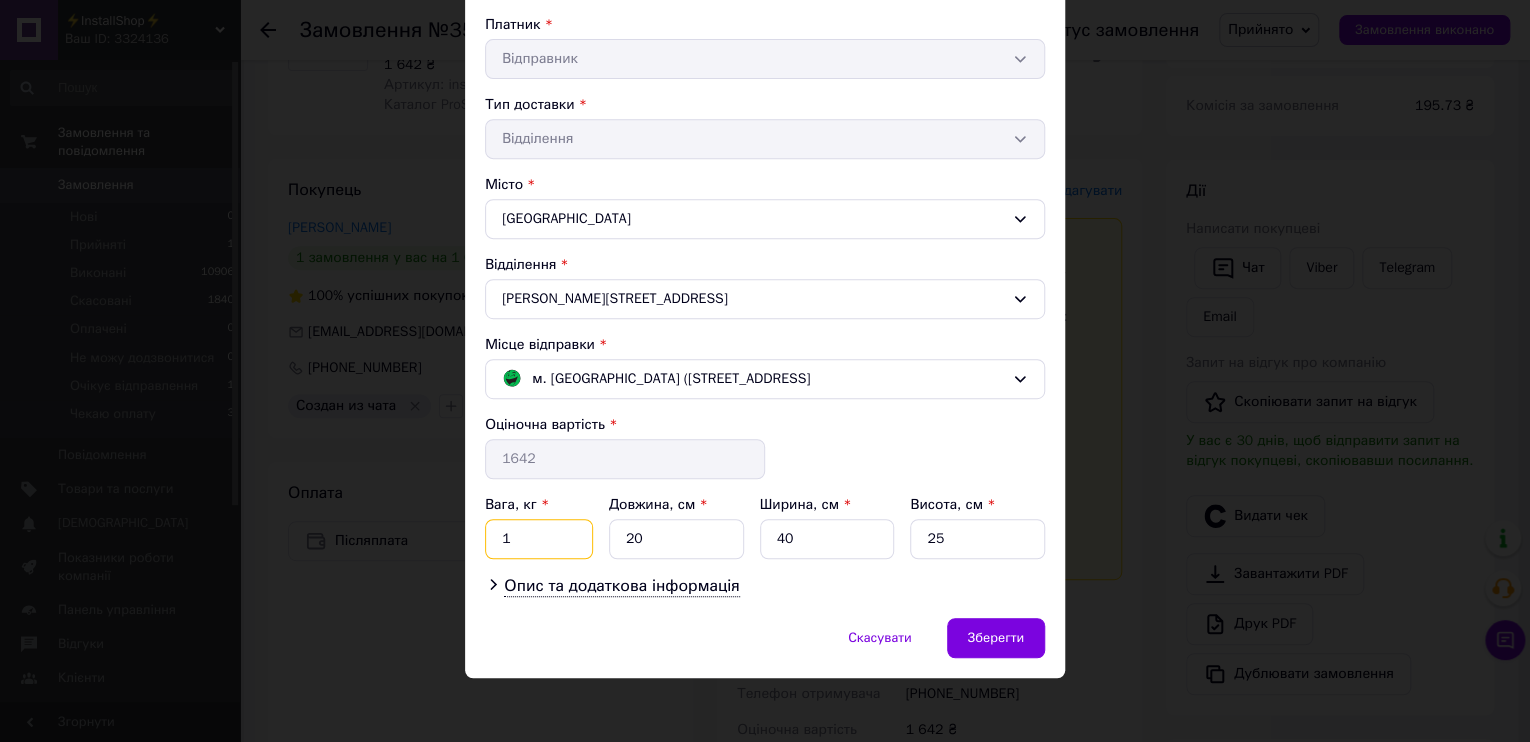 type on "1" 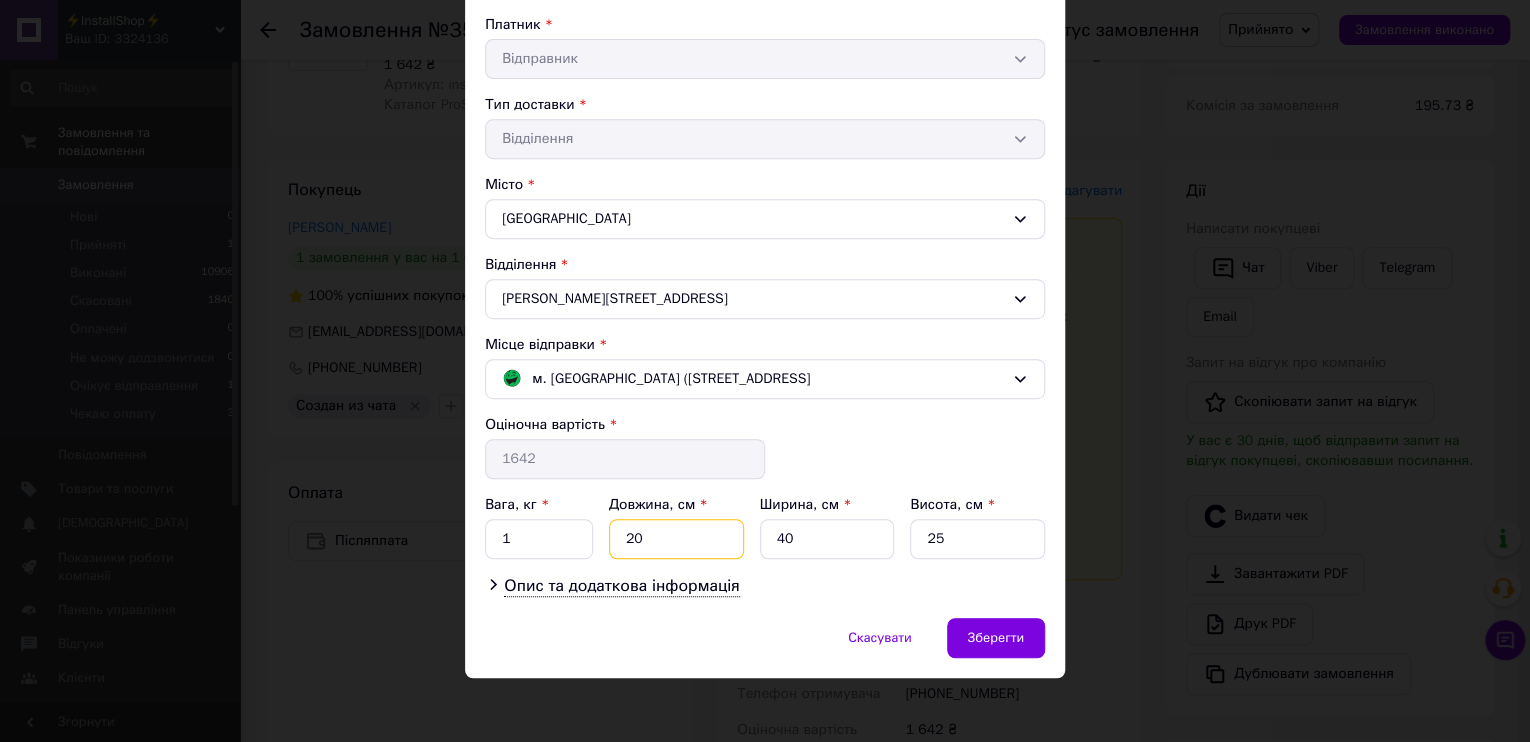 click on "20" at bounding box center [676, 539] 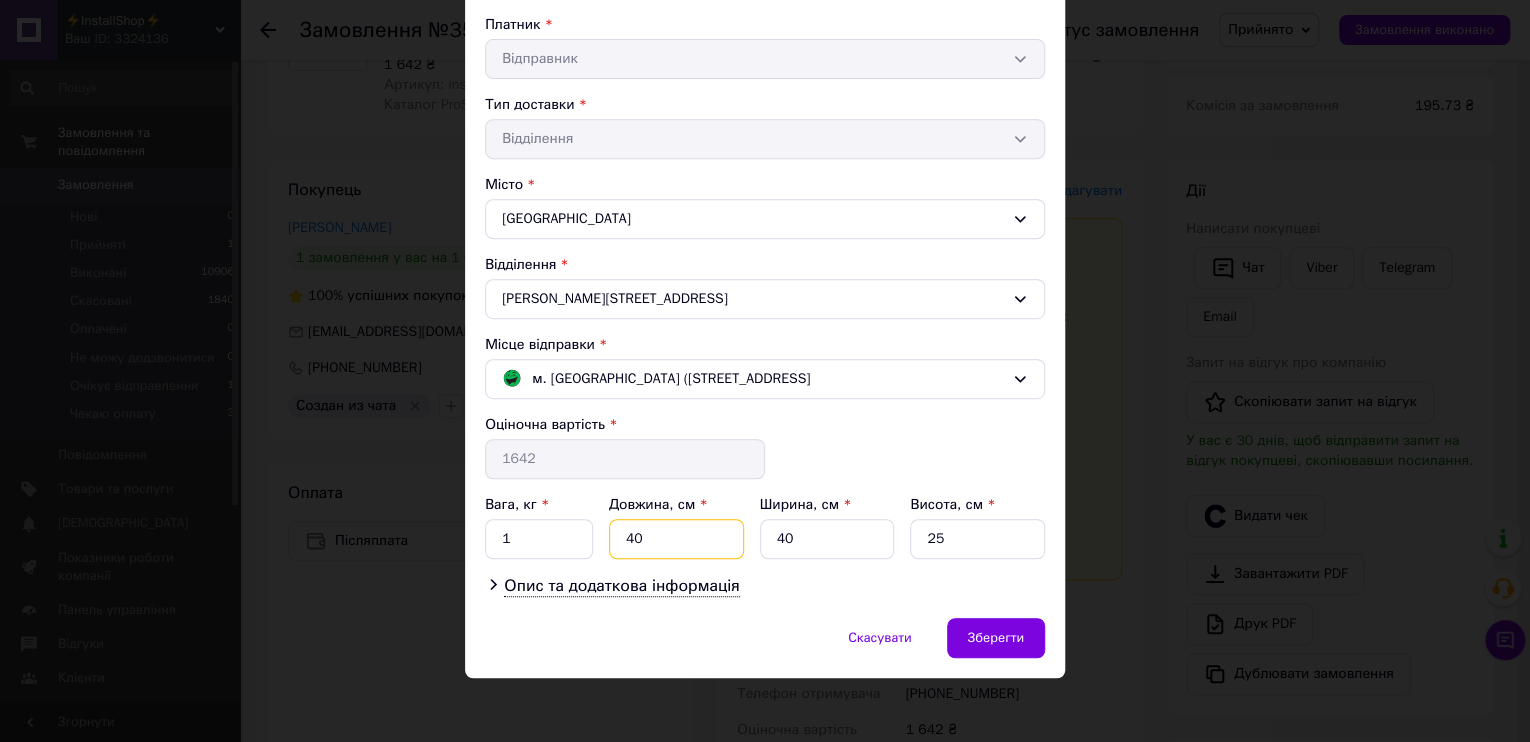 type on "40" 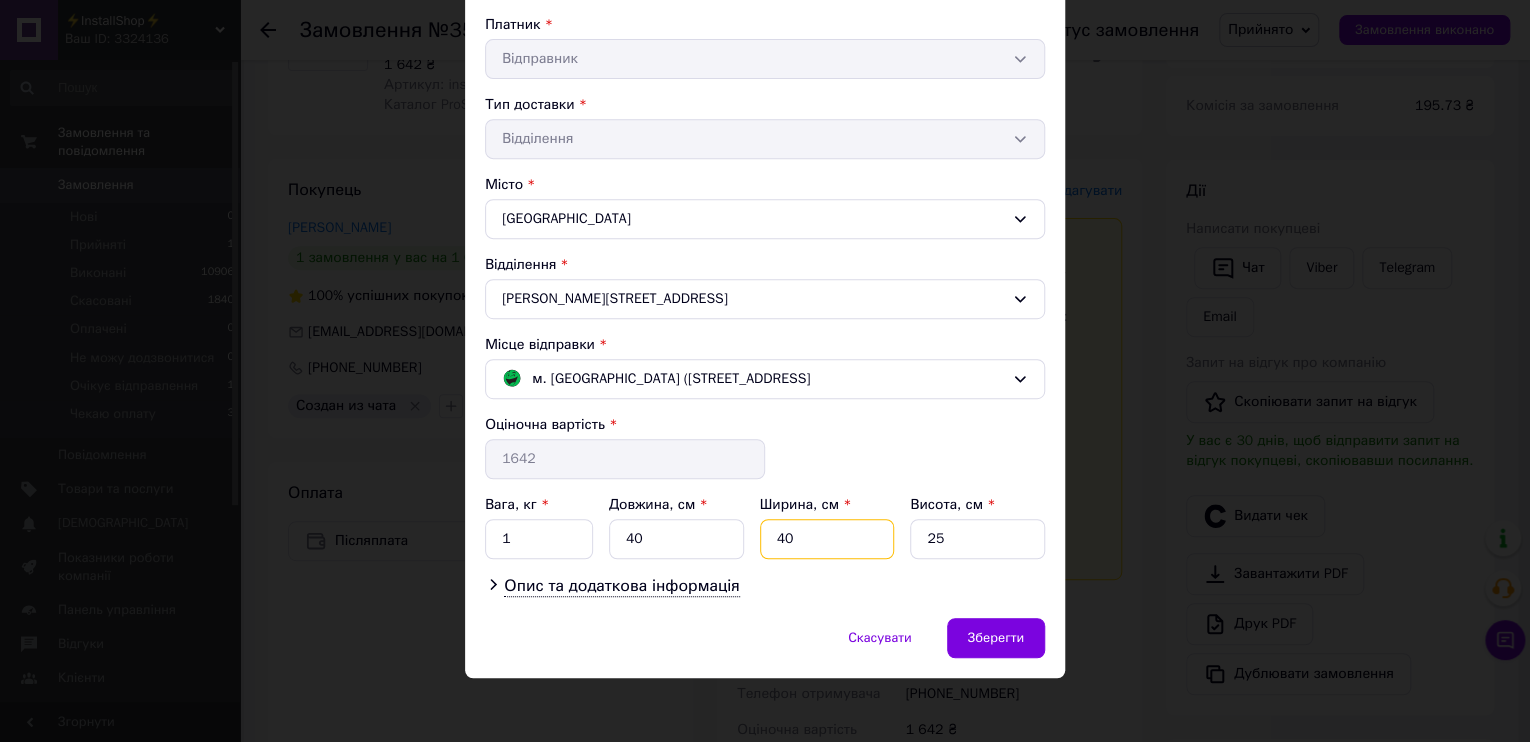 drag, startPoint x: 760, startPoint y: 535, endPoint x: 746, endPoint y: 534, distance: 14.035668 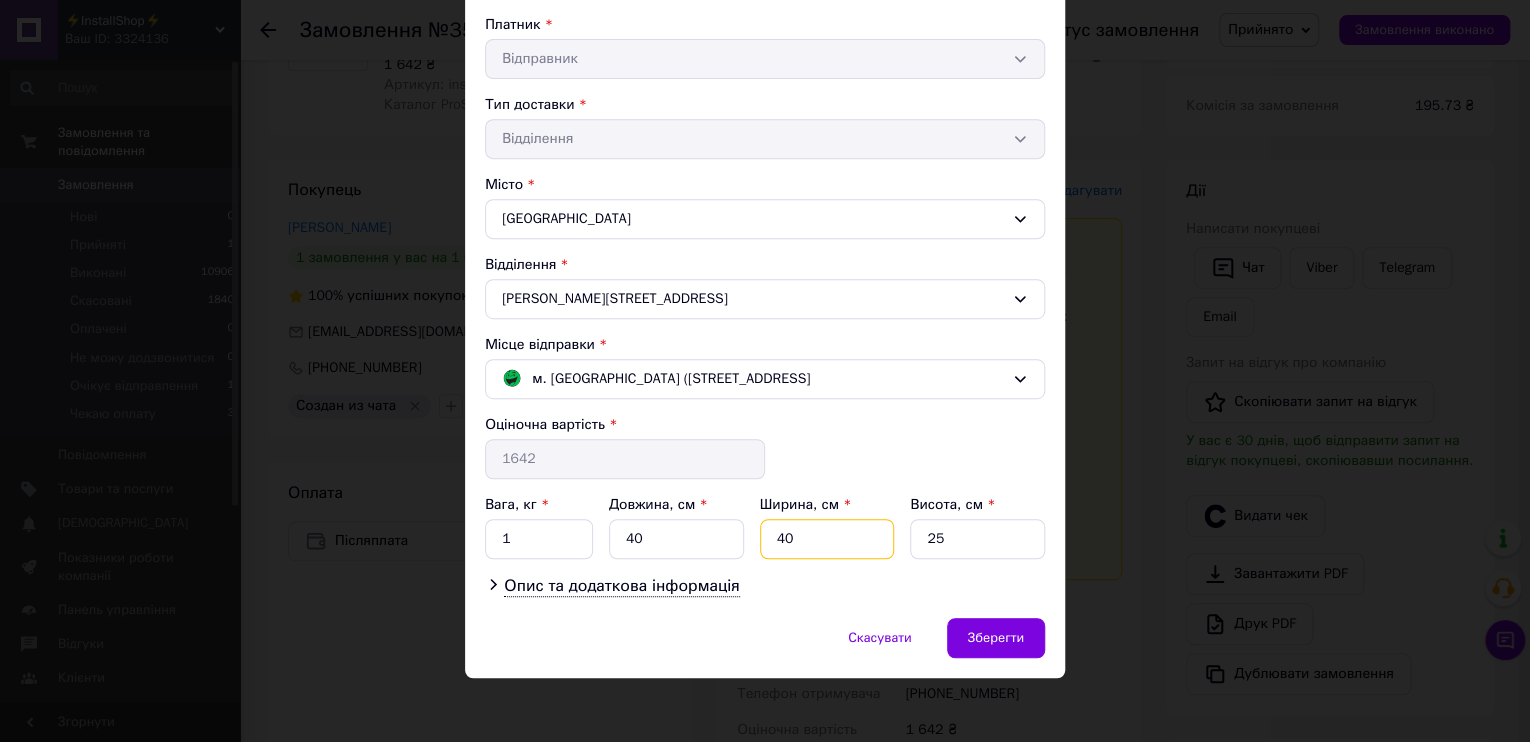 click on "Вага, кг   * 1 Довжина, см   * 40 Ширина, см   * 40 Висота, см   * 25" at bounding box center (765, 527) 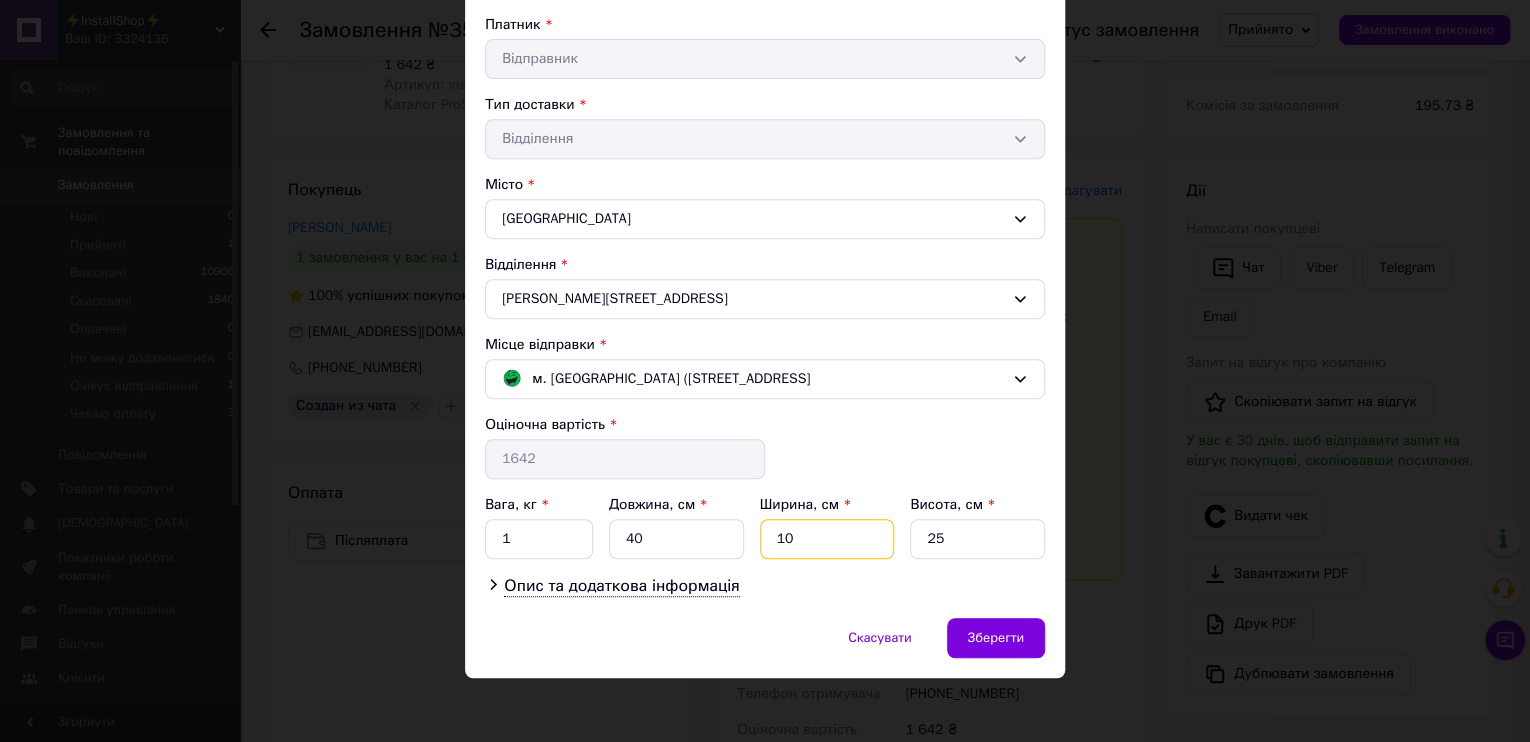 type on "10" 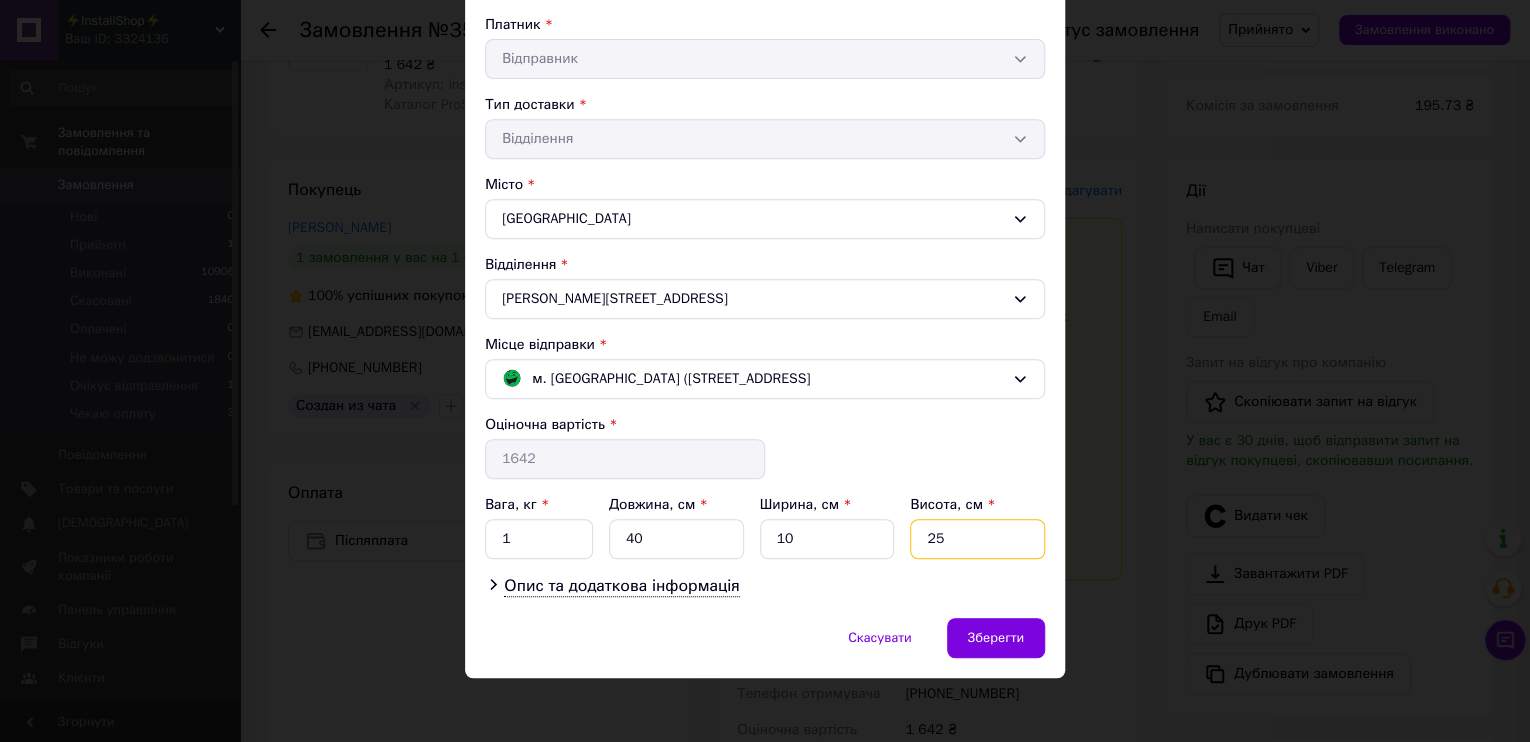 drag, startPoint x: 977, startPoint y: 548, endPoint x: 871, endPoint y: 549, distance: 106.004715 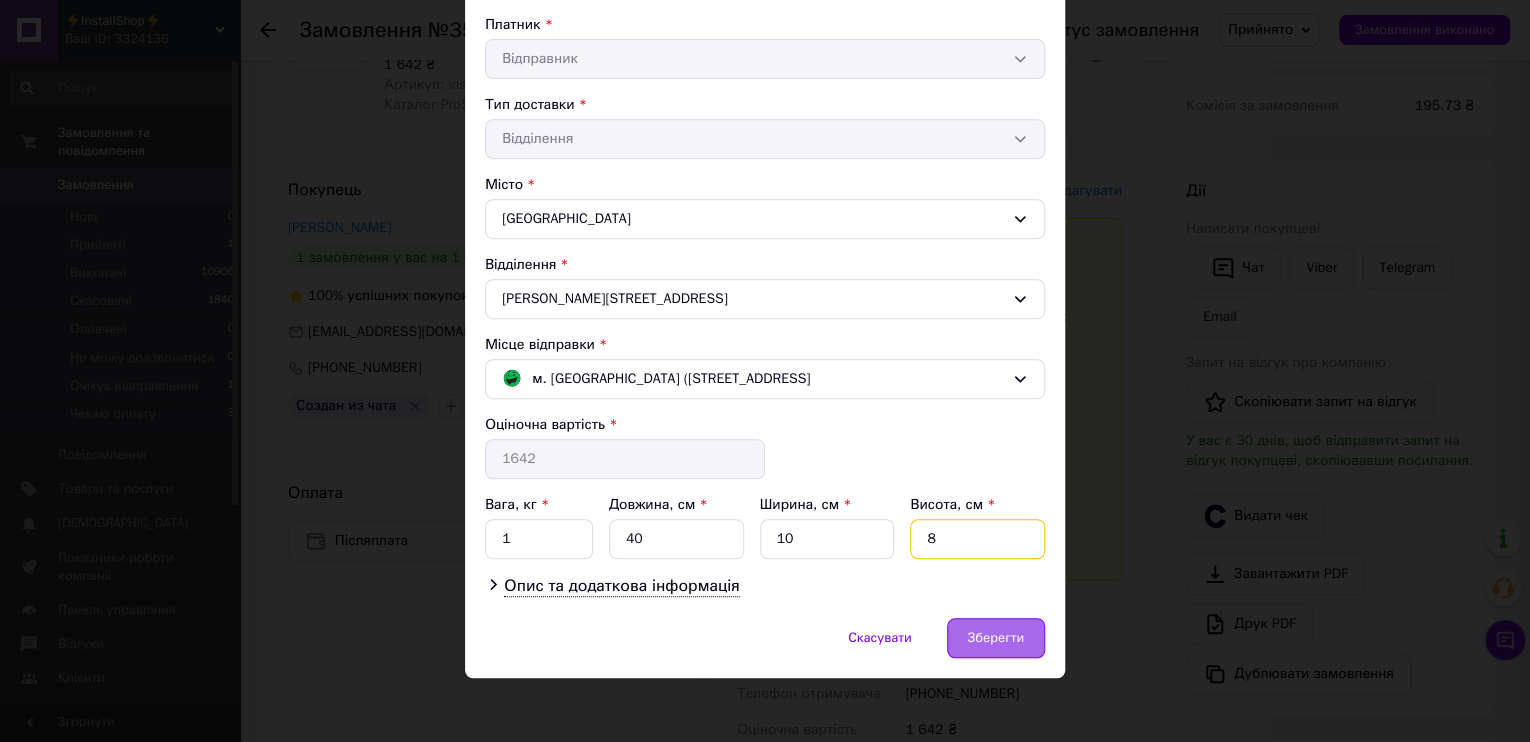 type on "8" 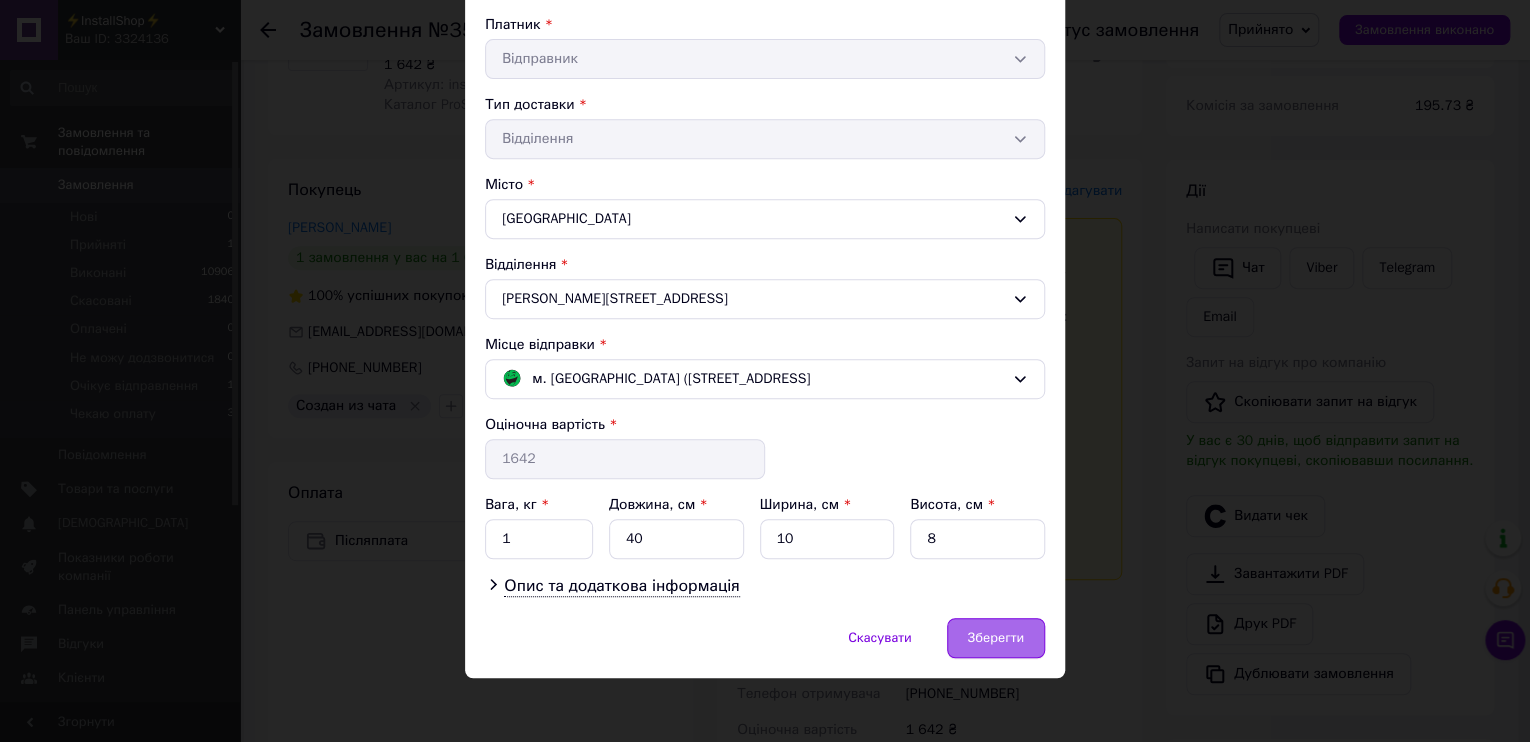click on "Зберегти" at bounding box center [996, 638] 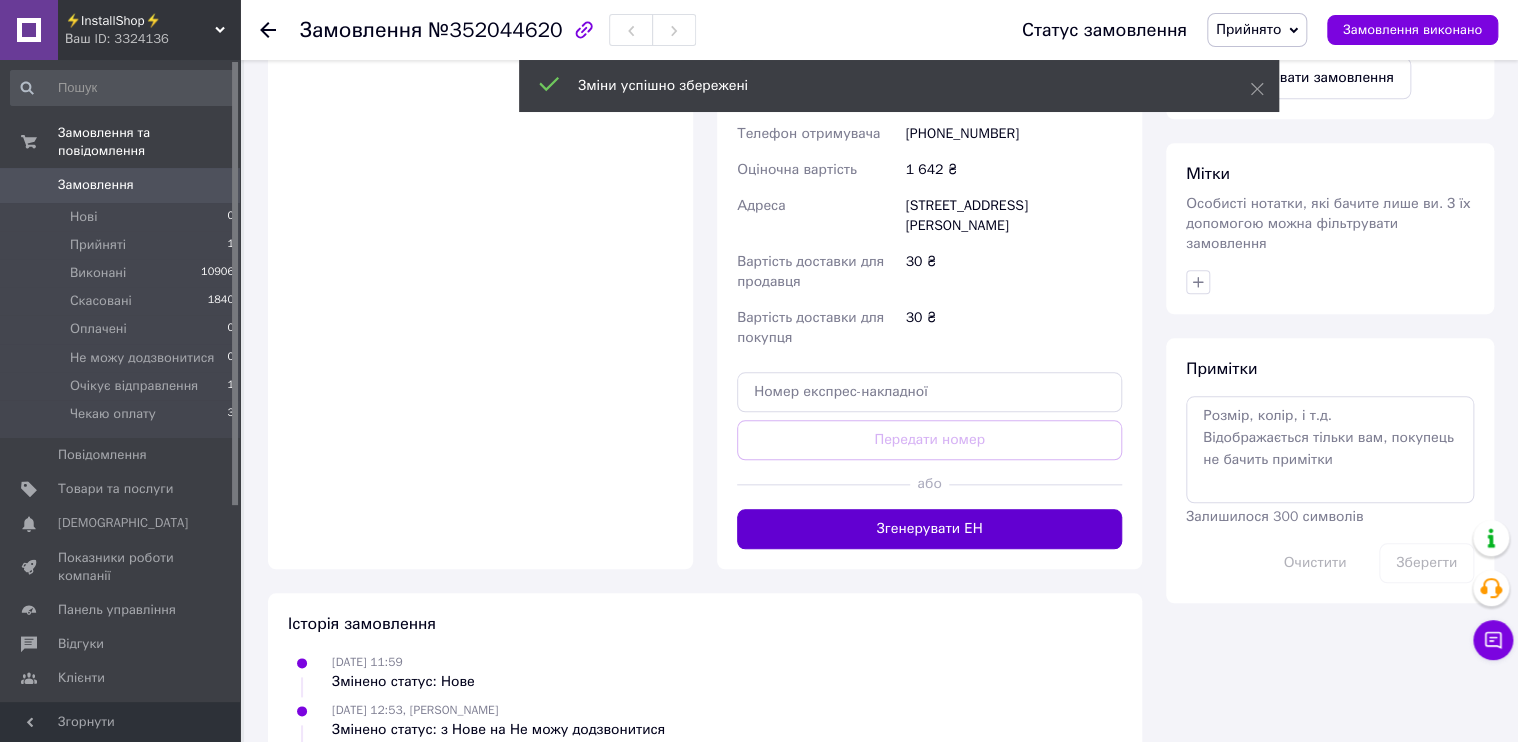 click on "Згенерувати ЕН" at bounding box center (929, 529) 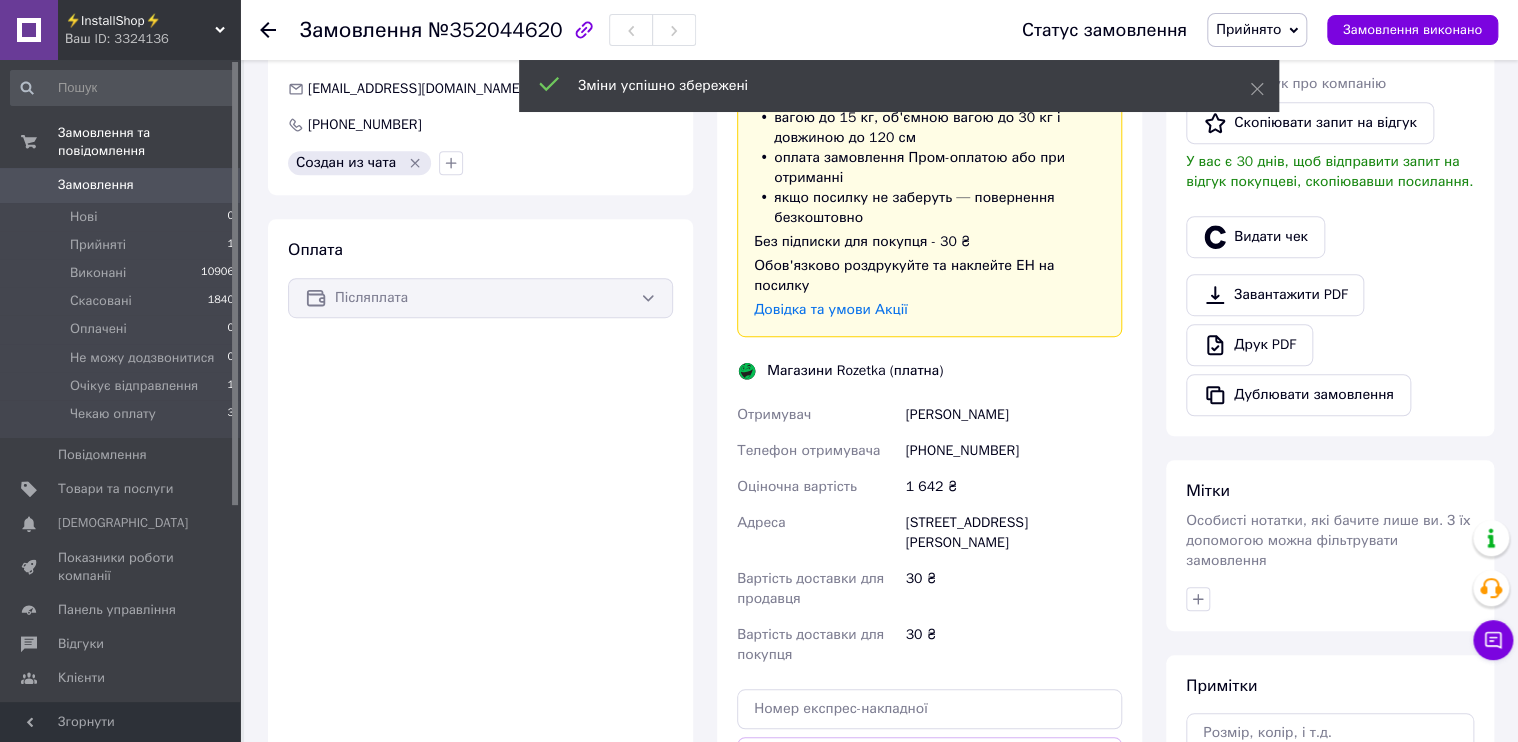 scroll, scrollTop: 480, scrollLeft: 0, axis: vertical 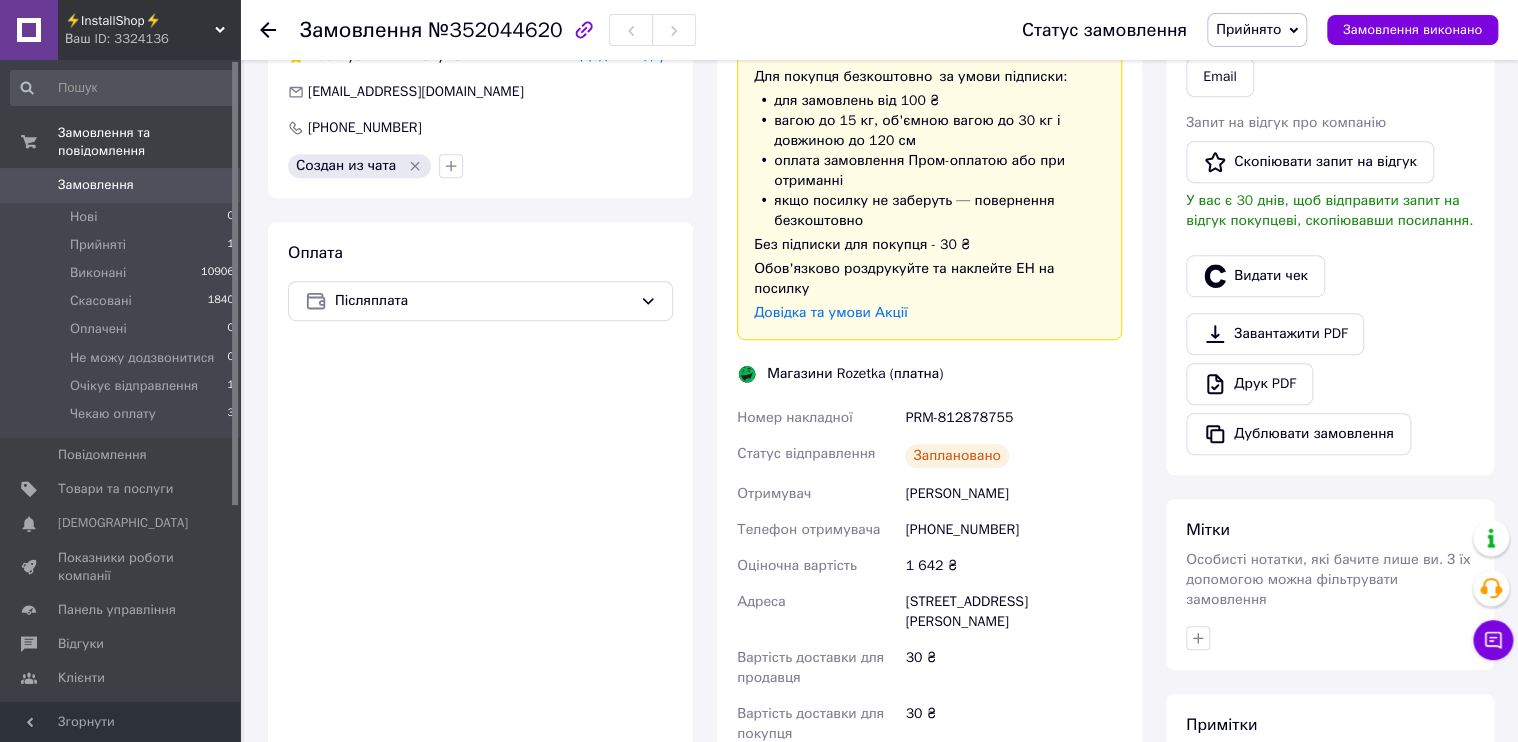 click on "Статус замовлення Прийнято Виконано Скасовано Оплачено Не можу додзвонитися Очікує відправлення Чекаю оплату Замовлення виконано" at bounding box center [1240, 30] 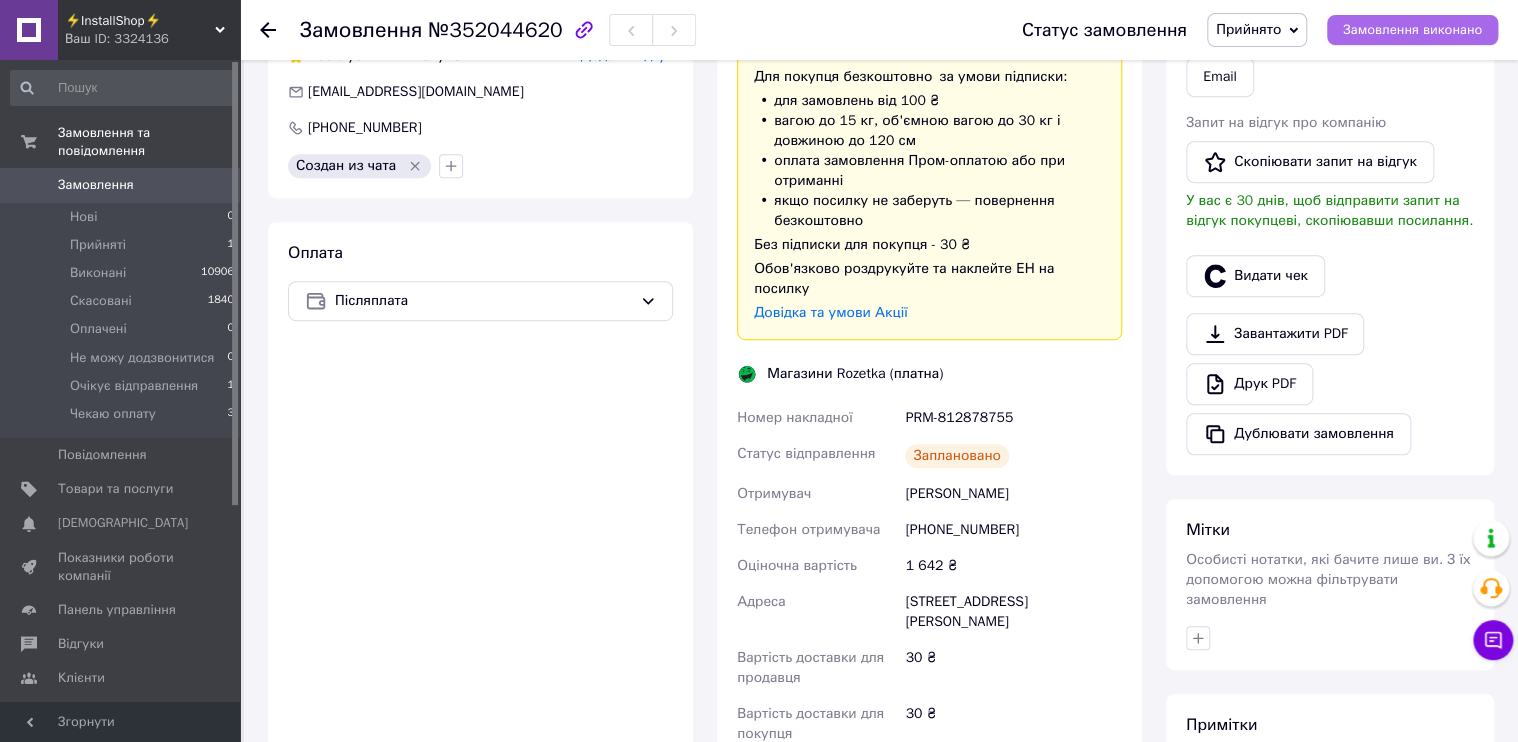 click on "Замовлення виконано" at bounding box center (1412, 30) 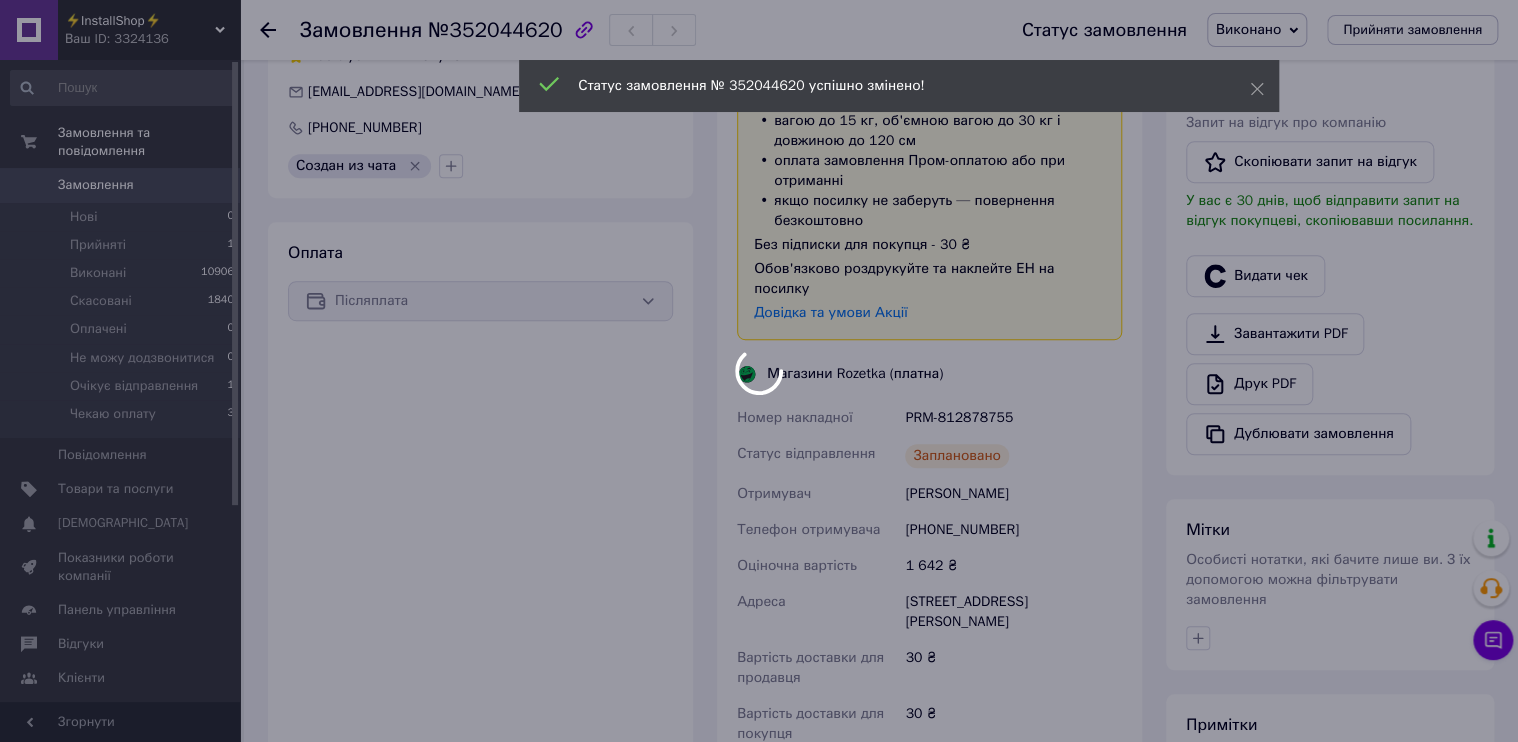 scroll, scrollTop: 0, scrollLeft: 0, axis: both 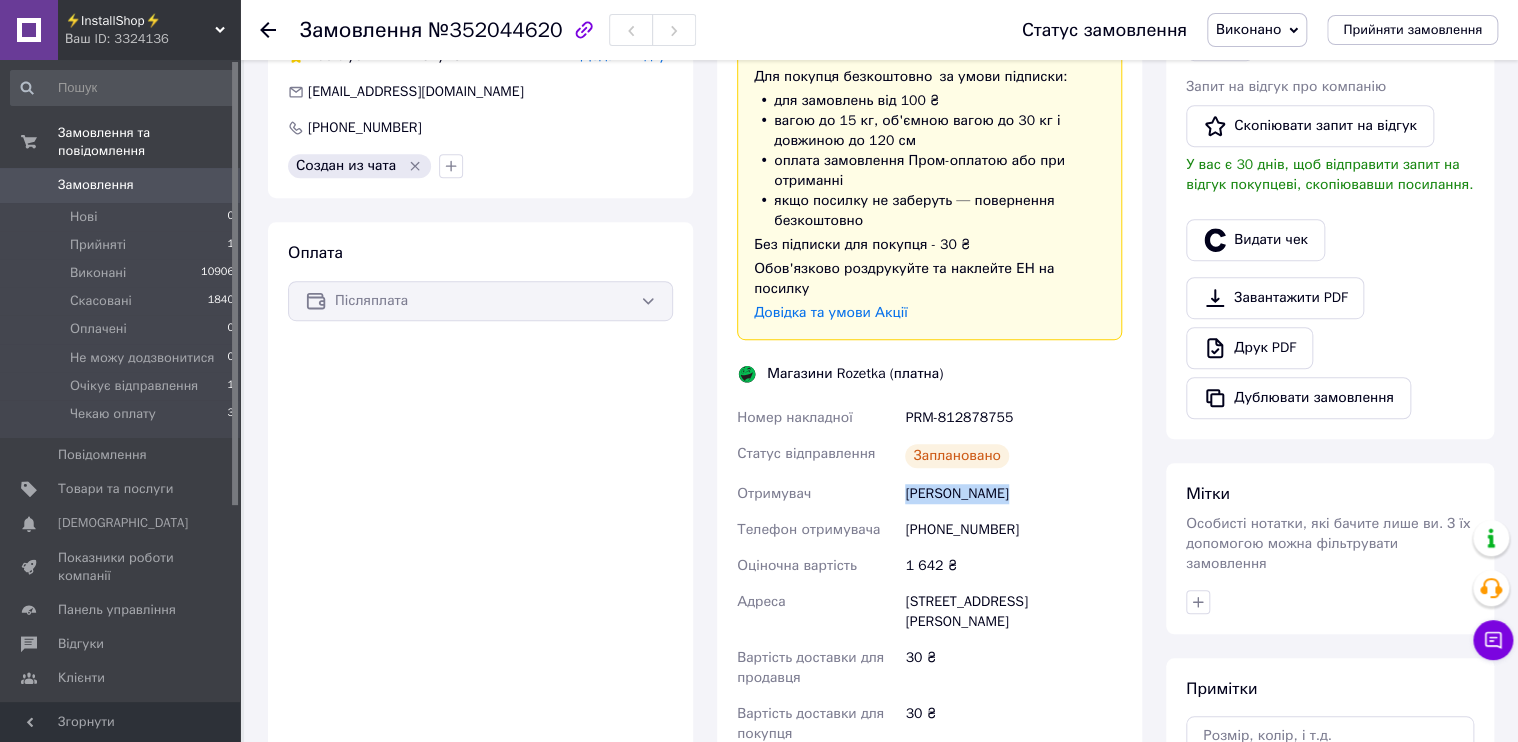 drag, startPoint x: 913, startPoint y: 471, endPoint x: 1016, endPoint y: 471, distance: 103 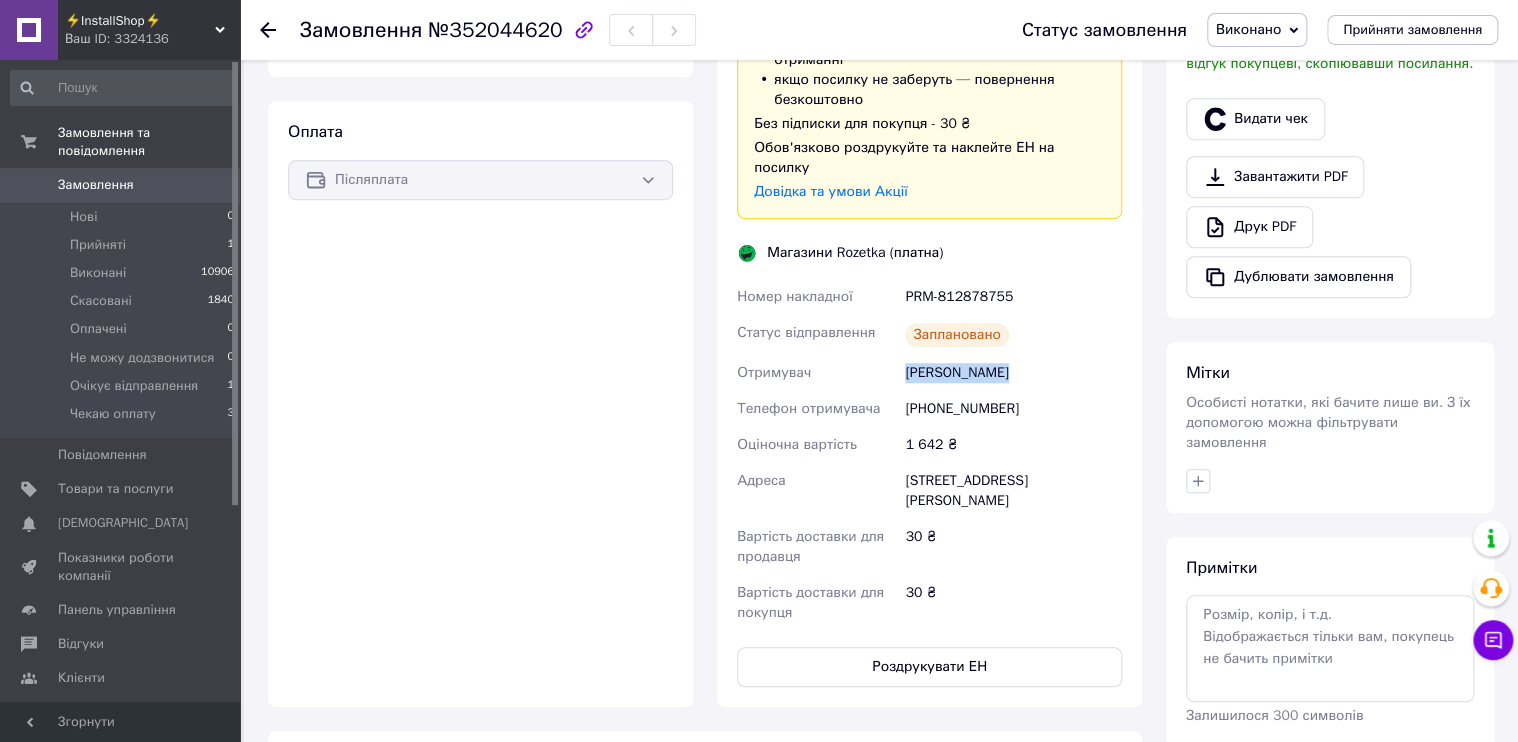 scroll, scrollTop: 800, scrollLeft: 0, axis: vertical 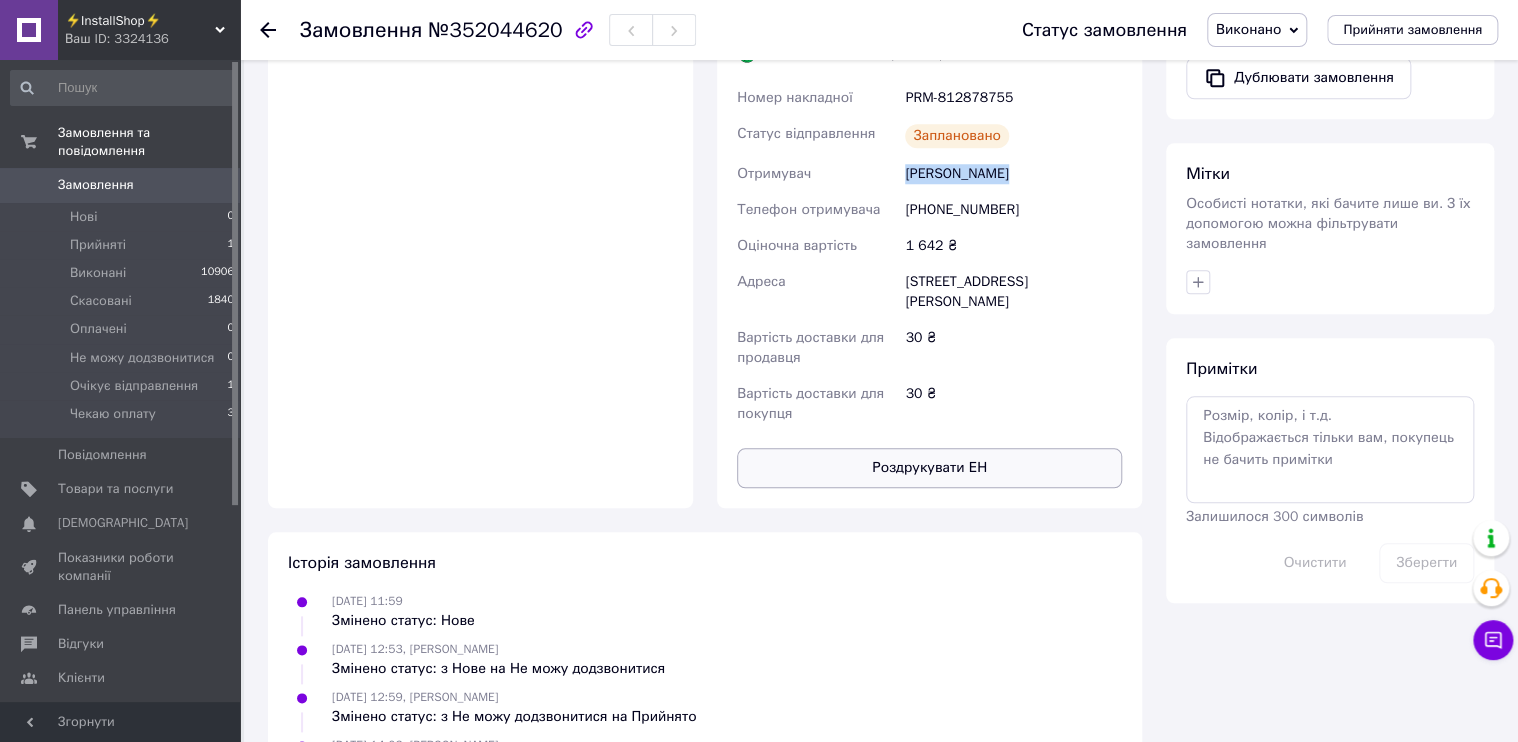 click on "Роздрукувати ЕН" at bounding box center (929, 468) 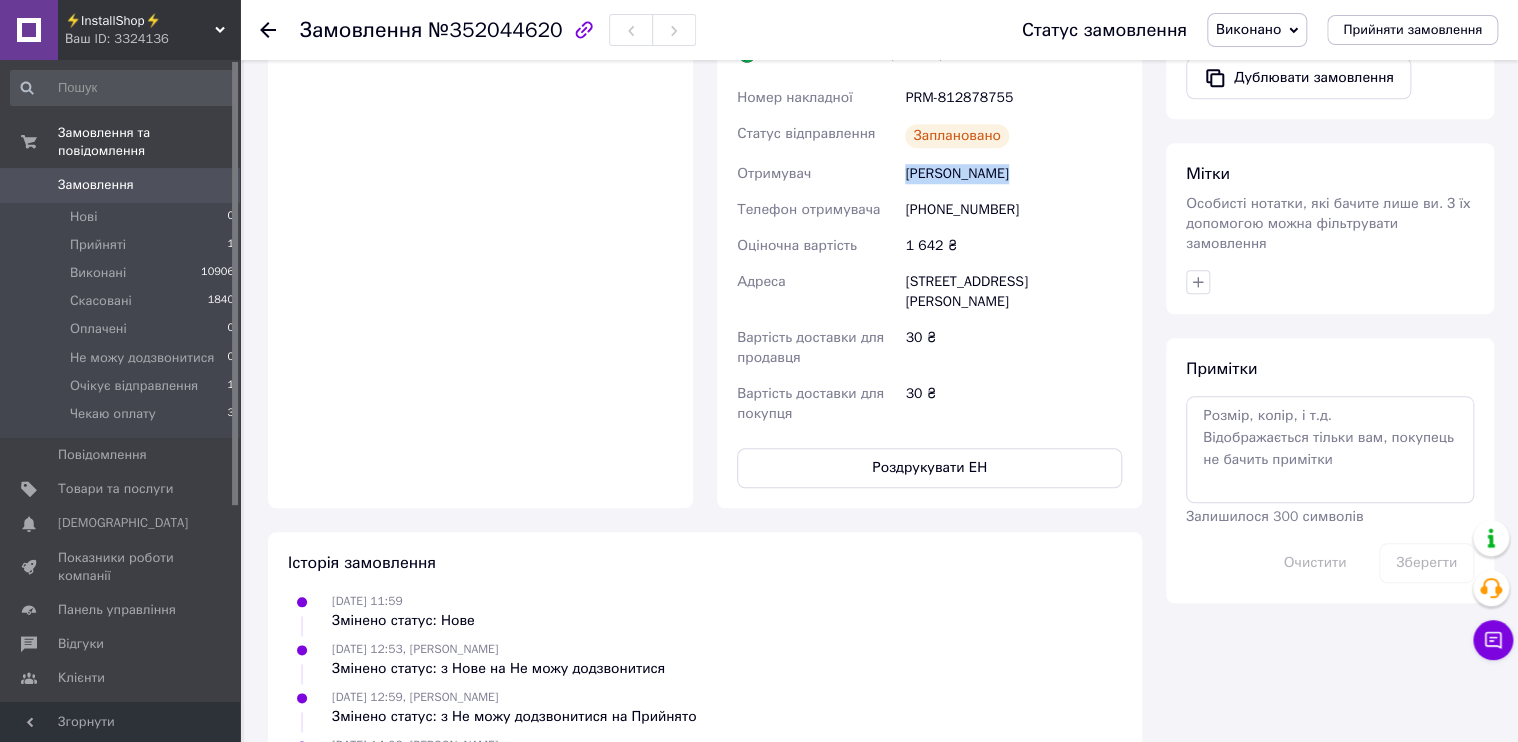 copy on "Отримувач Коритан Евген" 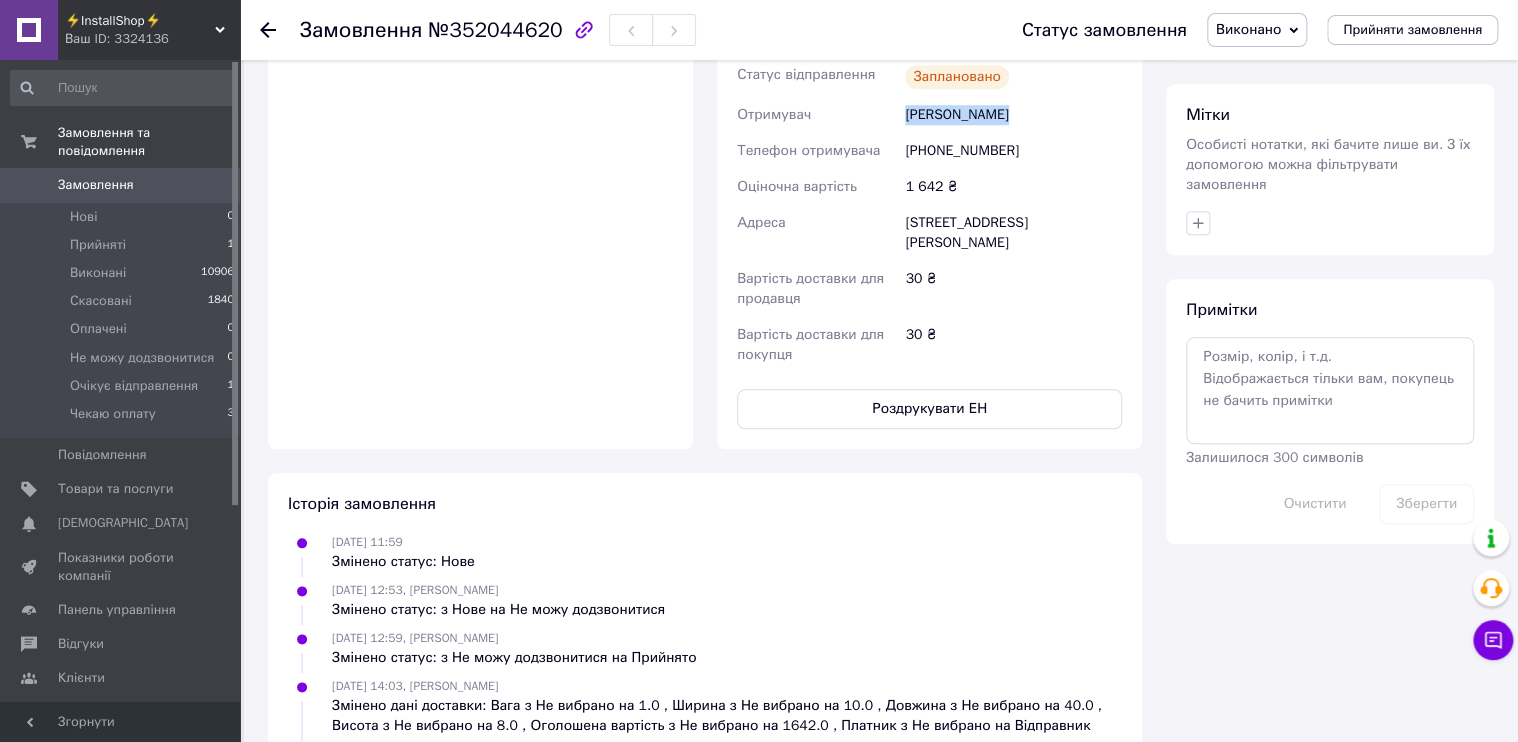 scroll, scrollTop: 766, scrollLeft: 0, axis: vertical 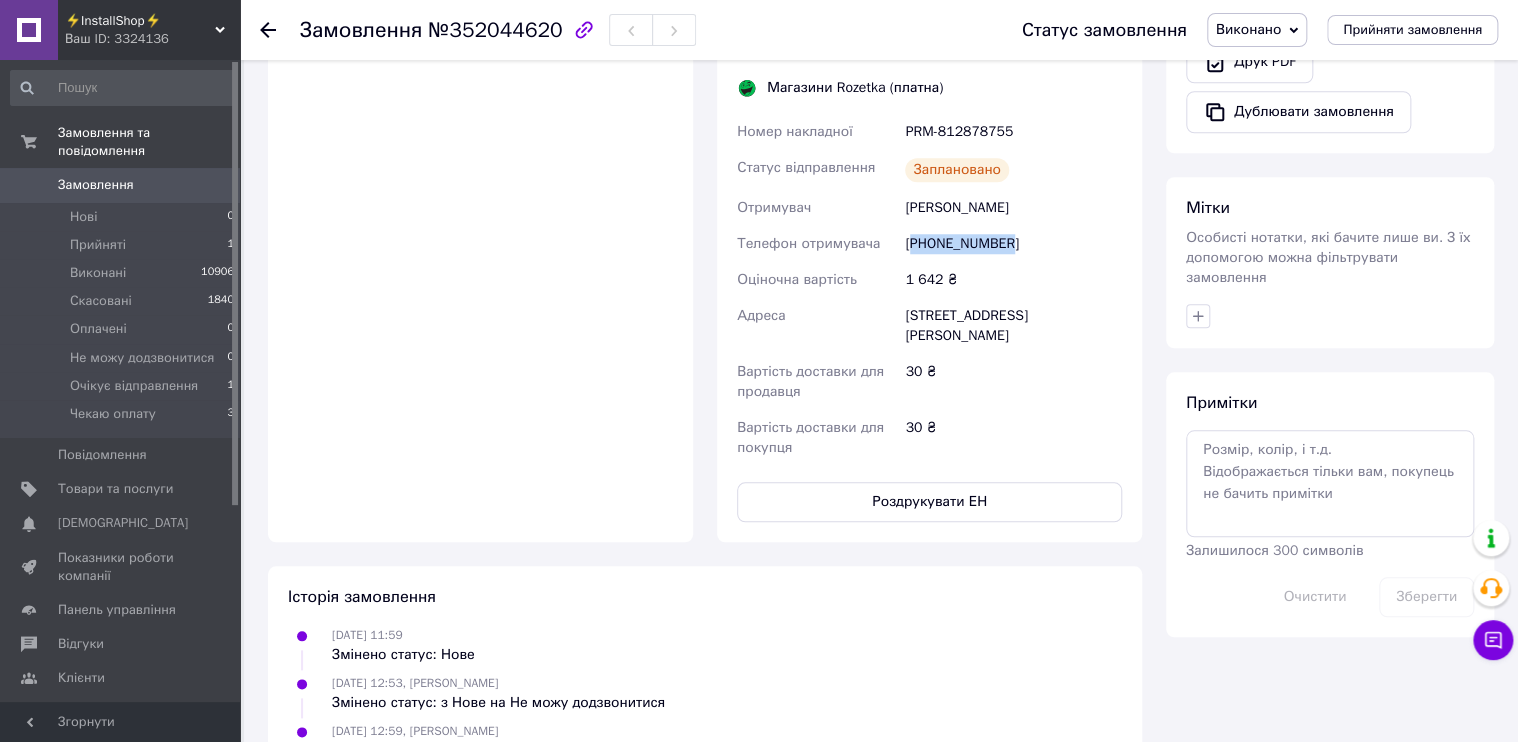 drag, startPoint x: 1024, startPoint y: 226, endPoint x: 918, endPoint y: 232, distance: 106.16968 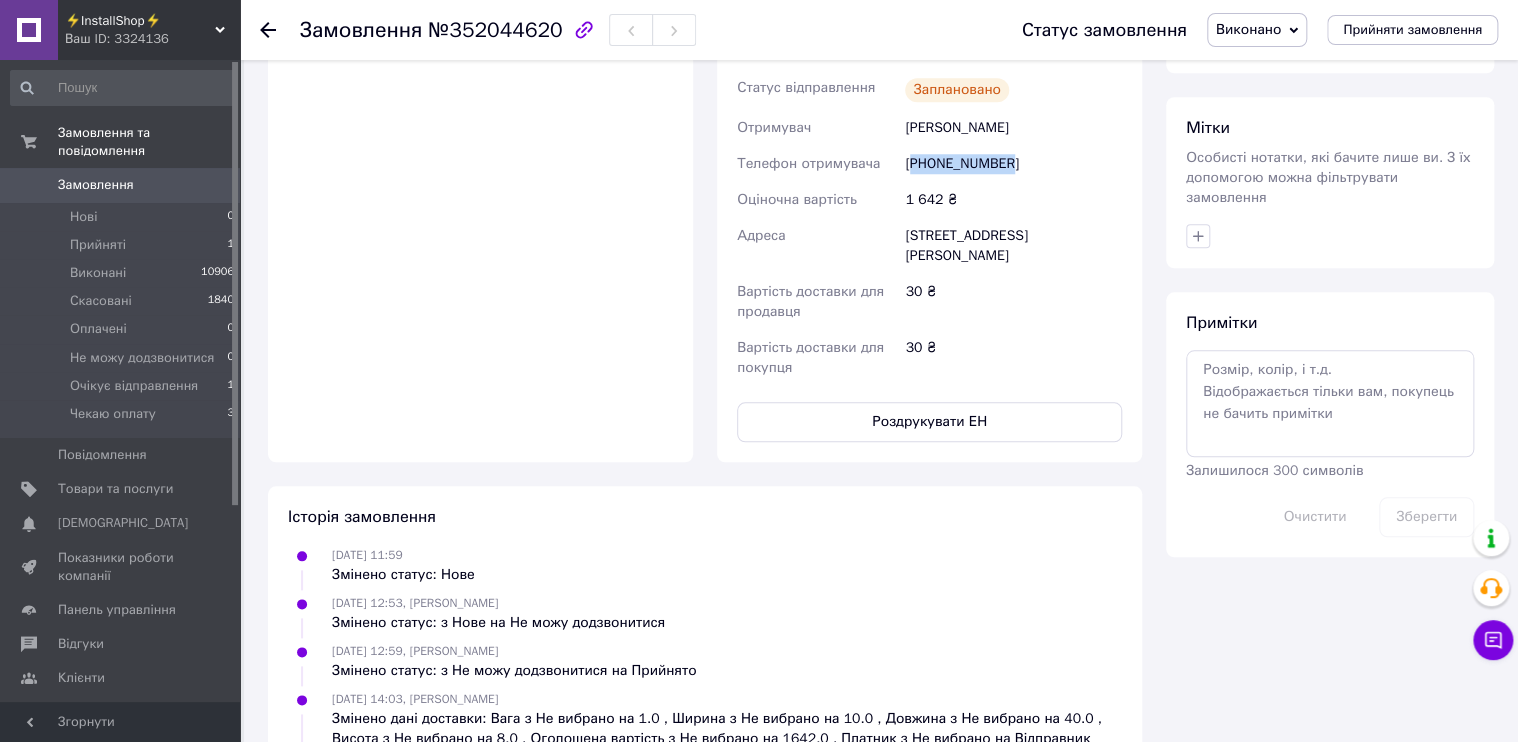 drag, startPoint x: 904, startPoint y: 219, endPoint x: 1039, endPoint y: 238, distance: 136.33047 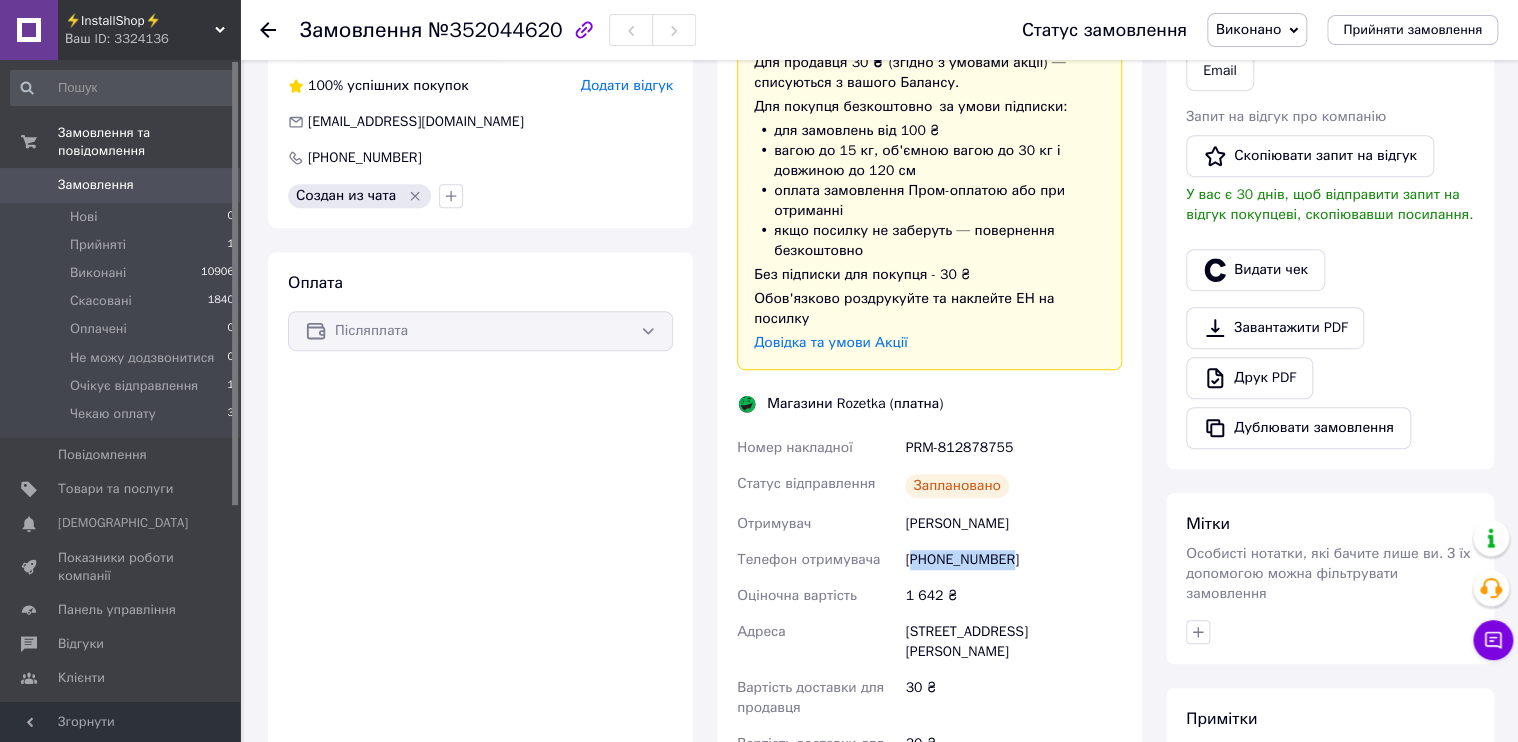 scroll, scrollTop: 366, scrollLeft: 0, axis: vertical 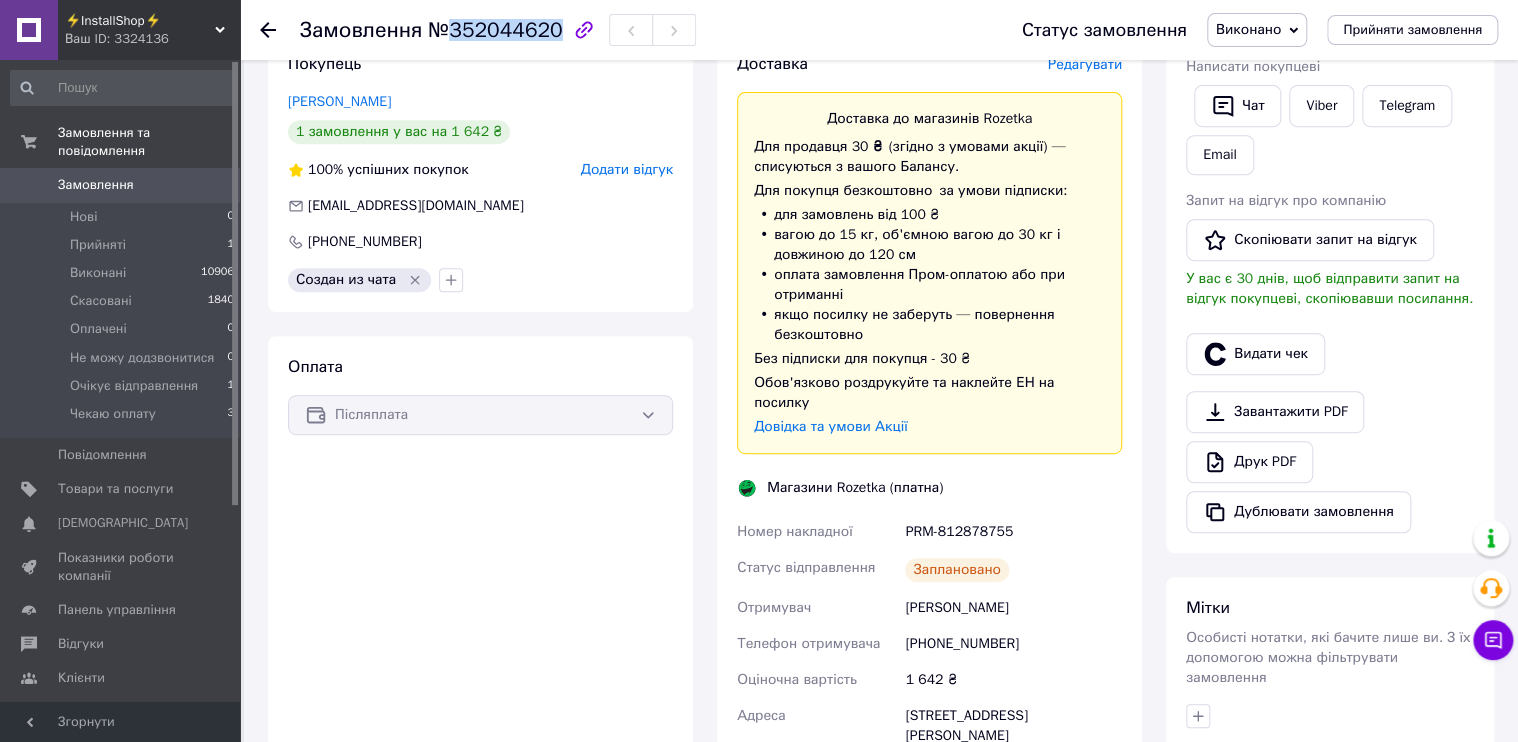 drag, startPoint x: 455, startPoint y: 36, endPoint x: 544, endPoint y: 32, distance: 89.08984 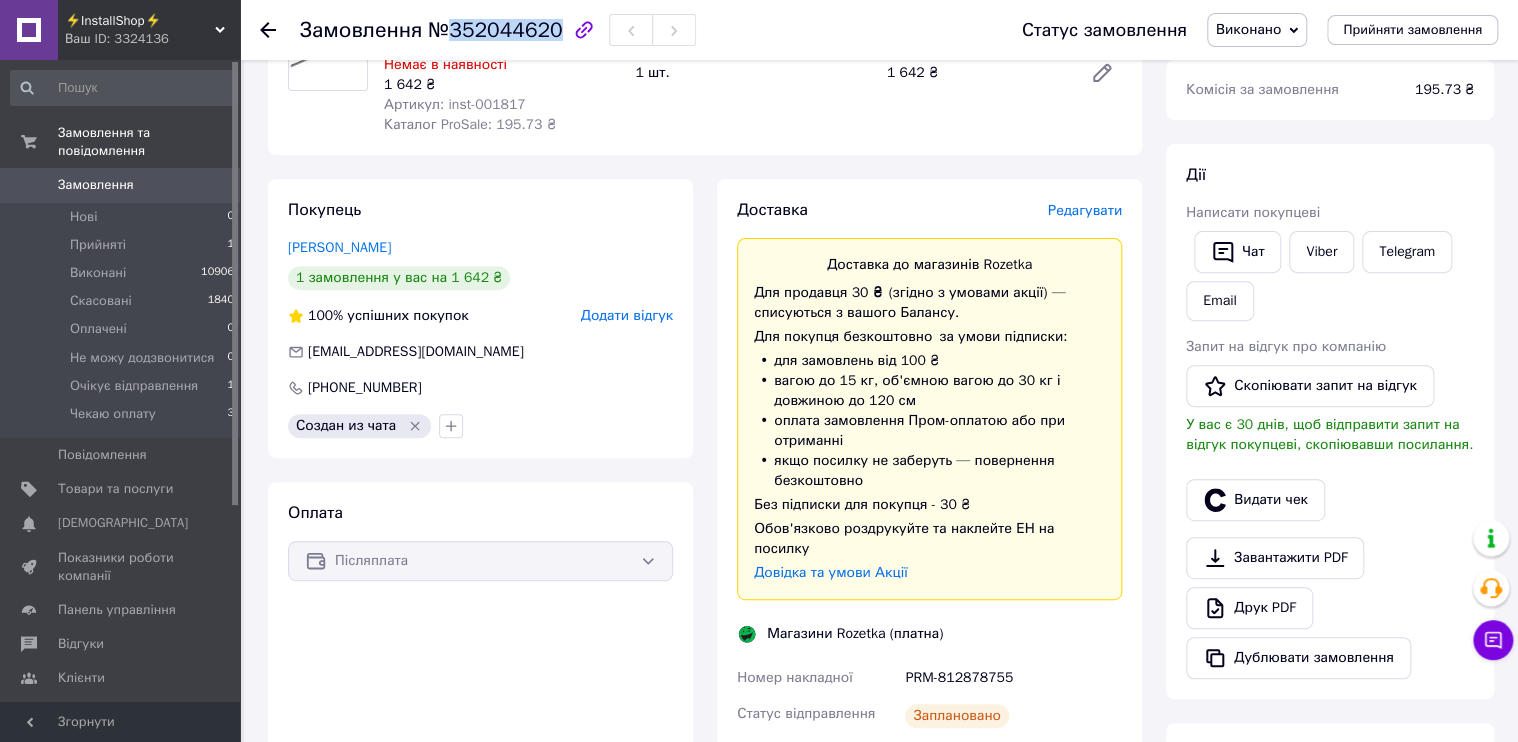scroll, scrollTop: 0, scrollLeft: 0, axis: both 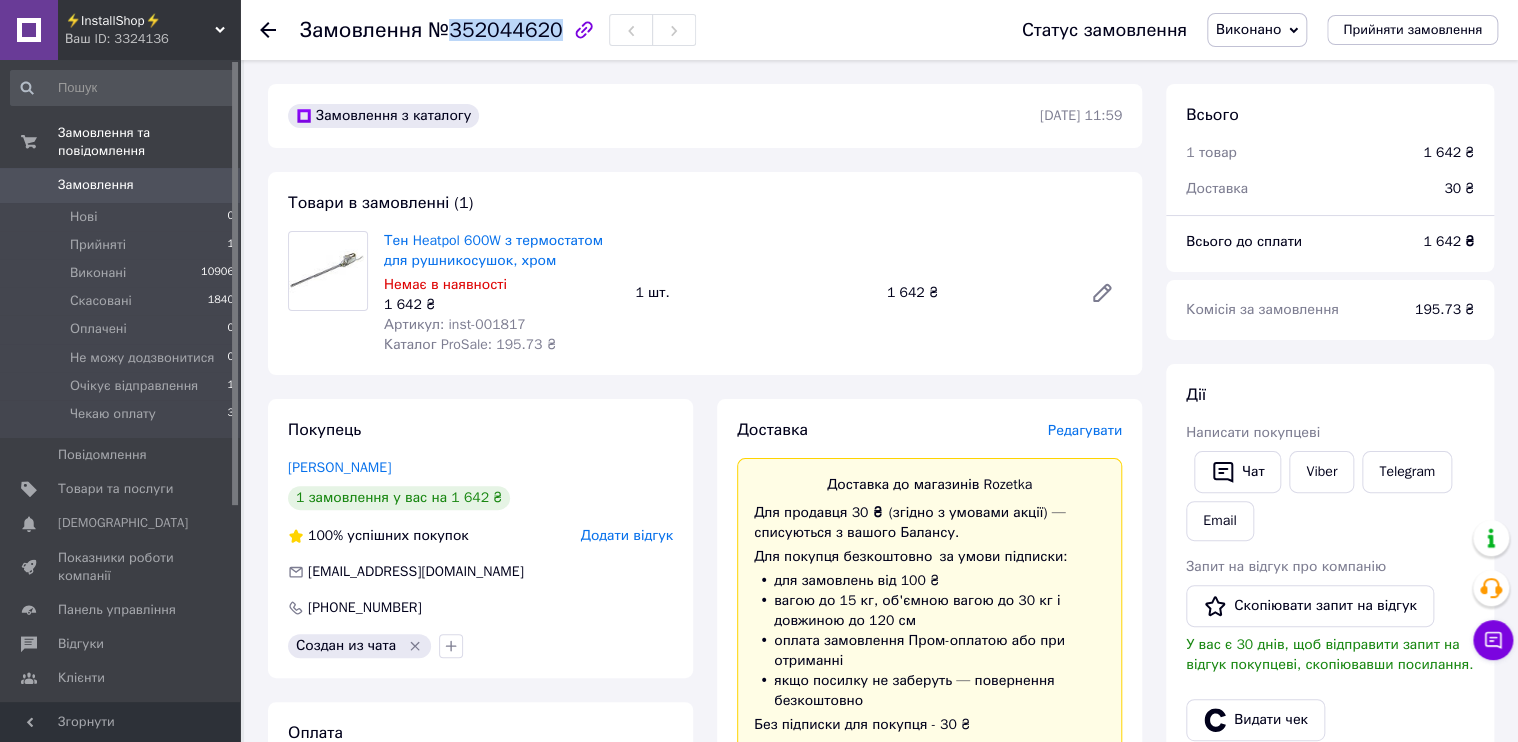 drag, startPoint x: 268, startPoint y: 23, endPoint x: 315, endPoint y: 262, distance: 243.5775 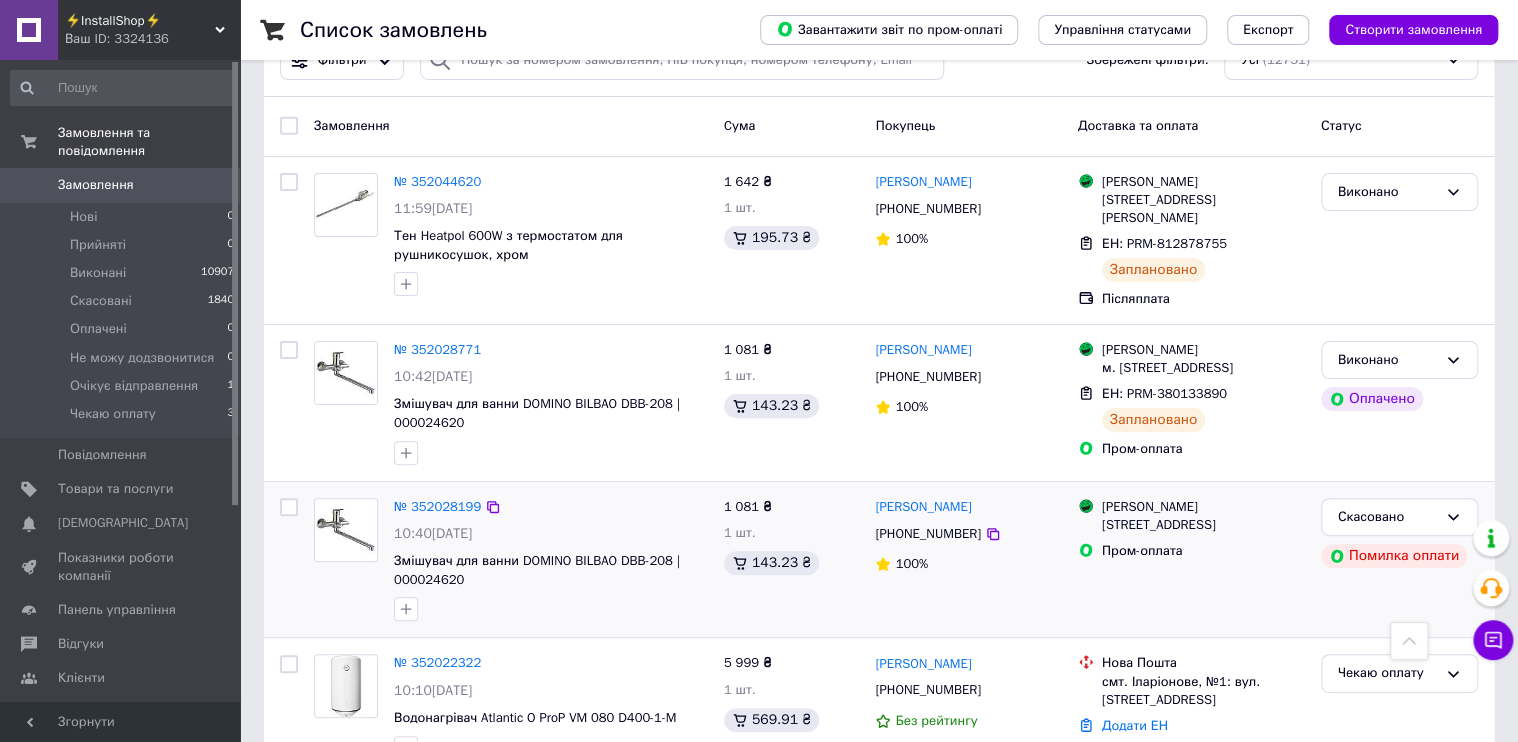scroll, scrollTop: 0, scrollLeft: 0, axis: both 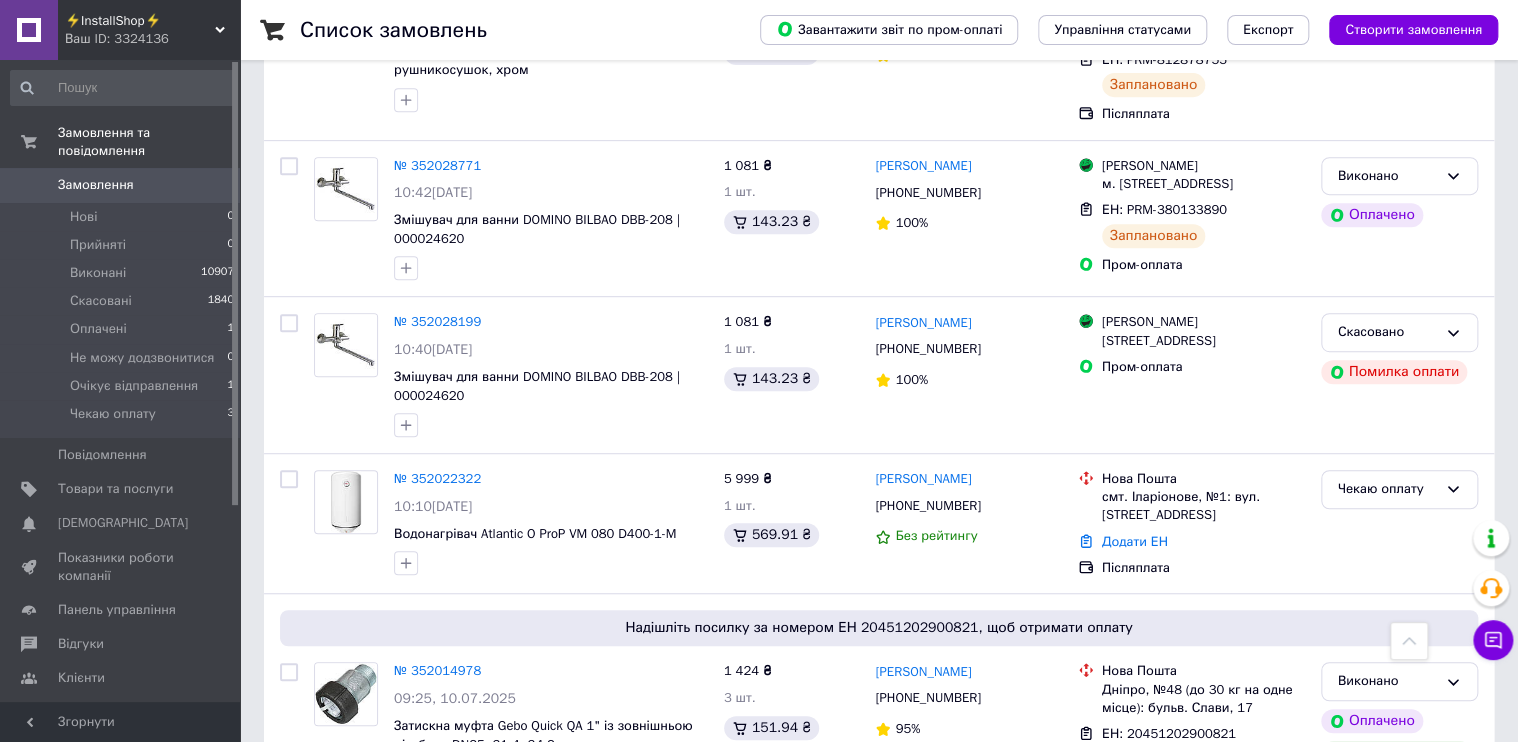click on "№ 352028771" at bounding box center [437, 165] 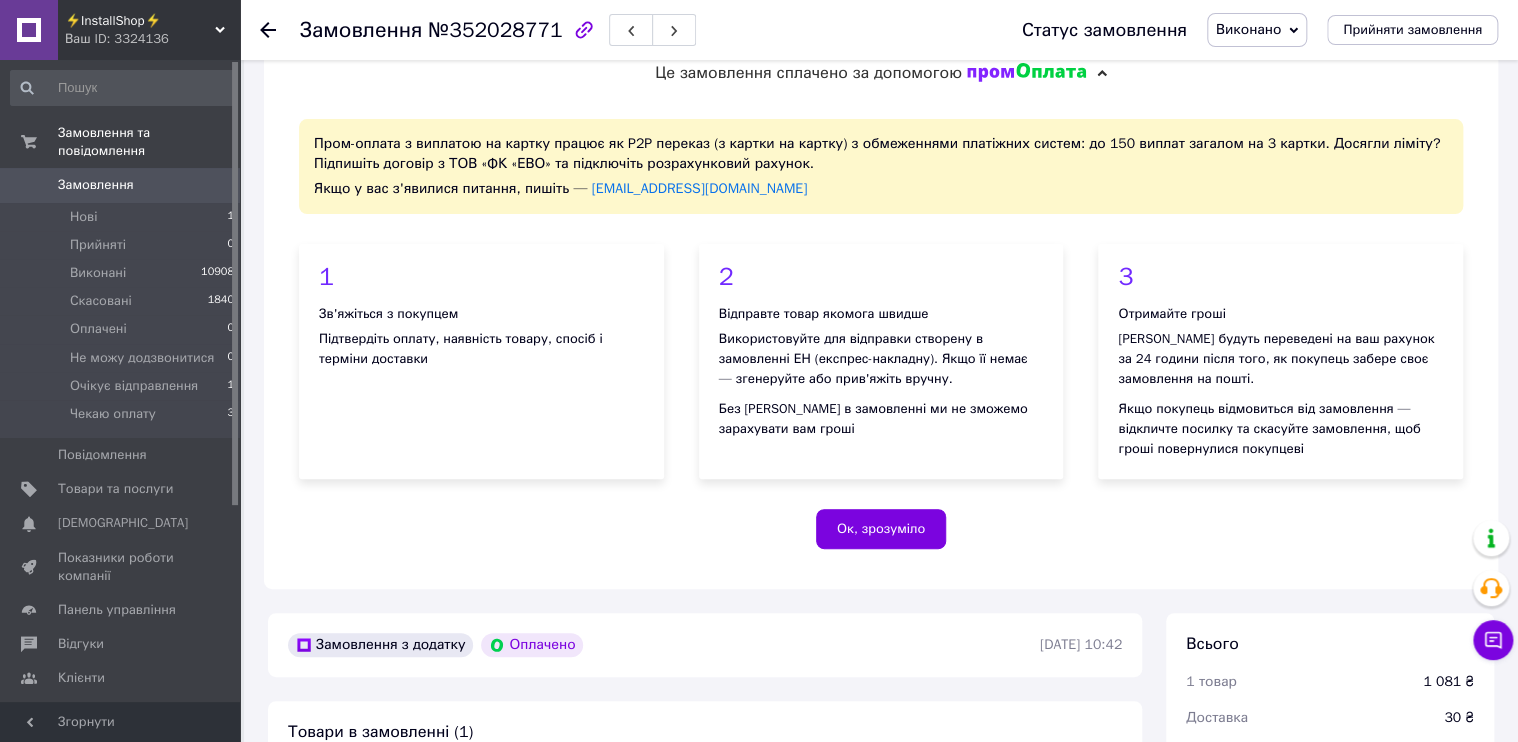 scroll, scrollTop: 0, scrollLeft: 0, axis: both 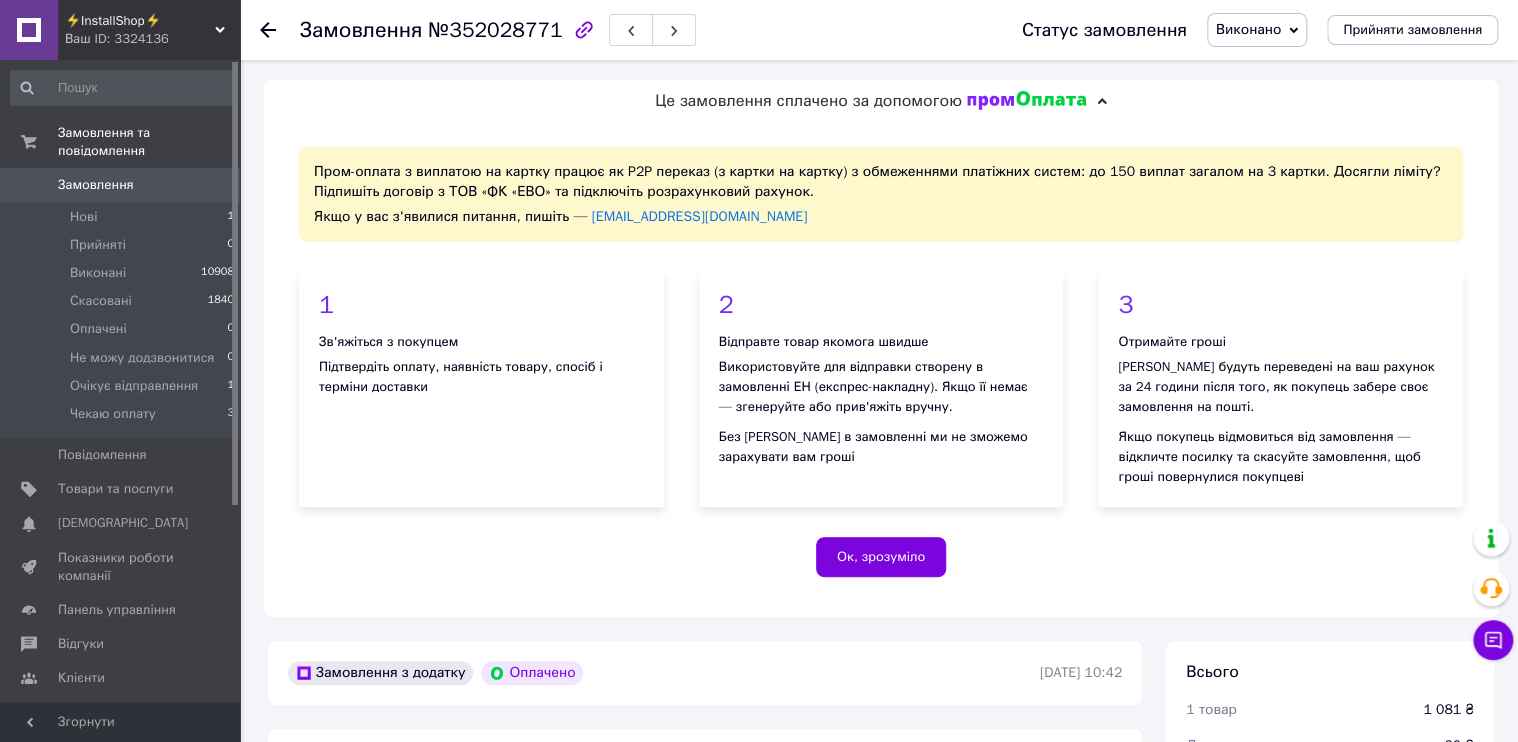 drag, startPoint x: 274, startPoint y: 30, endPoint x: 252, endPoint y: 0, distance: 37.202152 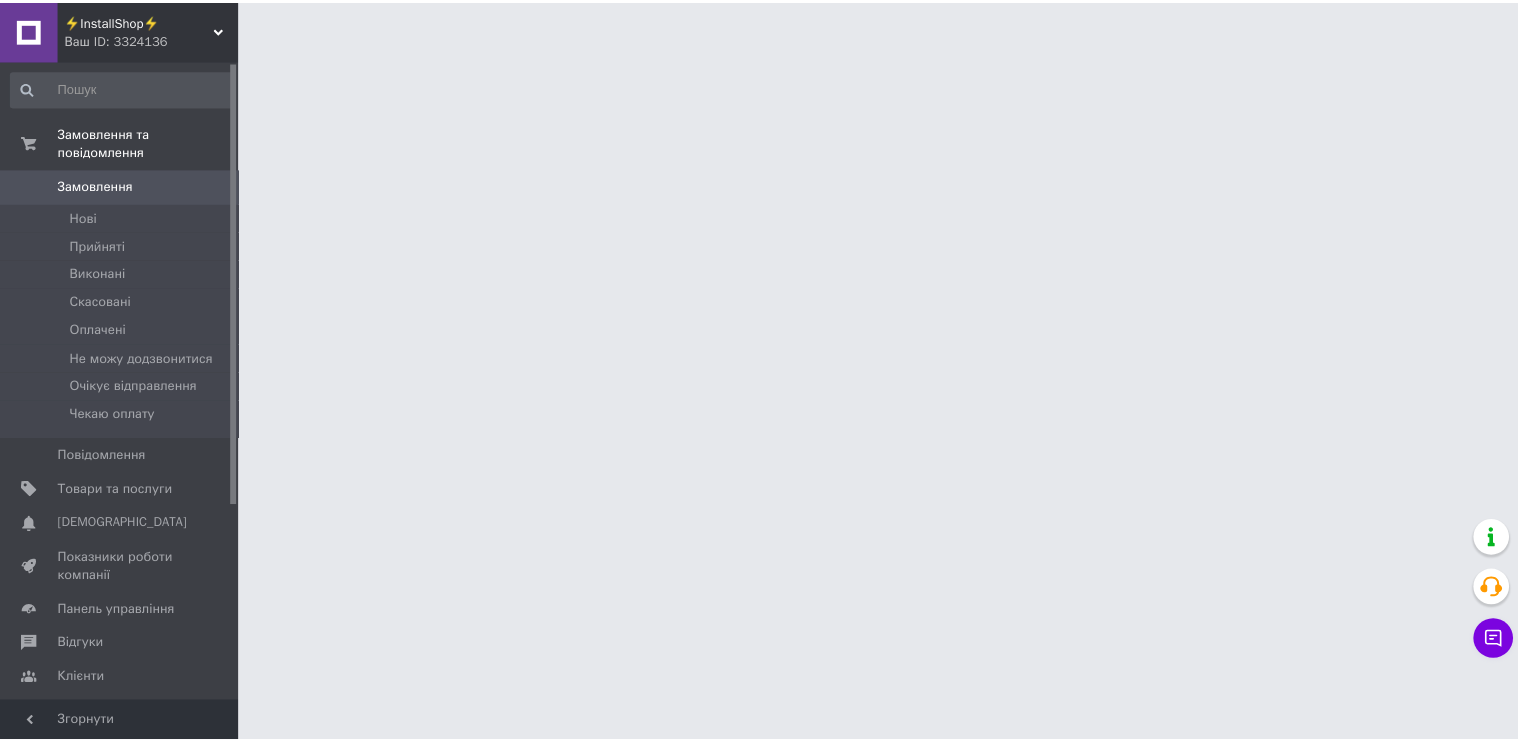 scroll, scrollTop: 0, scrollLeft: 0, axis: both 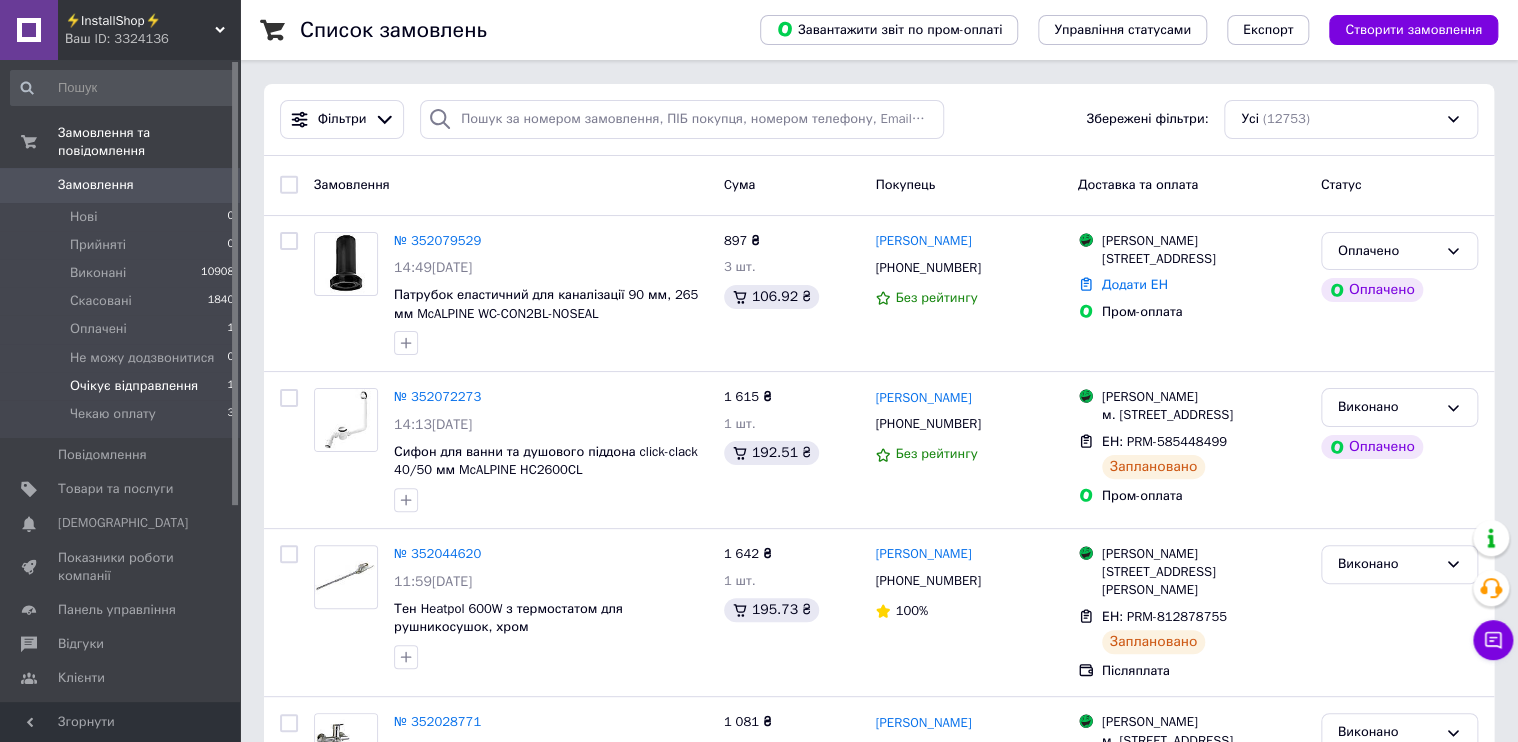 click on "Очікує відправлення" at bounding box center (134, 386) 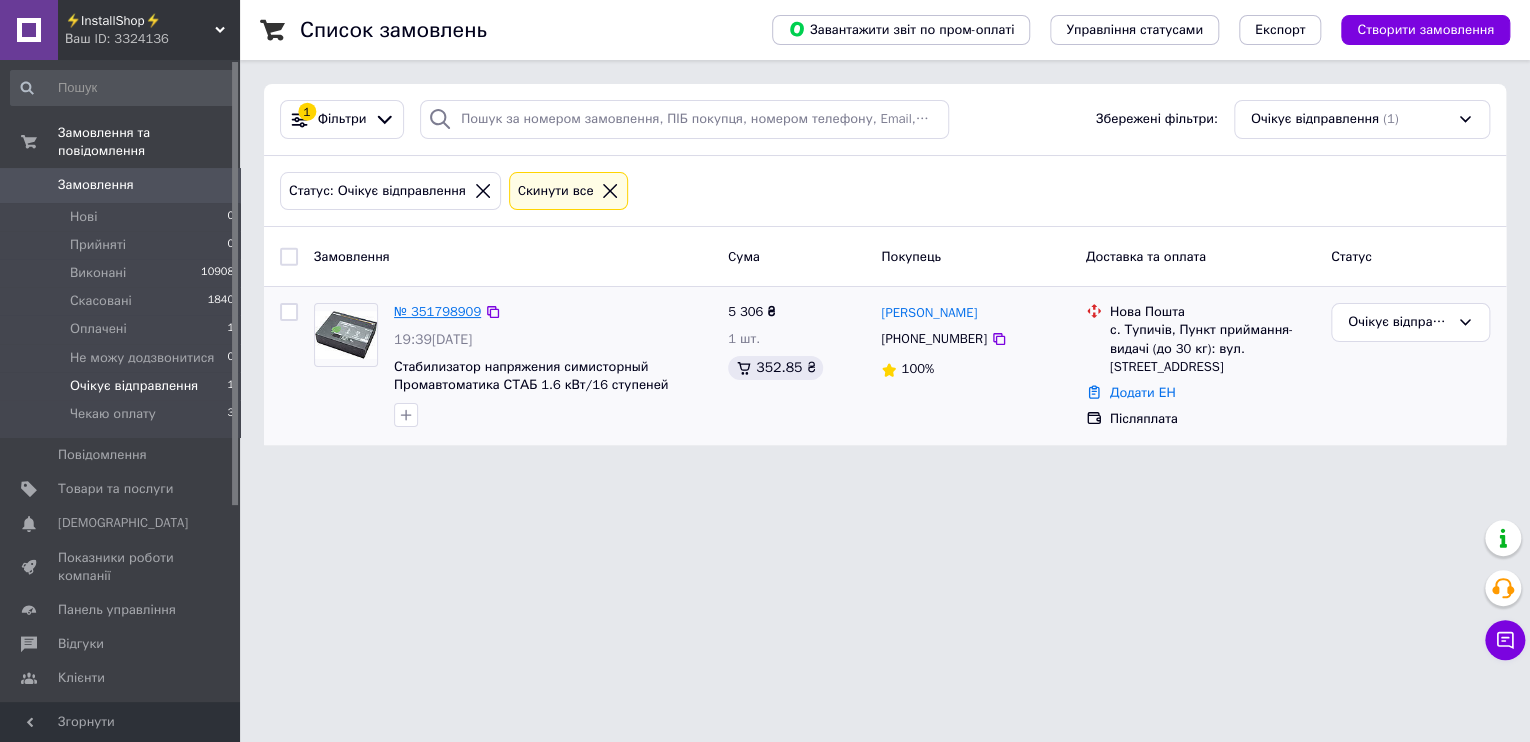 click on "№ 351798909" at bounding box center (437, 311) 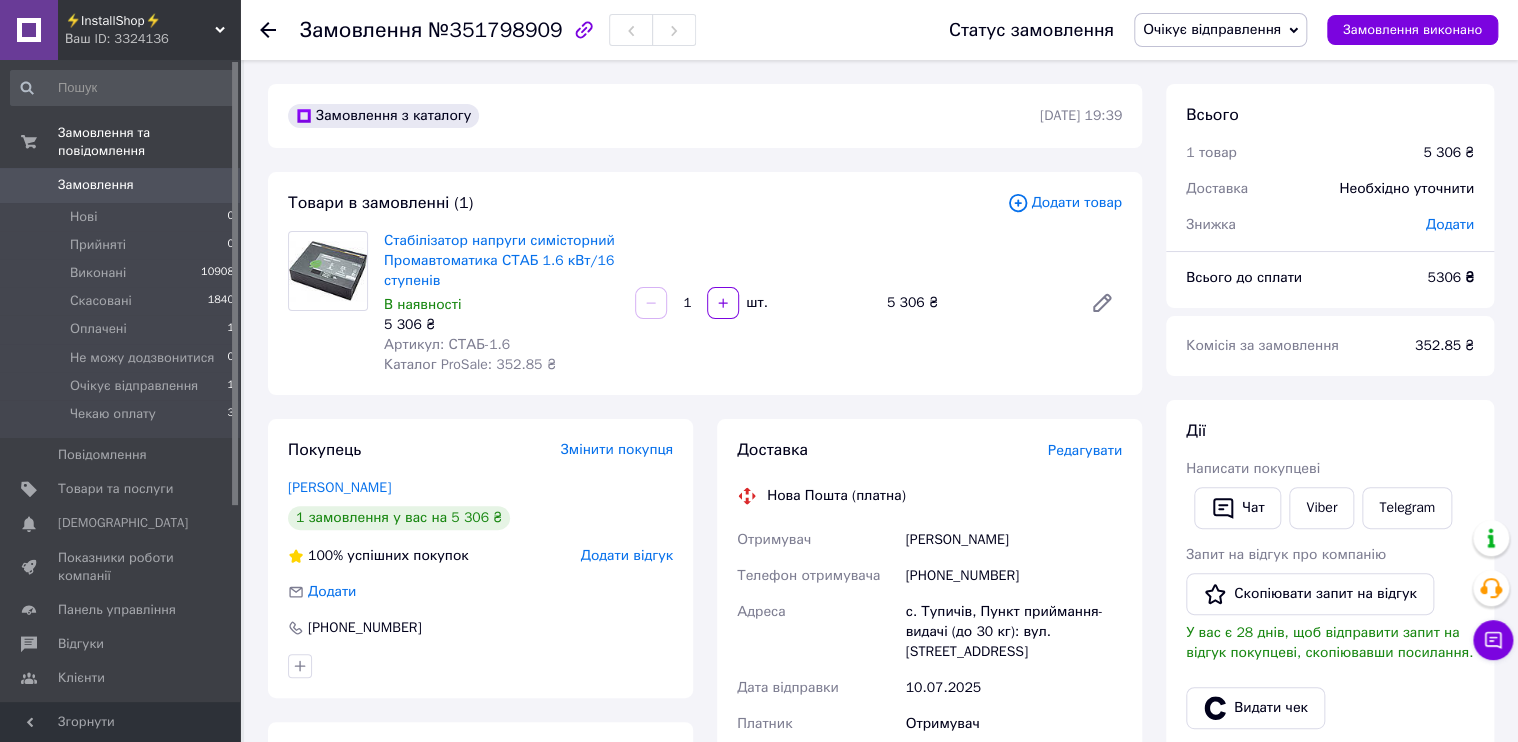 click on "Редагувати" at bounding box center (1085, 450) 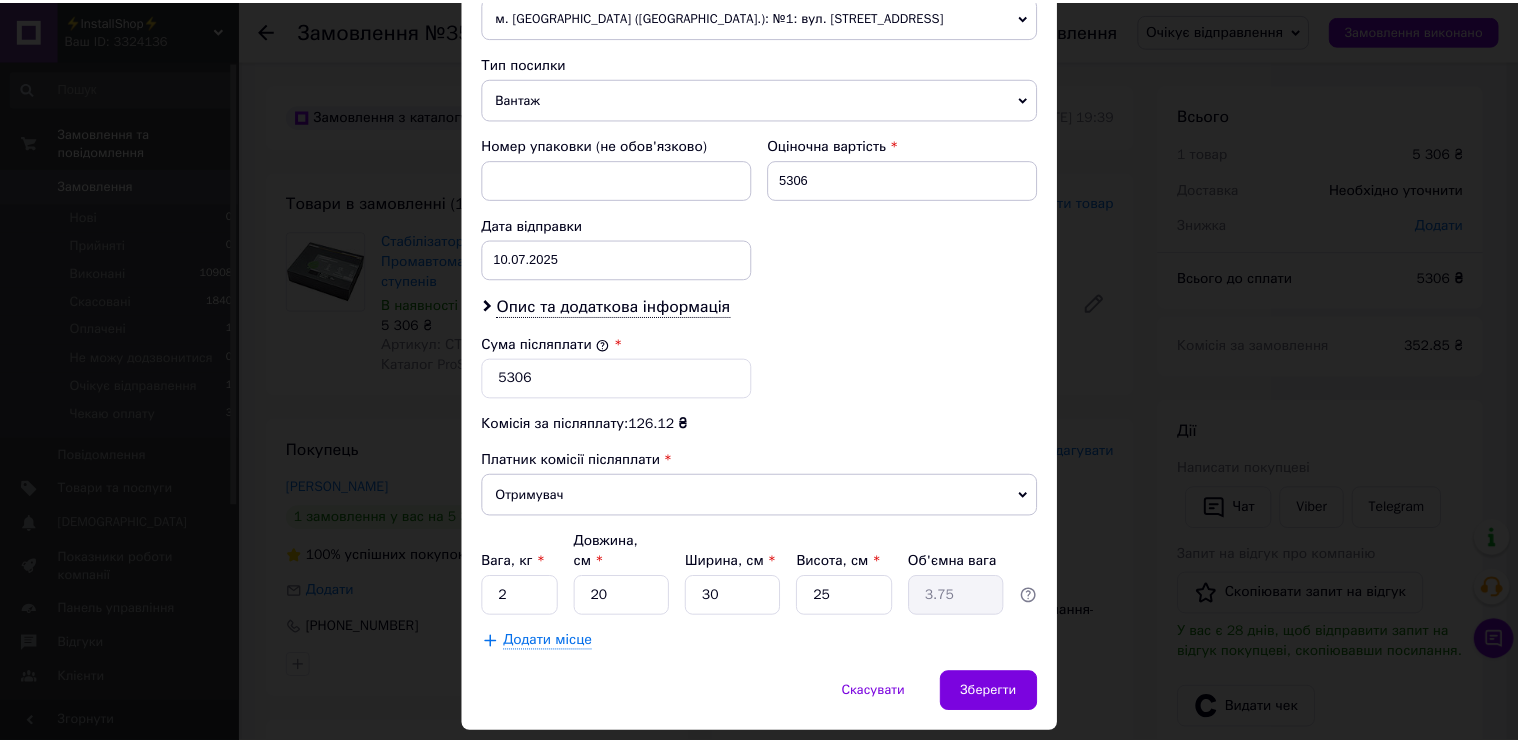 scroll, scrollTop: 777, scrollLeft: 0, axis: vertical 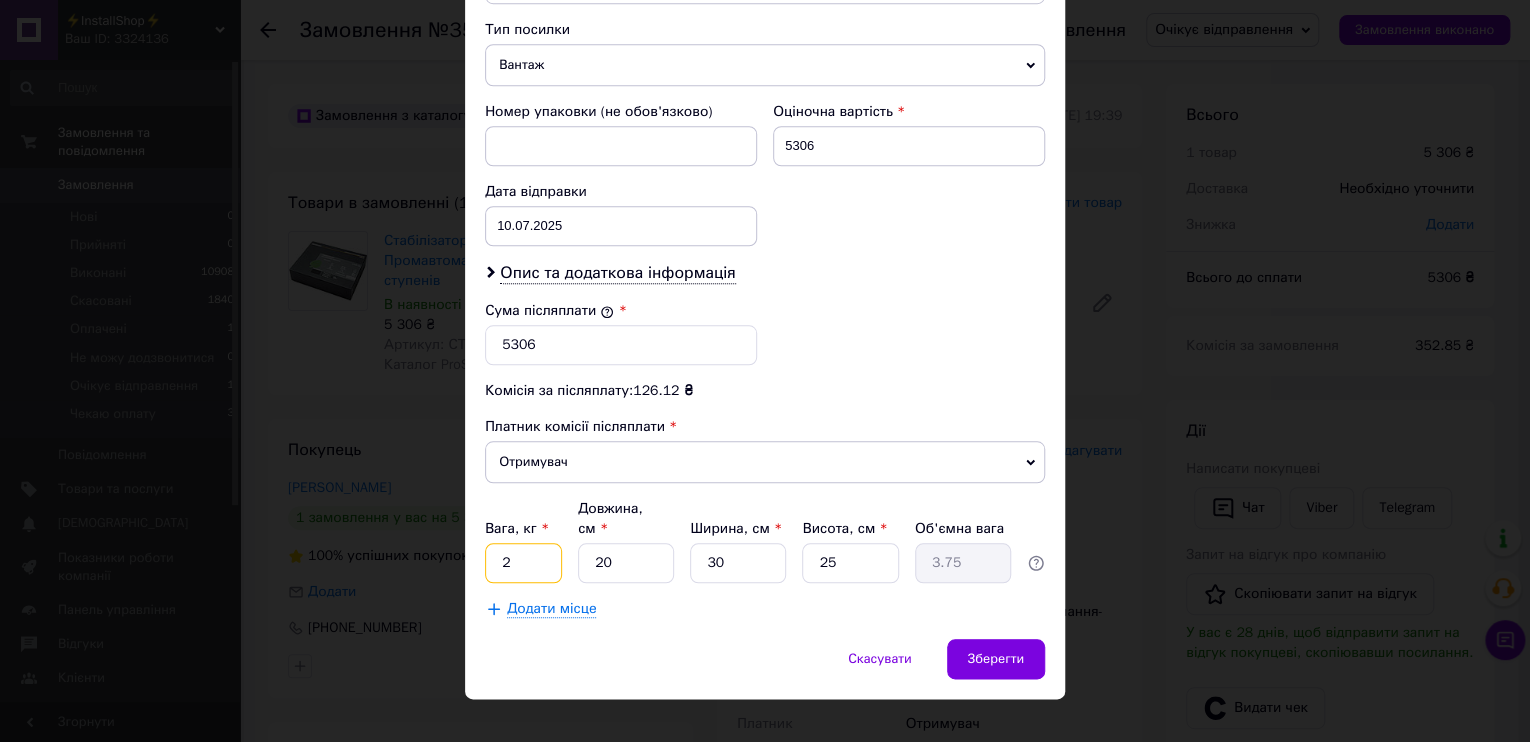 click on "2" at bounding box center (523, 563) 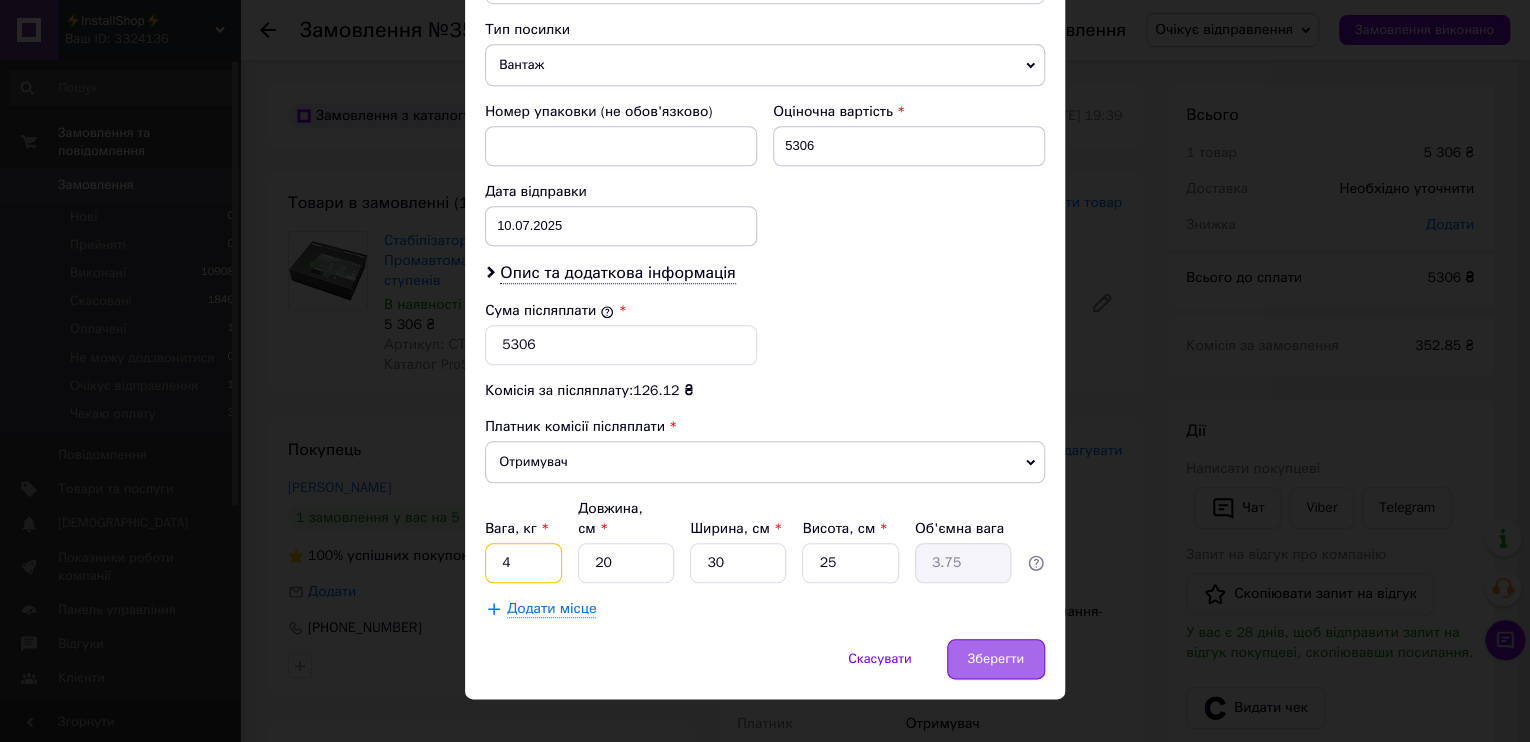 type on "4" 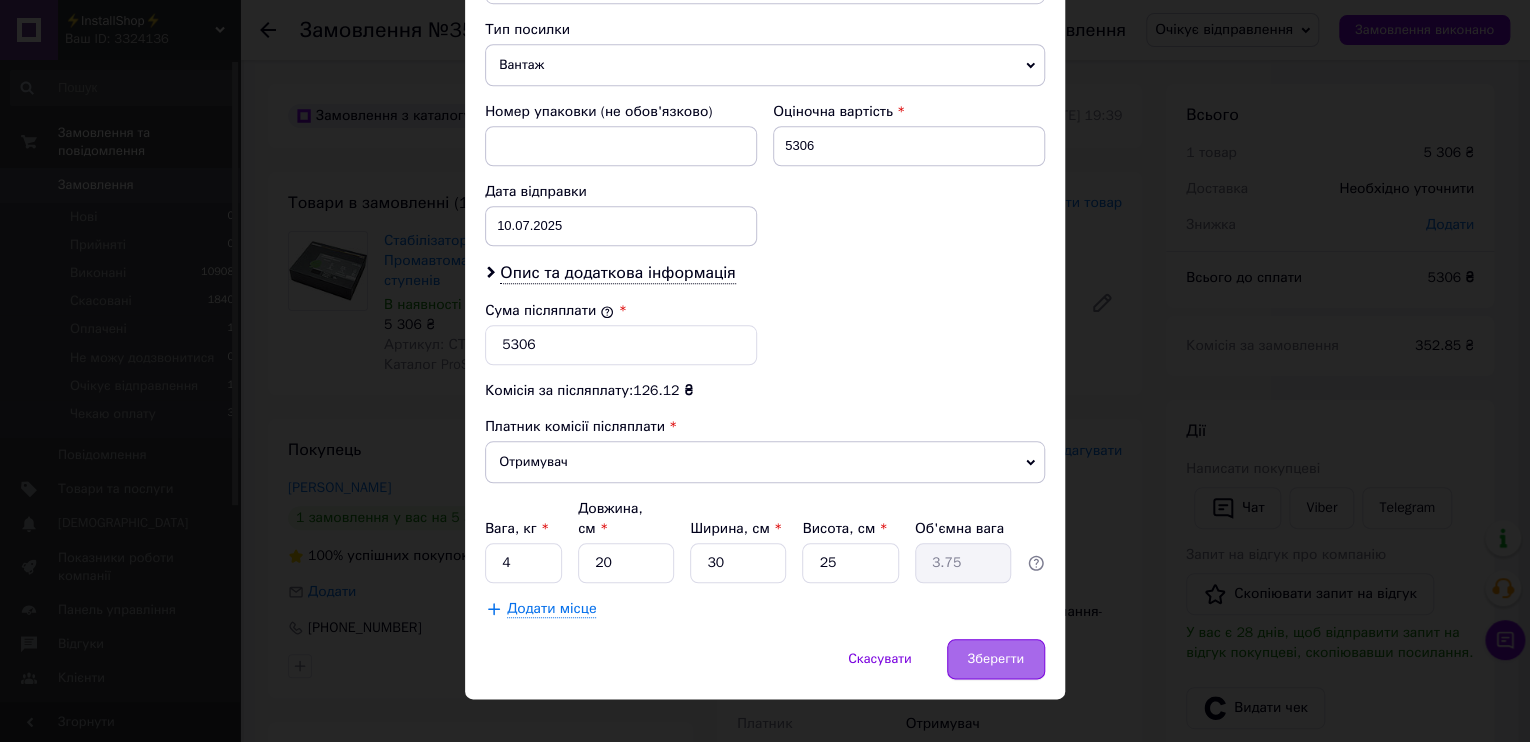 click on "Зберегти" at bounding box center (996, 659) 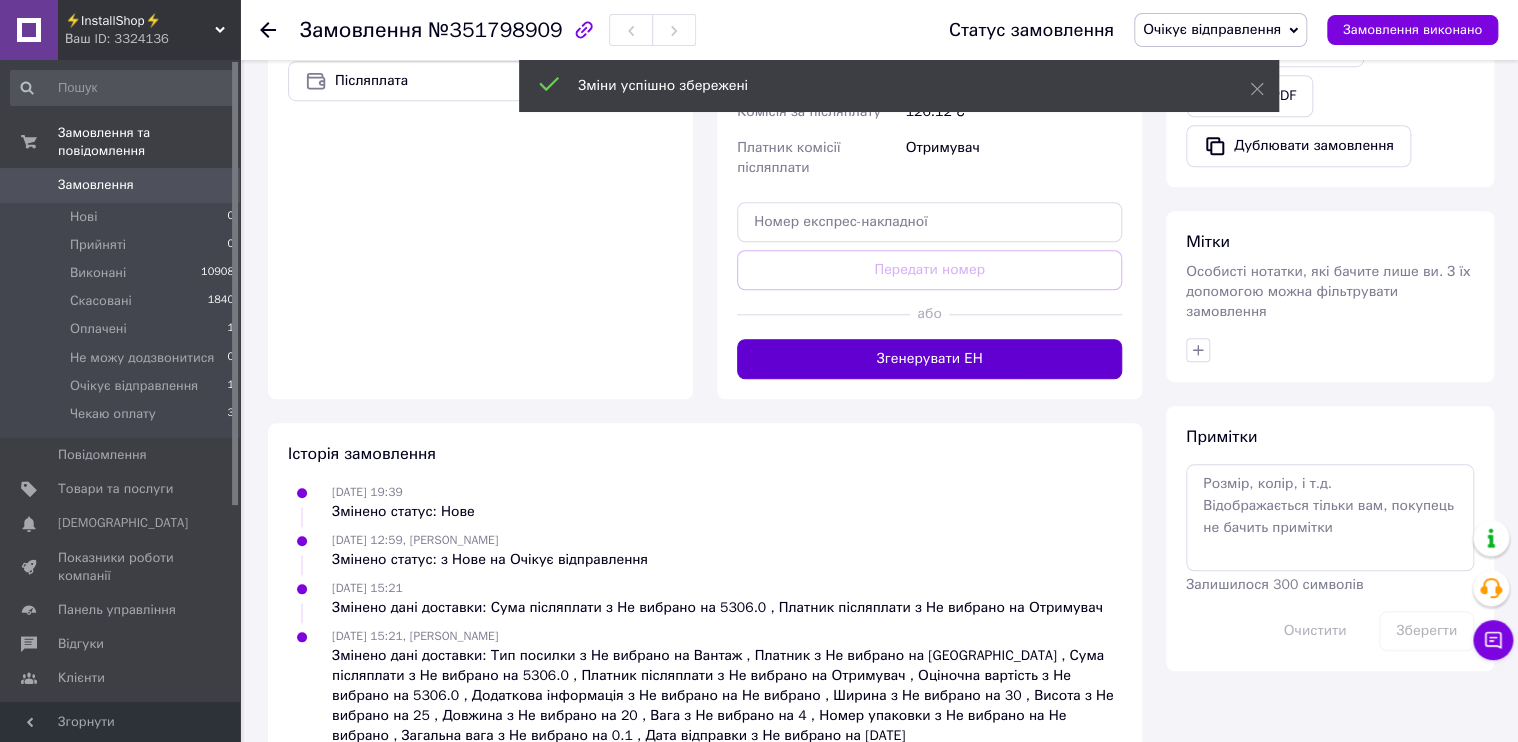 click on "Згенерувати ЕН" at bounding box center (929, 359) 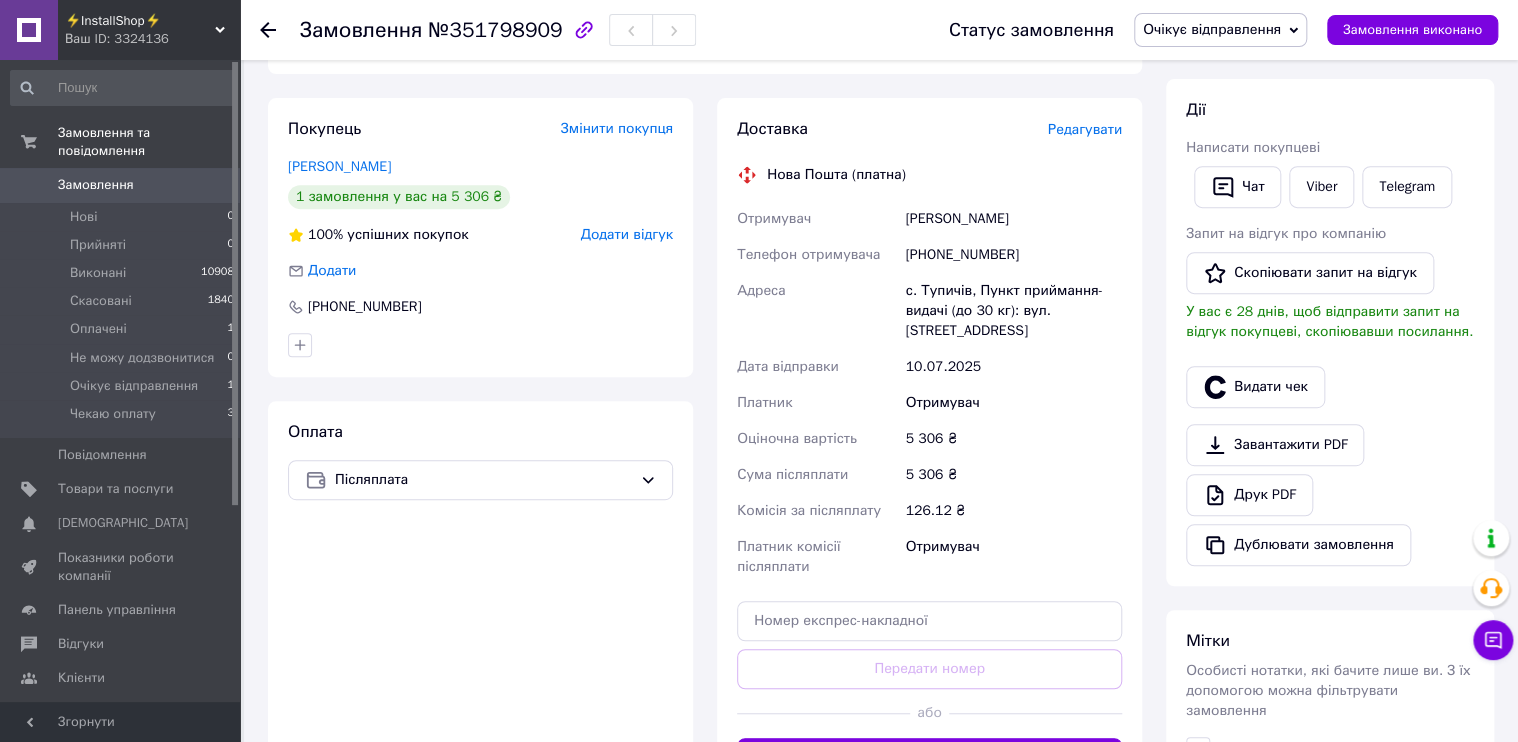 scroll, scrollTop: 320, scrollLeft: 0, axis: vertical 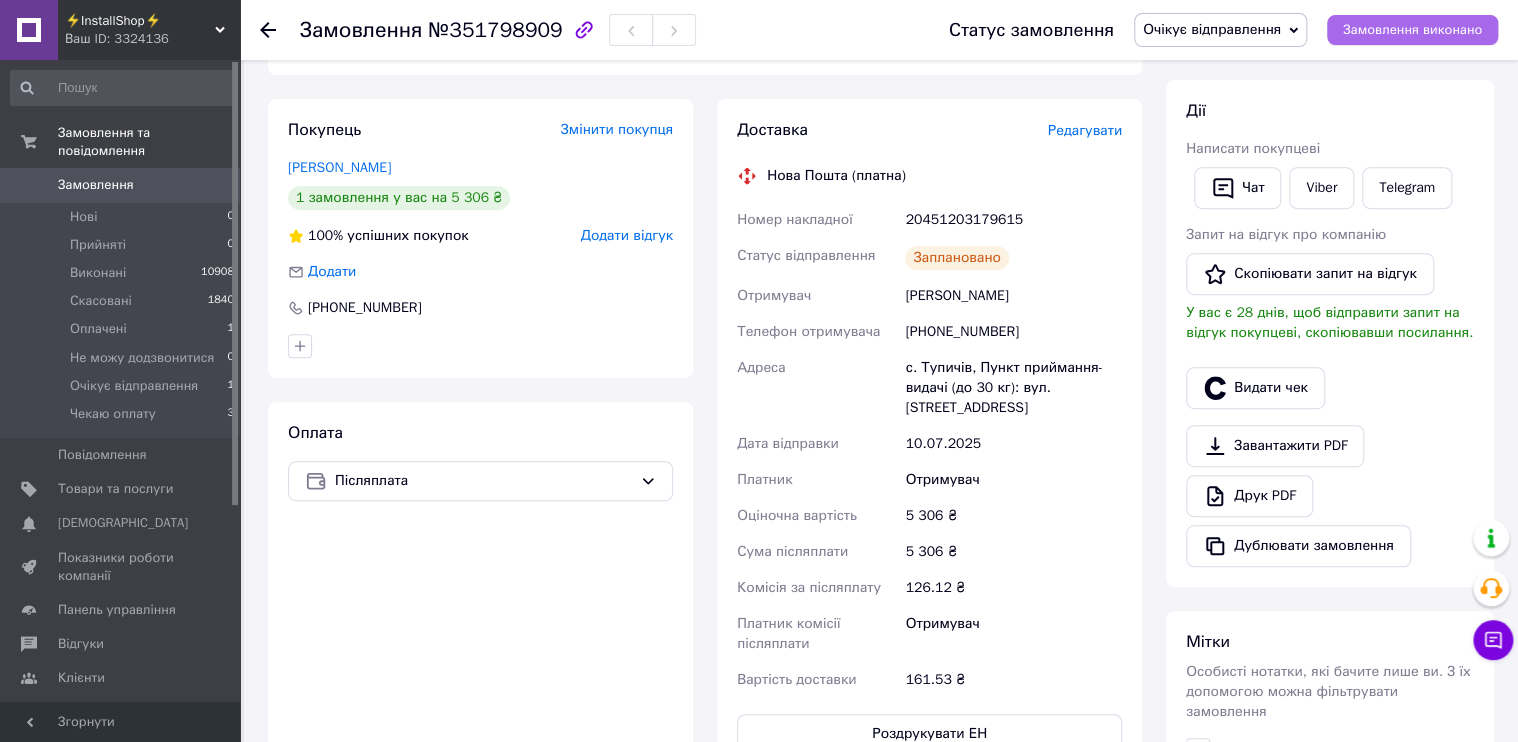click on "Замовлення виконано" at bounding box center (1412, 30) 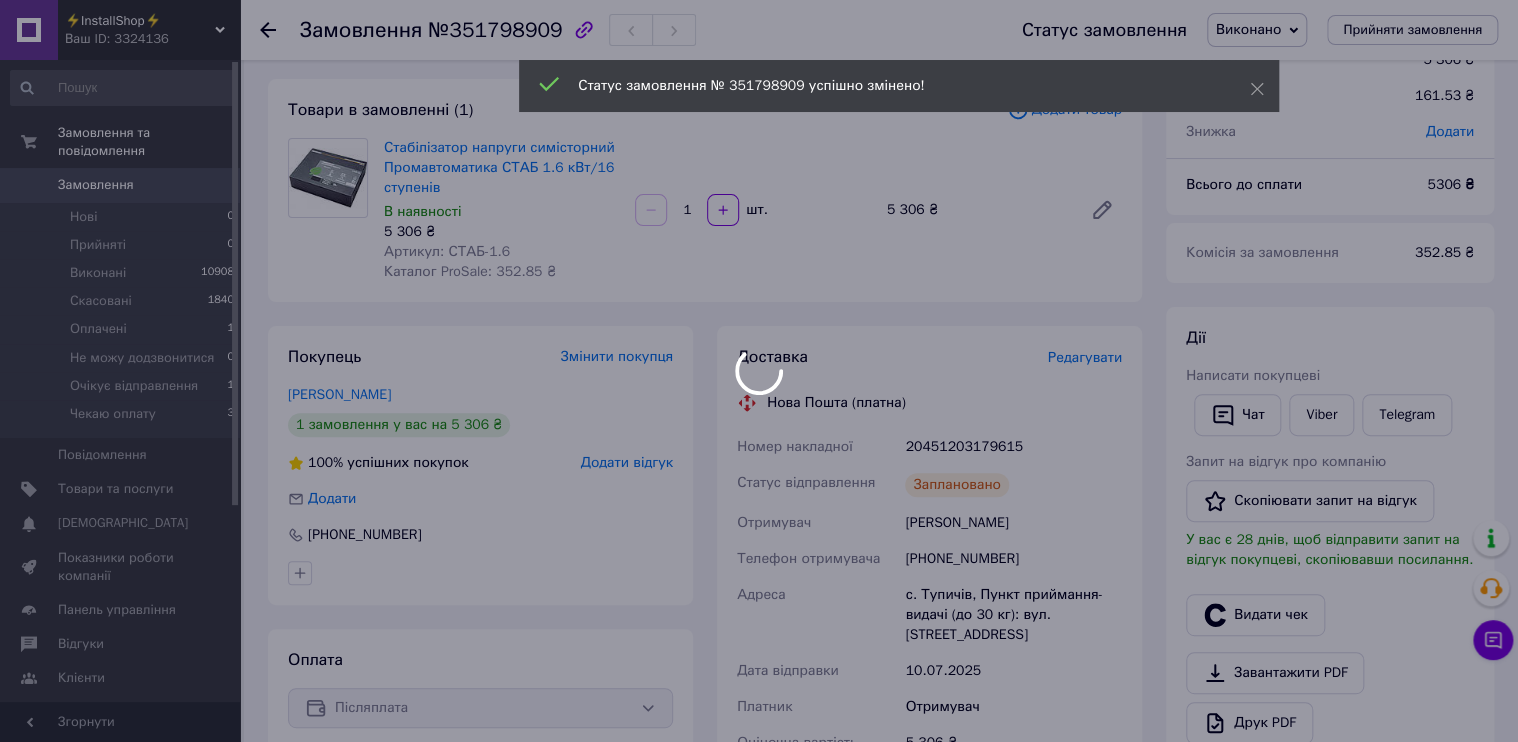 scroll, scrollTop: 0, scrollLeft: 0, axis: both 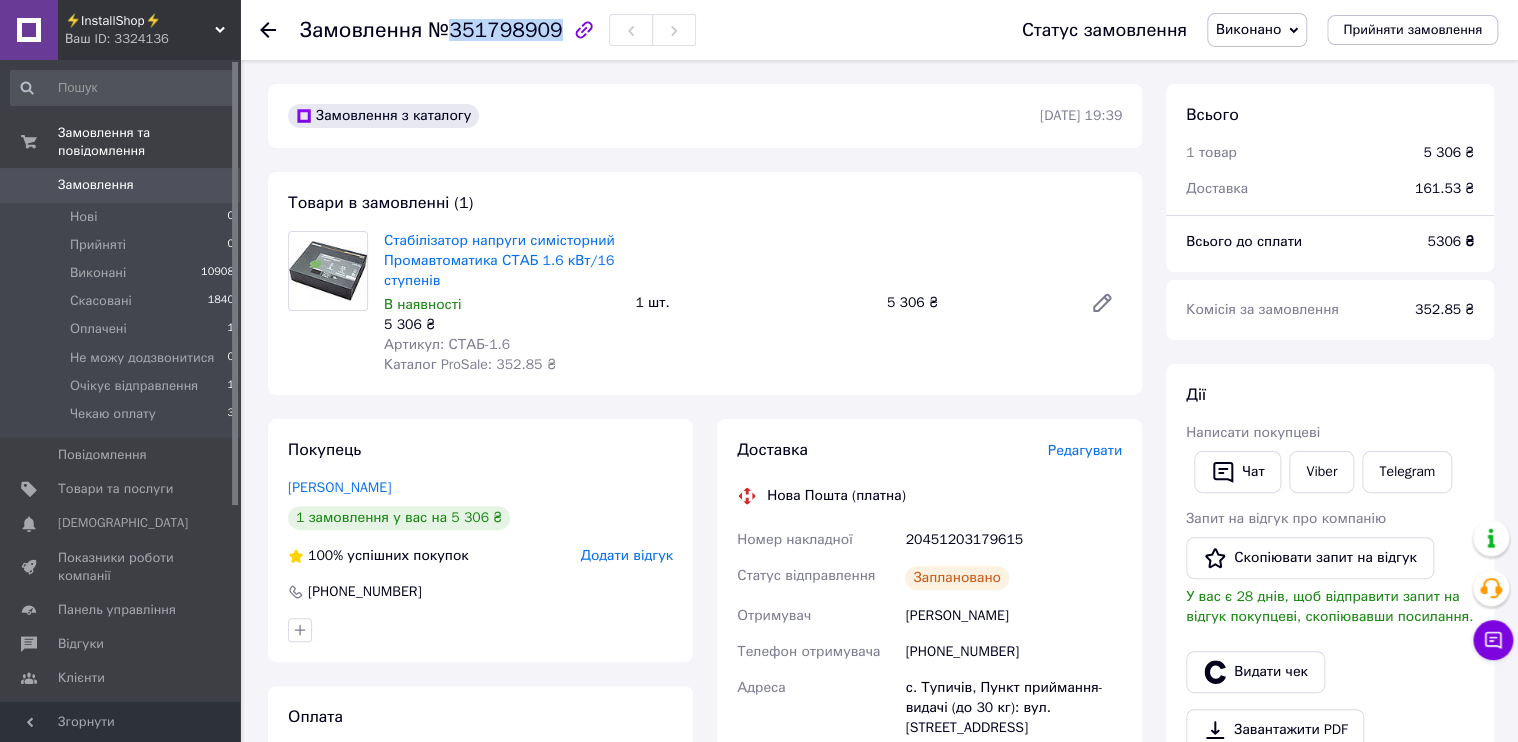 drag, startPoint x: 444, startPoint y: 31, endPoint x: 543, endPoint y: 33, distance: 99.0202 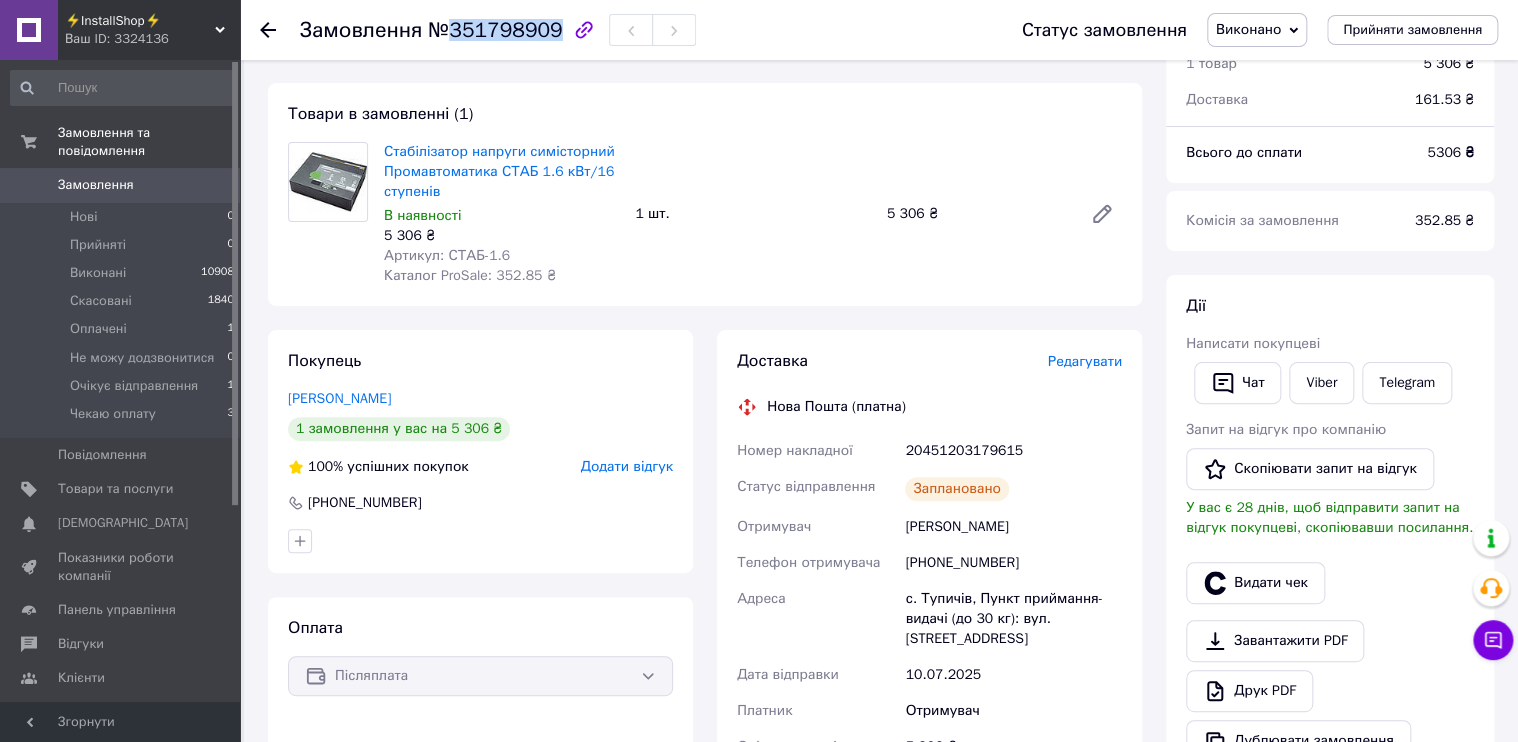 scroll, scrollTop: 80, scrollLeft: 0, axis: vertical 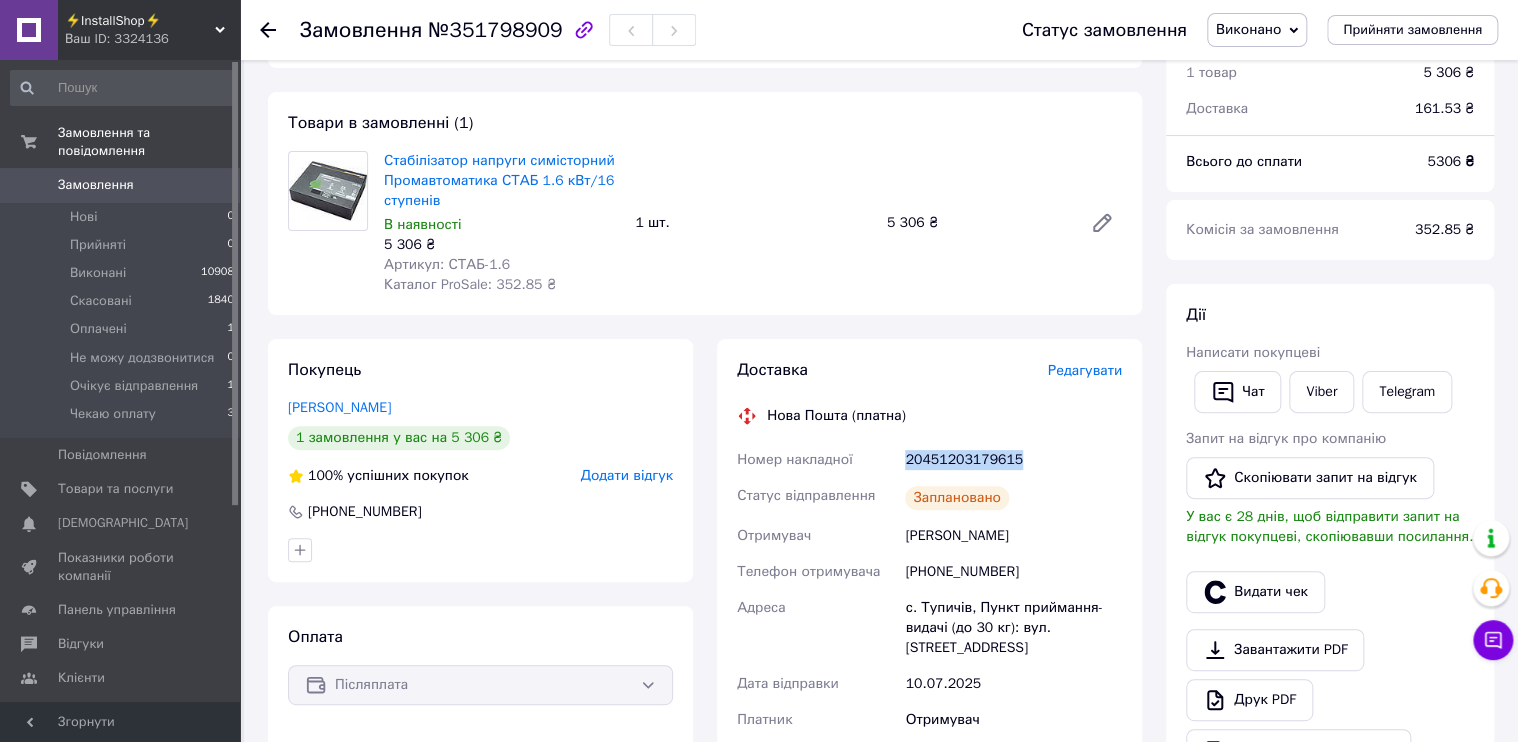 drag, startPoint x: 1032, startPoint y: 443, endPoint x: 896, endPoint y: 456, distance: 136.6199 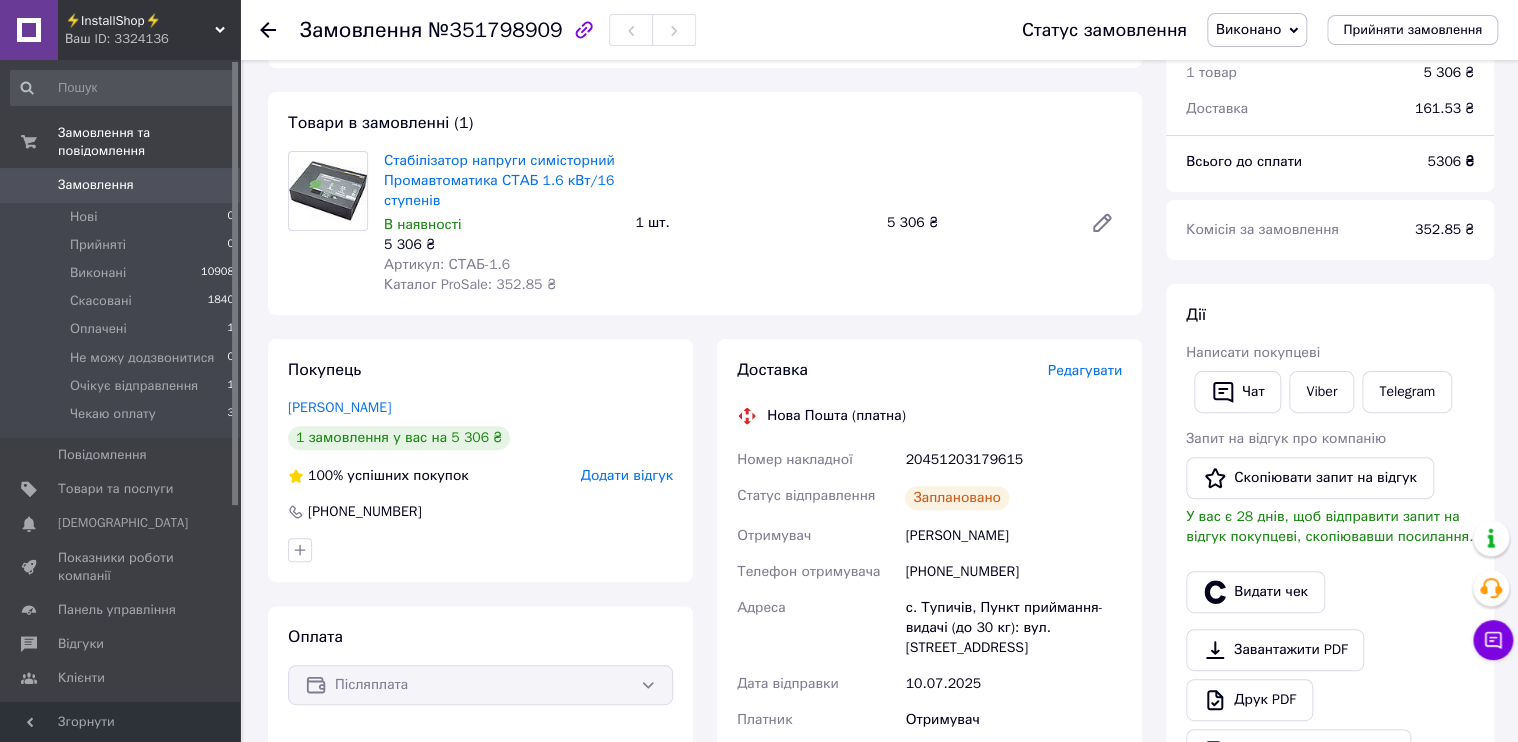 click 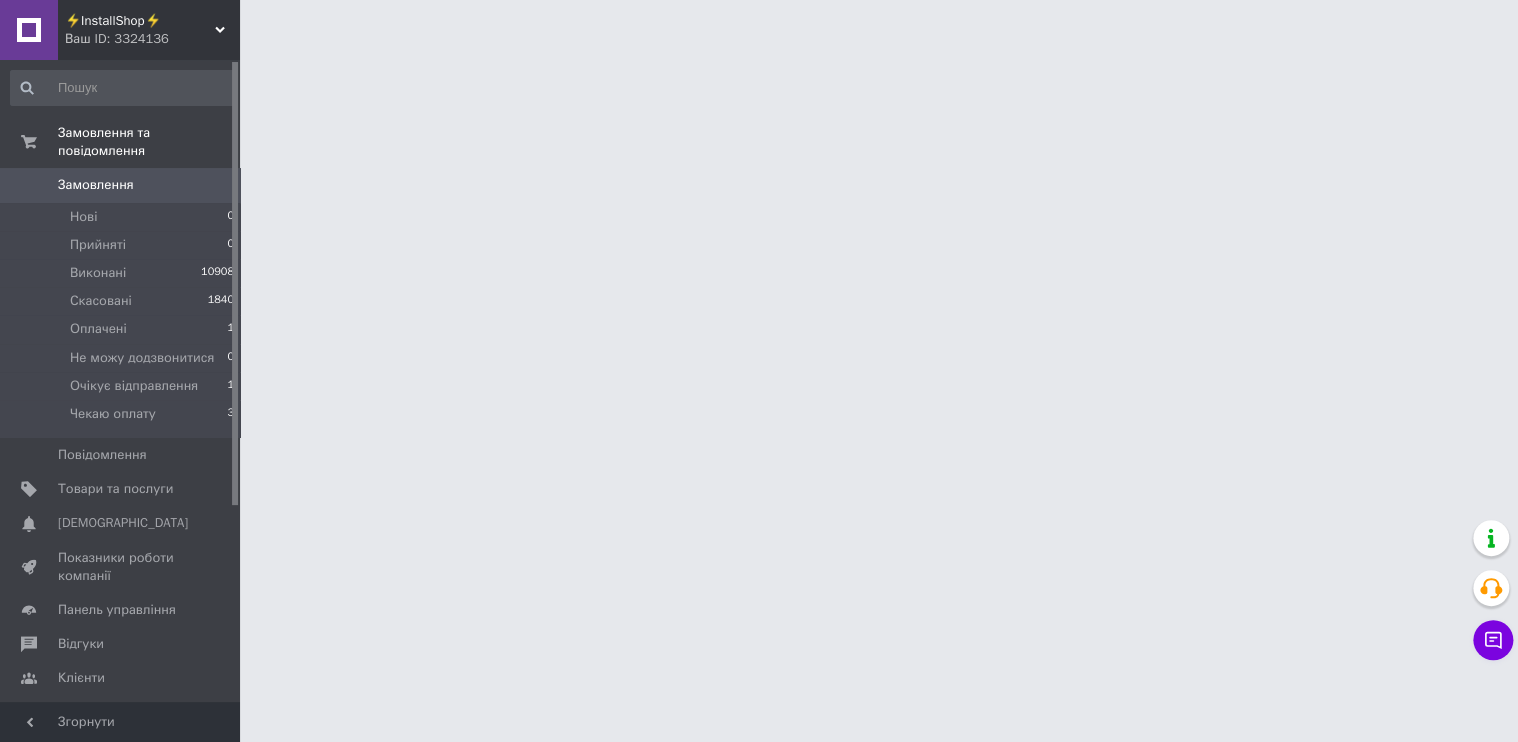 scroll, scrollTop: 0, scrollLeft: 0, axis: both 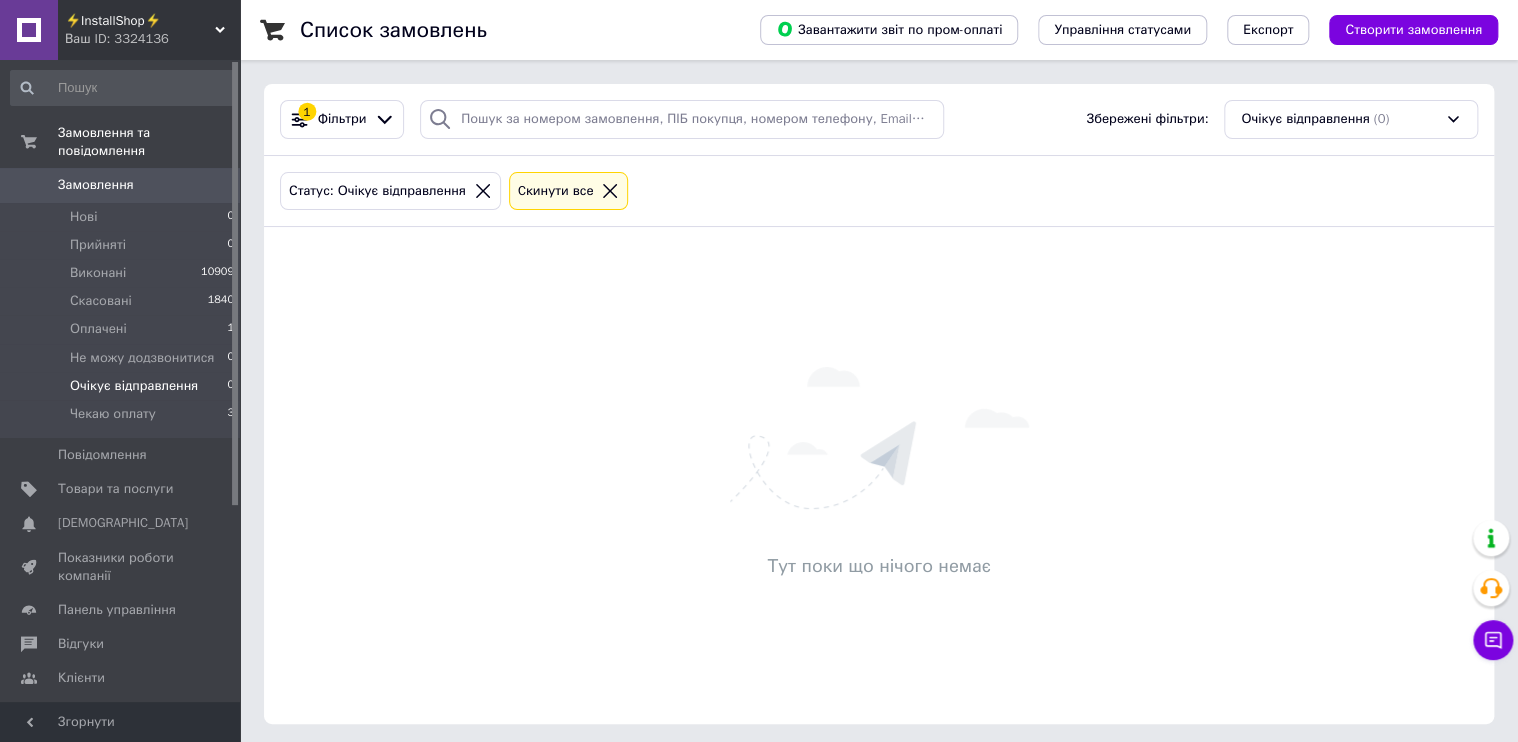 click 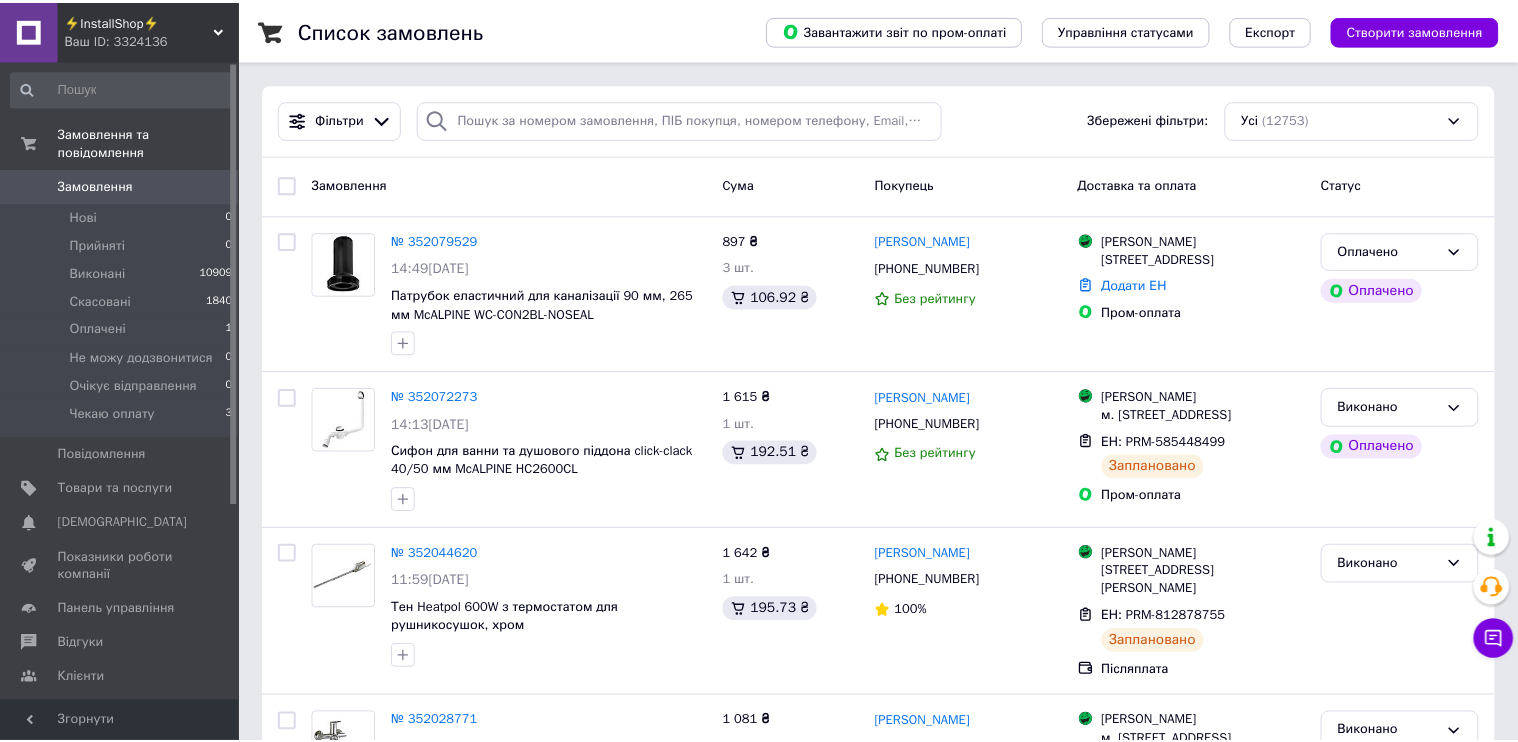 scroll, scrollTop: 0, scrollLeft: 0, axis: both 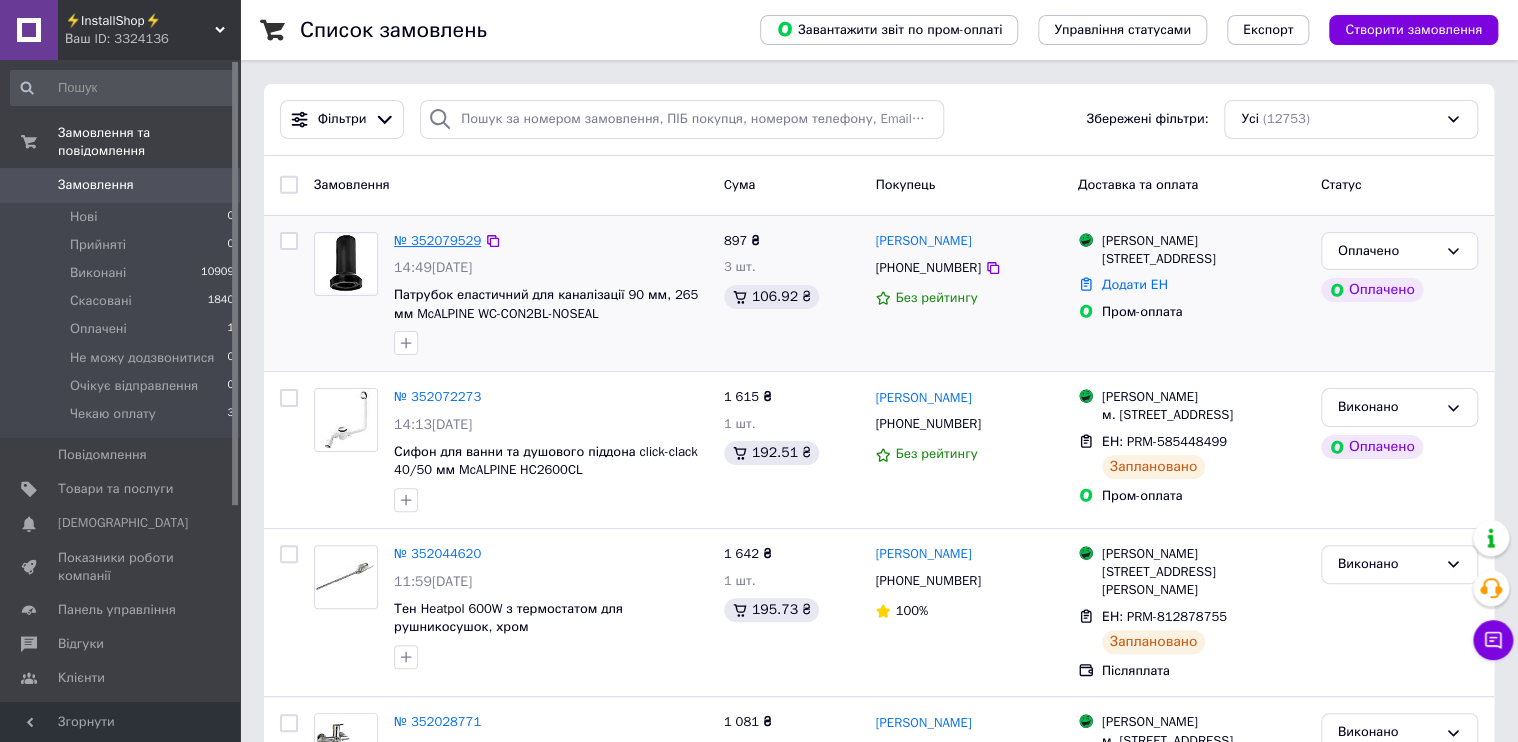 click on "№ 352079529" at bounding box center [437, 240] 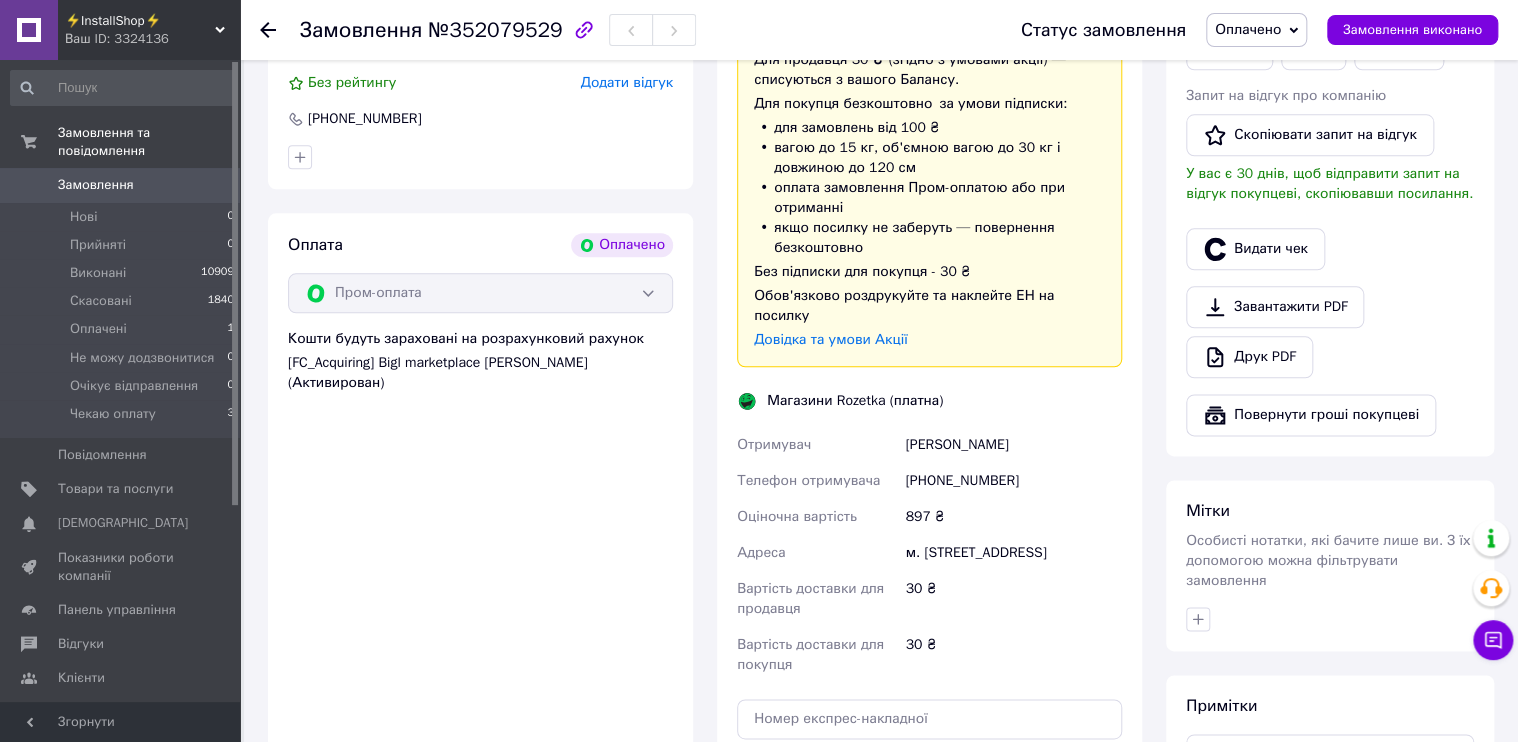 scroll, scrollTop: 1040, scrollLeft: 0, axis: vertical 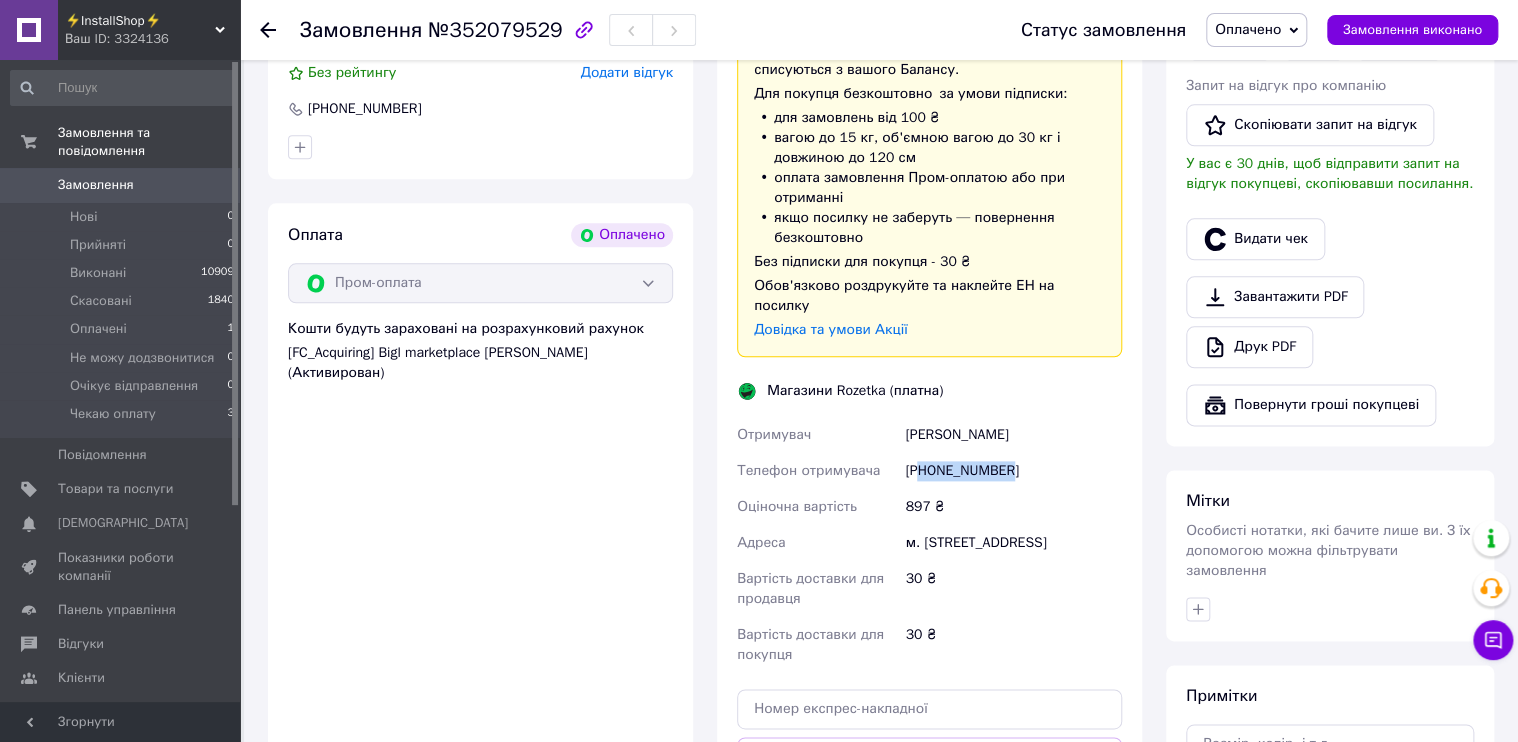 drag, startPoint x: 1031, startPoint y: 455, endPoint x: 924, endPoint y: 448, distance: 107.22873 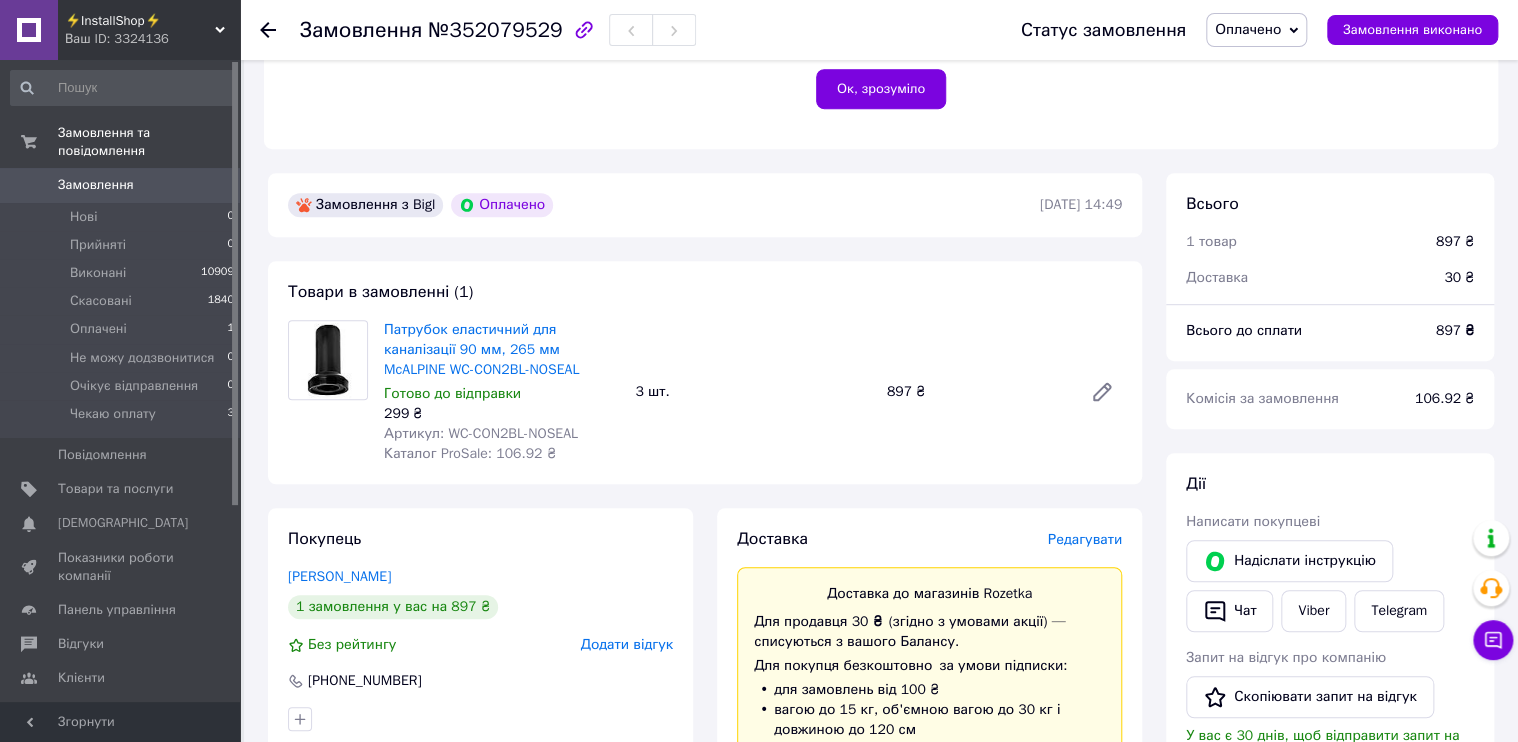 scroll, scrollTop: 0, scrollLeft: 0, axis: both 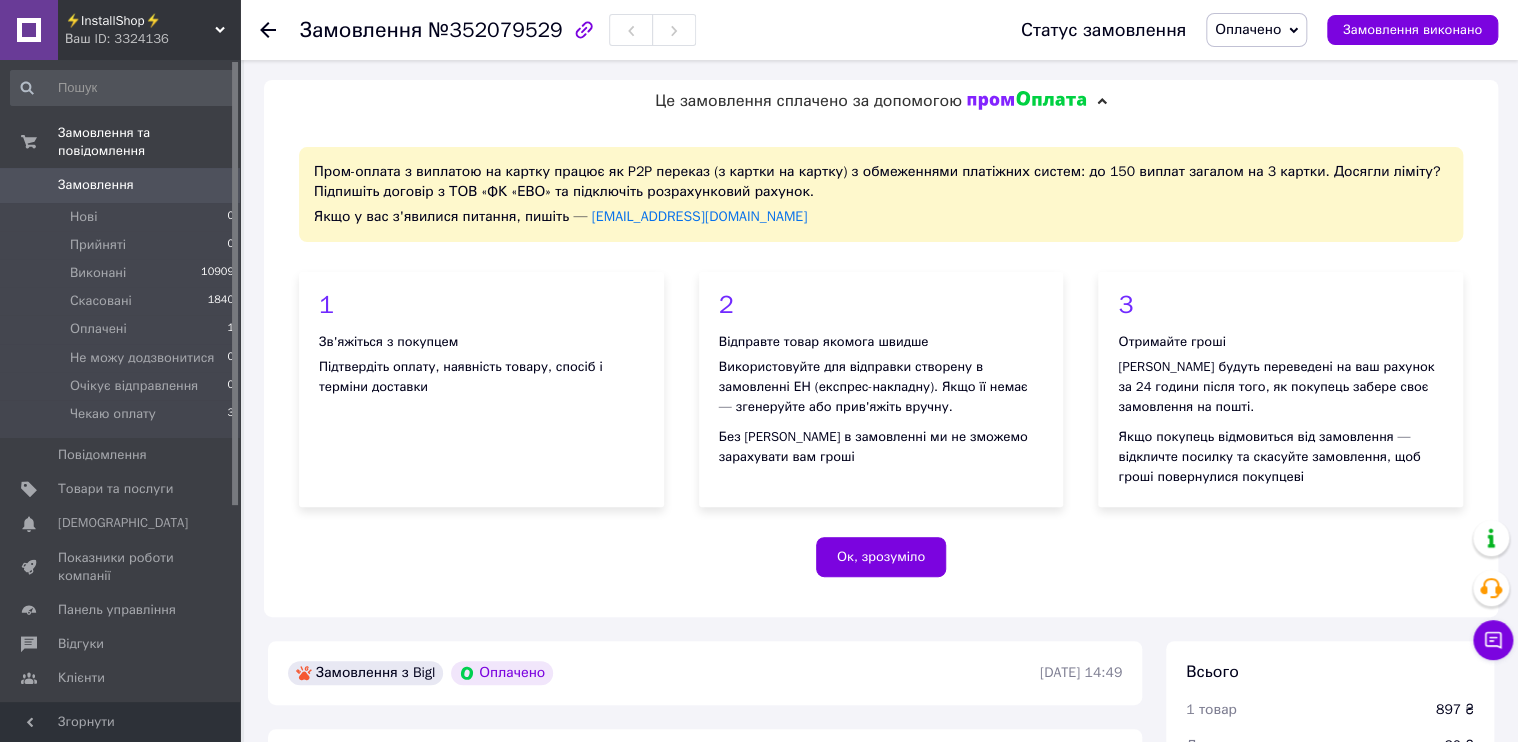 click at bounding box center (280, 30) 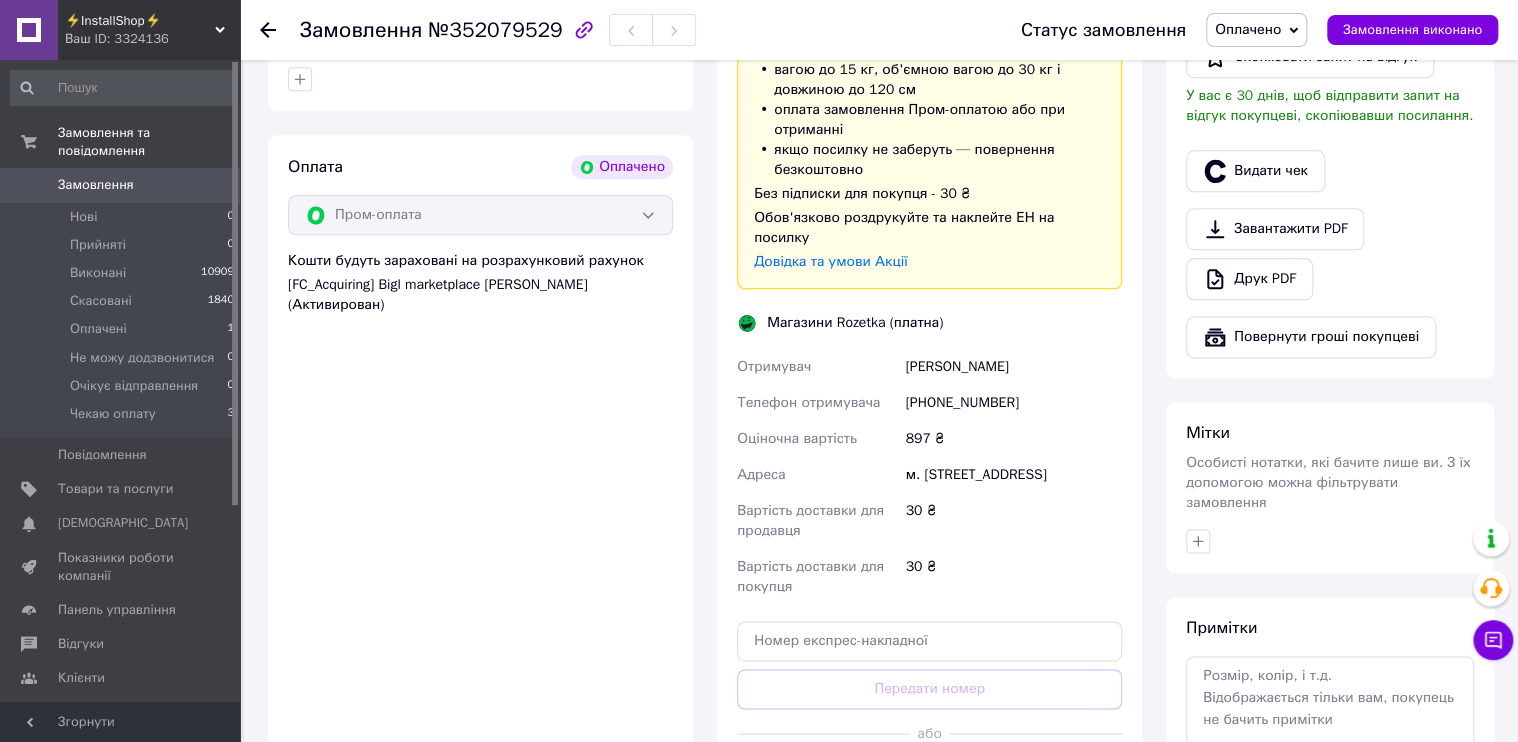 scroll, scrollTop: 1120, scrollLeft: 0, axis: vertical 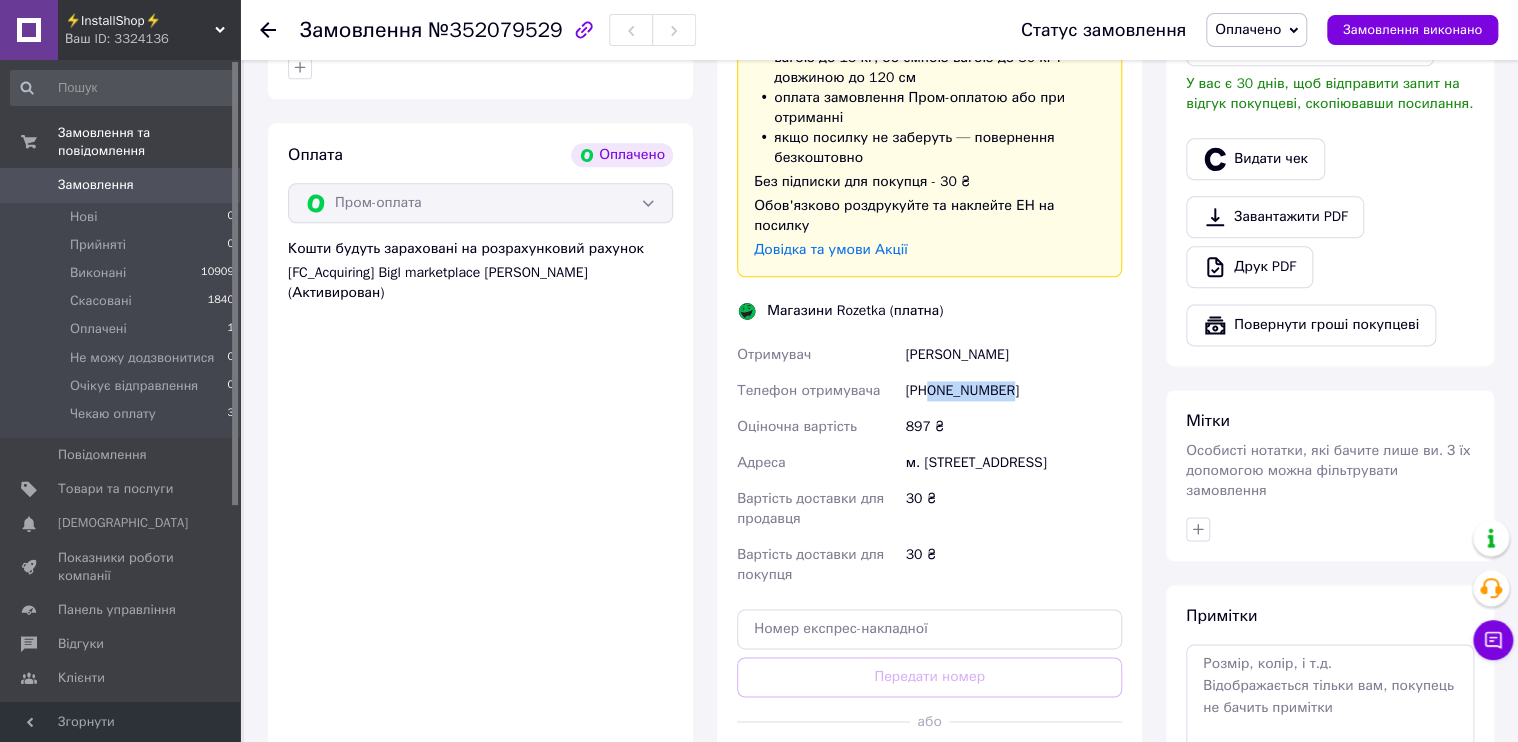 drag, startPoint x: 1023, startPoint y: 388, endPoint x: 932, endPoint y: 376, distance: 91.787796 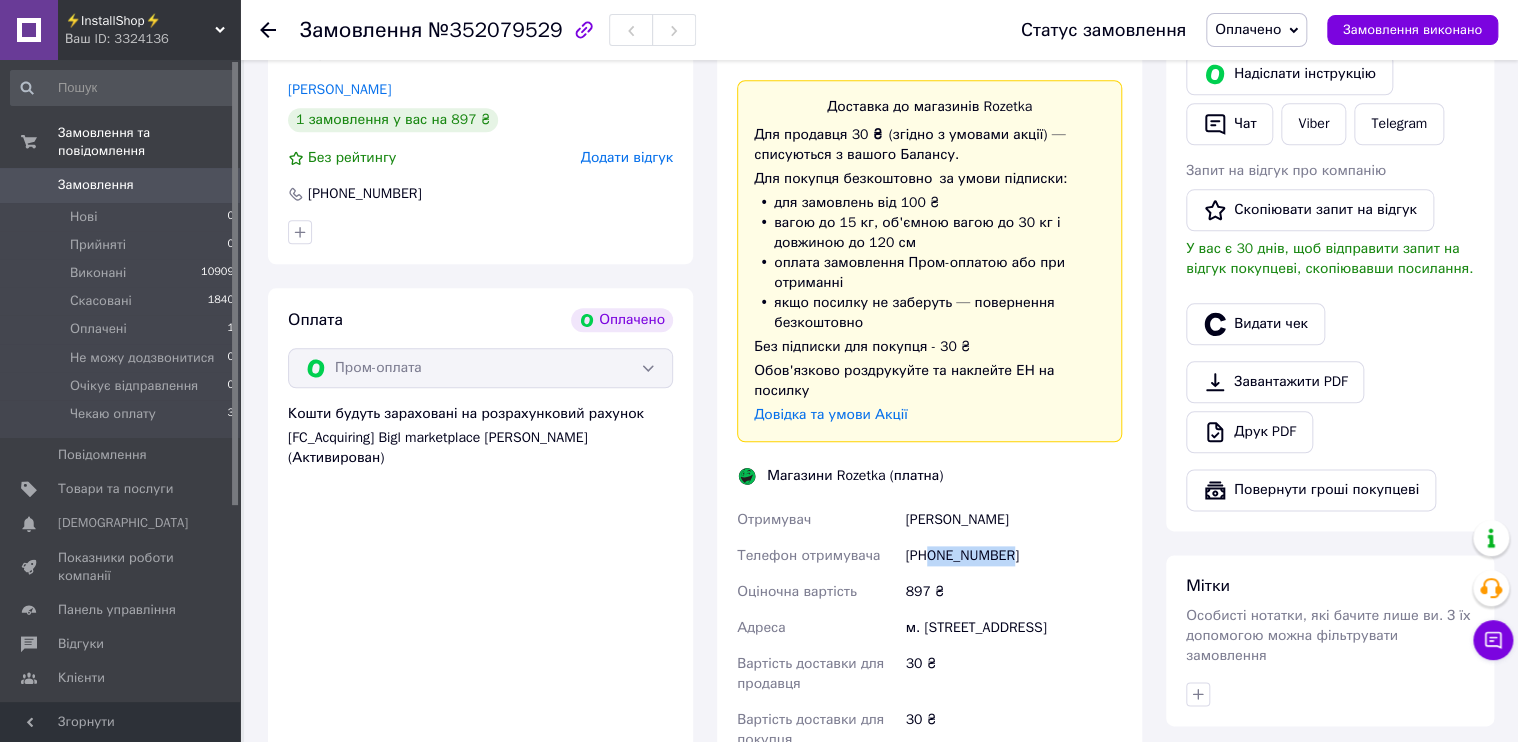 scroll, scrollTop: 1280, scrollLeft: 0, axis: vertical 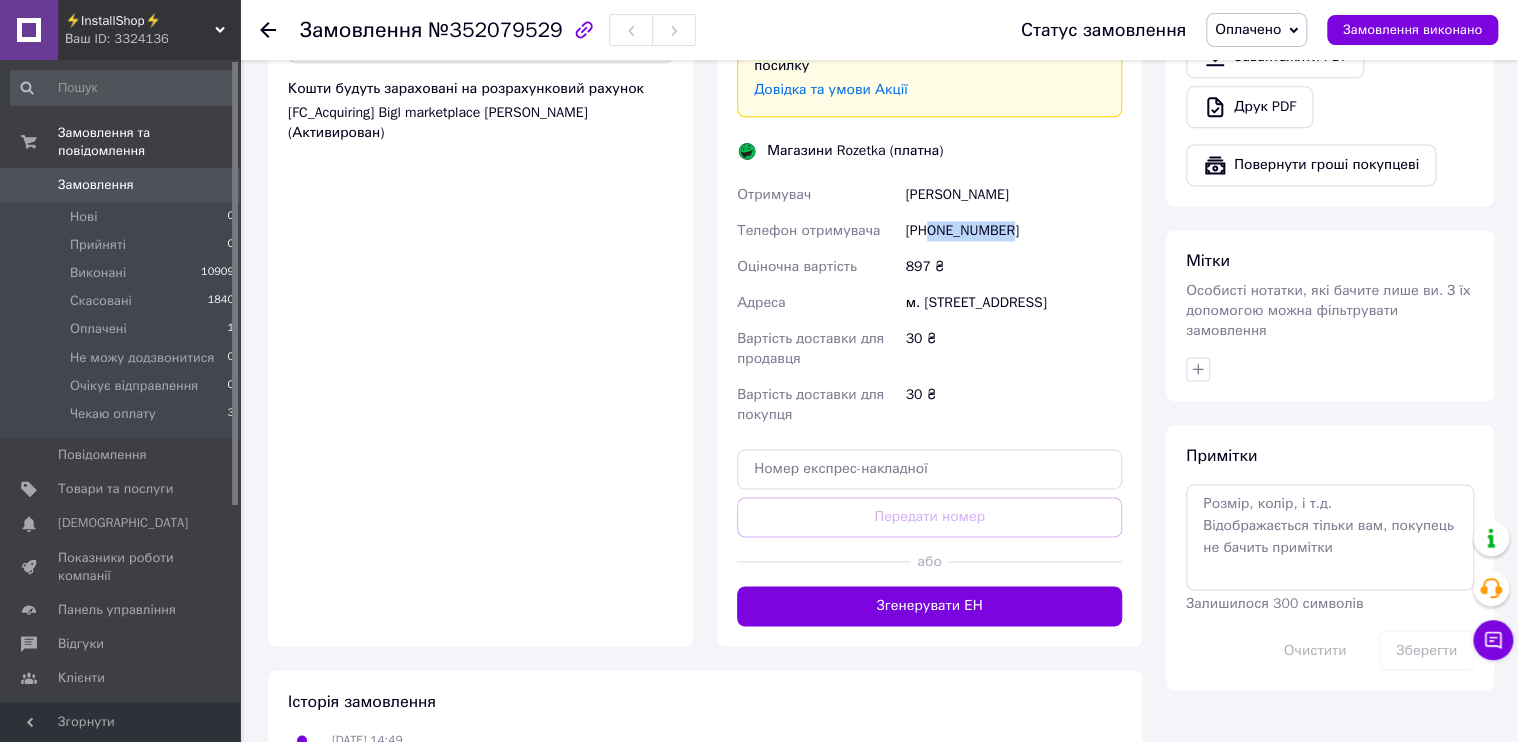 copy on "0674045135" 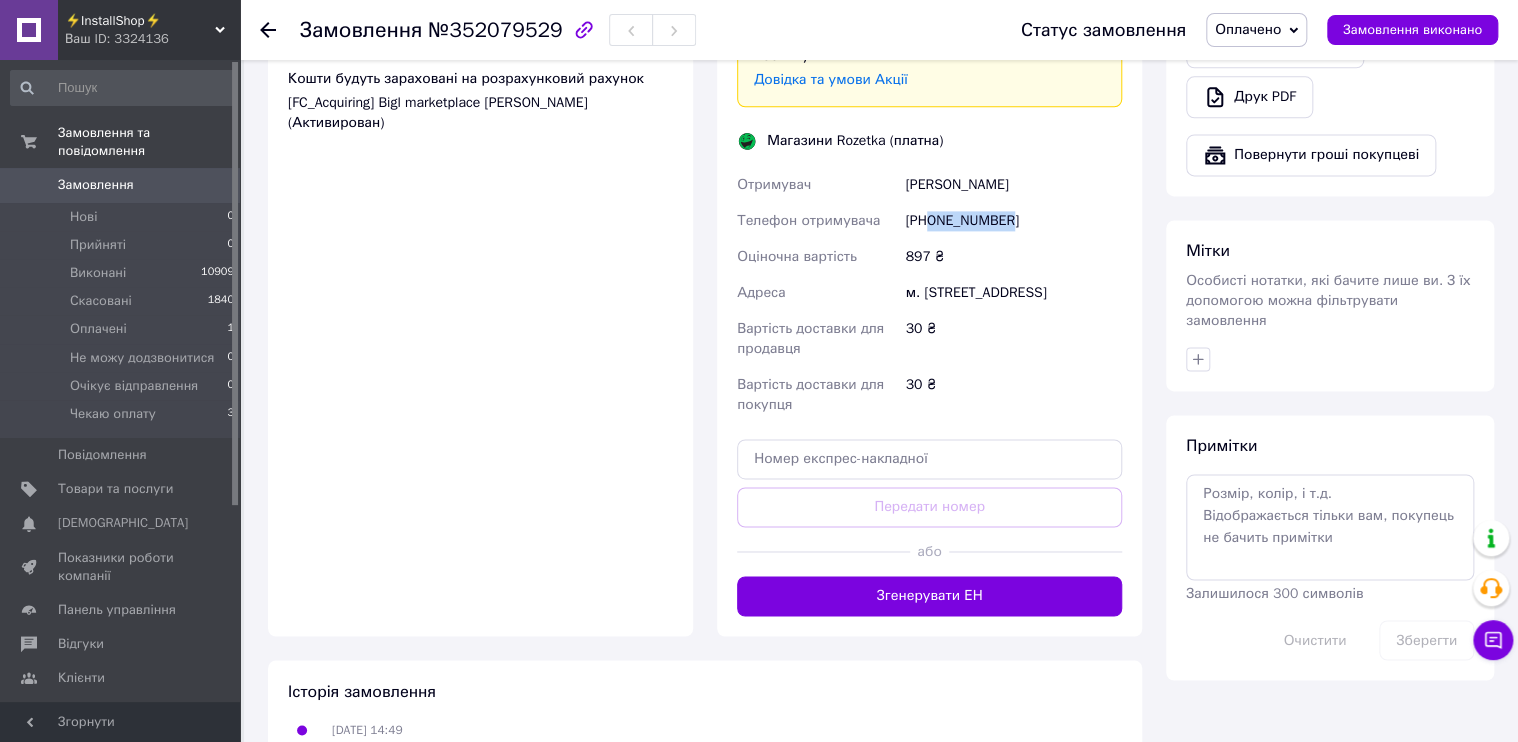 scroll, scrollTop: 1360, scrollLeft: 0, axis: vertical 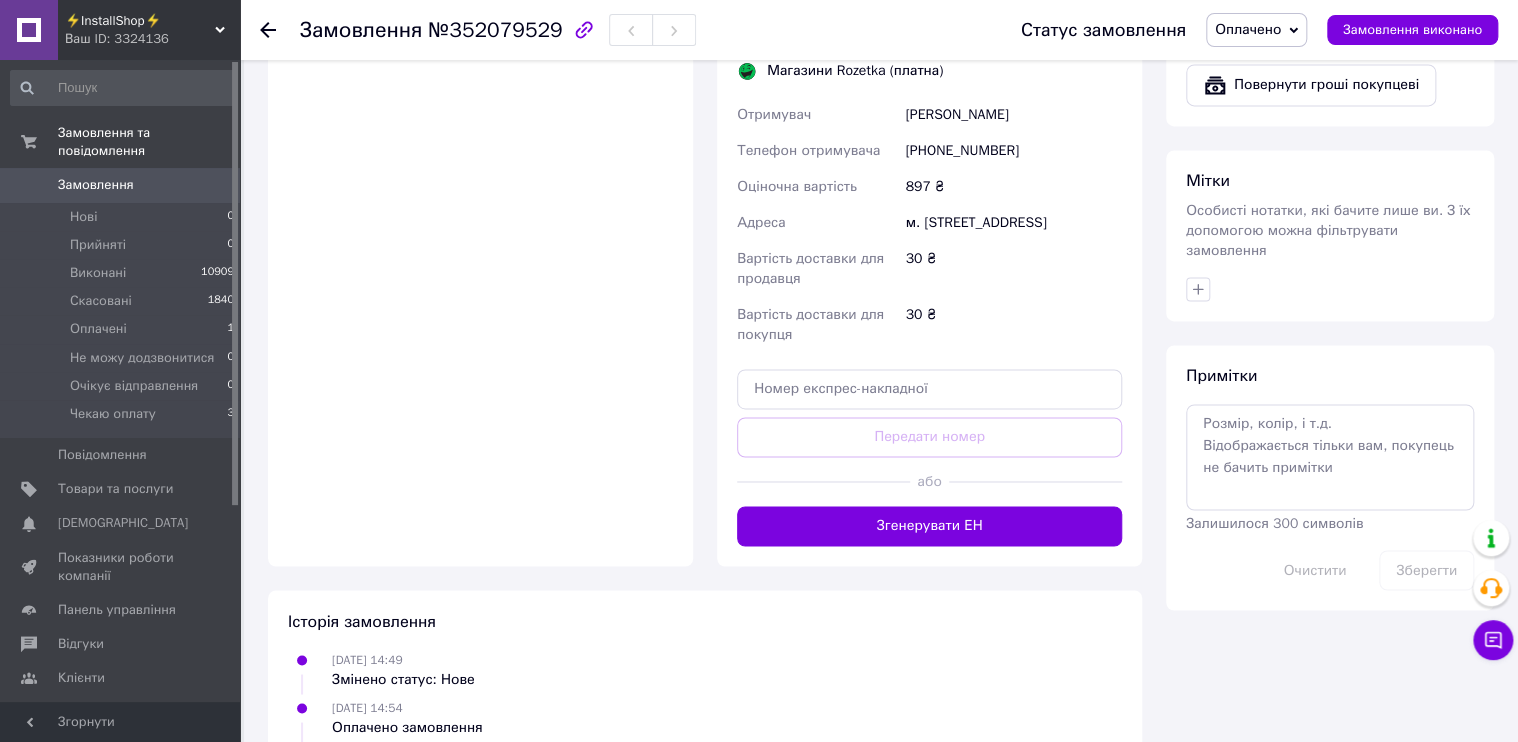 click on "10.07.2025 14:49 Змінено статус: Нове" at bounding box center (705, 669) 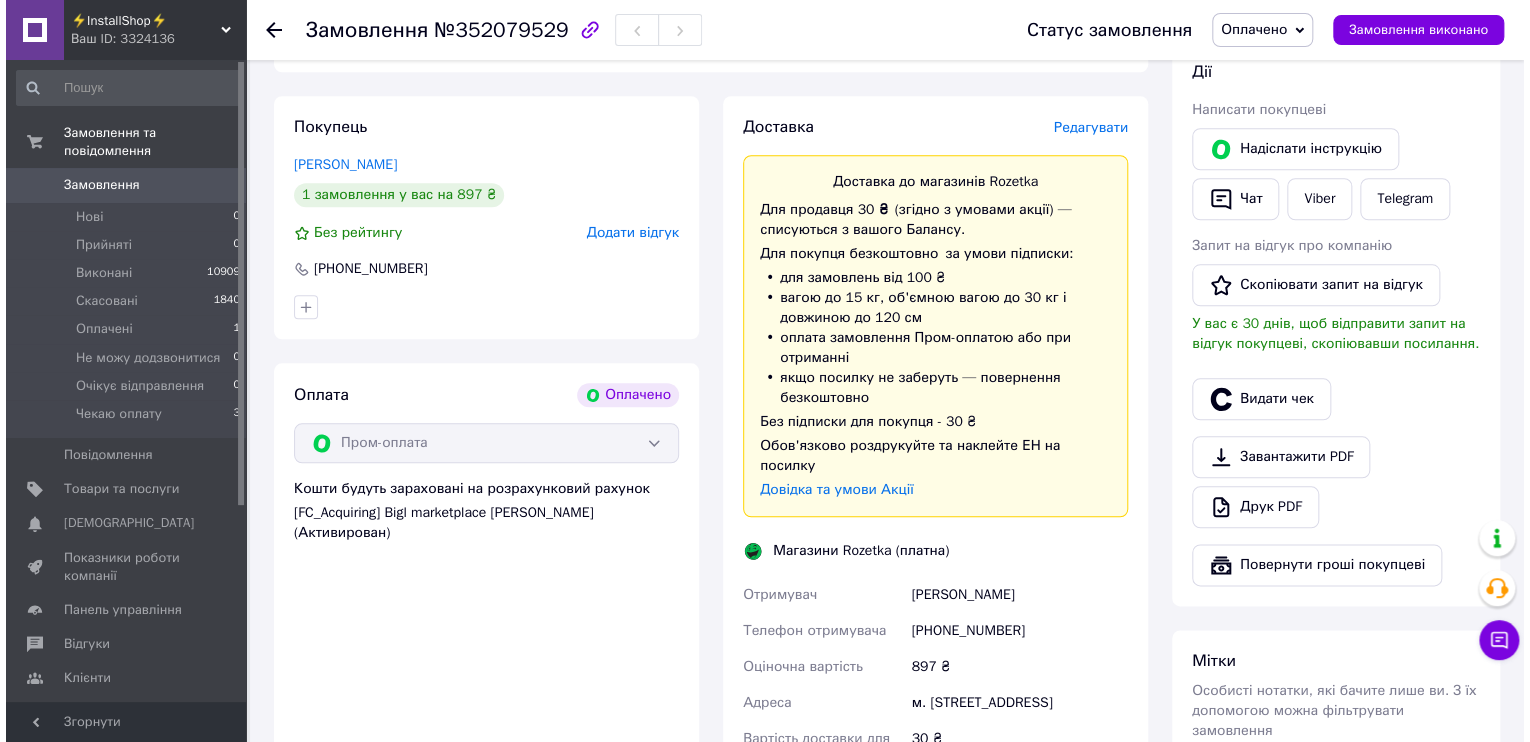 scroll, scrollTop: 880, scrollLeft: 0, axis: vertical 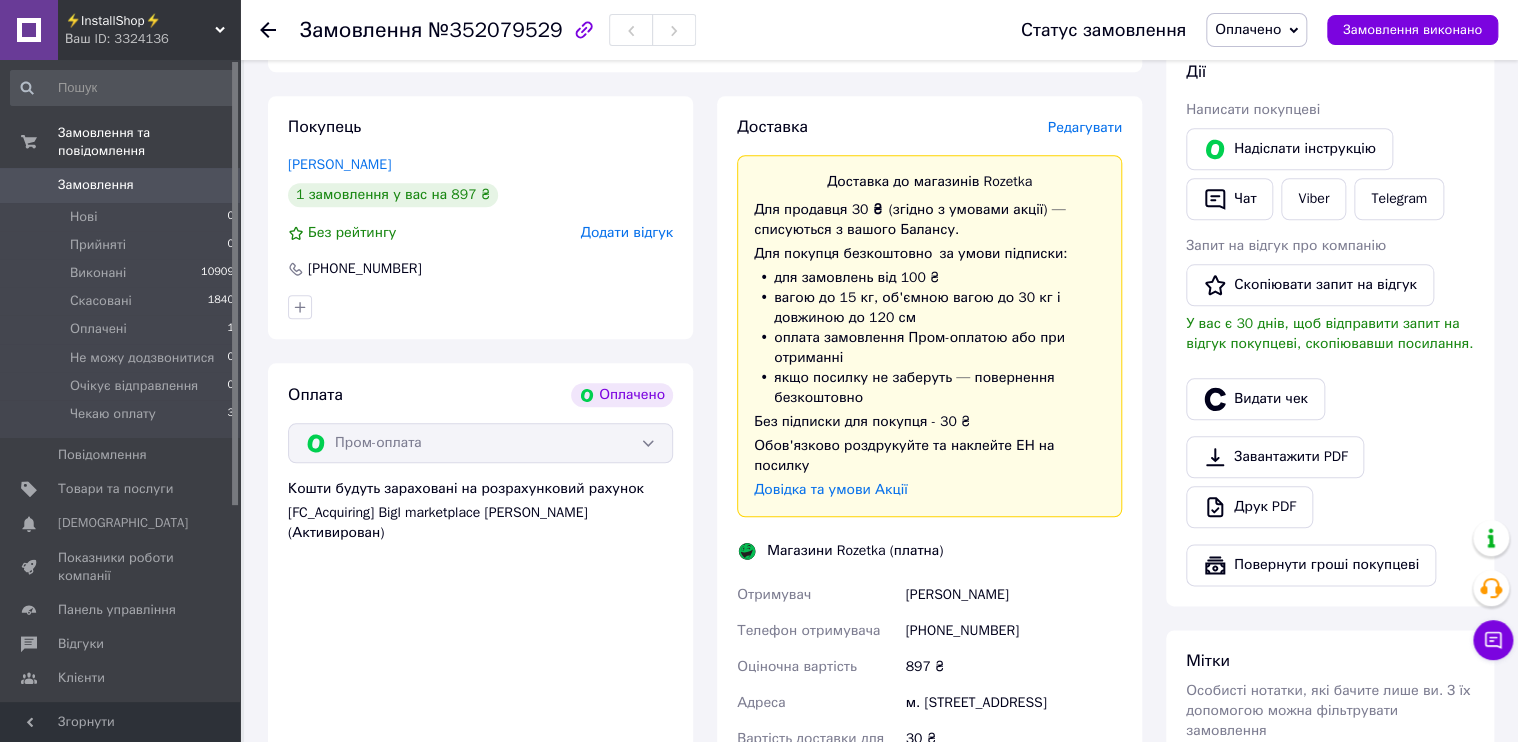 click on "Редагувати" at bounding box center [1085, 127] 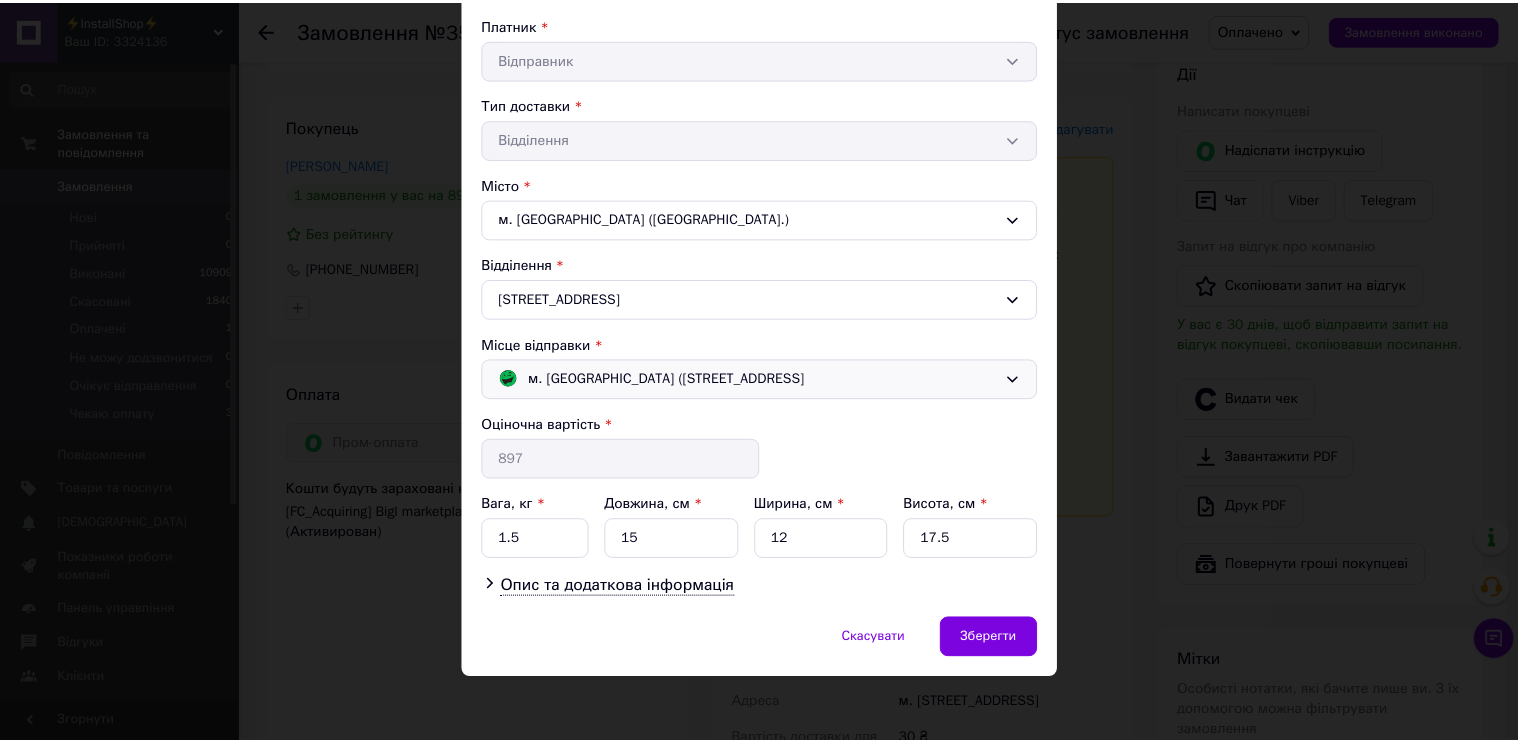 scroll, scrollTop: 0, scrollLeft: 0, axis: both 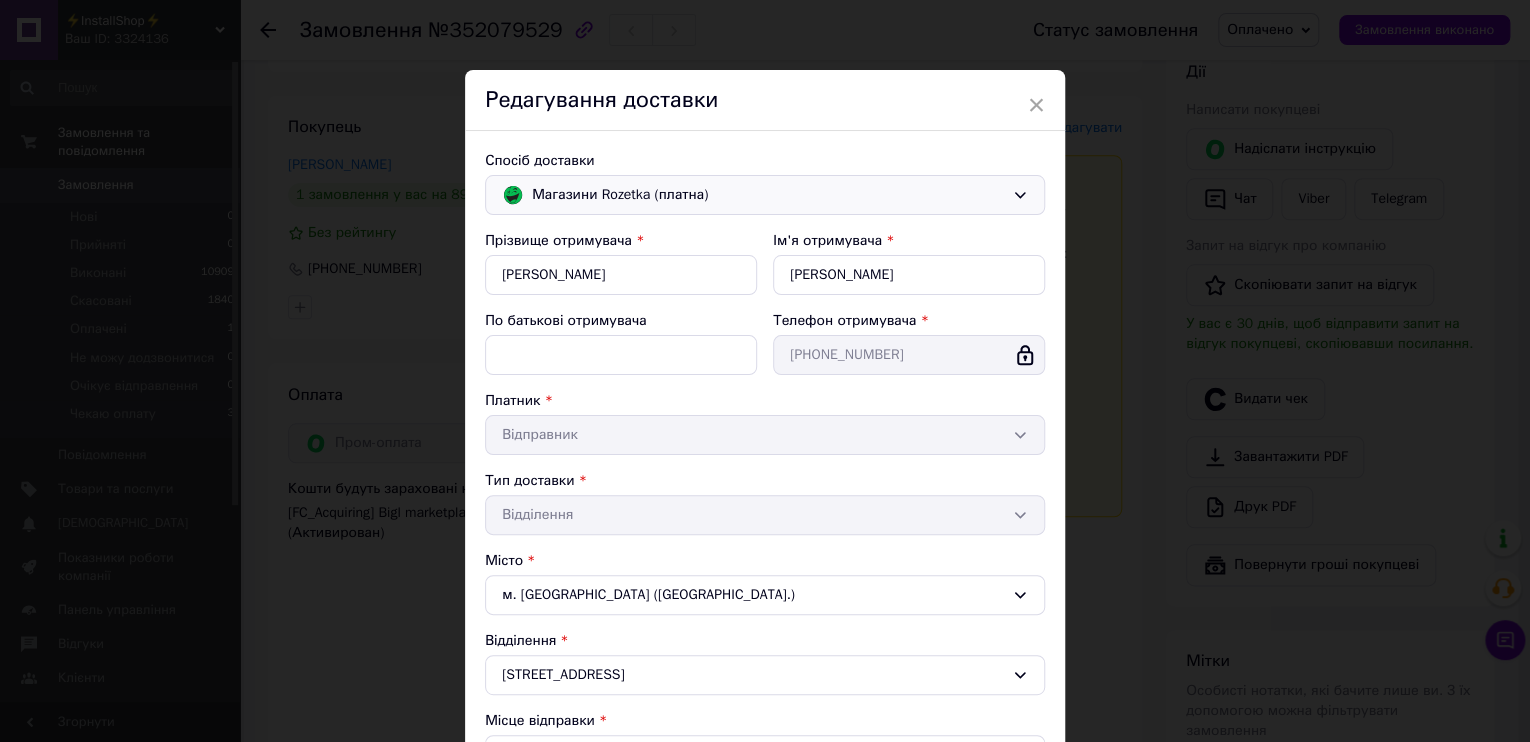 click on "Магазини Rozetka (платна)" at bounding box center [768, 195] 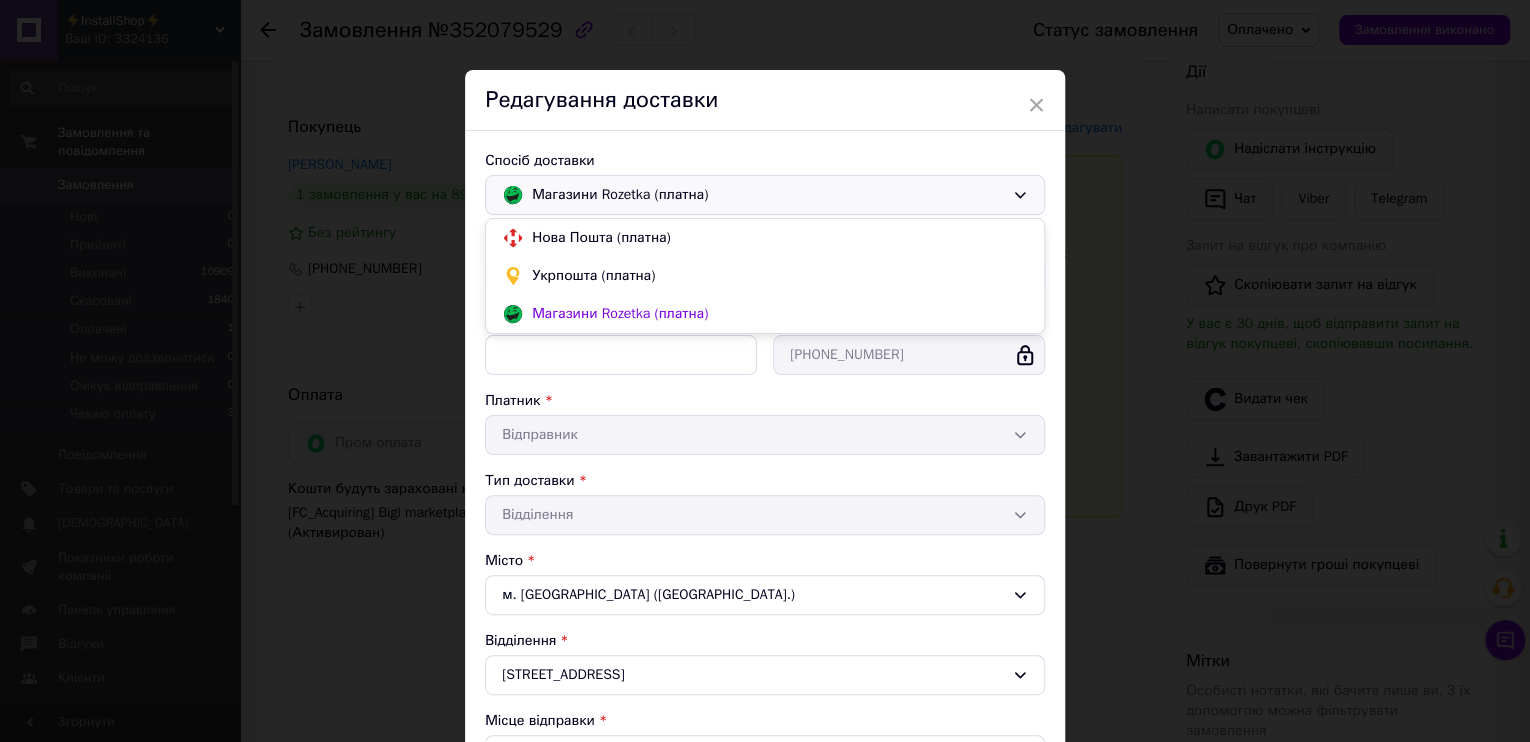 click on "× Редагування доставки Спосіб доставки Магазини Rozetka (платна) Нова Пошта (платна) Укрпошта (платна) Магазини Rozetka (платна) Прізвище отримувача   * Зайцев Ім'я отримувача   * Александр По батькові отримувача Телефон отримувача   * +380674045135 Платник   * Відправник Тип доставки   * Відділення Місто м. Київ (Київська обл.) Відділення Вишгородська вул., 46 Місце відправки   * м. Львів (Львівська обл.); Кульпарківська вул., 226А Оціночна вартість   * 897 Вага, кг   * 1.5 Довжина, см   * 15 Ширина, см   * 12 Висота, см   * 17.5   Опис та додаткова інформація Скасувати   Зберегти" at bounding box center [765, 371] 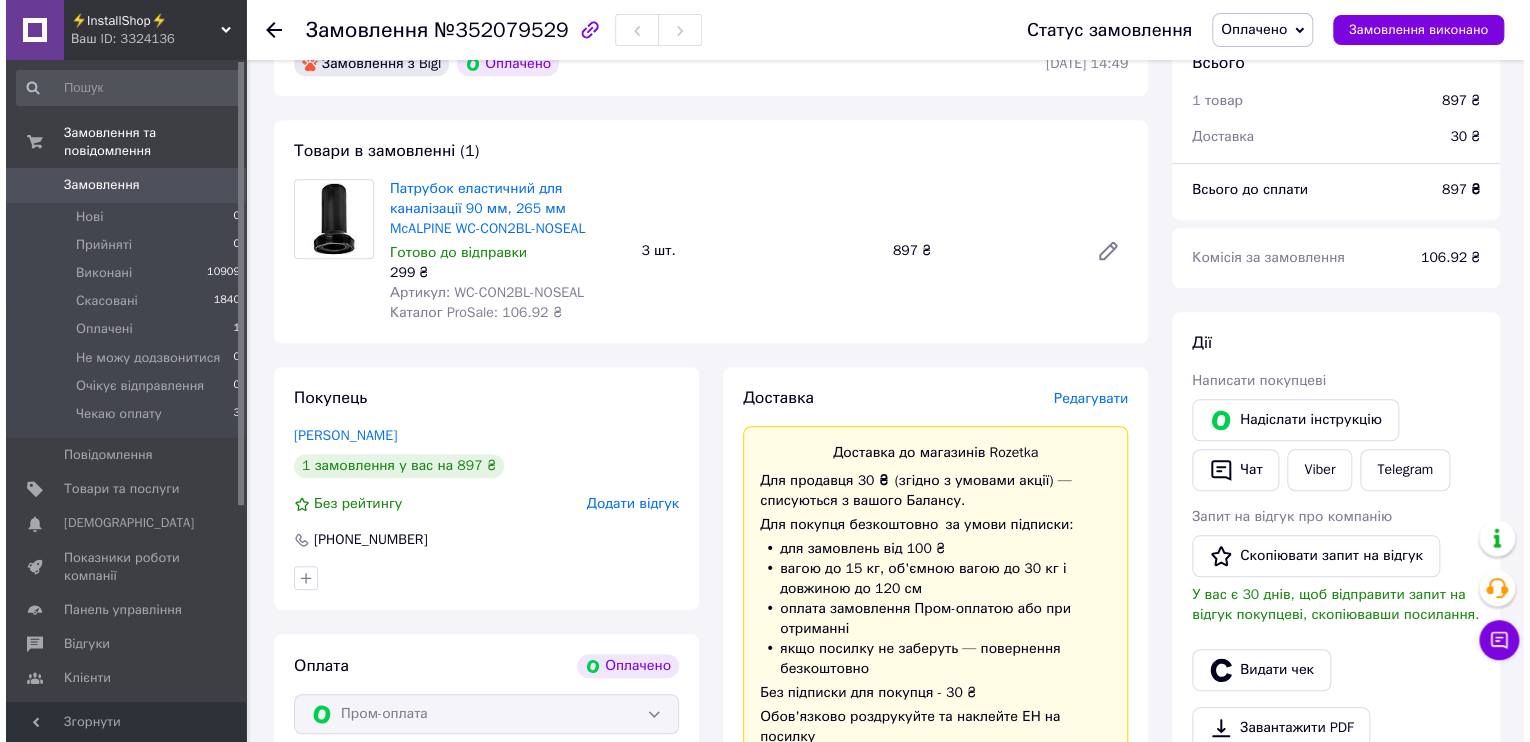 scroll, scrollTop: 640, scrollLeft: 0, axis: vertical 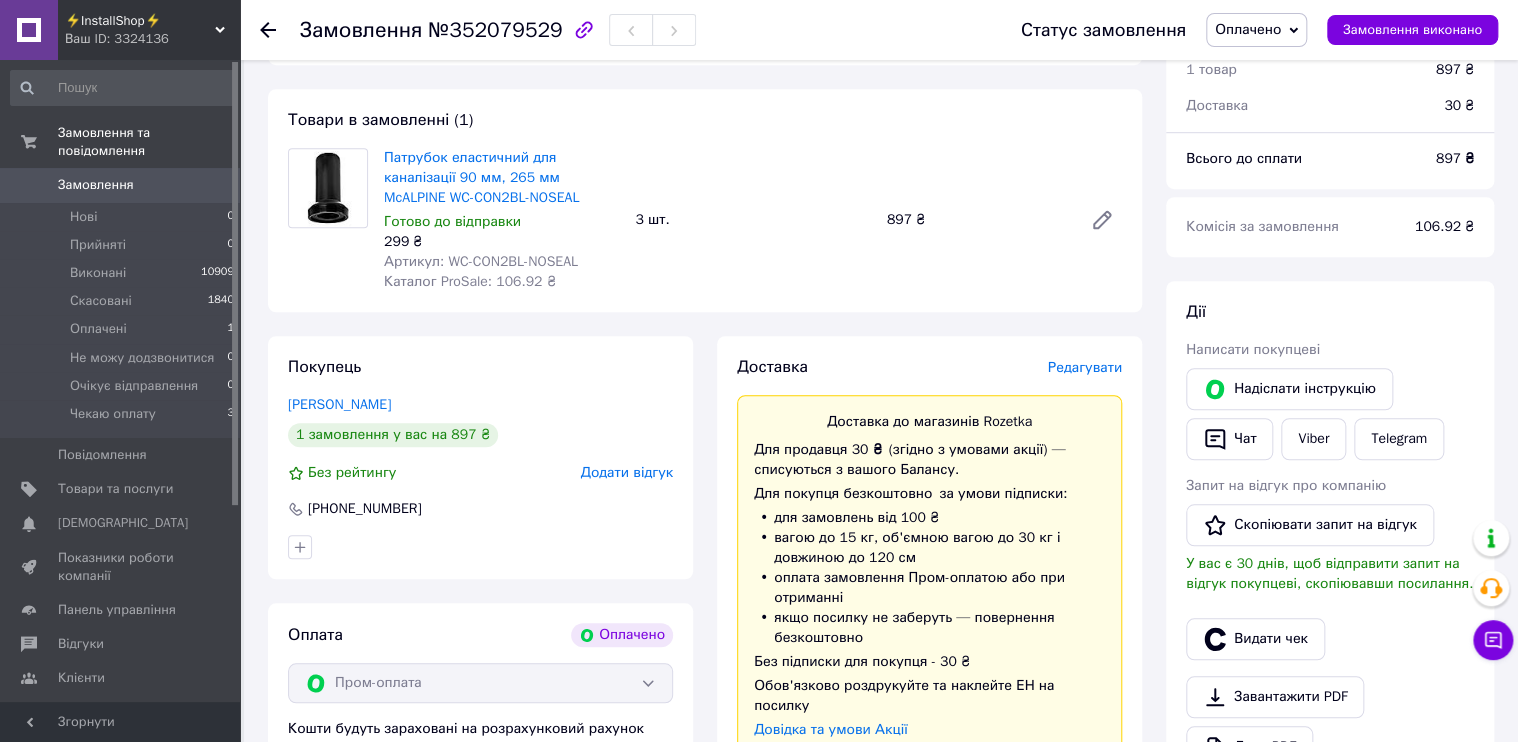 click on "Редагувати" at bounding box center [1085, 367] 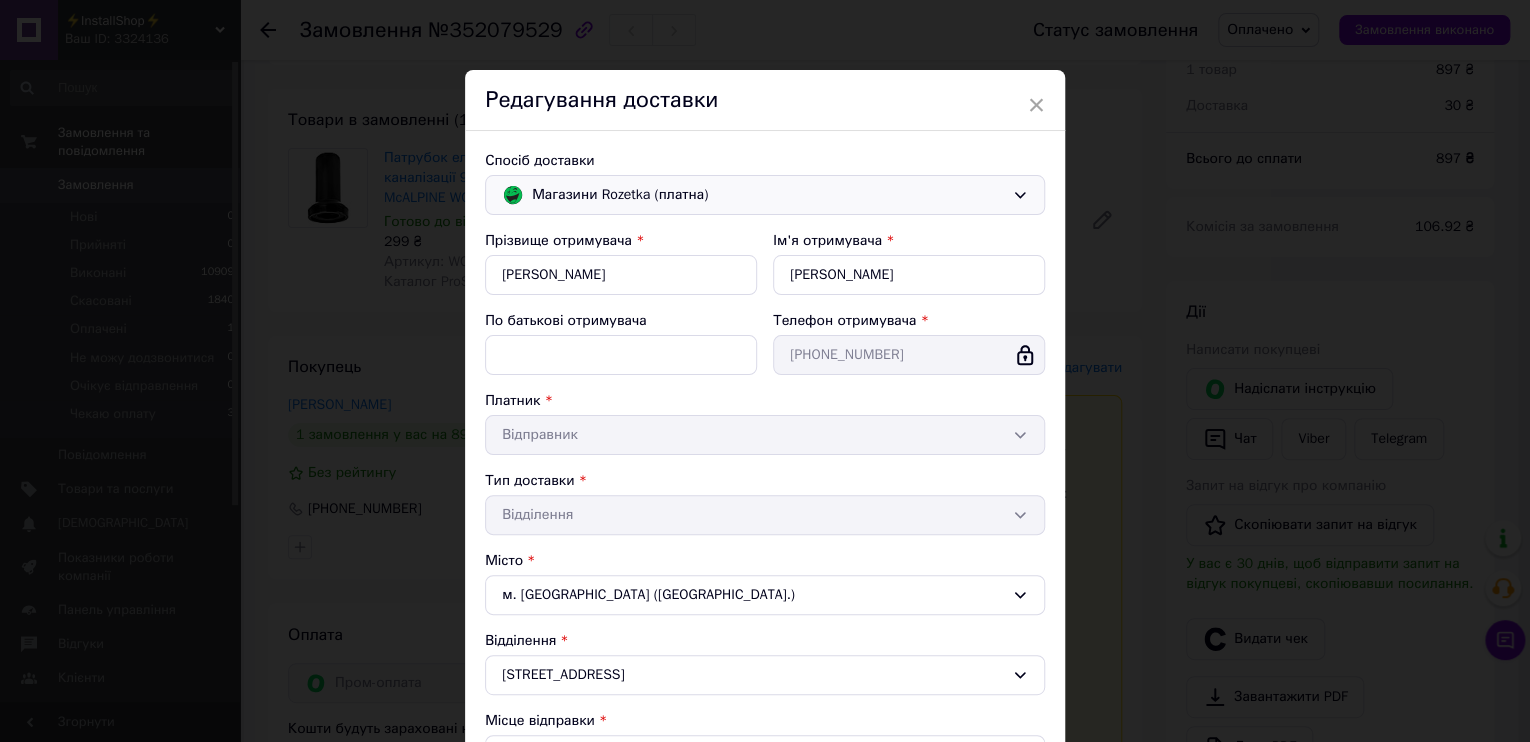 click on "Магазини Rozetka (платна)" at bounding box center (765, 195) 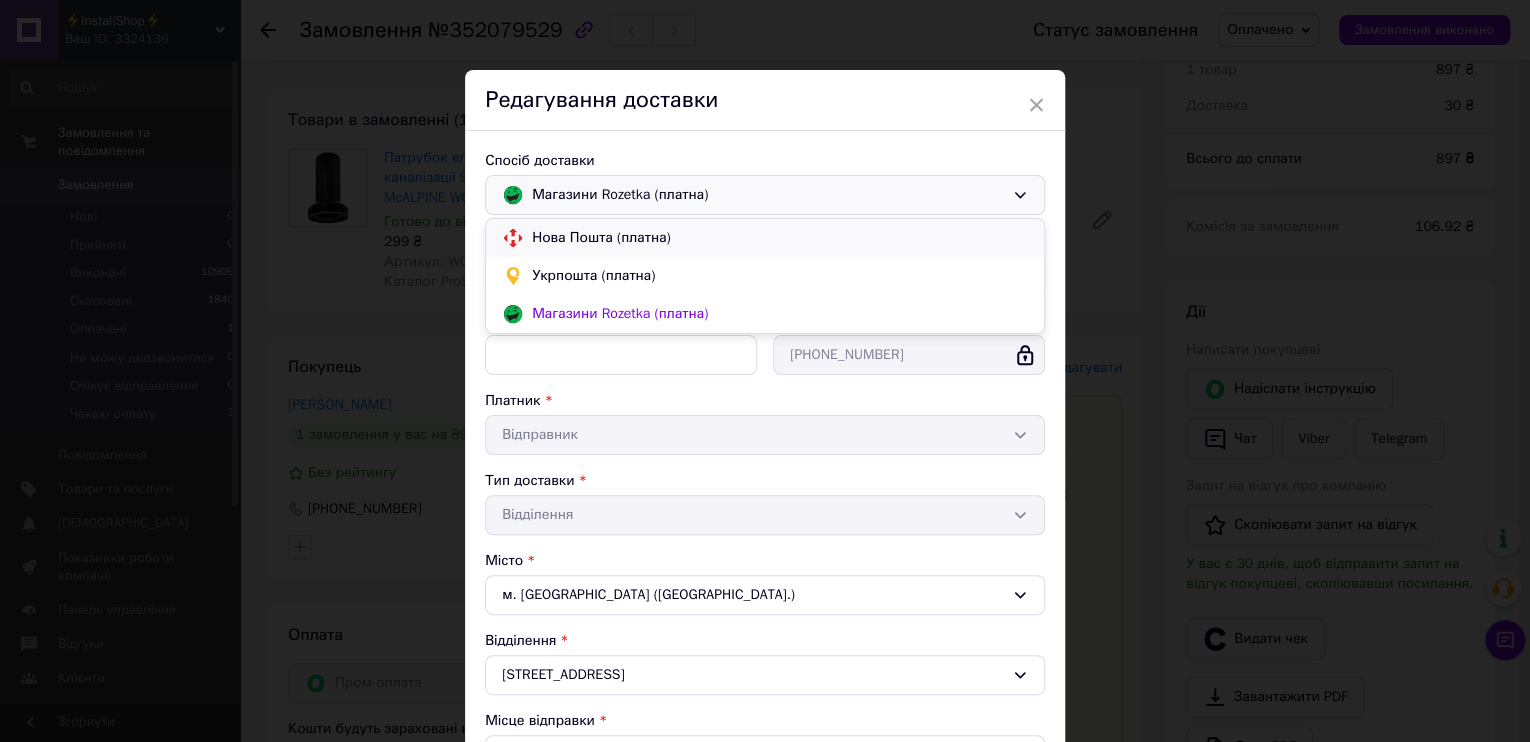 click on "Нова Пошта (платна)" at bounding box center [780, 238] 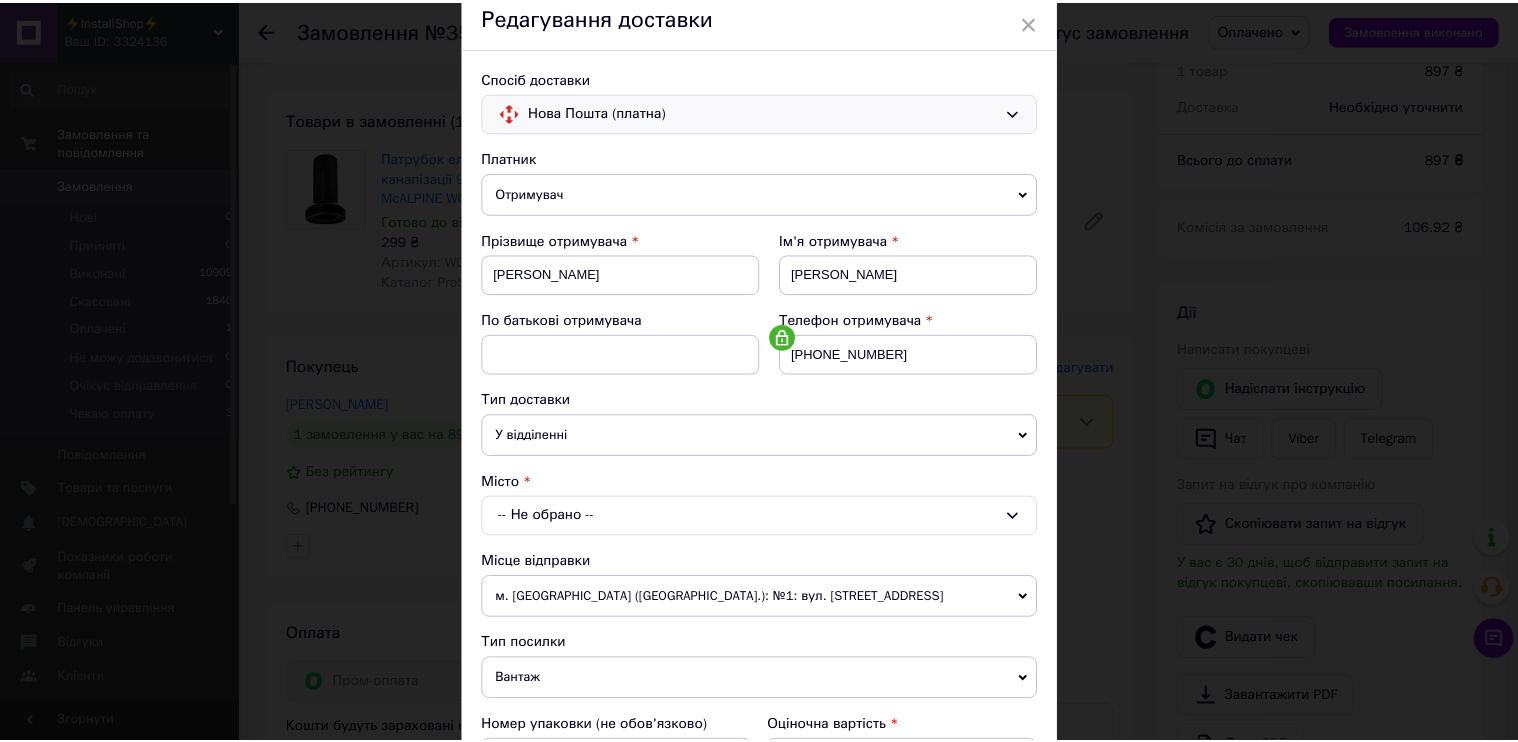 scroll, scrollTop: 240, scrollLeft: 0, axis: vertical 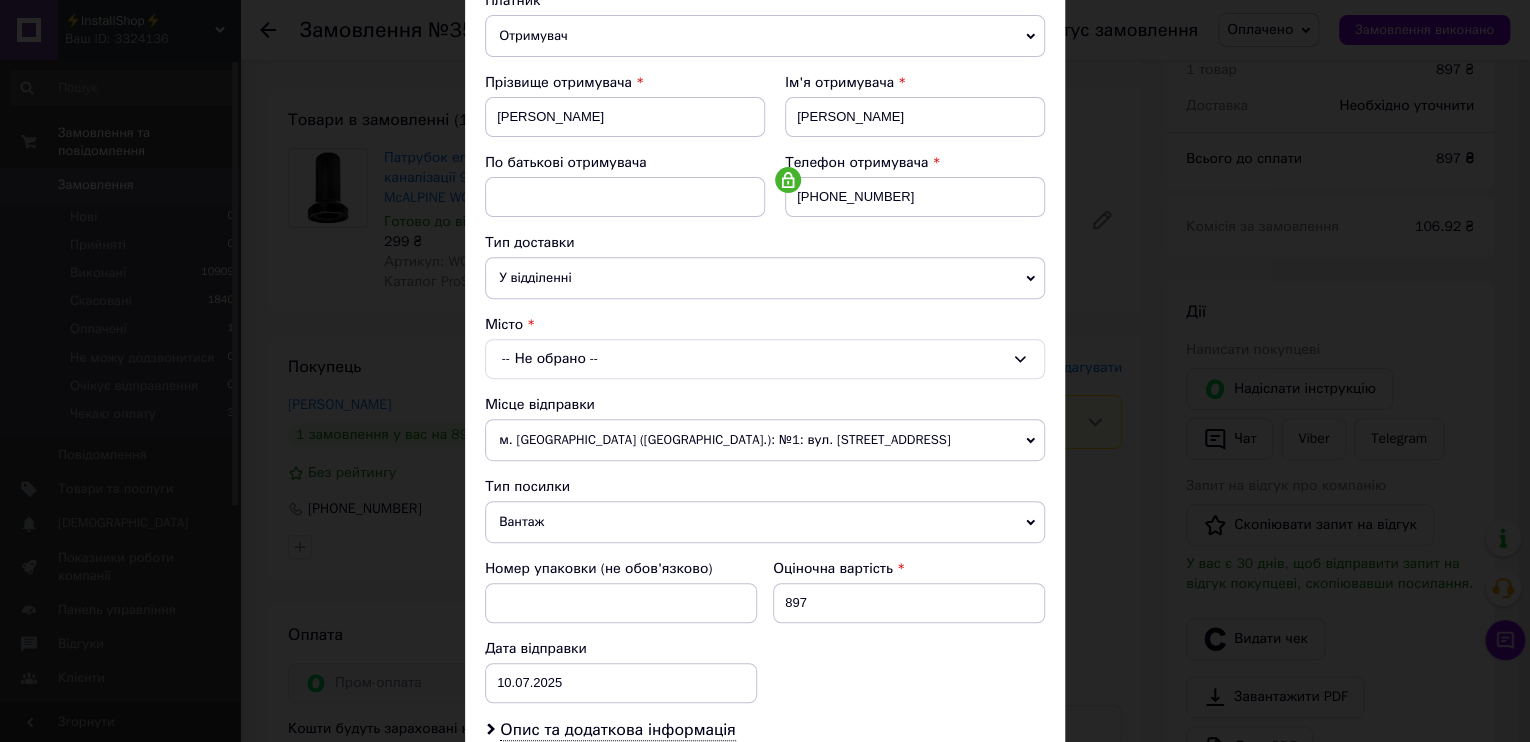 click on "-- Не обрано --" at bounding box center (765, 359) 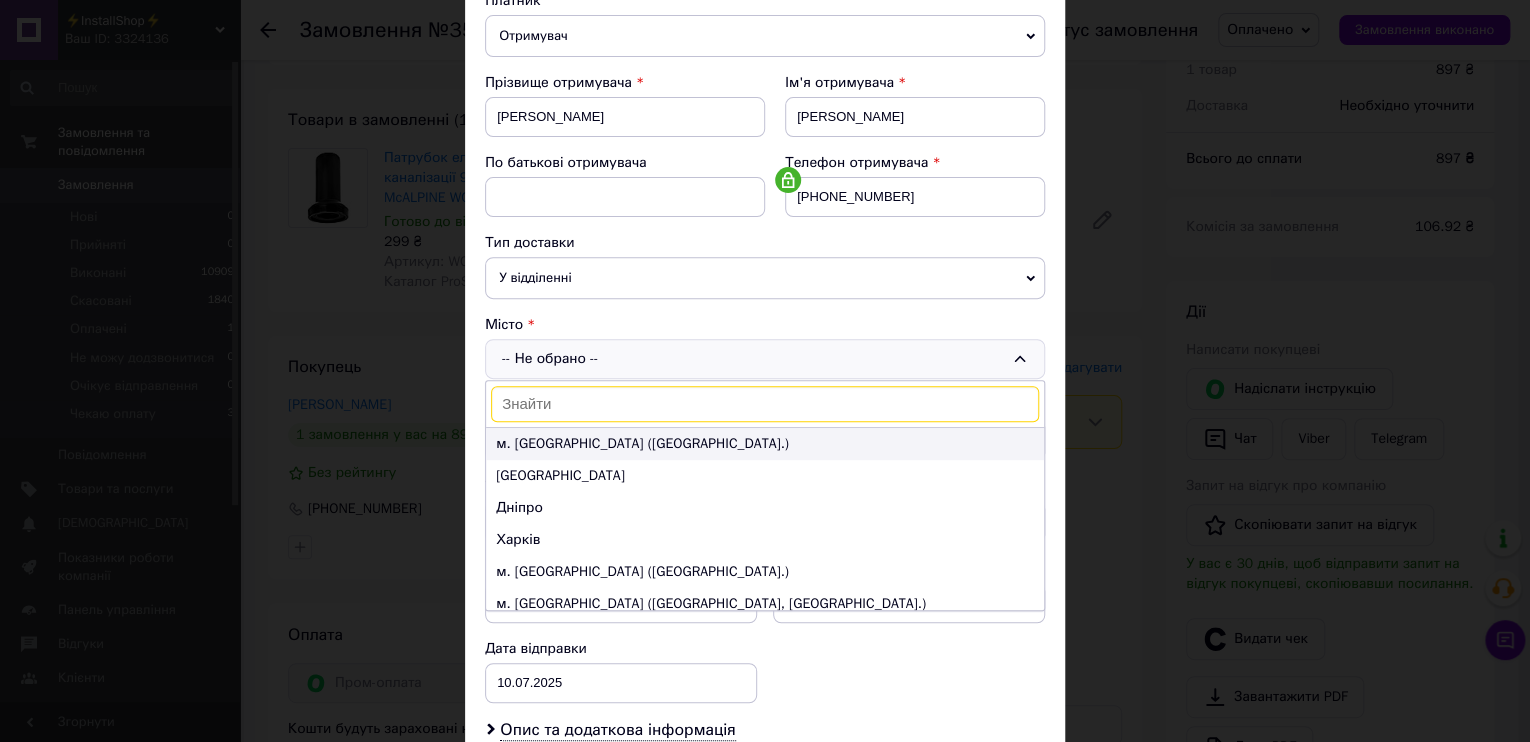 click on "м. [GEOGRAPHIC_DATA] ([GEOGRAPHIC_DATA].)" at bounding box center [765, 444] 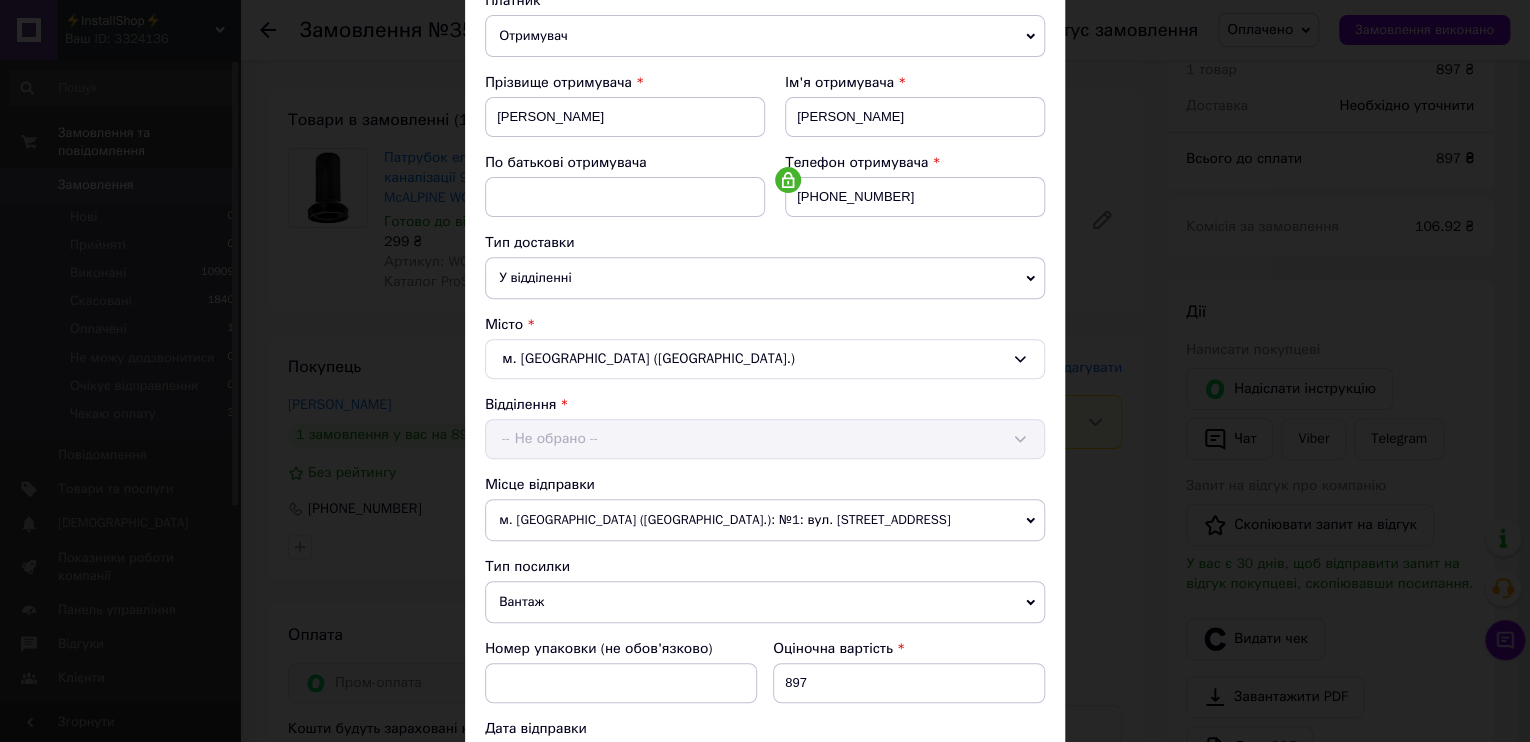click on "Відділення -- Не обрано --" at bounding box center [765, 427] 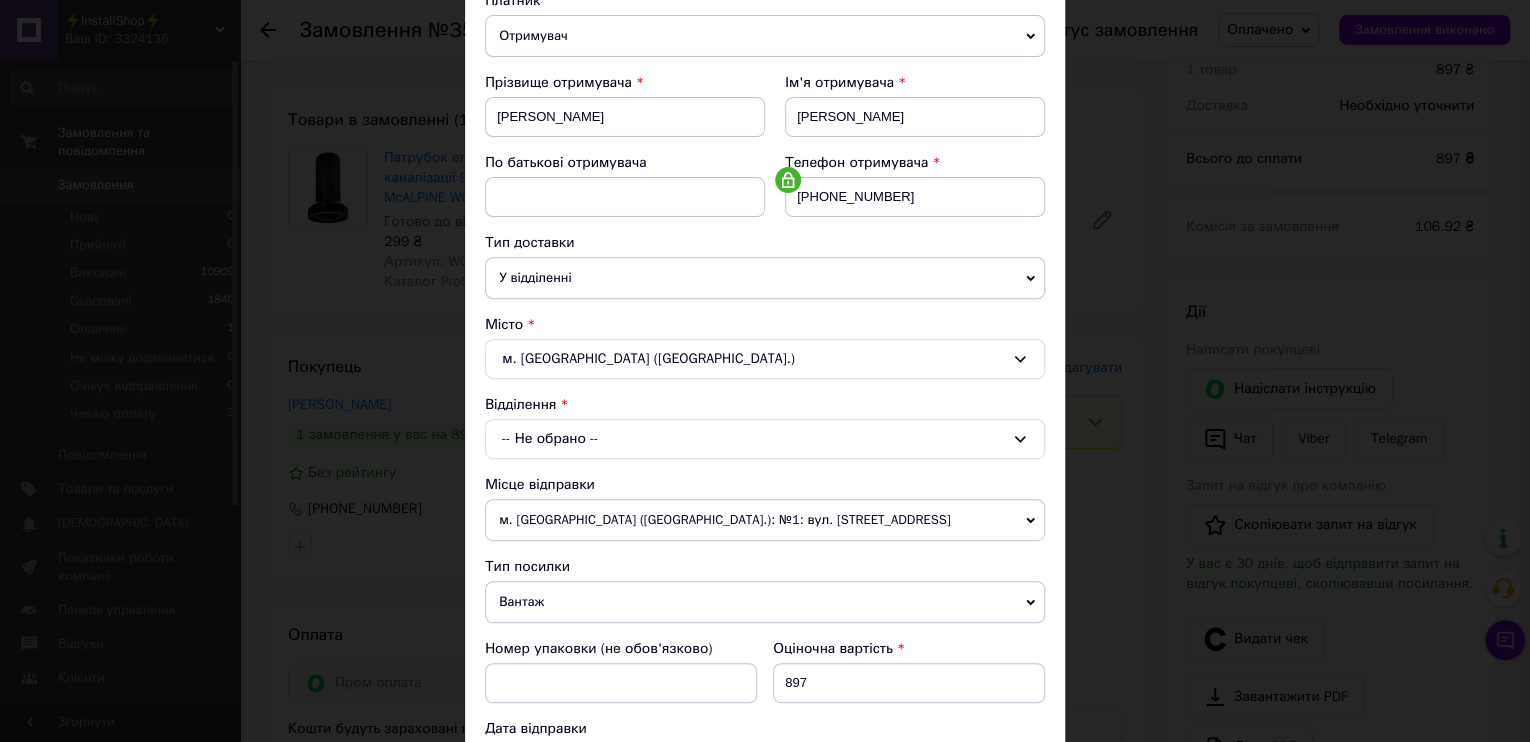 click on "× Редагування доставки Спосіб доставки Нова Пошта (платна) Платник Отримувач Відправник Прізвище отримувача Зайцев Ім'я отримувача Александр По батькові отримувача Телефон отримувача +380674045135 Тип доставки У відділенні Кур'єром В поштоматі Місто м. Київ (Київська обл.) Відділення -- Не обрано -- Місце відправки м. Львів (Львівська обл.): №1: вул. Городоцька, 359 м. Львів (Львівська обл.): №37 (до 10 кг): вул. Щирецька, 36 (ТЦ "Європа" №17) Додати ще місце відправки Тип посилки Вантаж Документи Номер упаковки (не обов'язково) Оціночна вартість 897 Дата відправки 10.07.2025 < 2025 > < >" at bounding box center [765, 371] 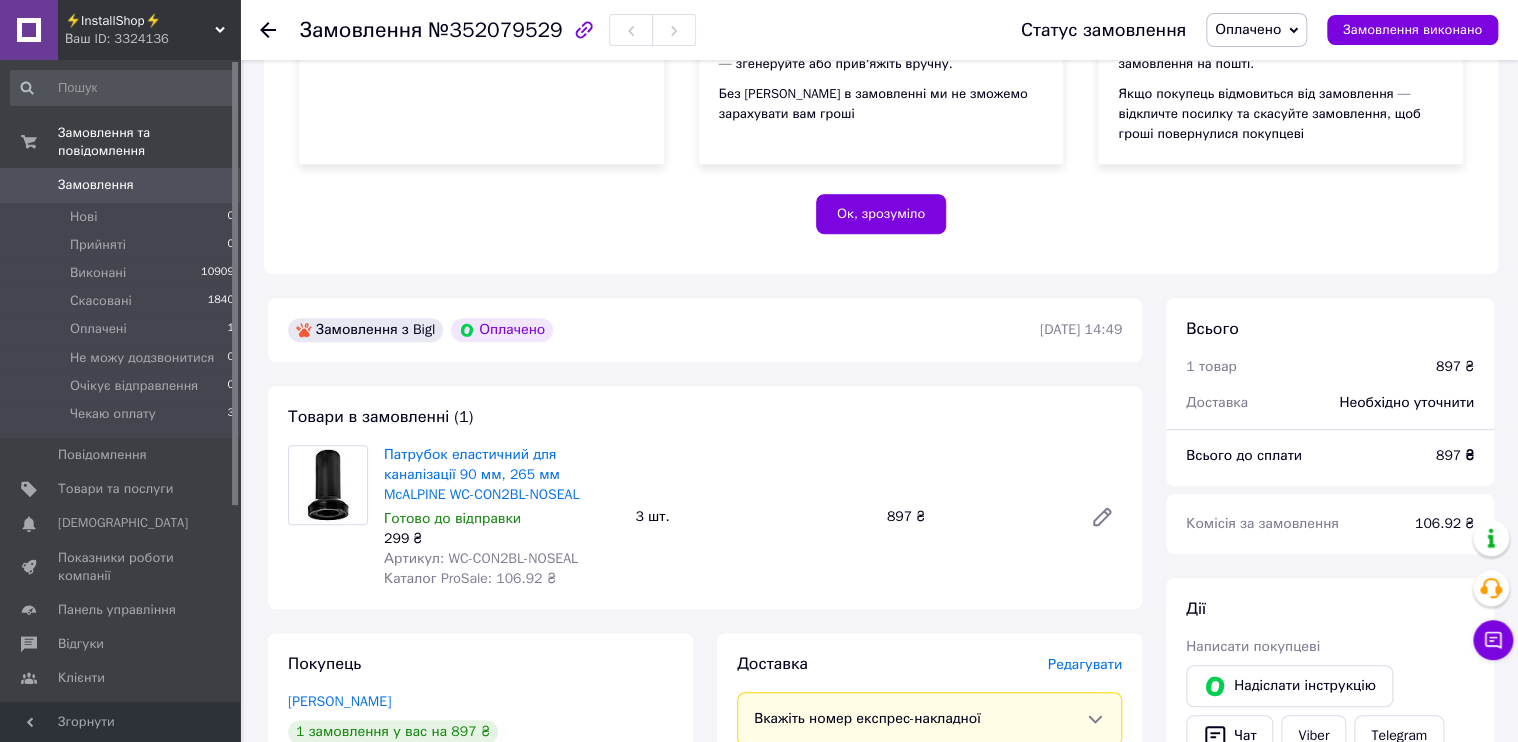 scroll, scrollTop: 240, scrollLeft: 0, axis: vertical 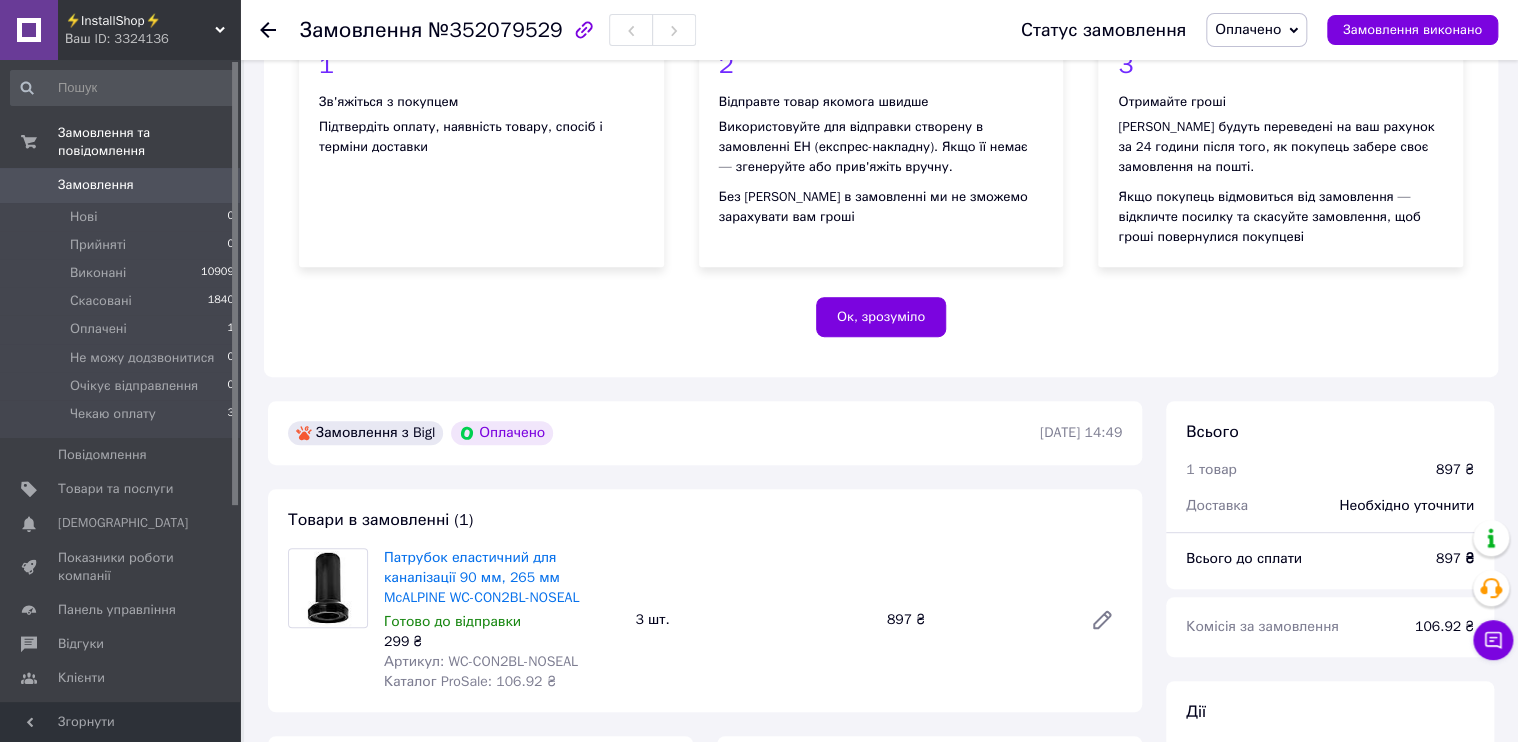 click on "Оплачено" at bounding box center [1256, 30] 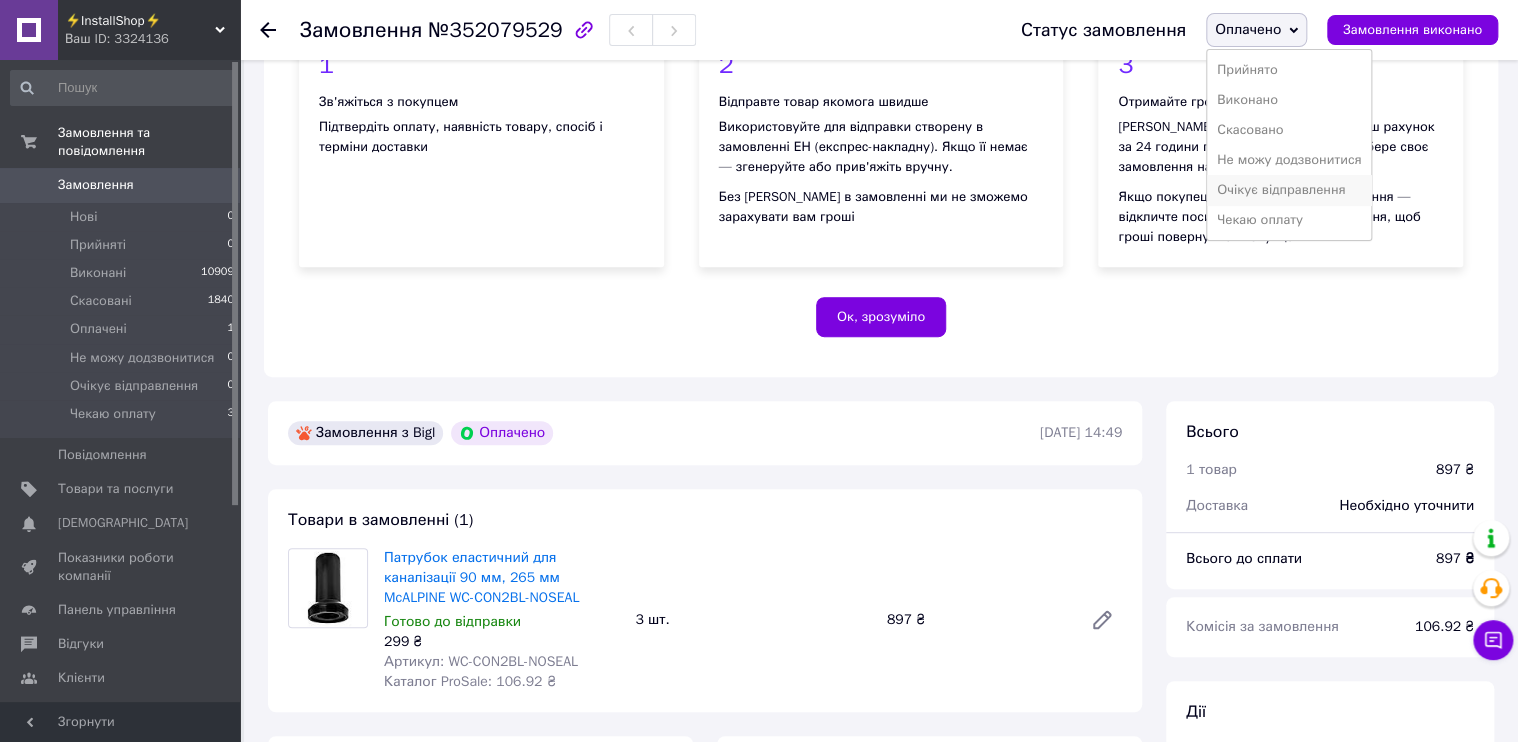 drag, startPoint x: 1288, startPoint y: 186, endPoint x: 1070, endPoint y: 124, distance: 226.6451 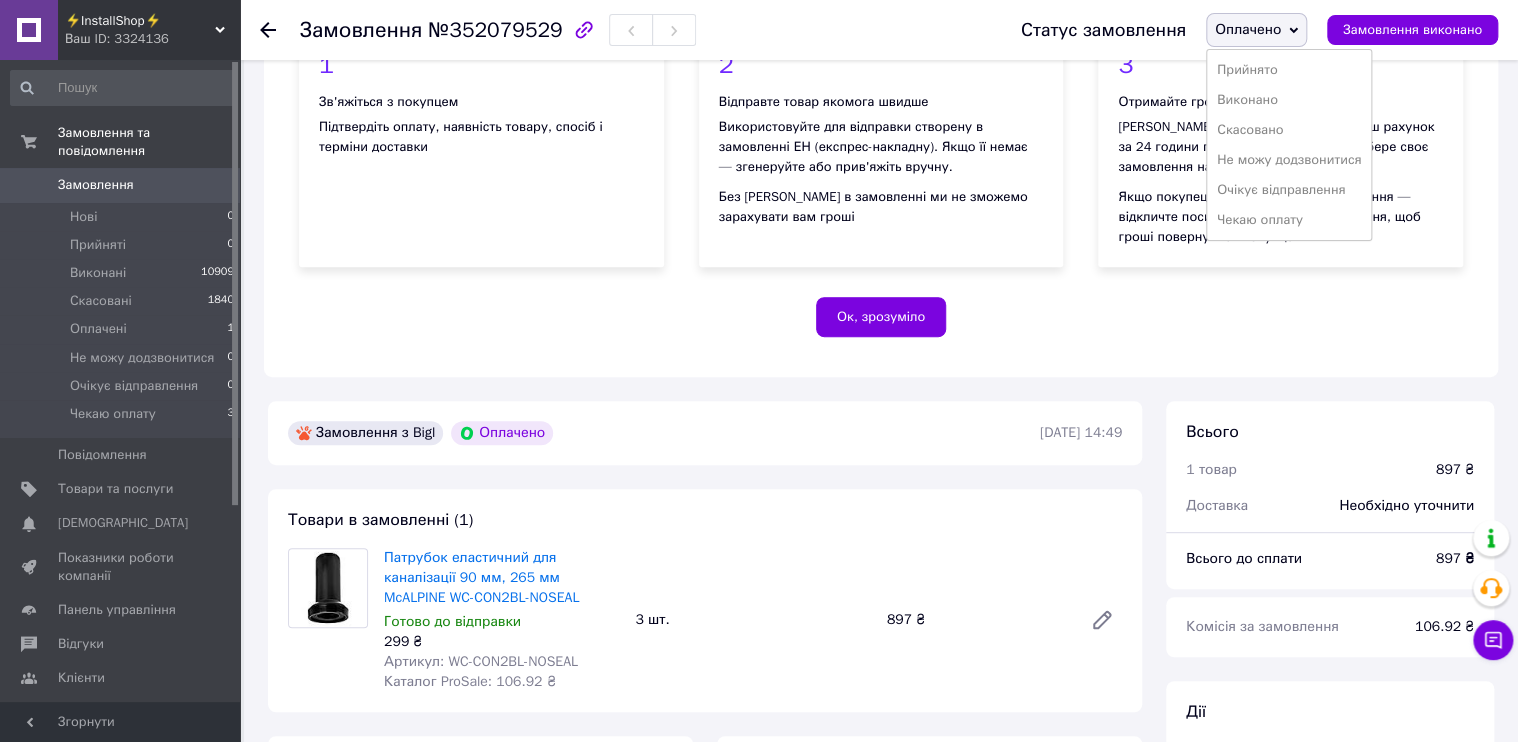 click on "Очікує відправлення" at bounding box center (1289, 190) 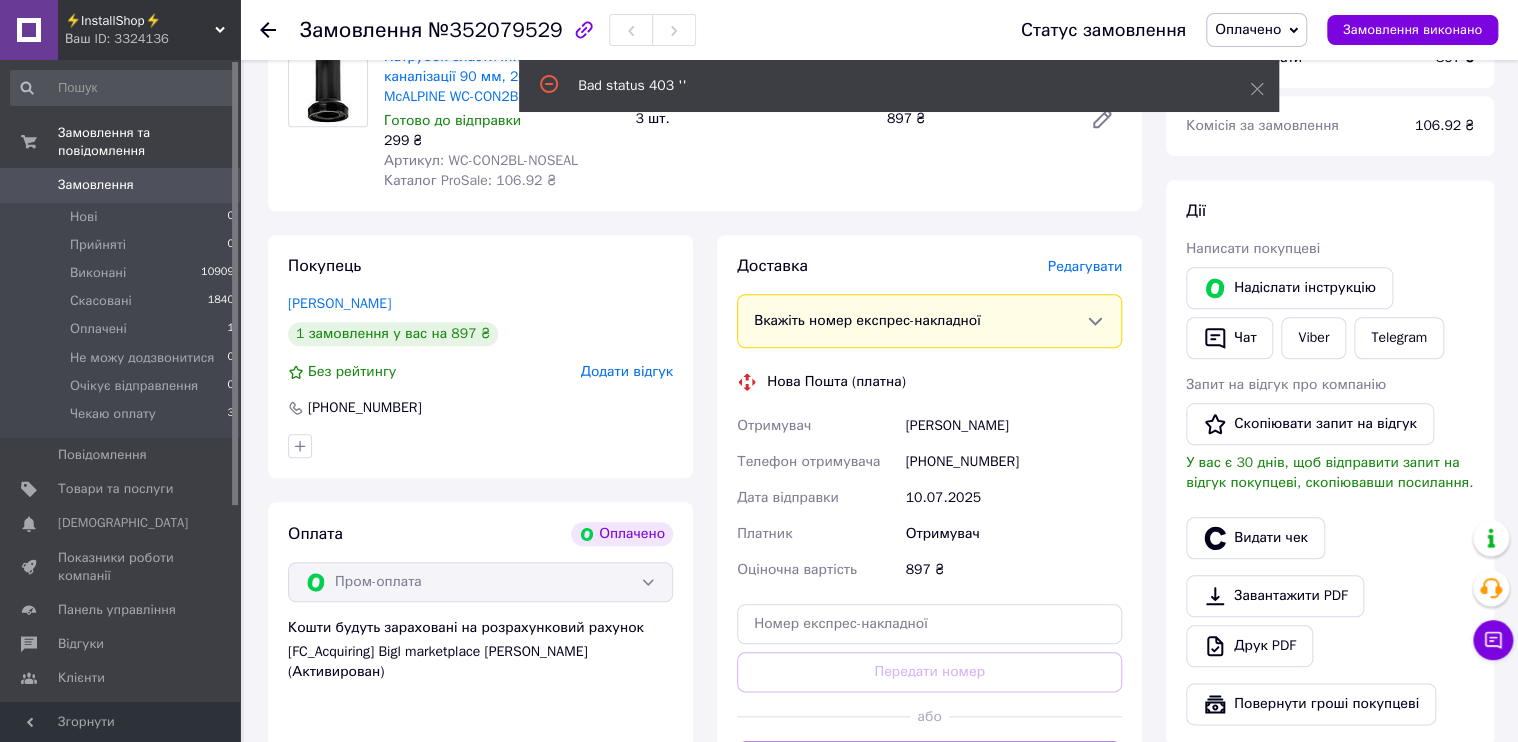 scroll, scrollTop: 800, scrollLeft: 0, axis: vertical 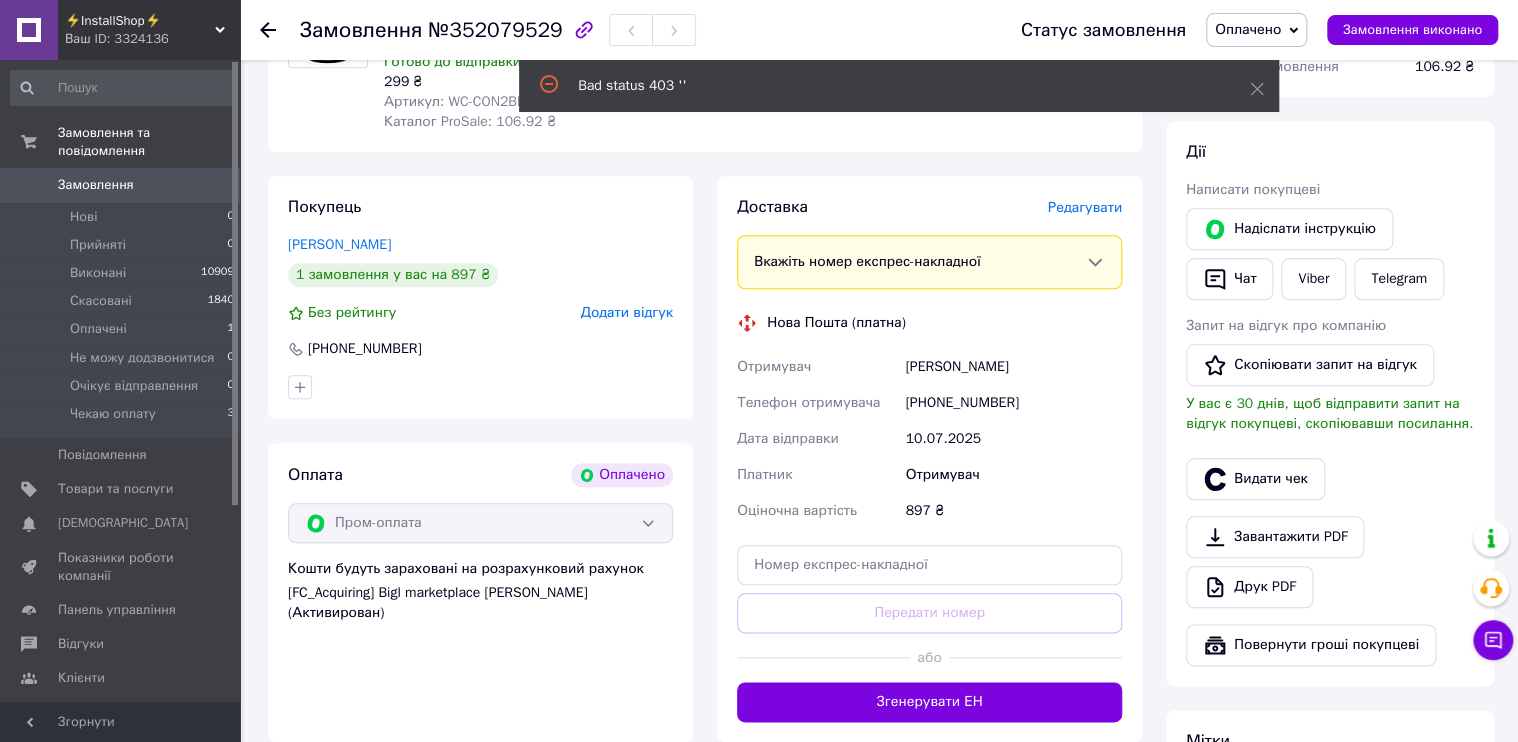 click 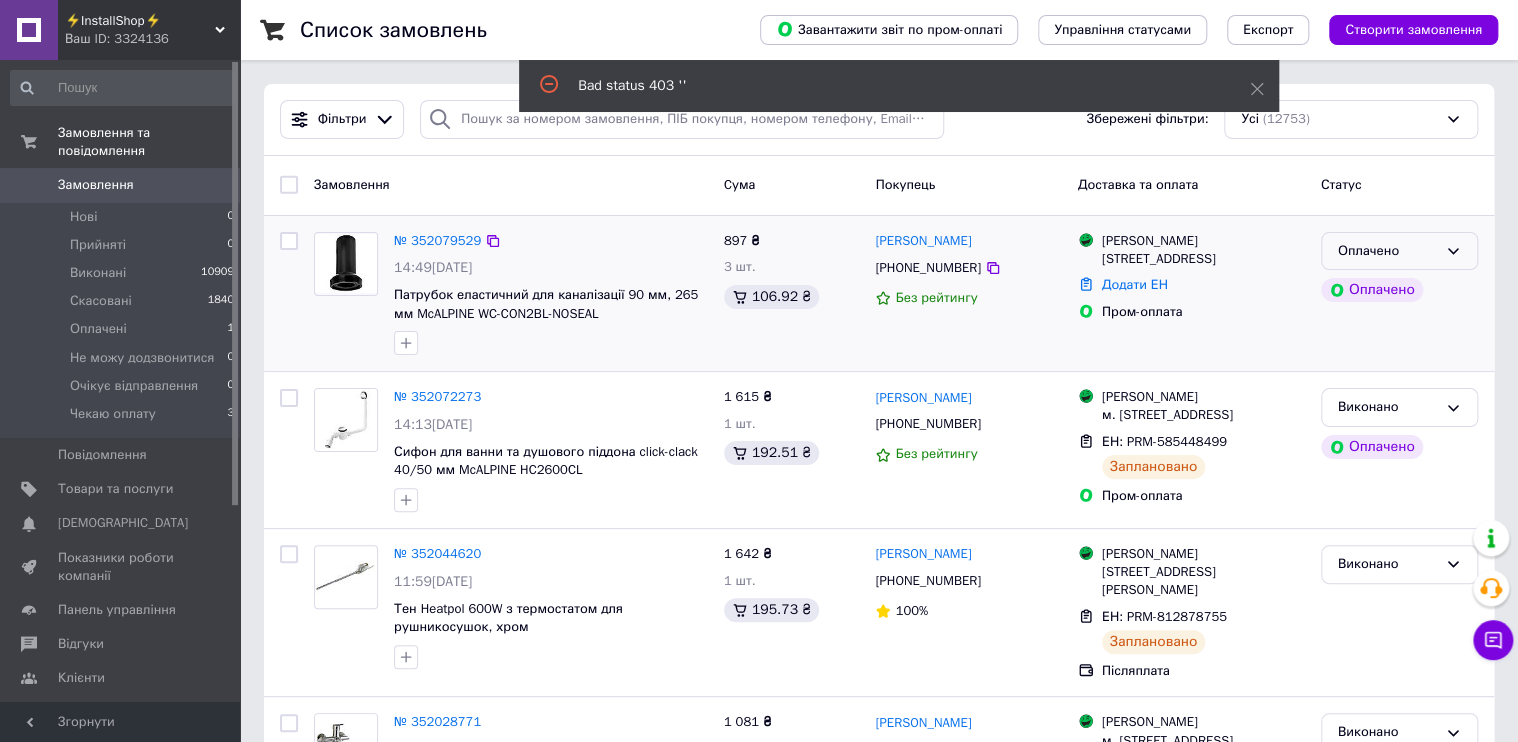 click on "Оплачено" at bounding box center [1387, 251] 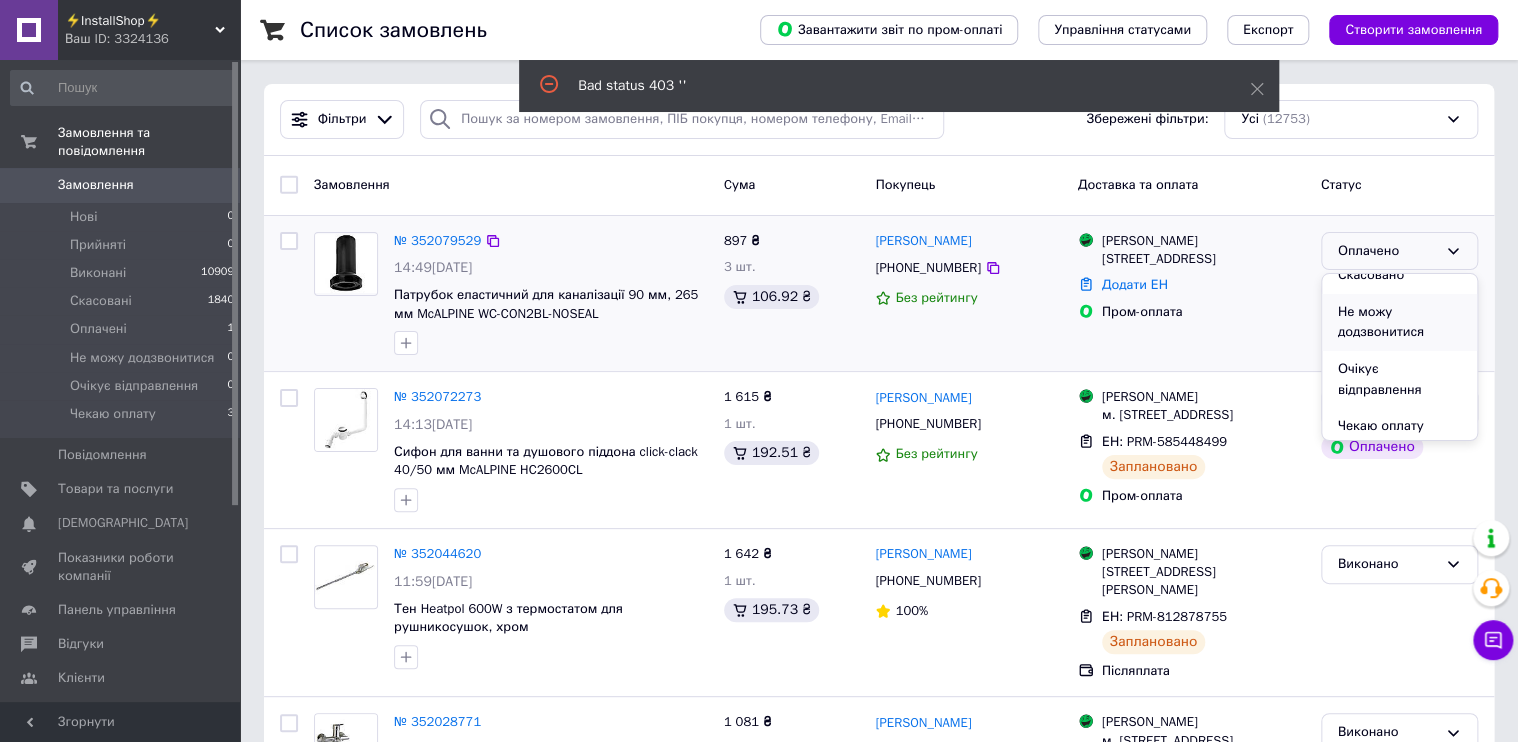 scroll, scrollTop: 94, scrollLeft: 0, axis: vertical 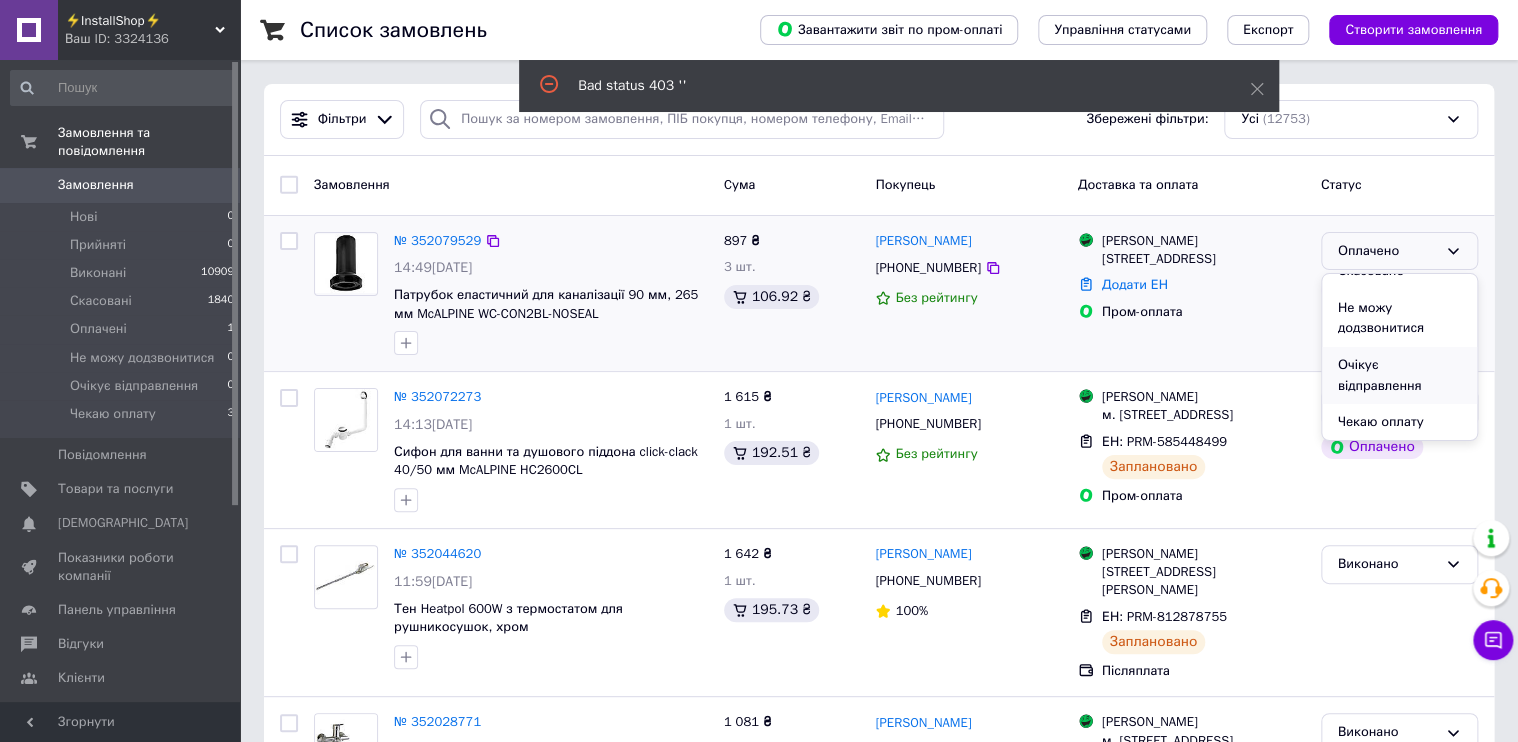 click on "Очікує відправлення" at bounding box center [1399, 375] 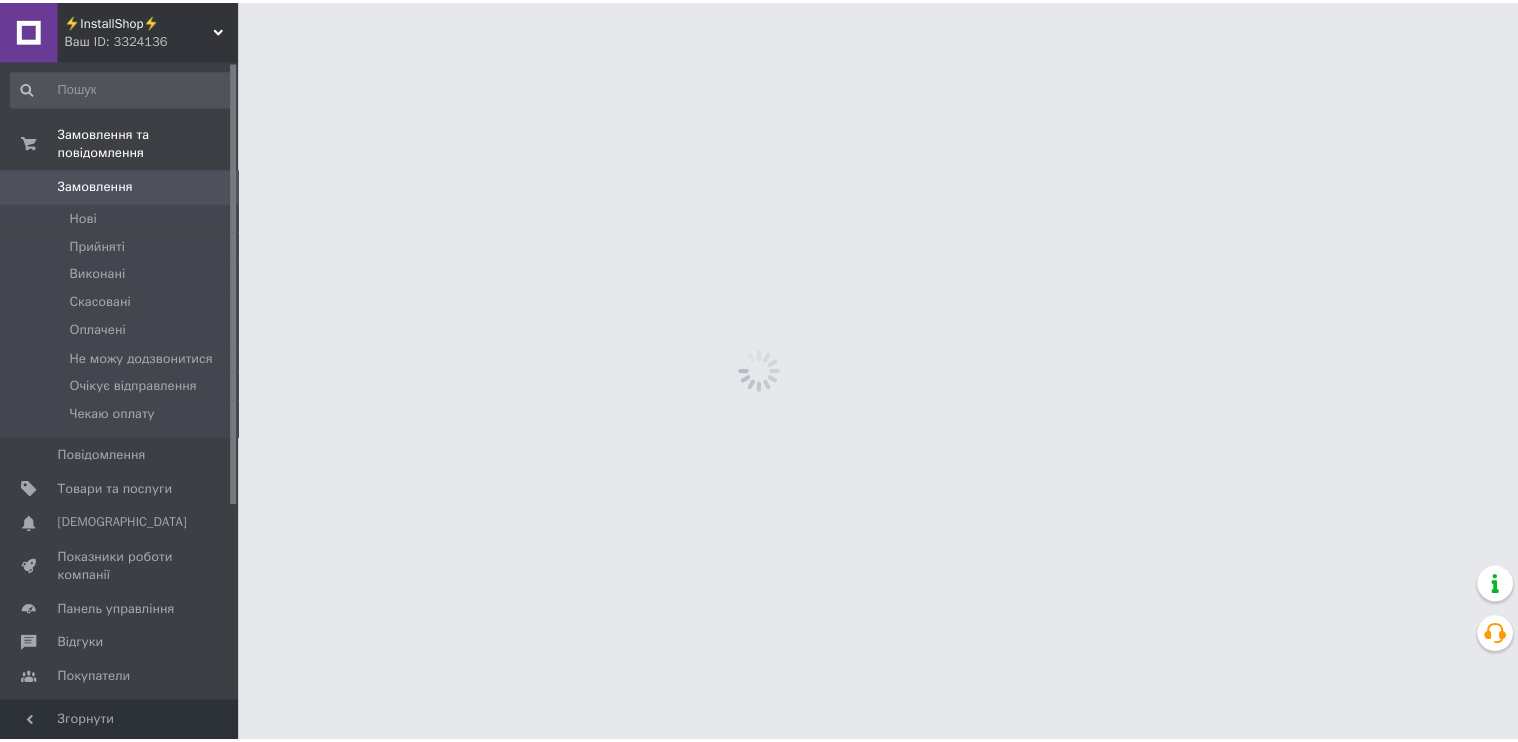 scroll, scrollTop: 0, scrollLeft: 0, axis: both 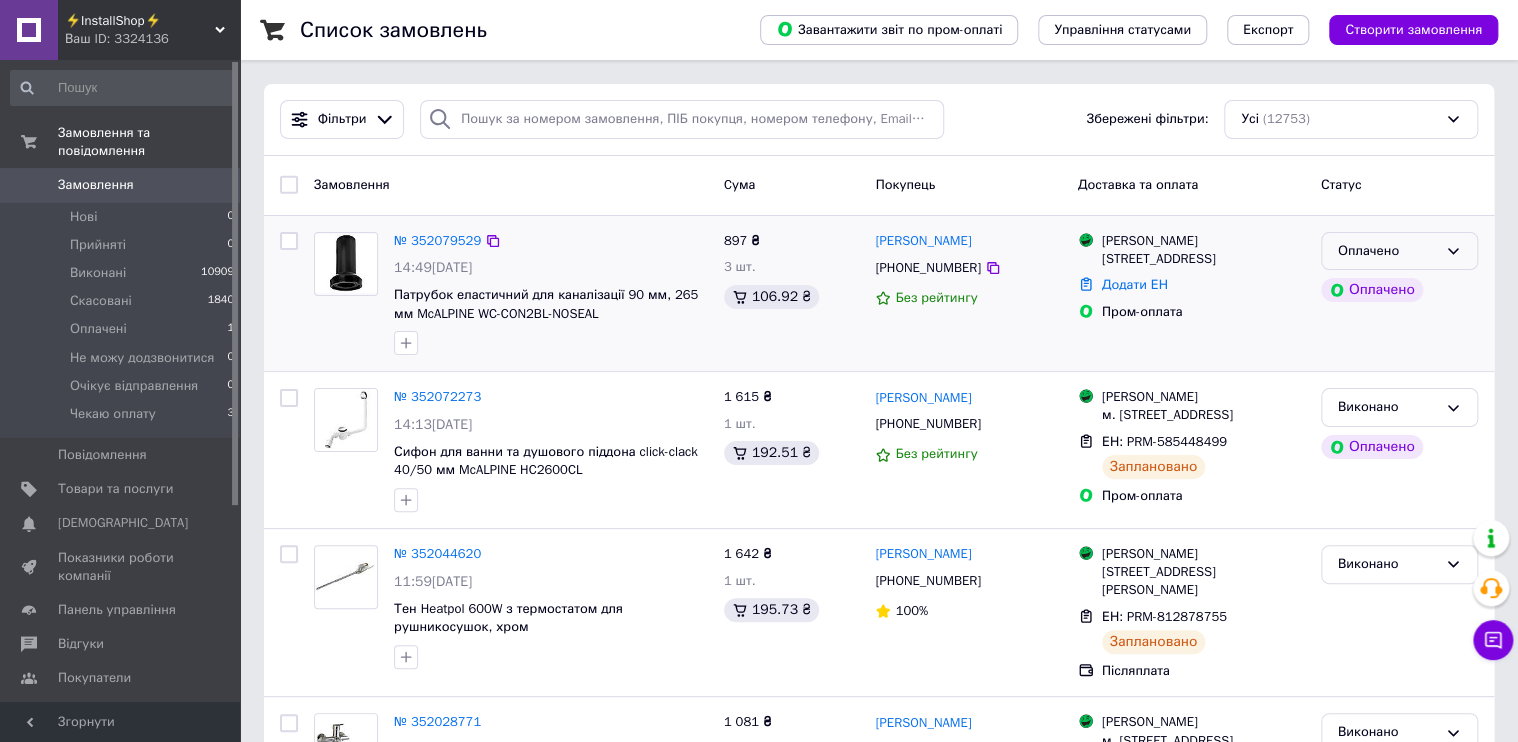 click on "Оплачено" at bounding box center [1399, 251] 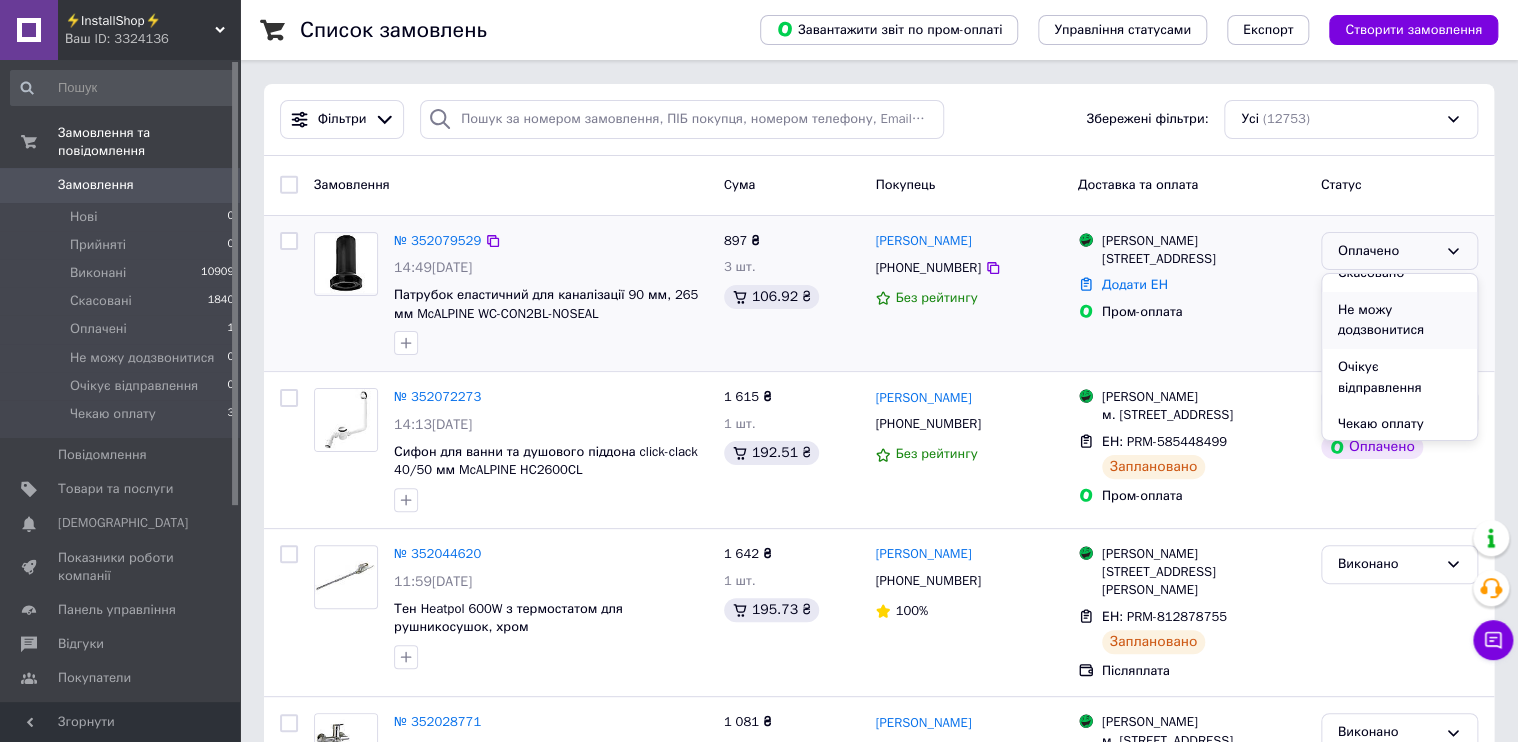 scroll, scrollTop: 94, scrollLeft: 0, axis: vertical 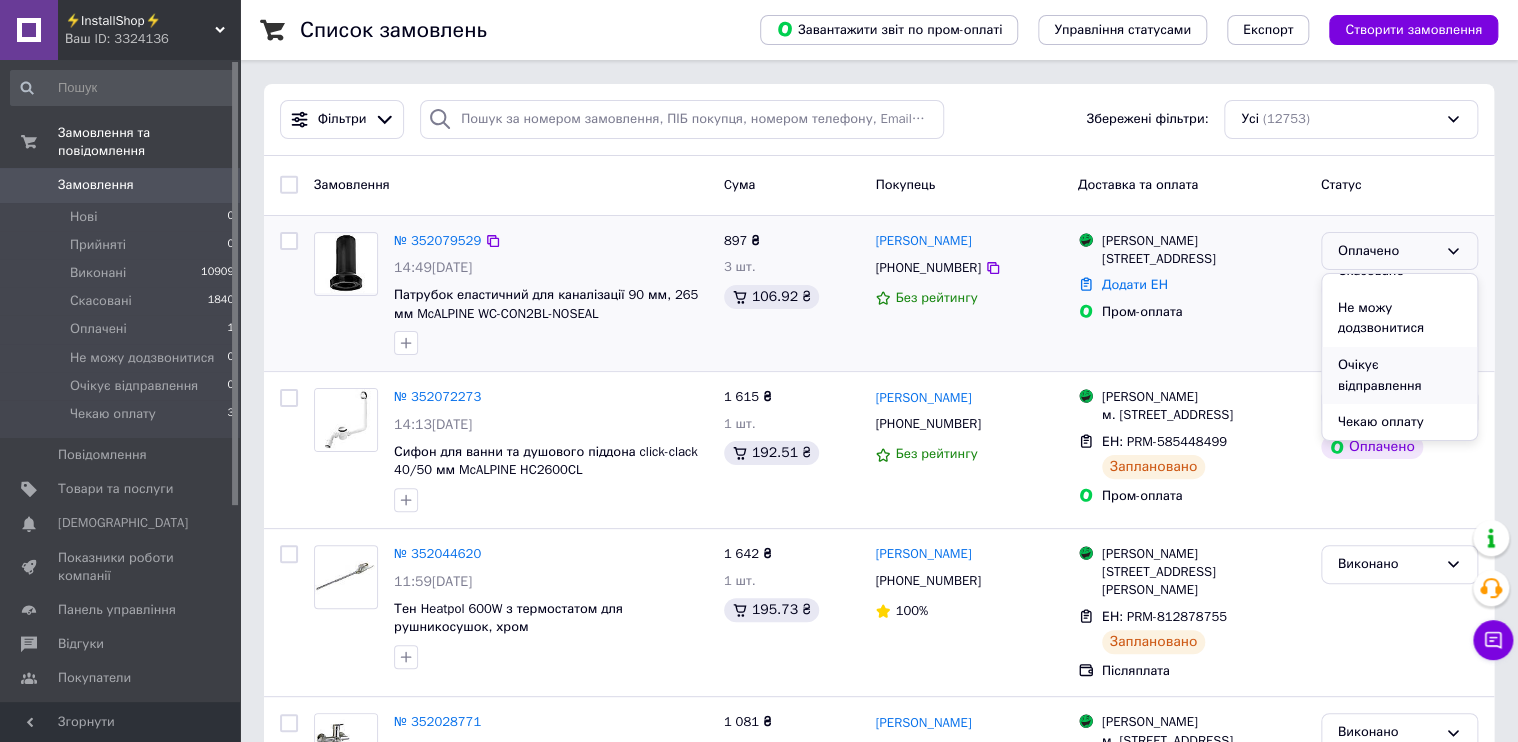 click on "Очікує відправлення" at bounding box center [1399, 375] 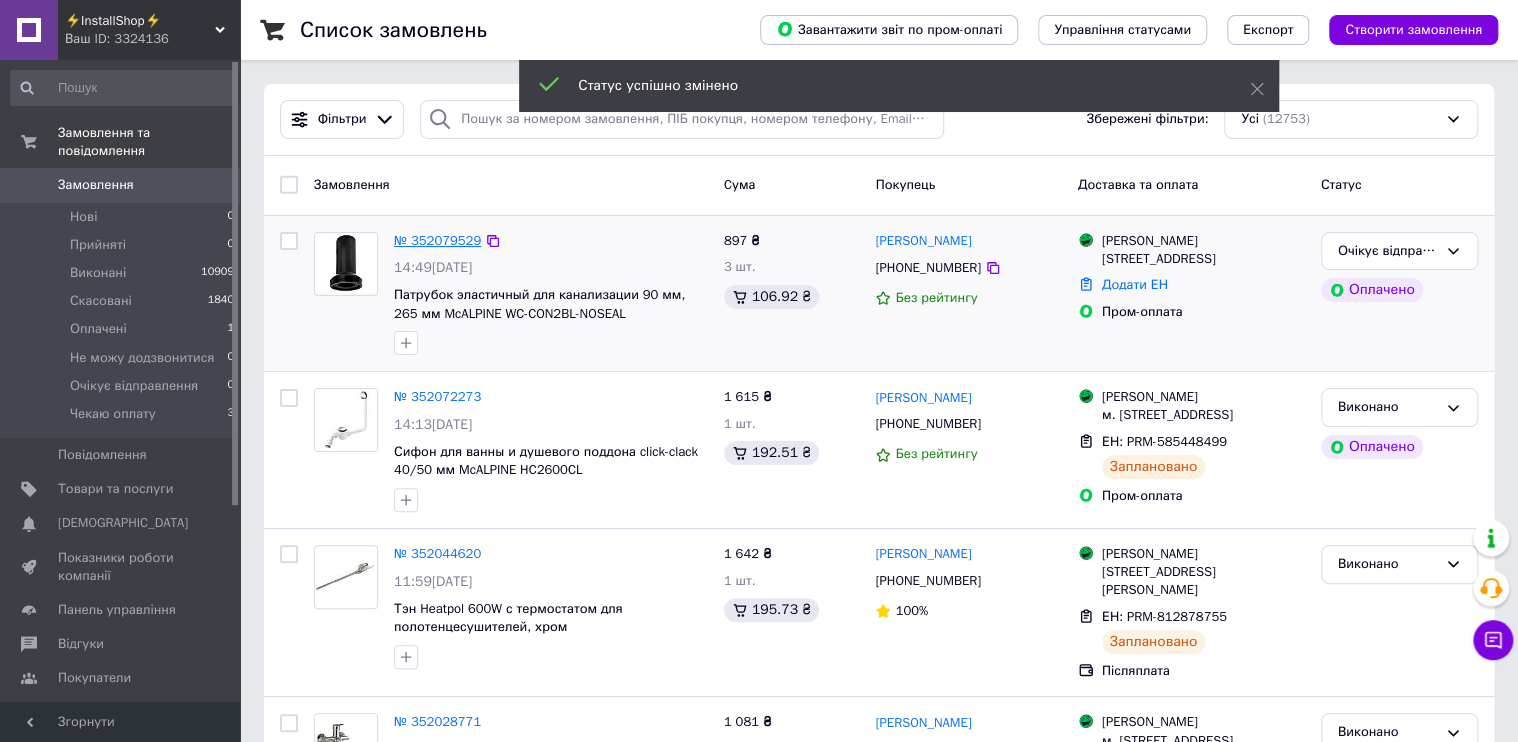 click on "№ 352079529" at bounding box center (437, 240) 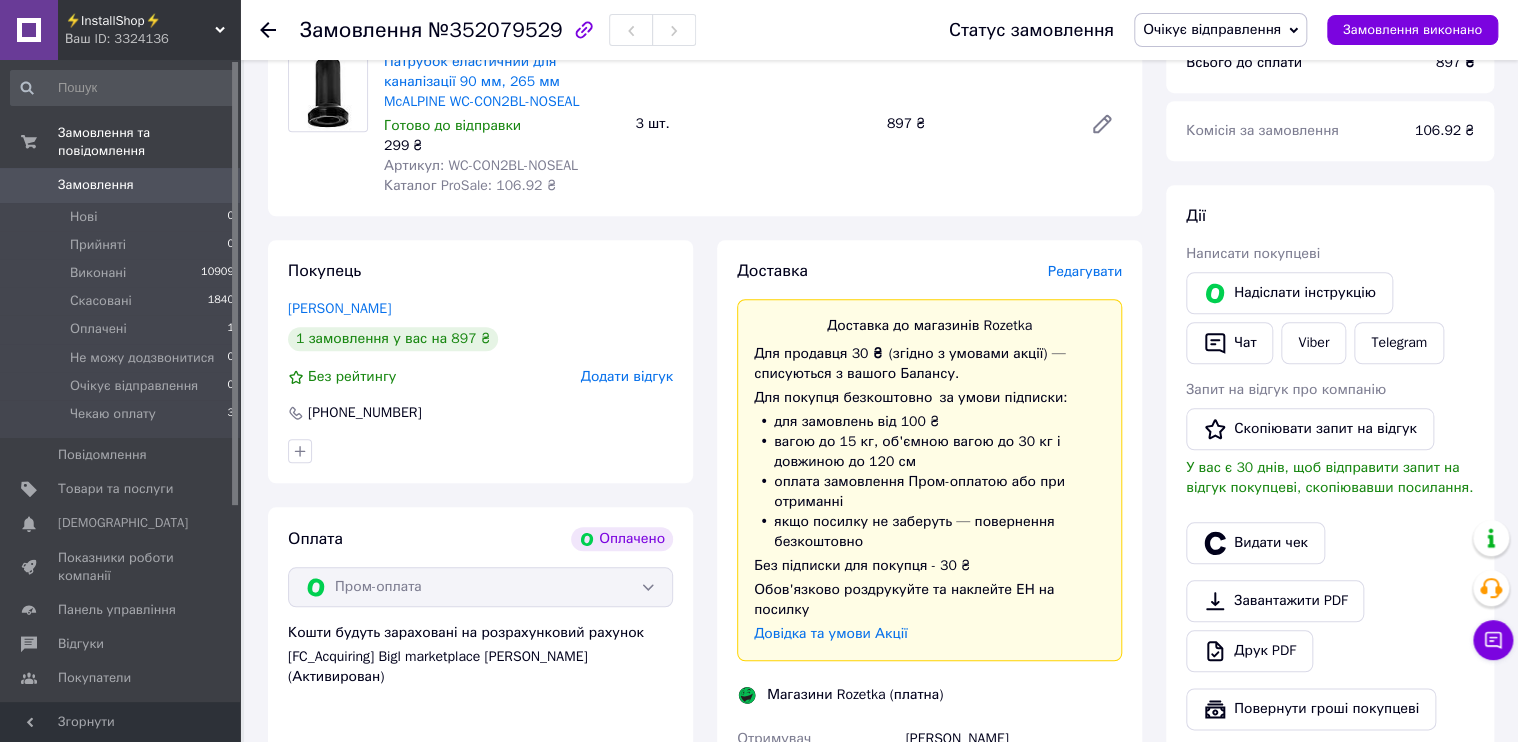 scroll, scrollTop: 674, scrollLeft: 0, axis: vertical 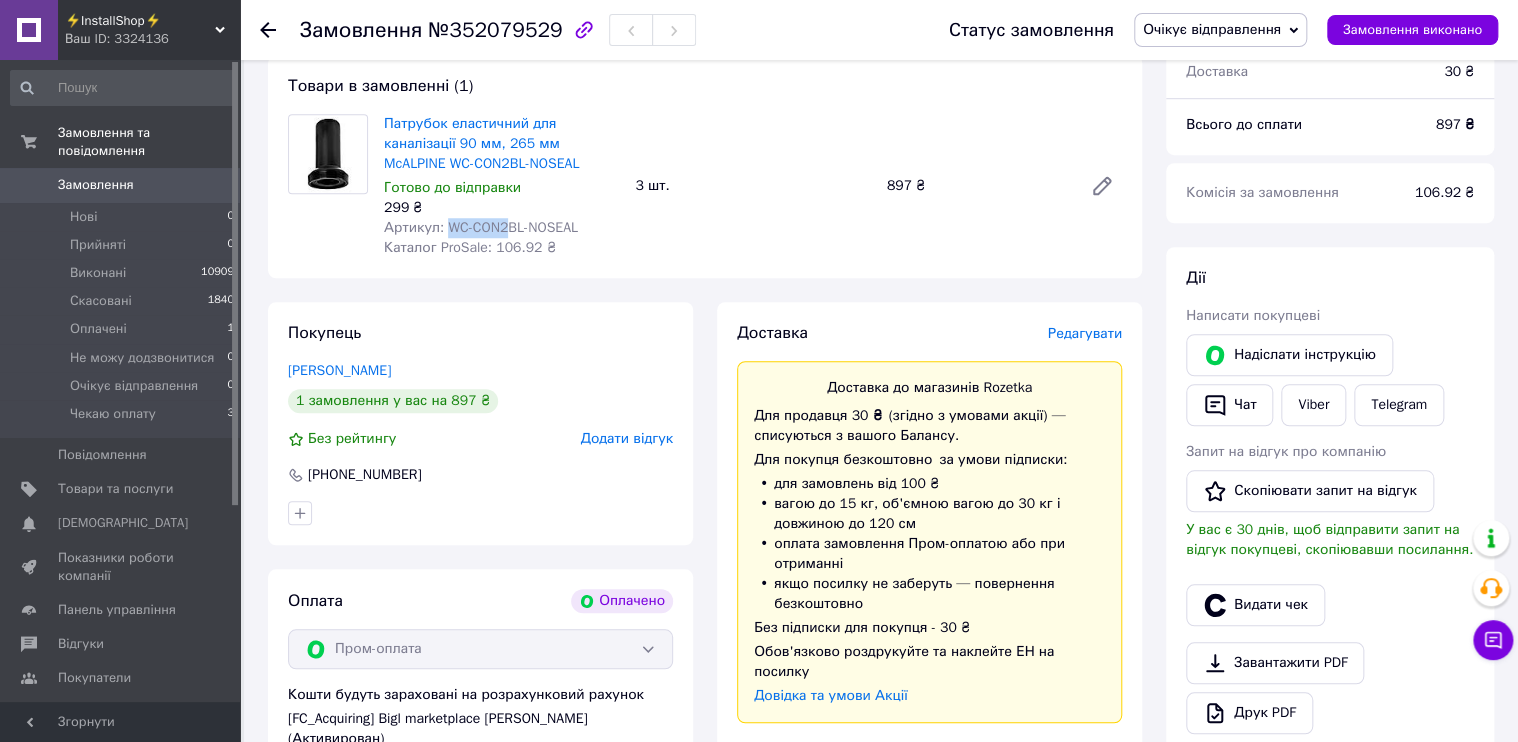 drag, startPoint x: 443, startPoint y: 231, endPoint x: 504, endPoint y: 233, distance: 61.03278 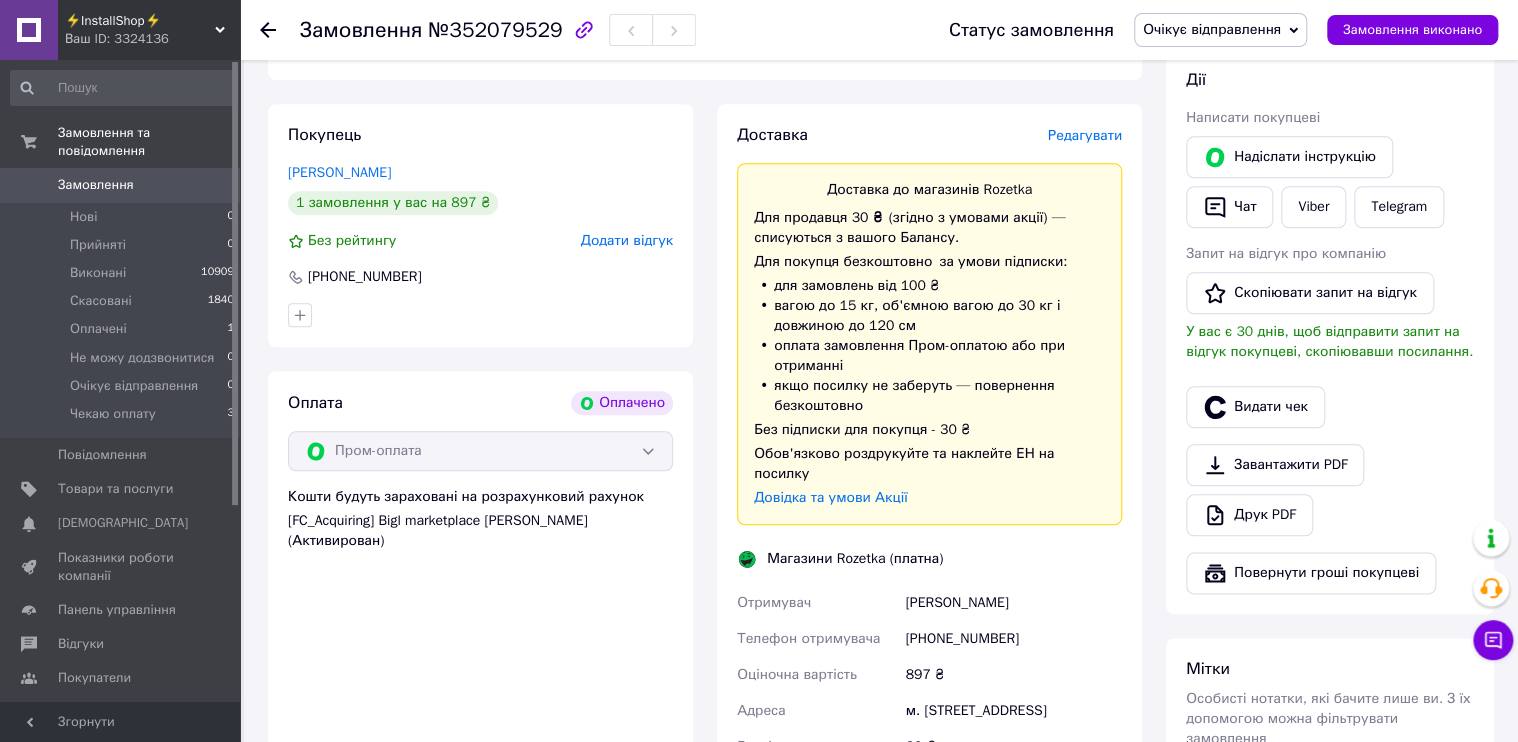 scroll, scrollTop: 1074, scrollLeft: 0, axis: vertical 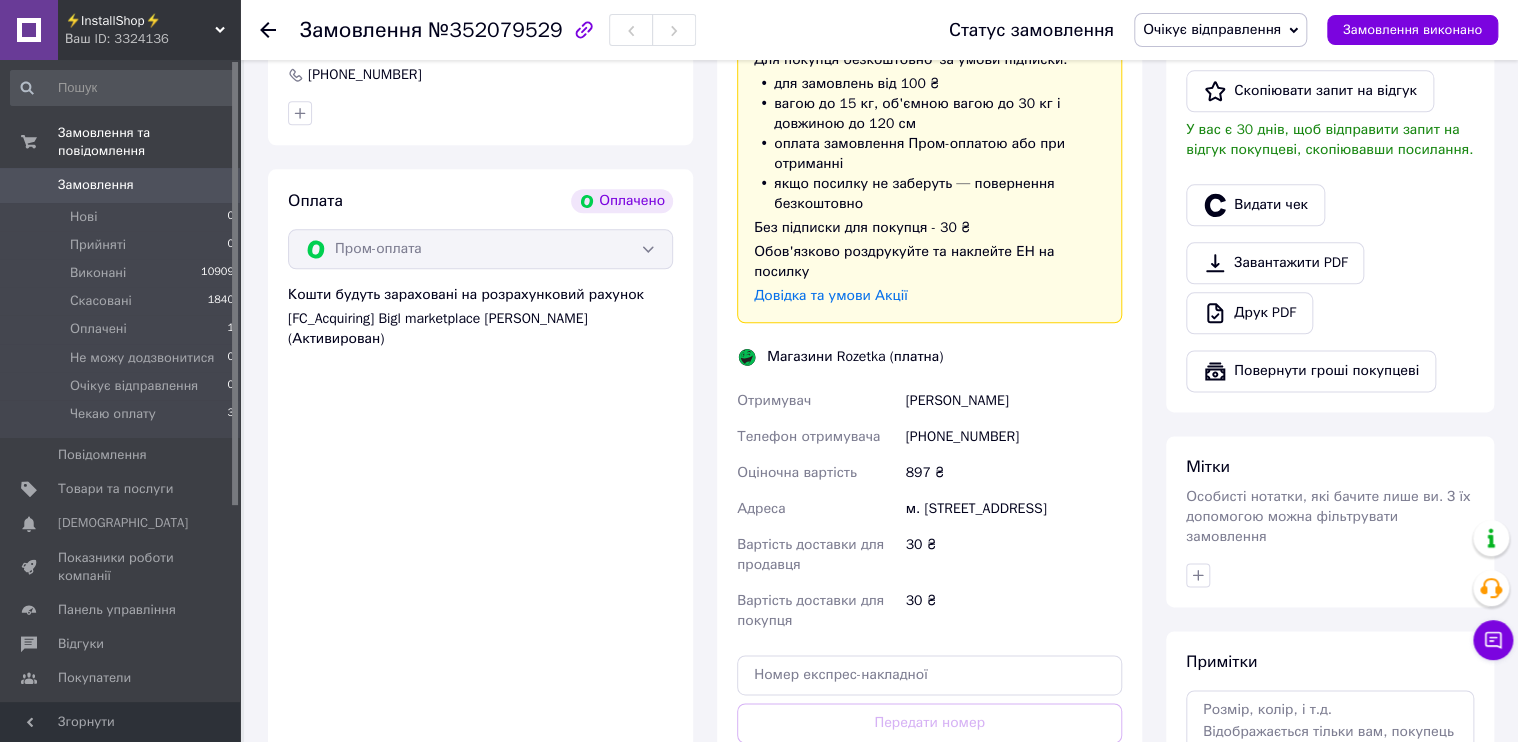 drag, startPoint x: 1028, startPoint y: 382, endPoint x: 900, endPoint y: 378, distance: 128.06248 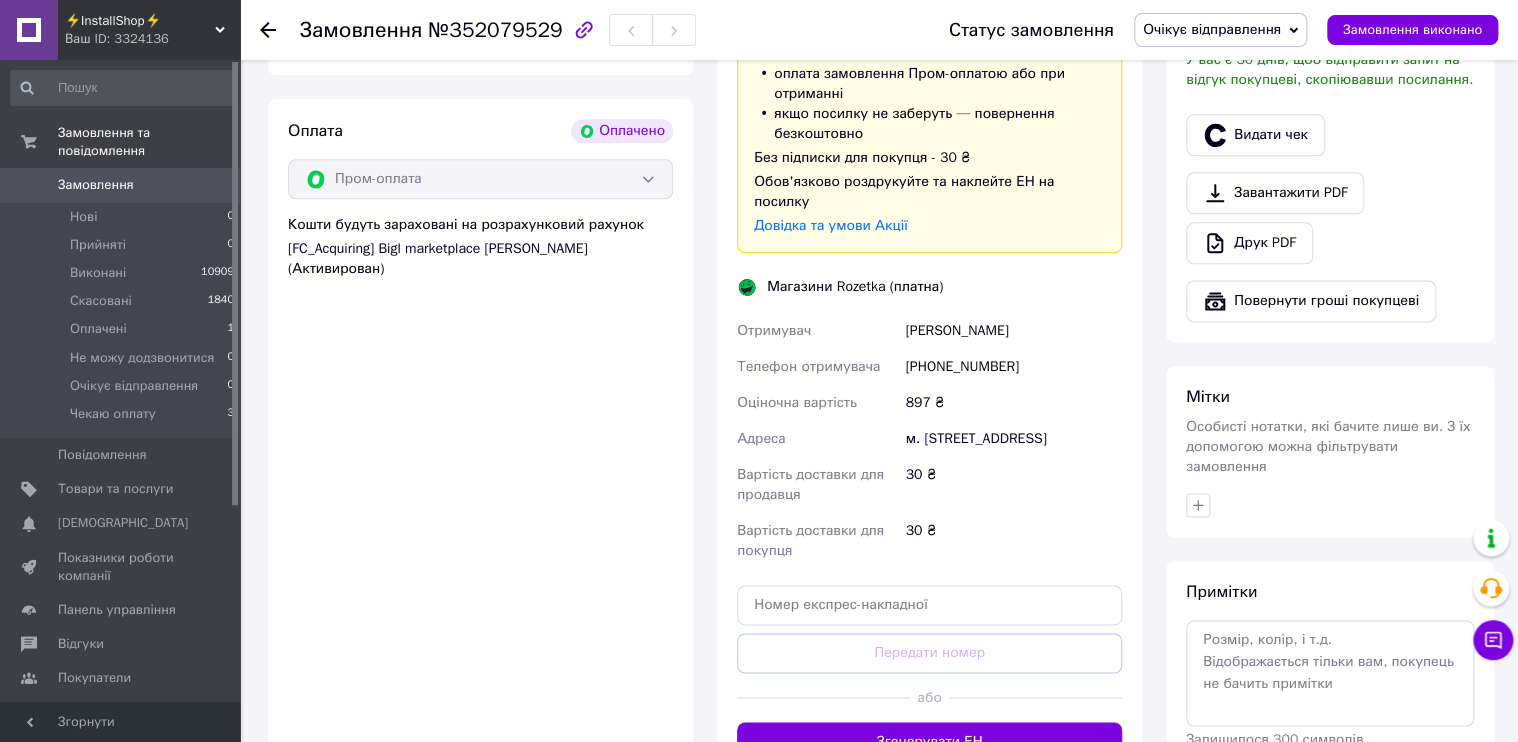 scroll, scrollTop: 1154, scrollLeft: 0, axis: vertical 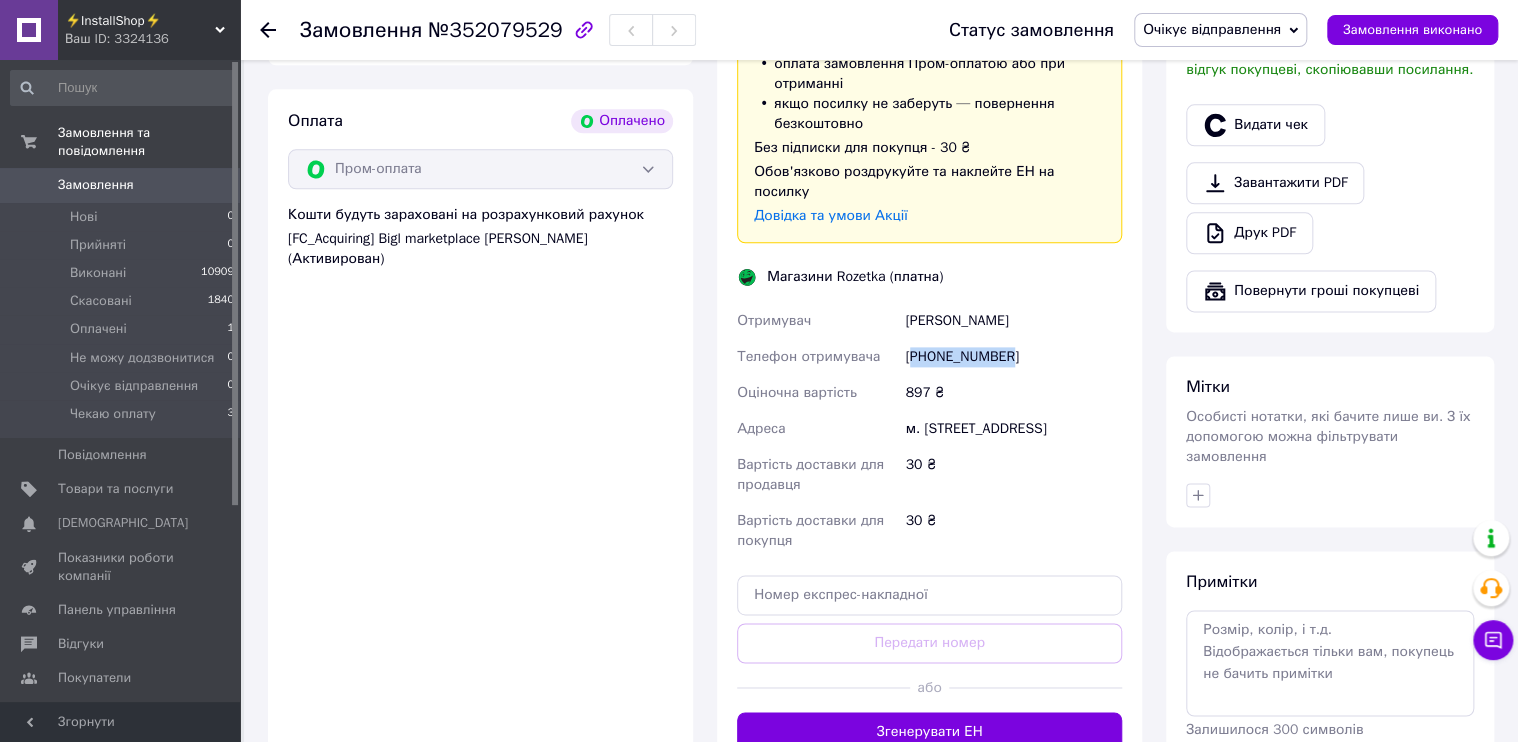 drag, startPoint x: 1025, startPoint y: 330, endPoint x: 916, endPoint y: 337, distance: 109.22454 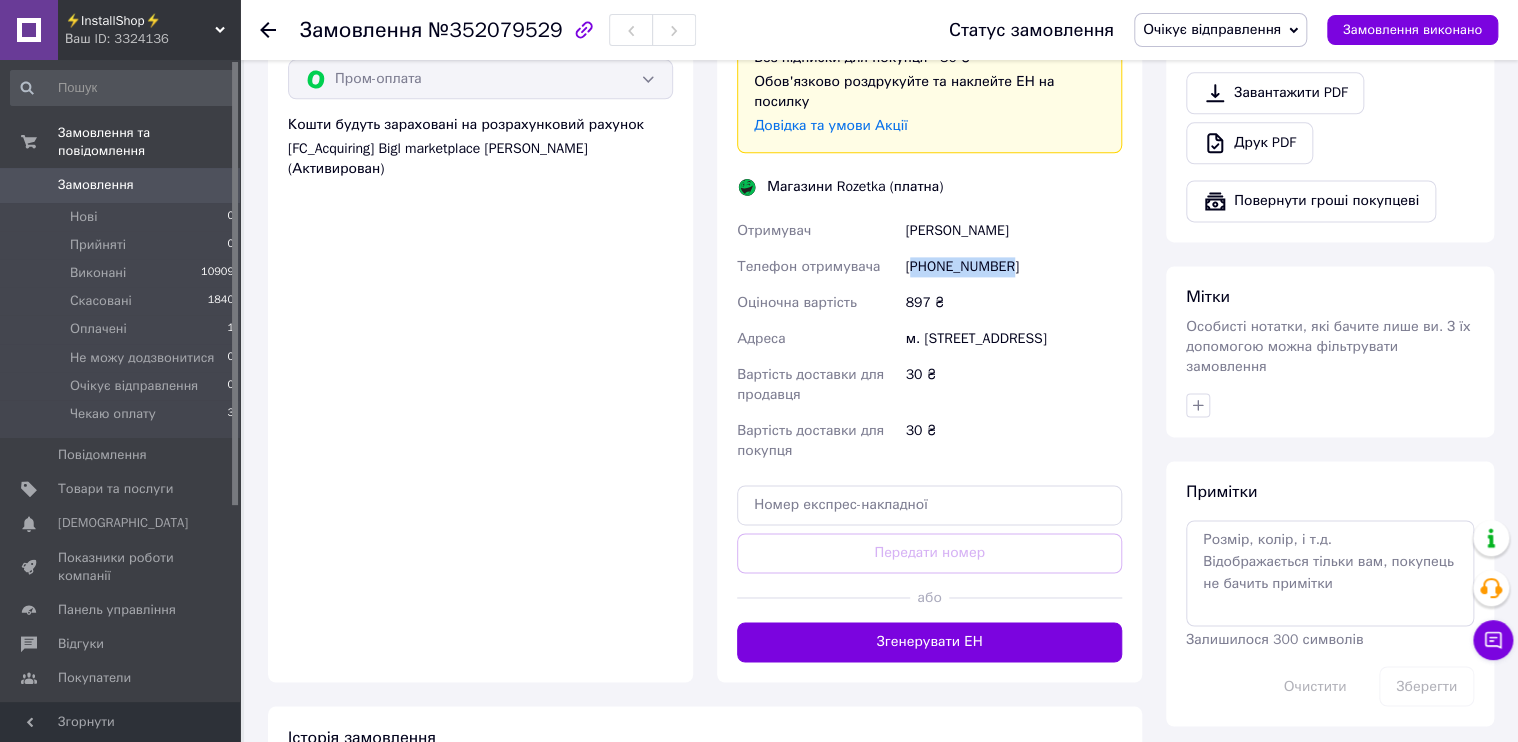 scroll, scrollTop: 1314, scrollLeft: 0, axis: vertical 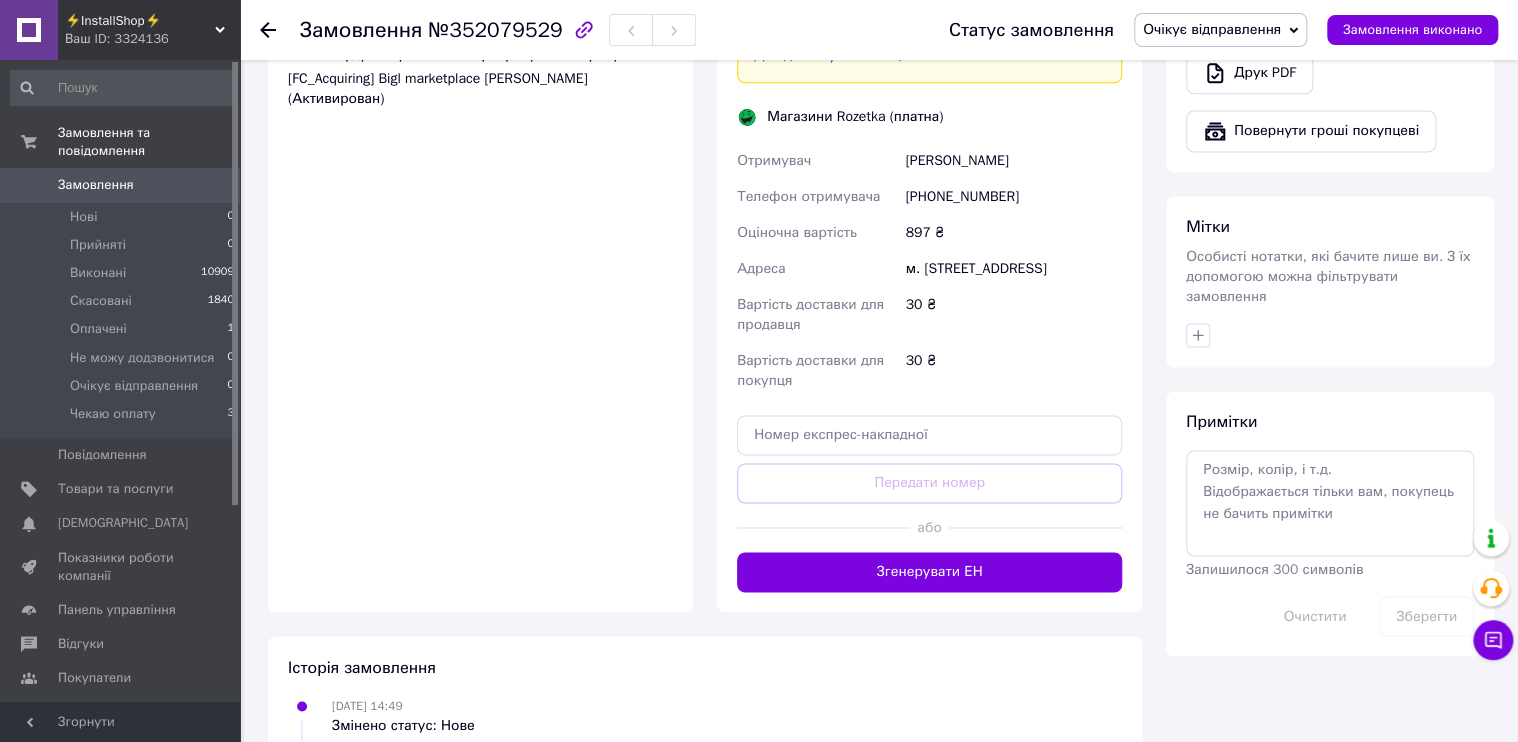 drag, startPoint x: 904, startPoint y: 246, endPoint x: 908, endPoint y: 265, distance: 19.416489 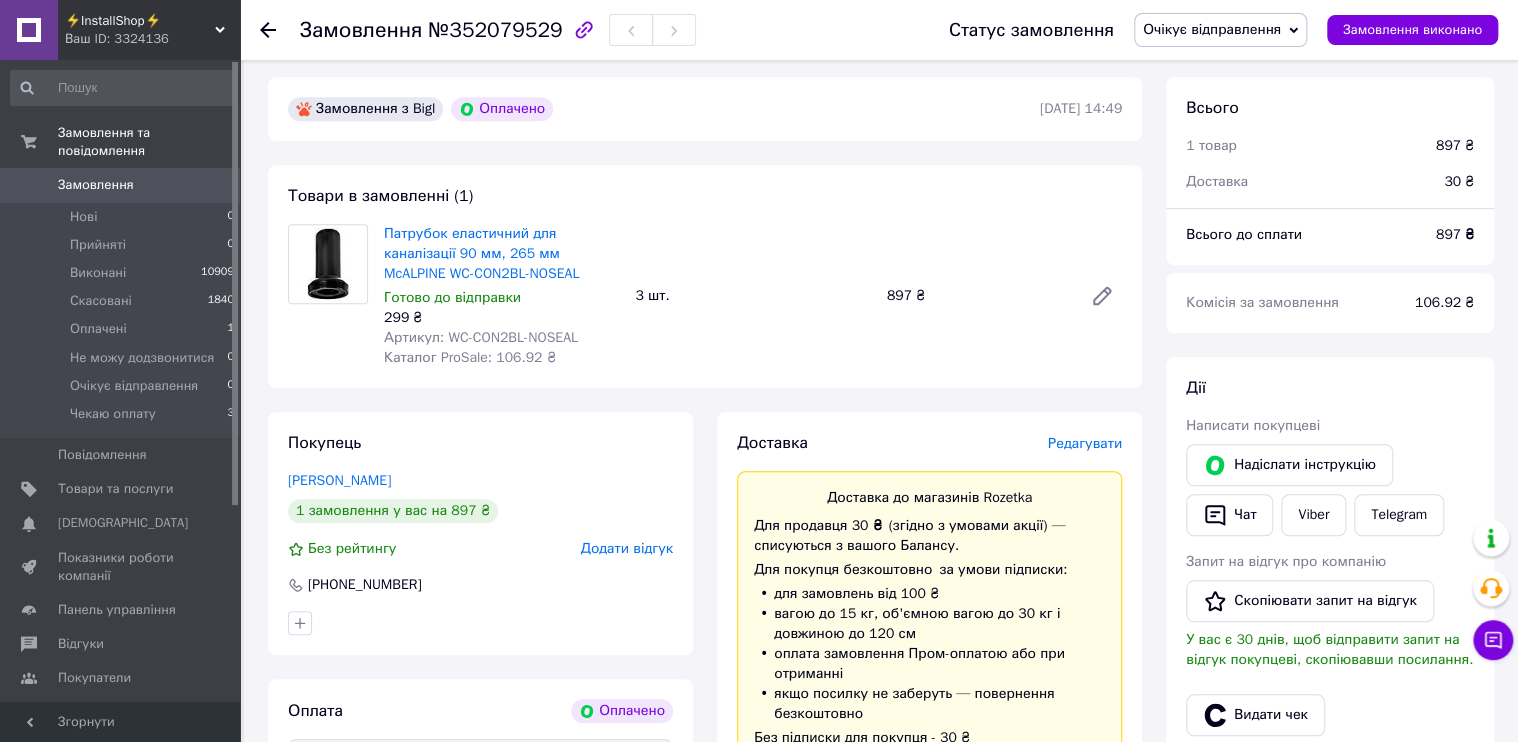 scroll, scrollTop: 354, scrollLeft: 0, axis: vertical 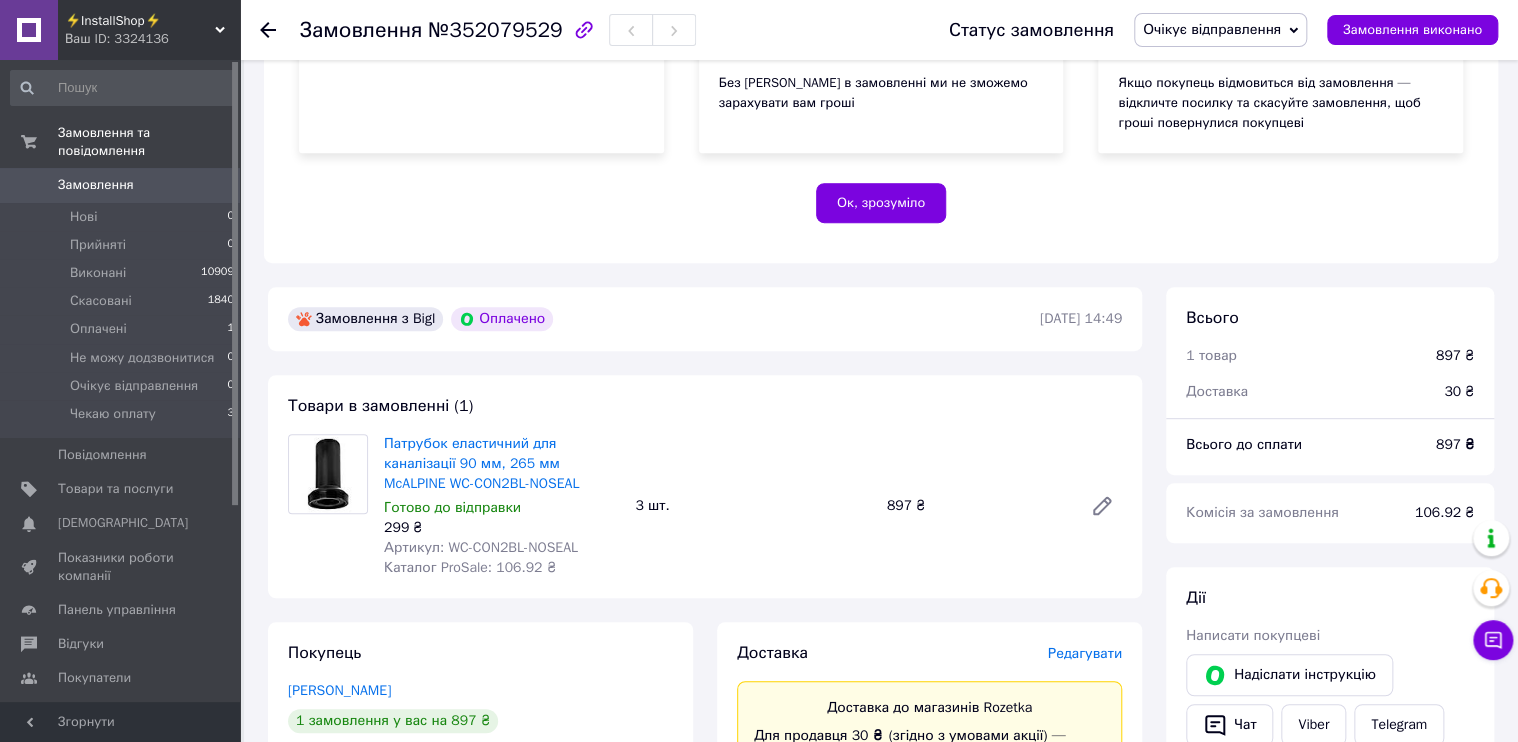 click 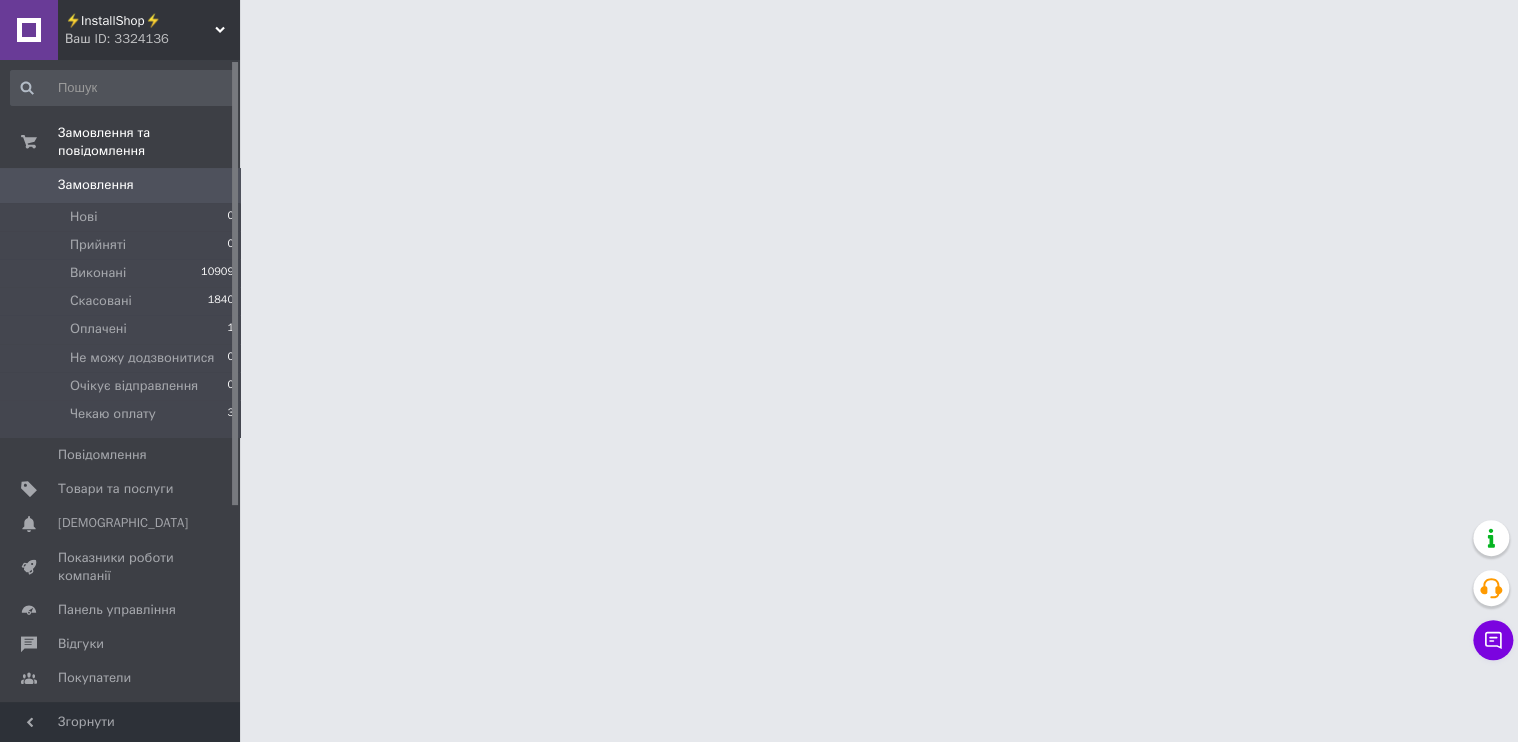 scroll, scrollTop: 0, scrollLeft: 0, axis: both 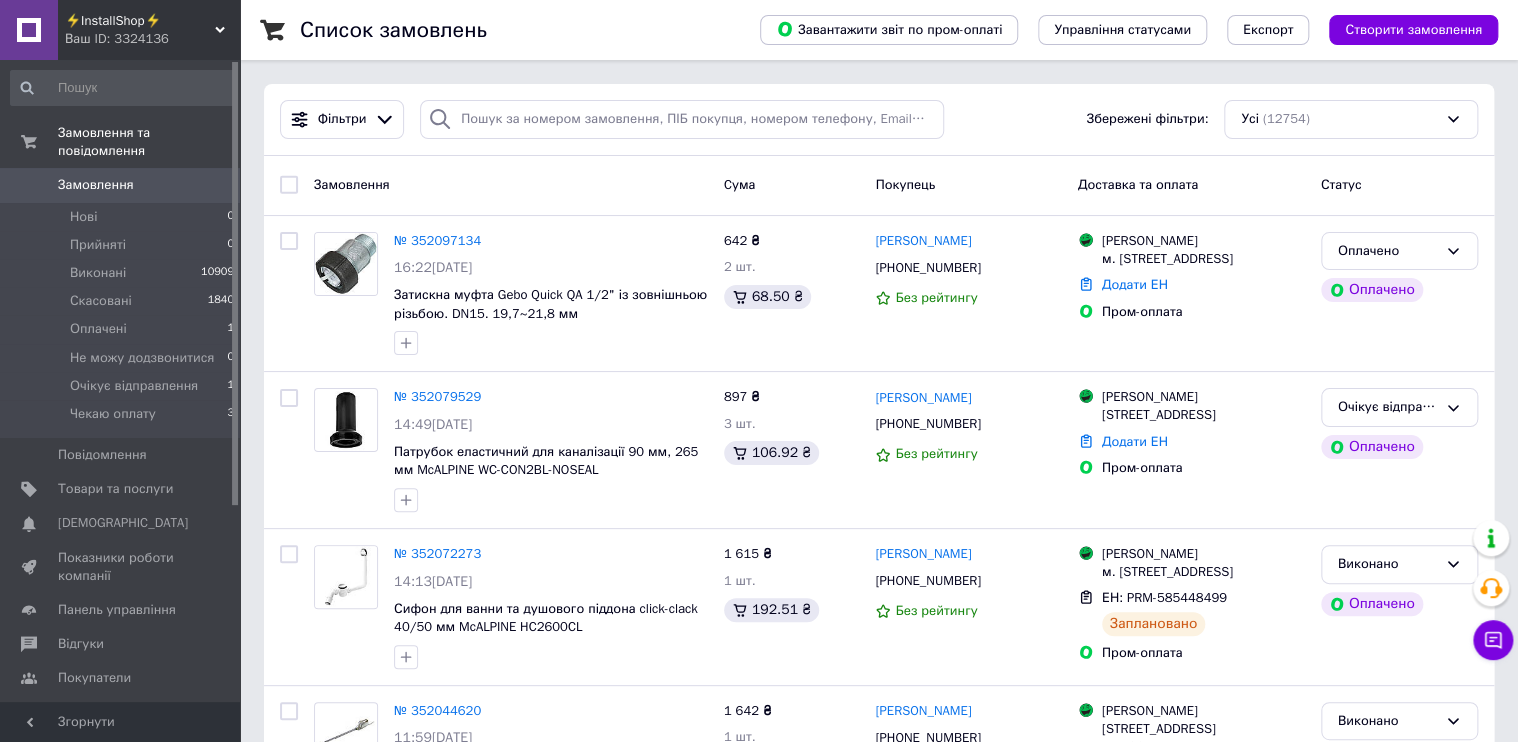 drag, startPoint x: 419, startPoint y: 236, endPoint x: 454, endPoint y: 245, distance: 36.138622 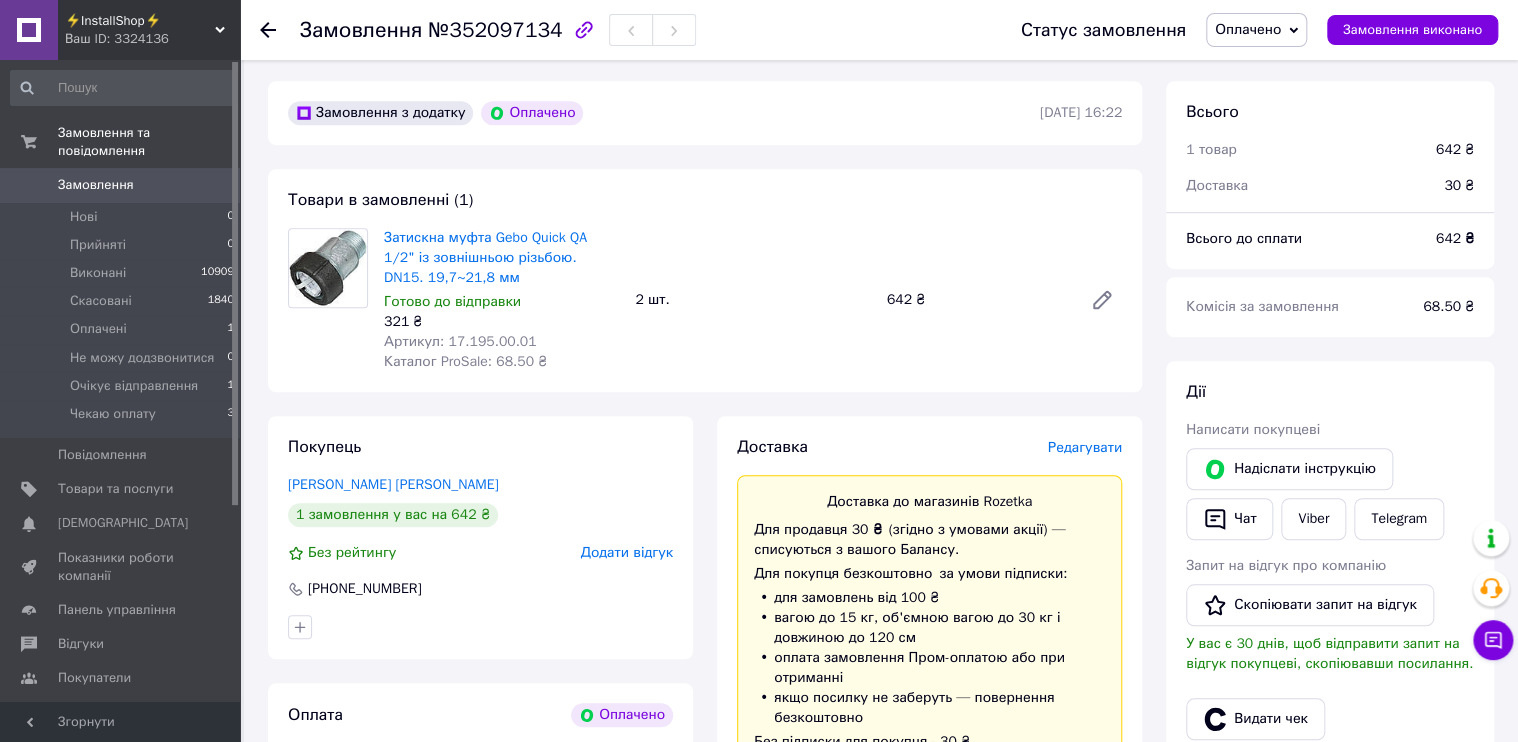 scroll, scrollTop: 720, scrollLeft: 0, axis: vertical 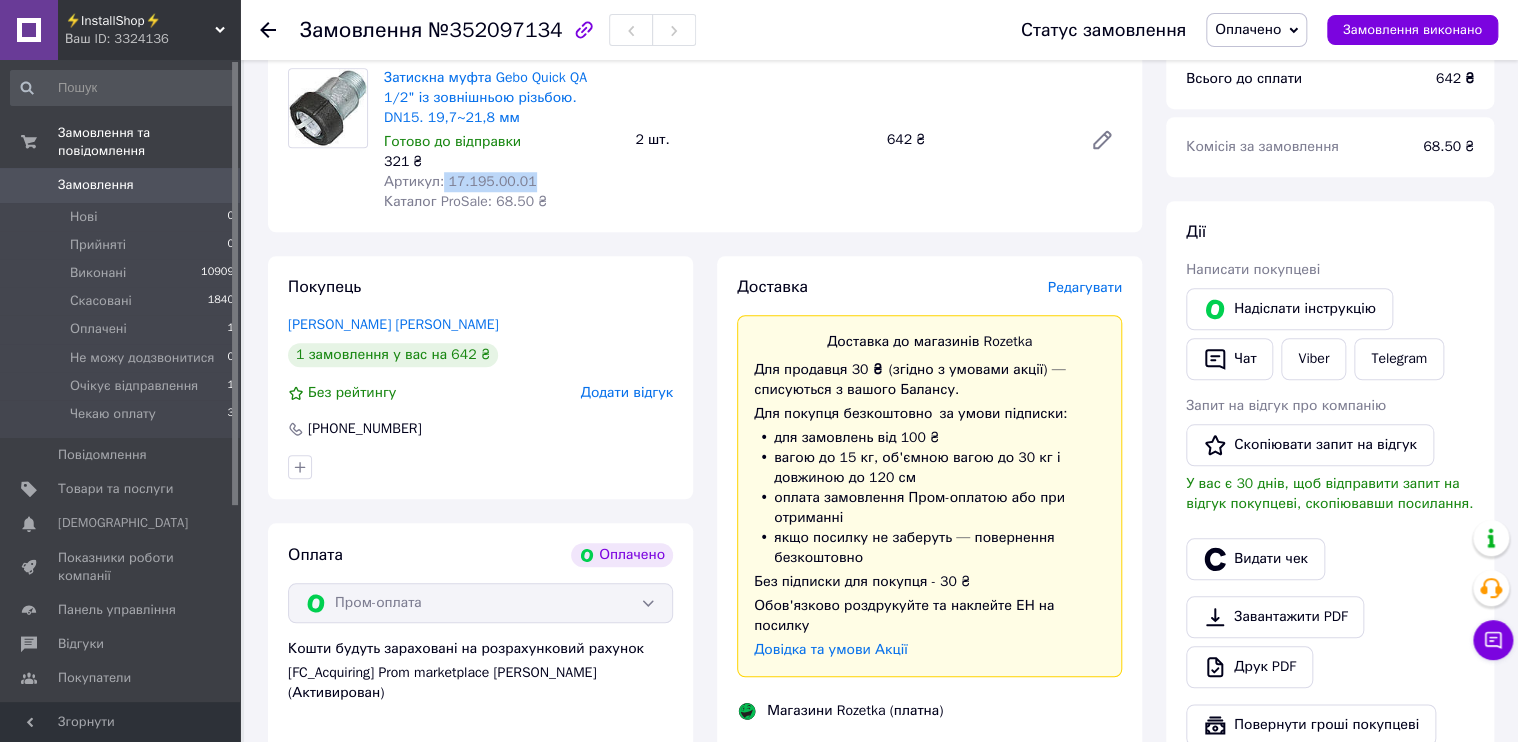 drag, startPoint x: 461, startPoint y: 180, endPoint x: 438, endPoint y: 182, distance: 23.086792 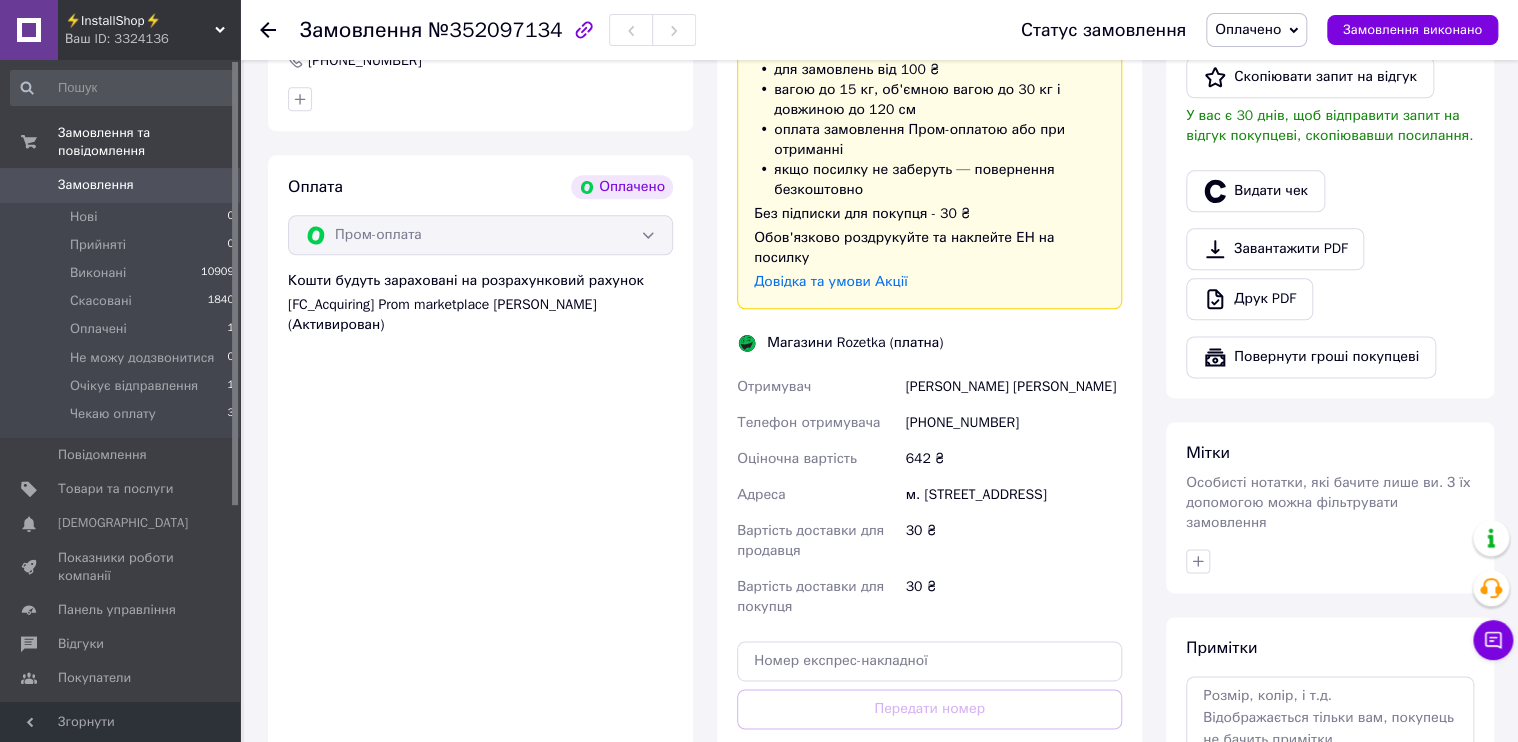 scroll, scrollTop: 1120, scrollLeft: 0, axis: vertical 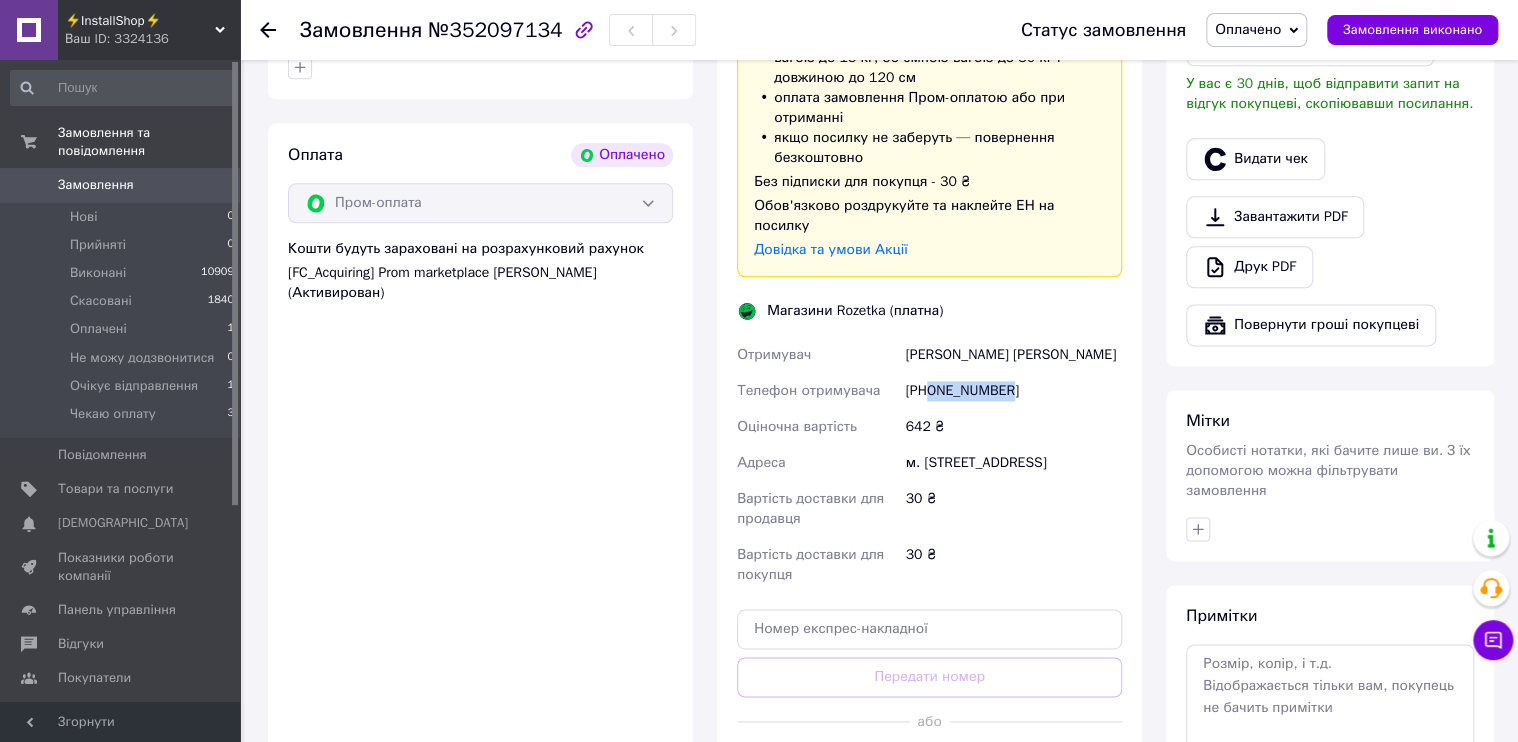 drag, startPoint x: 1035, startPoint y: 380, endPoint x: 926, endPoint y: 368, distance: 109.65856 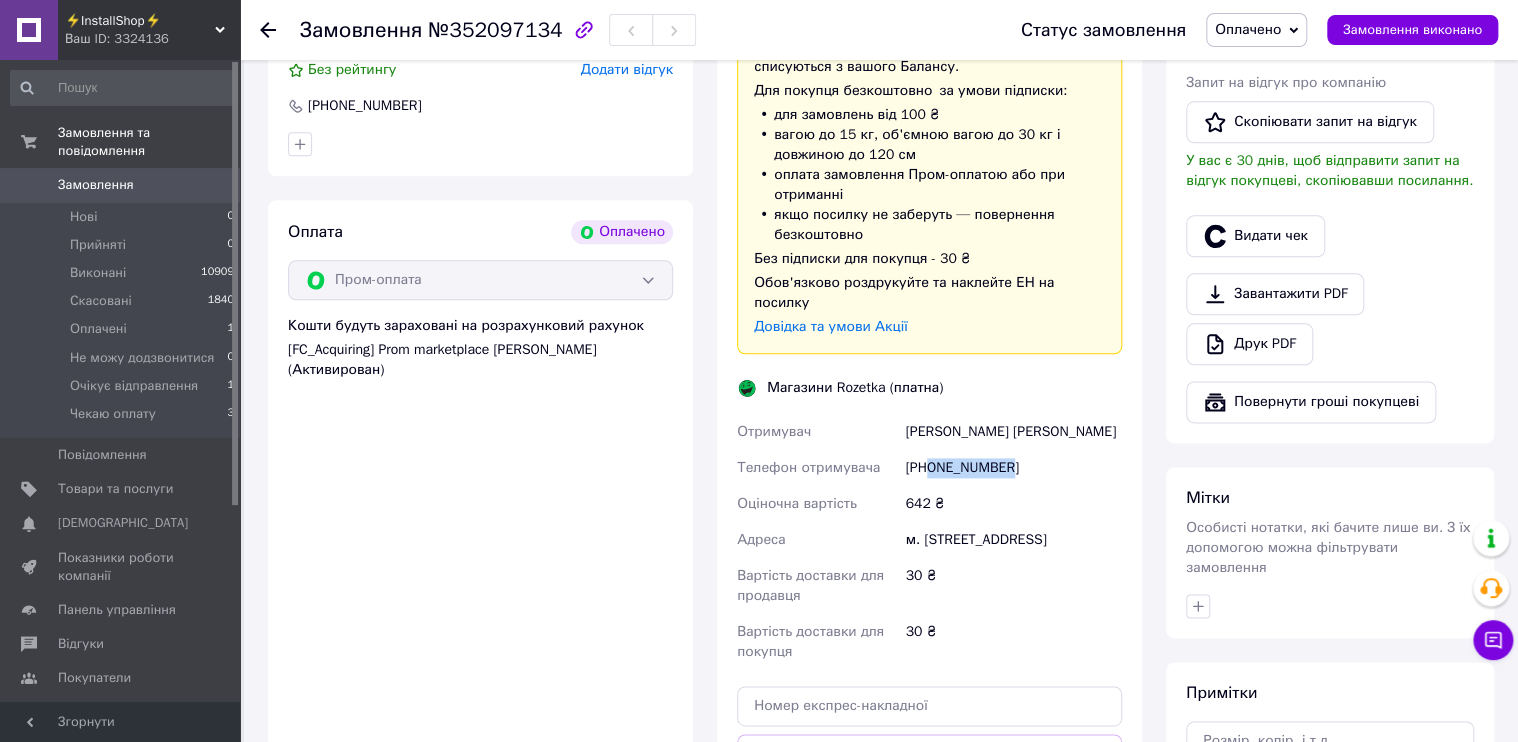scroll, scrollTop: 1040, scrollLeft: 0, axis: vertical 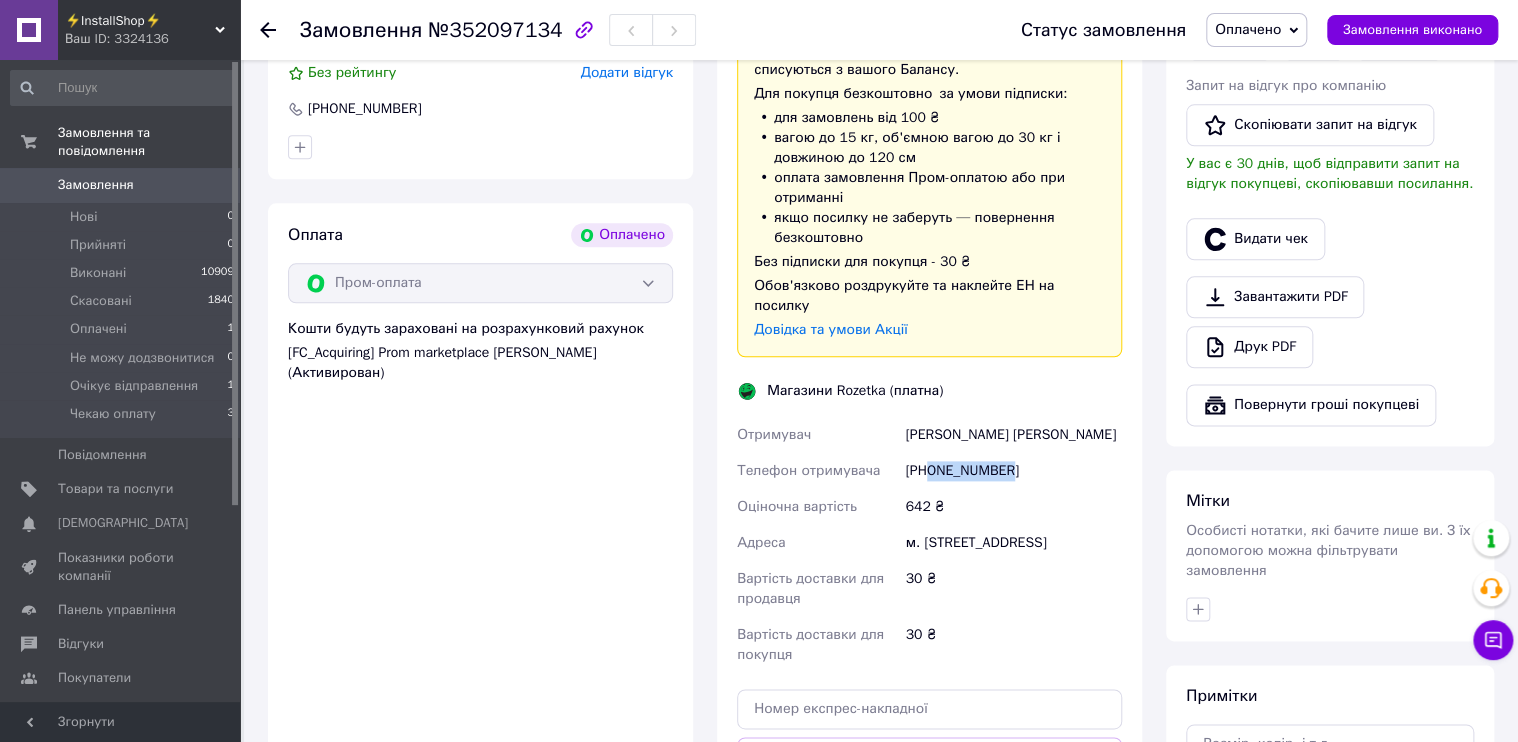 click on "Оплачено" at bounding box center (1256, 30) 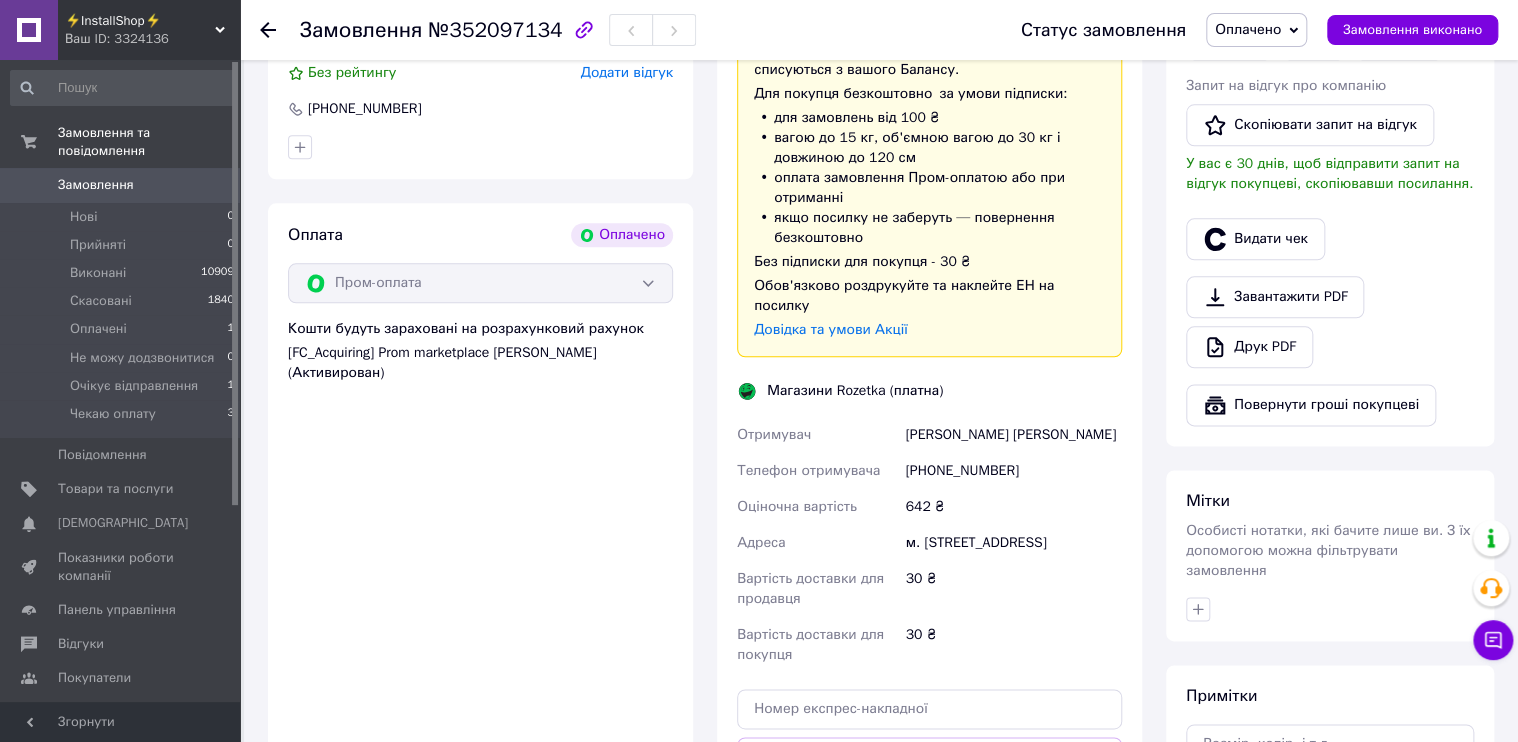 click on "Доставка Редагувати Доставка до магазинів Rozetka Для продавця 30 ₴   (згідно з умовами акції) — списуються з вашого Балансу. Для покупця безкоштовно   за умови підписки: для замовлень від 100 ₴ вагою до 15 кг,
об'ємною вагою до 30 кг
і довжиною до 120 см оплата замовлення Пром-оплатою або при отриманні якщо посилку не заберуть — повернення безкоштовно Без підписки для покупця - 30 ₴ Обов'язково роздрукуйте та наклейте ЕН на посилку Довідка та умови Акції Магазини Rozetka (платна) Отримувач Кришевский Владислав  Телефон отримувача +380938670364 Оціночна вартість 642 ₴ 30 ₴" at bounding box center (929, 411) 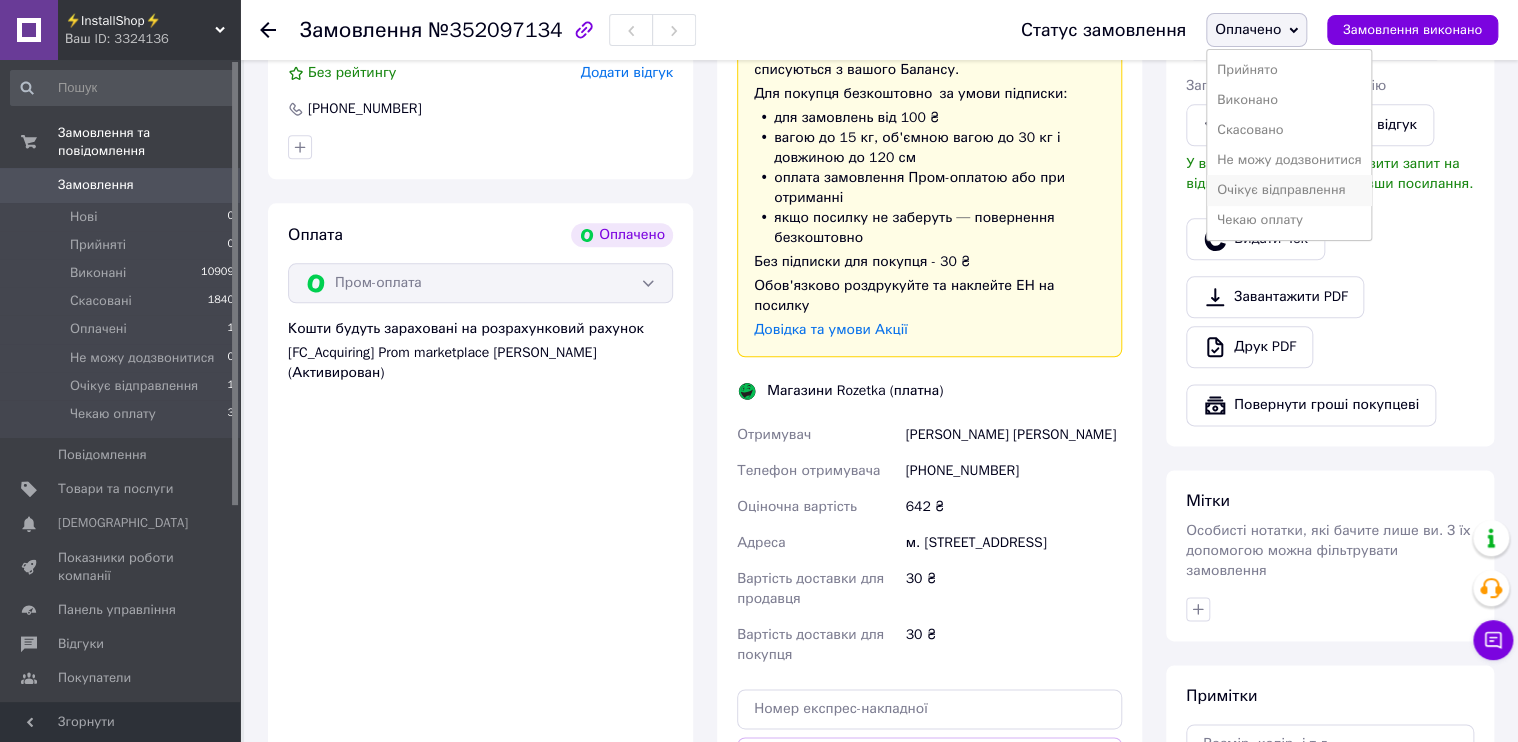 click on "Очікує відправлення" at bounding box center [1289, 190] 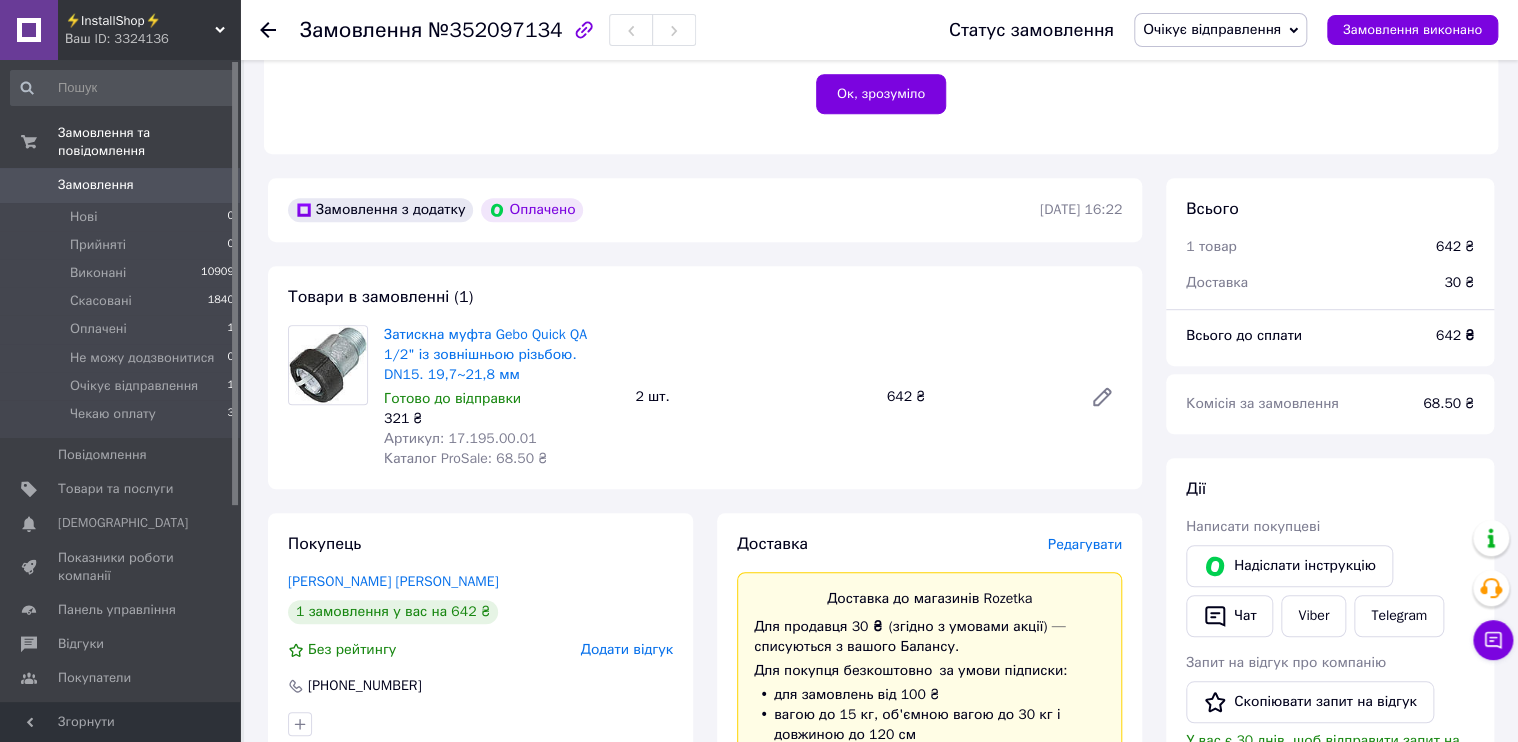 scroll, scrollTop: 400, scrollLeft: 0, axis: vertical 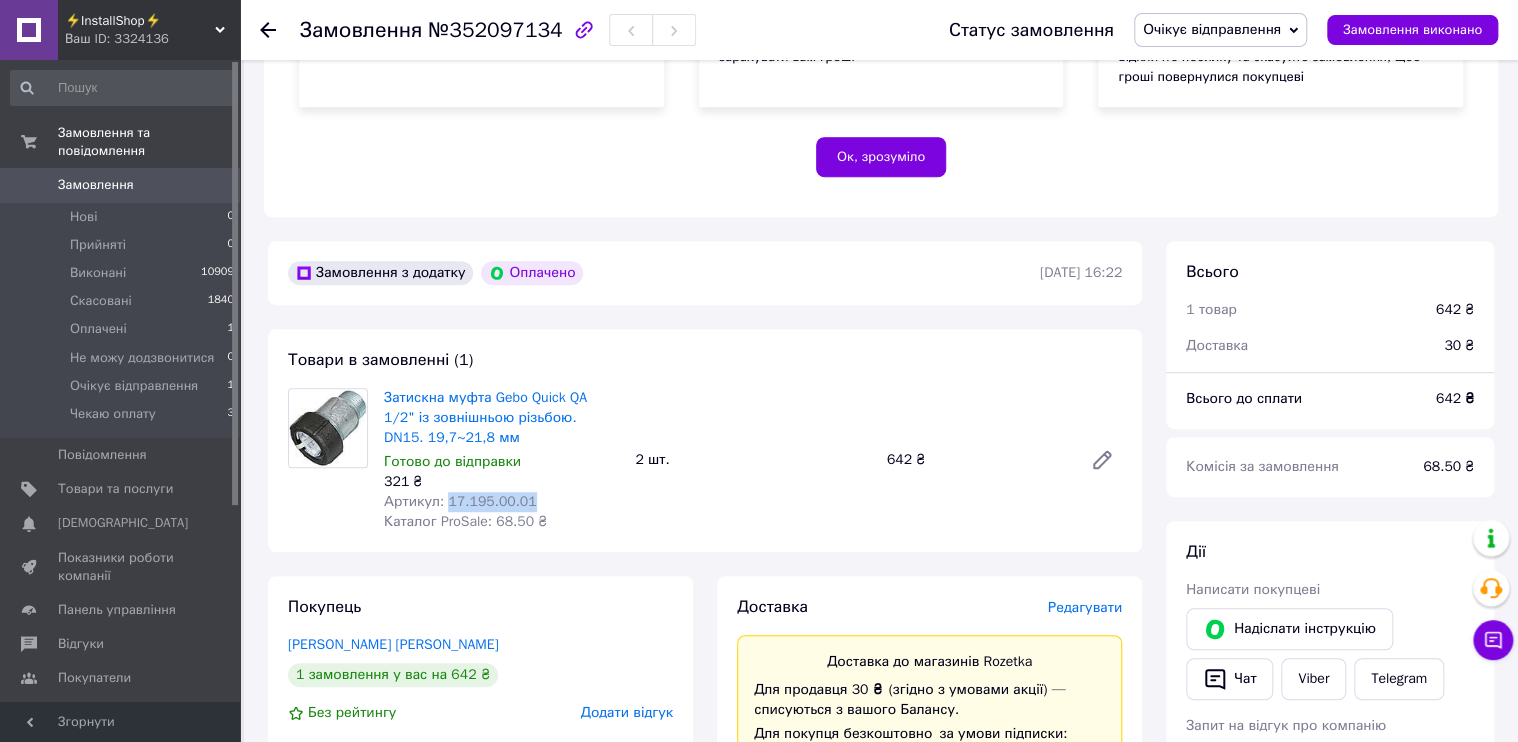 drag, startPoint x: 456, startPoint y: 498, endPoint x: 441, endPoint y: 504, distance: 16.155495 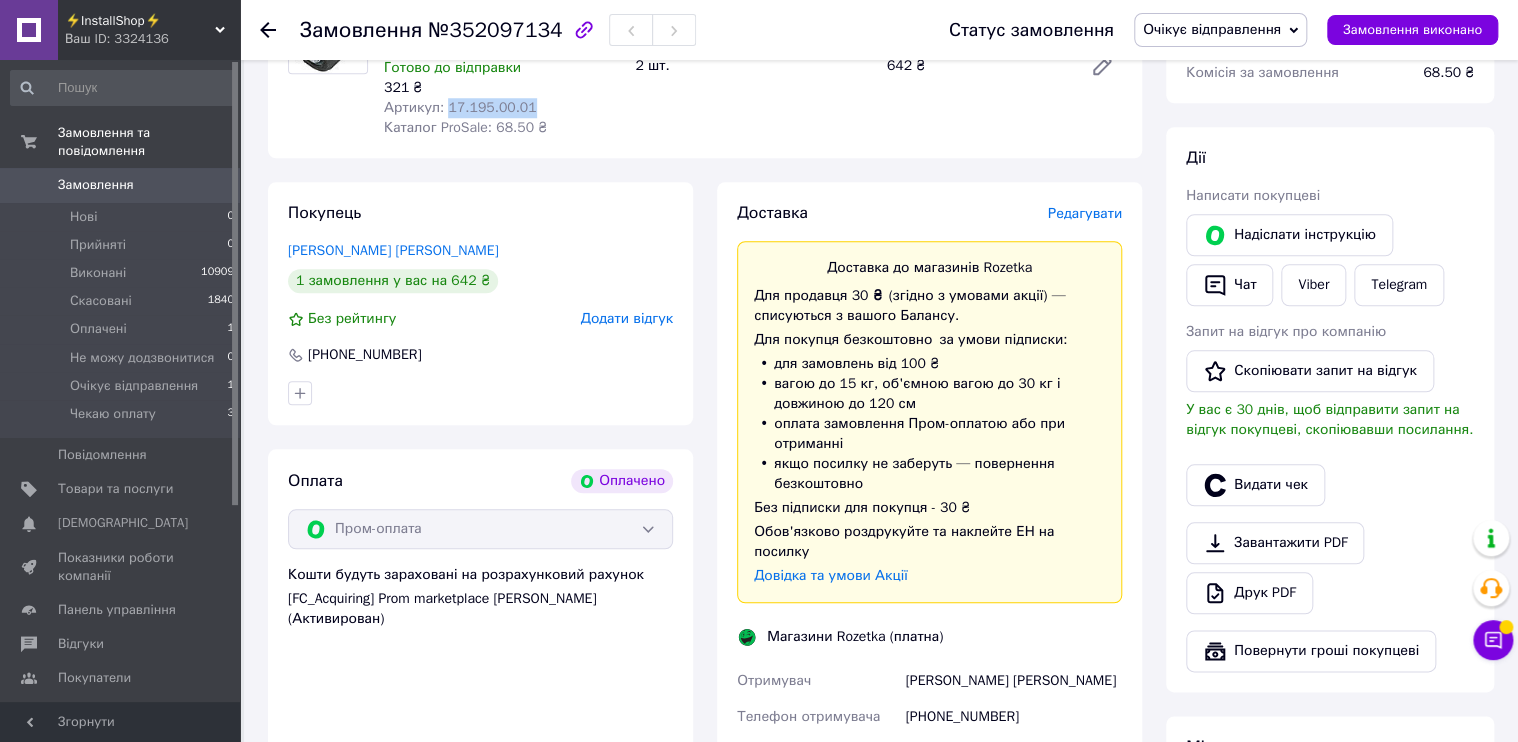 scroll, scrollTop: 880, scrollLeft: 0, axis: vertical 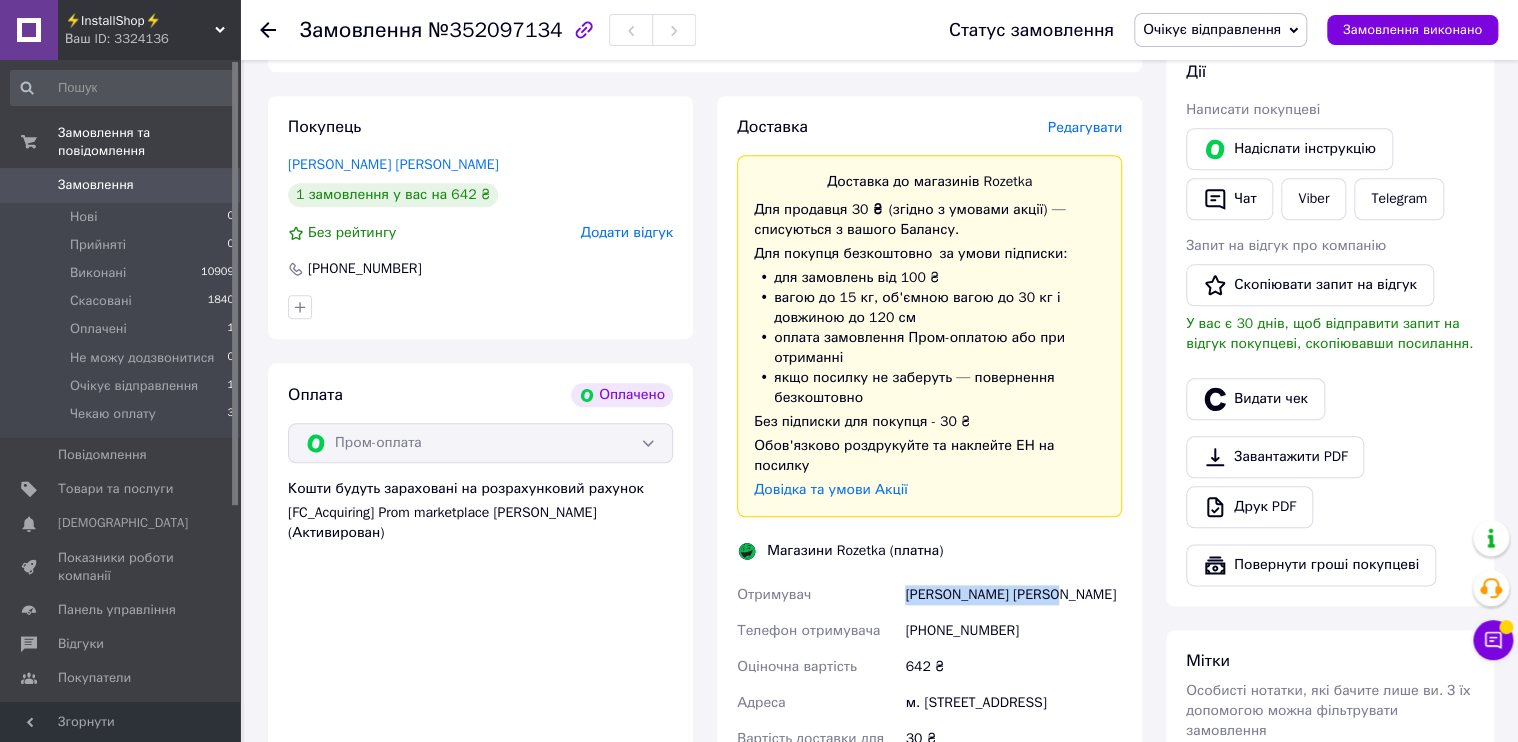 drag, startPoint x: 1071, startPoint y: 575, endPoint x: 908, endPoint y: 584, distance: 163.24828 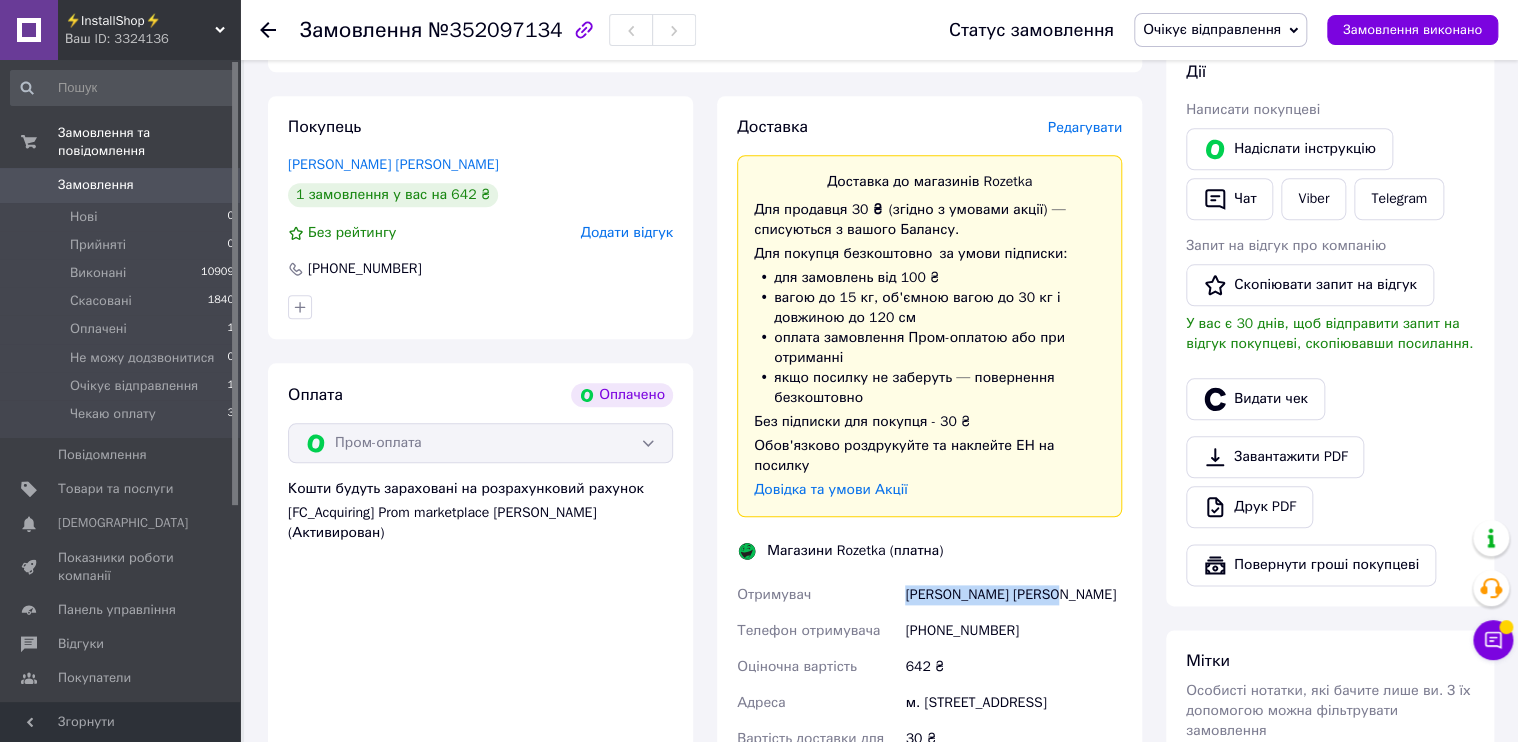 copy on "Кришевский Владислав" 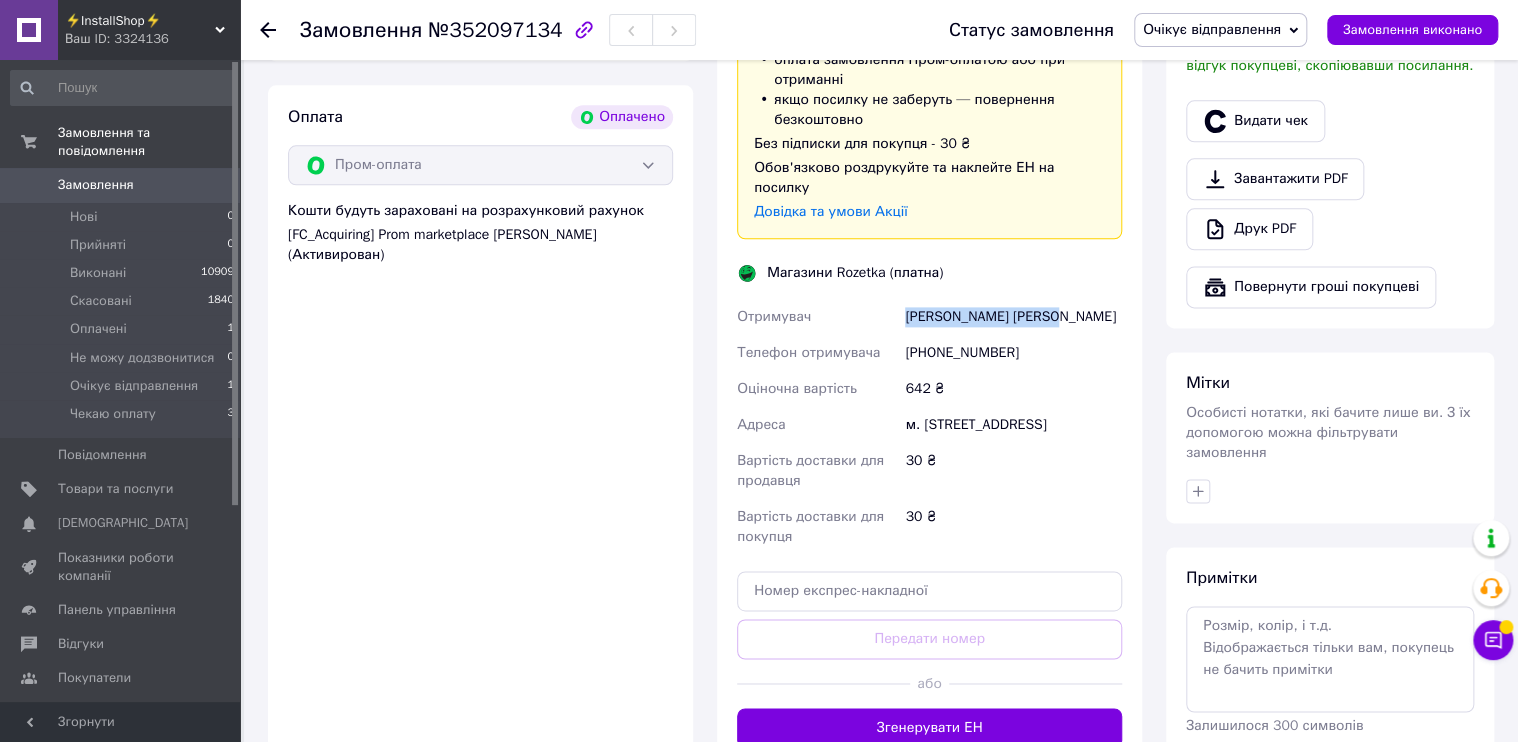 scroll, scrollTop: 1200, scrollLeft: 0, axis: vertical 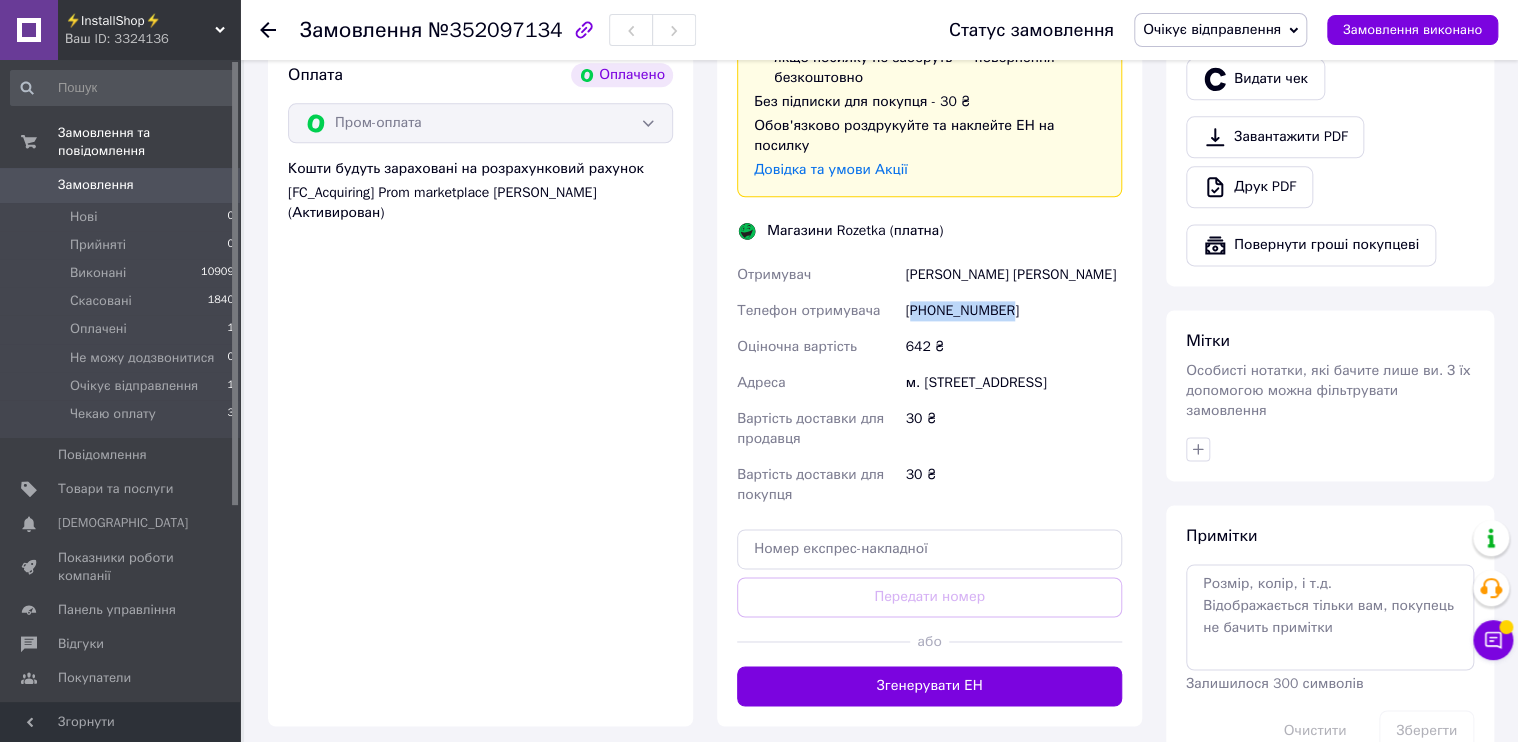 drag, startPoint x: 1024, startPoint y: 294, endPoint x: 916, endPoint y: 284, distance: 108.461975 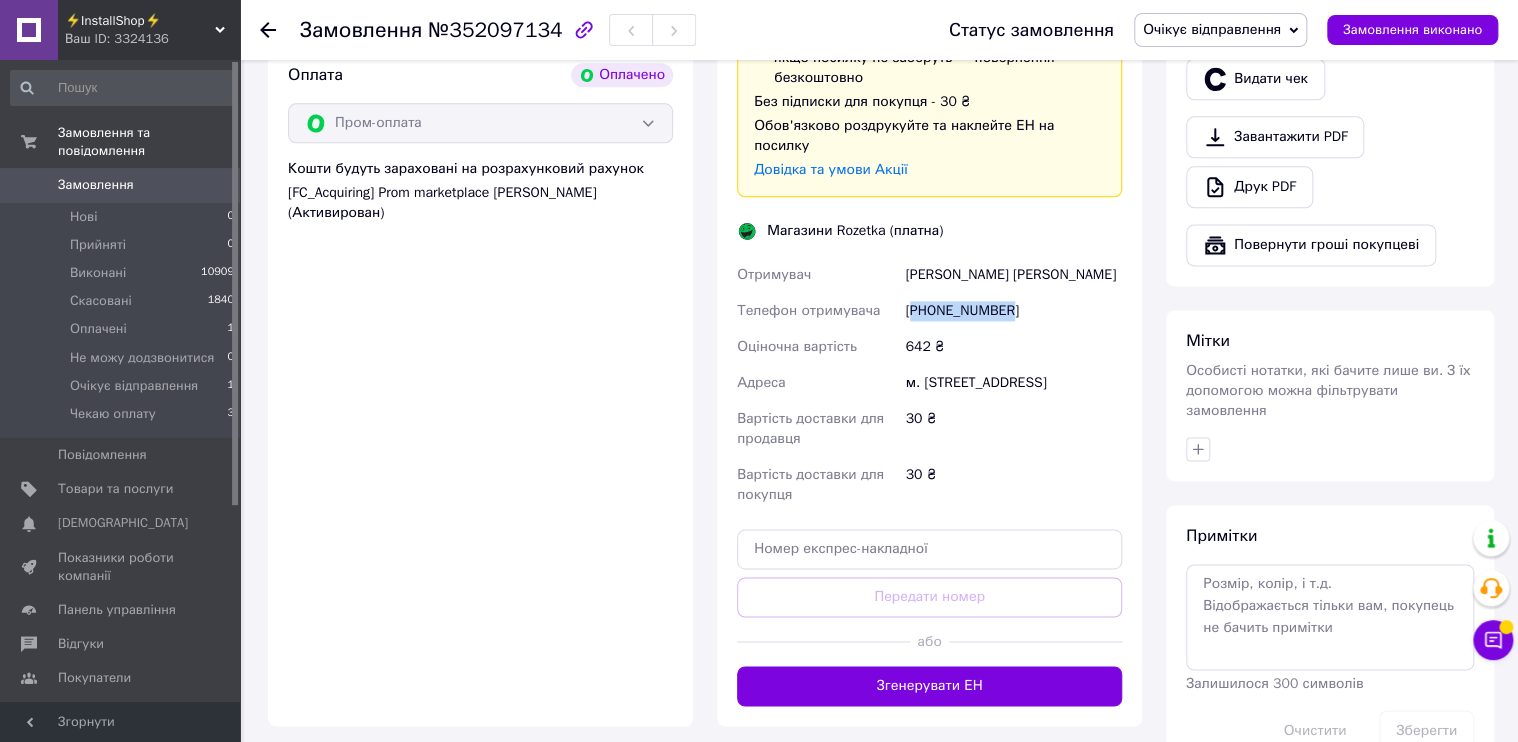 click on "[PHONE_NUMBER]" at bounding box center (1013, 311) 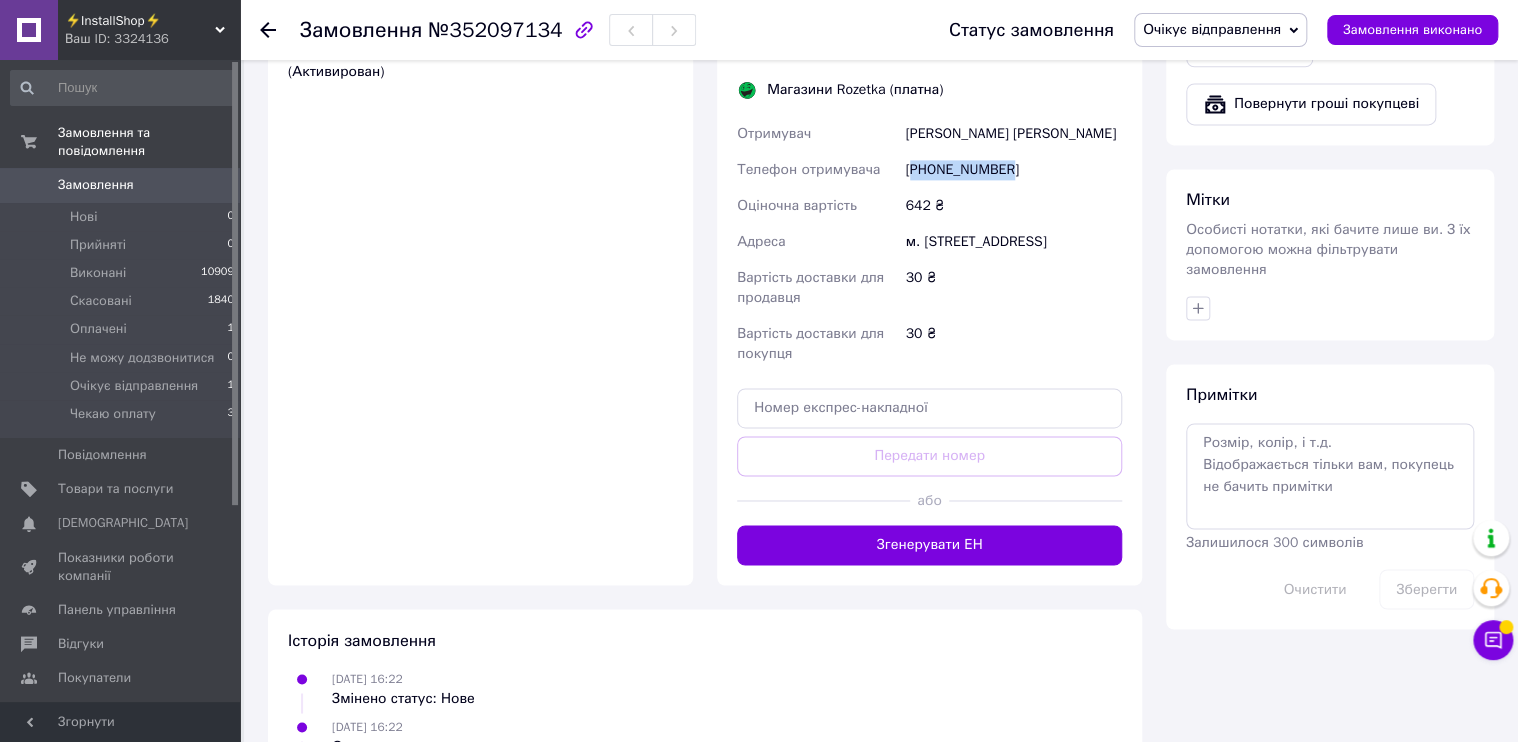 scroll, scrollTop: 1360, scrollLeft: 0, axis: vertical 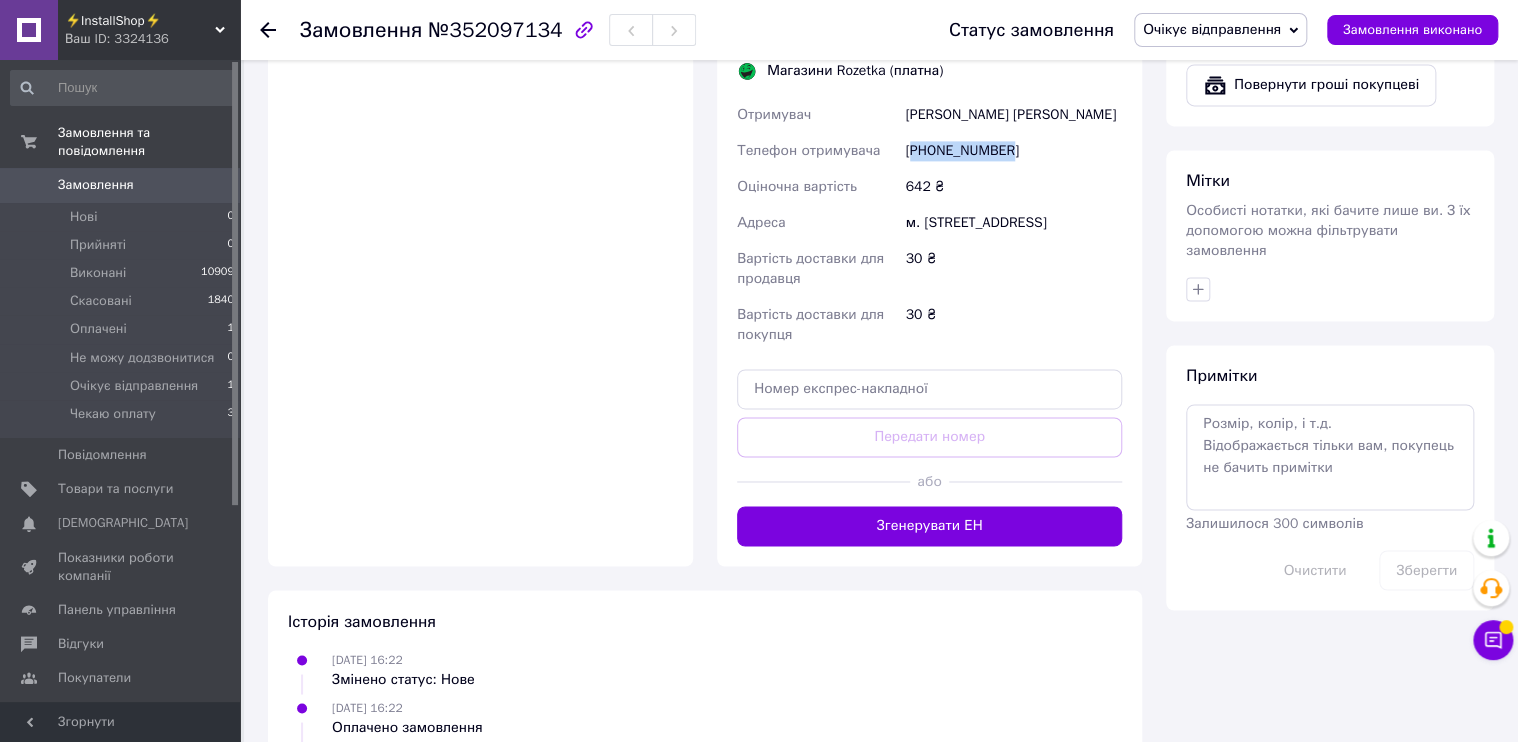 drag, startPoint x: 896, startPoint y: 216, endPoint x: 988, endPoint y: 230, distance: 93.05912 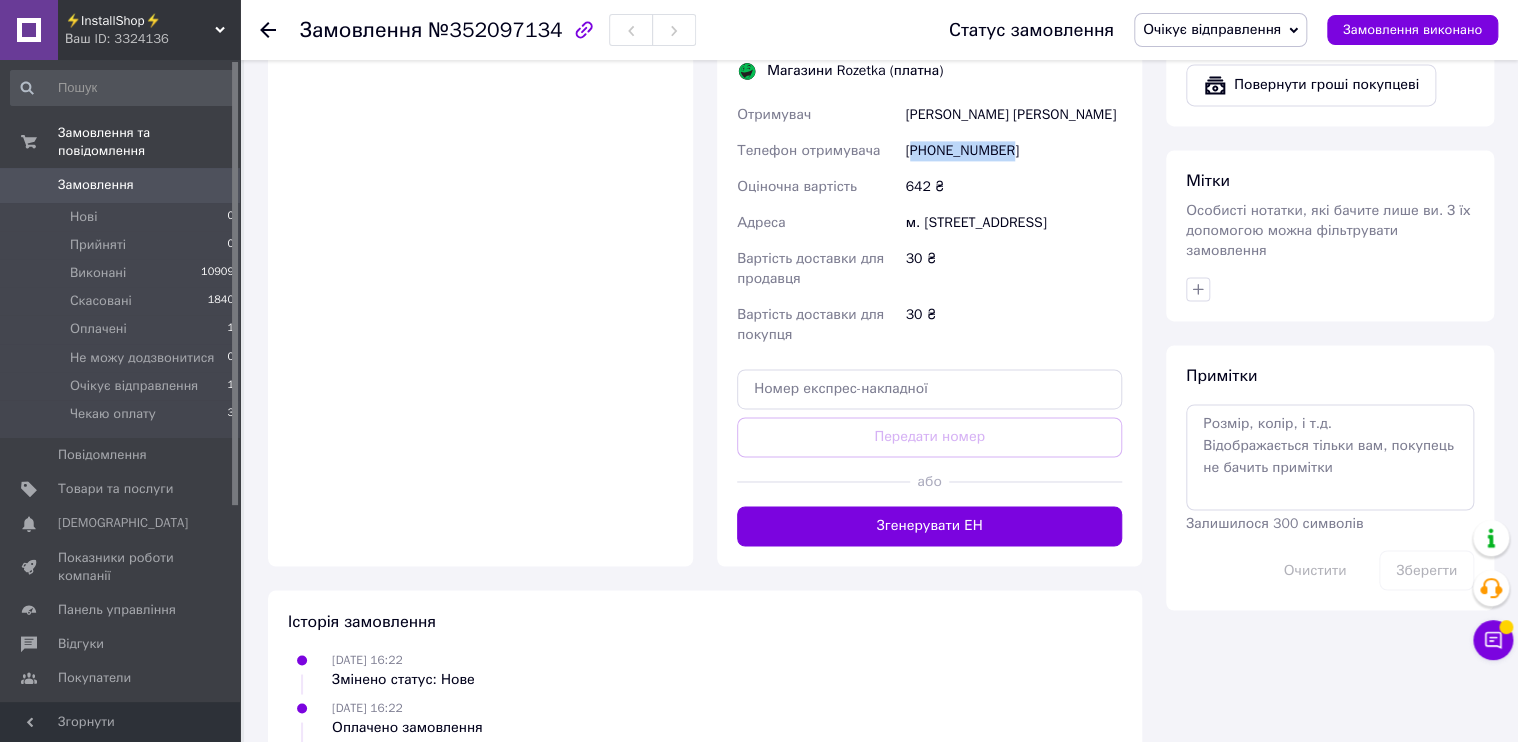 click on "Отримувач Кришевский Владислав  Телефон отримувача +380938670364 Оціночна вартість 642 ₴ Адреса м. Київ (Київська обл.), Селянська, 1 Вартість доставки для продавця 30 ₴ Вартість доставки для покупця 30 ₴" at bounding box center (929, 225) 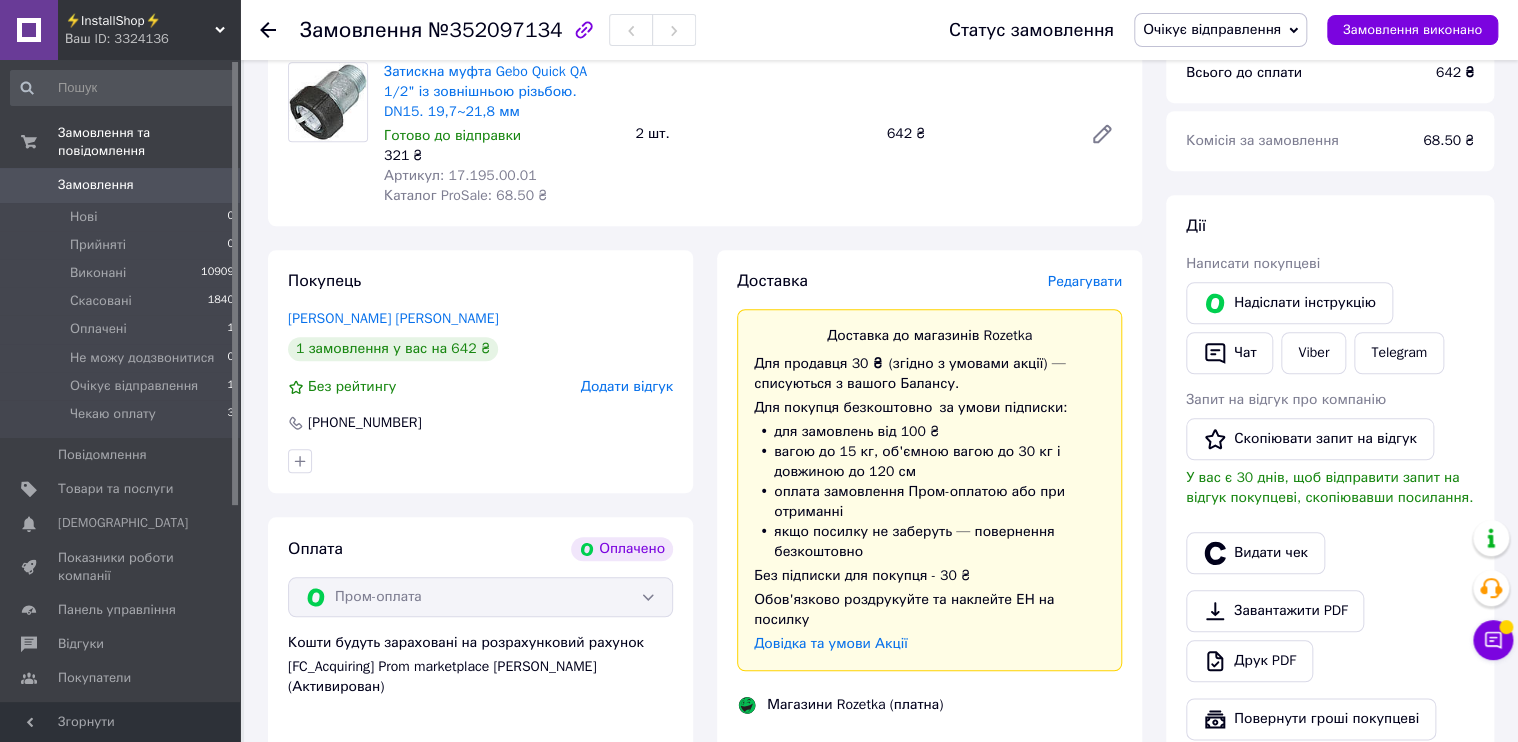 scroll, scrollTop: 720, scrollLeft: 0, axis: vertical 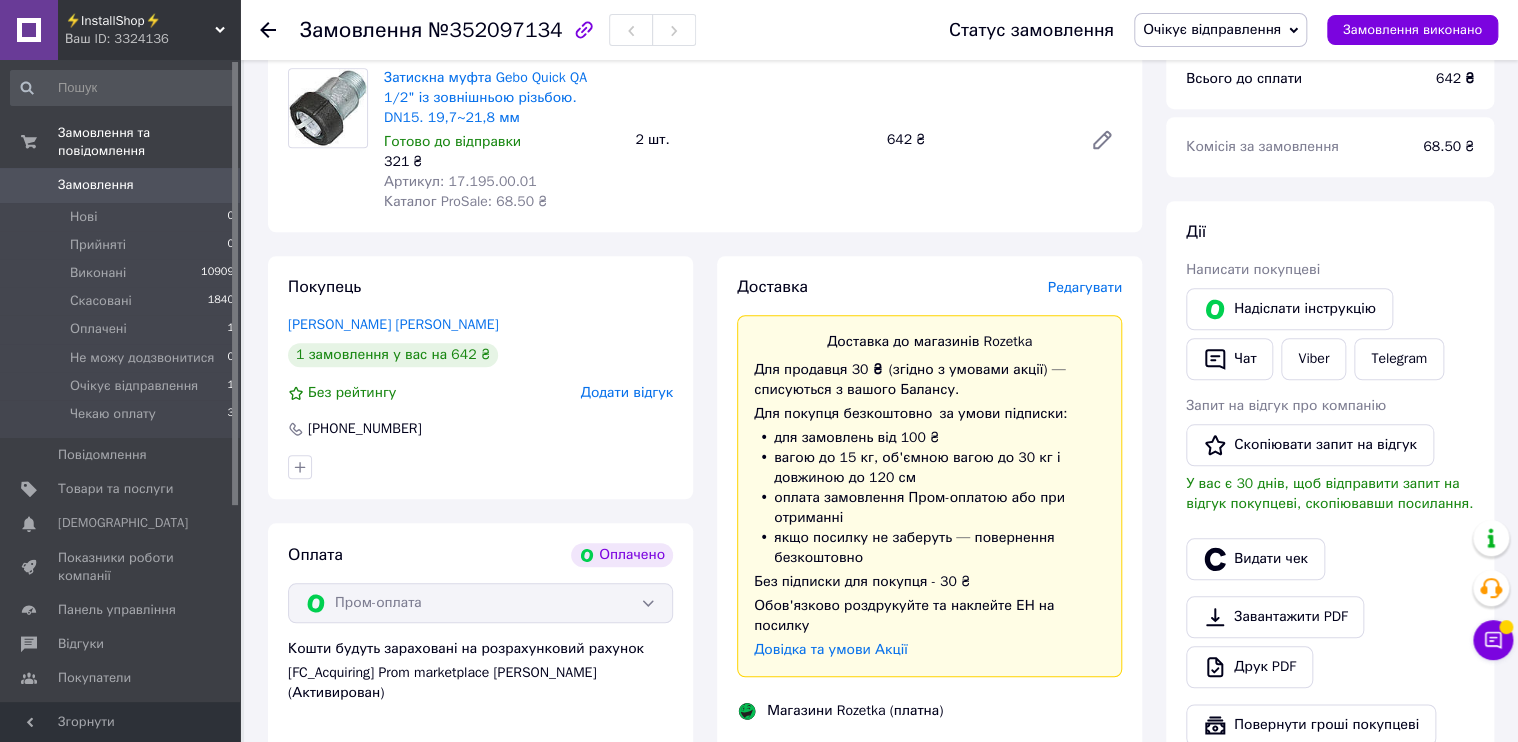 click 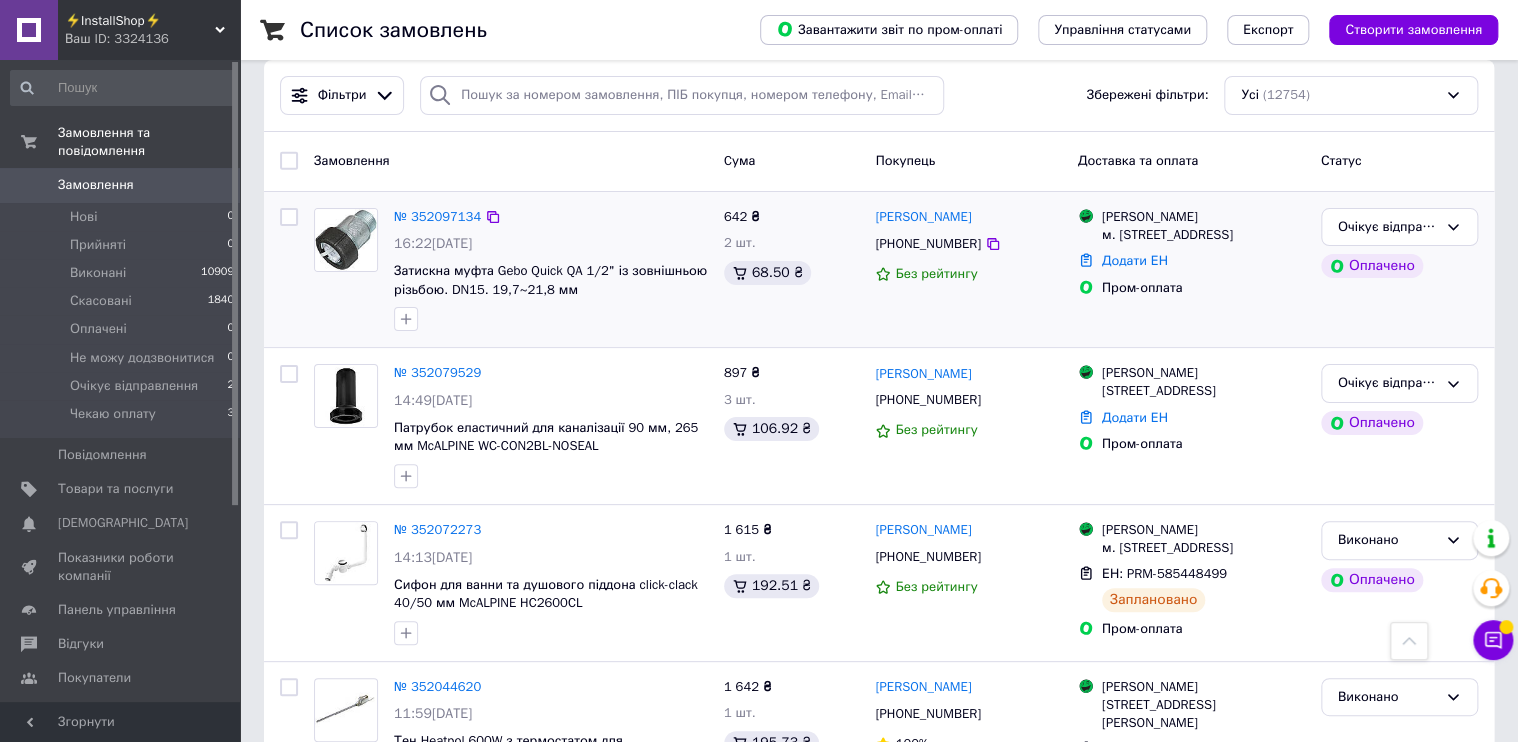 scroll, scrollTop: 0, scrollLeft: 0, axis: both 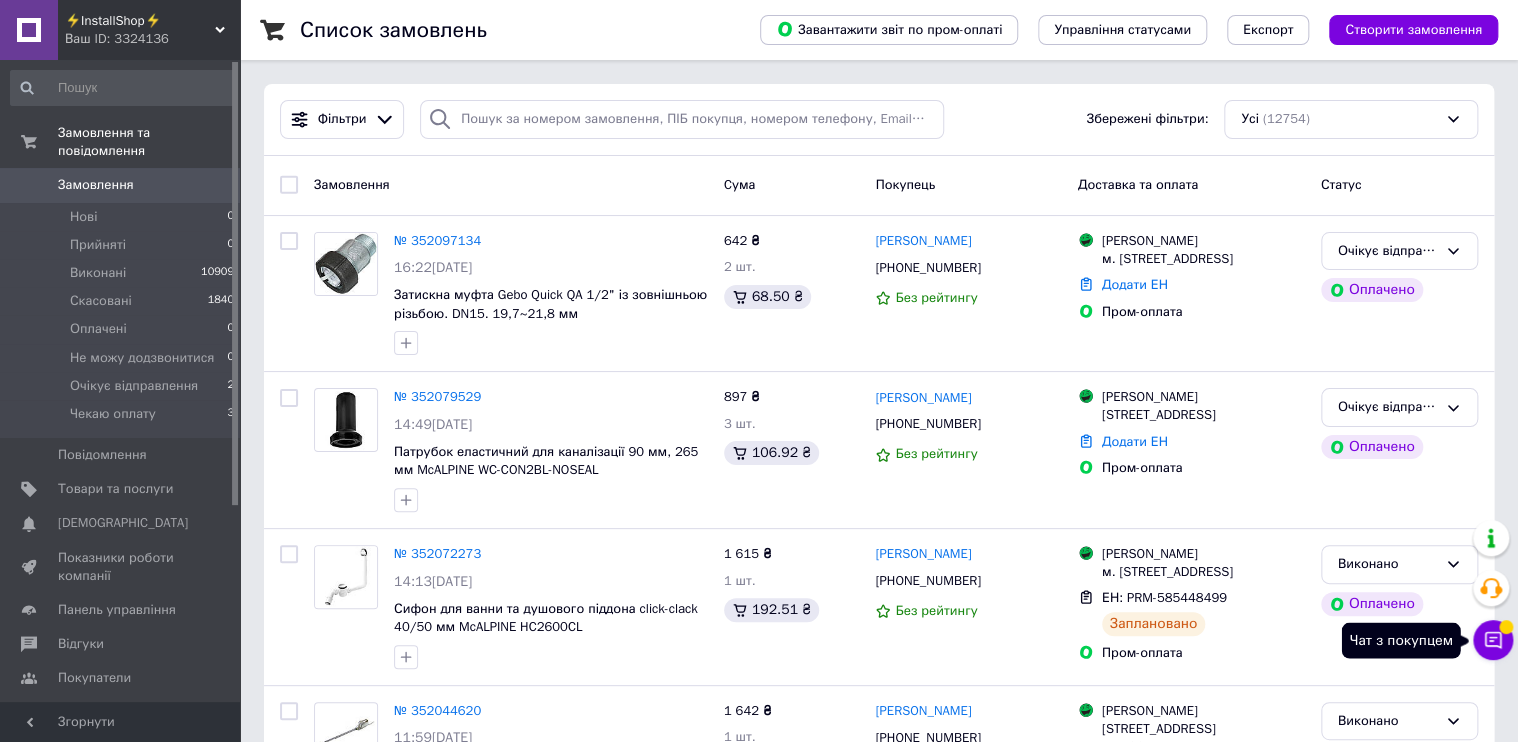 click 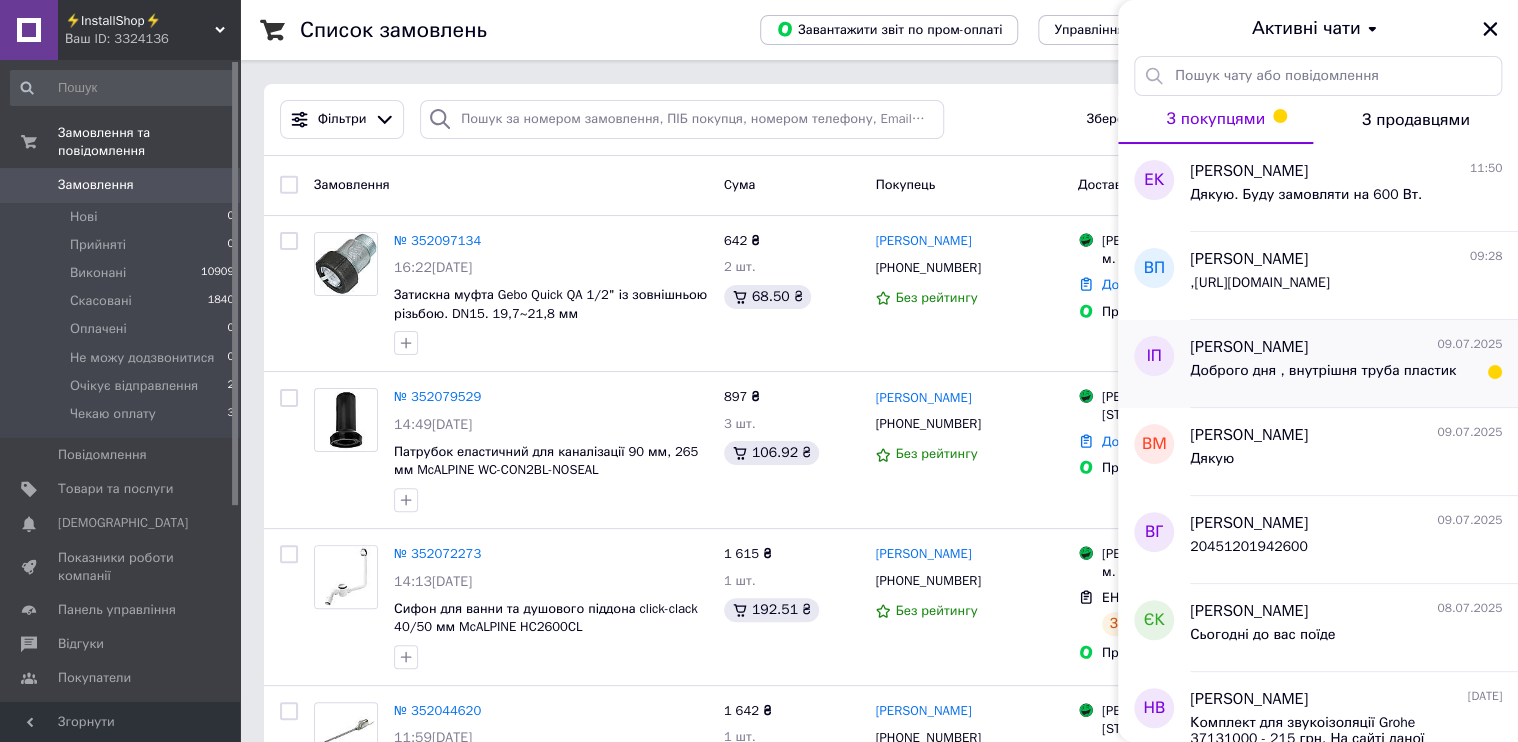 click on "Доброго дня , внутрішня труба пластик" at bounding box center (1323, 377) 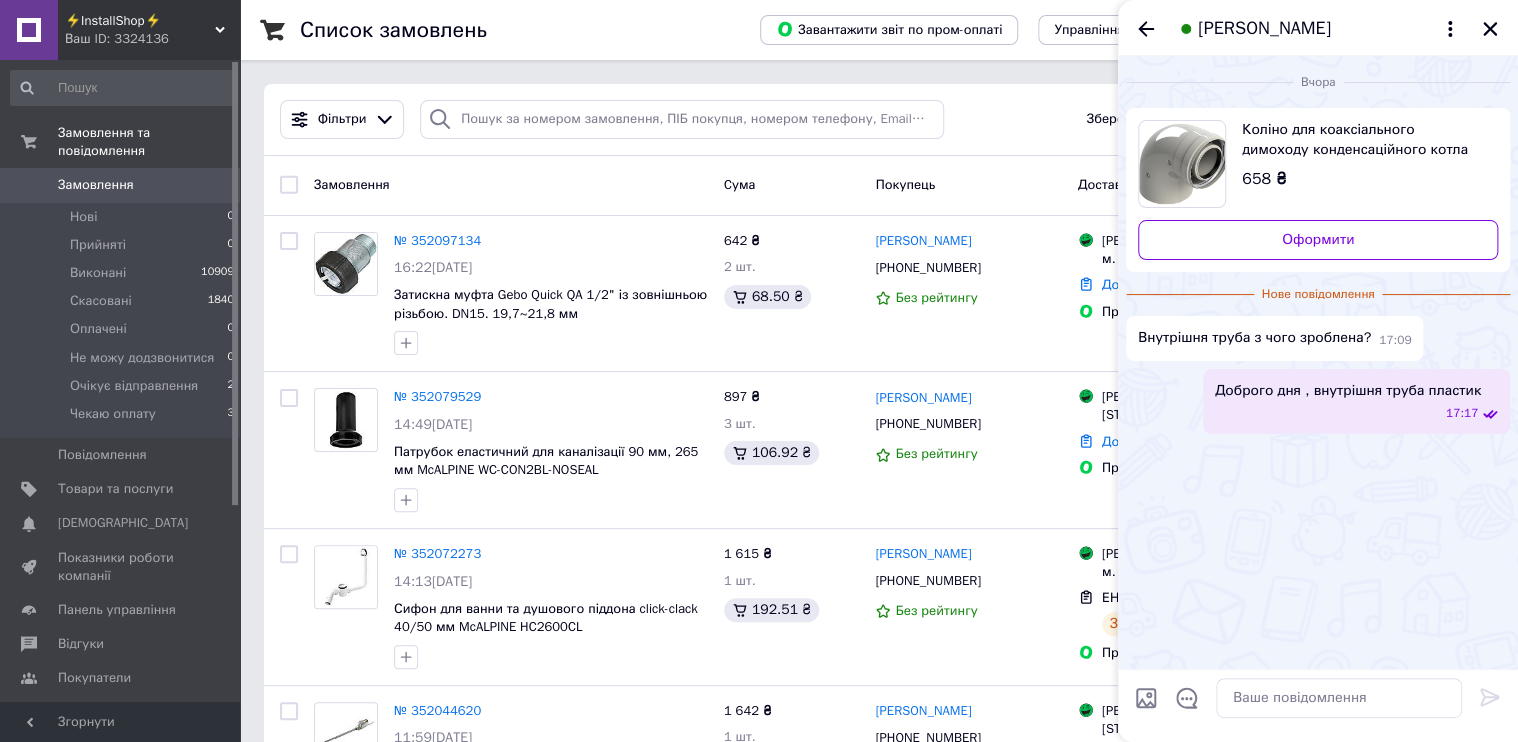 click on "Вчора Коліно для коаксіального димоходу конденсаційного котла 90°, 60/100 мм 658 ₴ Оформити Нове повідомлення Внутрішня труба з чого зроблена? 17:09 Доброго дня , внутрішня труба пластик 17:17" at bounding box center [1318, 362] 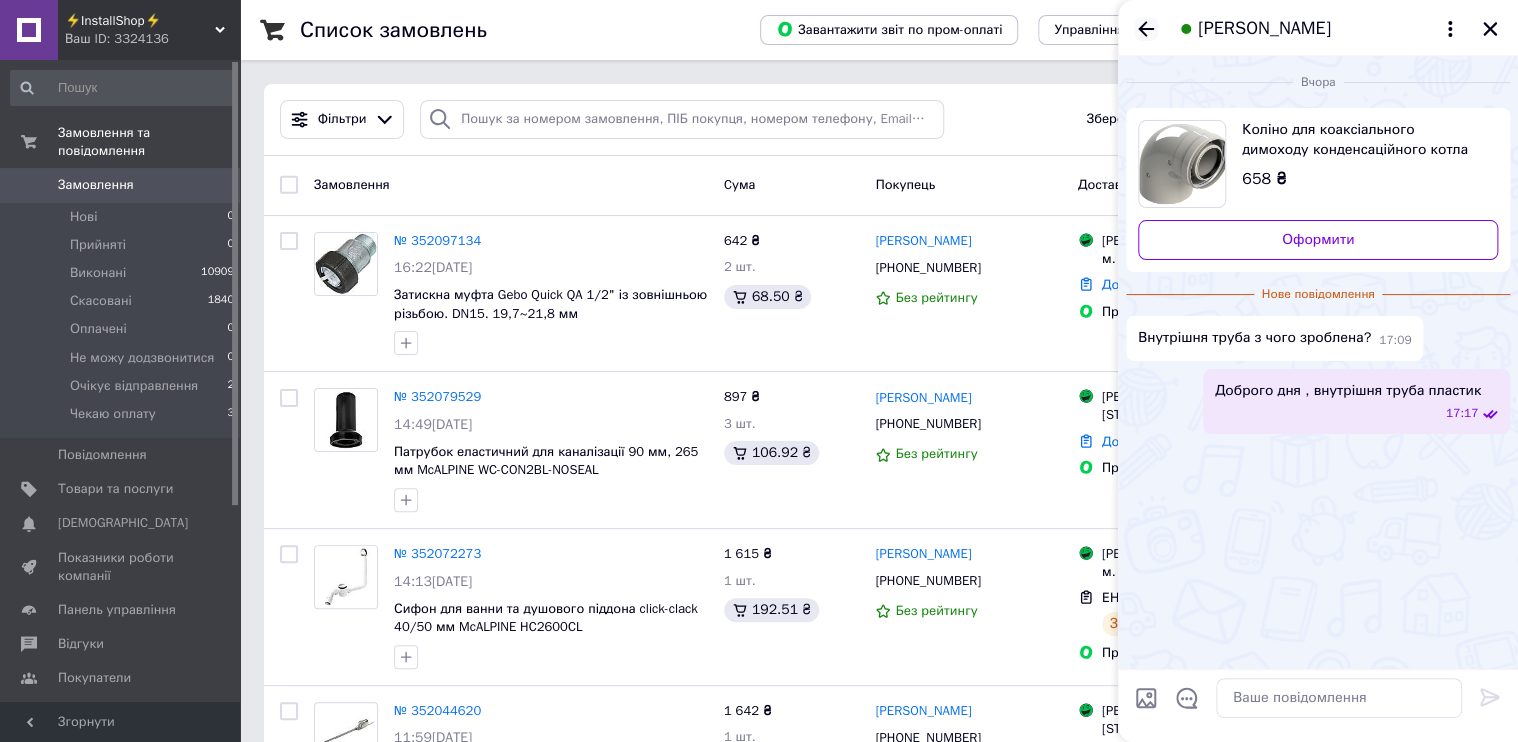 click 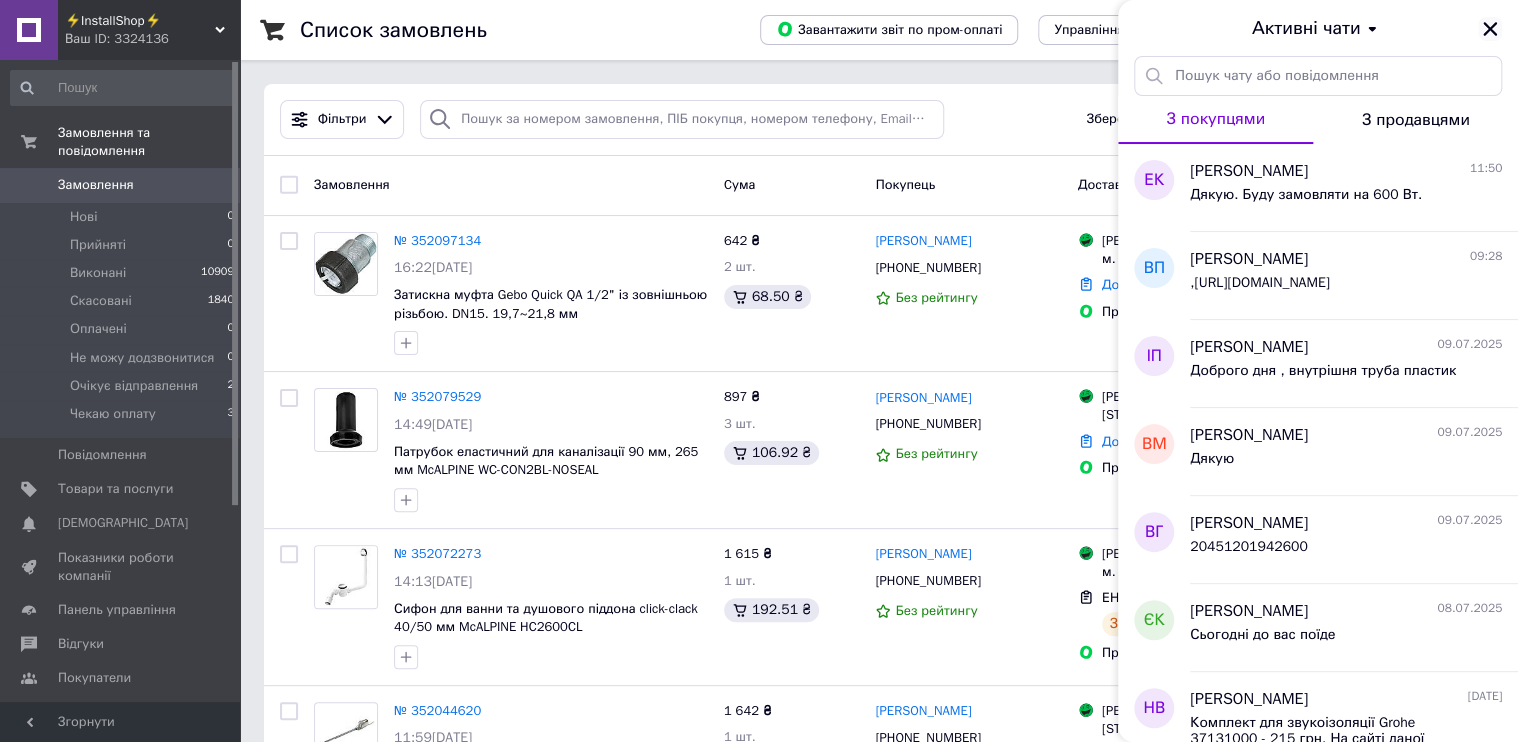 click 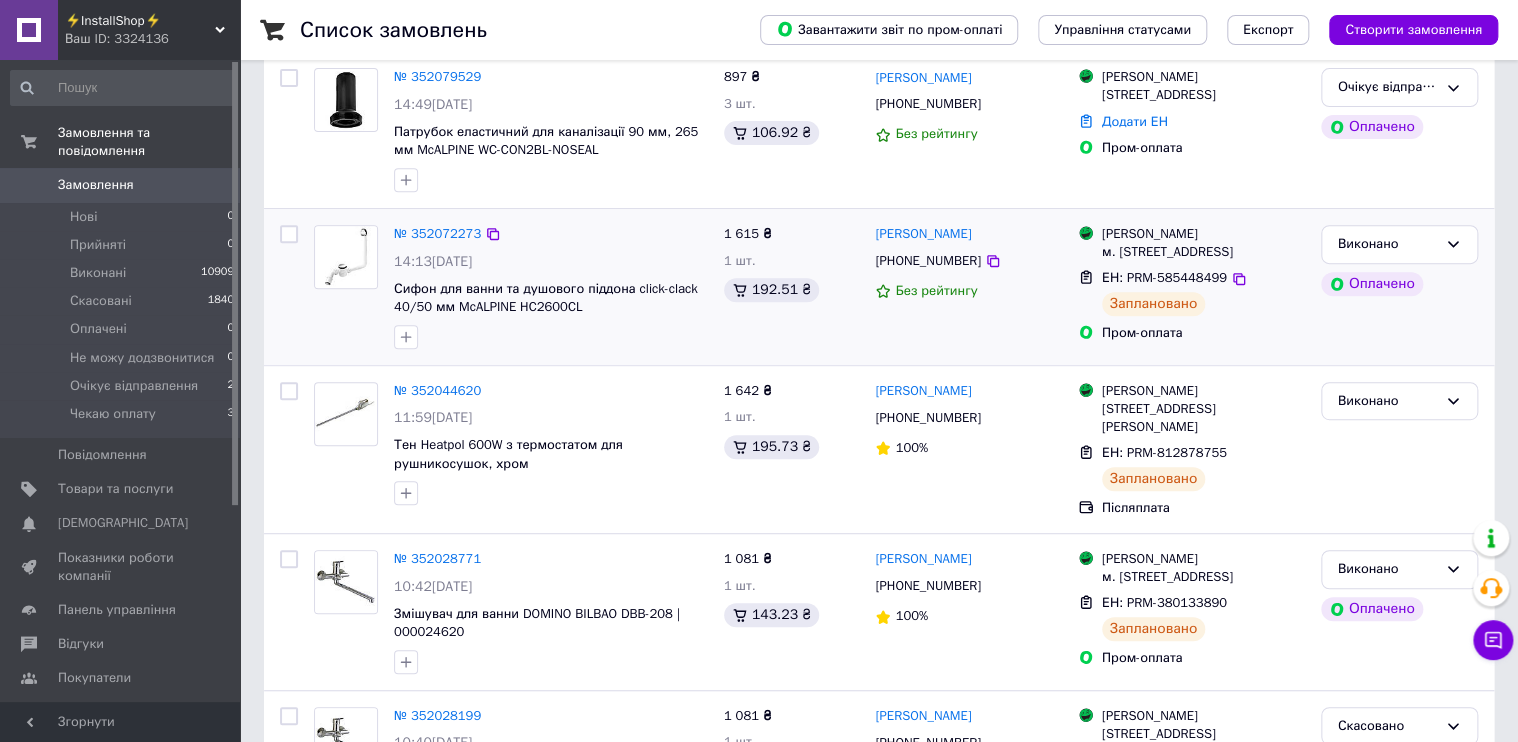 scroll, scrollTop: 0, scrollLeft: 0, axis: both 